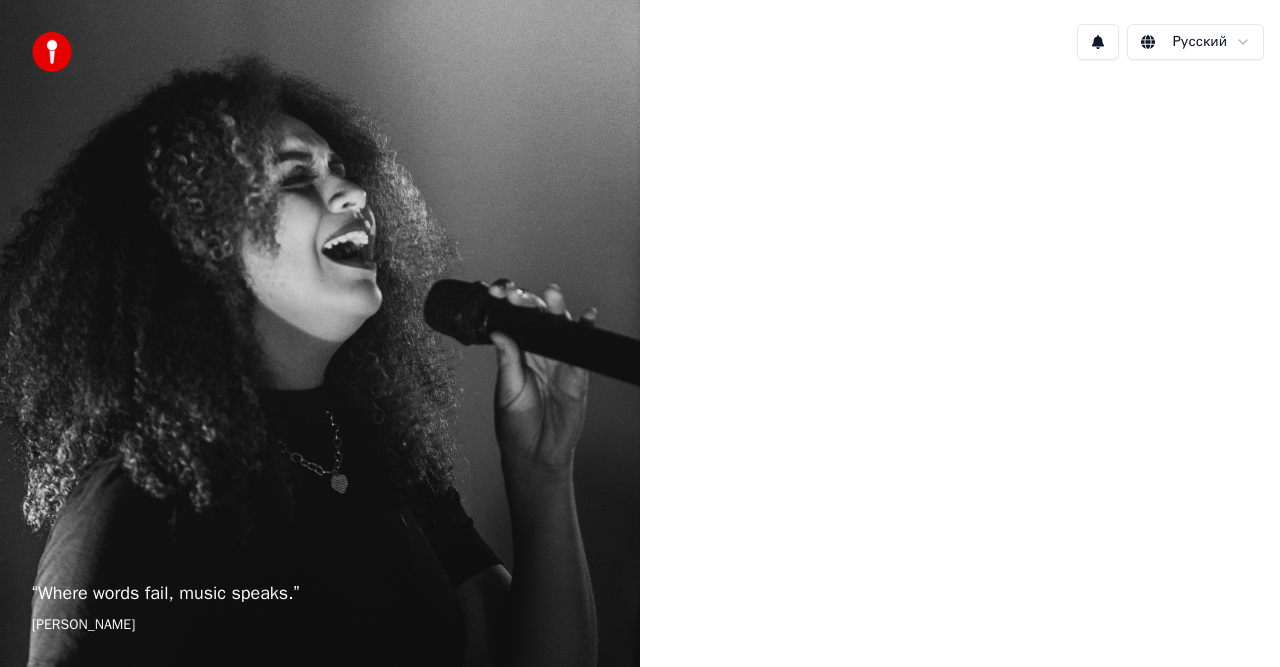 scroll, scrollTop: 0, scrollLeft: 0, axis: both 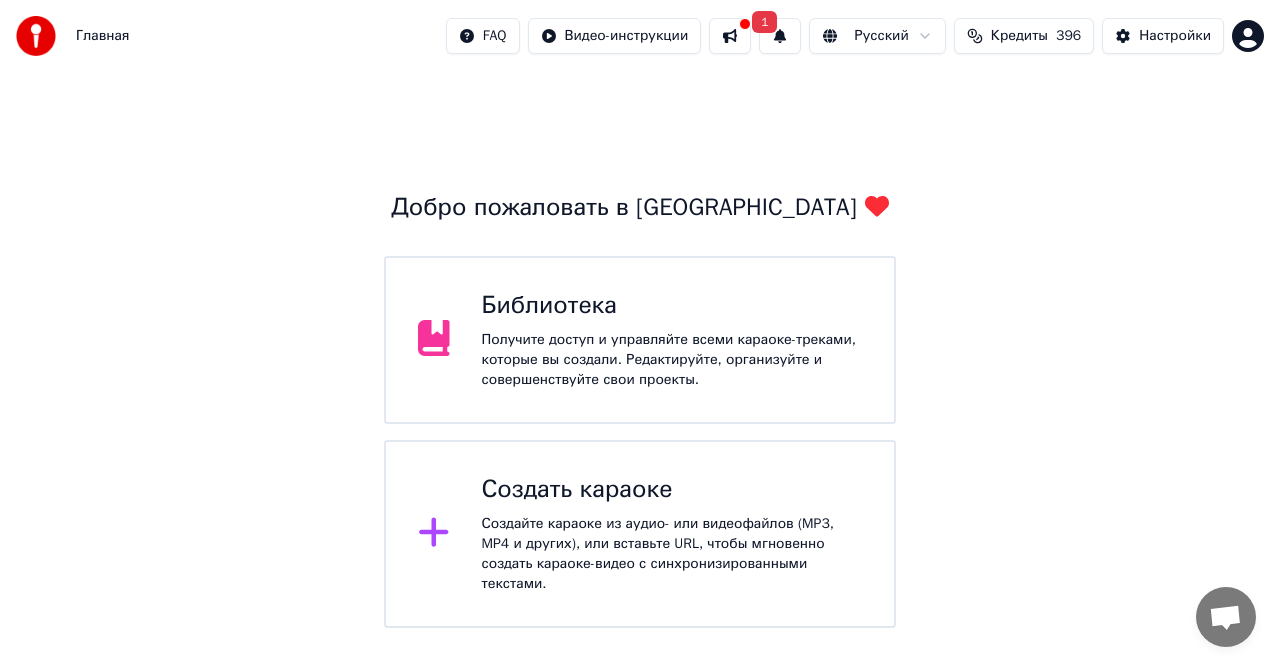 click on "Создать караоке Создайте караоке из аудио- или видеофайлов (MP3, MP4 и других), или вставьте URL, чтобы мгновенно создать караоке-видео с синхронизированными текстами." at bounding box center [640, 534] 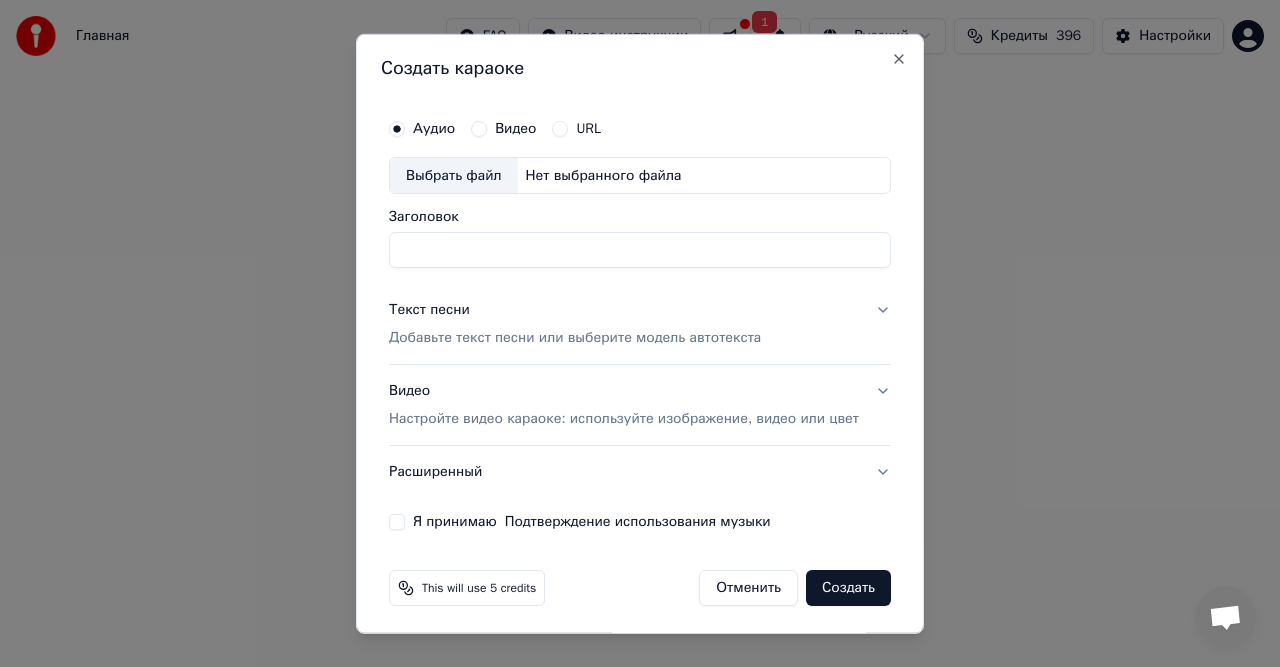 click on "Нет выбранного файла" at bounding box center [604, 175] 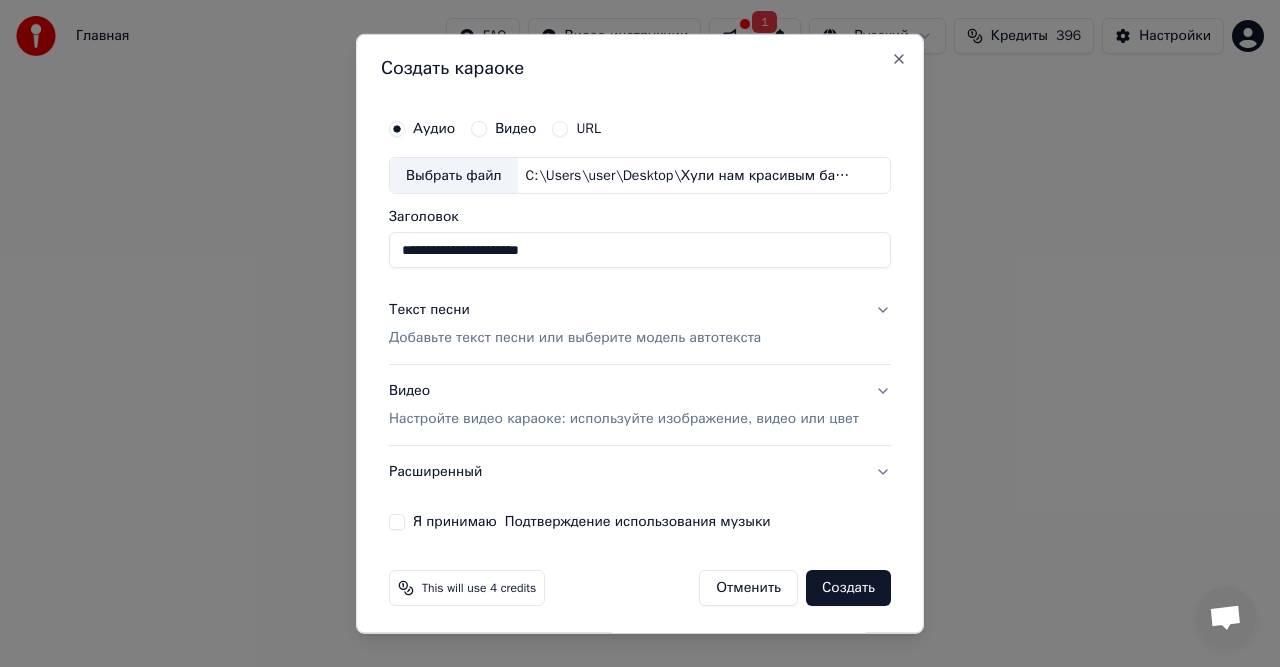 type on "**********" 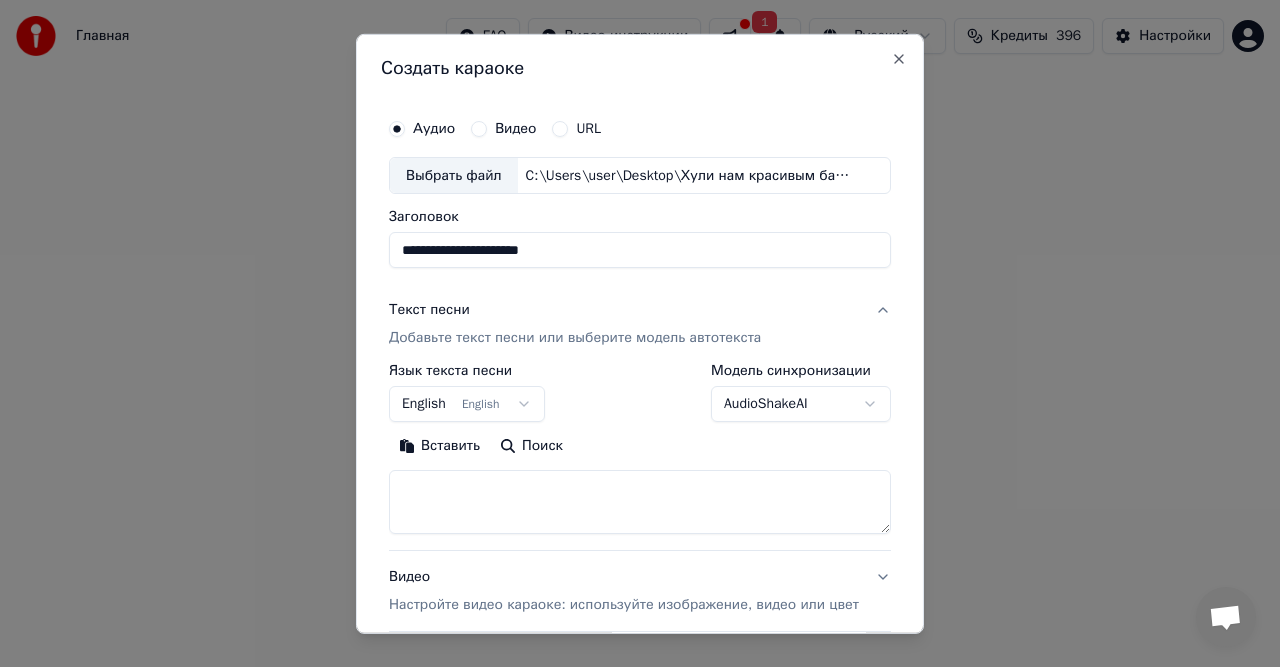 click on "Вставить" at bounding box center [439, 446] 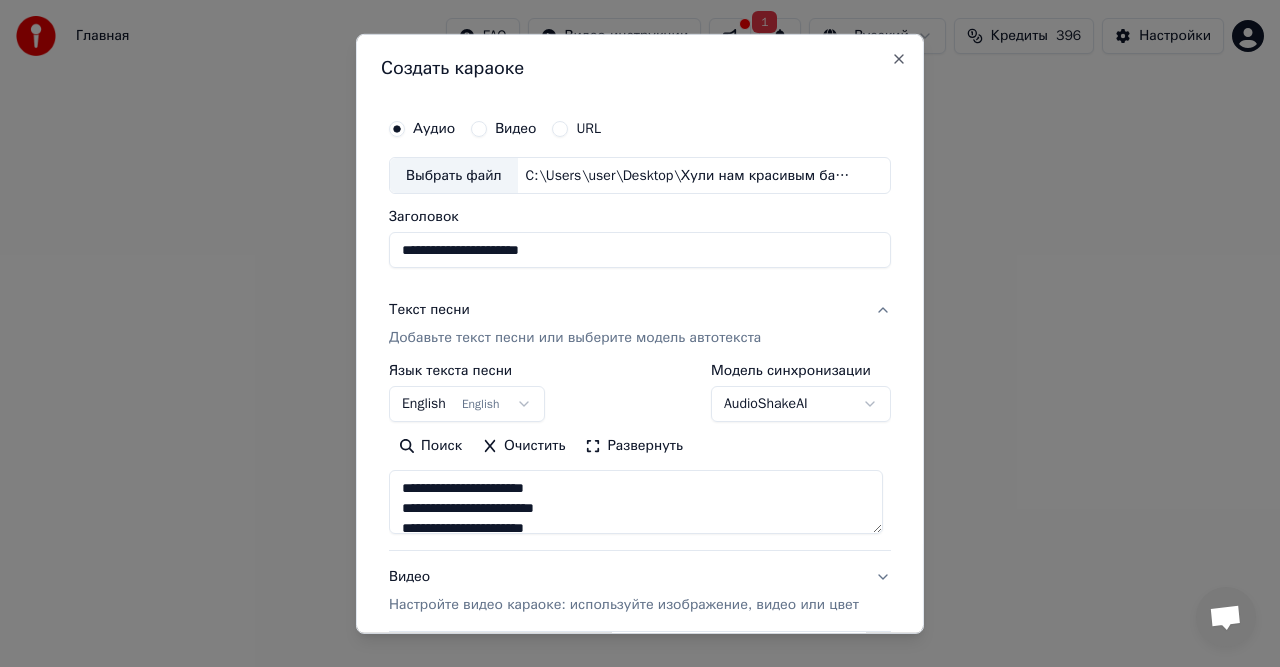 type on "**********" 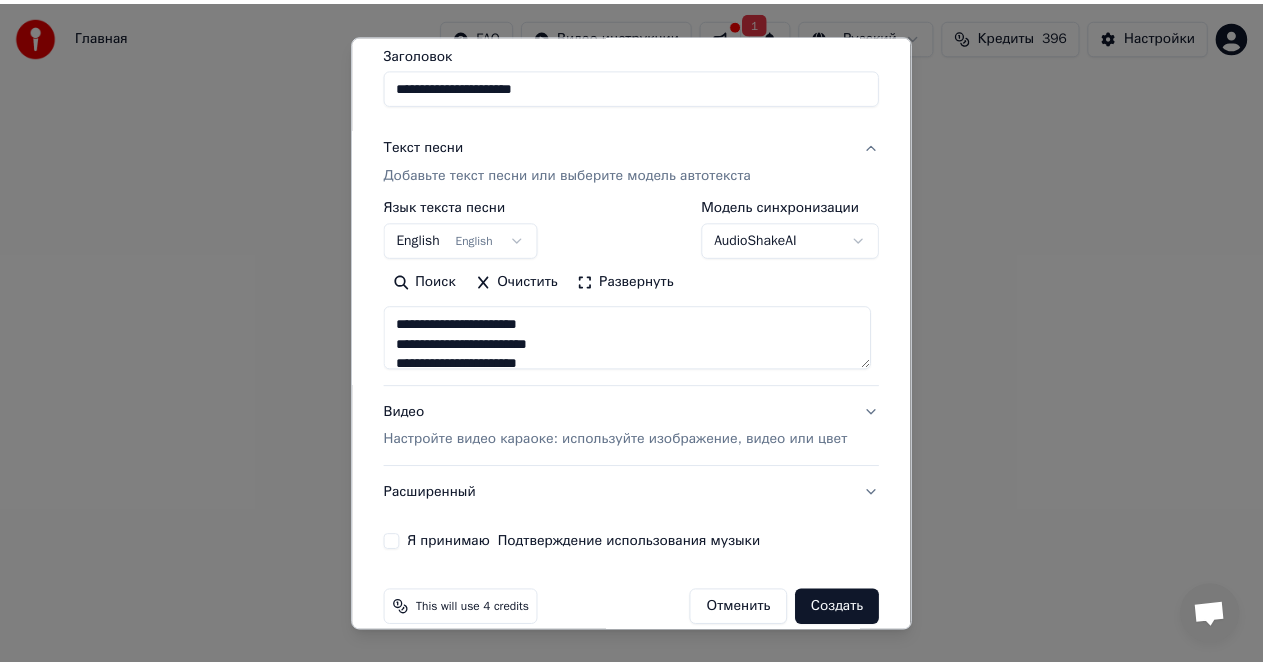 scroll, scrollTop: 189, scrollLeft: 0, axis: vertical 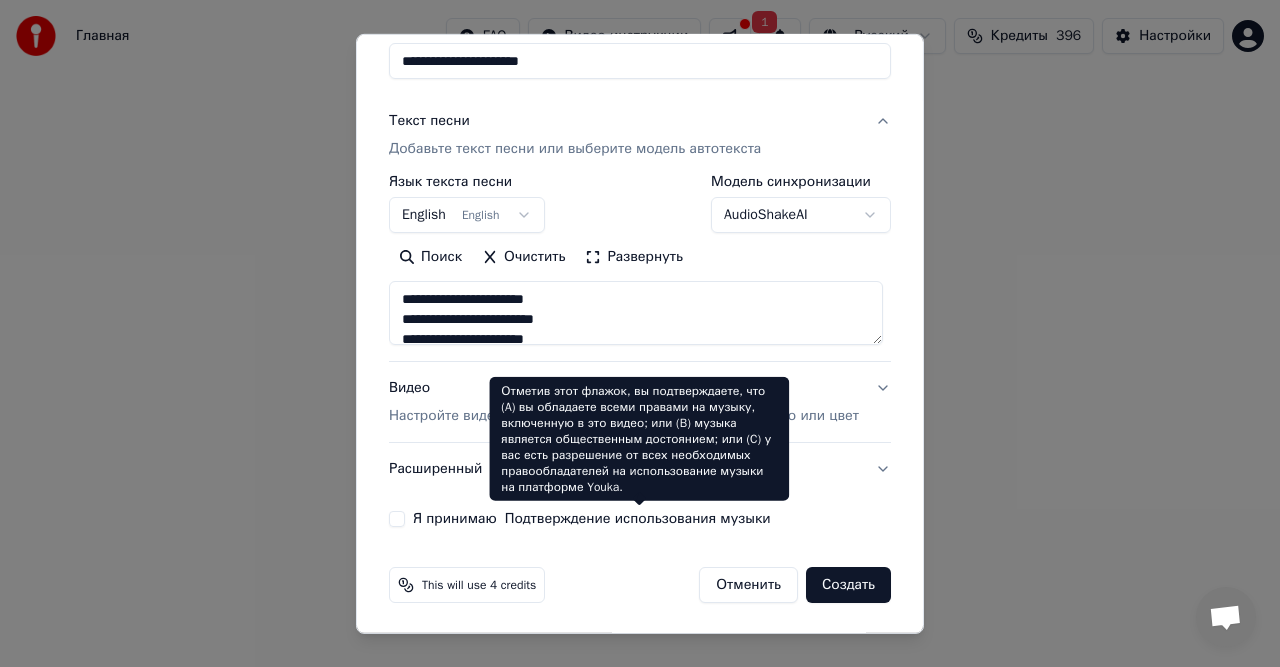 click on "Я принимаю   Подтверждение использования музыки" at bounding box center [397, 519] 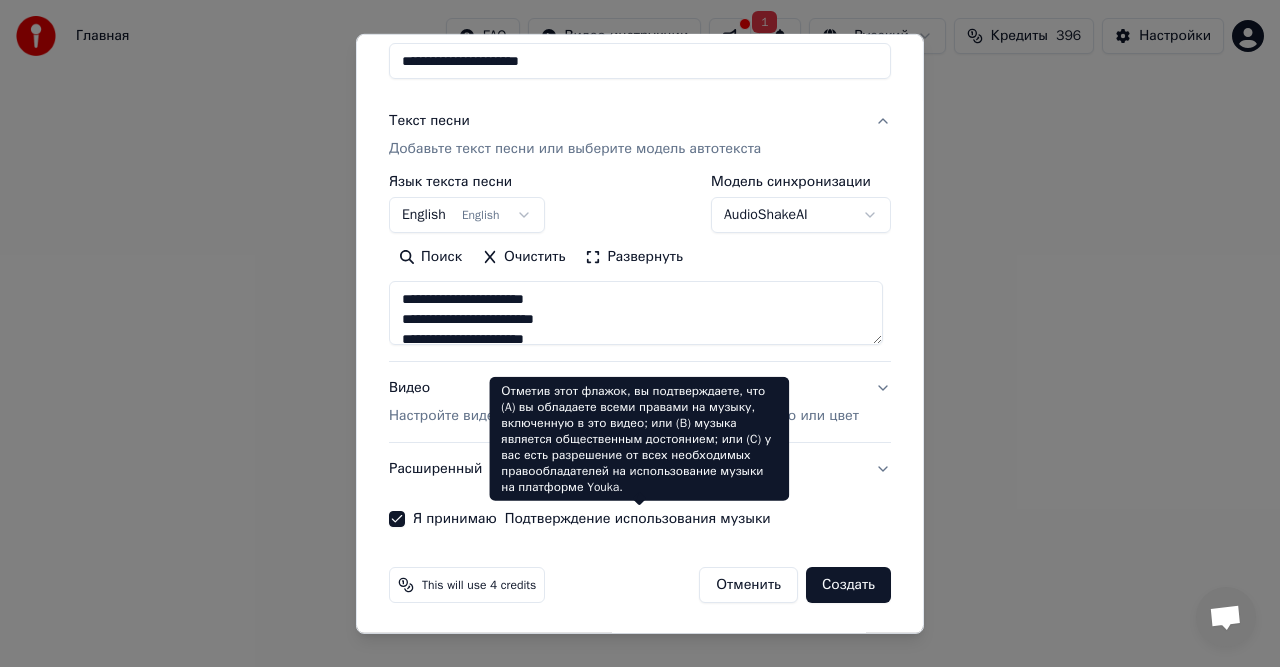 click on "Подтверждение использования музыки" at bounding box center (638, 519) 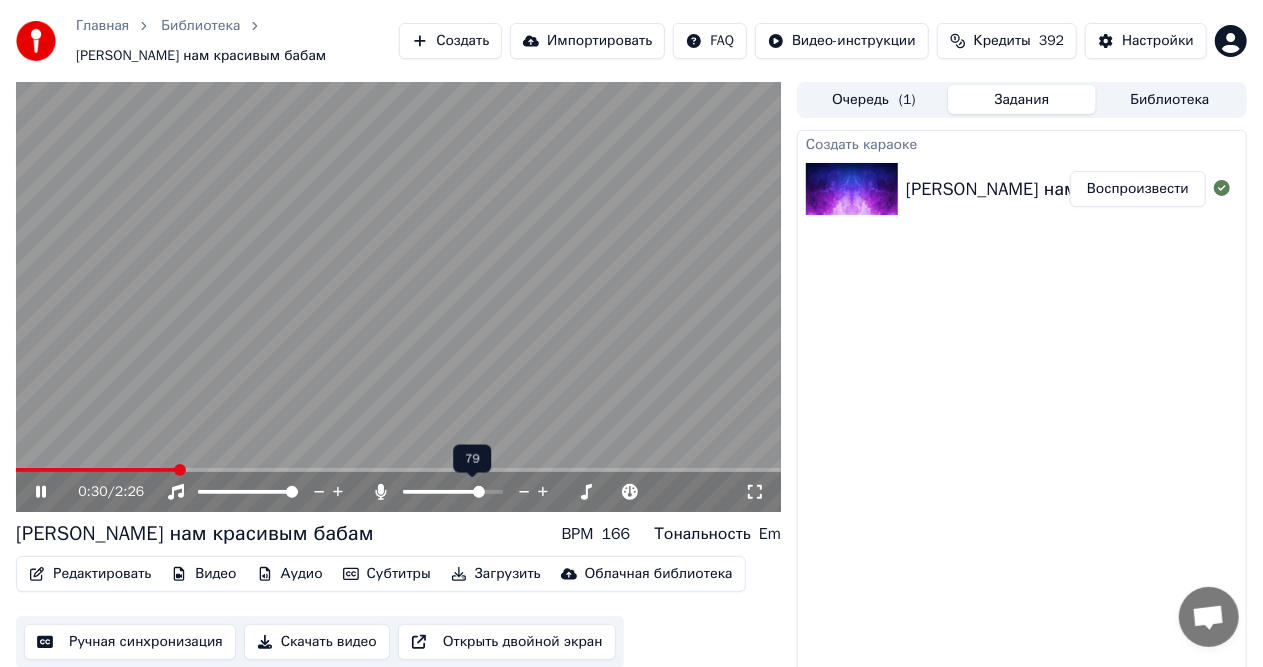 click at bounding box center [479, 492] 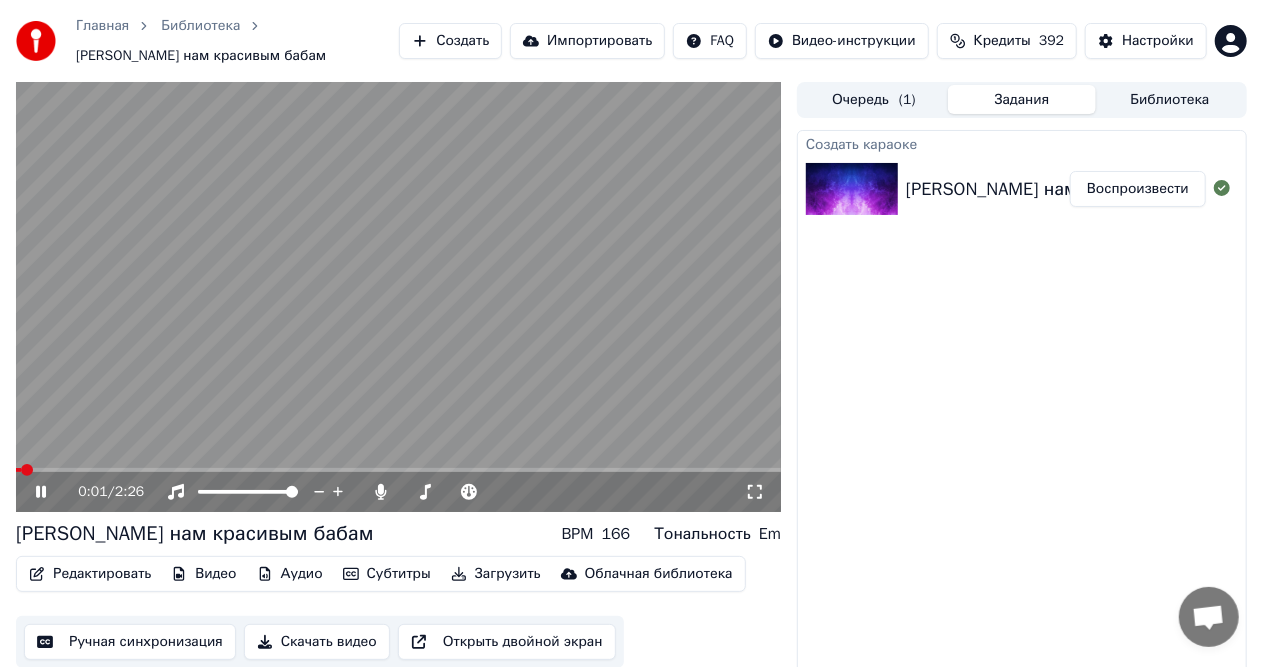 click at bounding box center [27, 470] 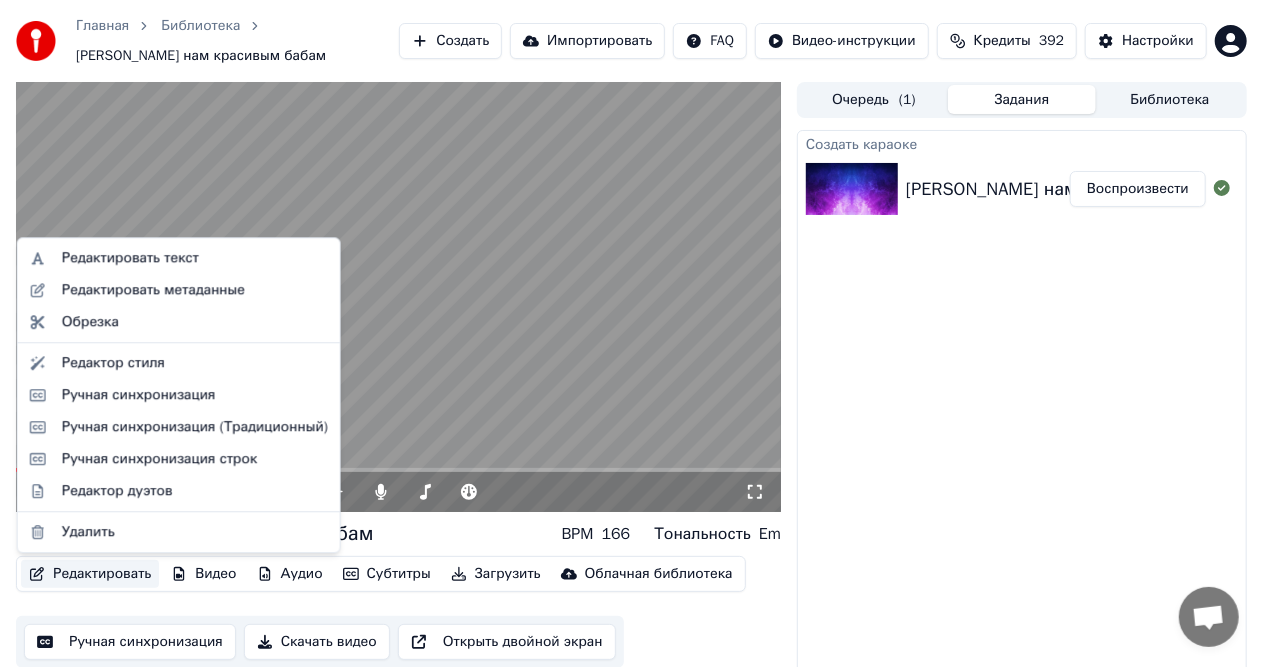 click on "Редактировать" at bounding box center (90, 574) 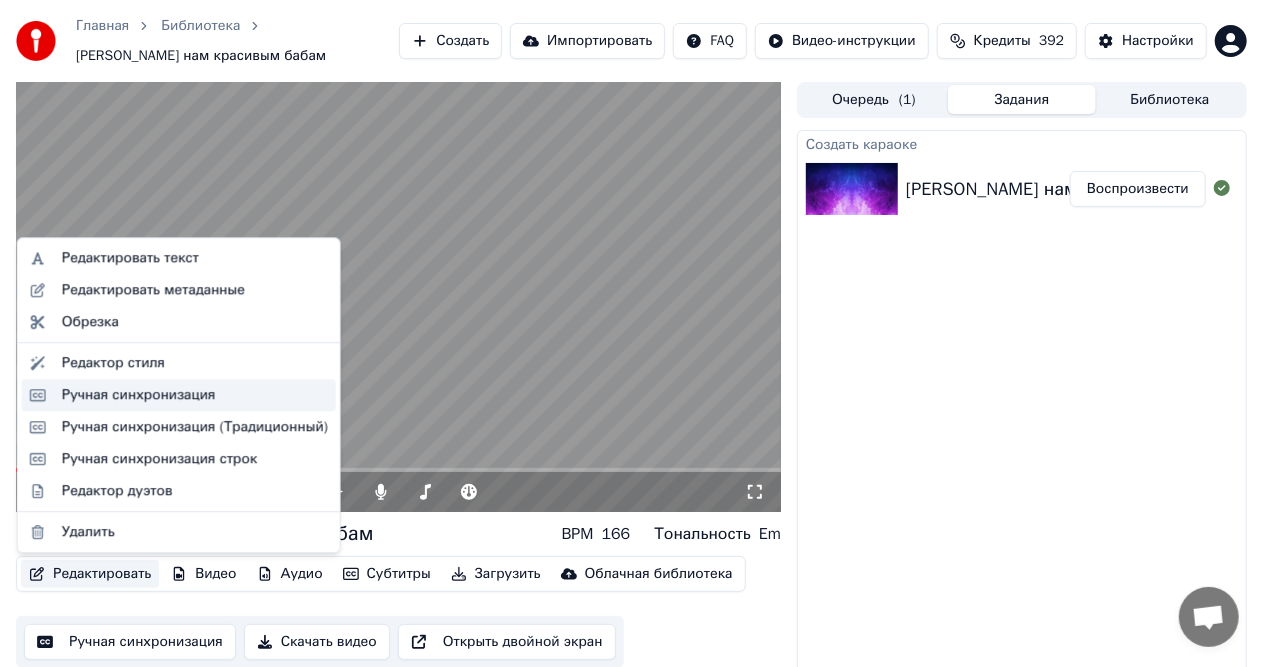click on "Ручная синхронизация" at bounding box center (139, 395) 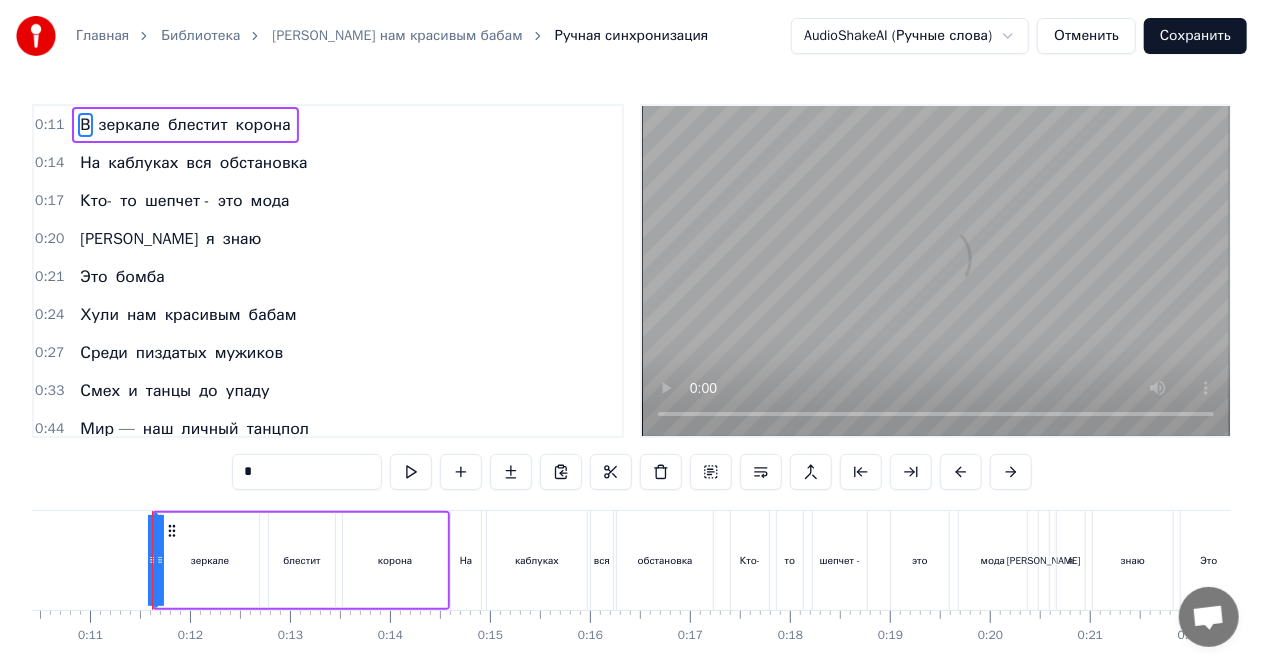 scroll, scrollTop: 0, scrollLeft: 1062, axis: horizontal 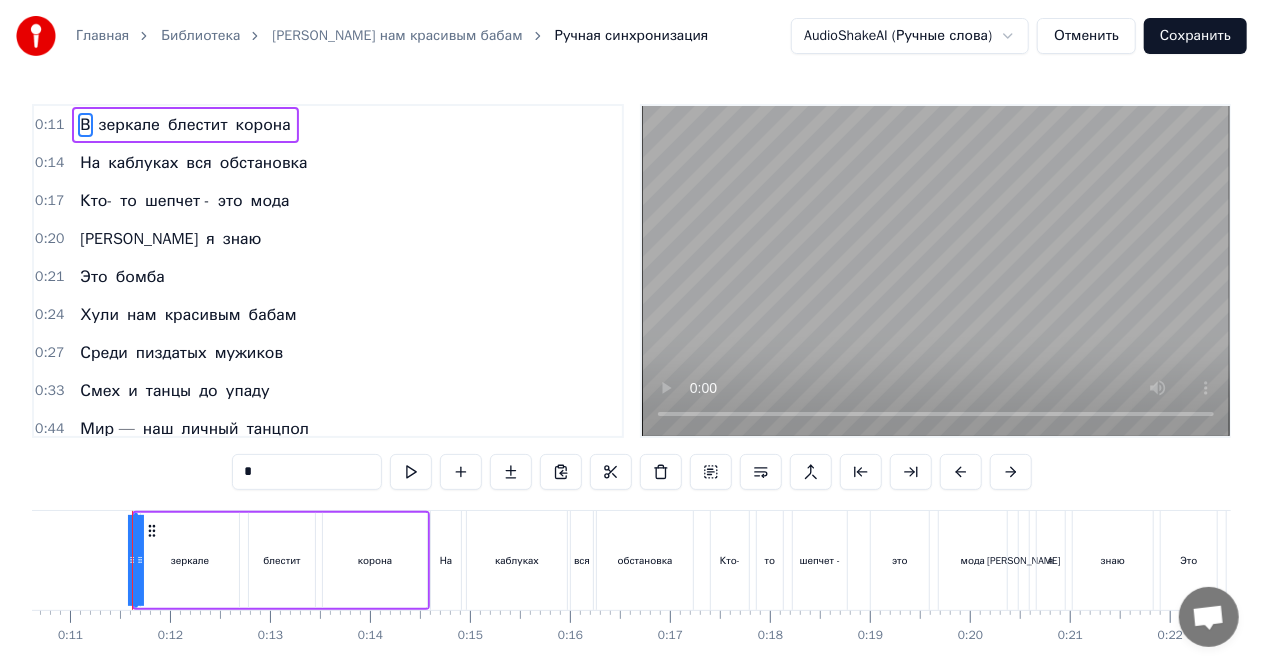 type 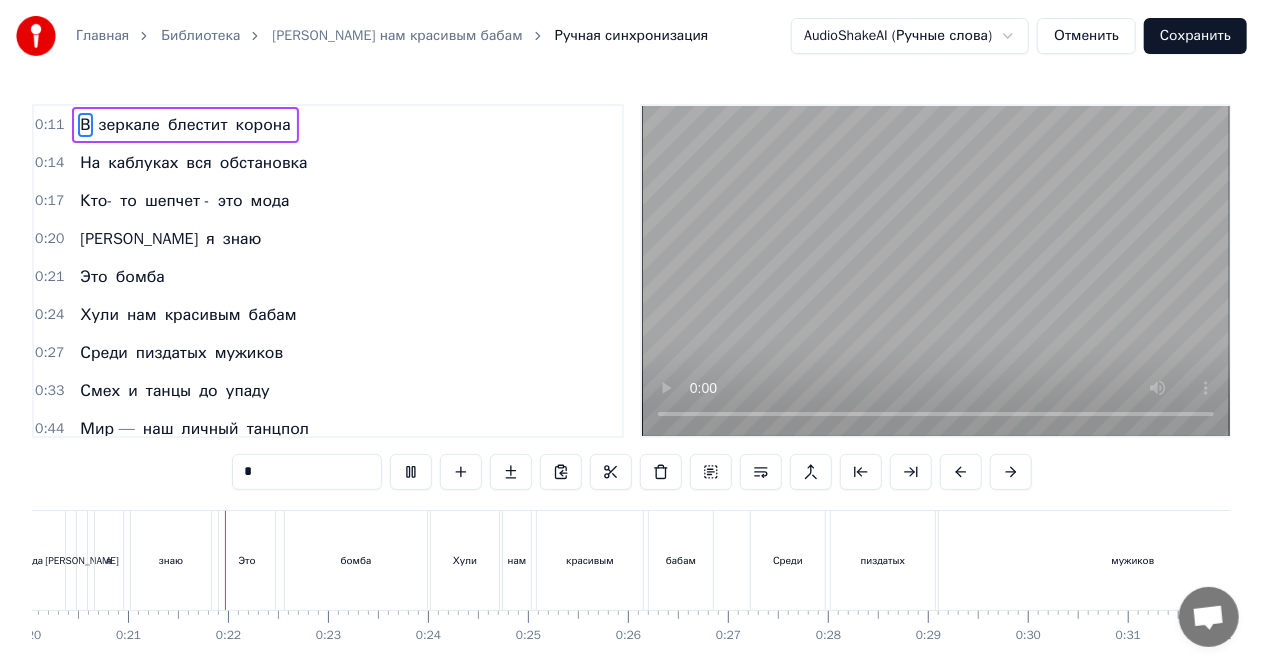 scroll, scrollTop: 0, scrollLeft: 2026, axis: horizontal 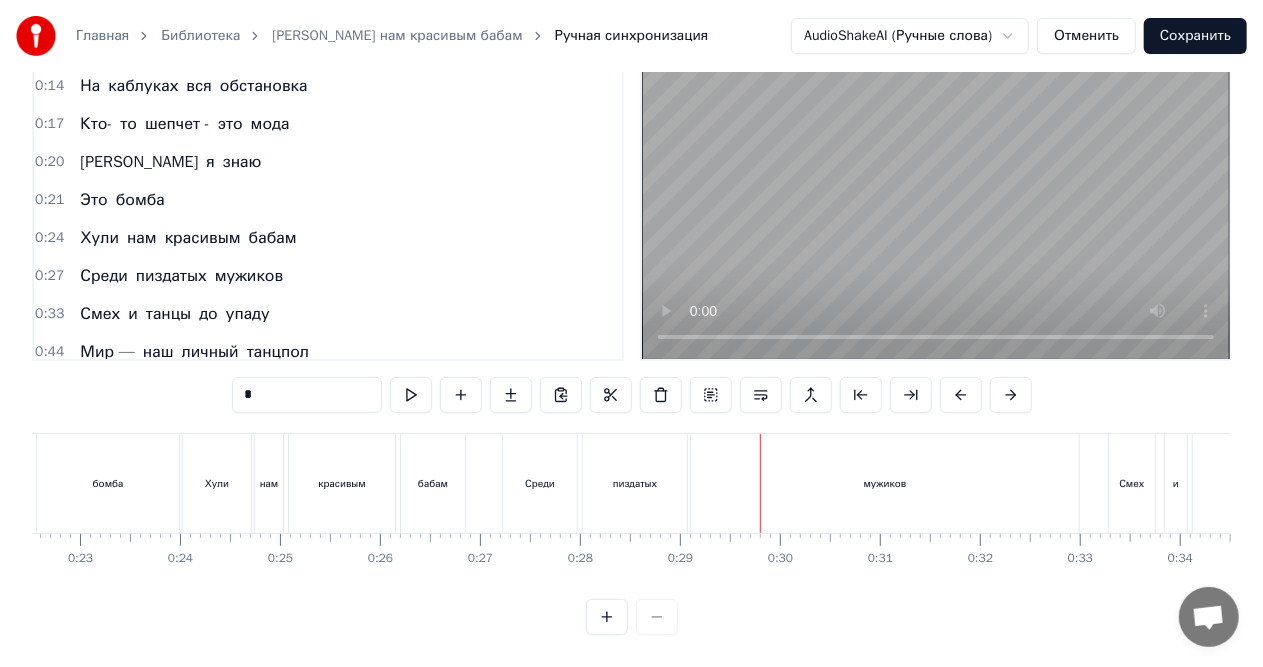 click on "мужиков" at bounding box center [885, 483] 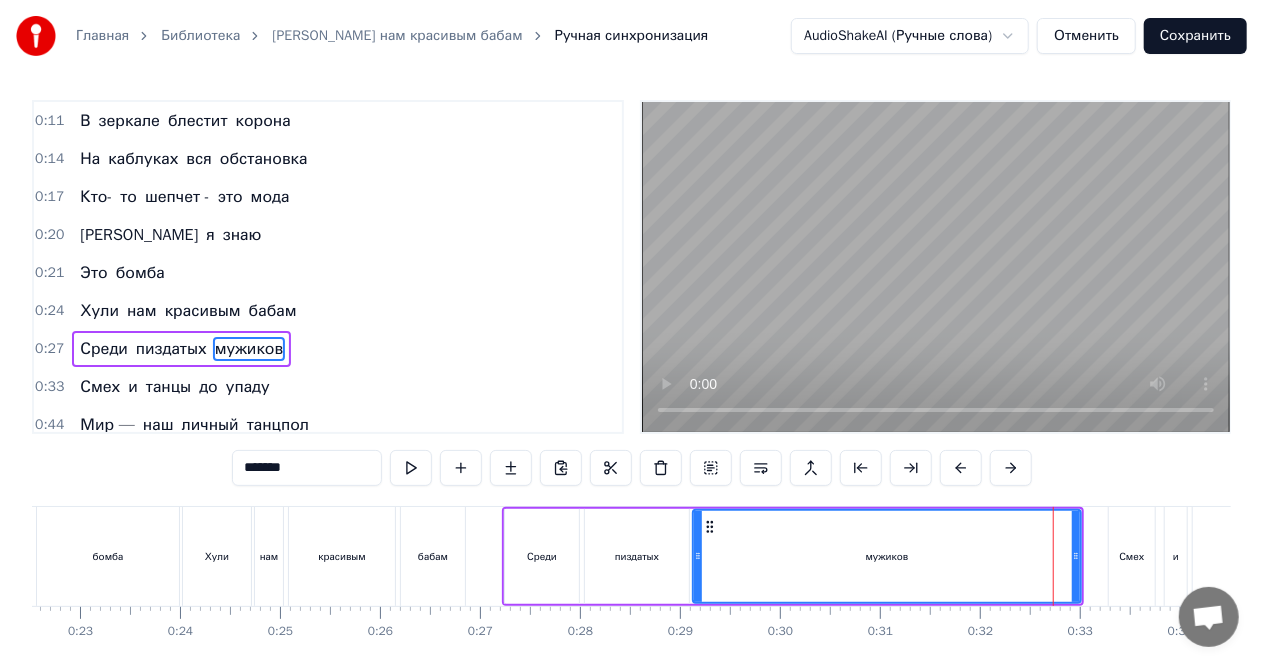 scroll, scrollTop: 0, scrollLeft: 0, axis: both 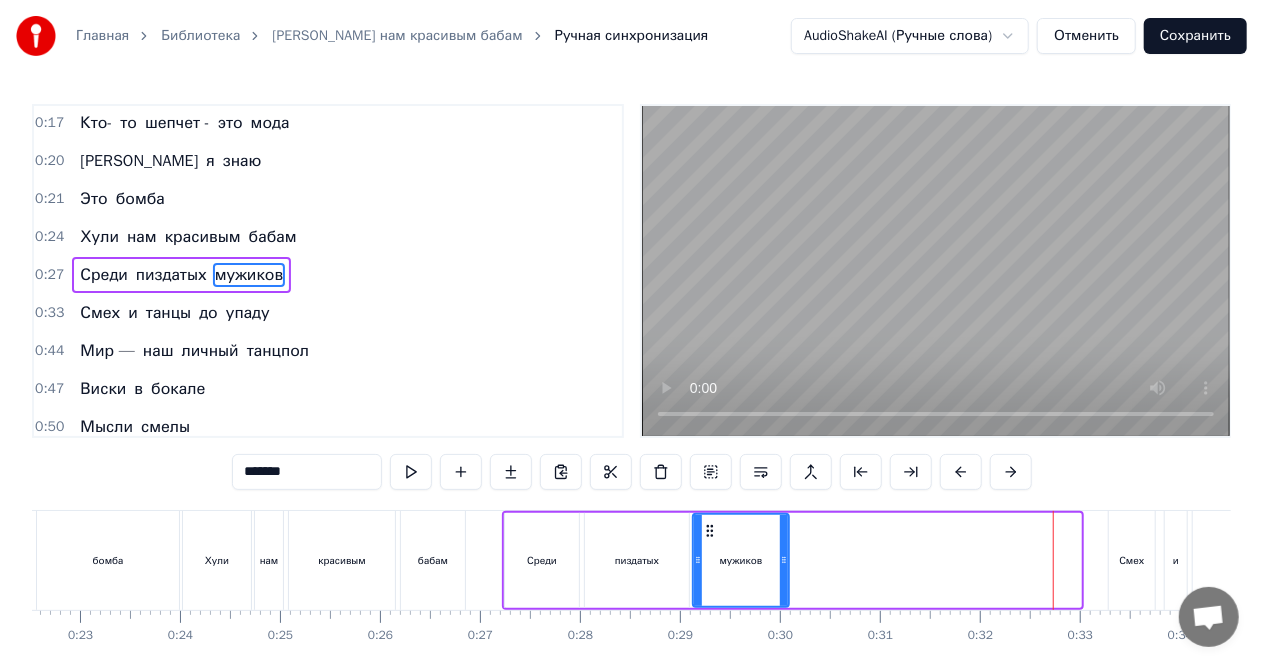 drag, startPoint x: 1074, startPoint y: 558, endPoint x: 782, endPoint y: 567, distance: 292.13867 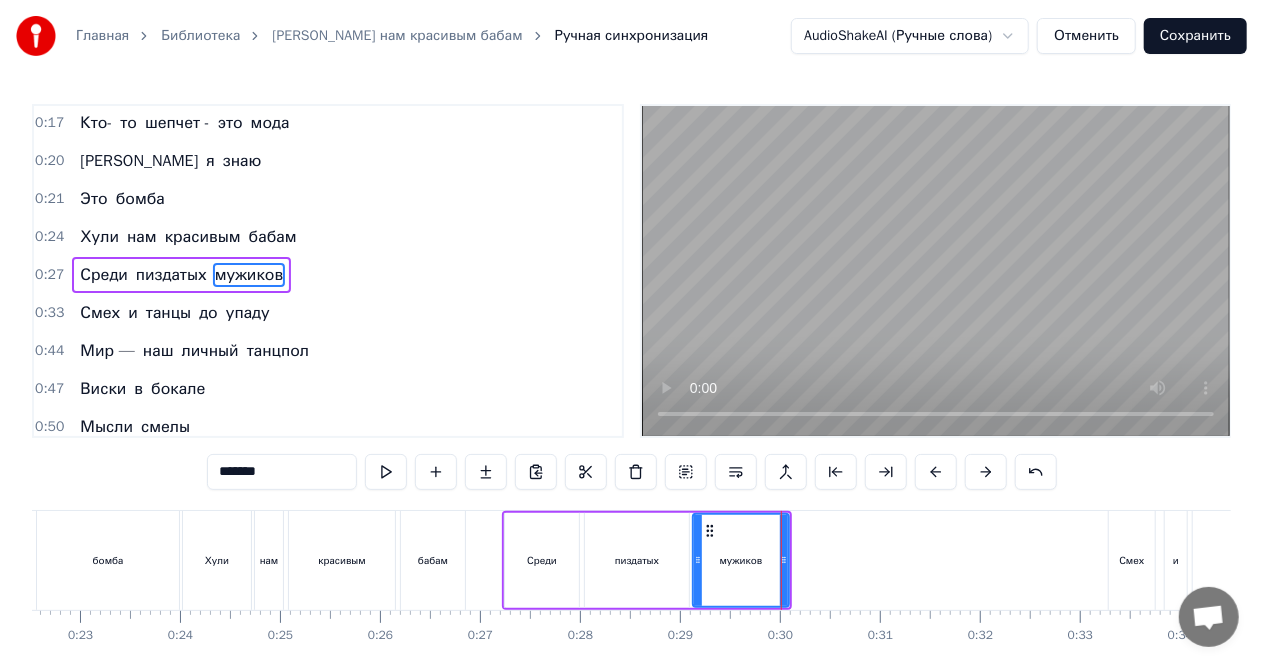 click on "пиздатых" at bounding box center [637, 560] 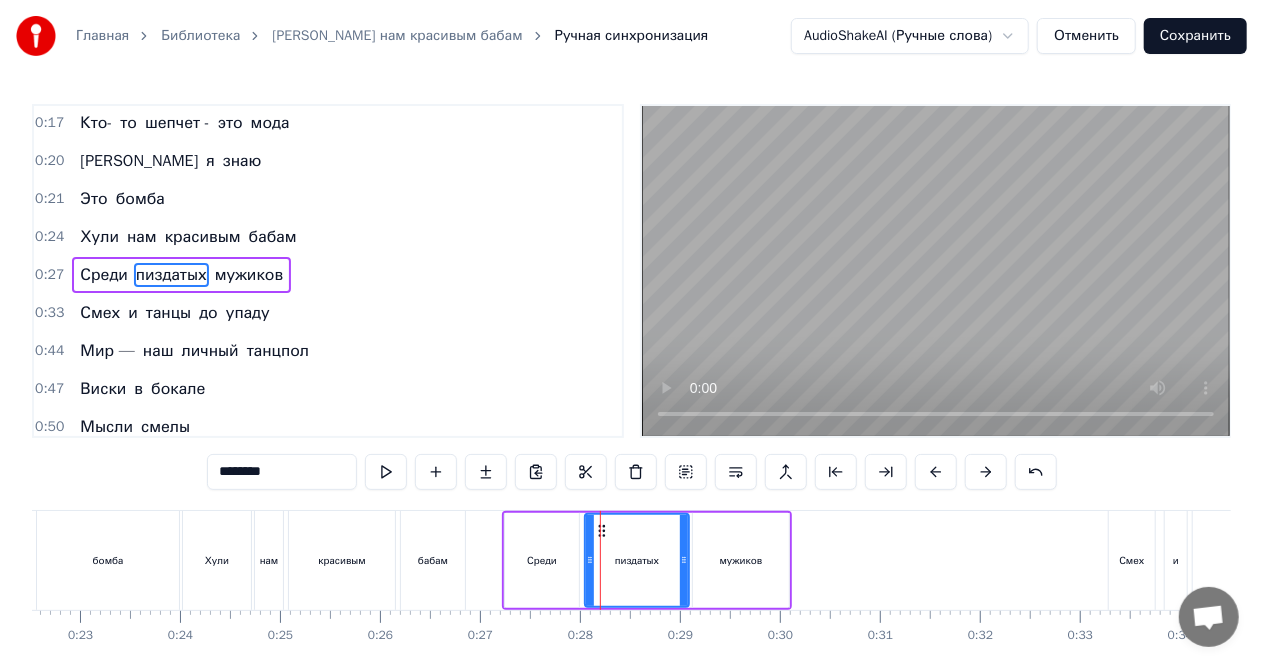 click on "бабам" at bounding box center (433, 560) 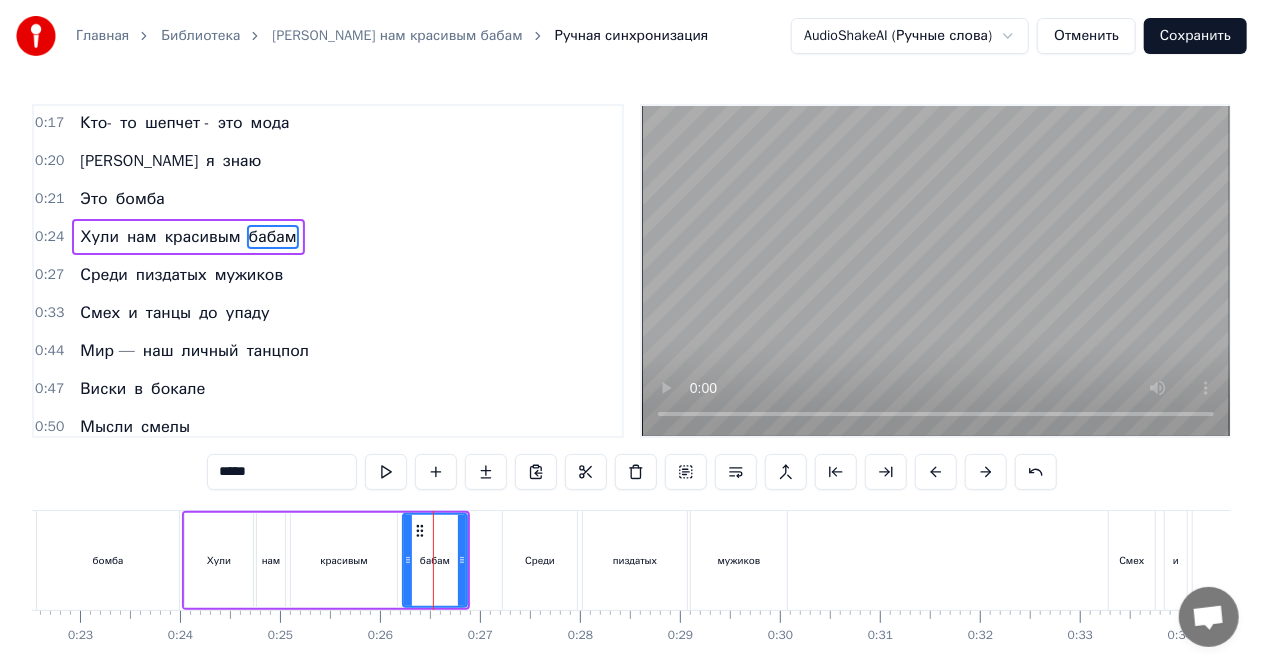 scroll, scrollTop: 40, scrollLeft: 0, axis: vertical 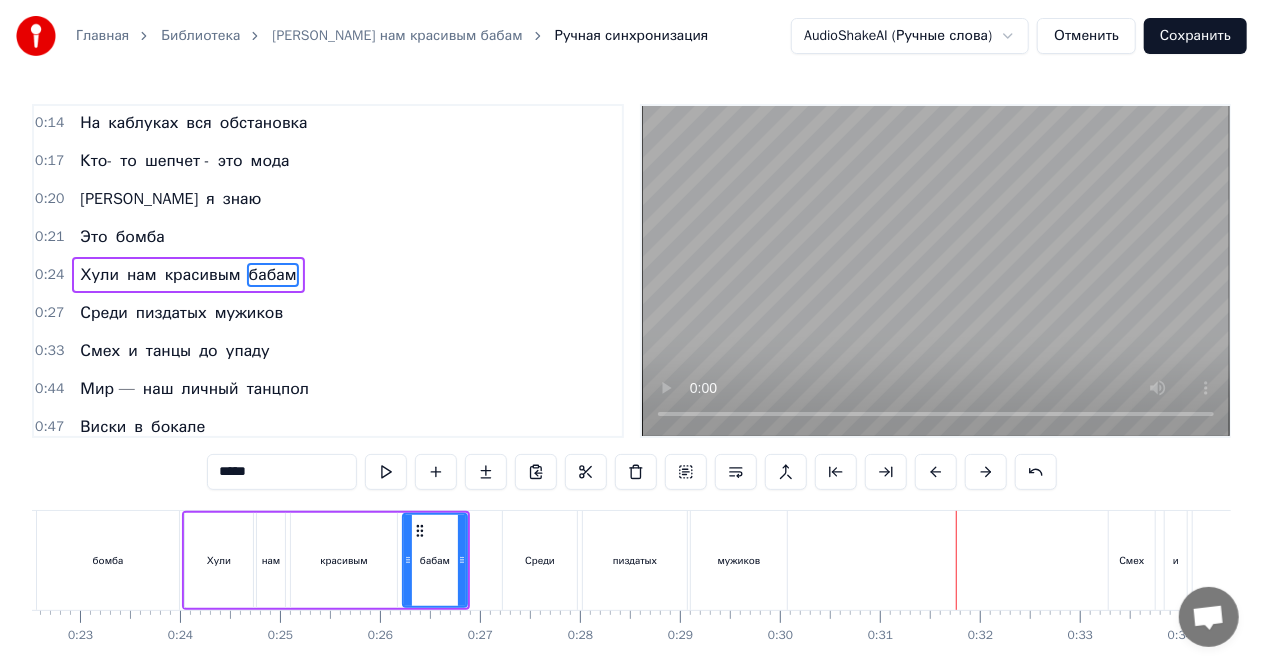 click on "красивым" at bounding box center [344, 560] 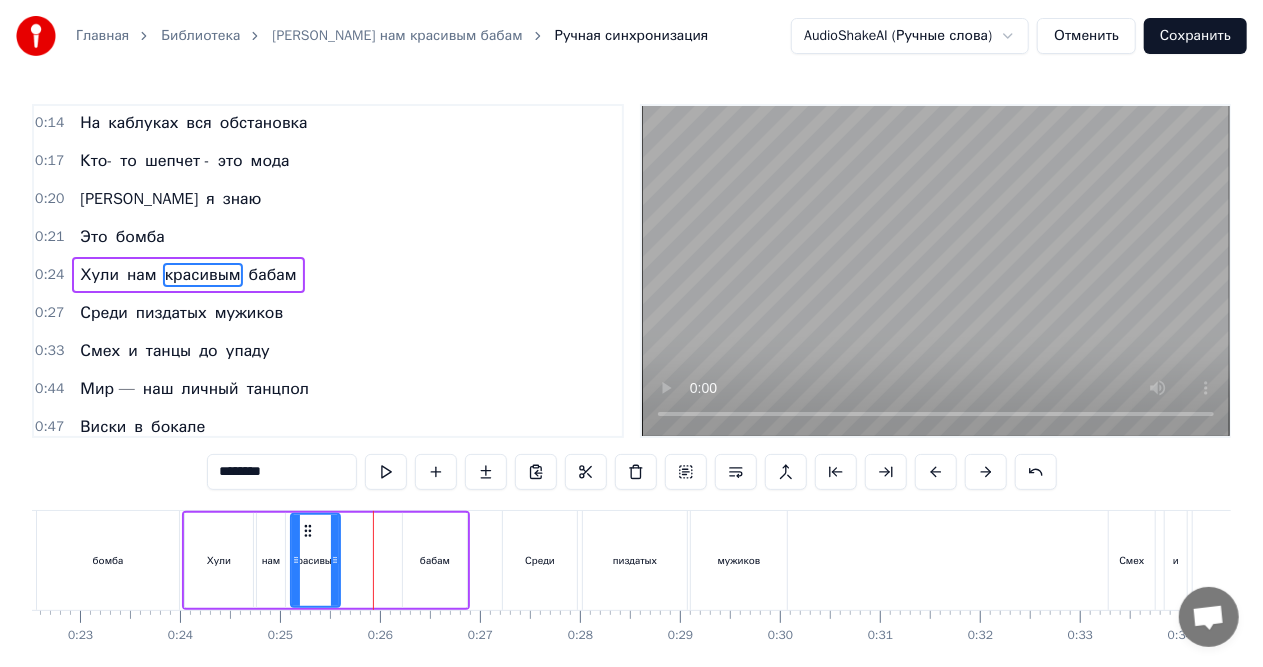 drag, startPoint x: 391, startPoint y: 560, endPoint x: 334, endPoint y: 566, distance: 57.31492 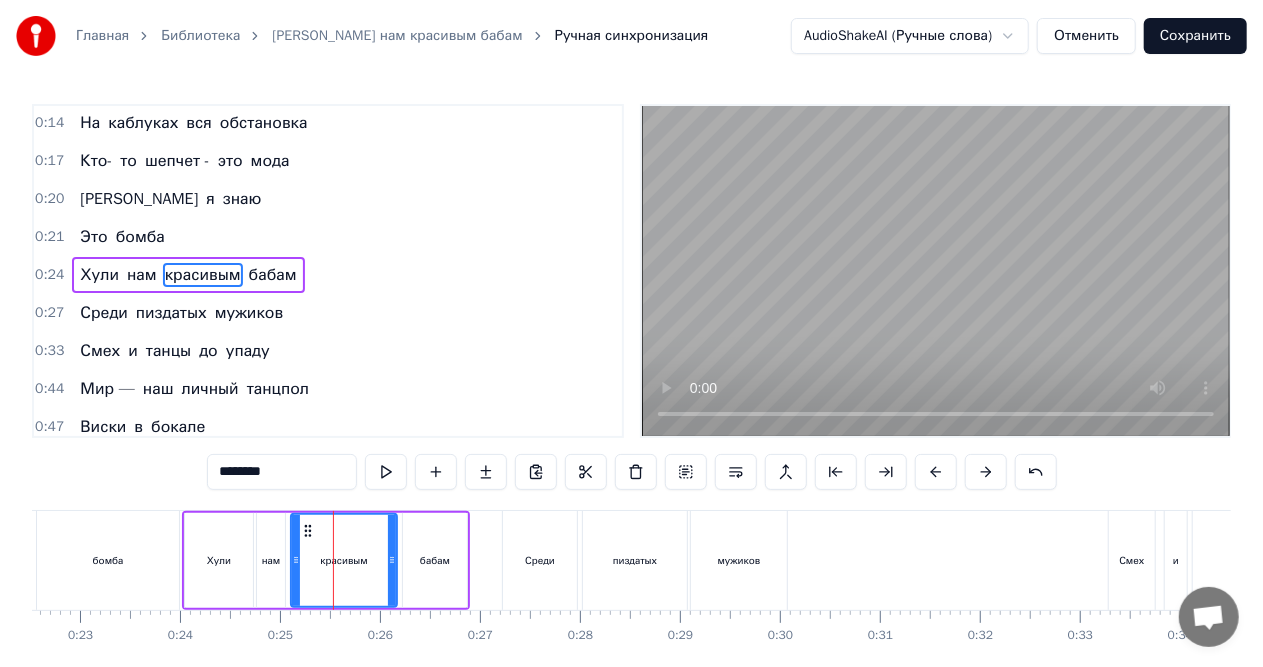 drag, startPoint x: 335, startPoint y: 559, endPoint x: 396, endPoint y: 551, distance: 61.522354 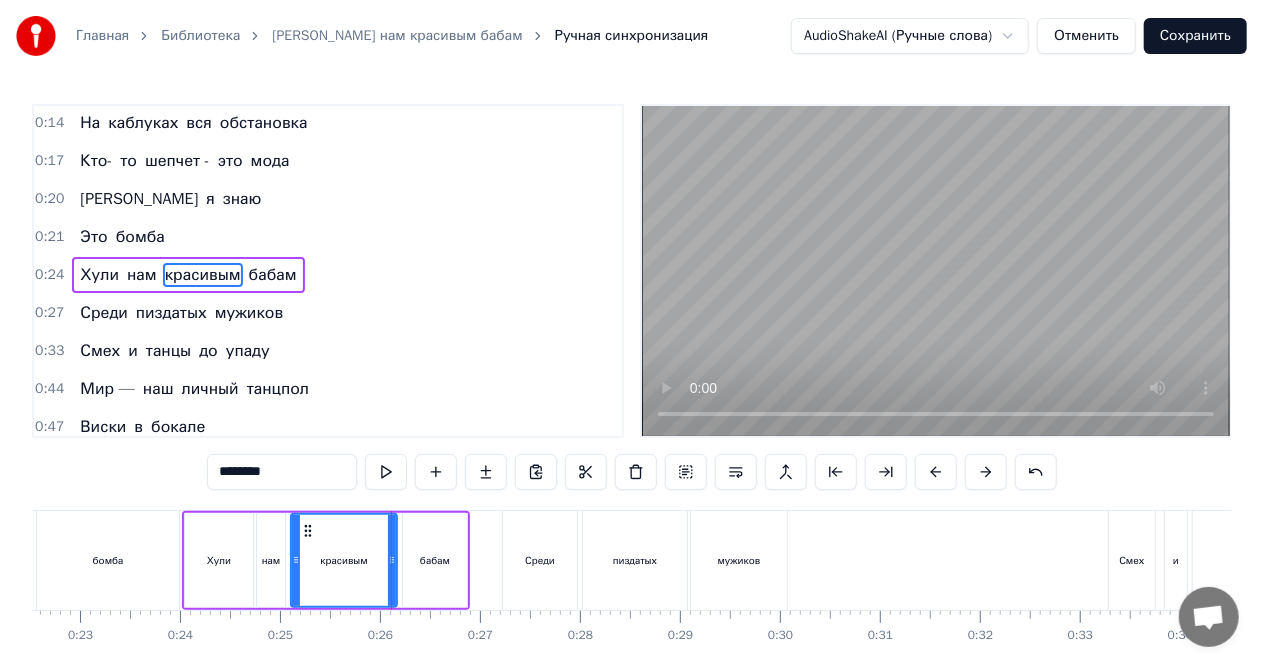 click on "пиздатых" at bounding box center [635, 560] 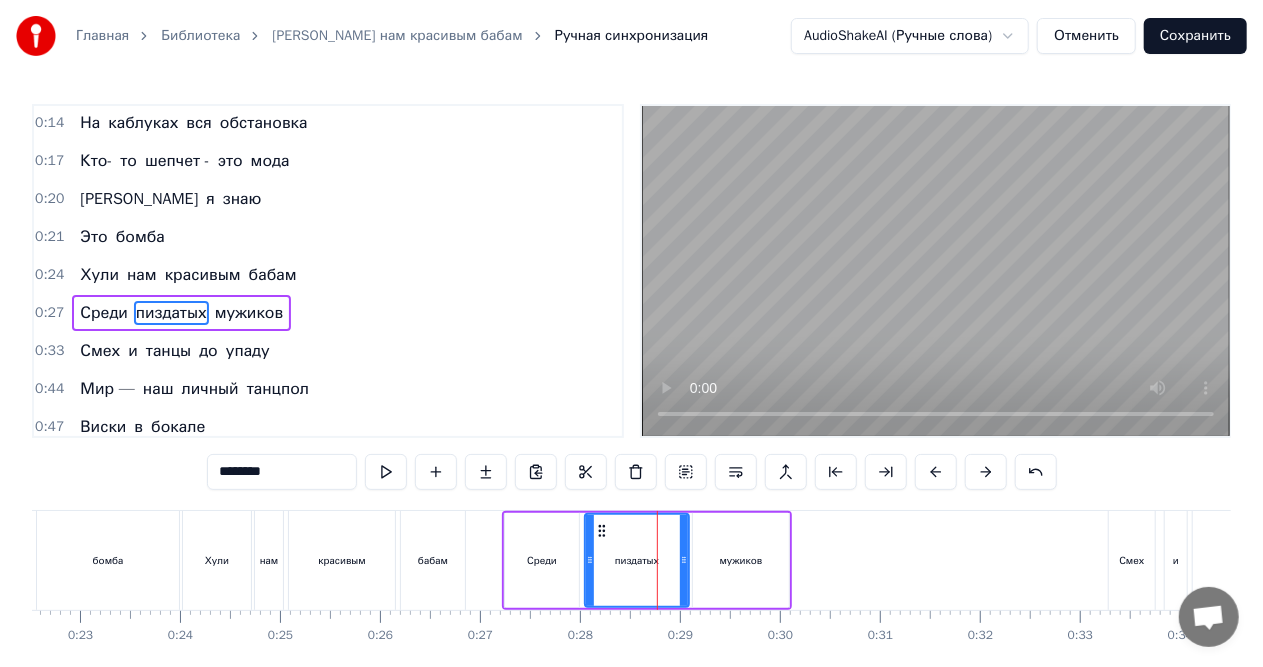scroll, scrollTop: 78, scrollLeft: 0, axis: vertical 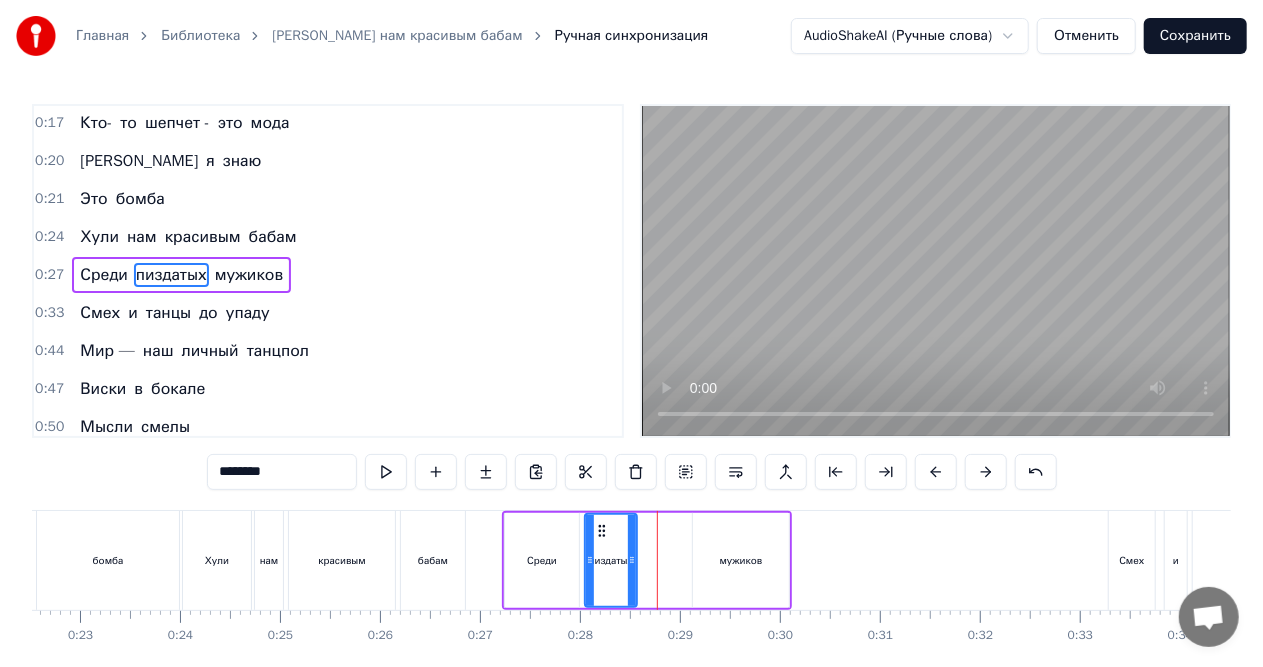 drag, startPoint x: 684, startPoint y: 557, endPoint x: 631, endPoint y: 564, distance: 53.460266 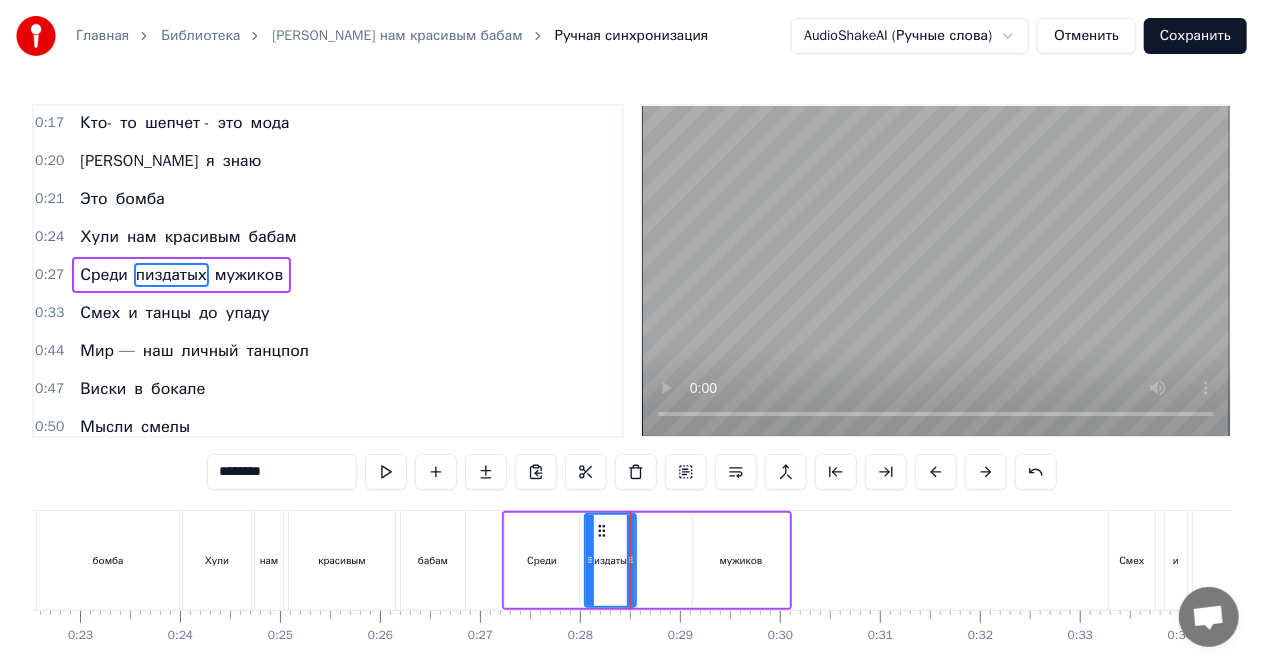 click on "мужиков" at bounding box center (741, 560) 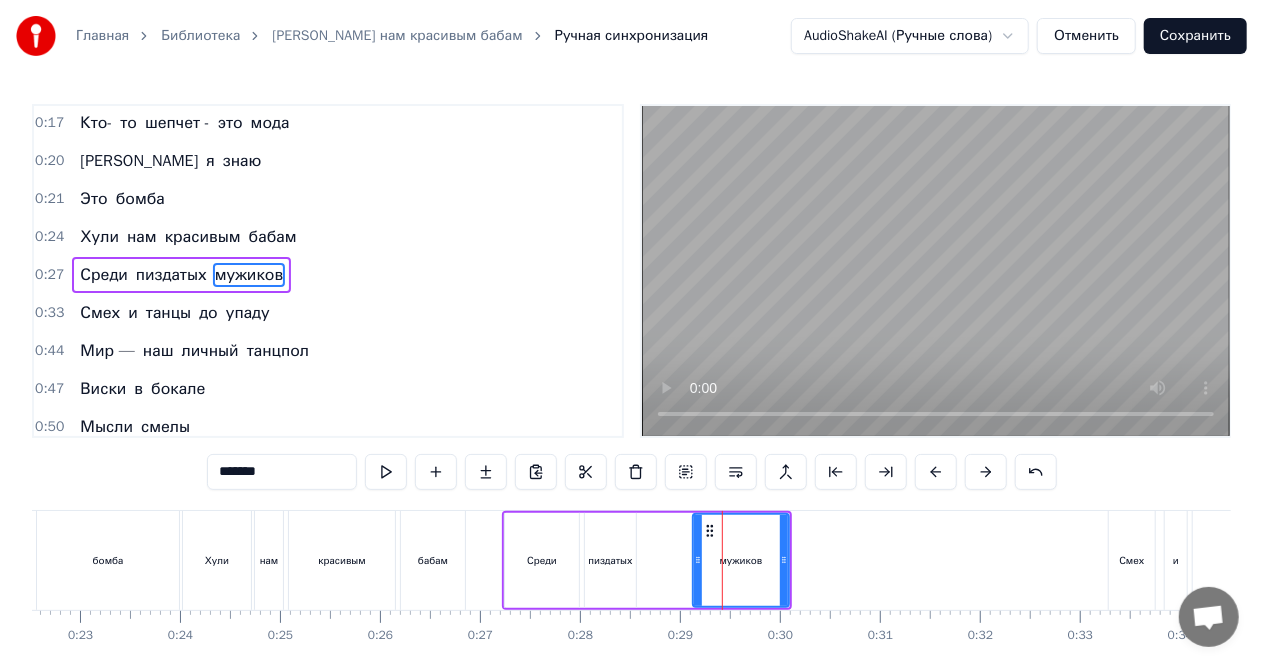 drag, startPoint x: 730, startPoint y: 536, endPoint x: 696, endPoint y: 539, distance: 34.132095 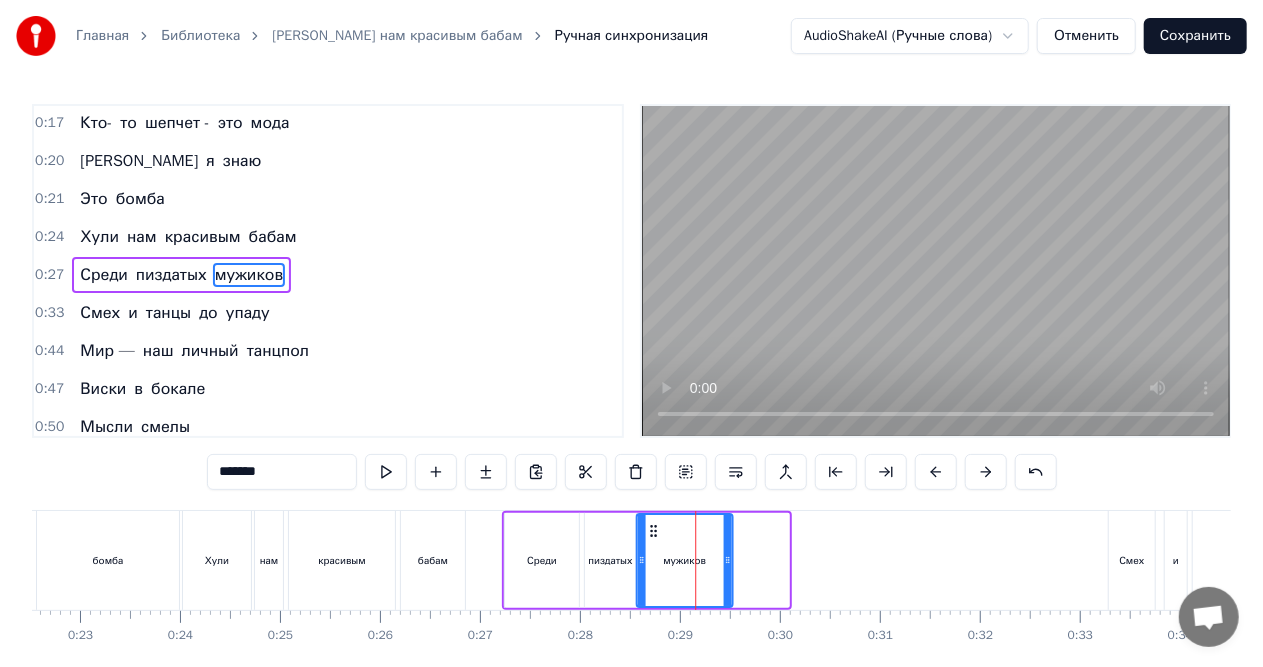 drag, startPoint x: 708, startPoint y: 534, endPoint x: 650, endPoint y: 538, distance: 58.137768 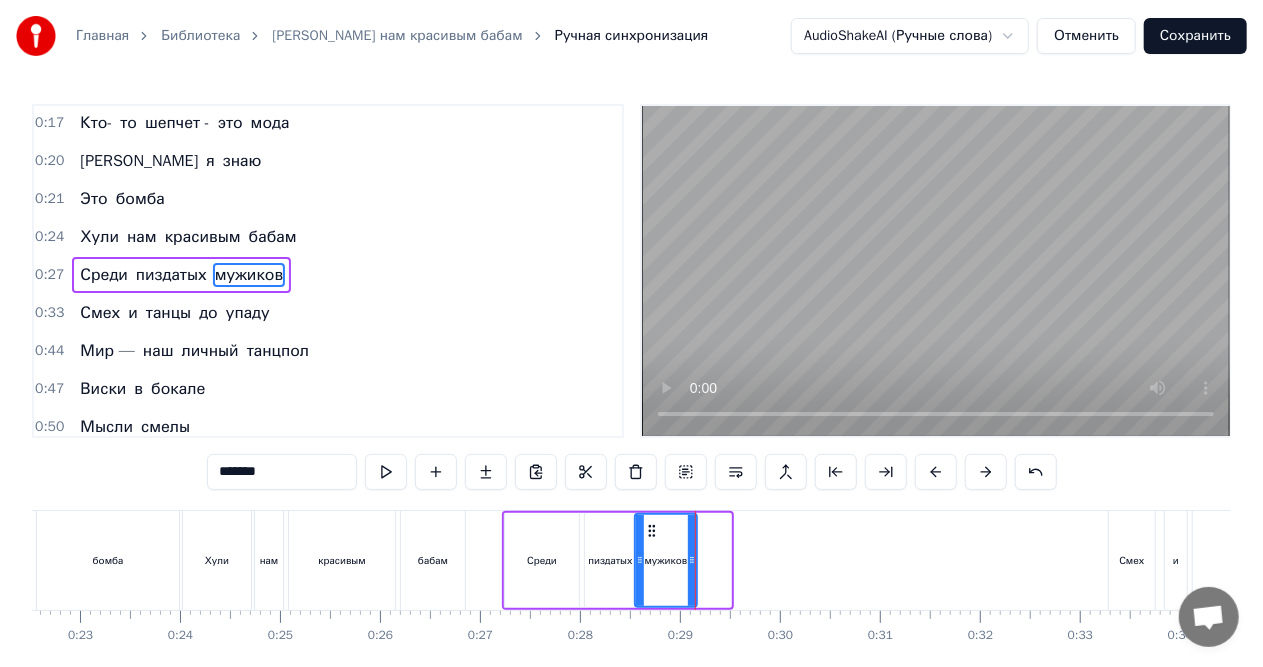 drag, startPoint x: 724, startPoint y: 560, endPoint x: 690, endPoint y: 560, distance: 34 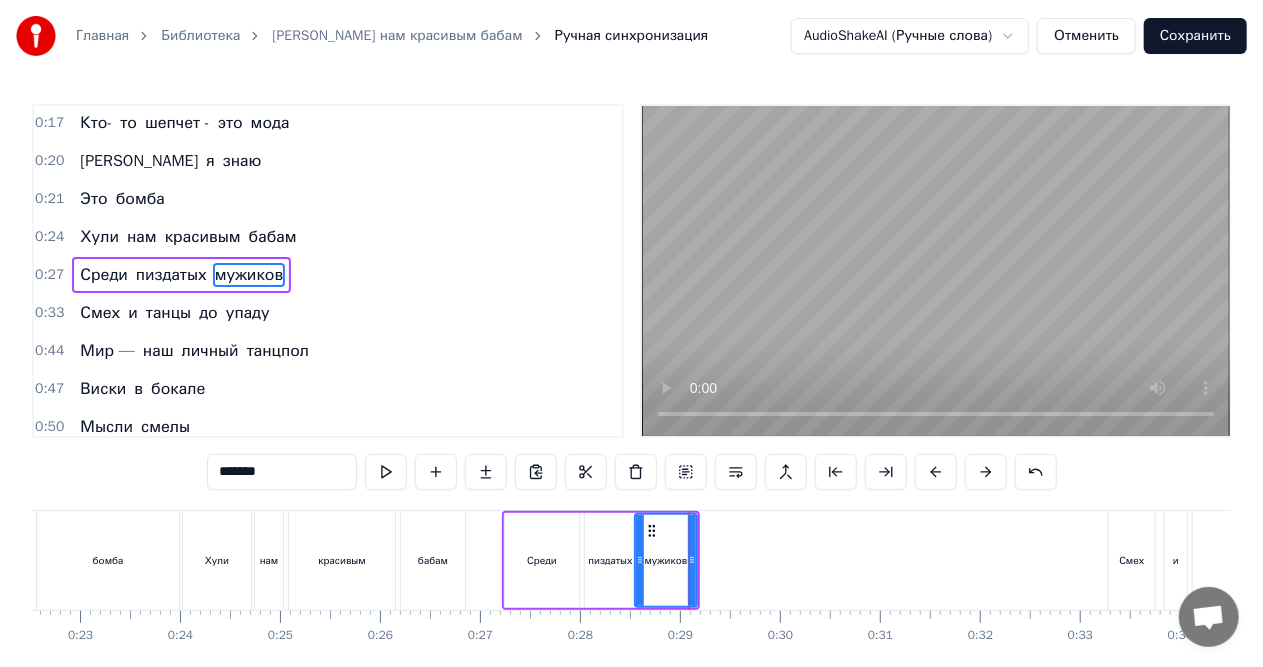 click on "красивым" at bounding box center [342, 560] 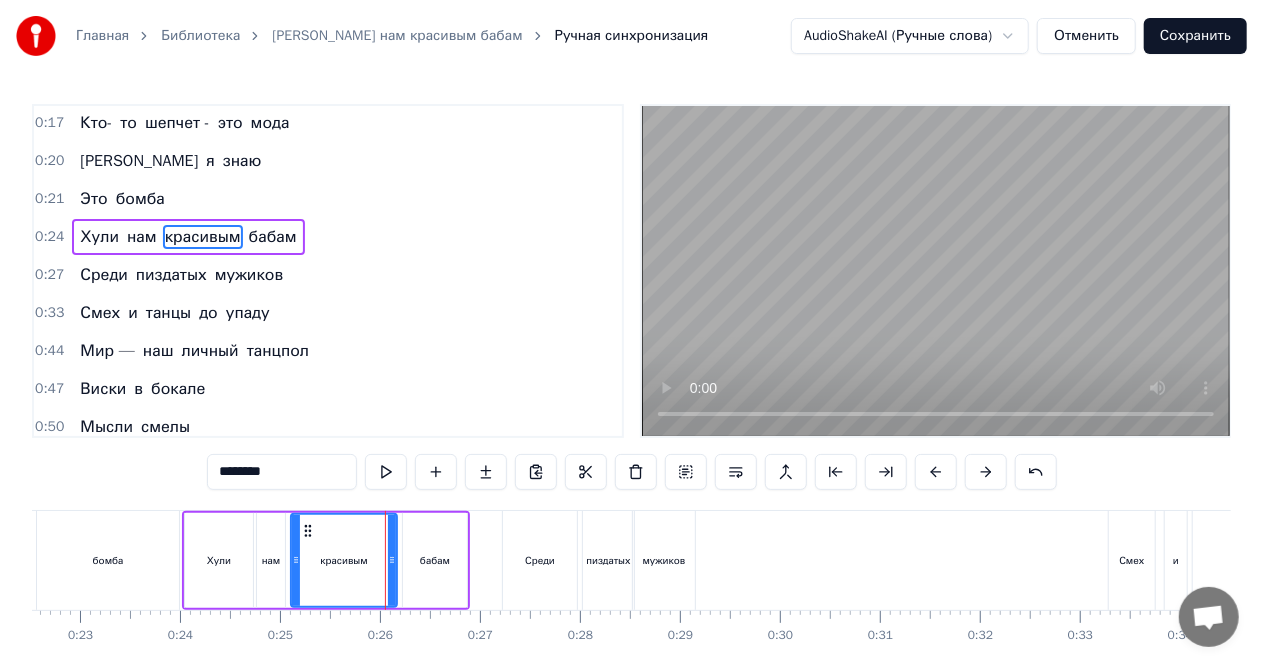 scroll, scrollTop: 40, scrollLeft: 0, axis: vertical 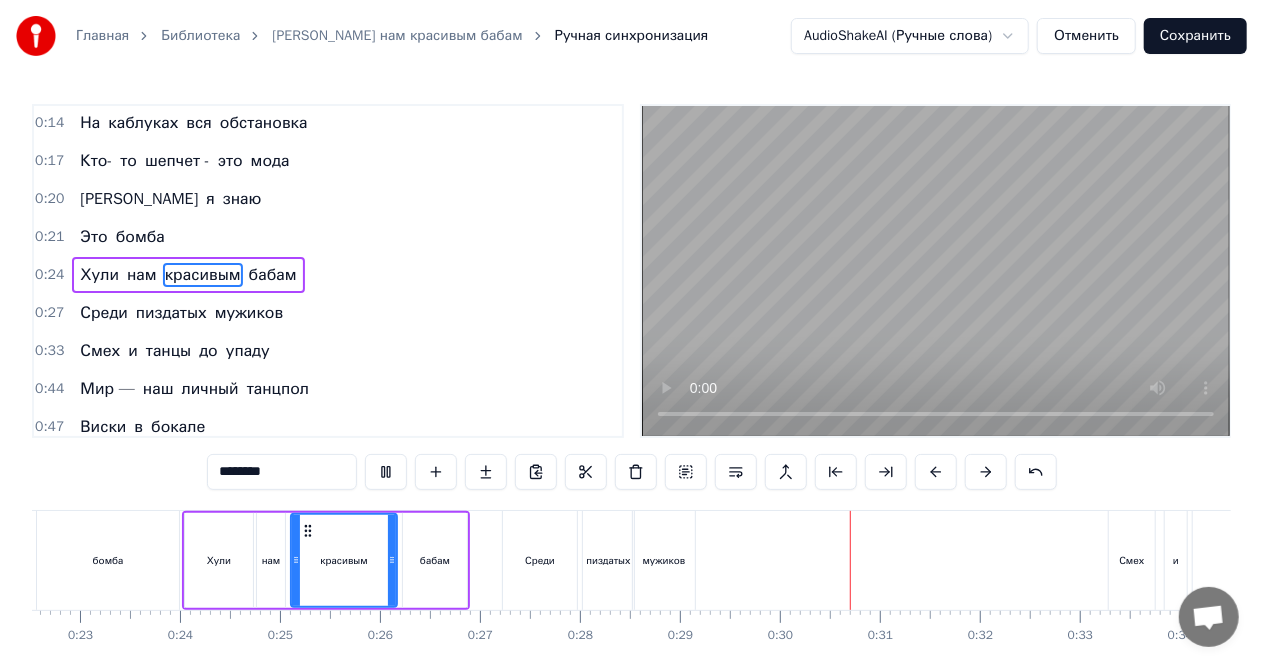 click at bounding box center [936, 271] 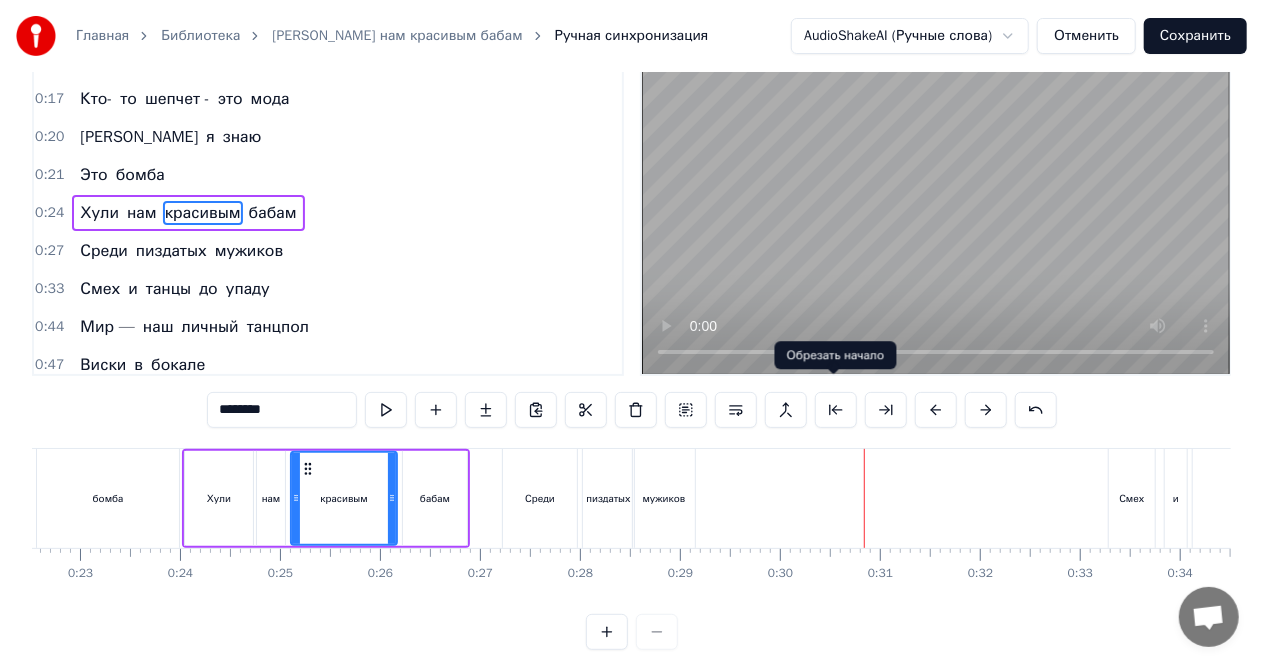scroll, scrollTop: 93, scrollLeft: 0, axis: vertical 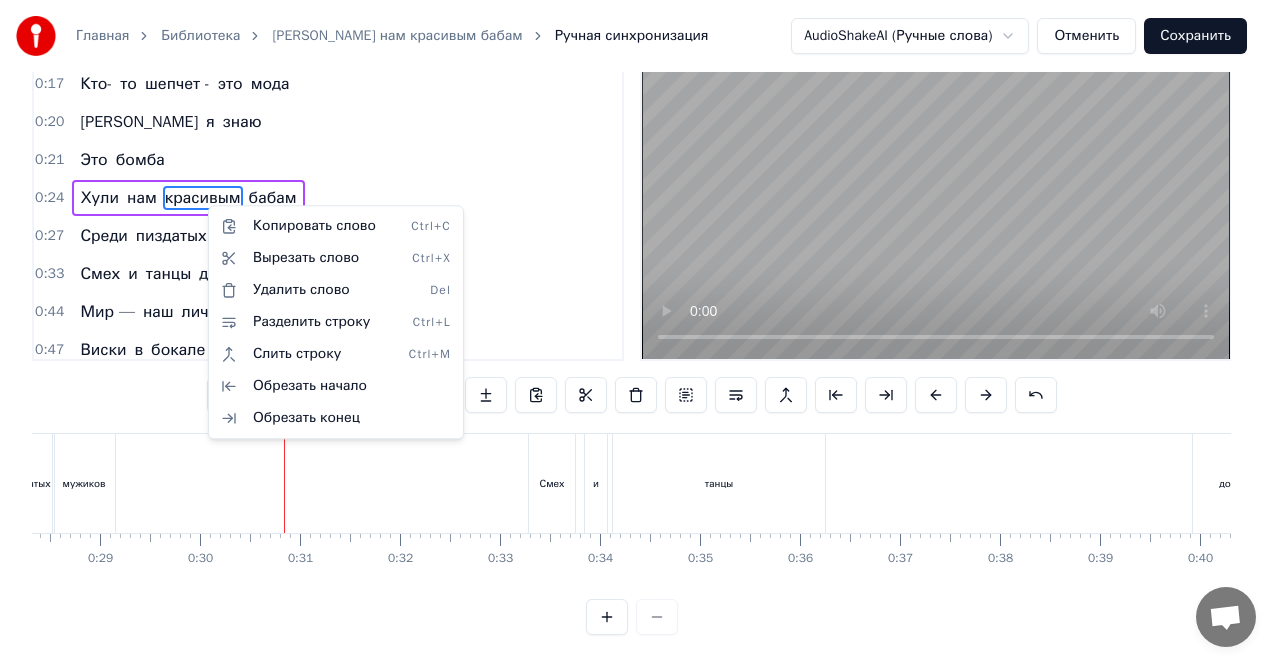 click on "Главная Библиотека Хули нам красивым бабам Ручная синхронизация AudioShakeAI (Ручные слова) Отменить Сохранить 0:11 В зеркале блестит корона 0:14 На каблуках вся обстановка 0:17 Кто- то шепчет - это мода 0:20 А я знаю 0:21 Это бомба 0:24 Хули нам красивым бабам 0:27 Среди пиздатых мужиков 0:33 Смех и танцы до упаду 0:44 Мир — наш личный танцпол 0:47 Виски в бокале 0:50 Мысли смелы 0:53 Машем руками 0:56 Все мы смели 0:58 Эти взгляды 0:59 Что цепляют 1:00 Кто здесь правит 1:02 Все узнают 1:08 Хули нам красивым бабам 1:12 Среди пиздатых мужиков 1:14 Смех и танцы до упаду 1:17 Мир — наш личный танцпол 1:32 Свет А" at bounding box center [640, 295] 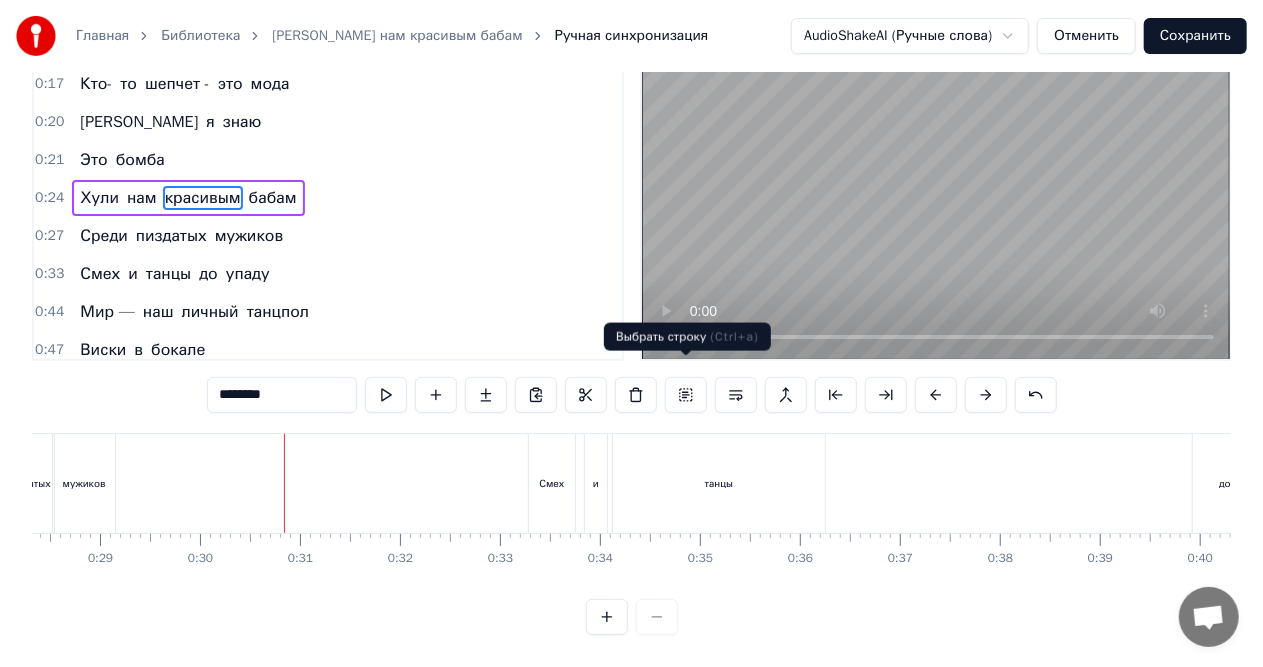 click at bounding box center [686, 395] 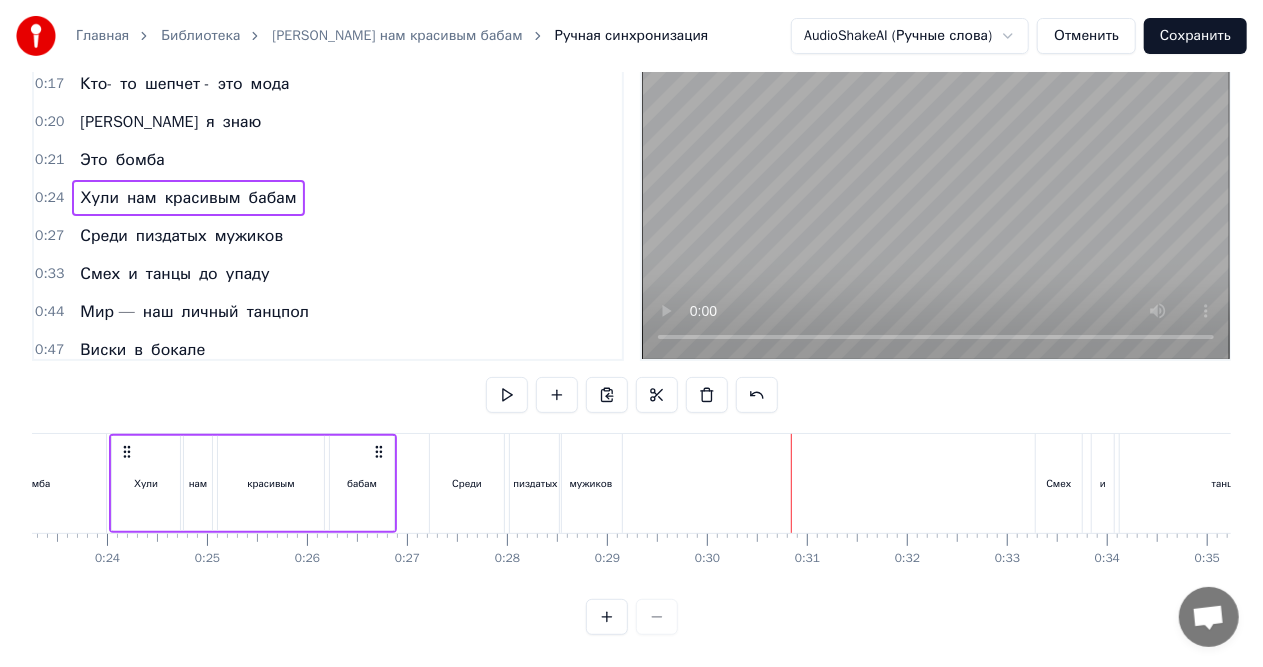scroll, scrollTop: 0, scrollLeft: 2302, axis: horizontal 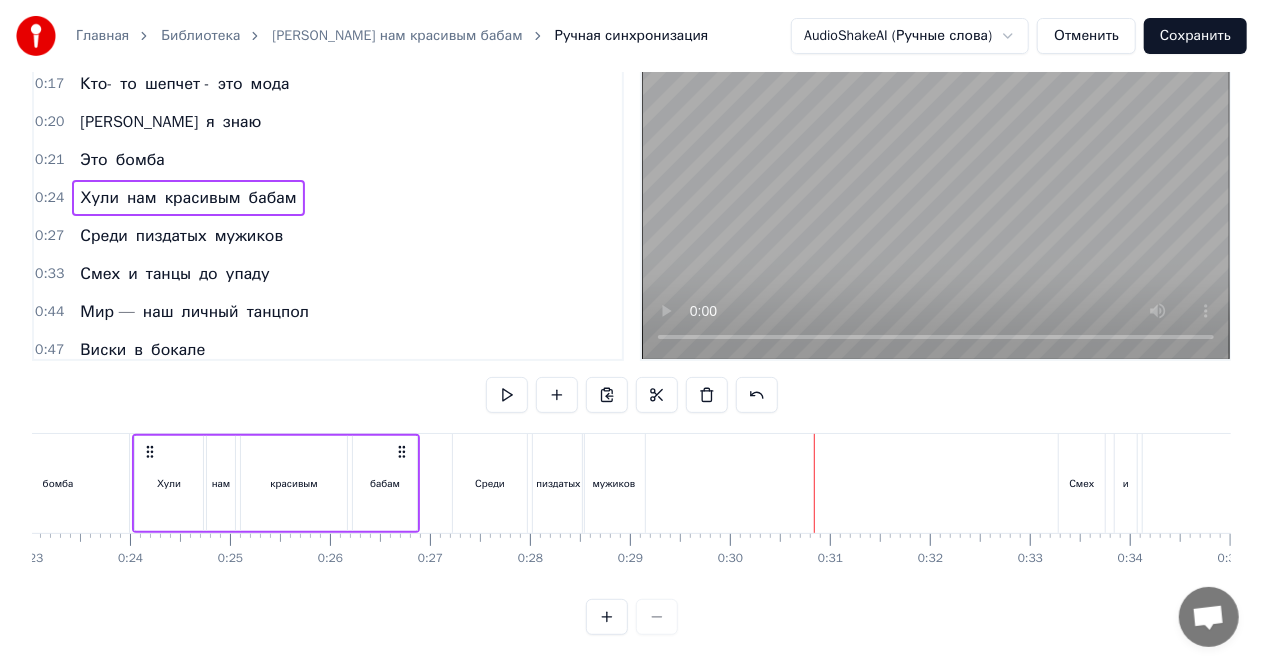 click on "Среди" at bounding box center (103, 236) 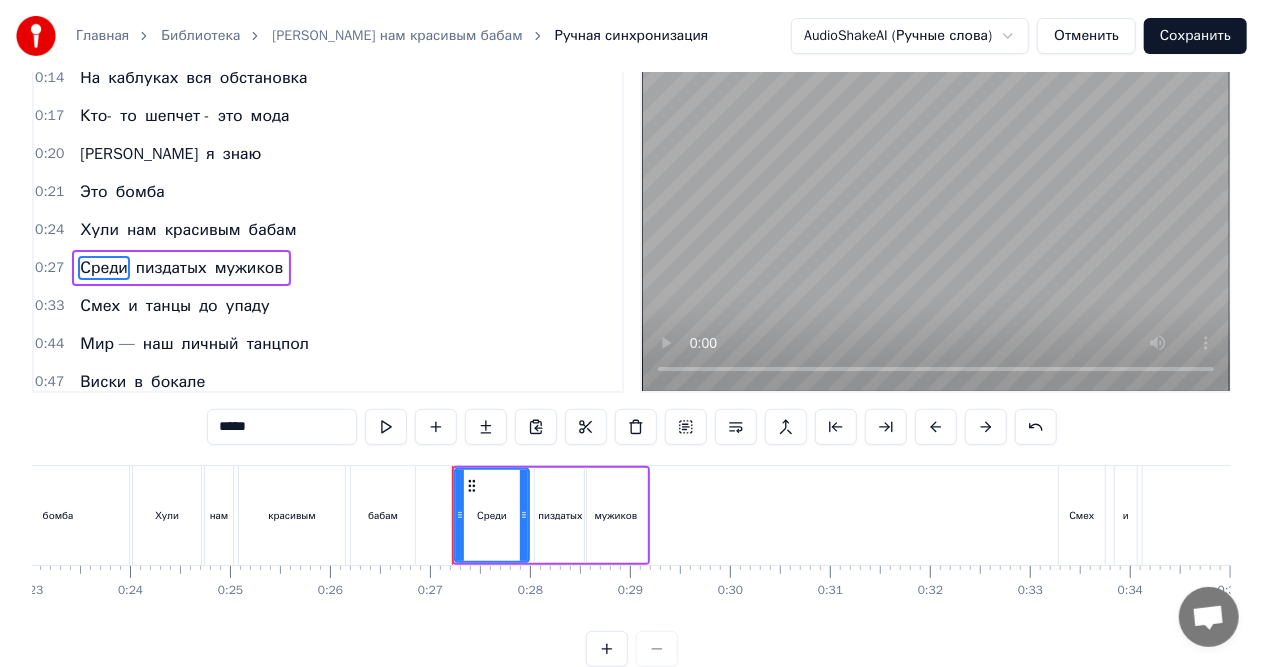 scroll, scrollTop: 0, scrollLeft: 0, axis: both 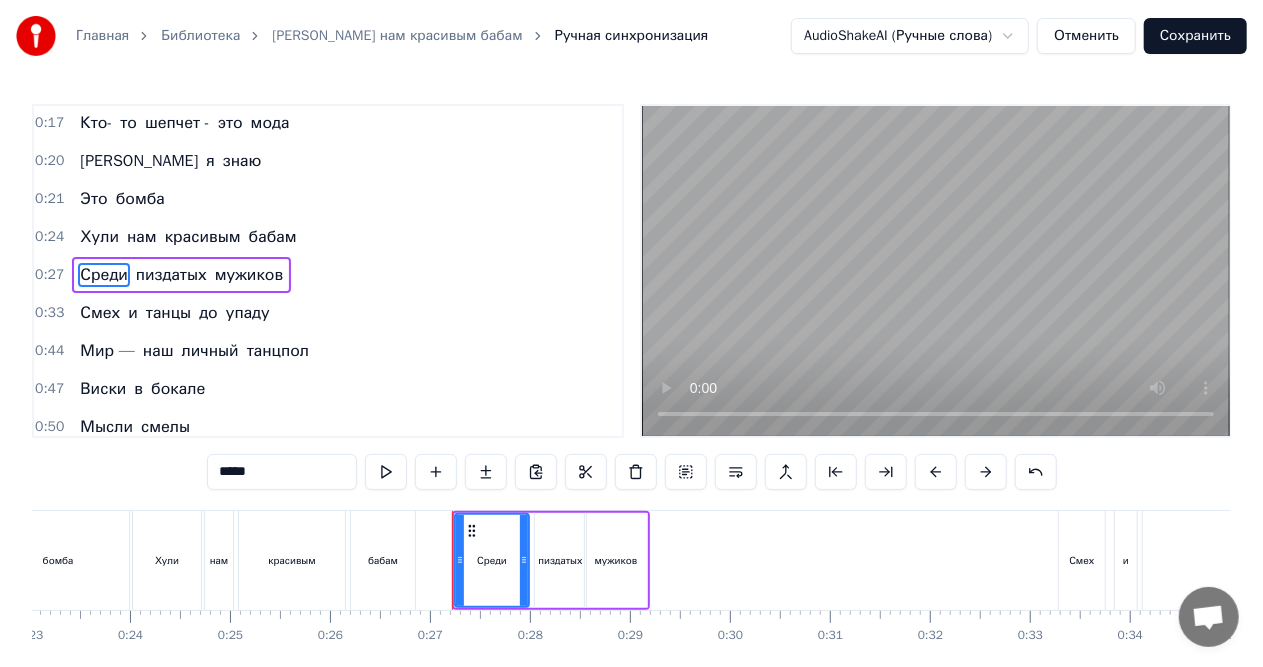 click on "Хули" at bounding box center (167, 560) 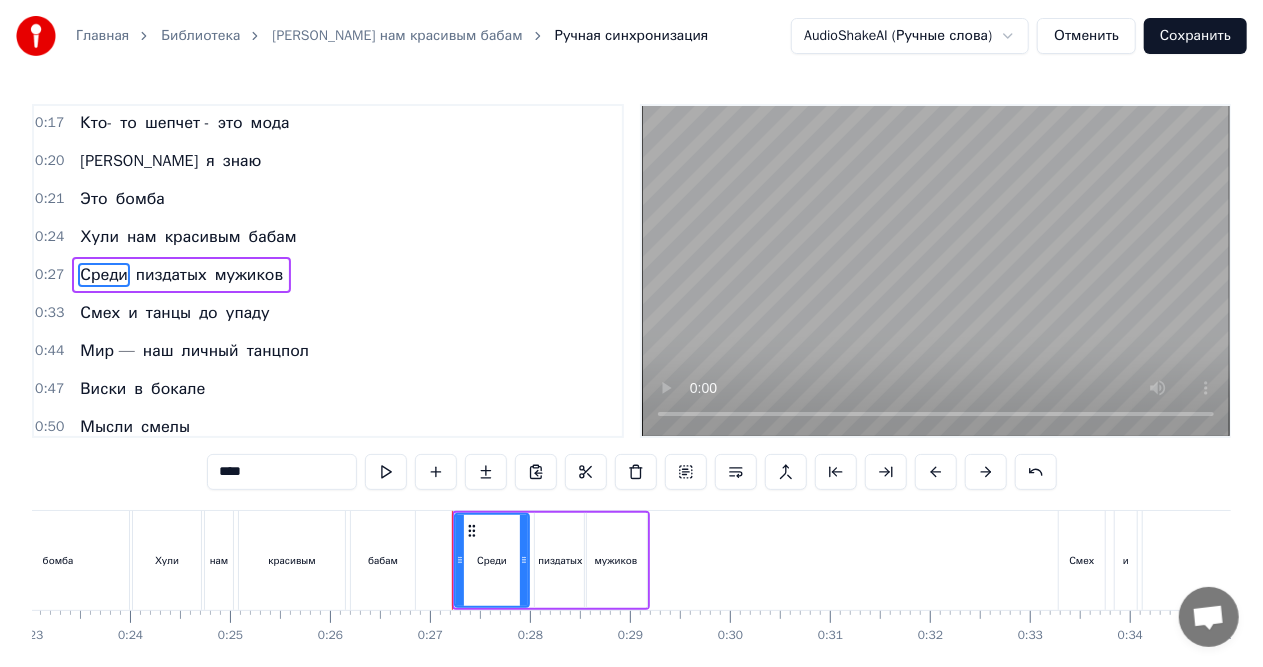 scroll, scrollTop: 40, scrollLeft: 0, axis: vertical 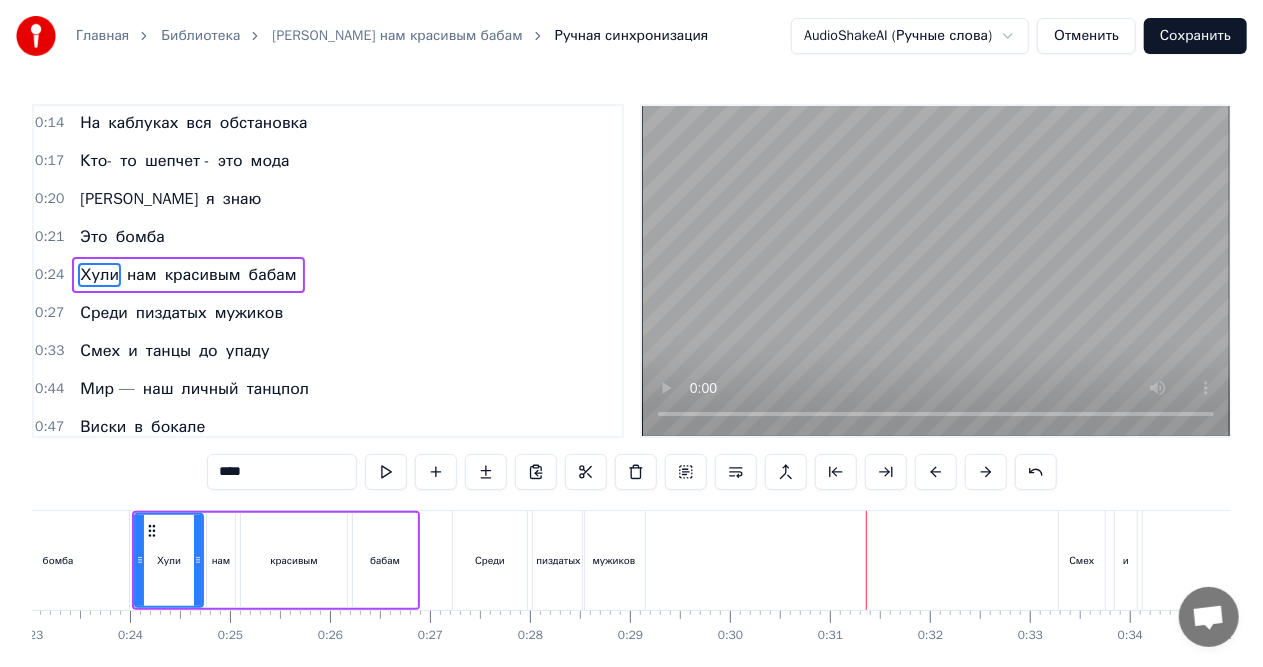 click on "мужиков" at bounding box center (249, 313) 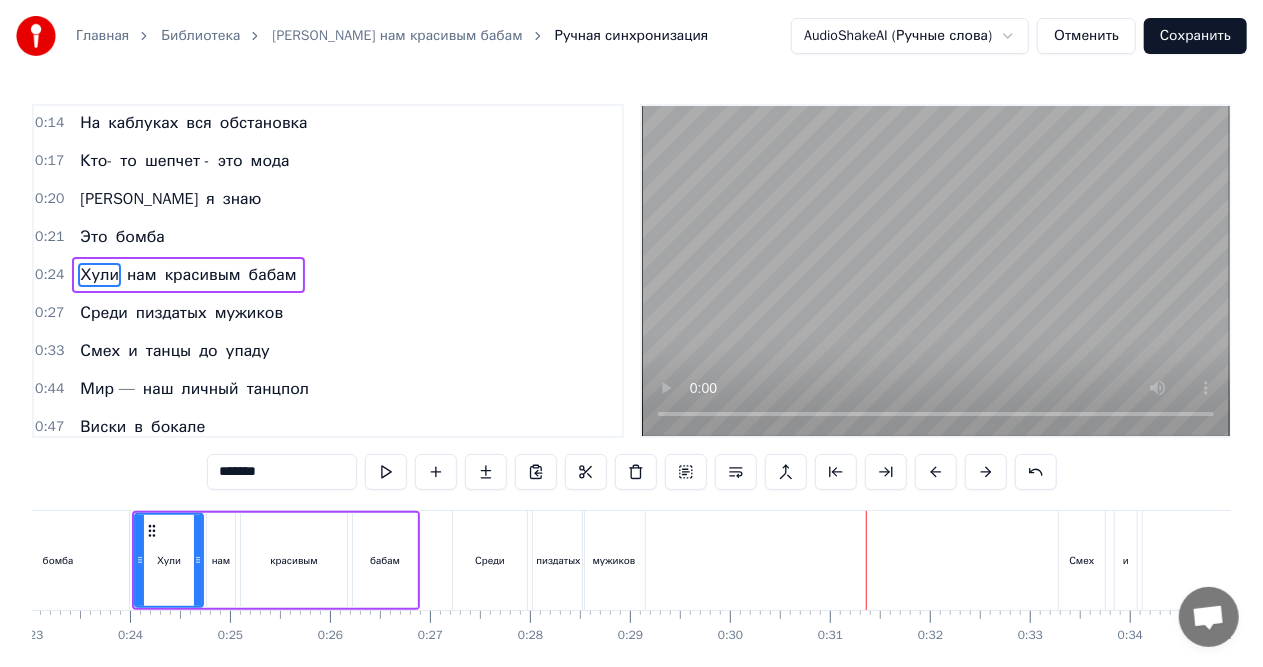 scroll, scrollTop: 78, scrollLeft: 0, axis: vertical 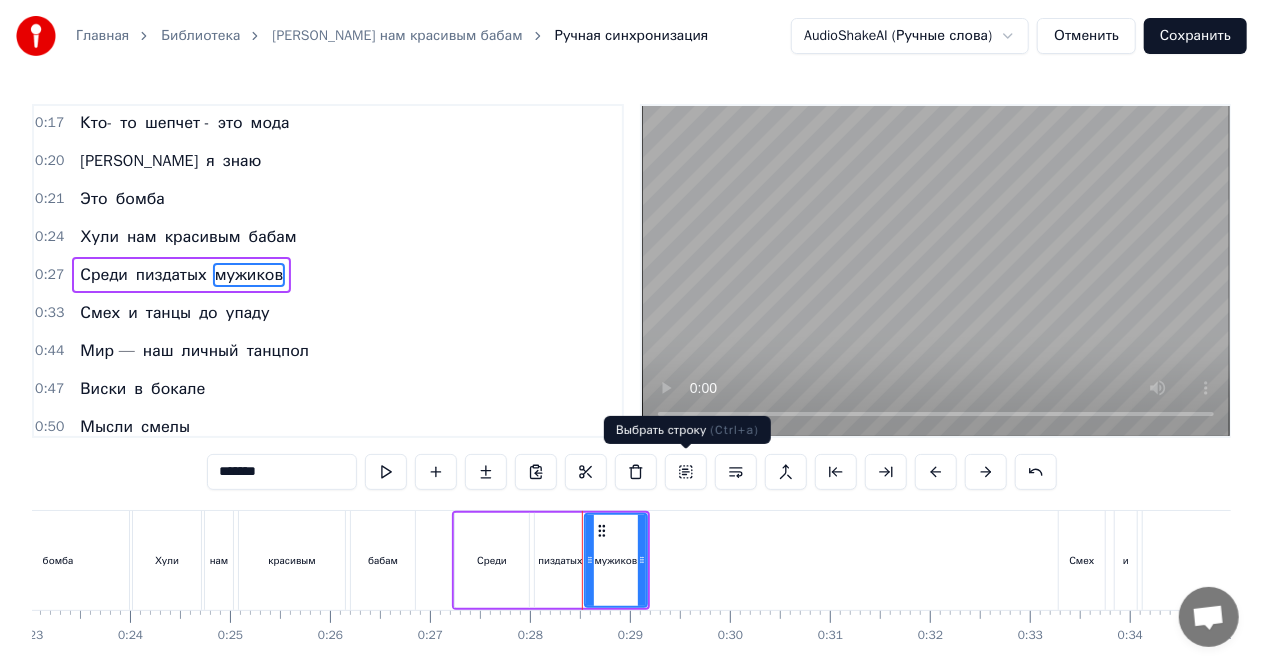 click at bounding box center (686, 472) 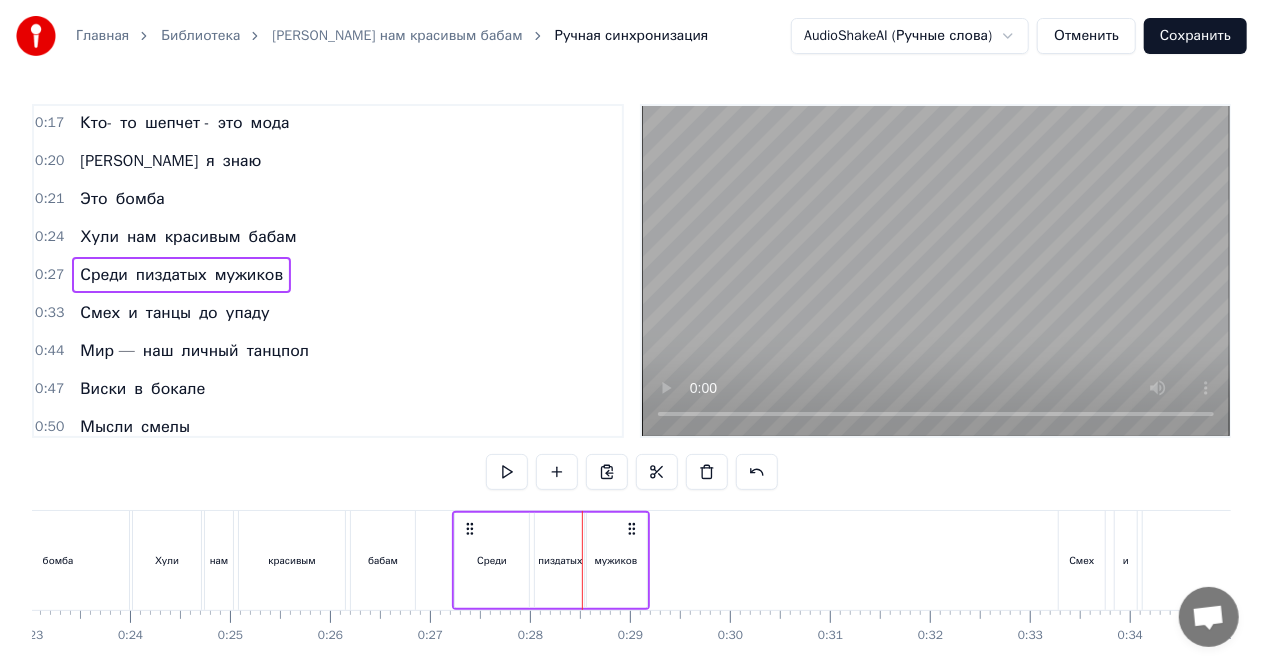 click on "Смех" at bounding box center (1082, 560) 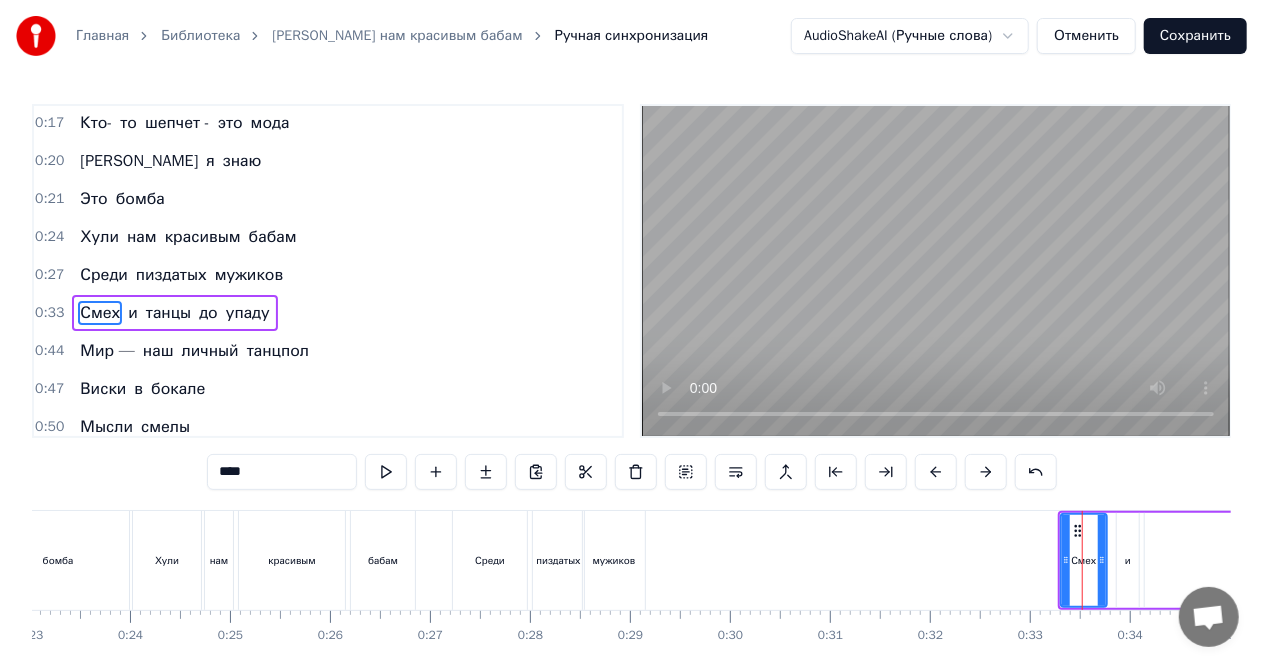scroll, scrollTop: 115, scrollLeft: 0, axis: vertical 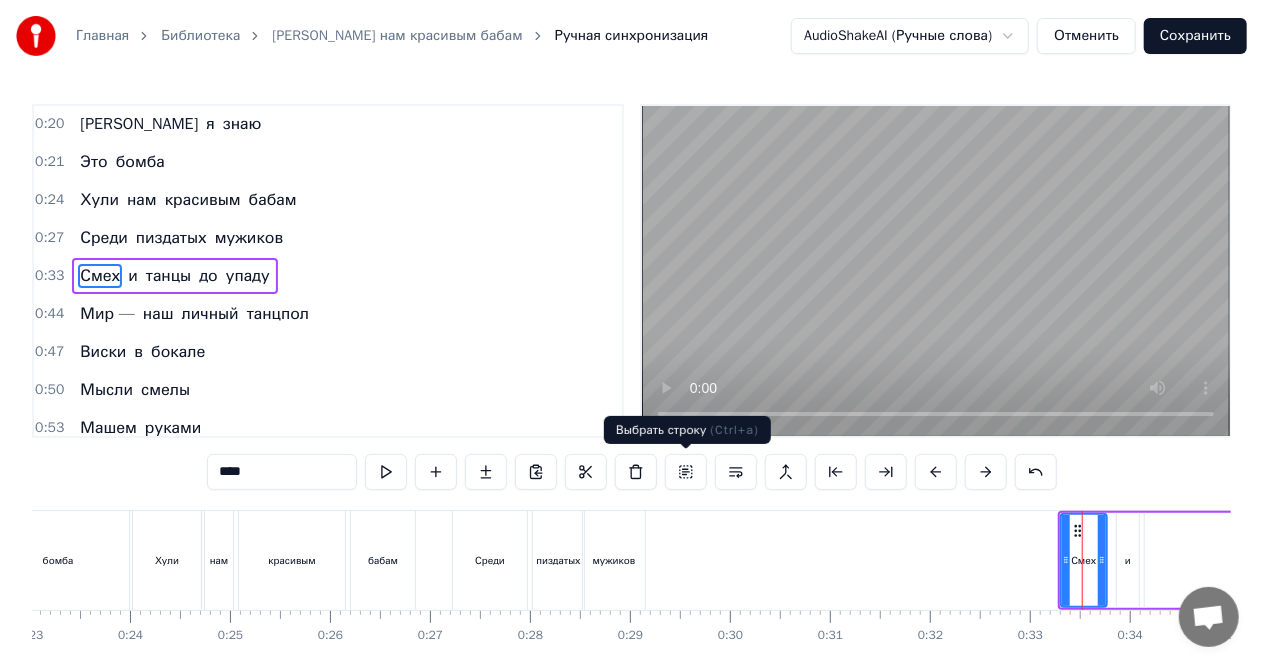 click at bounding box center (686, 472) 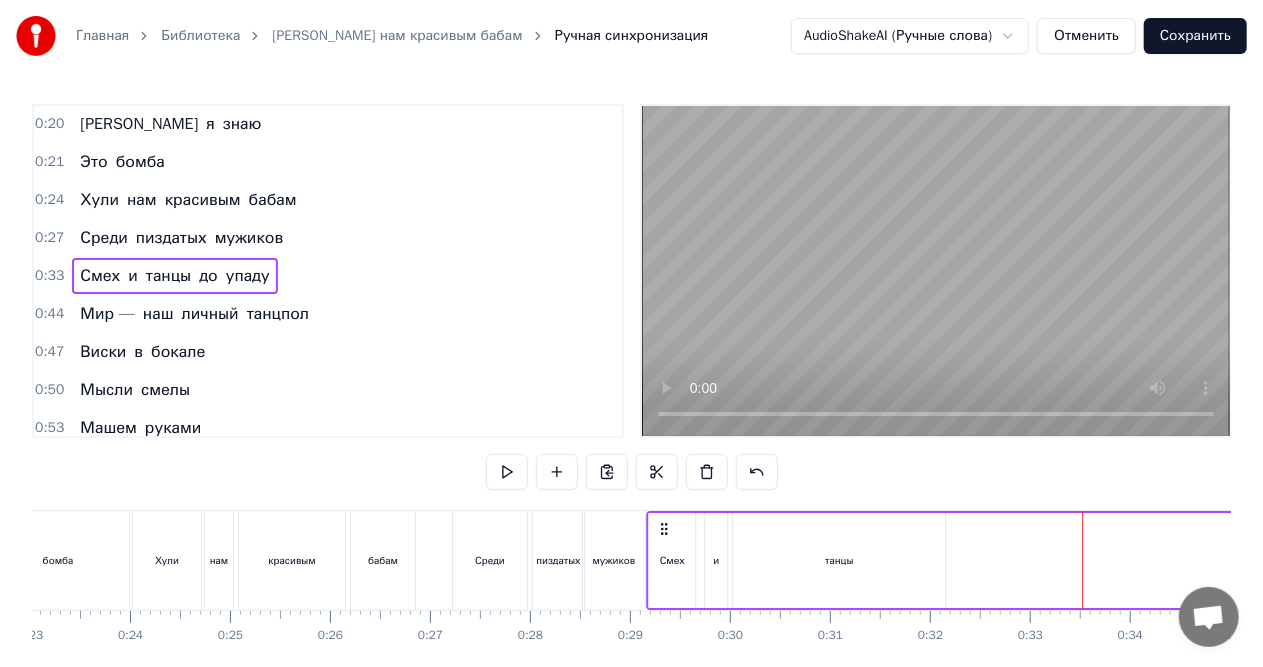drag, startPoint x: 1077, startPoint y: 528, endPoint x: 665, endPoint y: 536, distance: 412.07767 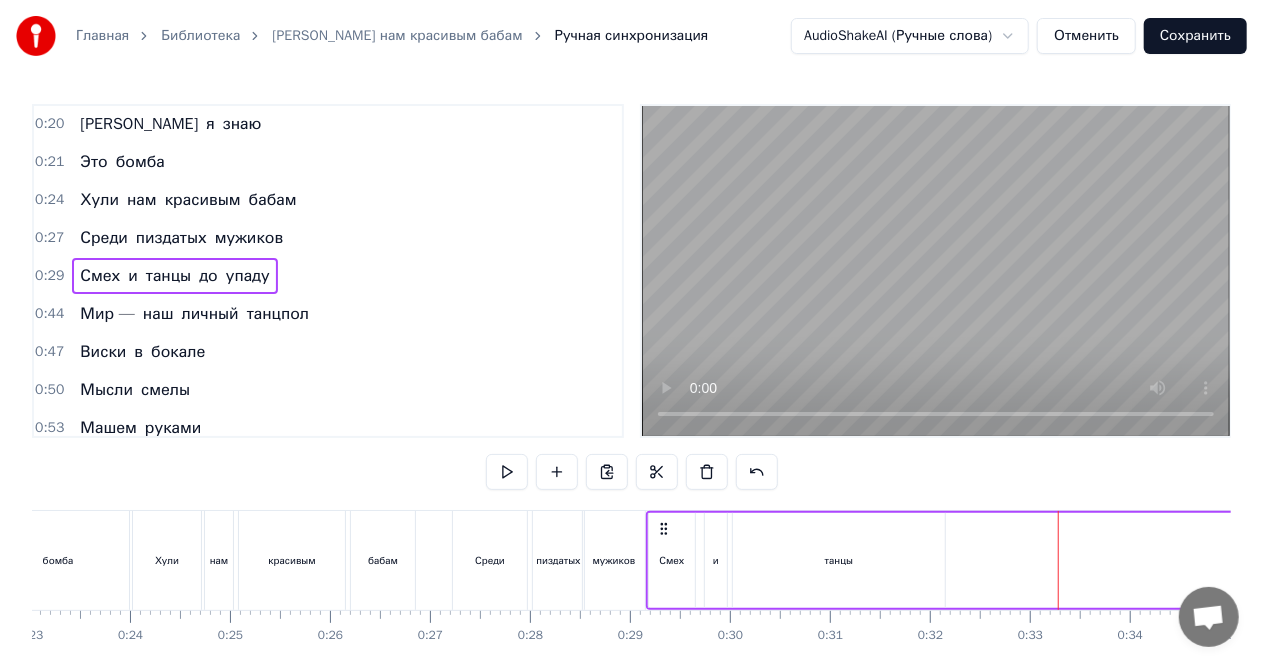 click on "бабам" at bounding box center [383, 560] 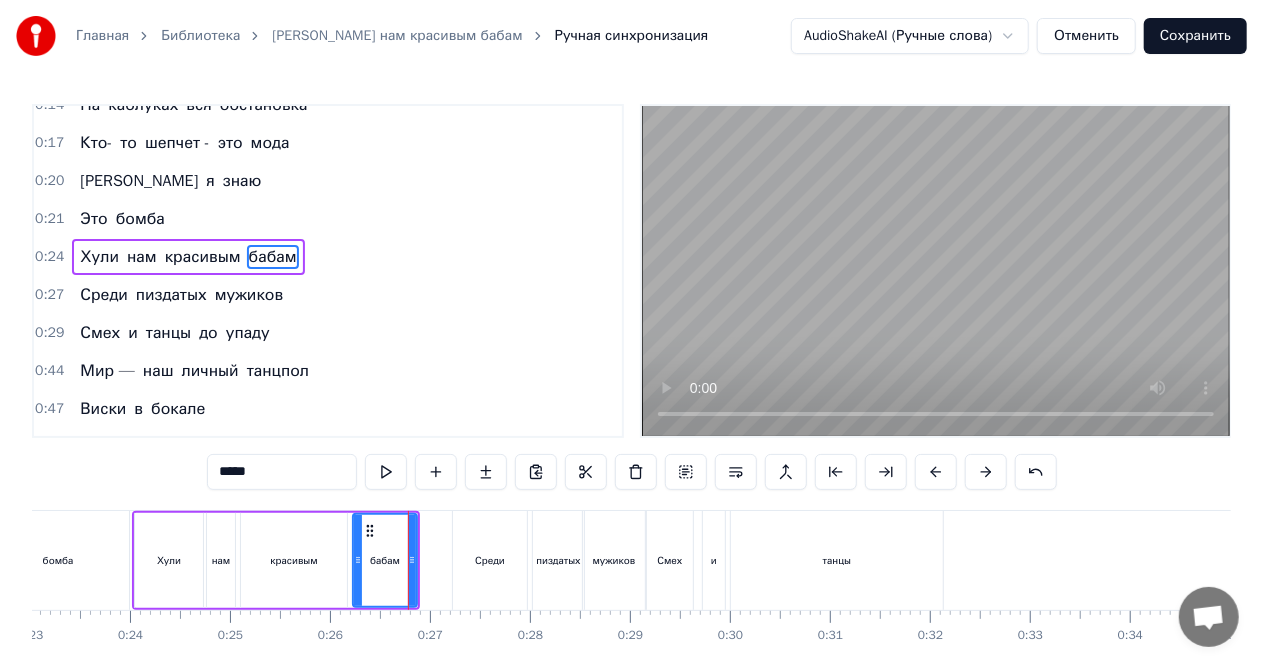 scroll, scrollTop: 40, scrollLeft: 0, axis: vertical 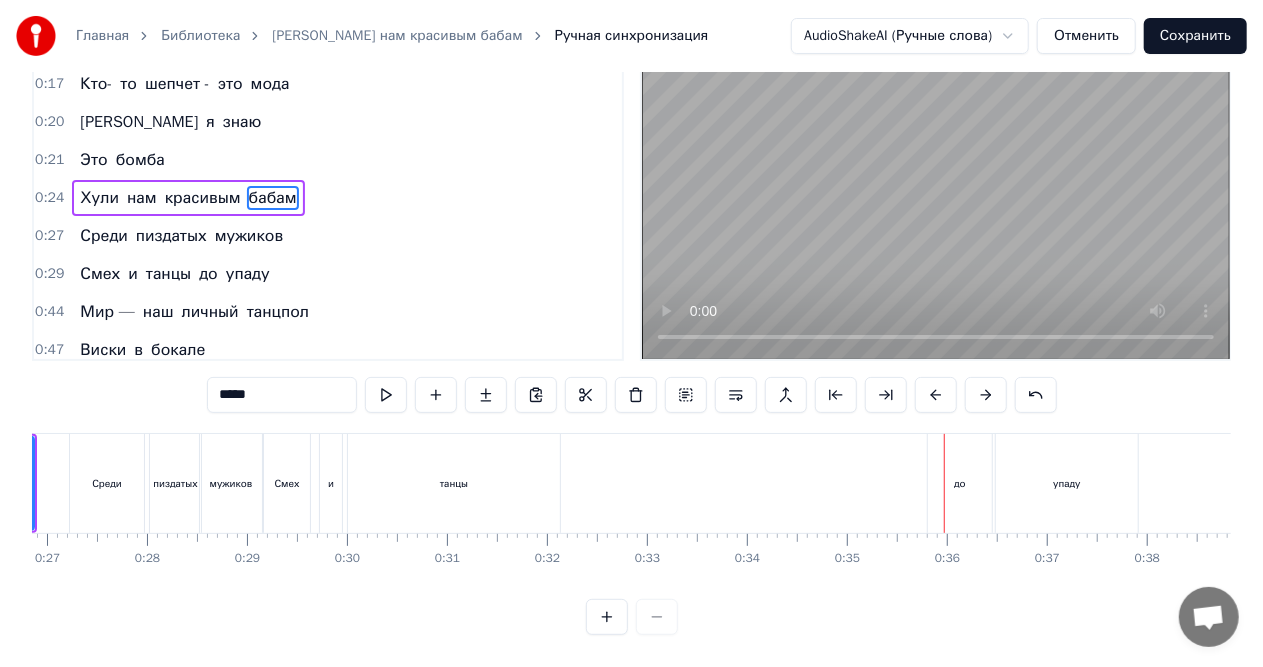 click on "до" at bounding box center (960, 483) 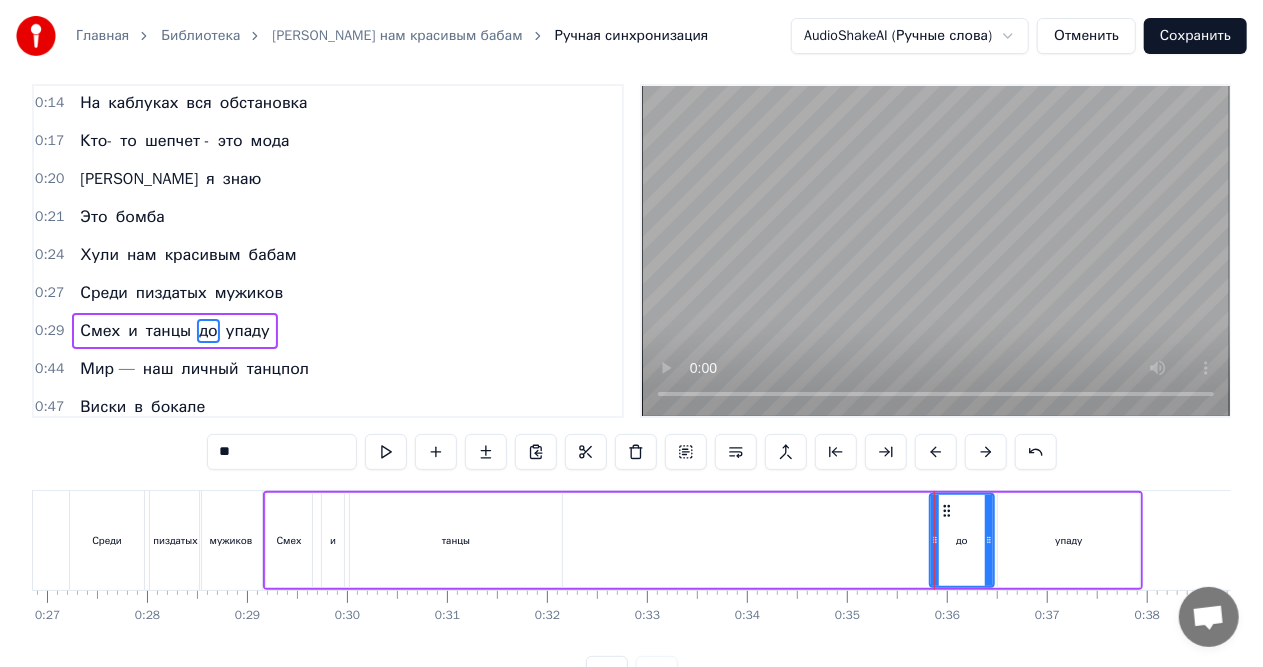 scroll, scrollTop: 0, scrollLeft: 0, axis: both 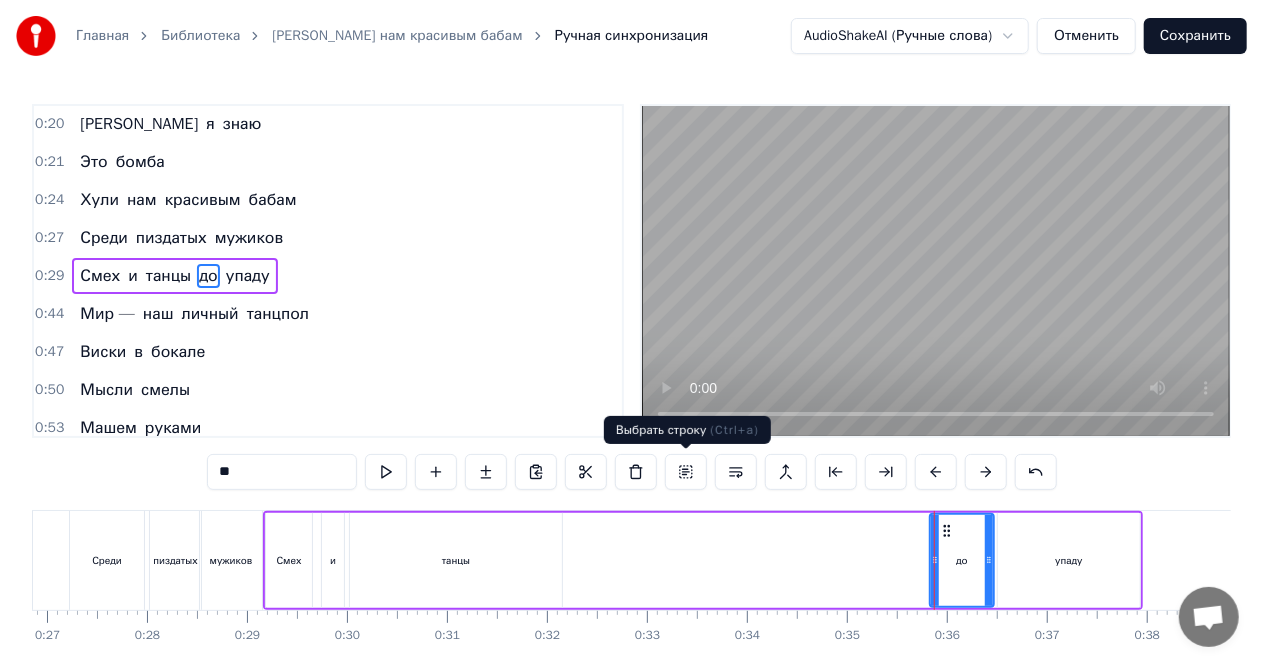 click at bounding box center [686, 472] 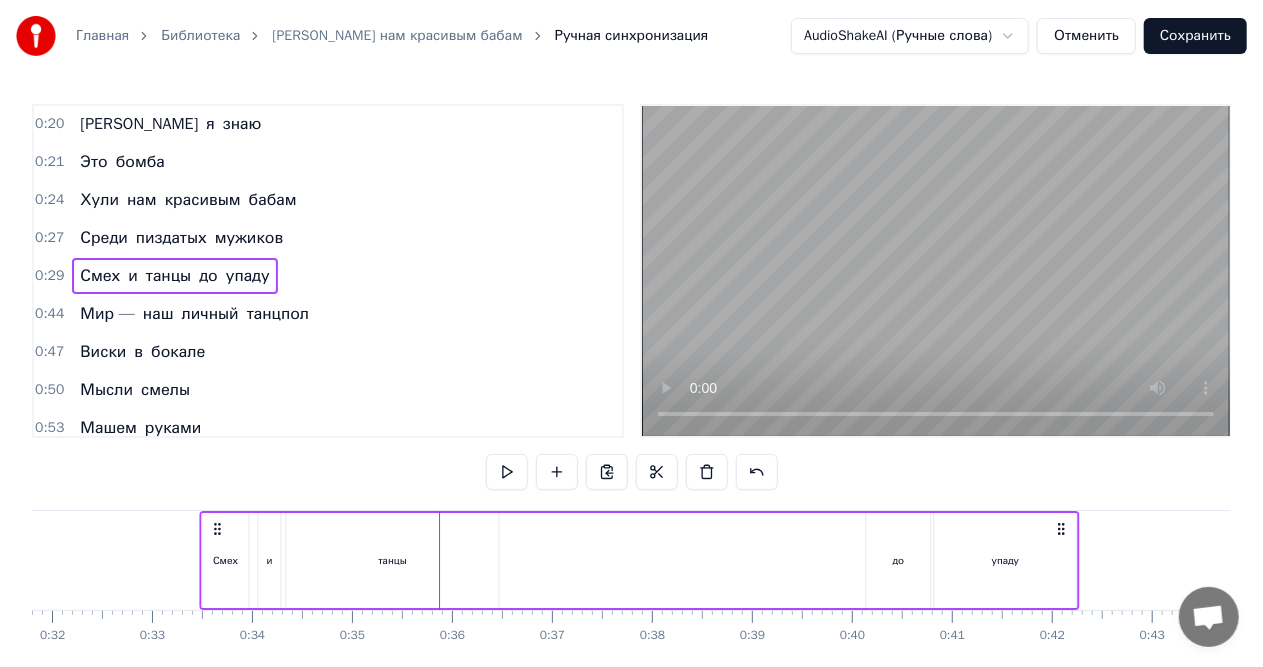 scroll, scrollTop: 0, scrollLeft: 3183, axis: horizontal 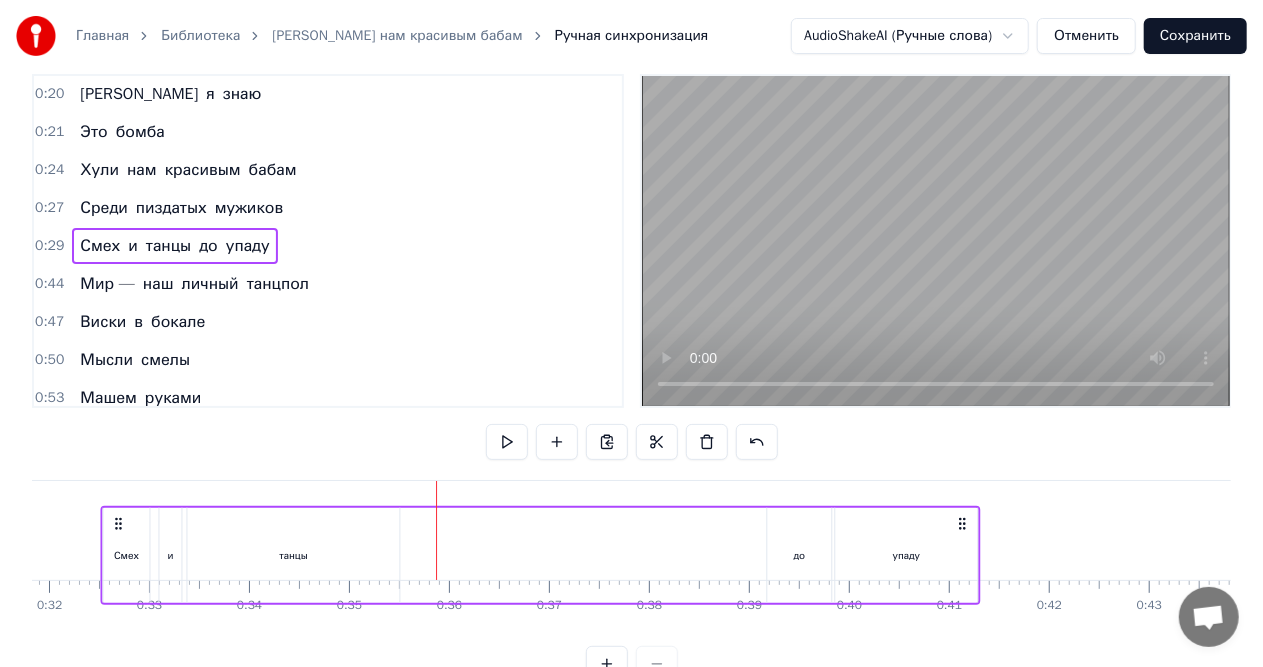 drag, startPoint x: 1123, startPoint y: 528, endPoint x: 960, endPoint y: 542, distance: 163.60013 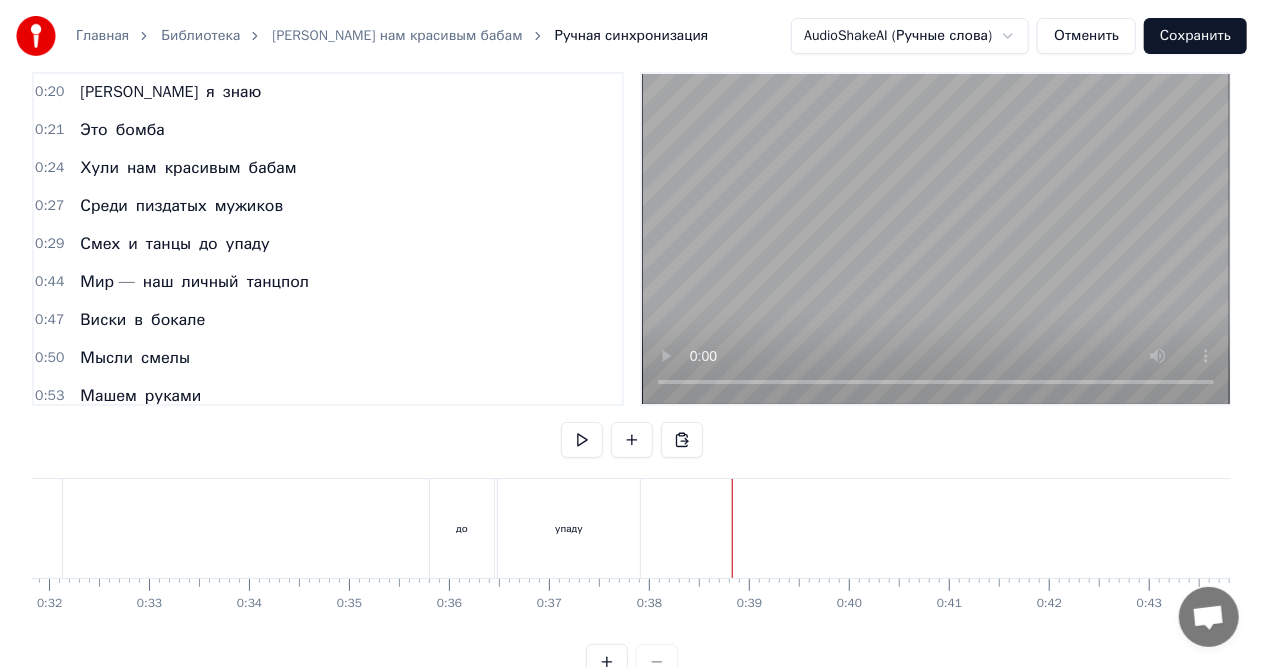 click on "до" at bounding box center (462, 528) 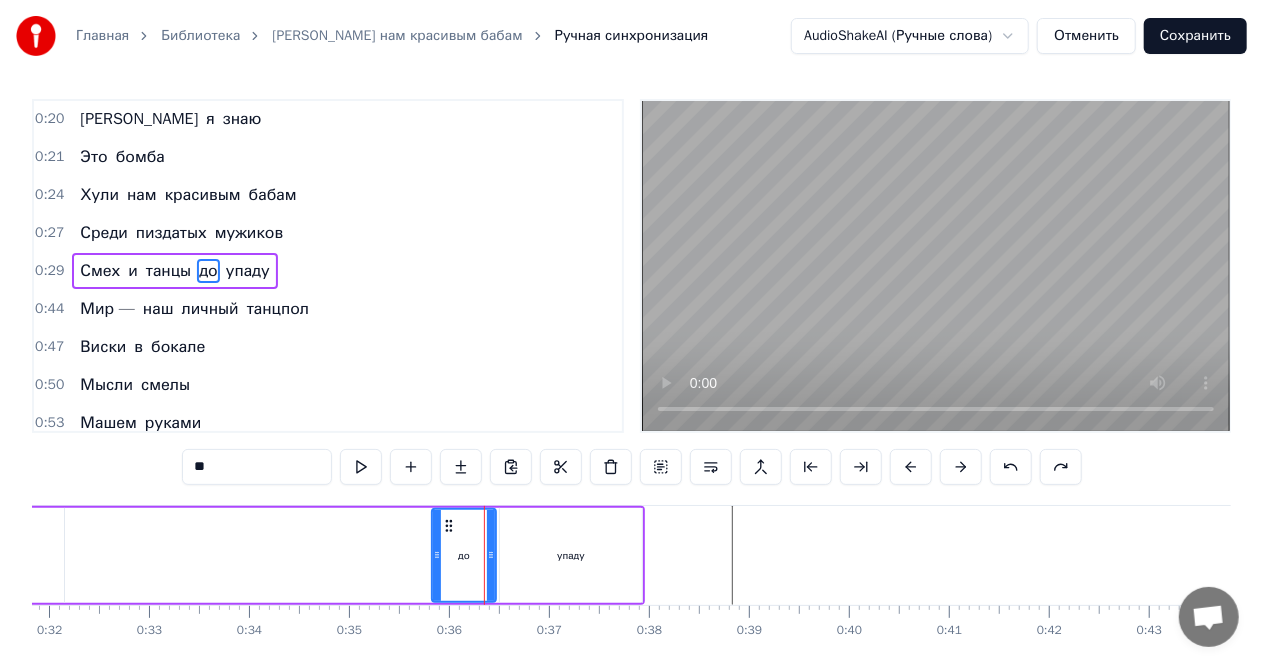 scroll, scrollTop: 93, scrollLeft: 0, axis: vertical 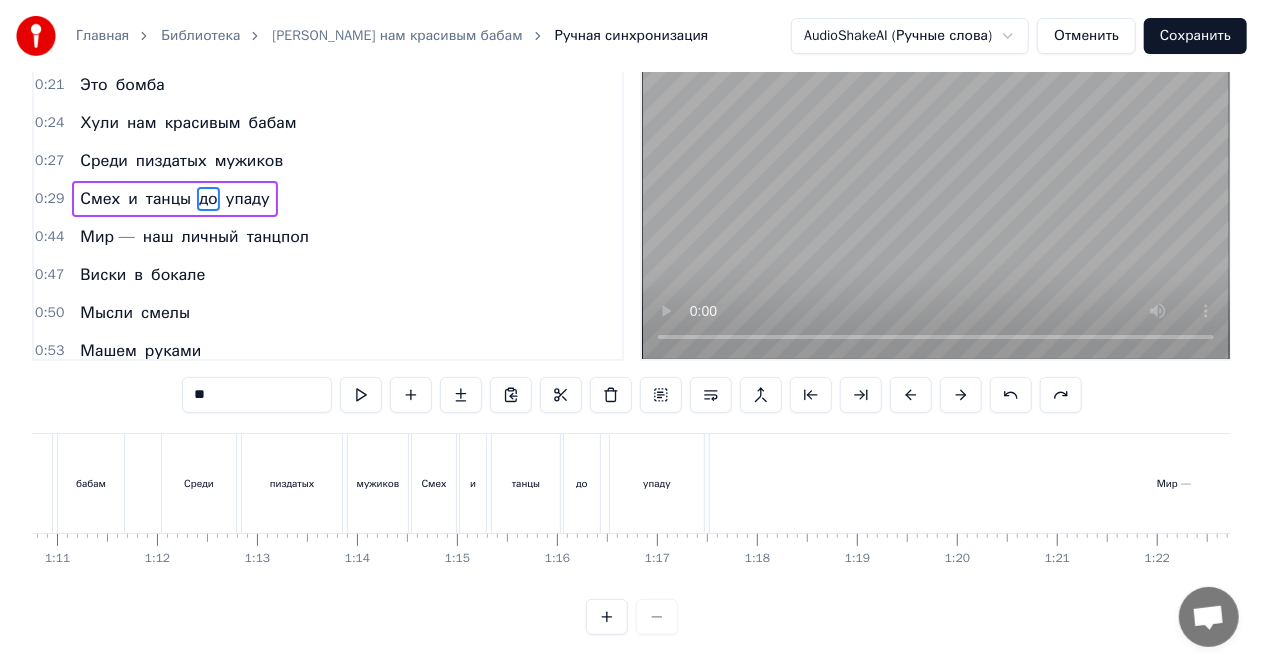 click on "Среди" at bounding box center (199, 483) 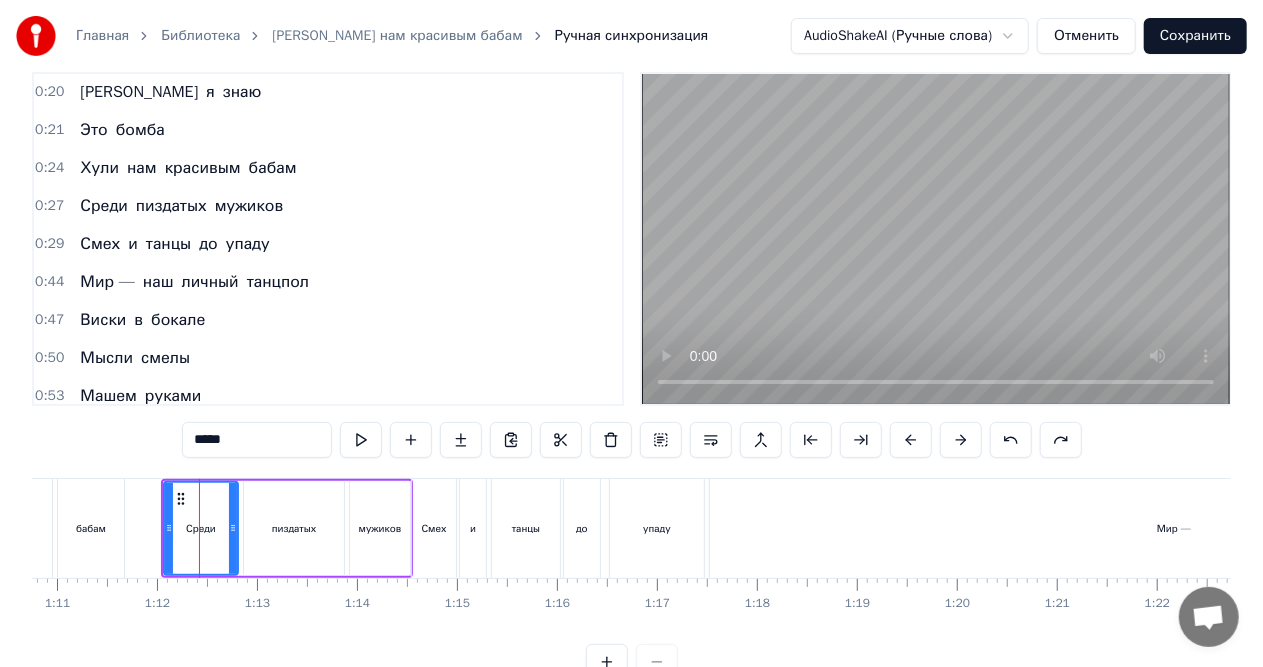 scroll, scrollTop: 0, scrollLeft: 0, axis: both 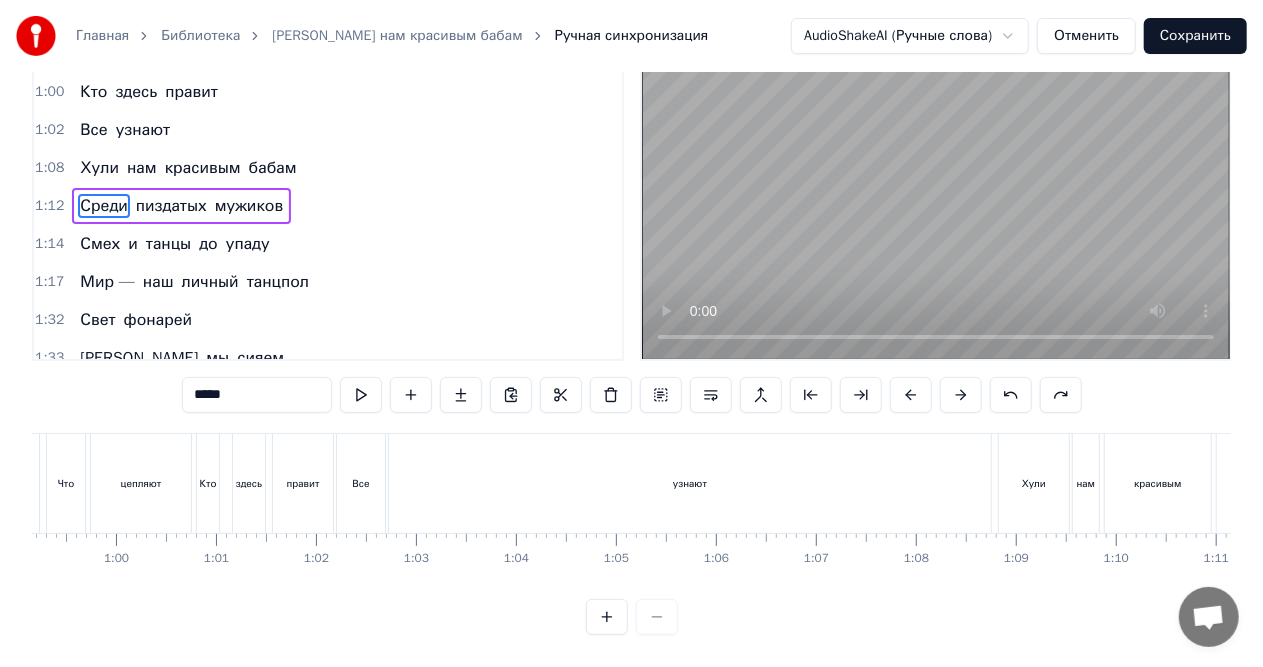 click on "узнают" at bounding box center (690, 483) 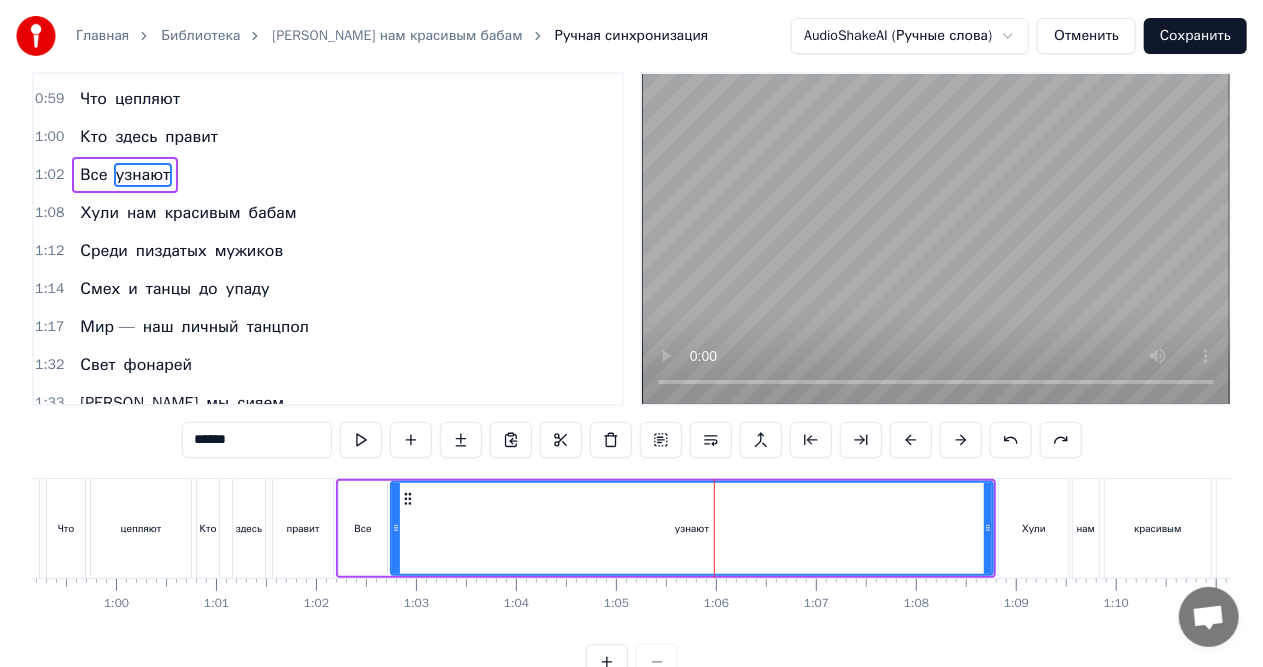scroll, scrollTop: 0, scrollLeft: 0, axis: both 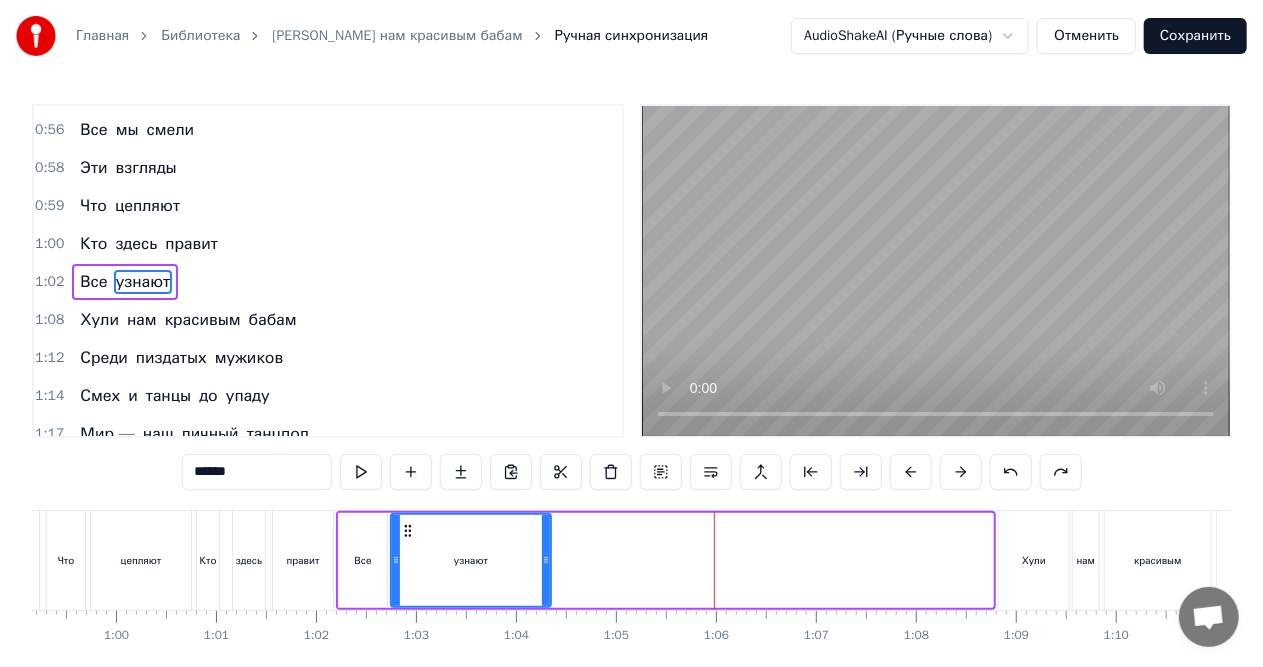 drag, startPoint x: 989, startPoint y: 560, endPoint x: 531, endPoint y: 561, distance: 458.0011 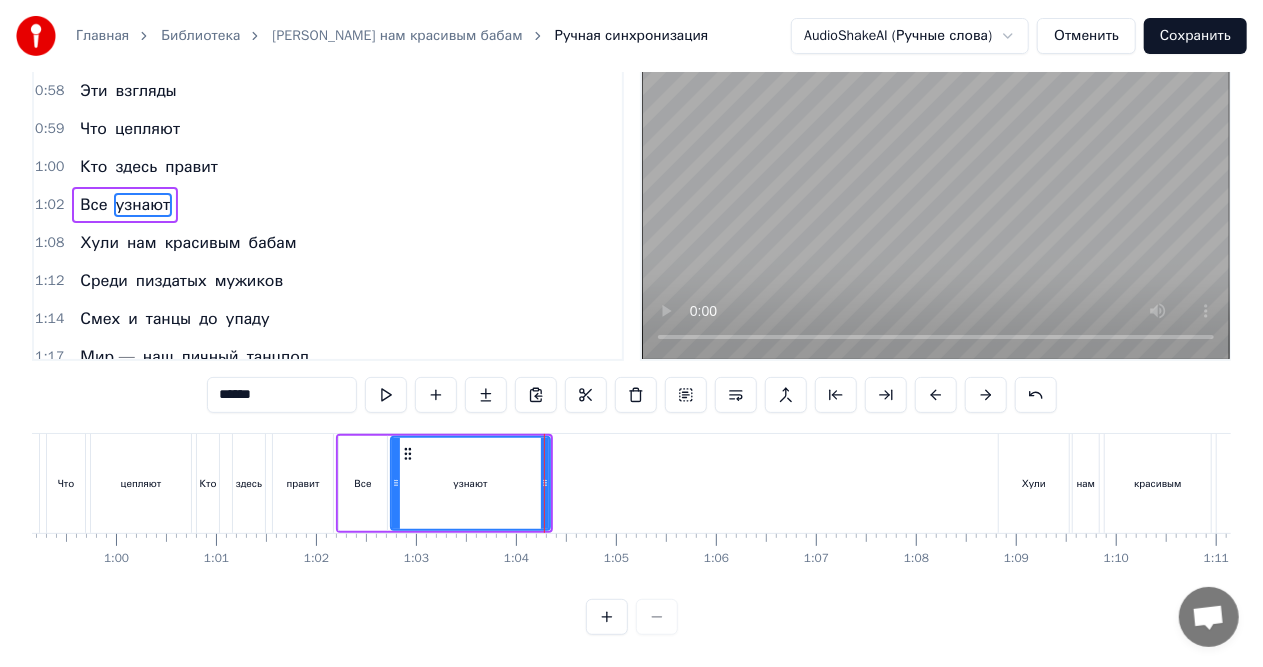scroll, scrollTop: 93, scrollLeft: 0, axis: vertical 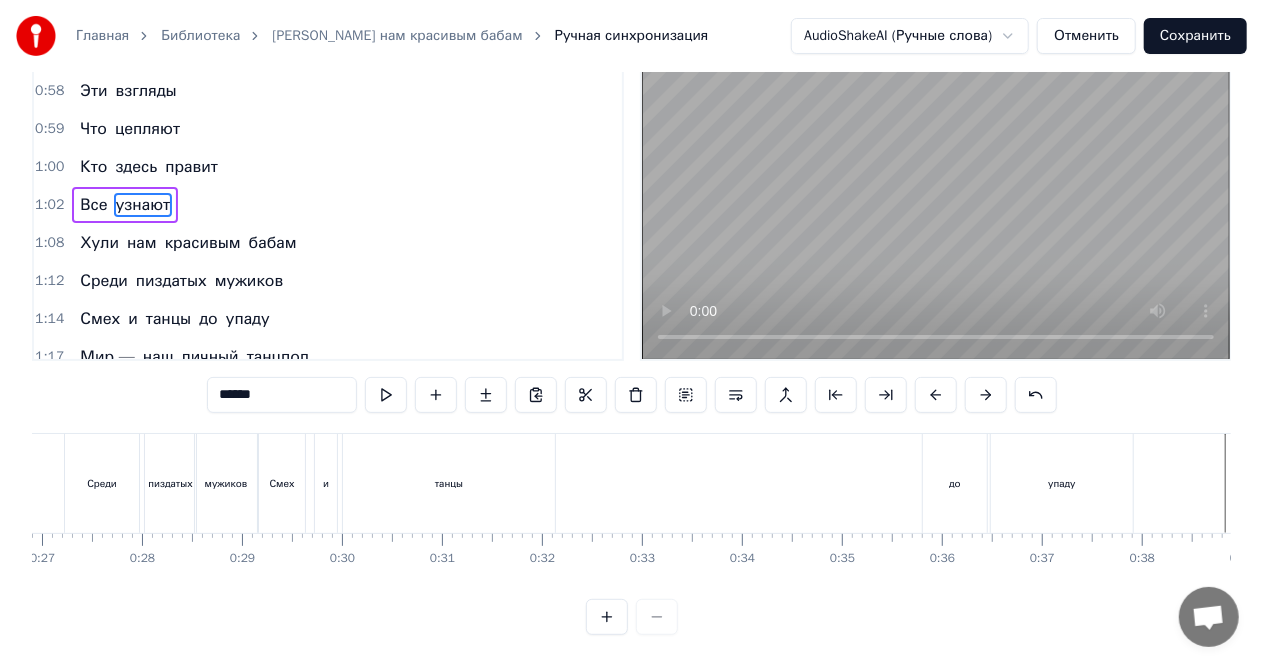 click on "пиздатых" at bounding box center [170, 483] 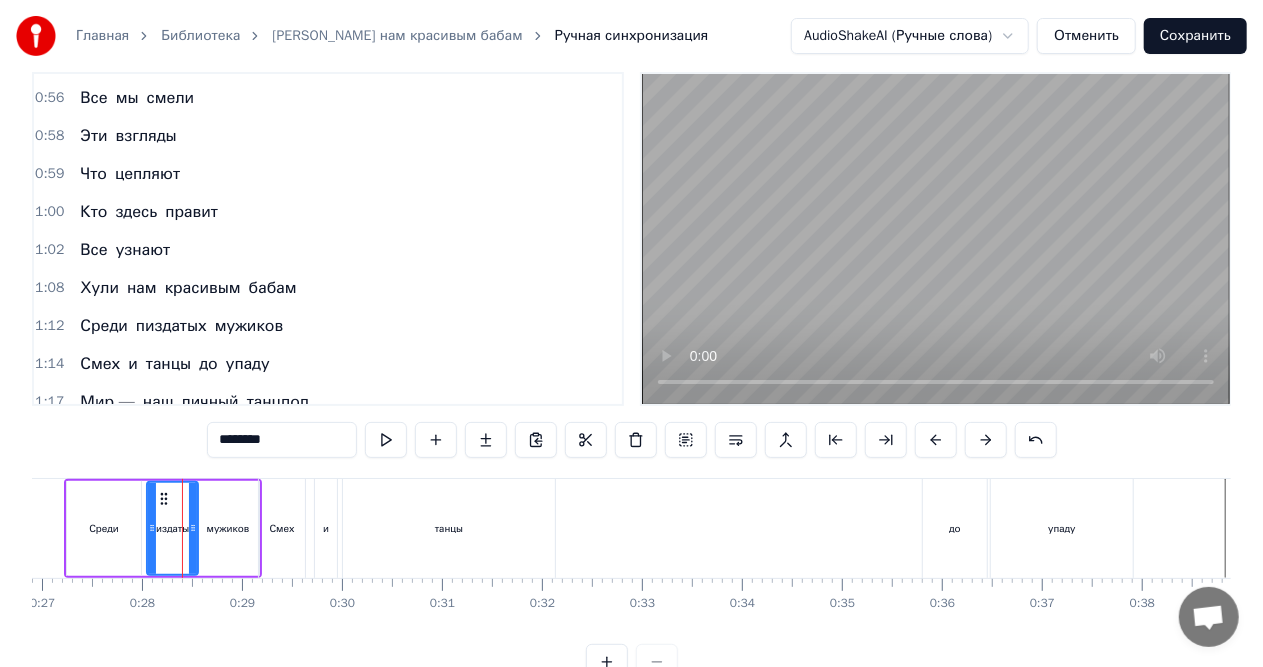 scroll, scrollTop: 0, scrollLeft: 0, axis: both 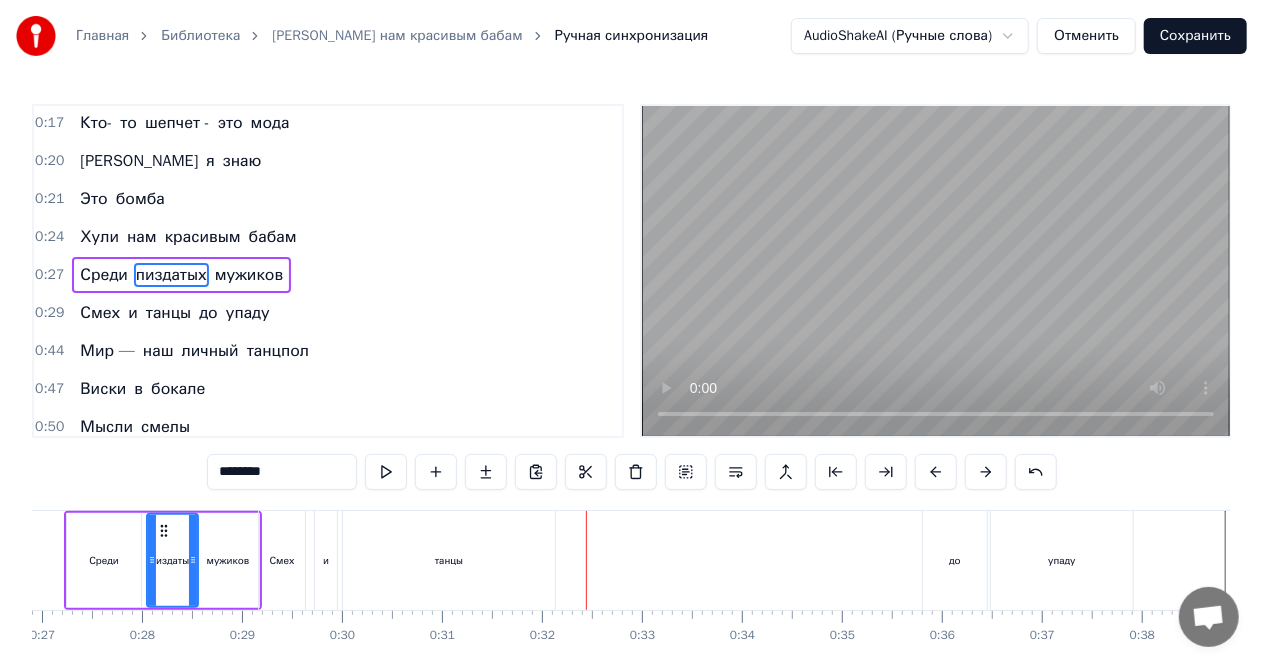 click on "танцы" at bounding box center [449, 560] 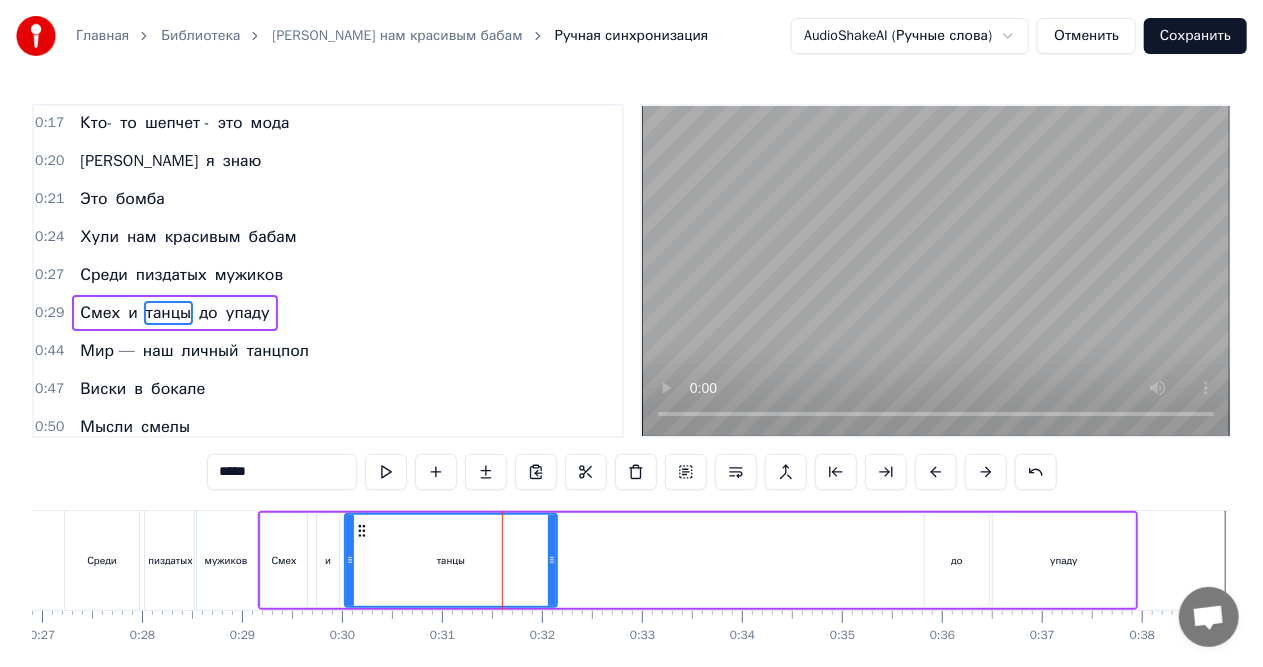 scroll, scrollTop: 115, scrollLeft: 0, axis: vertical 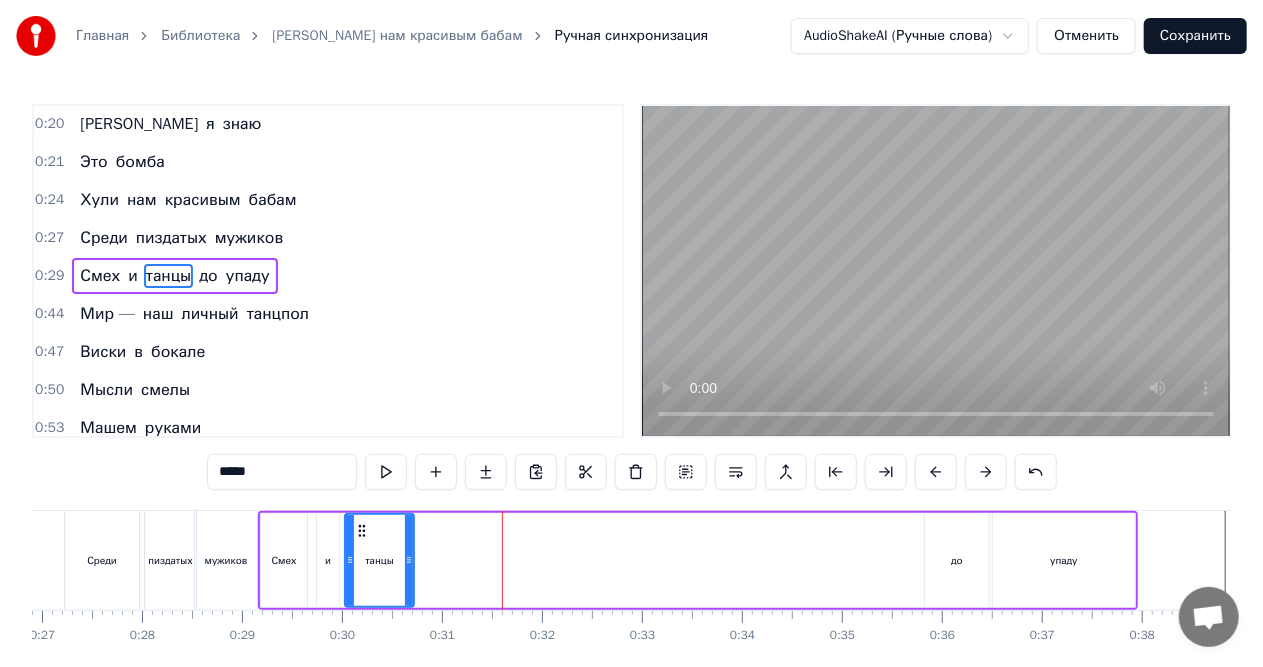 drag, startPoint x: 548, startPoint y: 558, endPoint x: 408, endPoint y: 566, distance: 140.22838 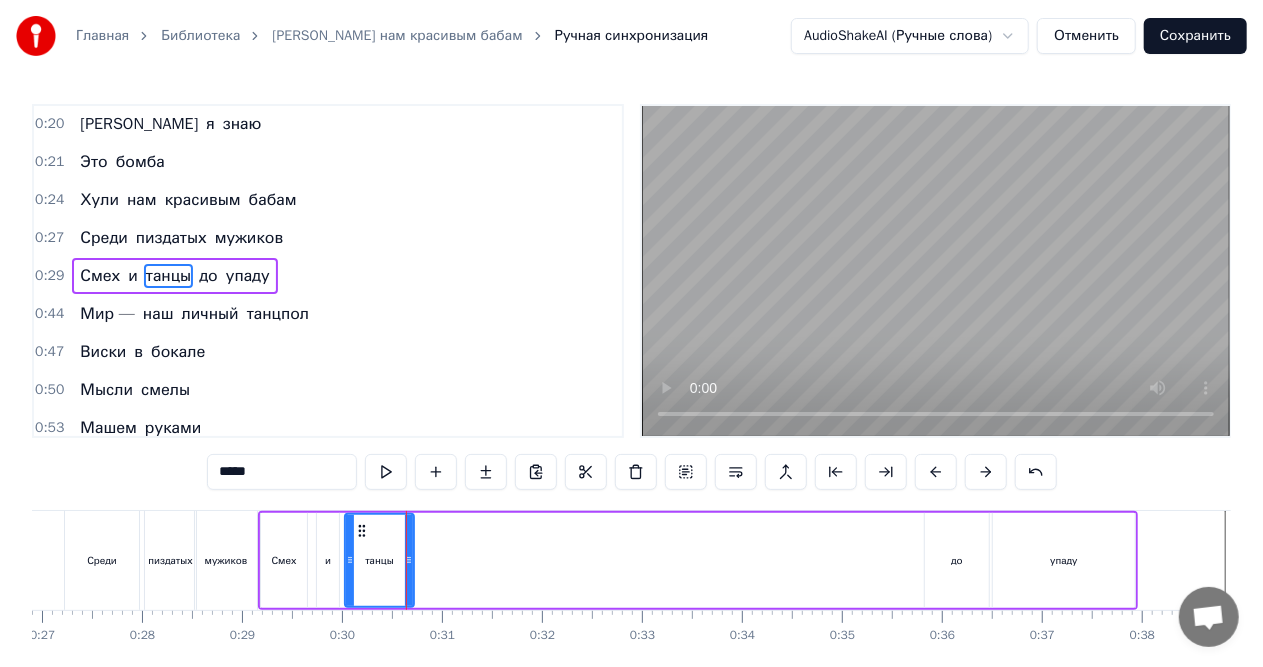 click on "0:11 В зеркале блестит корона 0:14 На каблуках вся обстановка 0:17 Кто- то шепчет - это мода 0:20 А я знаю 0:21 Это бомба 0:24 Хули нам красивым бабам 0:27 Среди пиздатых мужиков 0:29 Смех и танцы до упаду 0:44 Мир — наш личный танцпол 0:47 Виски в бокале 0:50 Мысли смелы 0:53 Машем руками 0:56 Все мы смели 0:58 Эти взгляды 0:59 Что цепляют 1:00 Кто здесь правит 1:02 Все узнают 1:08 Хули нам красивым бабам 1:12 Среди пиздатых мужиков 1:14 Смех и танцы до упаду 1:17 Мир — наш личный танцпол 1:32 Свет фонарей 1:33 А мы сияем 1:35 Всё под контролем 1:37 Мы играем 1:38 Вопросы? Нет 1:39 Мы не гадаем 1:41 Мы тут правим 1:42 Это" at bounding box center [631, 408] 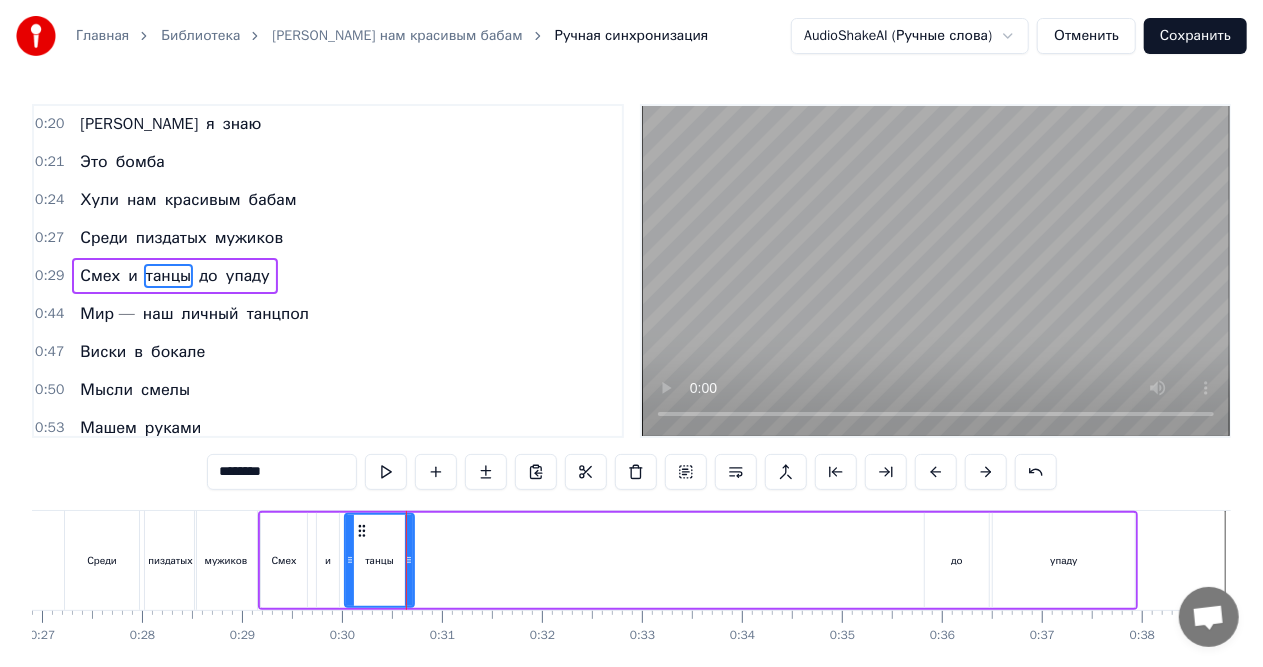 scroll, scrollTop: 78, scrollLeft: 0, axis: vertical 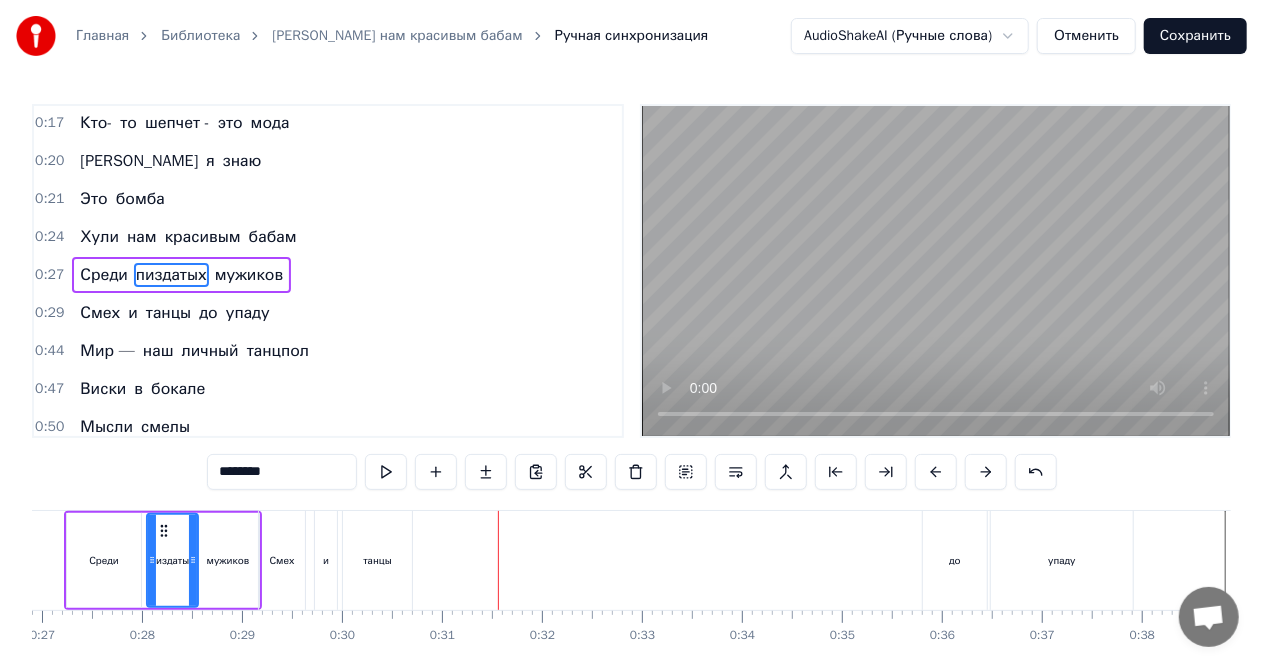 click on "до" at bounding box center [955, 560] 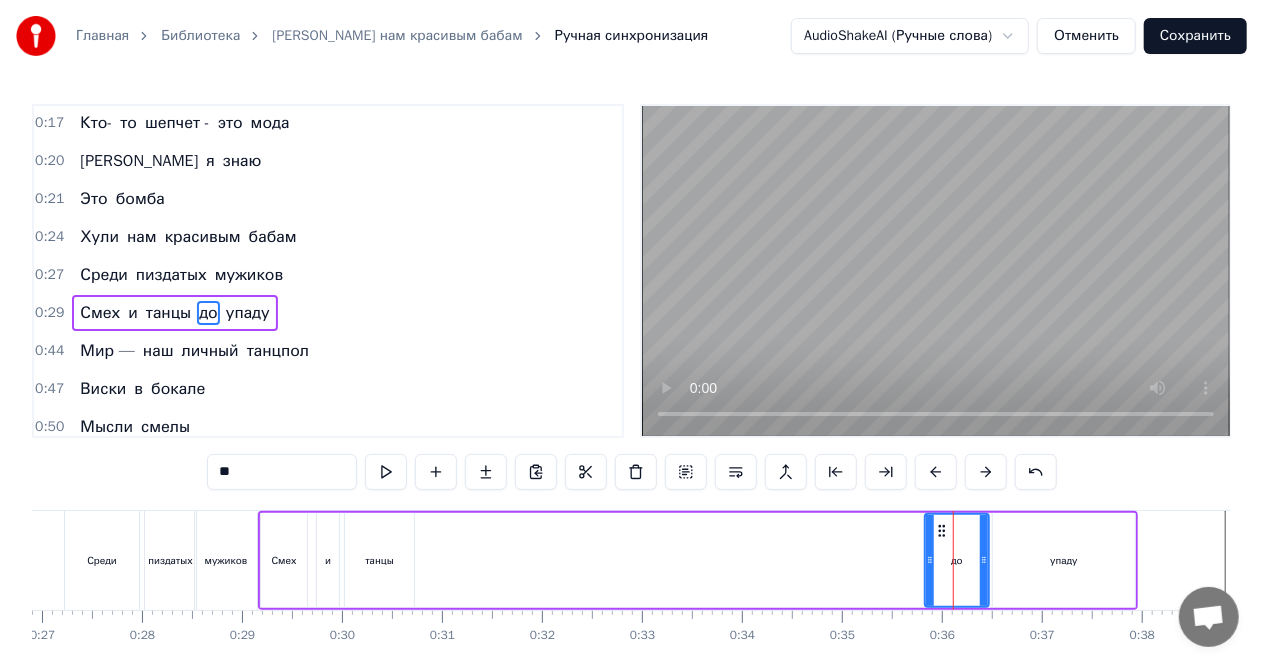 scroll, scrollTop: 115, scrollLeft: 0, axis: vertical 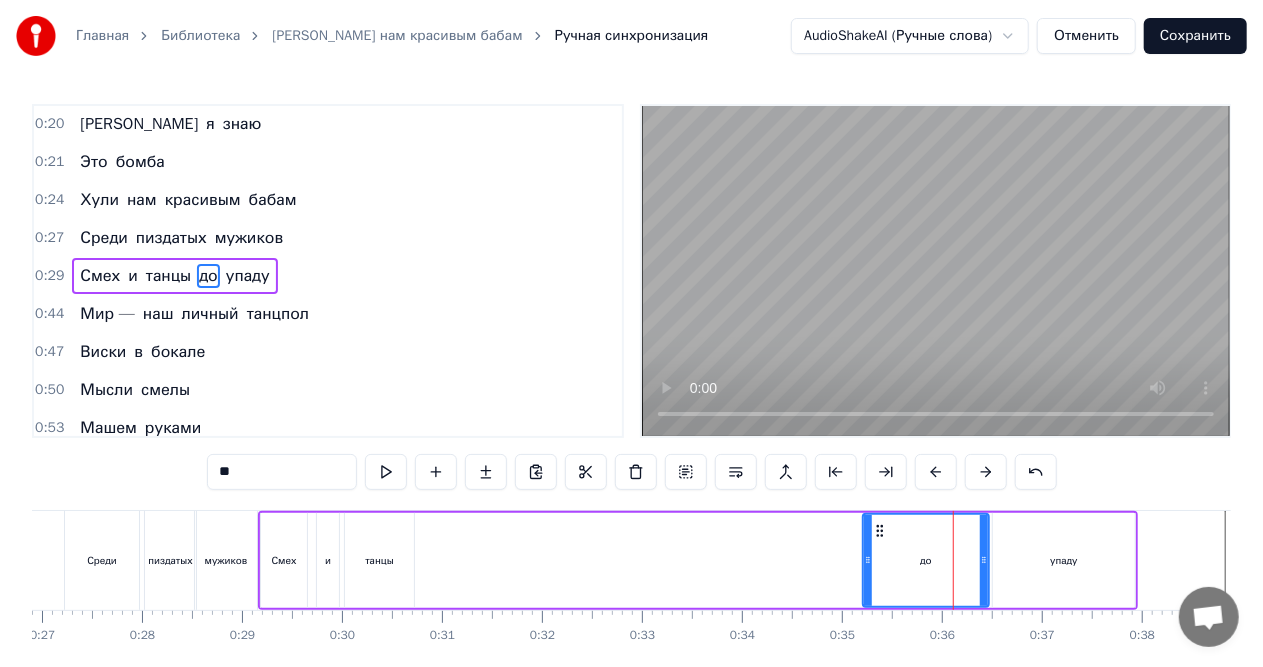 drag, startPoint x: 928, startPoint y: 556, endPoint x: 866, endPoint y: 565, distance: 62.649822 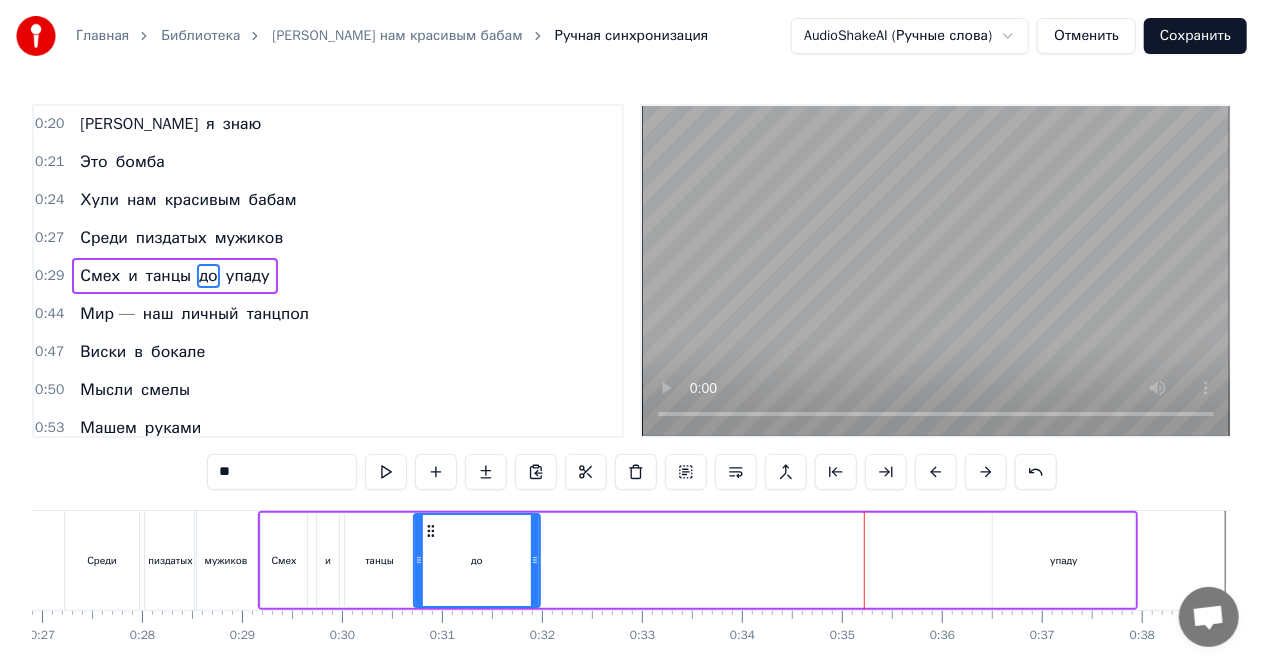 drag, startPoint x: 879, startPoint y: 529, endPoint x: 450, endPoint y: 536, distance: 429.0571 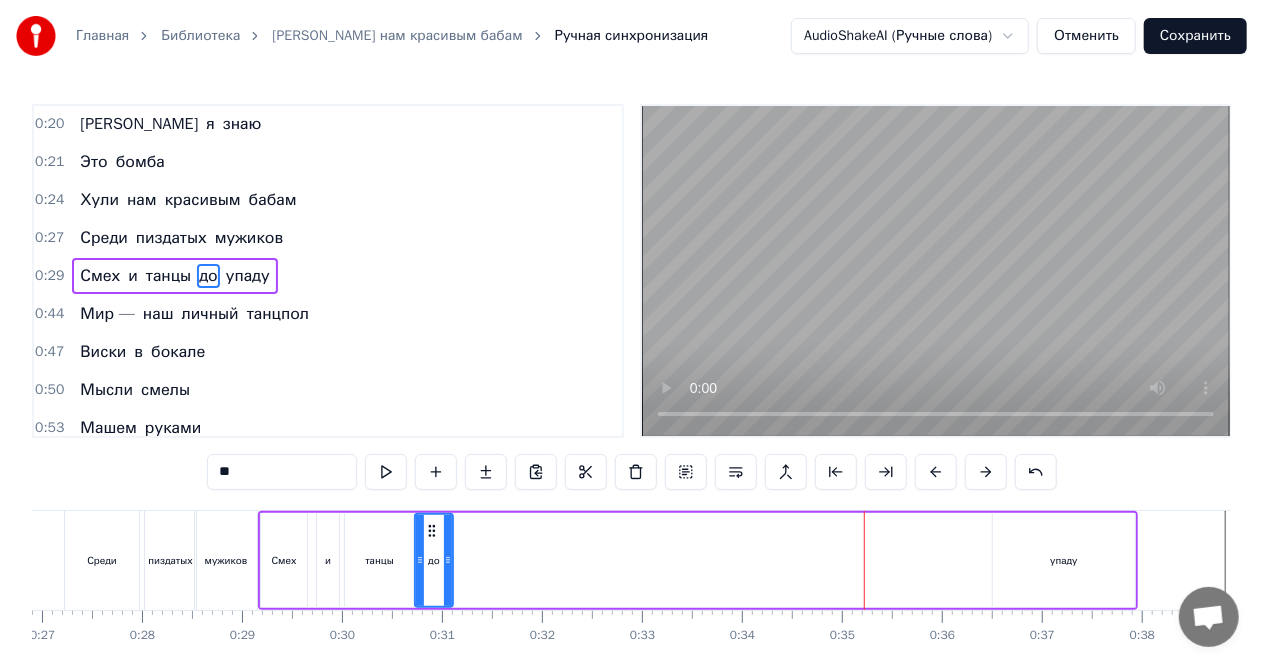 drag, startPoint x: 536, startPoint y: 560, endPoint x: 448, endPoint y: 568, distance: 88.362885 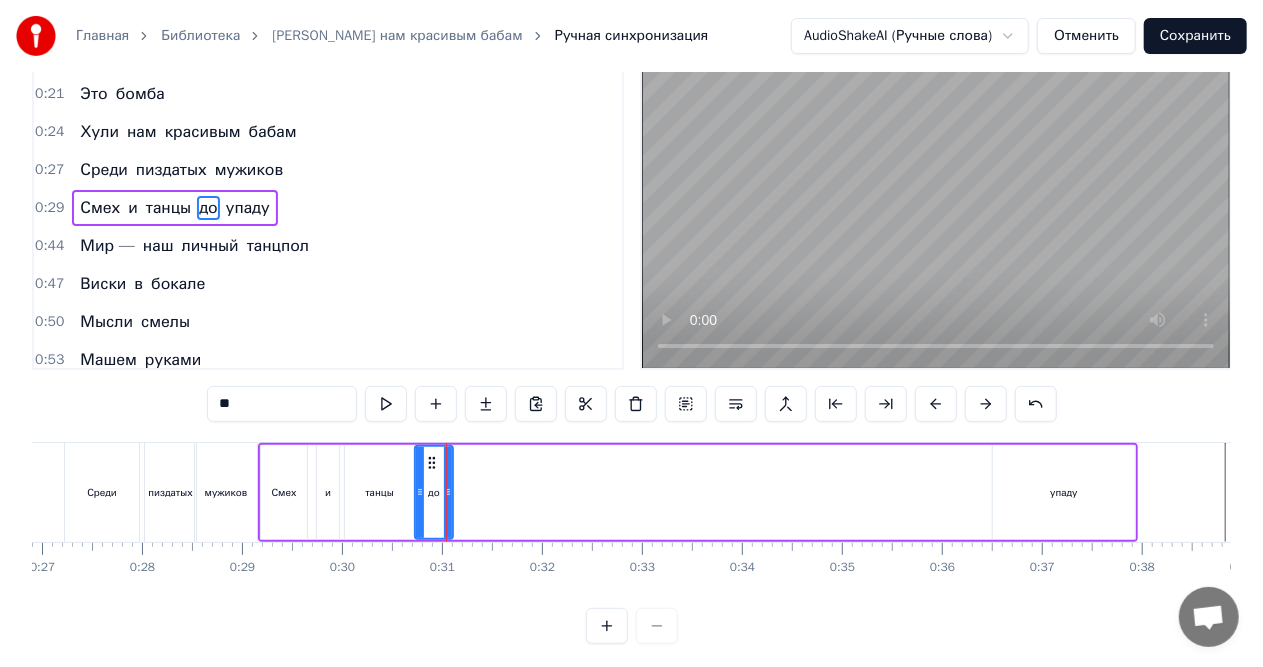 scroll, scrollTop: 93, scrollLeft: 0, axis: vertical 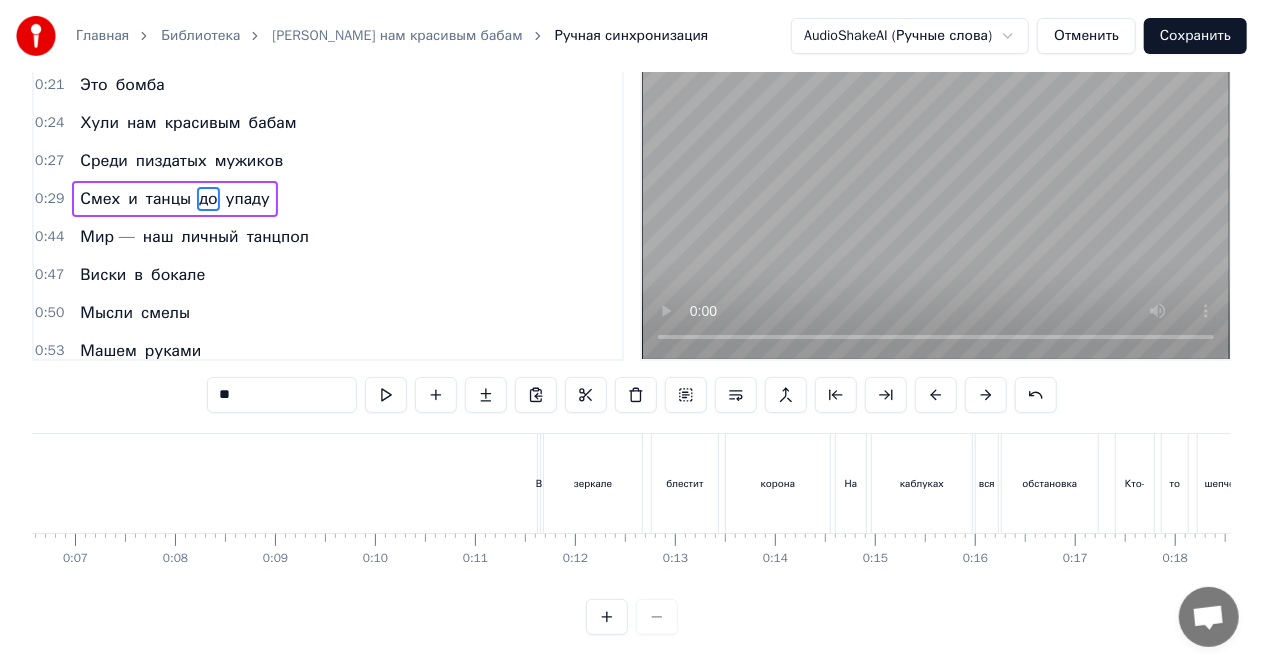 click at bounding box center [6720, 483] 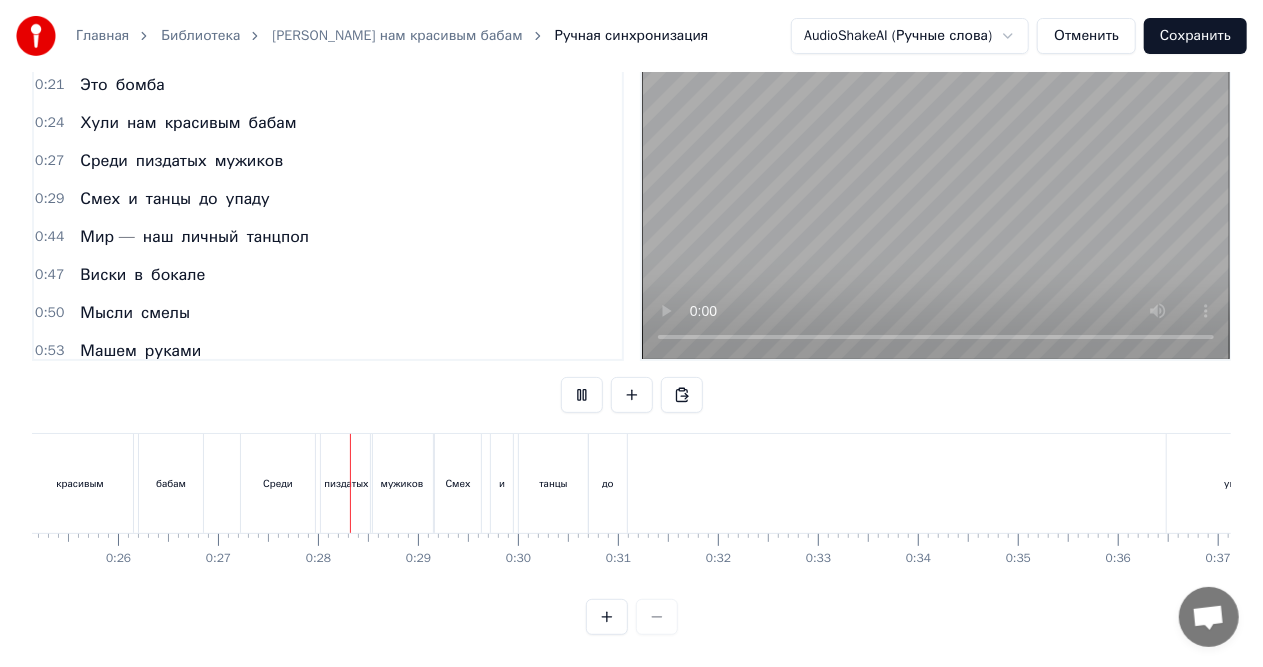 scroll, scrollTop: 0, scrollLeft: 2677, axis: horizontal 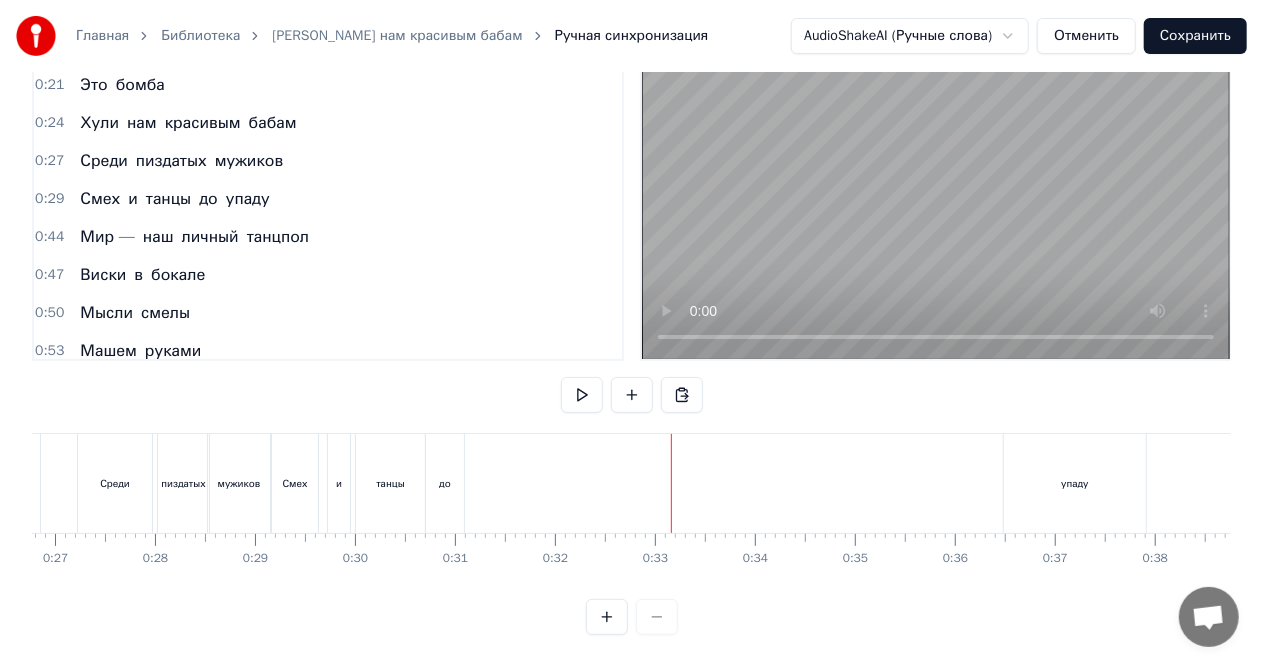 click on "упаду" at bounding box center (1075, 483) 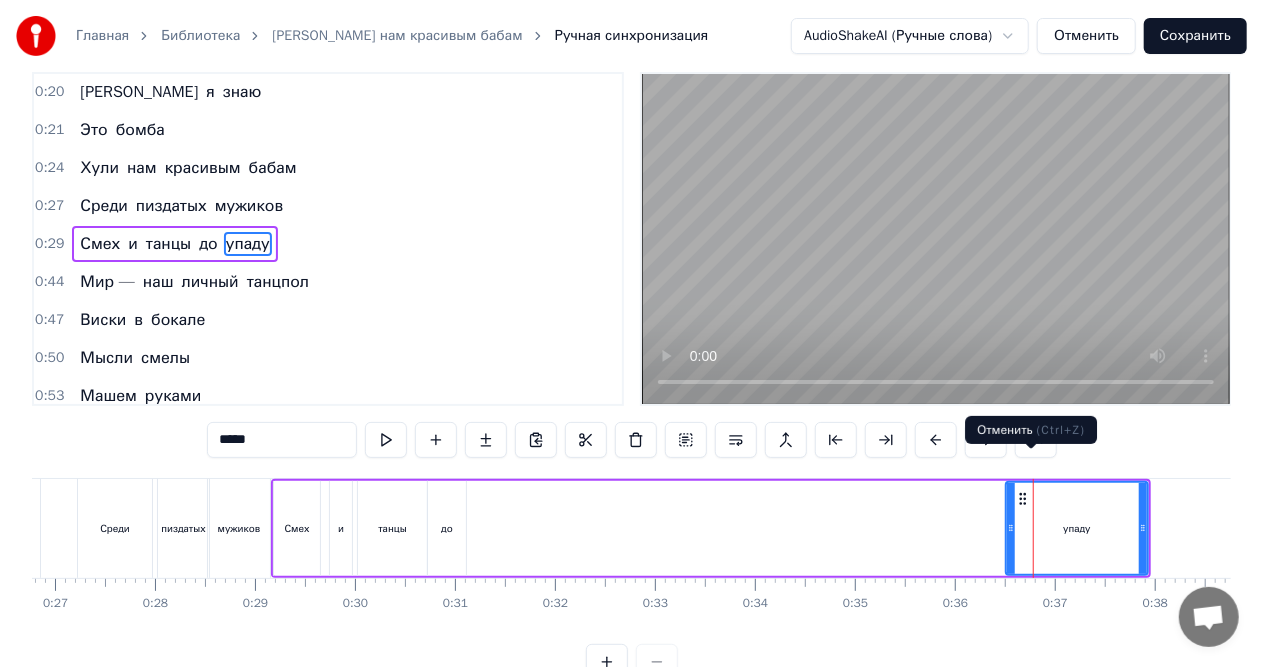 scroll, scrollTop: 0, scrollLeft: 0, axis: both 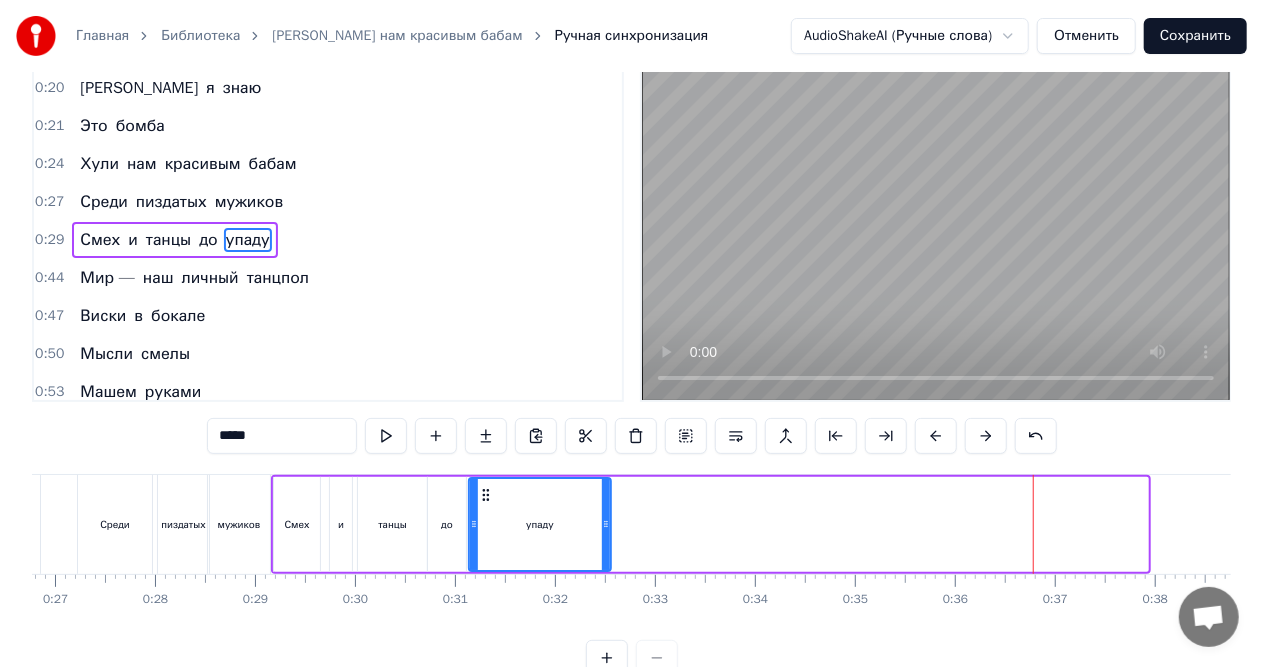 drag, startPoint x: 1022, startPoint y: 529, endPoint x: 476, endPoint y: 506, distance: 546.4842 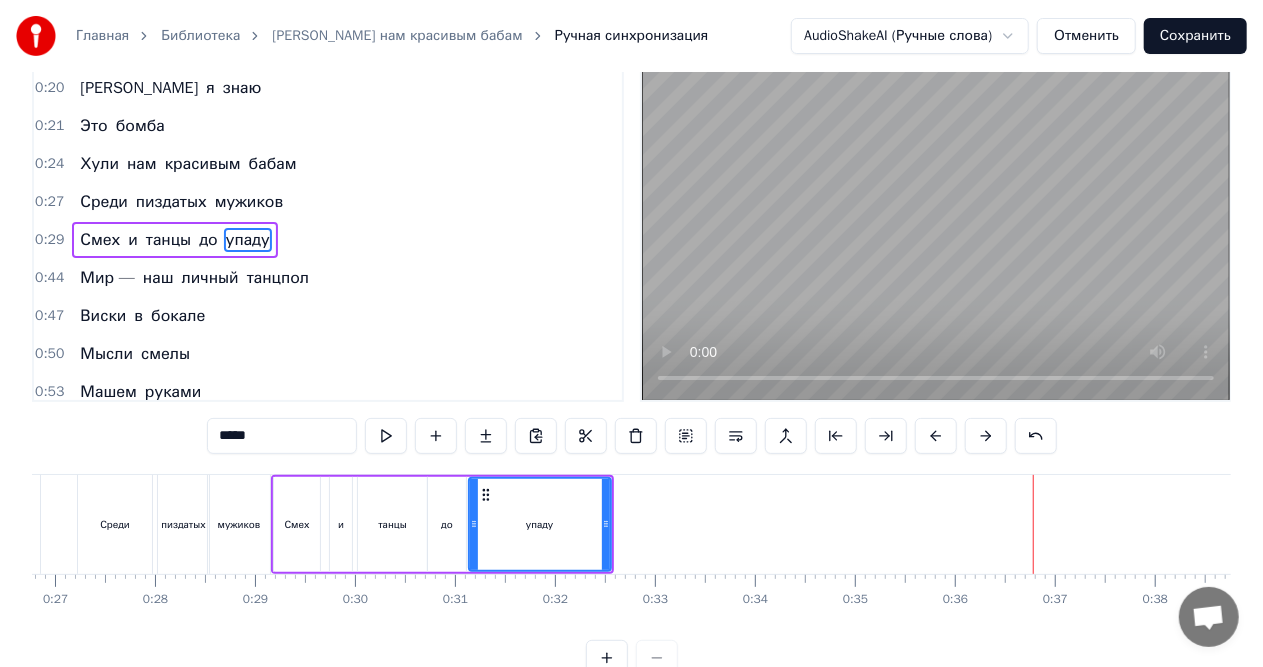 click on "пиздатых" at bounding box center [183, 524] 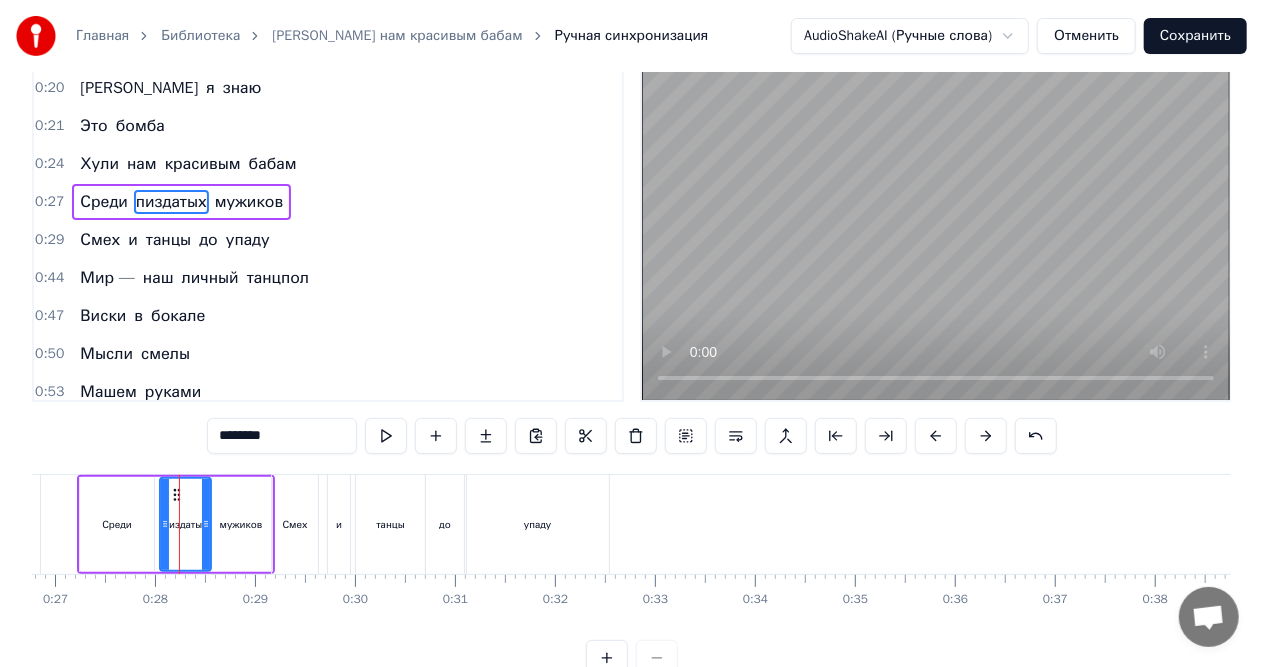 scroll, scrollTop: 0, scrollLeft: 0, axis: both 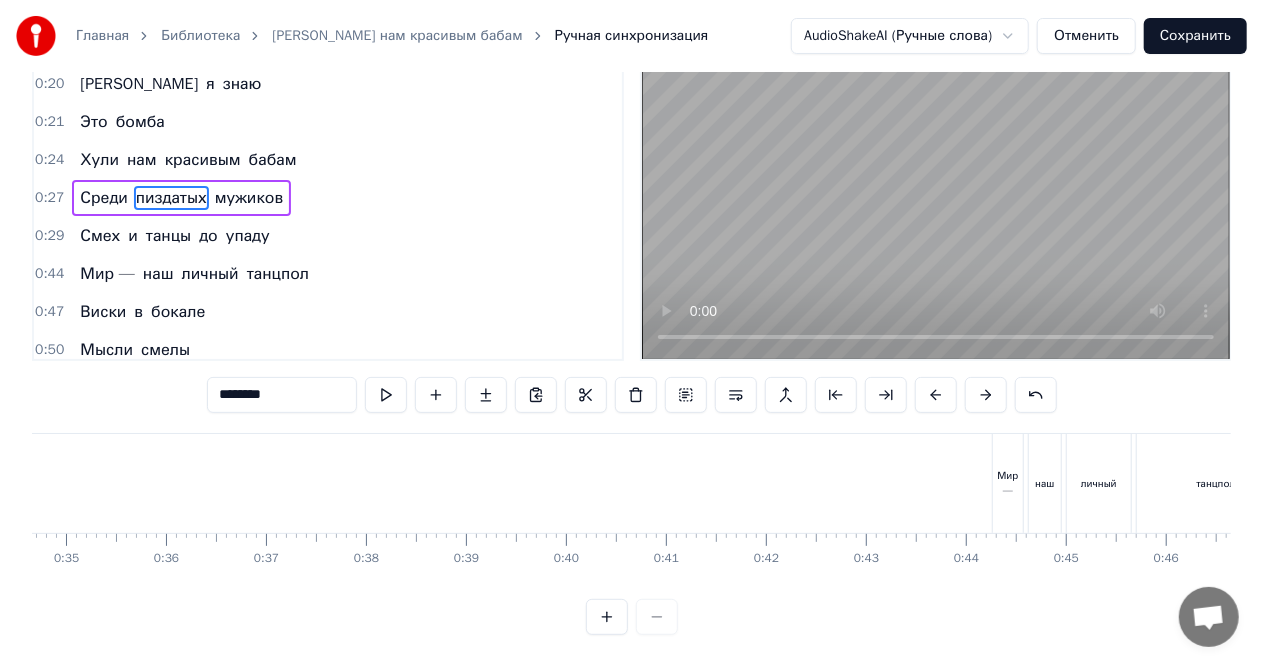 click on "Мир —" at bounding box center [1008, 483] 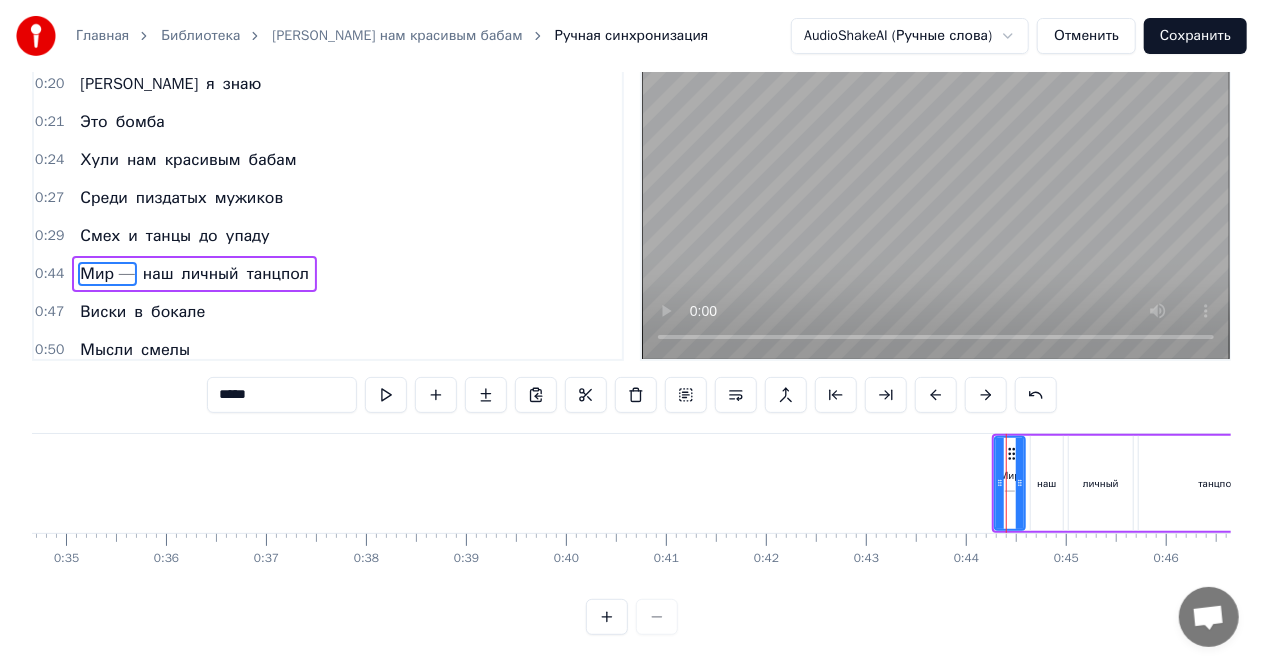 scroll, scrollTop: 0, scrollLeft: 0, axis: both 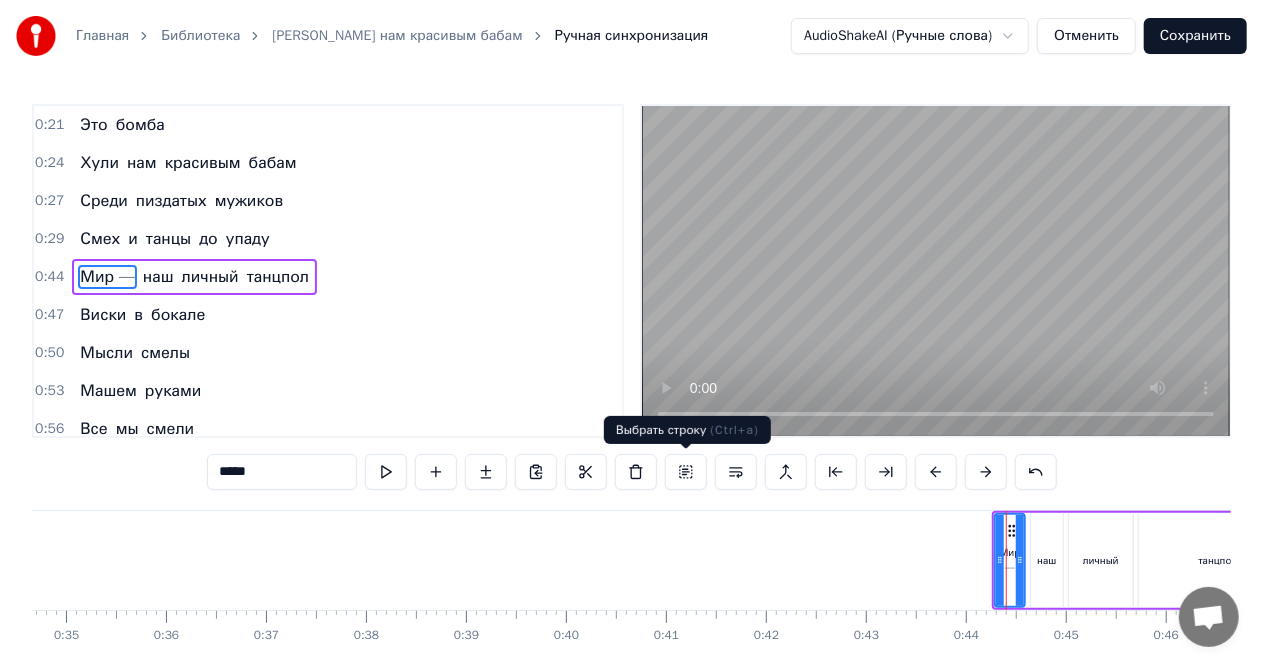 click at bounding box center [686, 472] 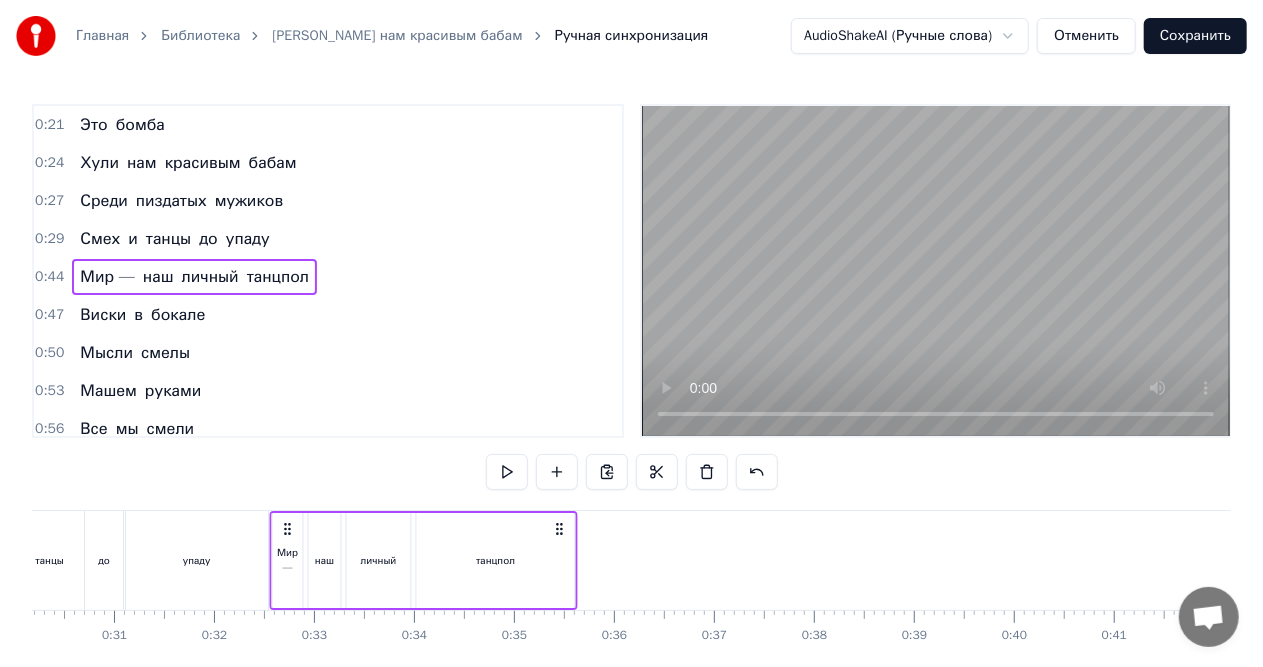 drag, startPoint x: 1008, startPoint y: 531, endPoint x: 314, endPoint y: 530, distance: 694.00073 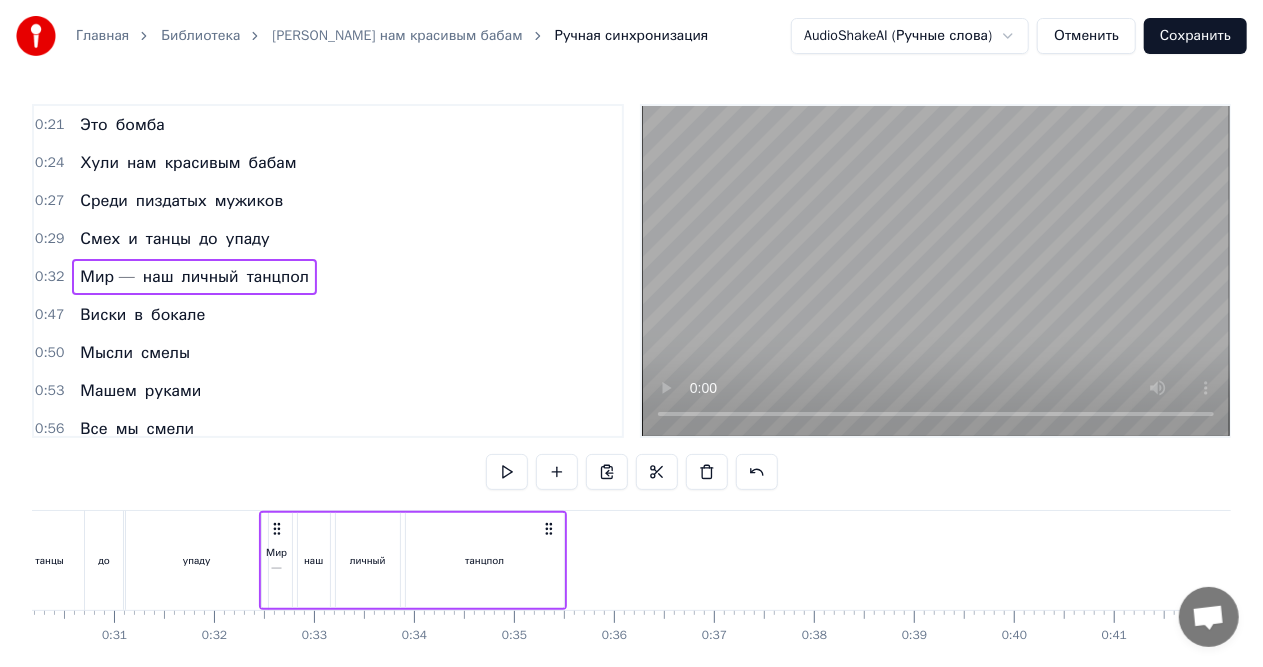 scroll, scrollTop: 0, scrollLeft: 3018, axis: horizontal 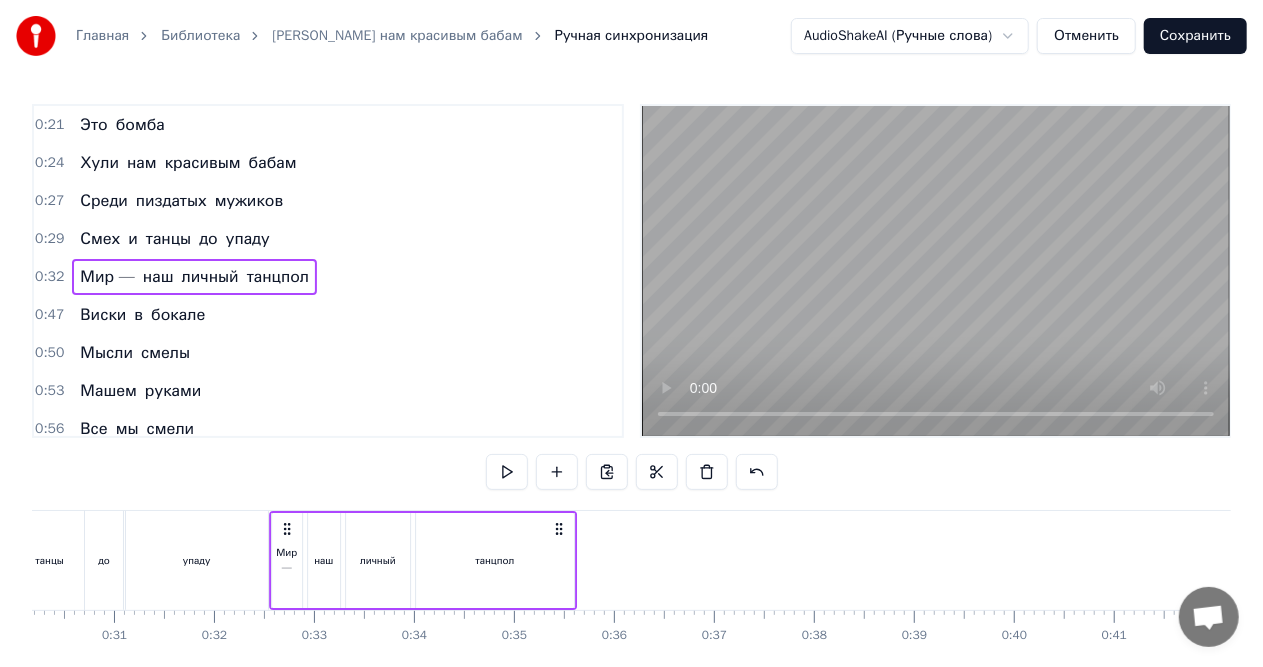 drag, startPoint x: 275, startPoint y: 526, endPoint x: 285, endPoint y: 524, distance: 10.198039 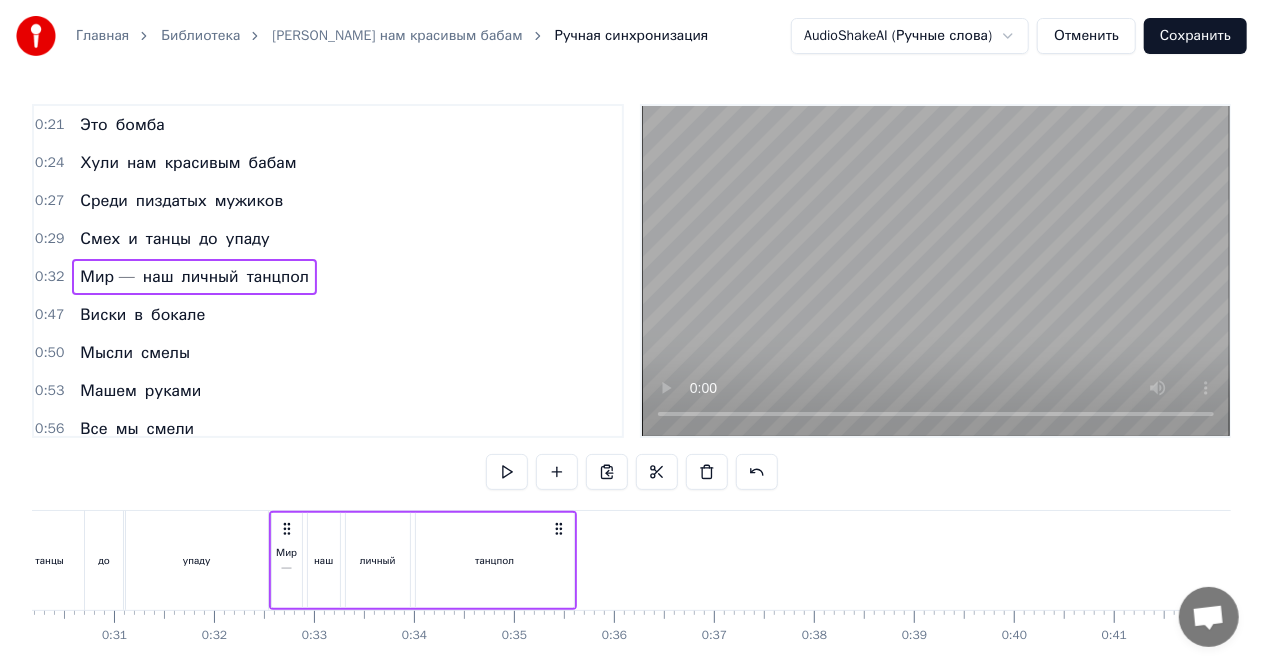 click on "танцы" at bounding box center [49, 560] 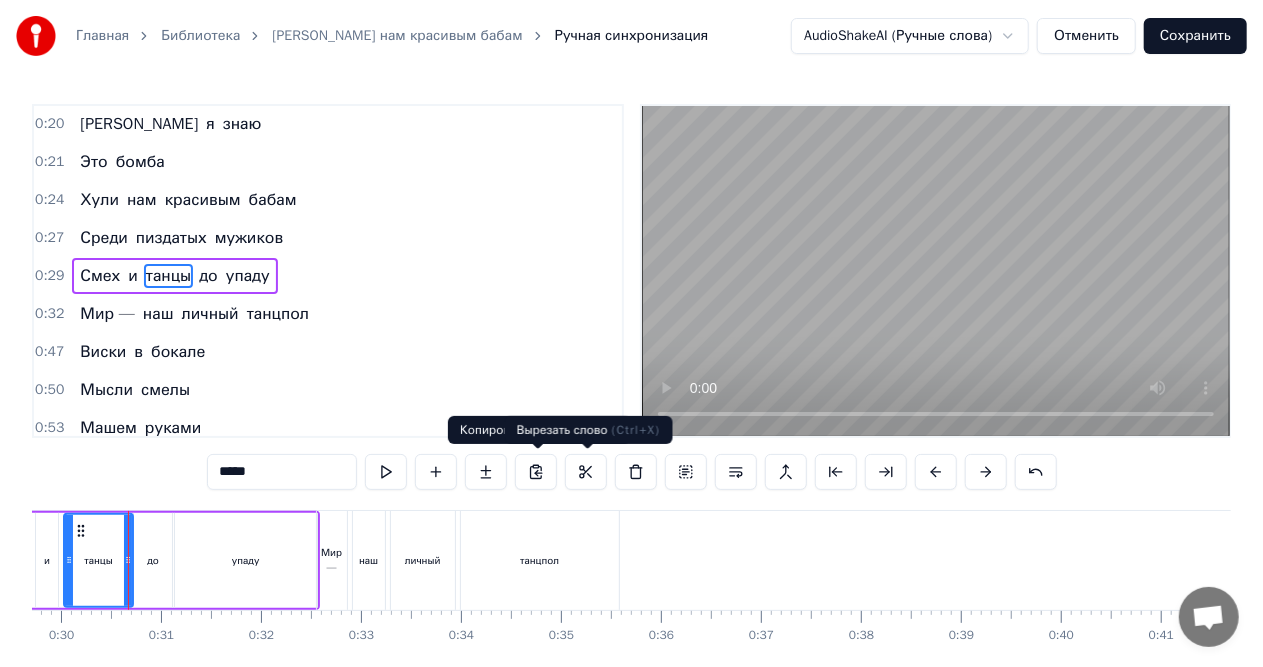 scroll, scrollTop: 0, scrollLeft: 2966, axis: horizontal 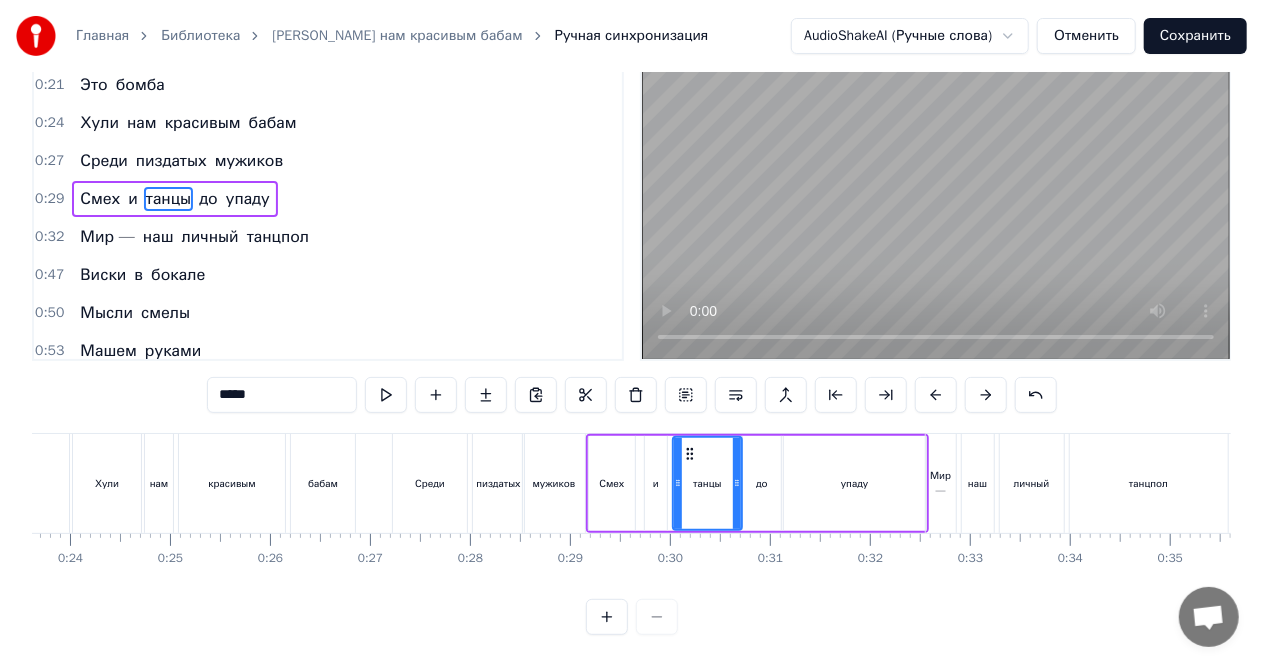 click on "Главная Библиотека Хули нам красивым бабам Ручная синхронизация AudioShakeAI (Ручные слова) Отменить Сохранить 0:11 В зеркале блестит корона 0:14 На каблуках вся обстановка 0:17 Кто- то шепчет - это мода 0:20 А я знаю 0:21 Это бомба 0:24 Хули нам красивым бабам 0:27 Среди пиздатых мужиков 0:29 Смех и танцы до упаду 0:32 Мир — наш личный танцпол 0:47 Виски в бокале 0:50 Мысли смелы 0:53 Машем руками 0:56 Все мы смели 0:58 Эти взгляды 0:59 Что цепляют 1:00 Кто здесь правит 1:02 Все узнают 1:08 Хули нам красивым бабам 1:12 Среди пиздатых мужиков 1:14 Смех и танцы до упаду 1:17 Мир — наш личный танцпол 1:32 Свет А" at bounding box center (631, 279) 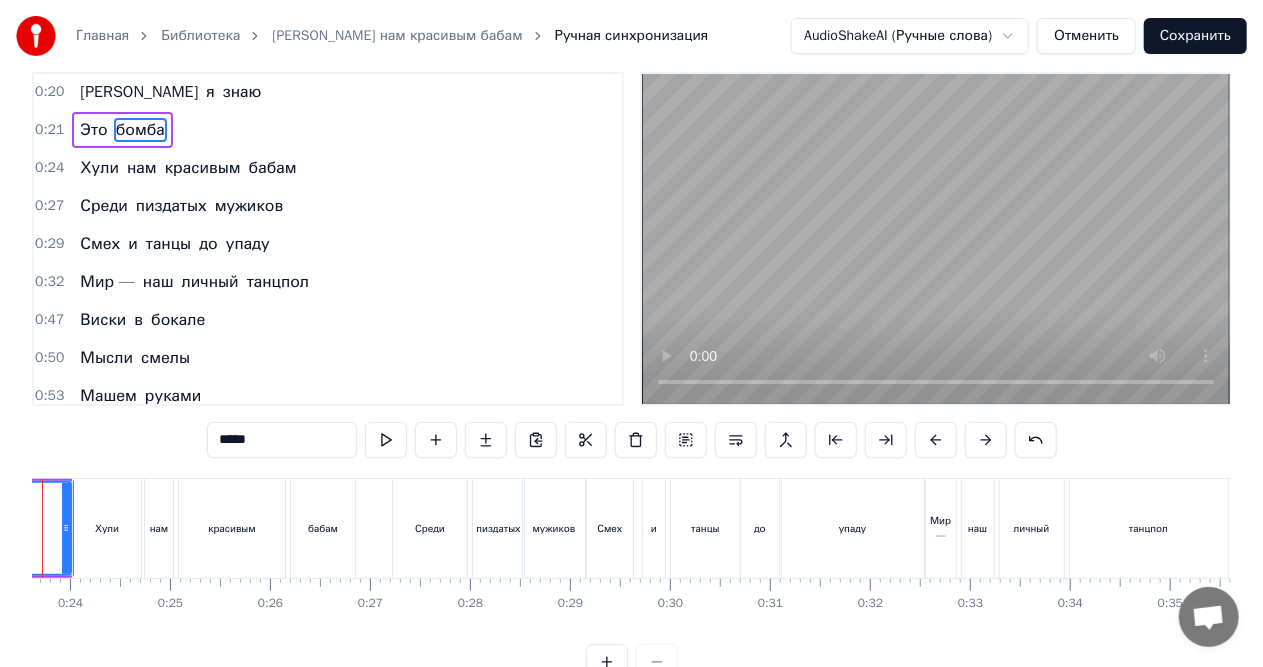 scroll, scrollTop: 0, scrollLeft: 0, axis: both 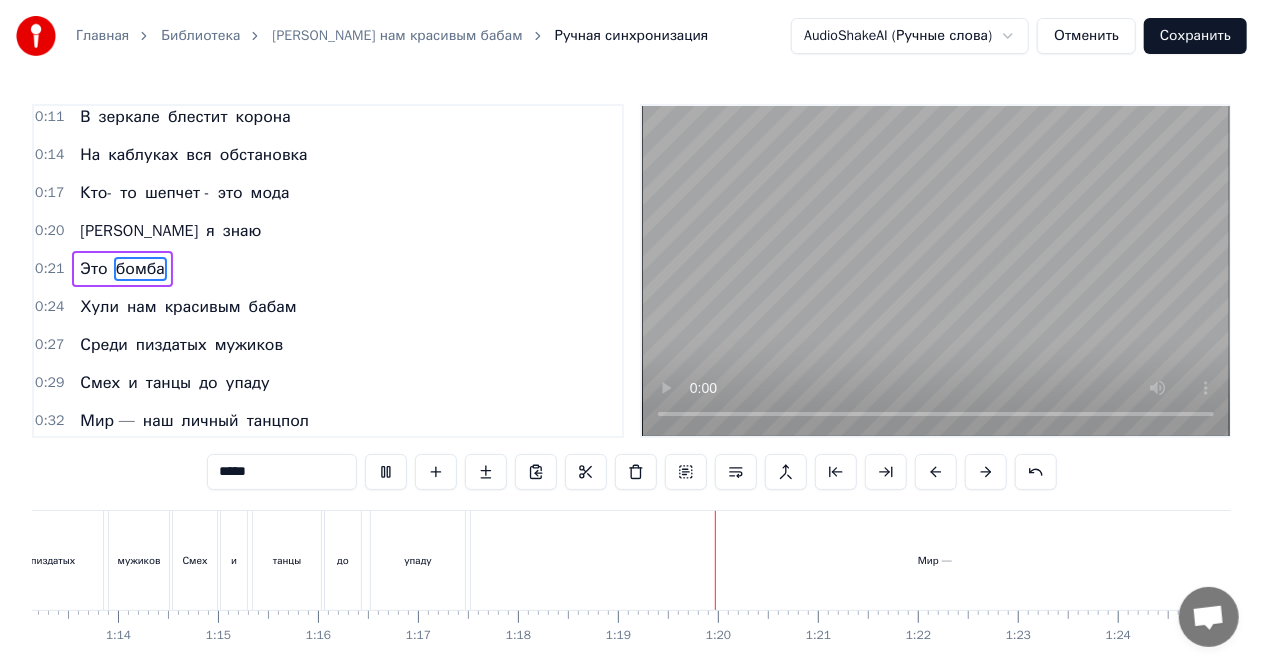 click at bounding box center (936, 271) 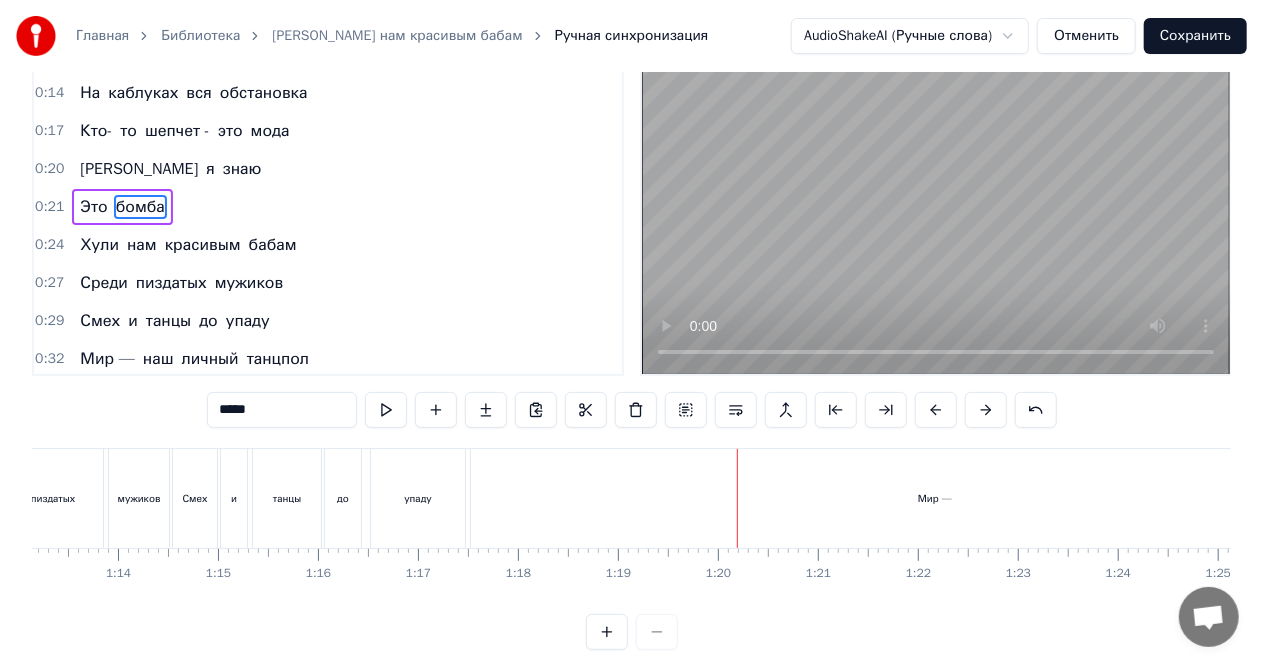 scroll, scrollTop: 93, scrollLeft: 0, axis: vertical 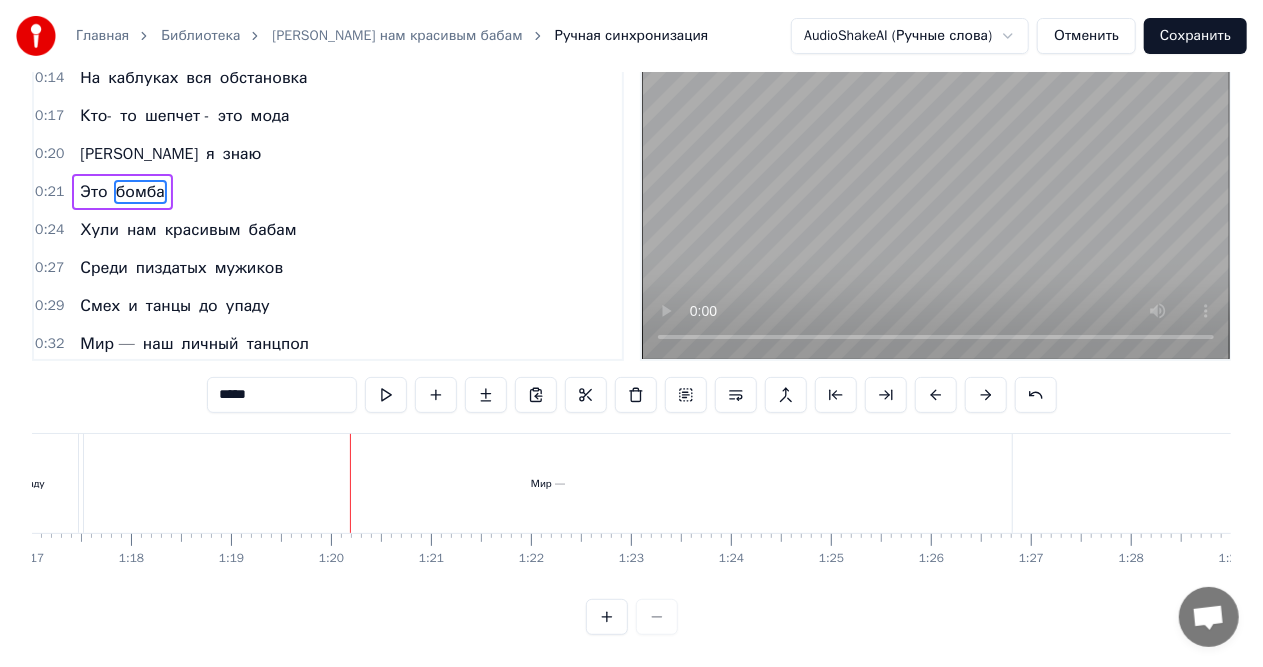 click on "Мир —" at bounding box center (548, 483) 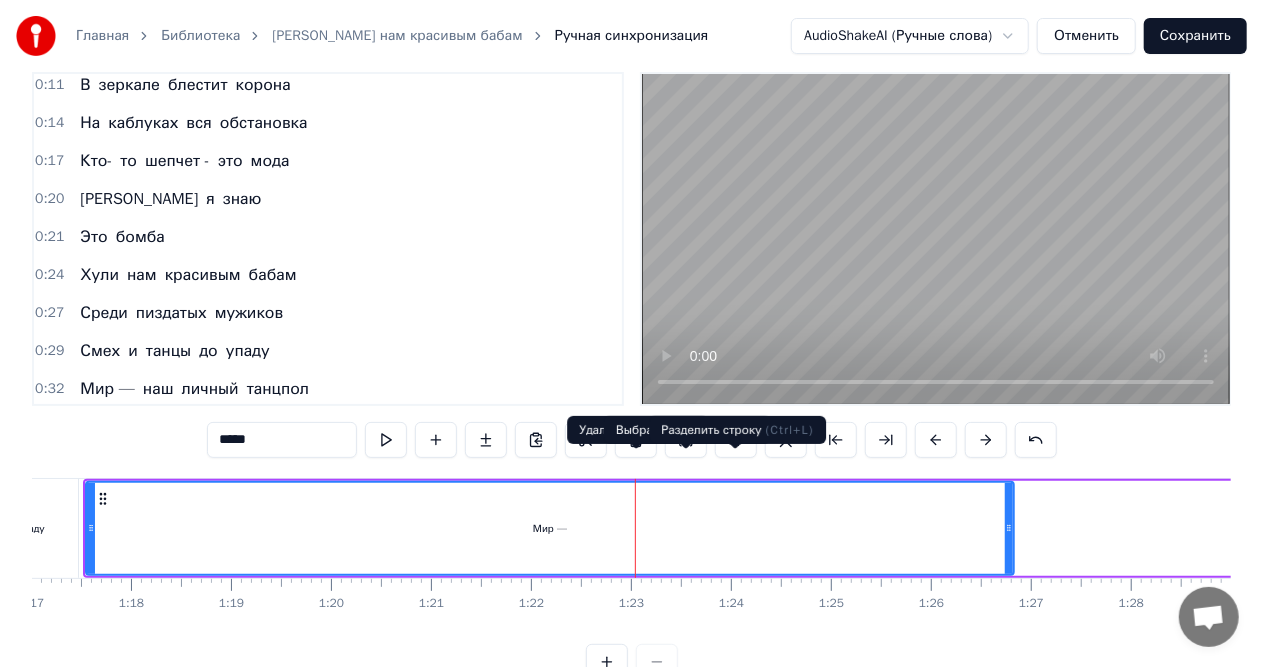 scroll, scrollTop: 0, scrollLeft: 0, axis: both 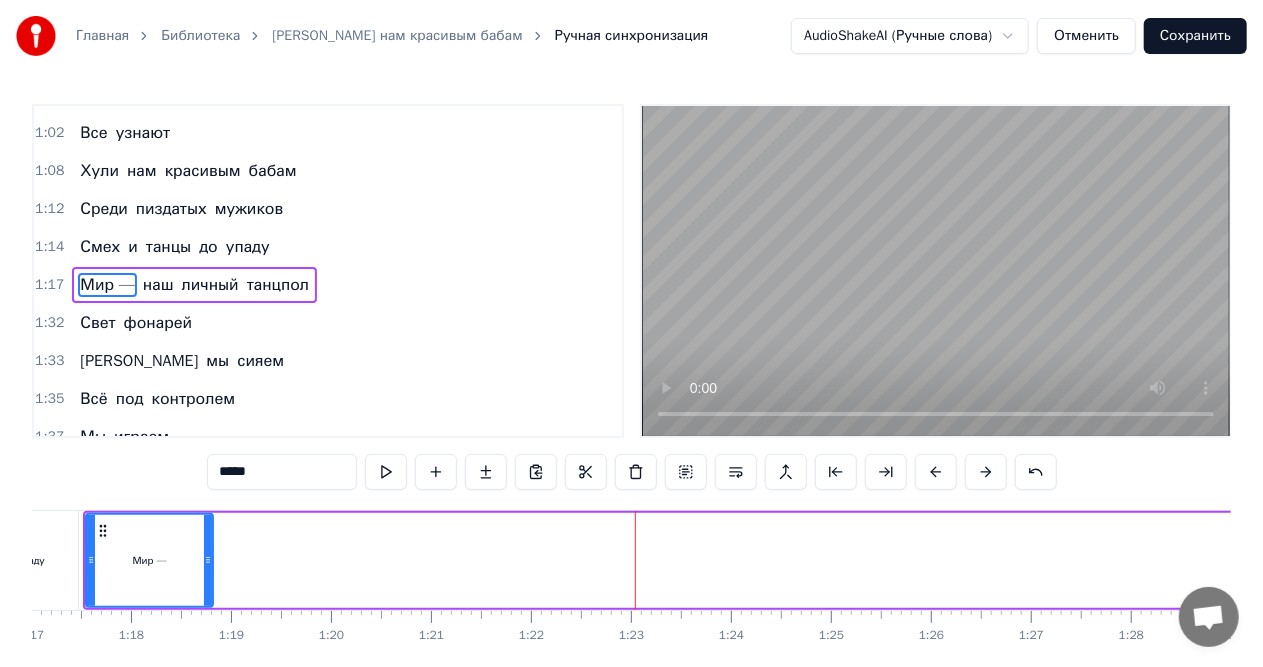 drag, startPoint x: 1008, startPoint y: 560, endPoint x: 207, endPoint y: 560, distance: 801 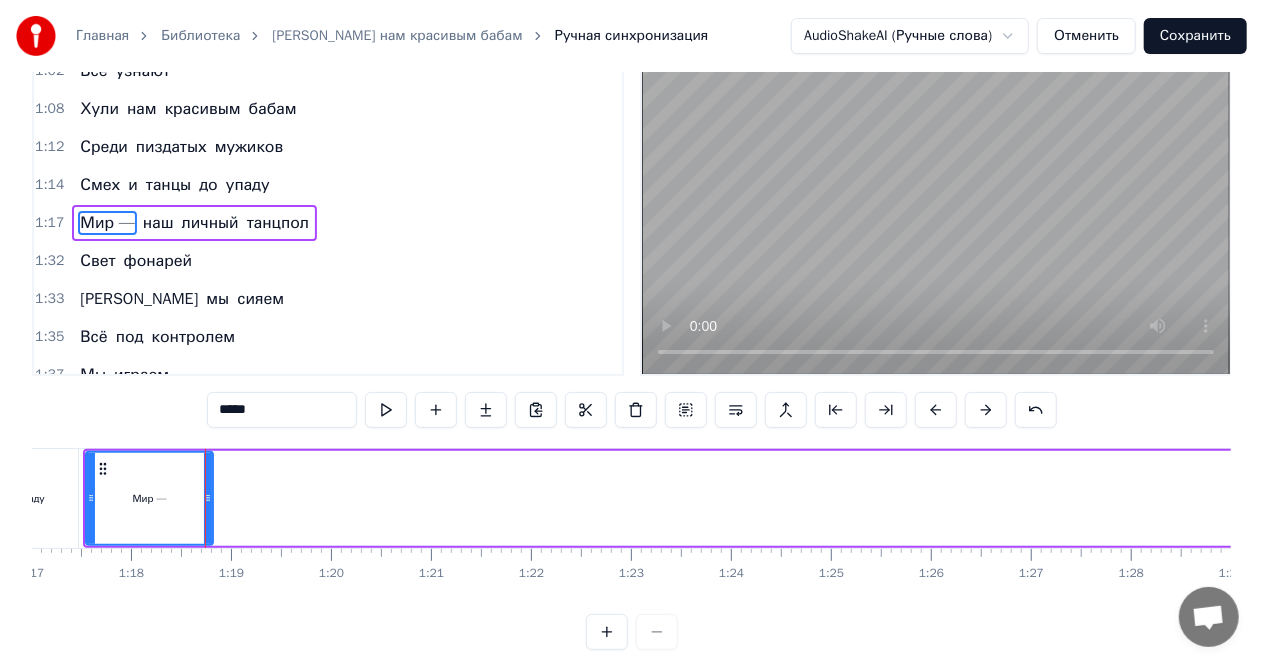 scroll, scrollTop: 93, scrollLeft: 0, axis: vertical 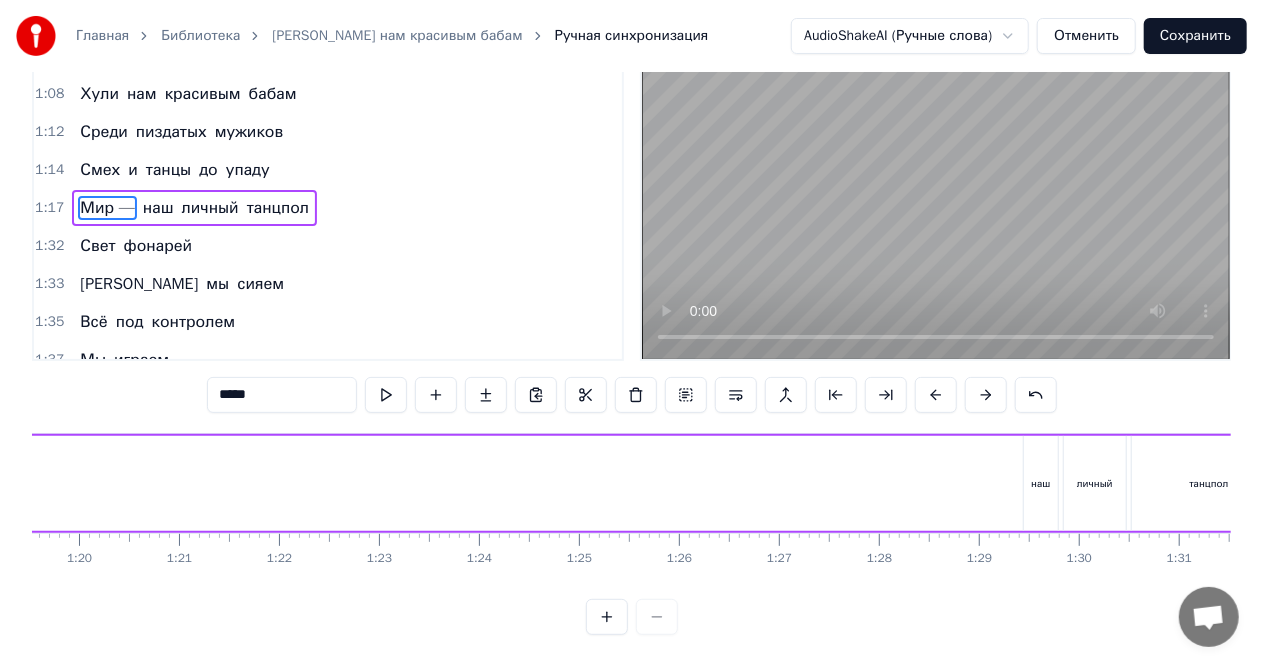 click on "наш" at bounding box center (1041, 483) 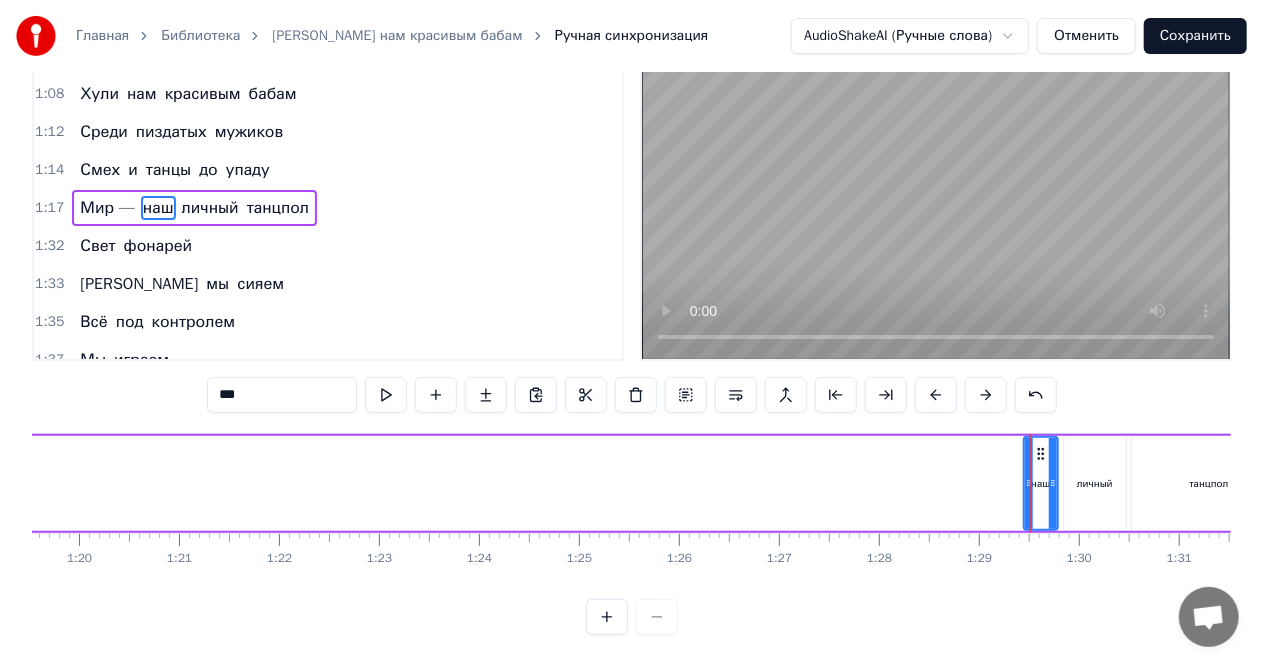 scroll, scrollTop: 0, scrollLeft: 0, axis: both 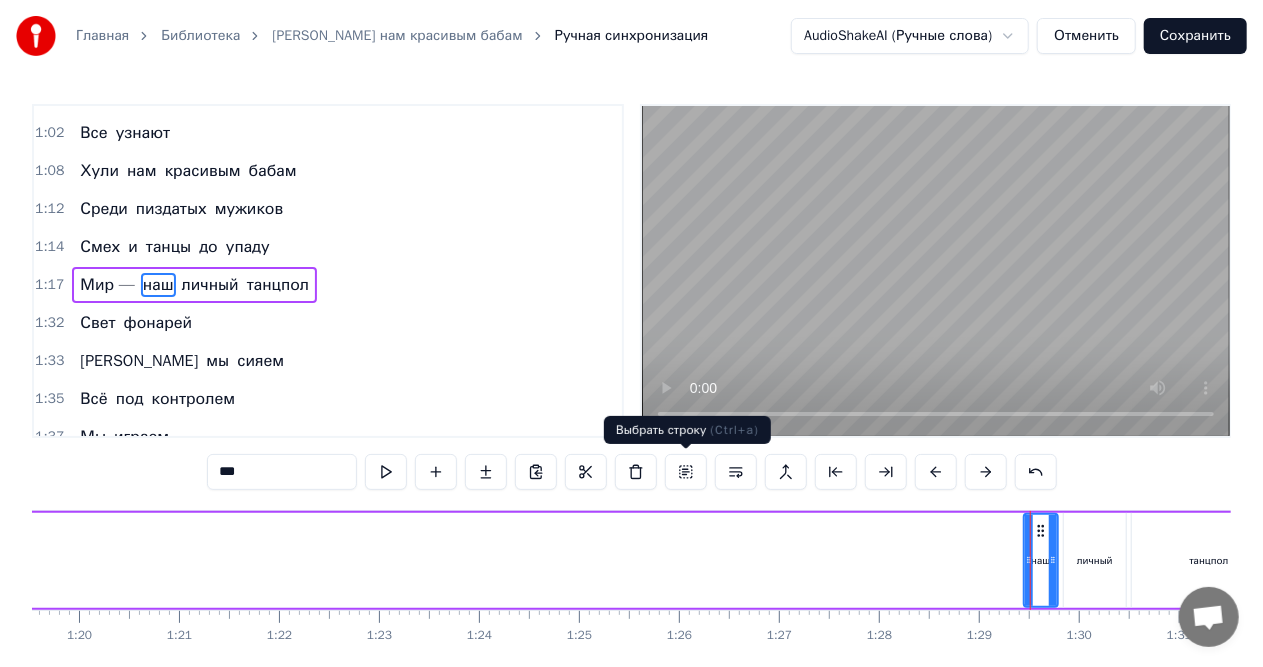 click at bounding box center [686, 472] 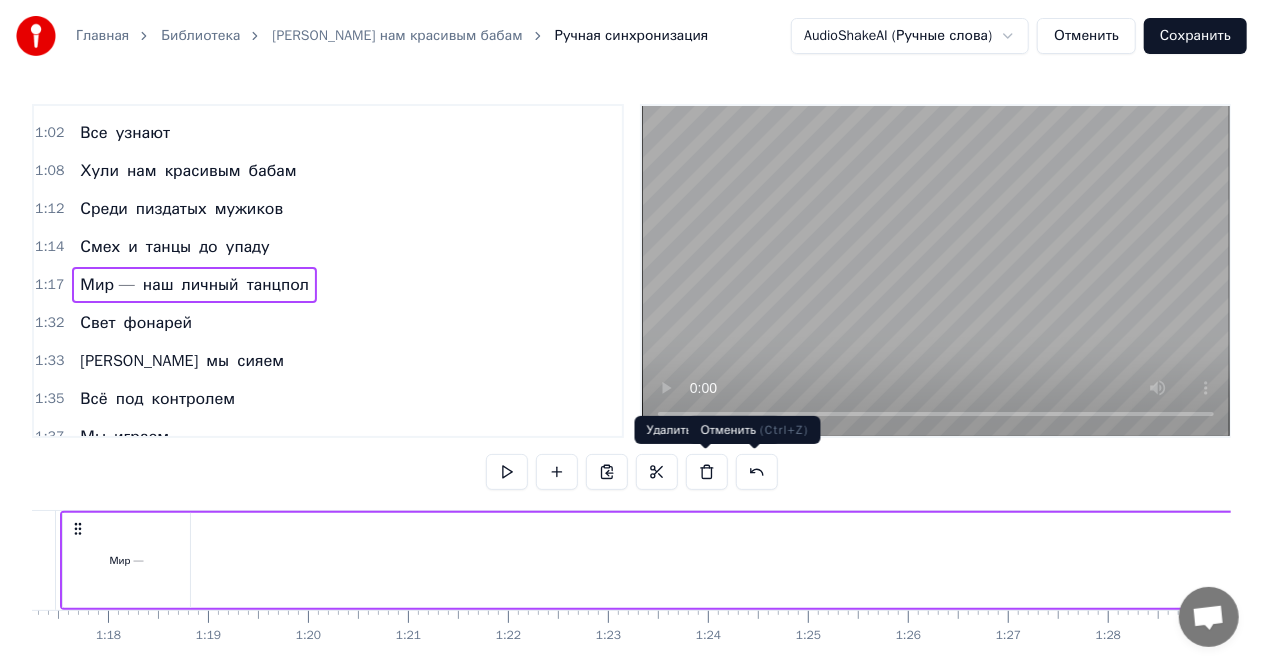scroll, scrollTop: 0, scrollLeft: 7652, axis: horizontal 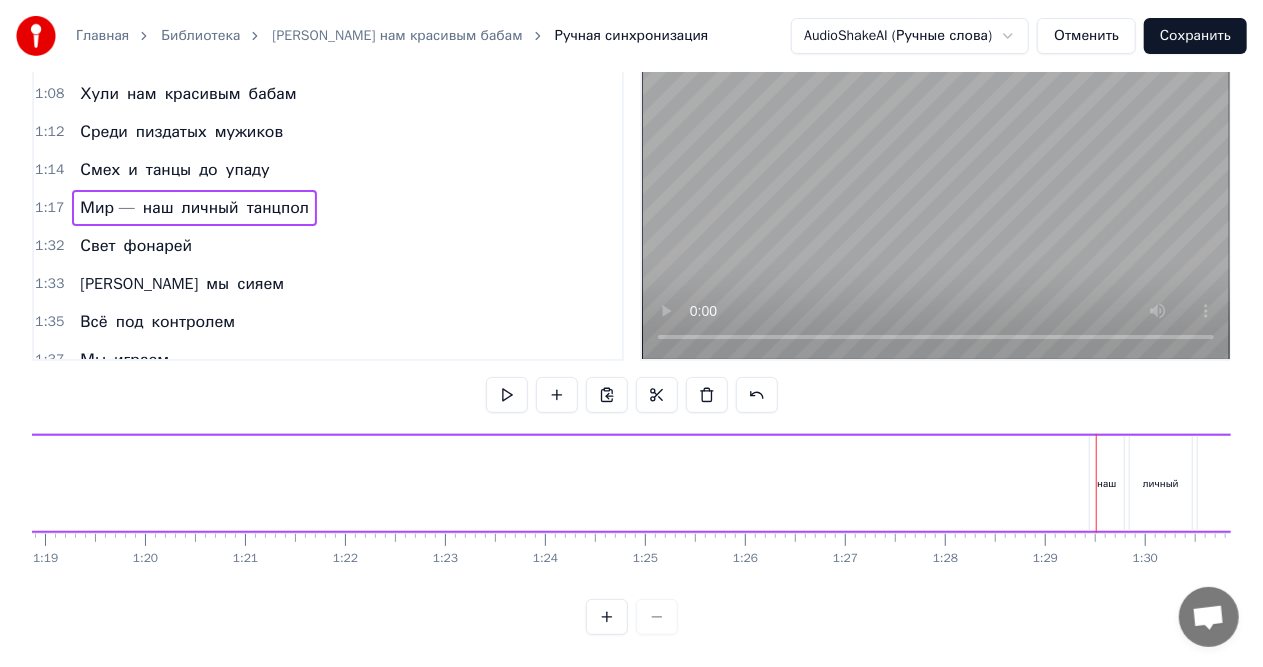 click on "Мир — наш личный танцпол" at bounding box center (626, 483) 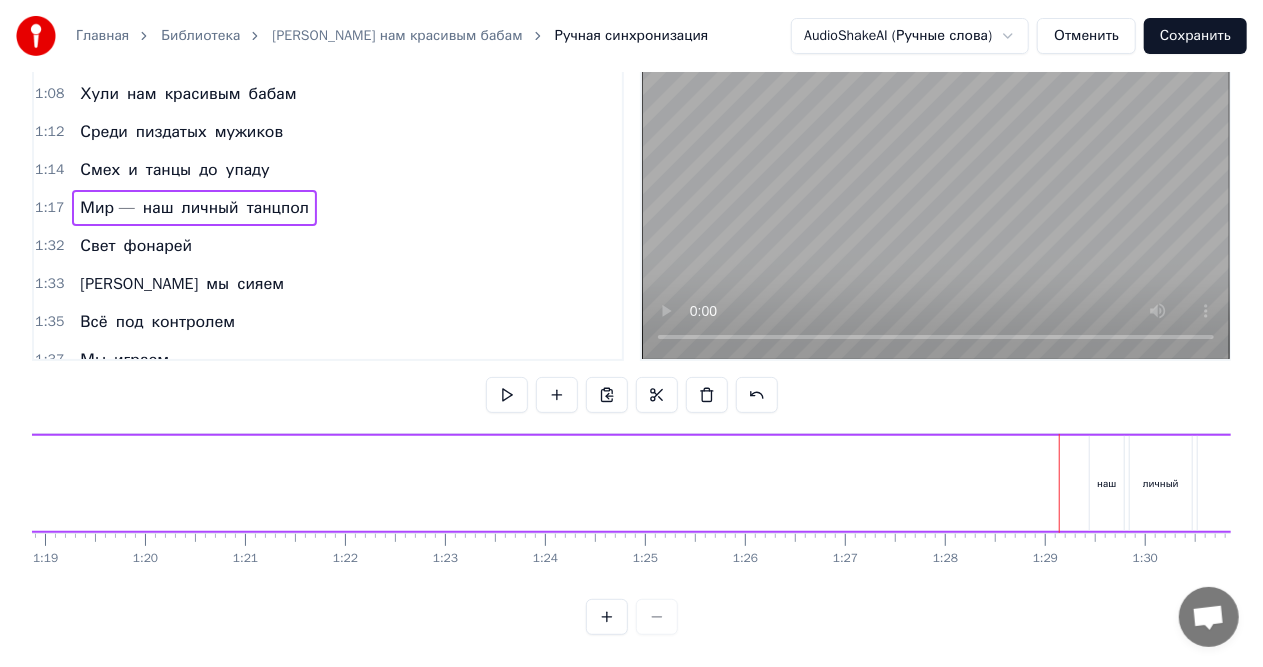 click on "Мир — наш личный танцпол" at bounding box center (626, 483) 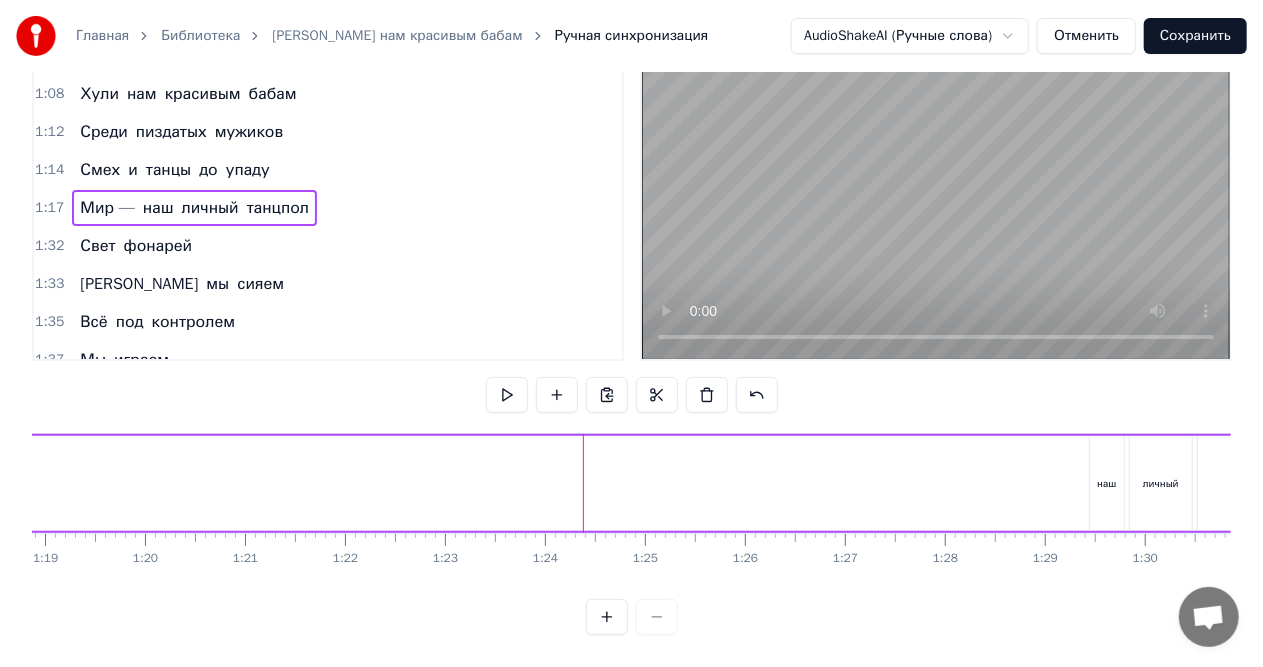click on "наш" at bounding box center [1107, 483] 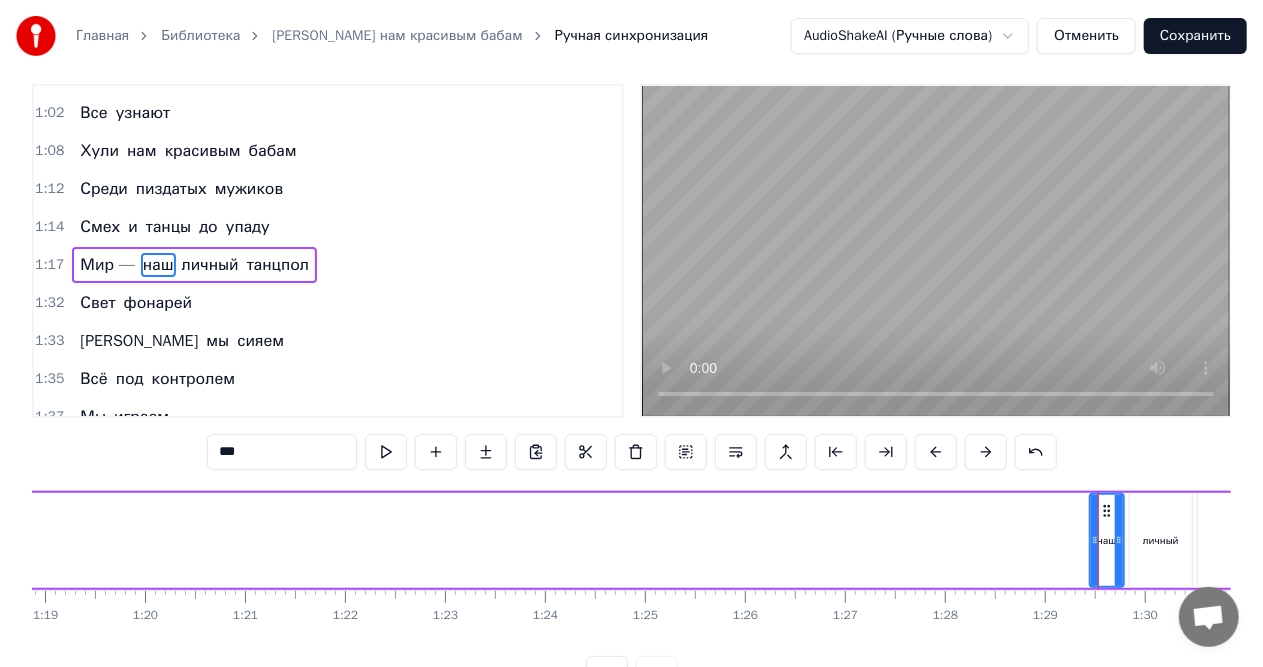 scroll, scrollTop: 0, scrollLeft: 0, axis: both 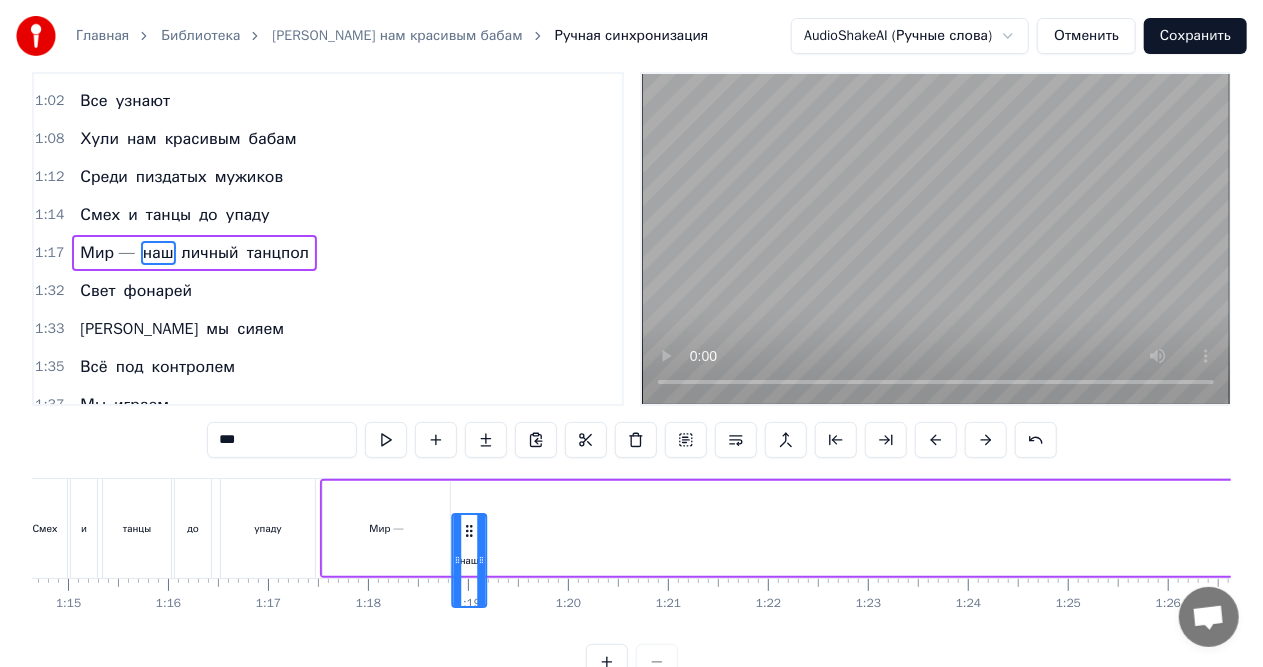 drag, startPoint x: 1106, startPoint y: 530, endPoint x: 468, endPoint y: 489, distance: 639.31604 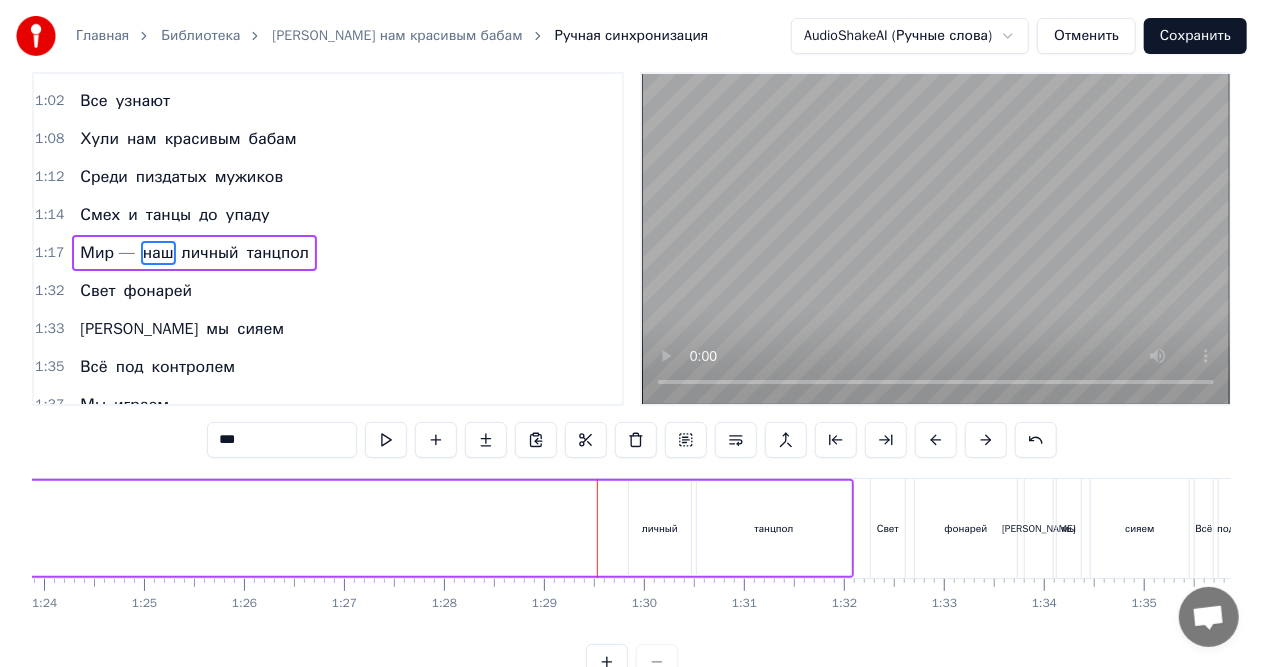 scroll, scrollTop: 0, scrollLeft: 8405, axis: horizontal 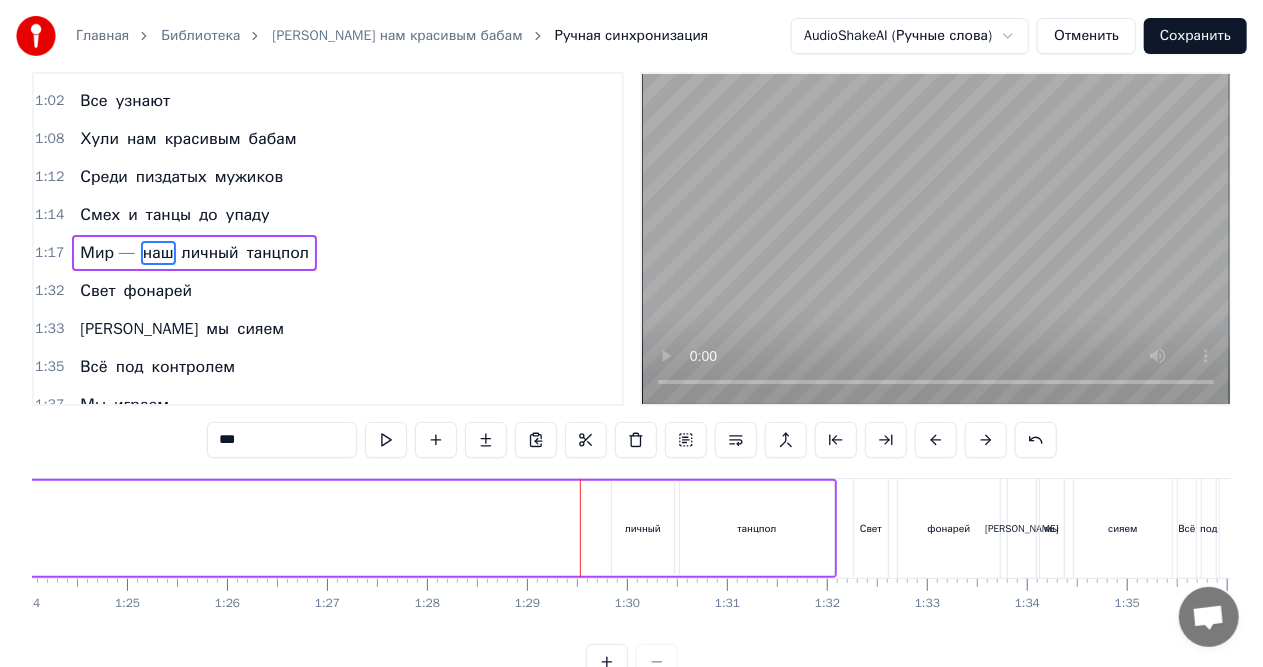 click on "личный" at bounding box center [643, 528] 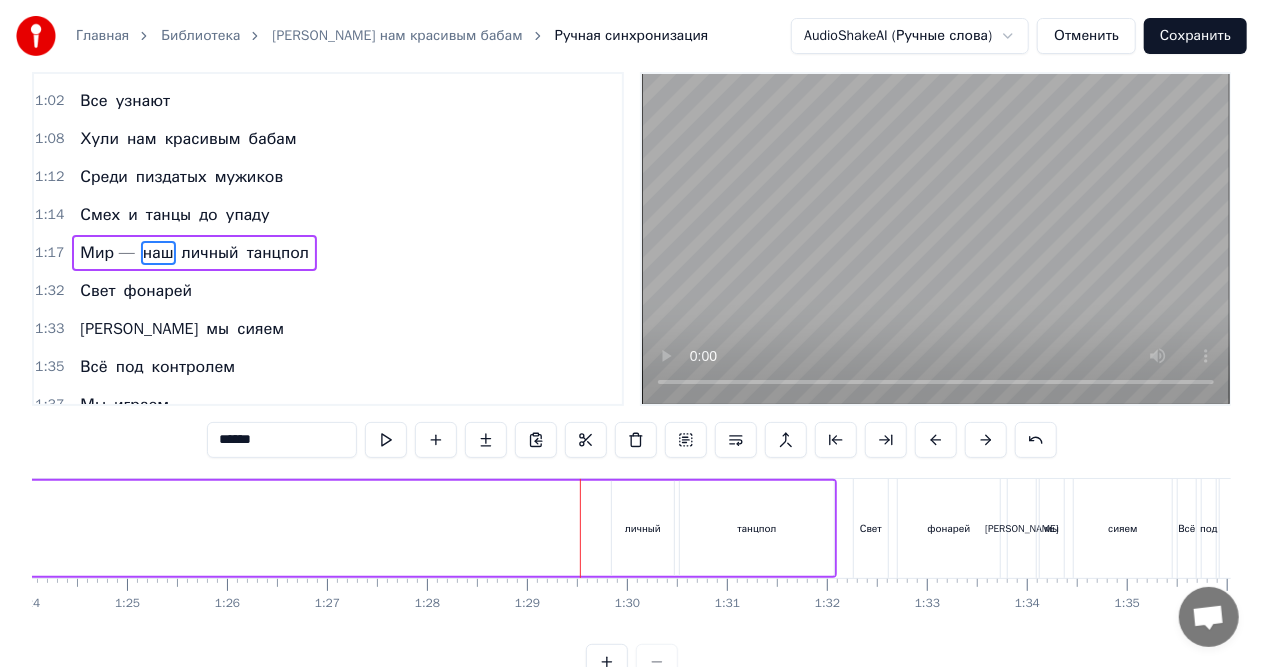 scroll, scrollTop: 0, scrollLeft: 0, axis: both 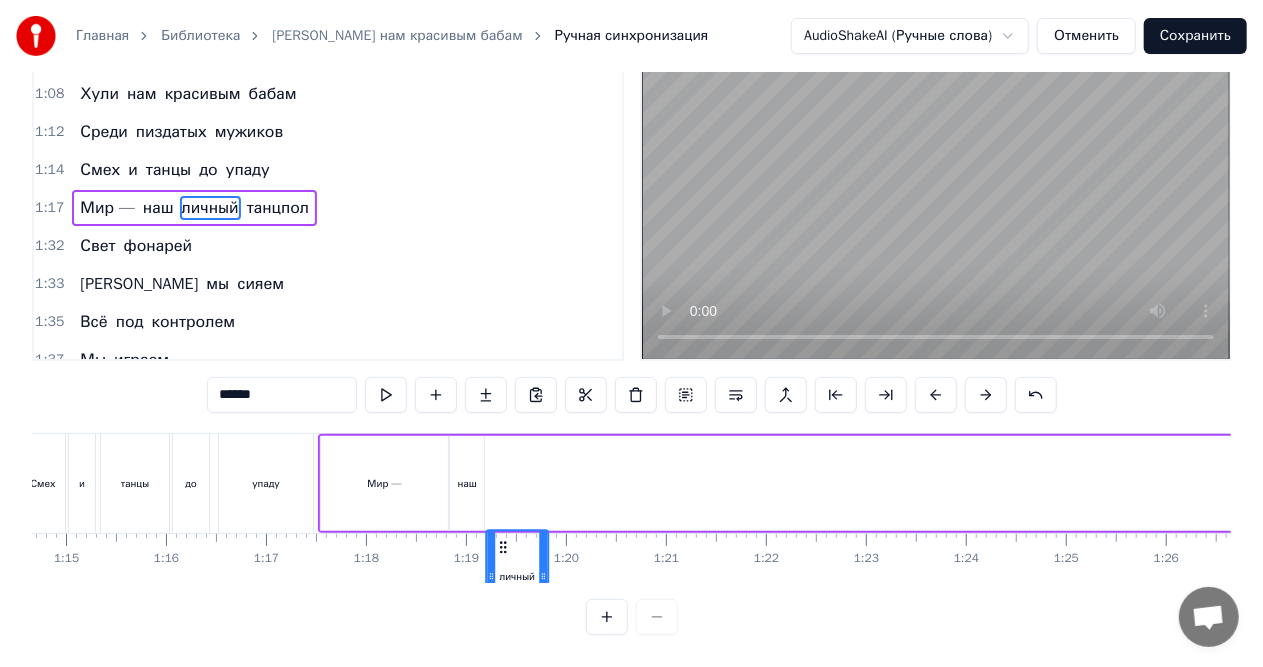 drag, startPoint x: 629, startPoint y: 531, endPoint x: 504, endPoint y: 424, distance: 164.5418 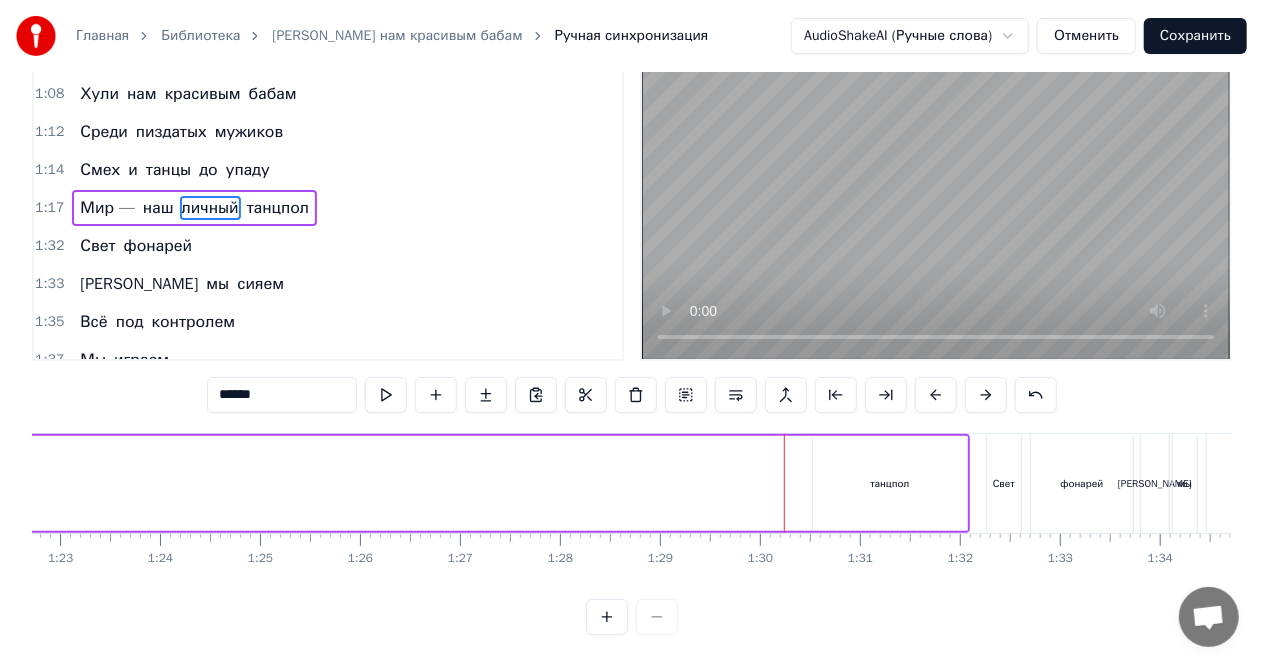scroll, scrollTop: 0, scrollLeft: 8306, axis: horizontal 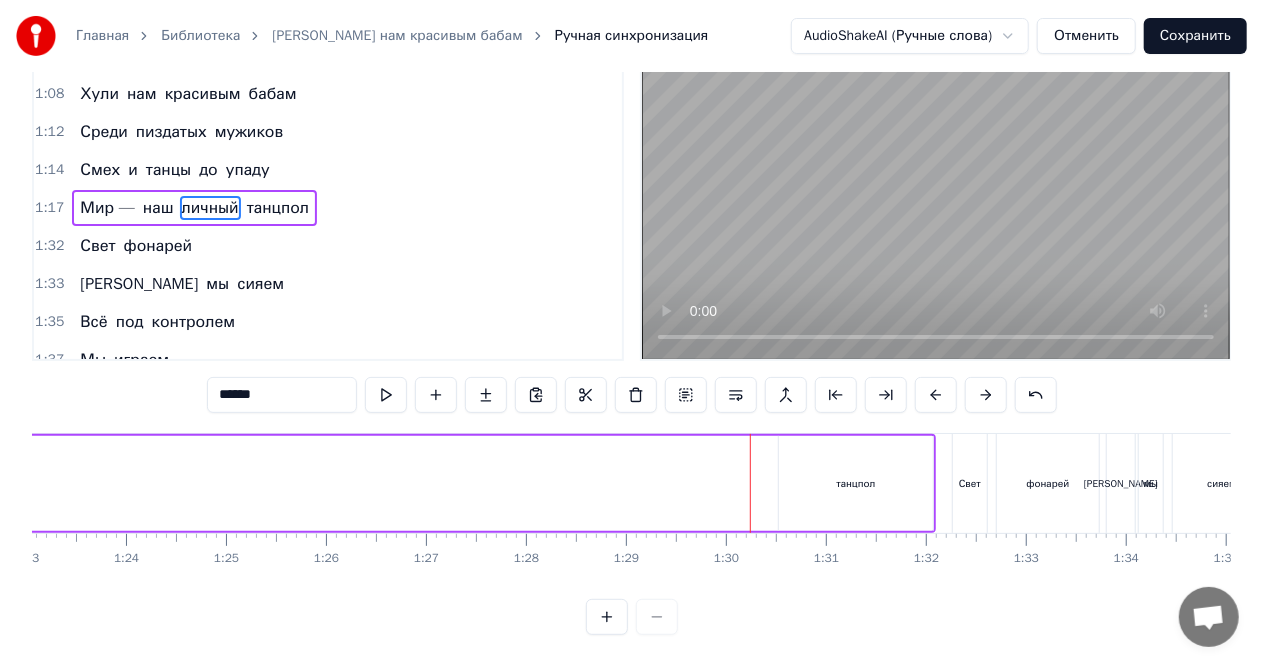 click on "танцпол" at bounding box center [856, 483] 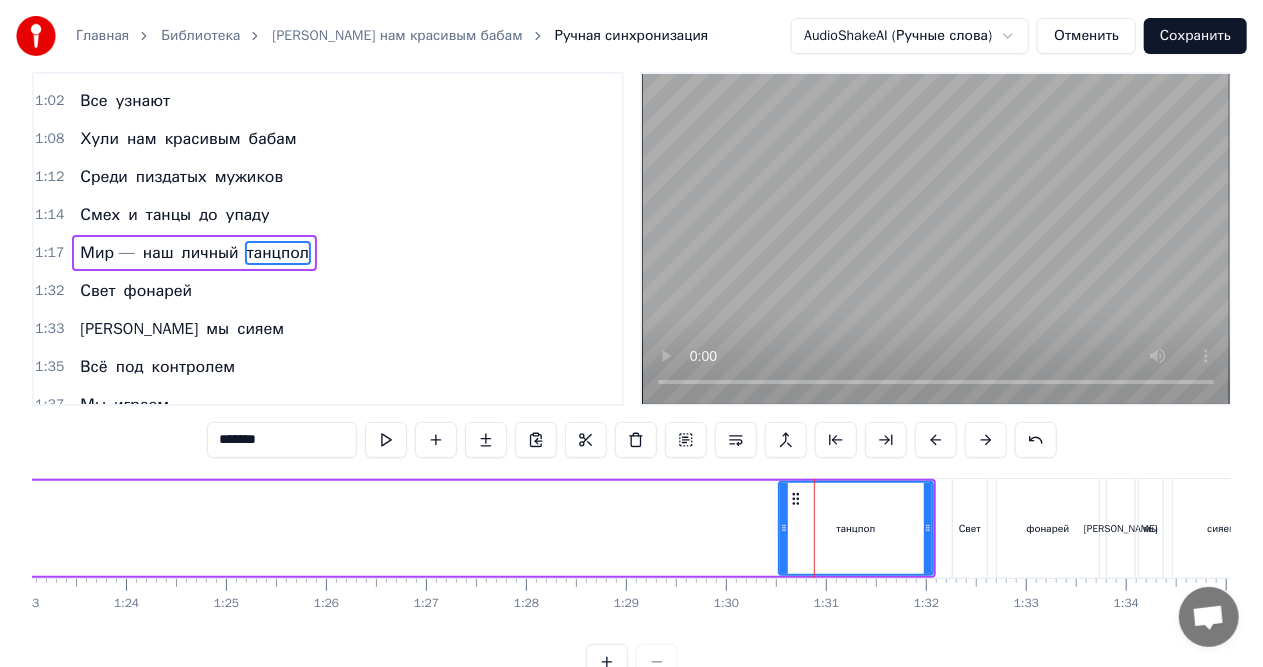 scroll, scrollTop: 0, scrollLeft: 0, axis: both 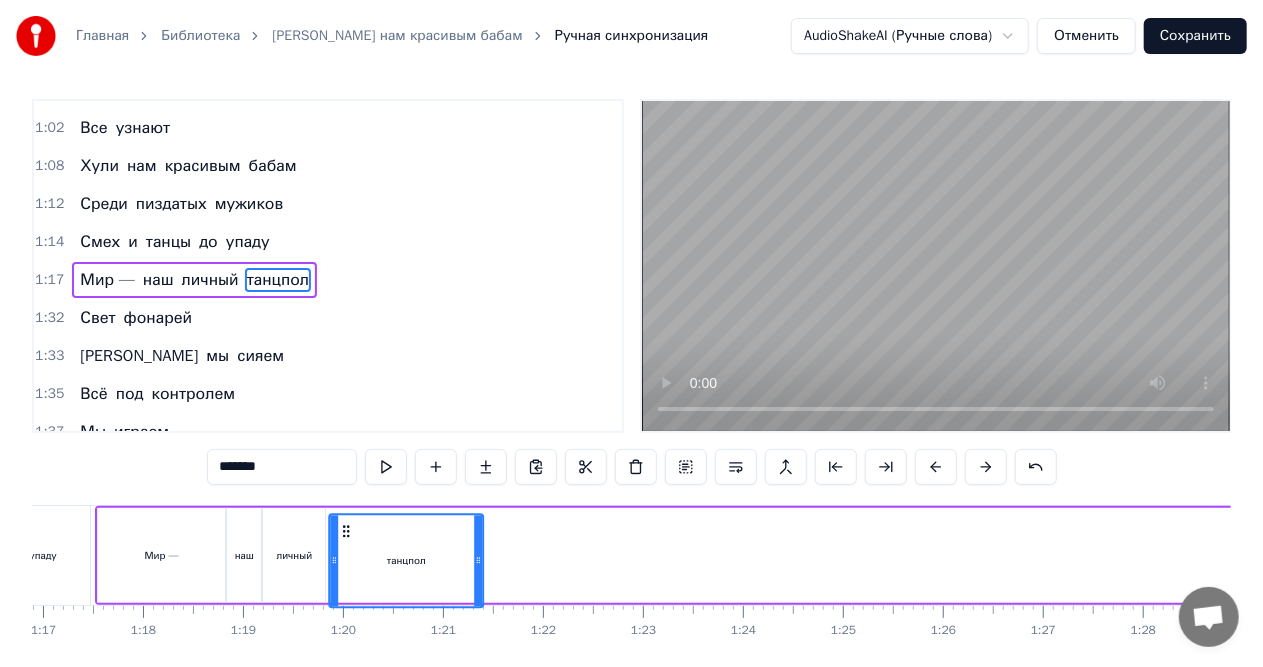 drag, startPoint x: 796, startPoint y: 530, endPoint x: 346, endPoint y: 542, distance: 450.15997 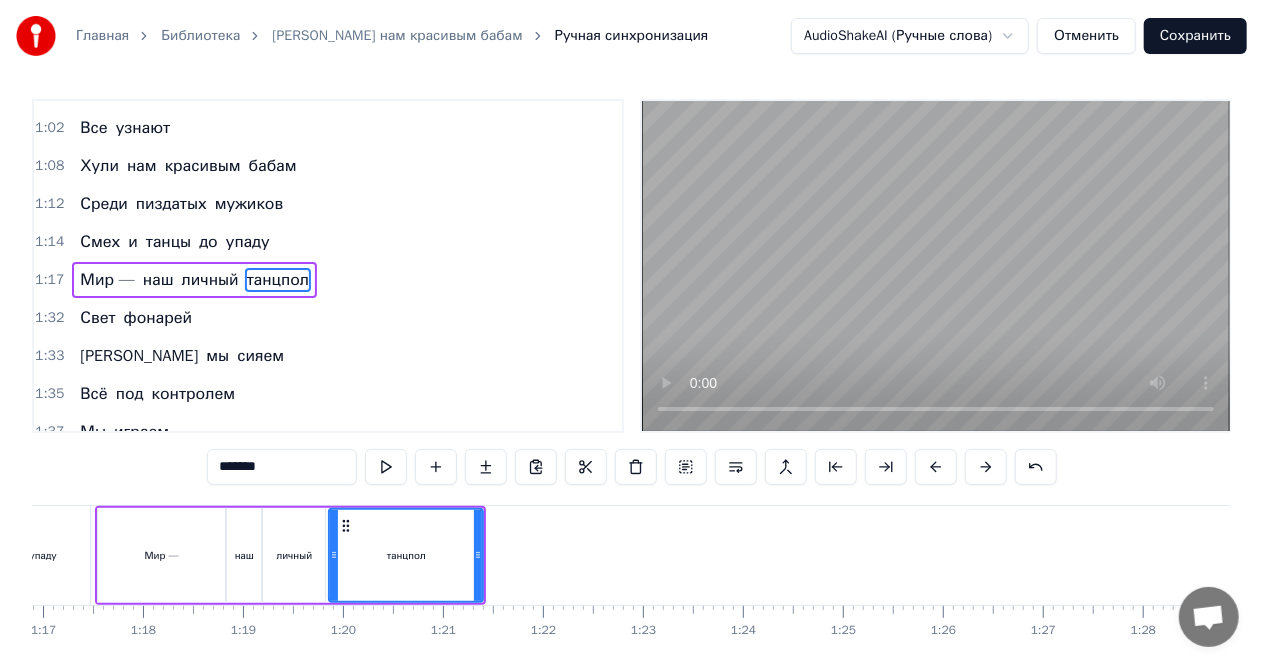 click on "упаду" at bounding box center [43, 555] 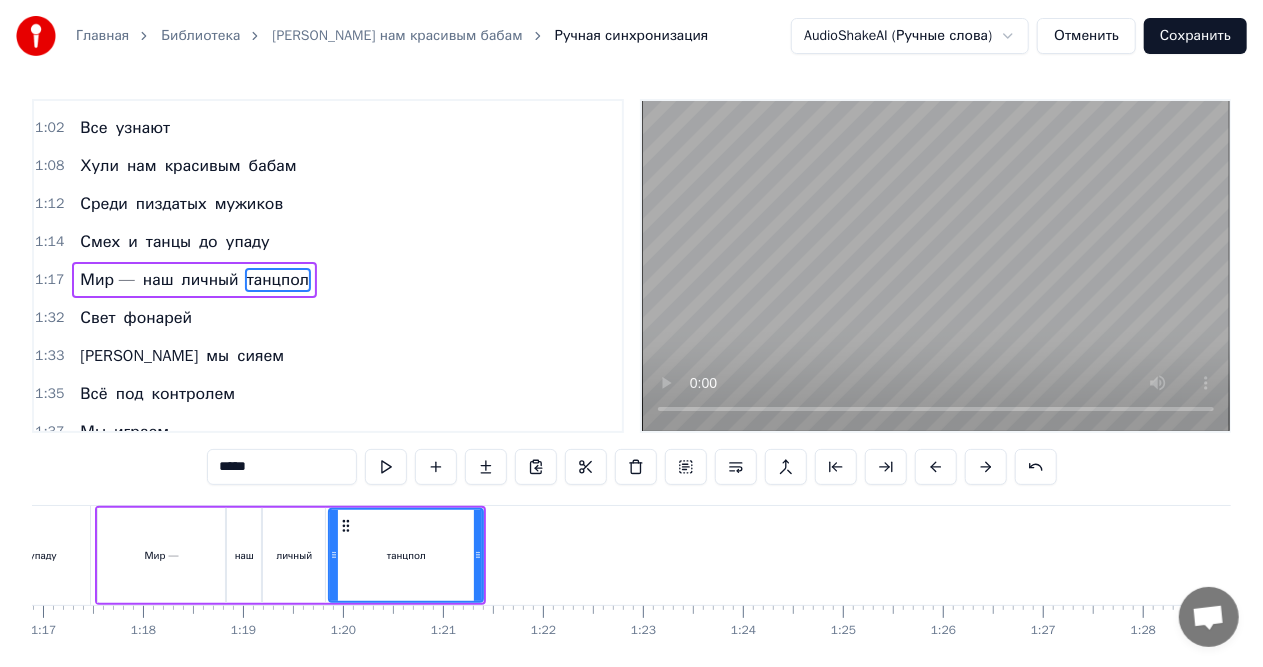 scroll, scrollTop: 0, scrollLeft: 0, axis: both 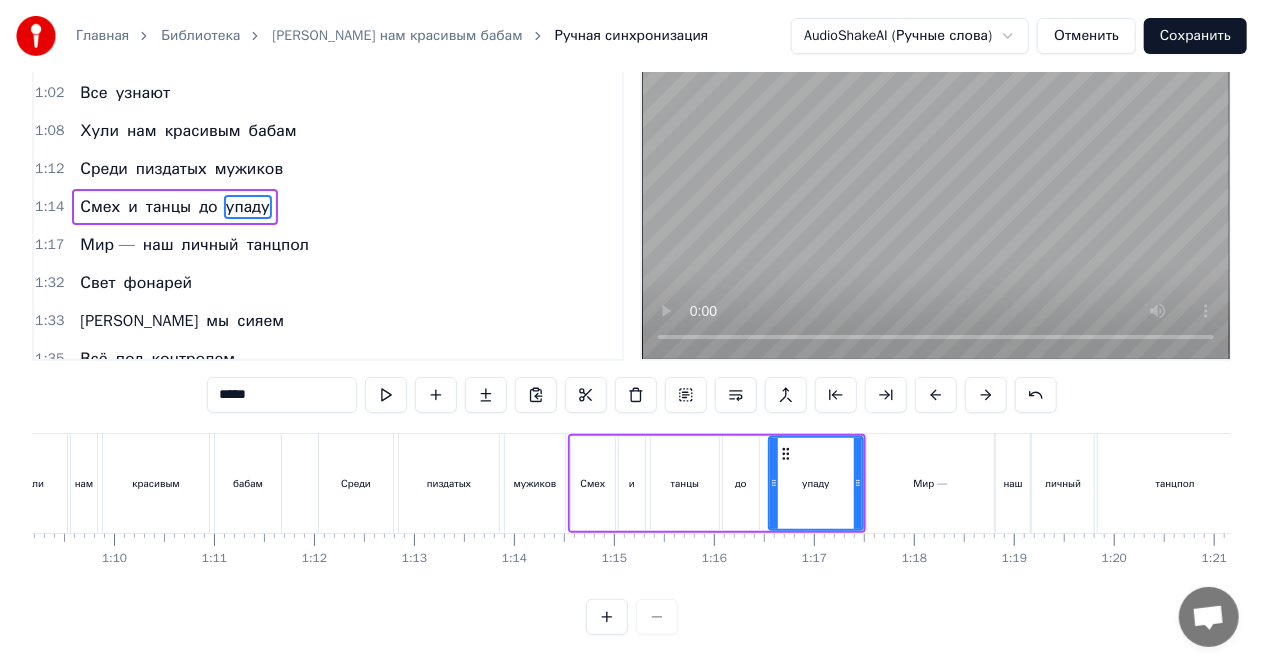 click on "Мир —" at bounding box center [930, 483] 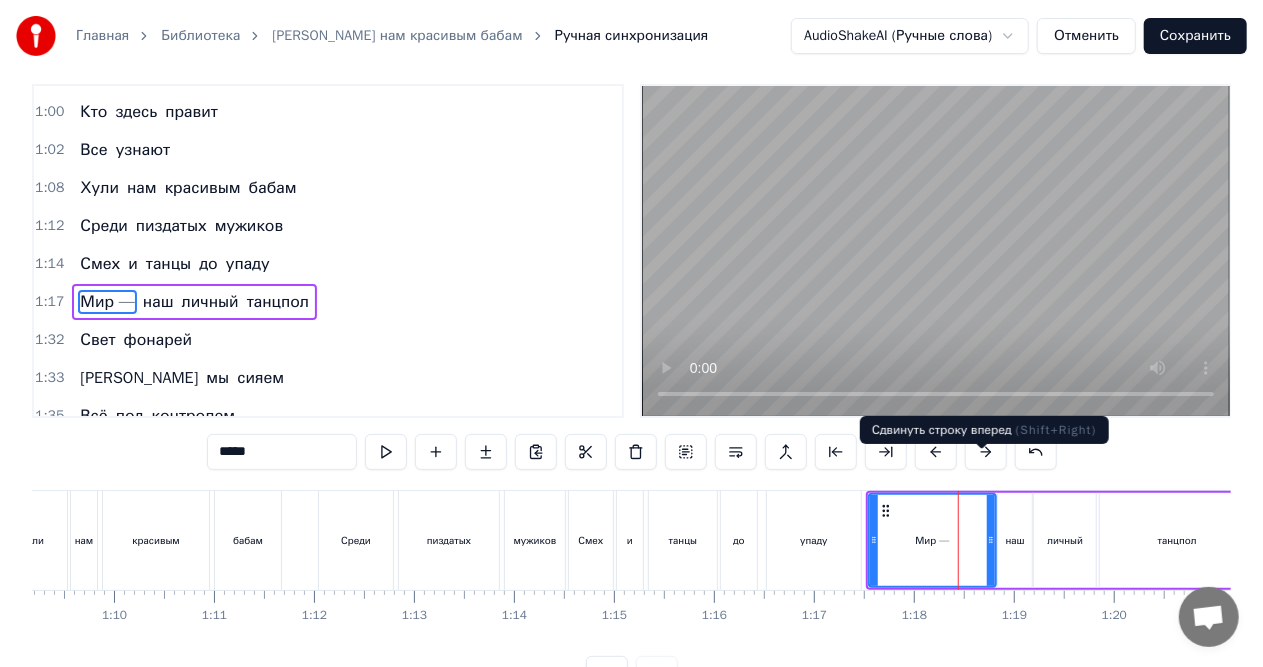 scroll, scrollTop: 0, scrollLeft: 0, axis: both 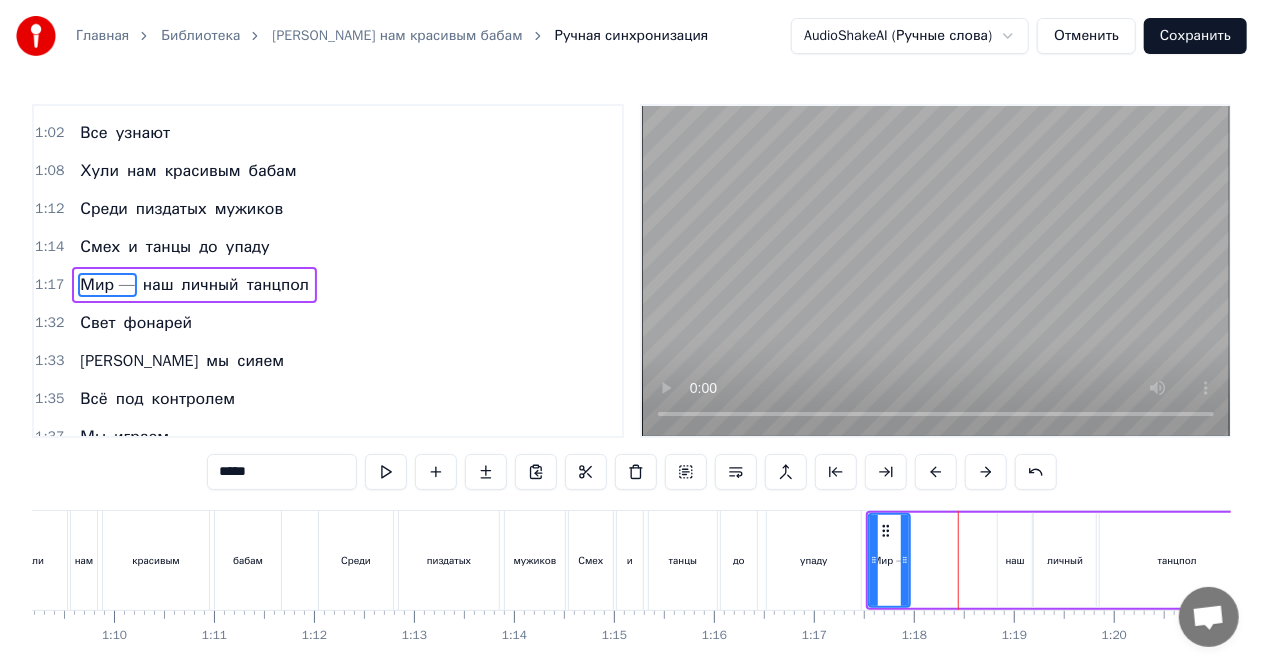 drag, startPoint x: 992, startPoint y: 560, endPoint x: 906, endPoint y: 563, distance: 86.05231 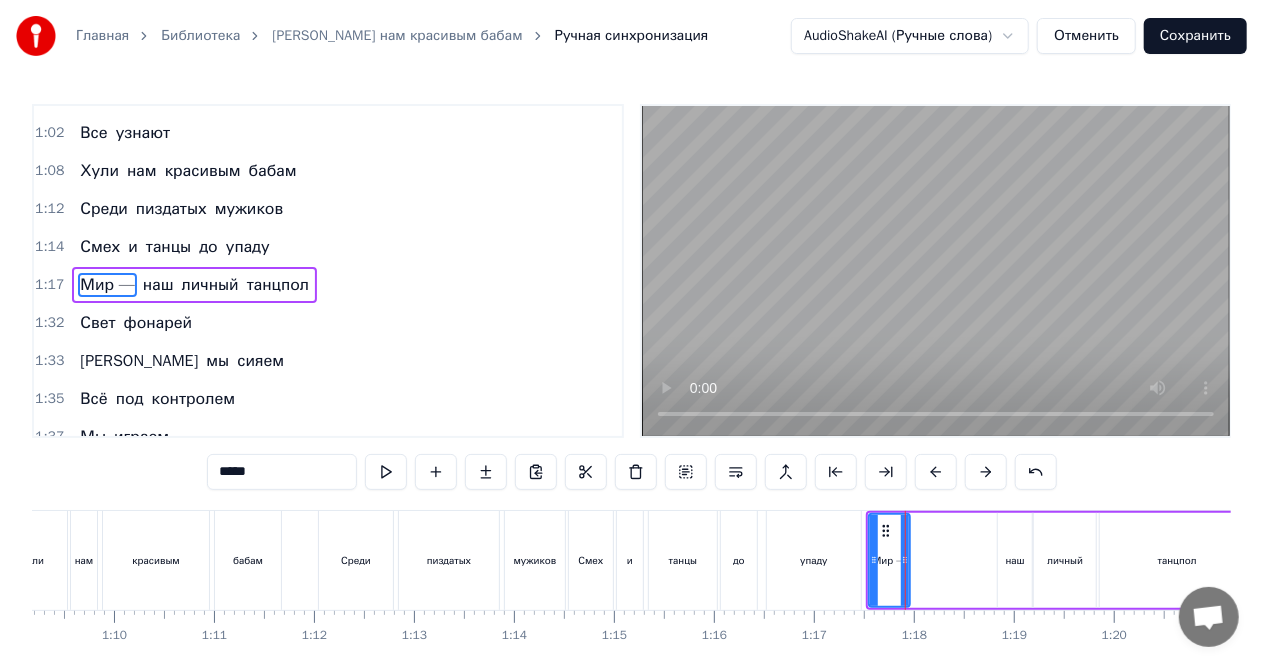 click on "наш" at bounding box center [1015, 560] 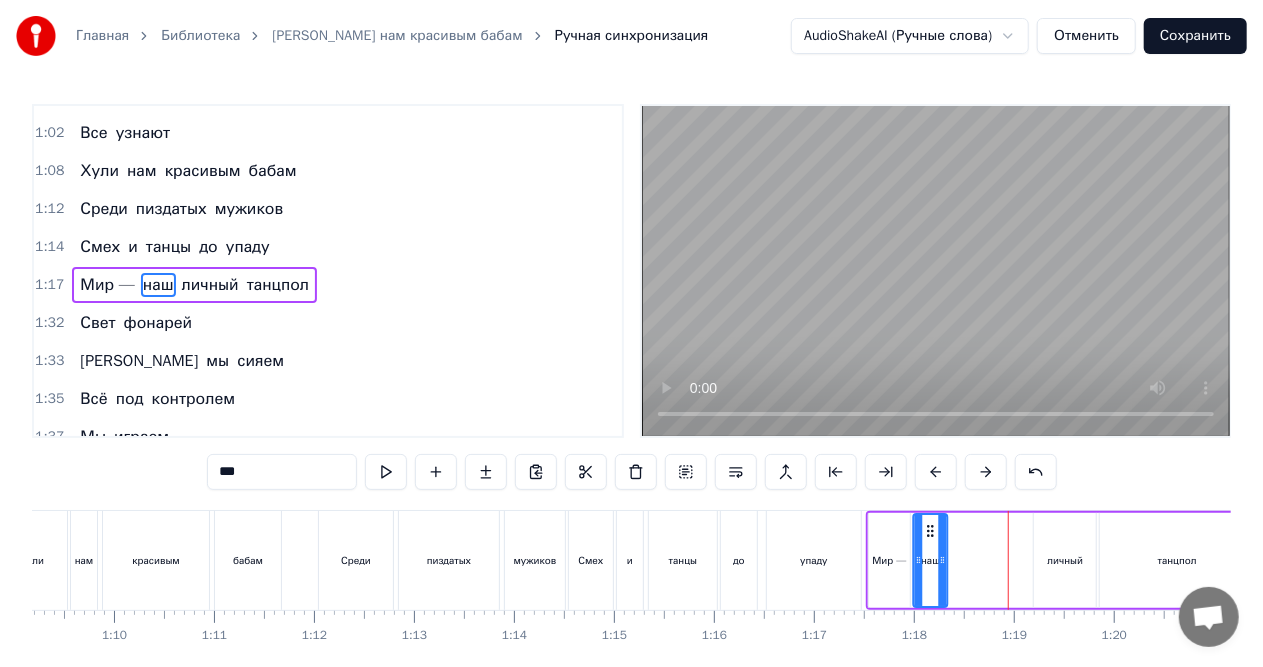 drag, startPoint x: 1014, startPoint y: 528, endPoint x: 930, endPoint y: 528, distance: 84 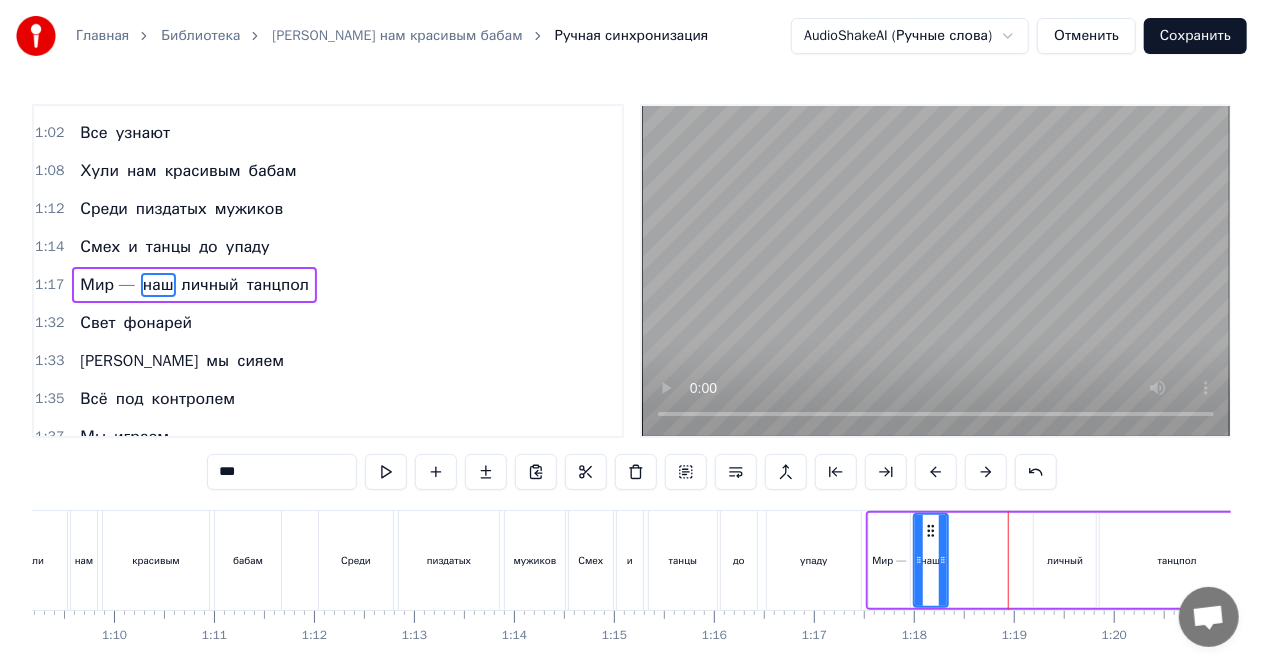 click on "личный" at bounding box center (1065, 560) 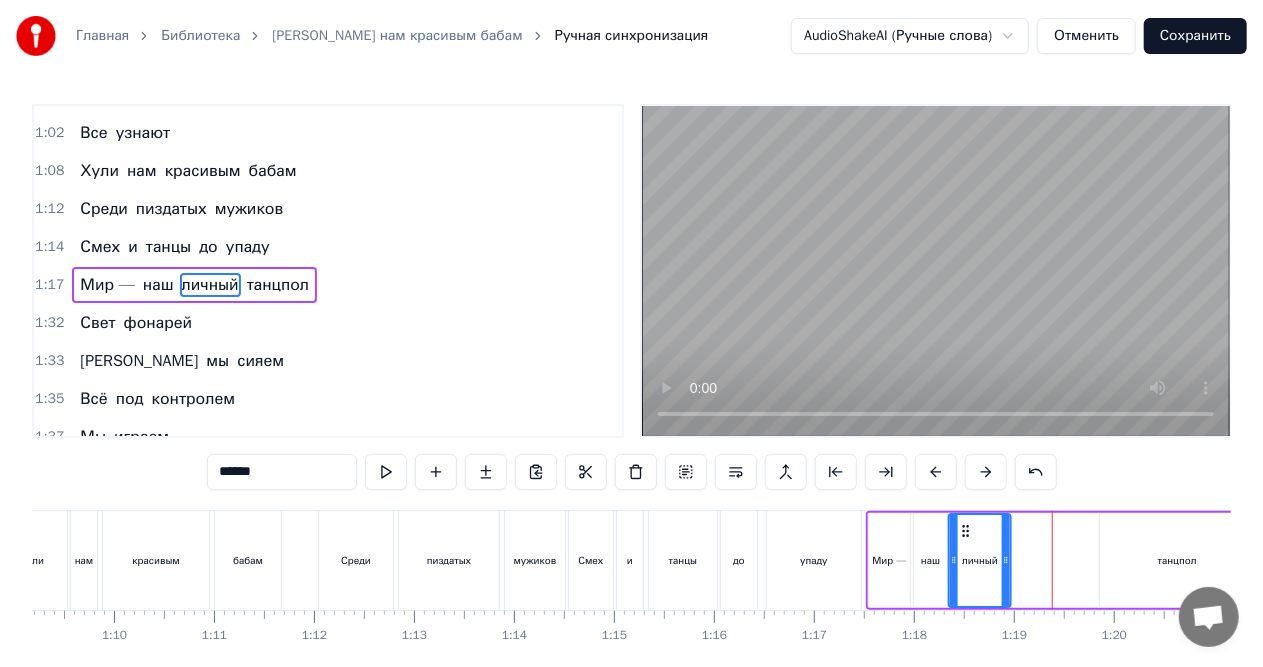 drag, startPoint x: 1047, startPoint y: 530, endPoint x: 962, endPoint y: 530, distance: 85 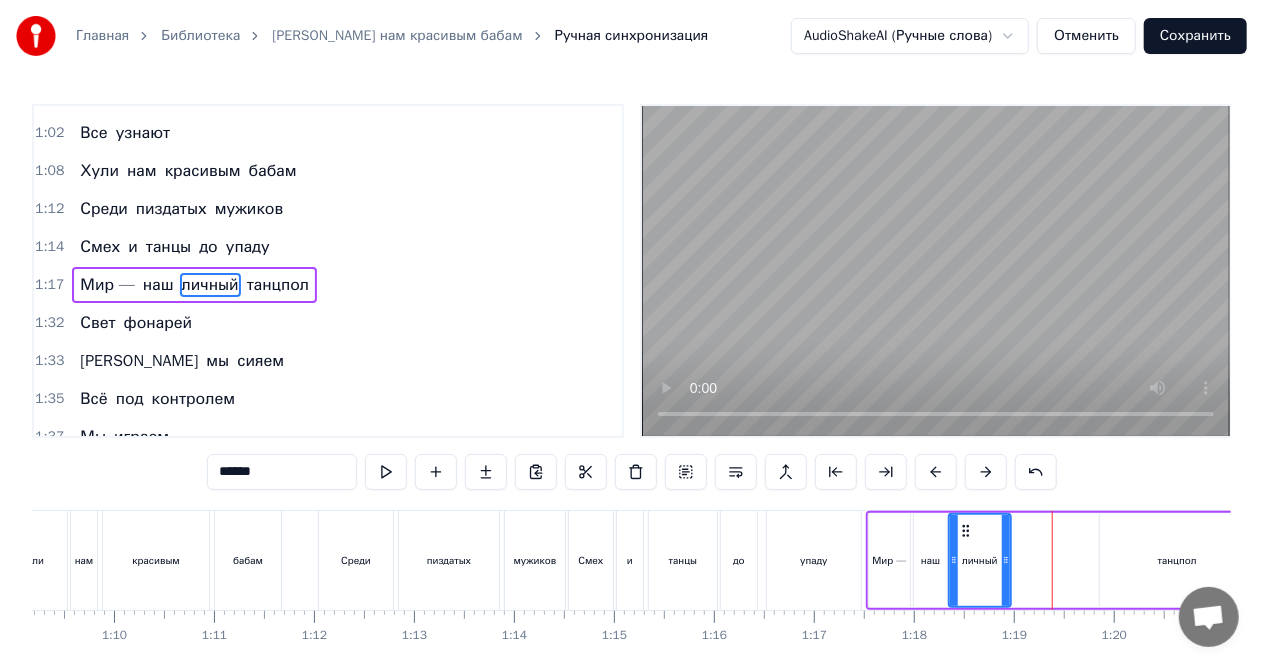 click on "танцпол" at bounding box center (1177, 560) 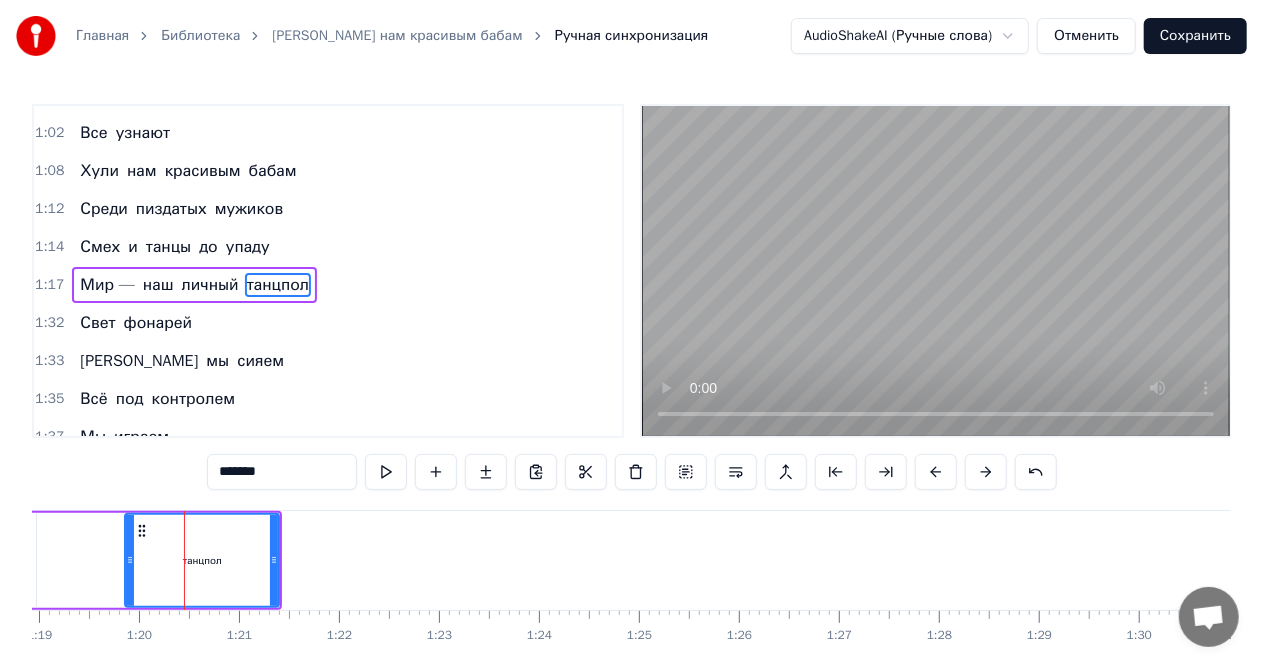 scroll, scrollTop: 0, scrollLeft: 7944, axis: horizontal 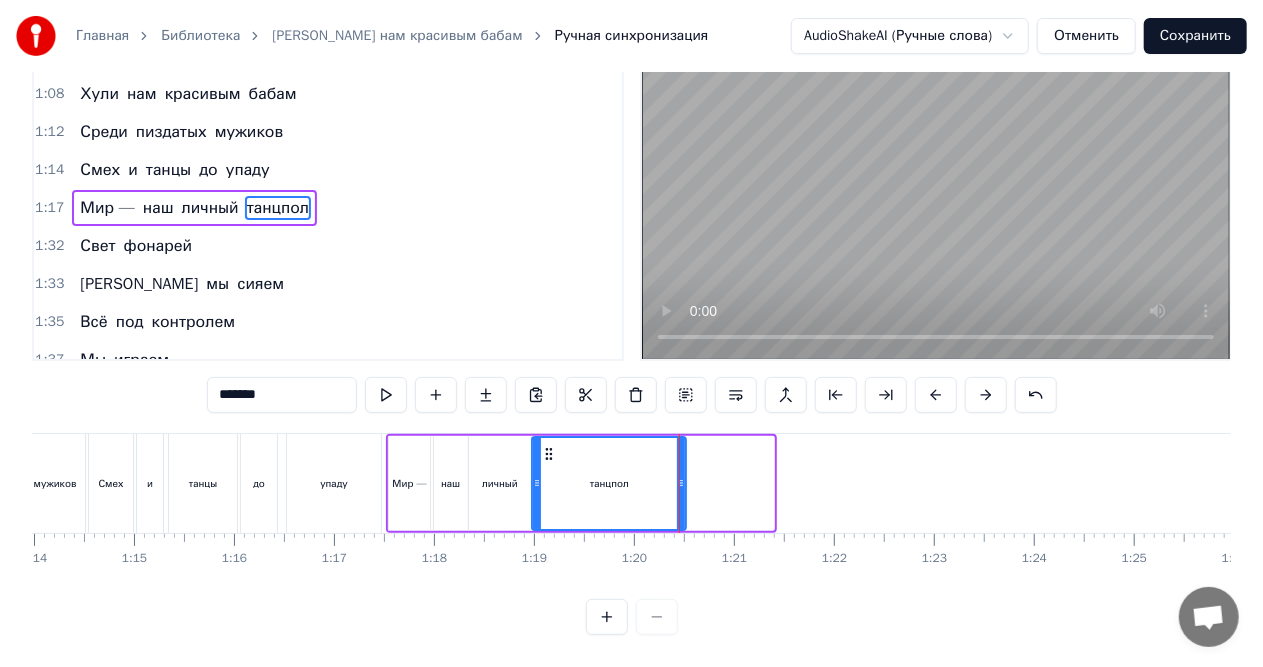 drag, startPoint x: 633, startPoint y: 435, endPoint x: 544, endPoint y: 438, distance: 89.050545 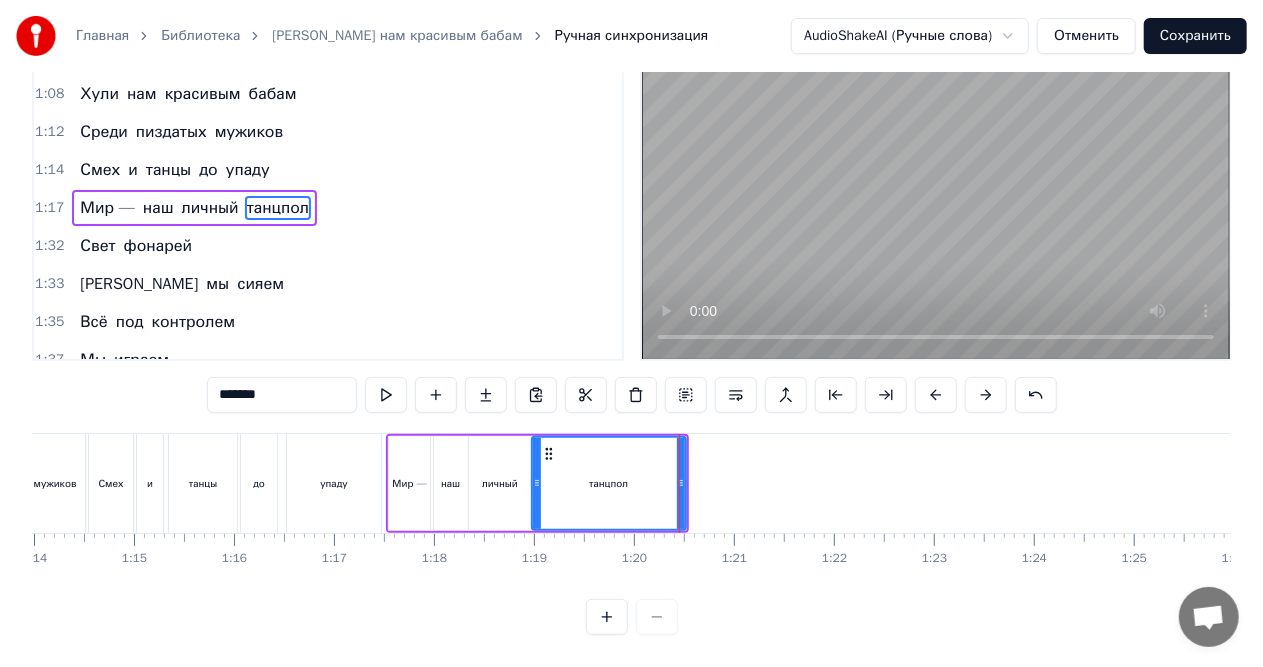 click on "Смех" at bounding box center [111, 483] 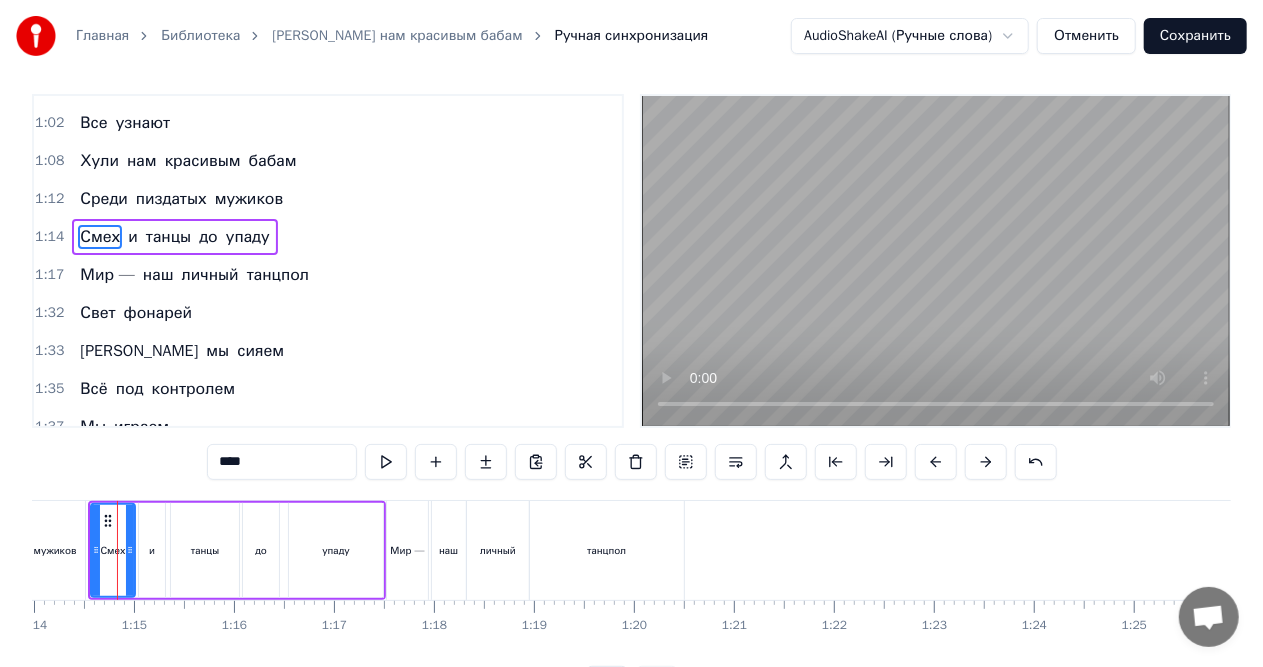 scroll, scrollTop: 0, scrollLeft: 0, axis: both 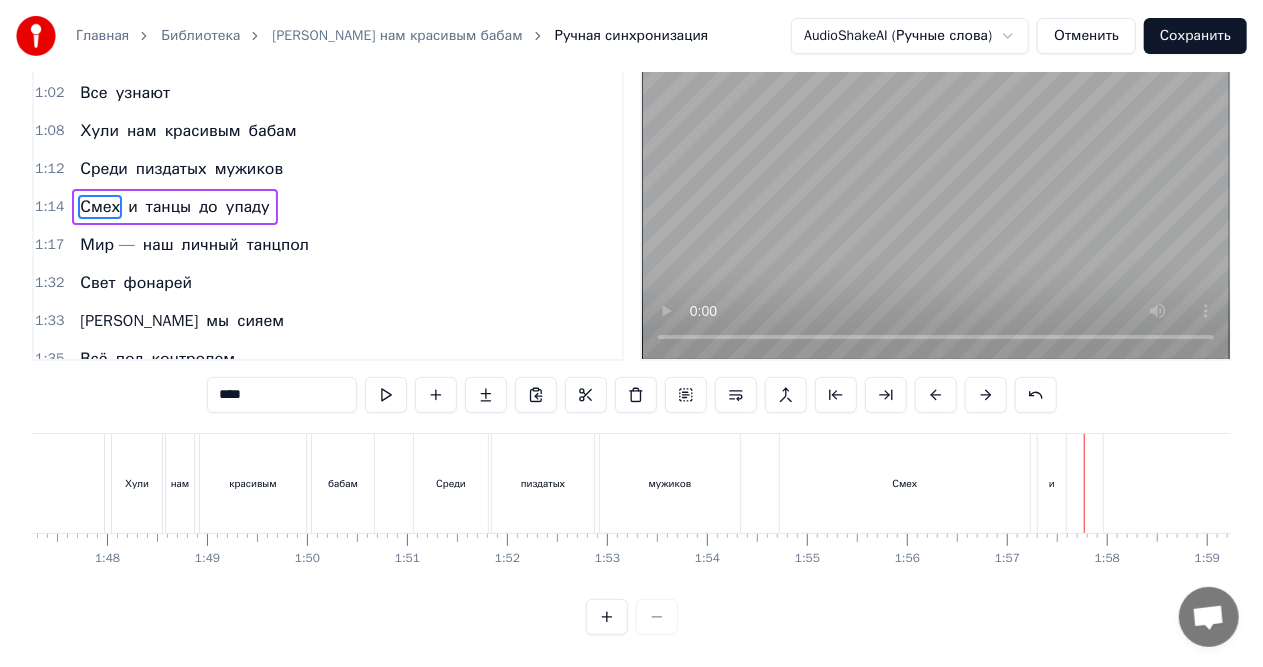 click on "знаем" at bounding box center (-124, 483) 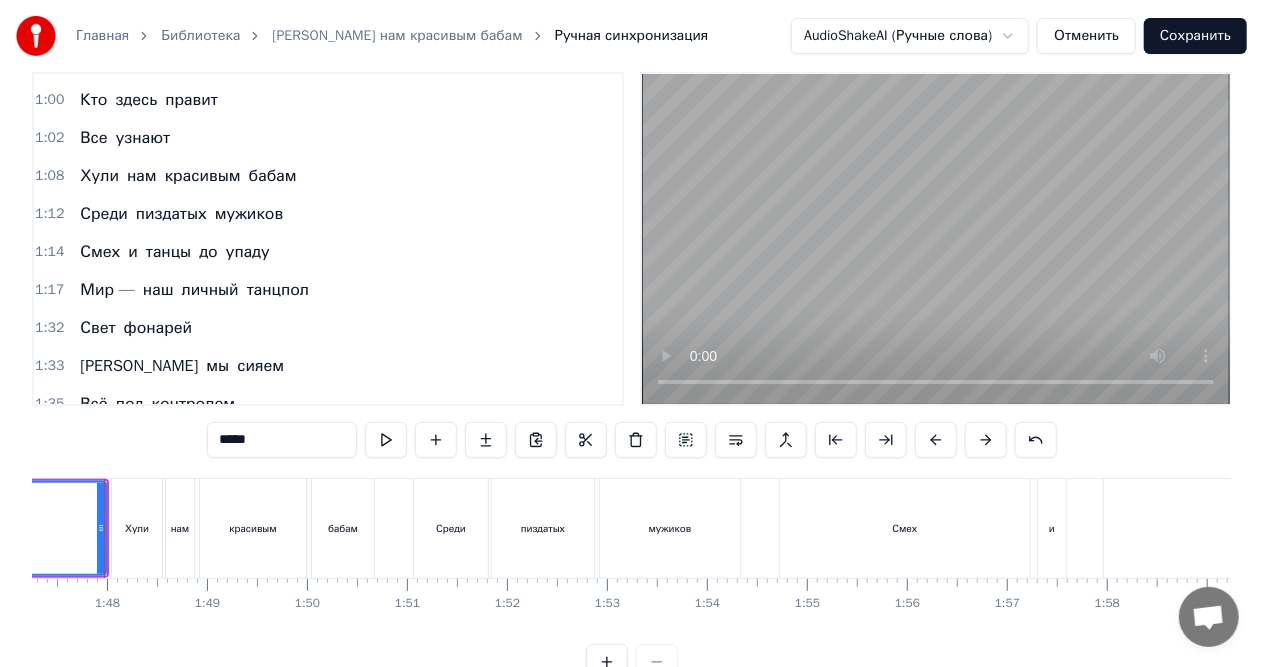 scroll, scrollTop: 0, scrollLeft: 0, axis: both 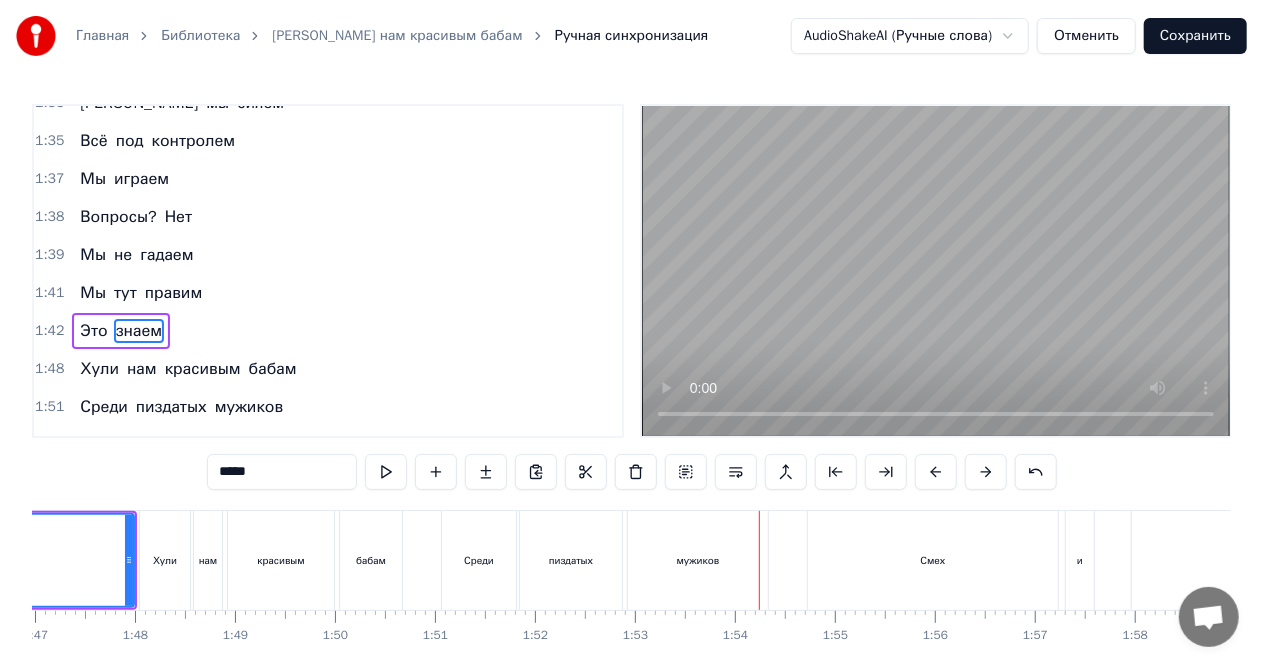 click on "пиздатых" at bounding box center [571, 560] 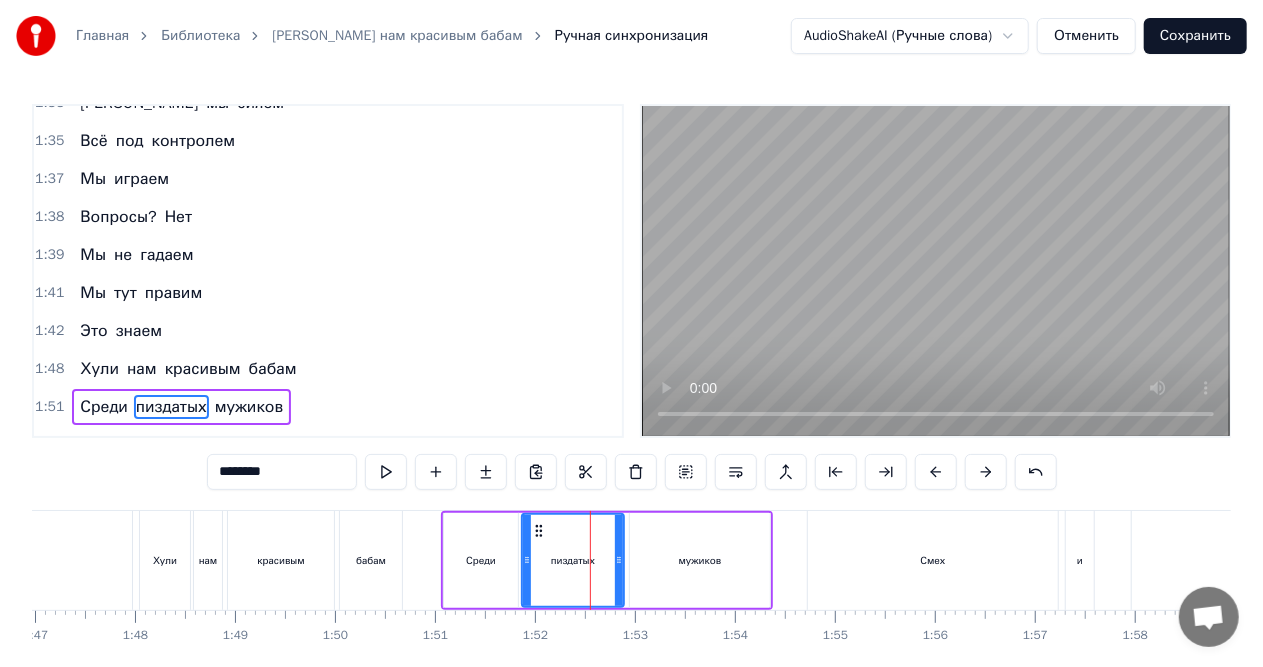 scroll, scrollTop: 8, scrollLeft: 0, axis: vertical 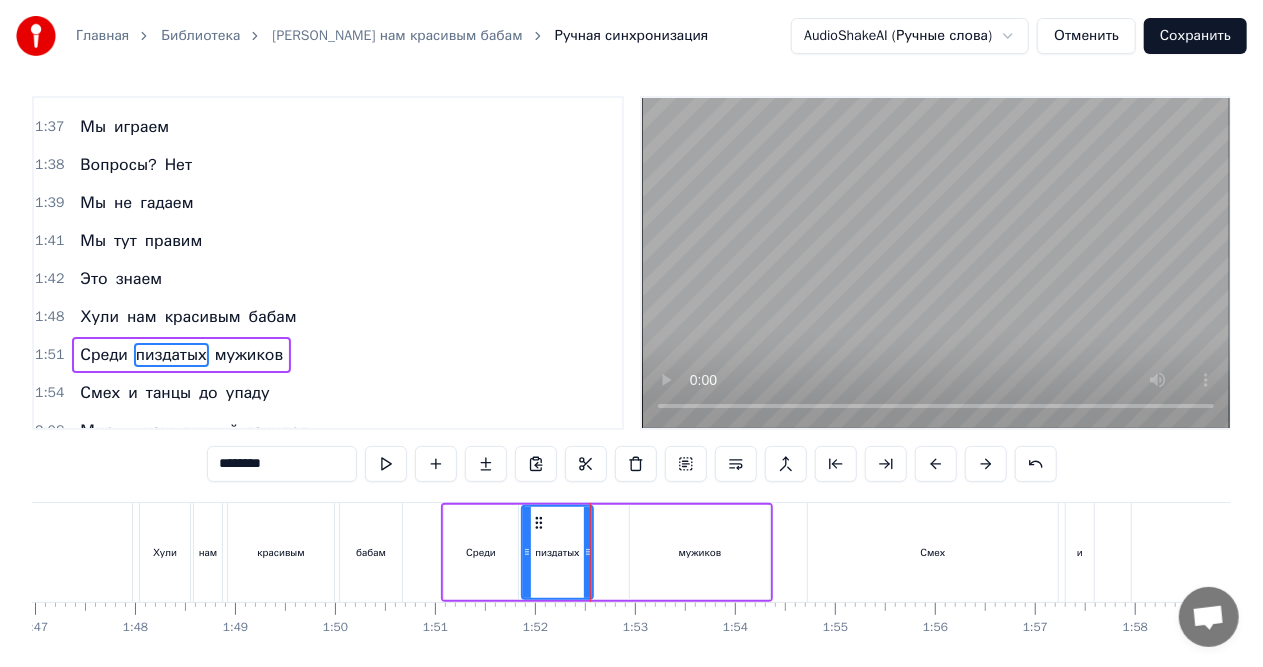drag, startPoint x: 619, startPoint y: 553, endPoint x: 596, endPoint y: 548, distance: 23.537205 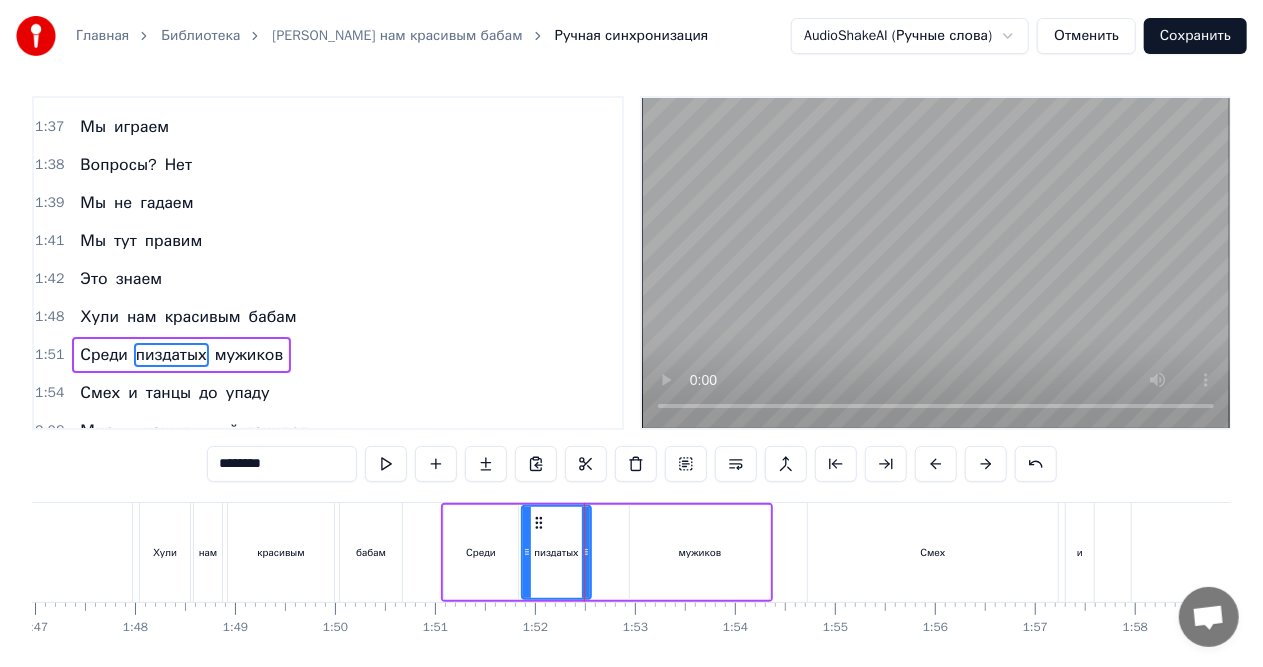 click on "мужиков" at bounding box center [700, 552] 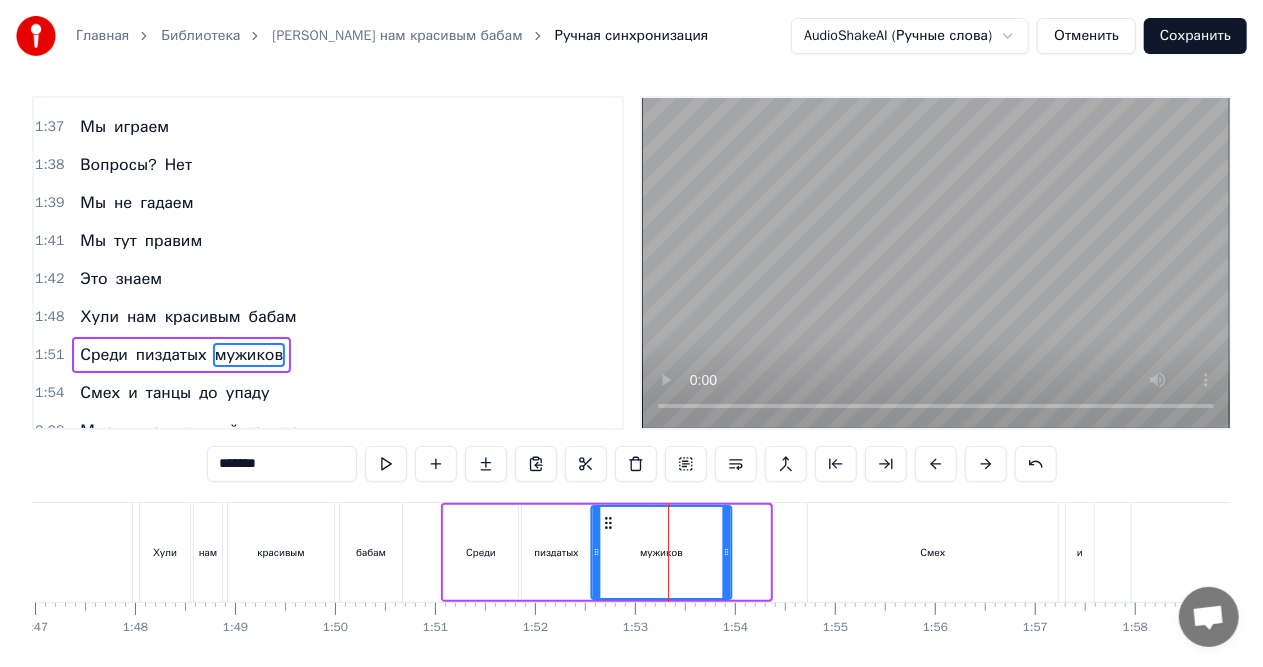 drag, startPoint x: 644, startPoint y: 524, endPoint x: 604, endPoint y: 523, distance: 40.012497 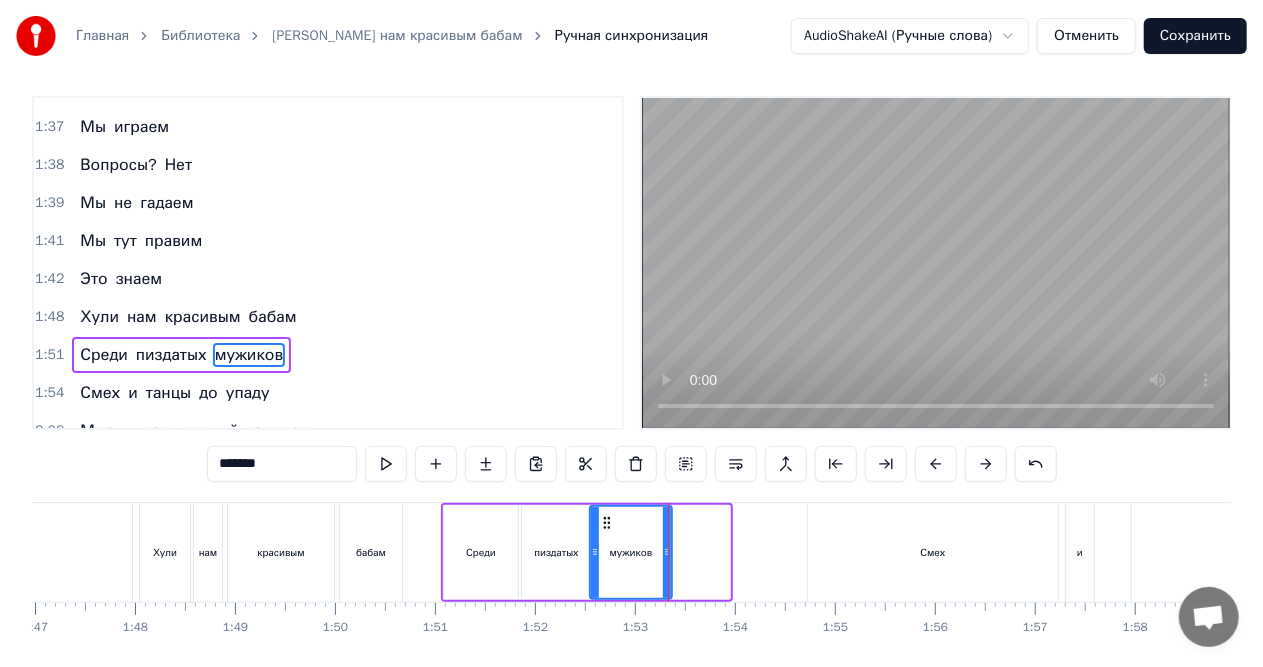 drag, startPoint x: 724, startPoint y: 550, endPoint x: 666, endPoint y: 554, distance: 58.137768 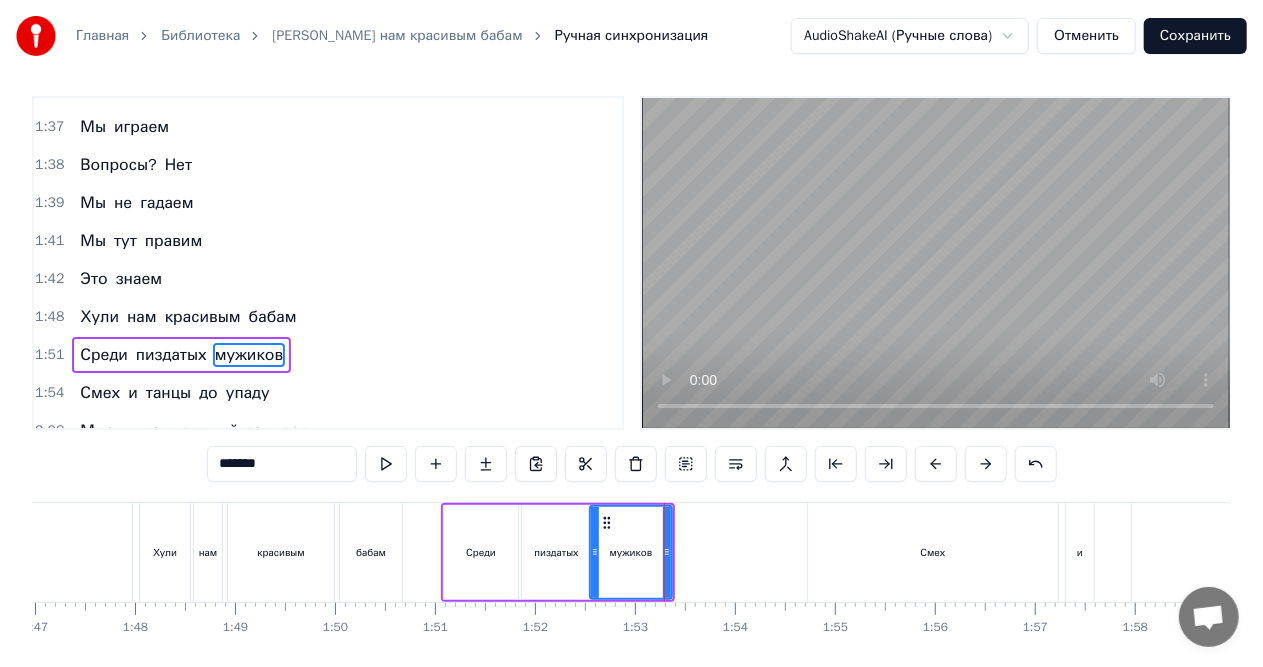 click on "красивым" at bounding box center (281, 552) 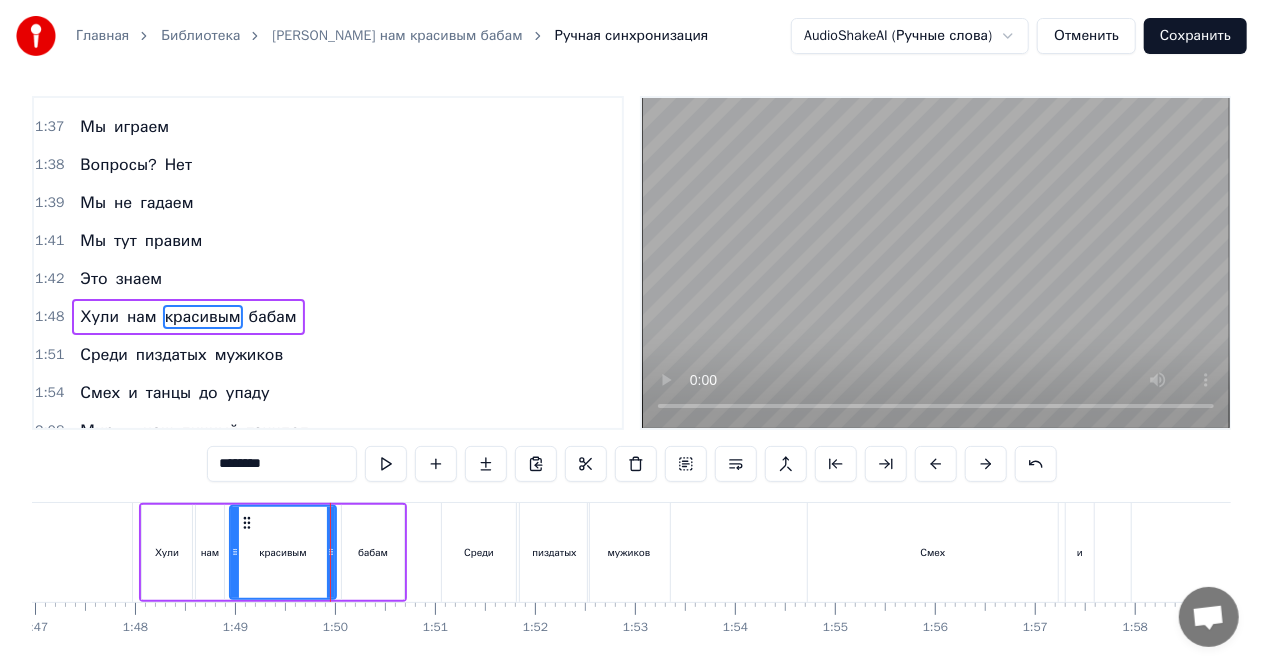 scroll, scrollTop: 0, scrollLeft: 0, axis: both 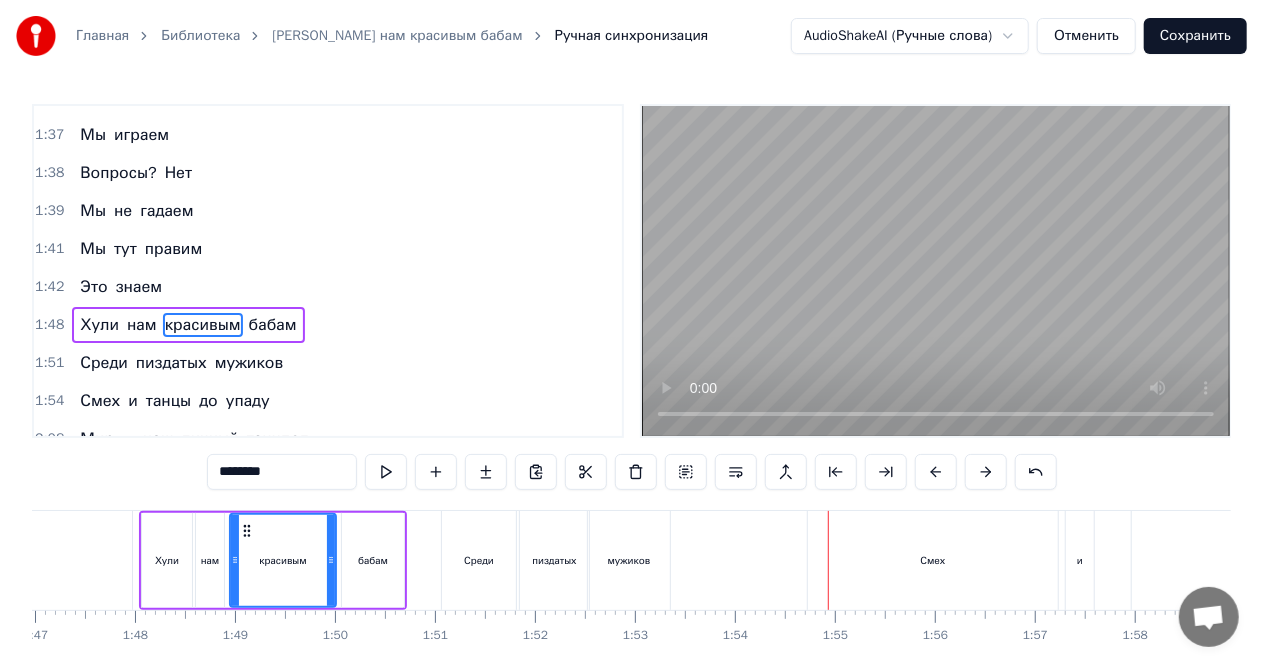 click on "Смех" at bounding box center (933, 560) 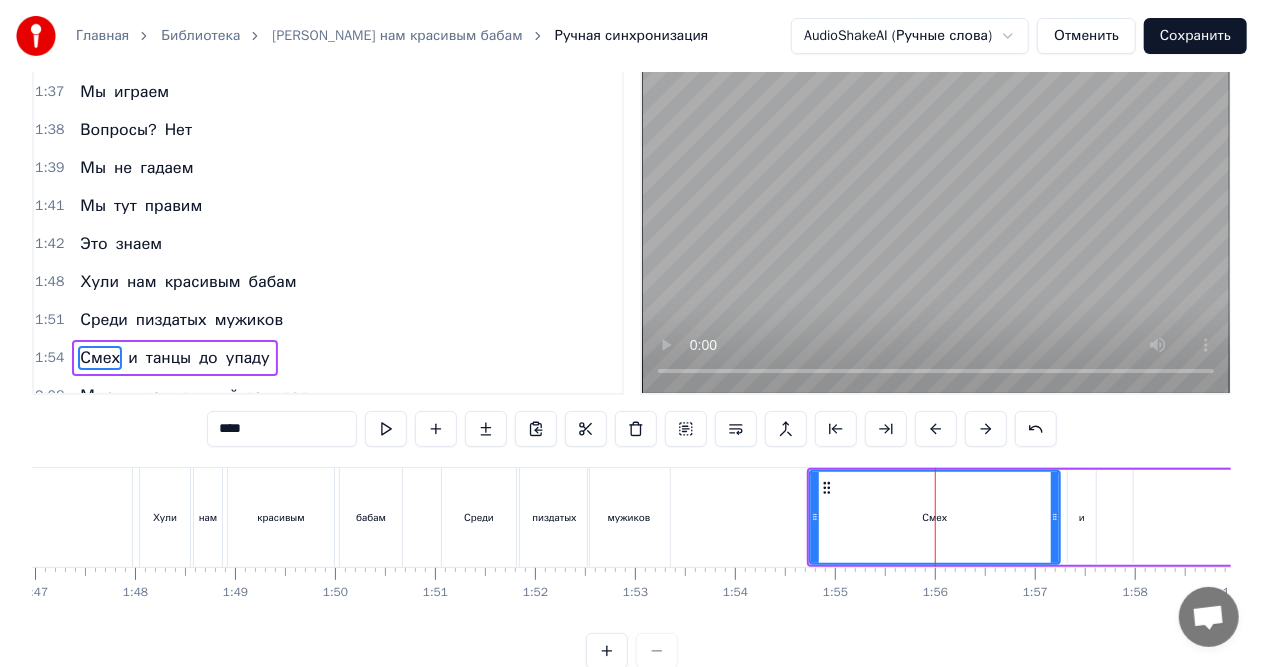 scroll, scrollTop: 46, scrollLeft: 0, axis: vertical 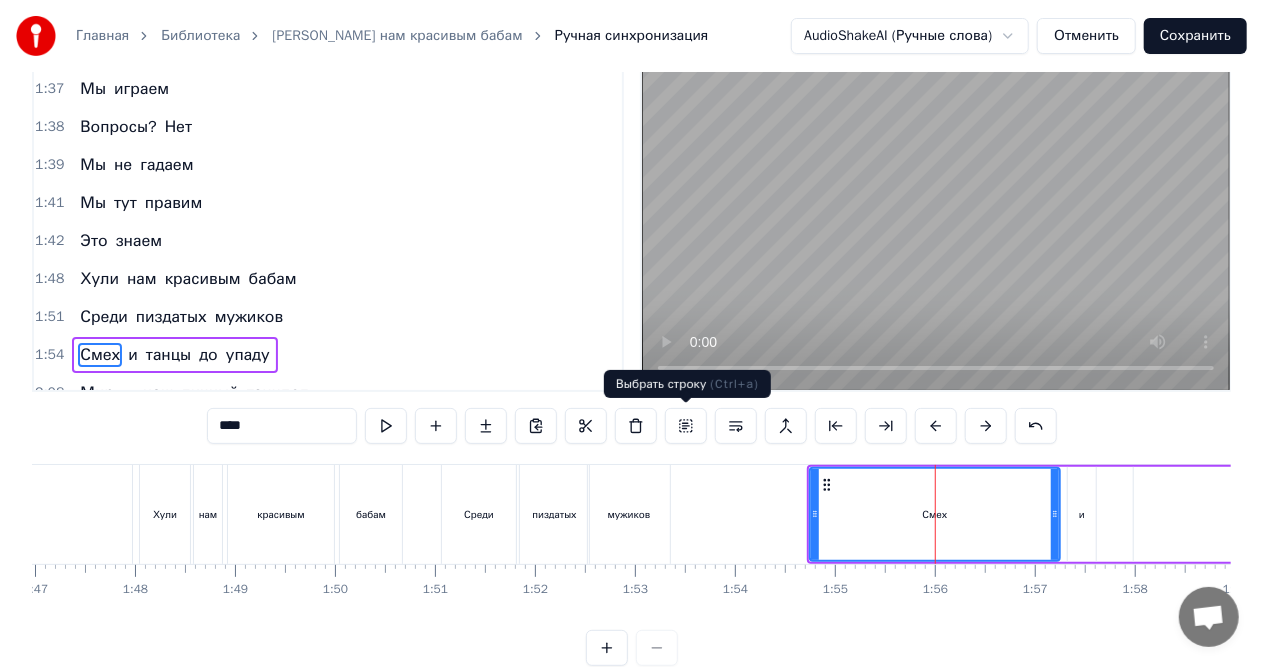 click at bounding box center [686, 426] 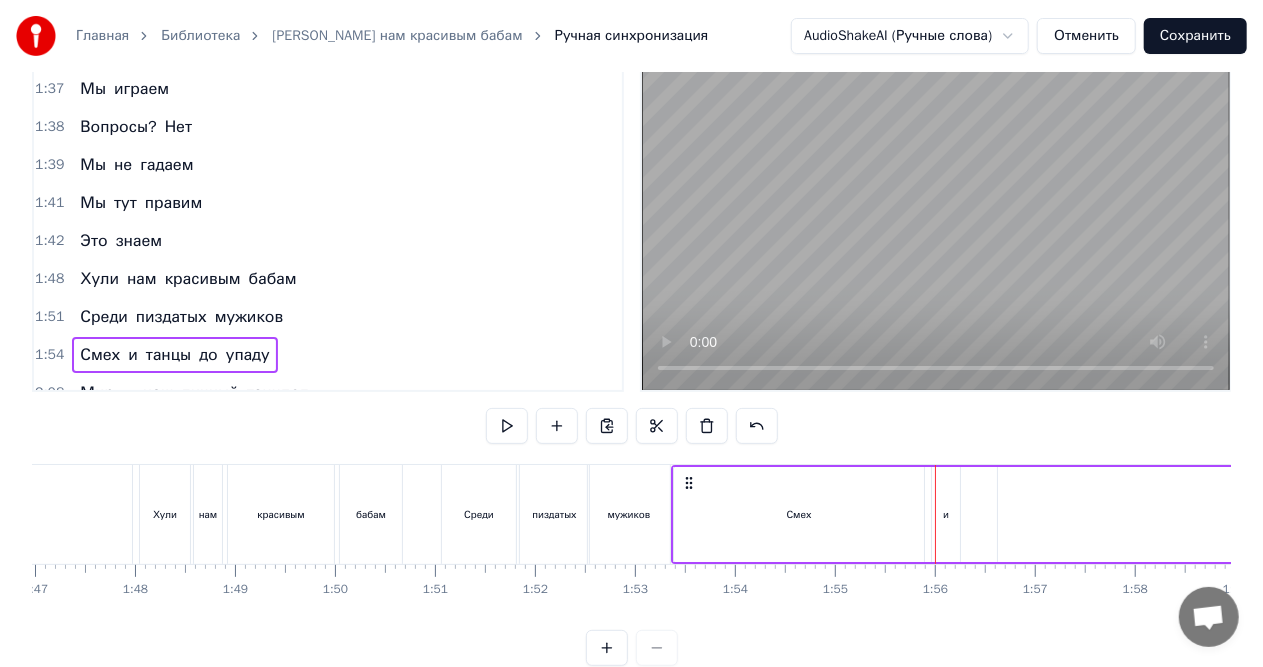 drag, startPoint x: 825, startPoint y: 482, endPoint x: 689, endPoint y: 478, distance: 136.0588 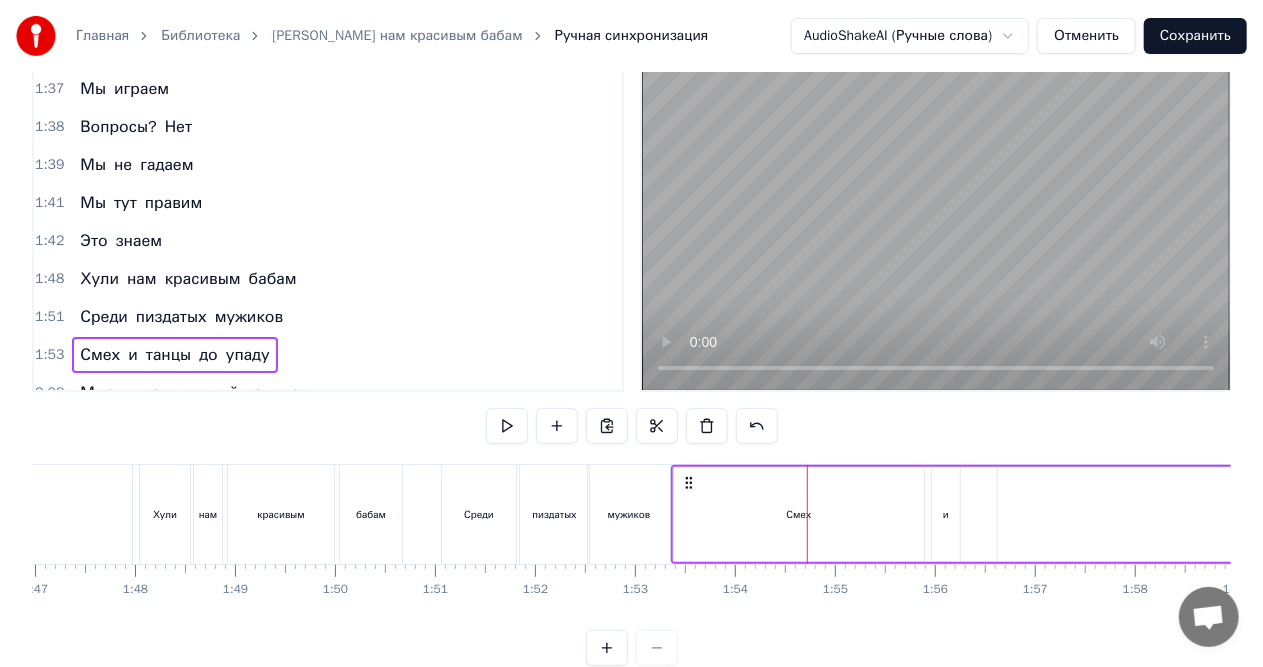 click on "Смех" at bounding box center [799, 514] 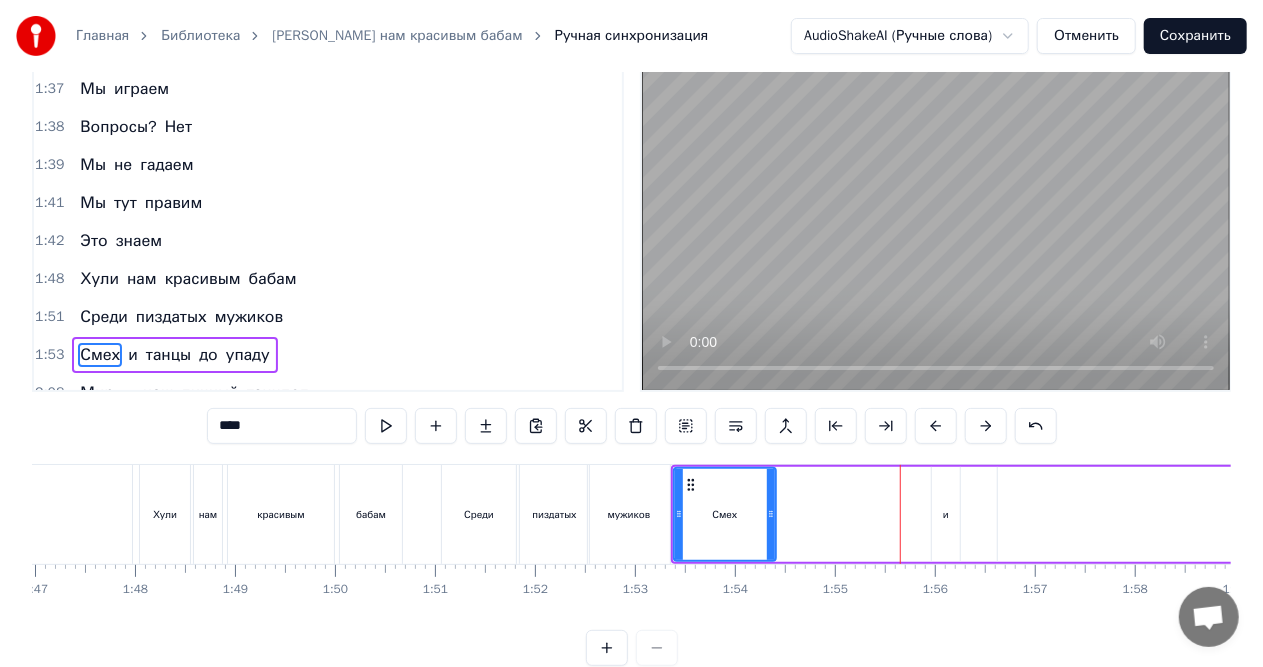 drag, startPoint x: 916, startPoint y: 516, endPoint x: 768, endPoint y: 516, distance: 148 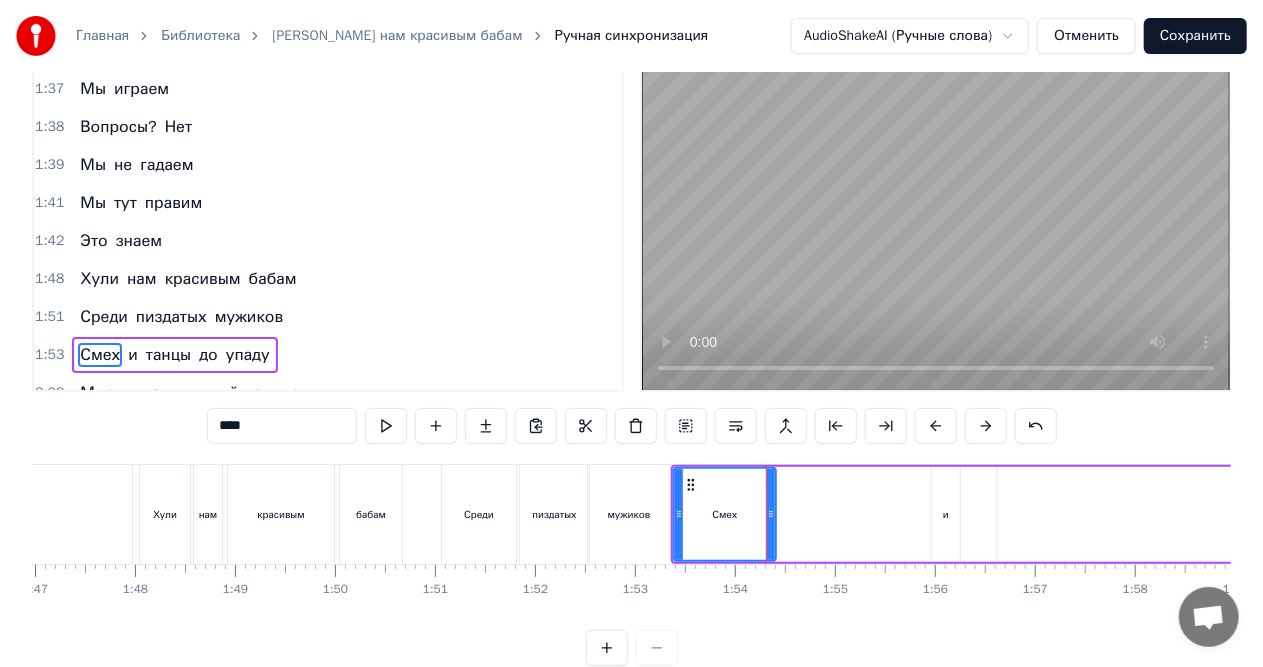 click on "и" at bounding box center (946, 514) 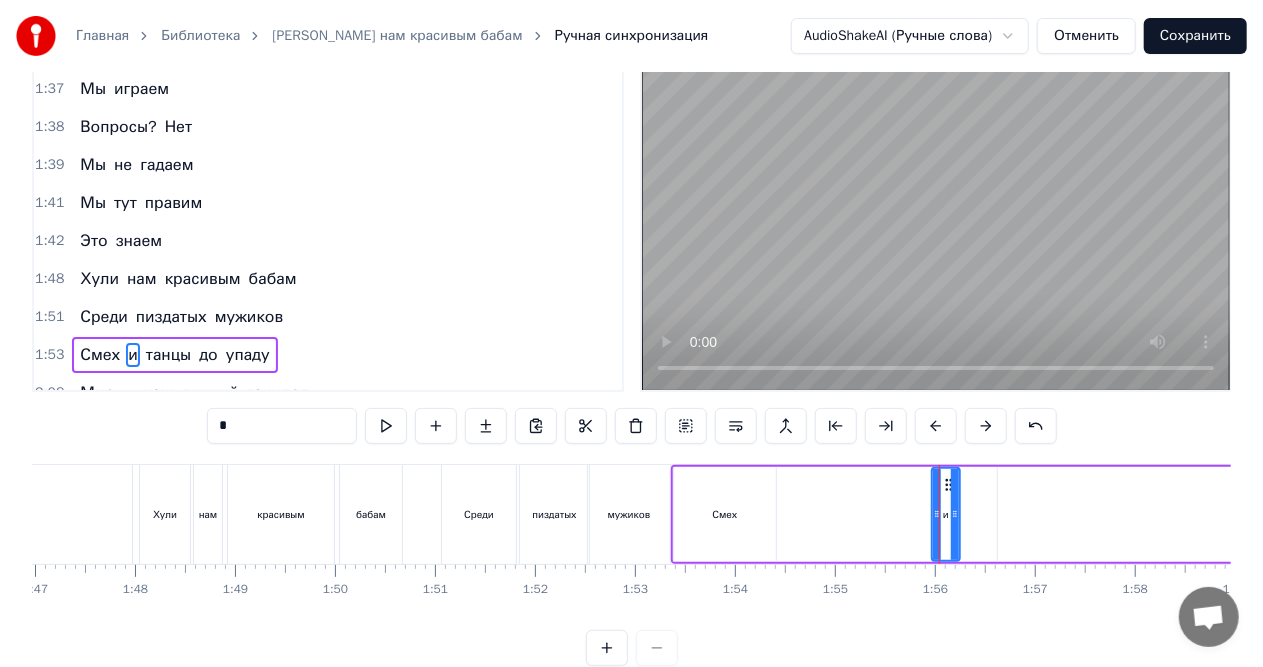 click at bounding box center [955, 514] 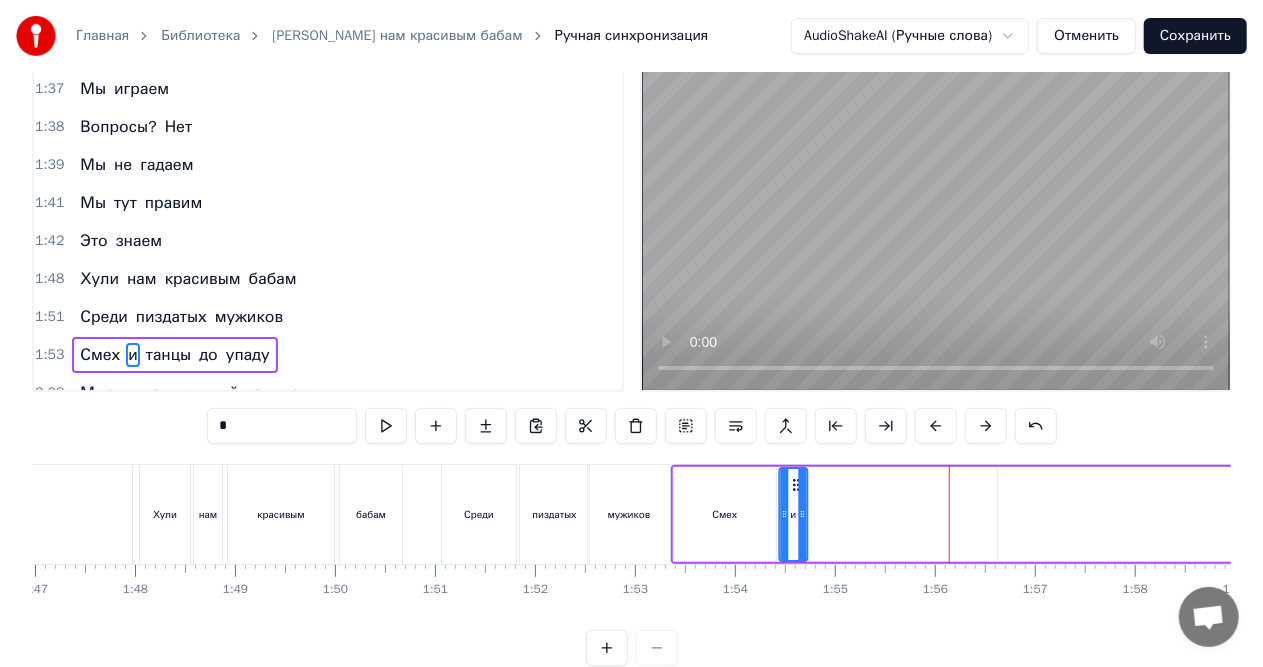 drag, startPoint x: 948, startPoint y: 482, endPoint x: 792, endPoint y: 486, distance: 156.05127 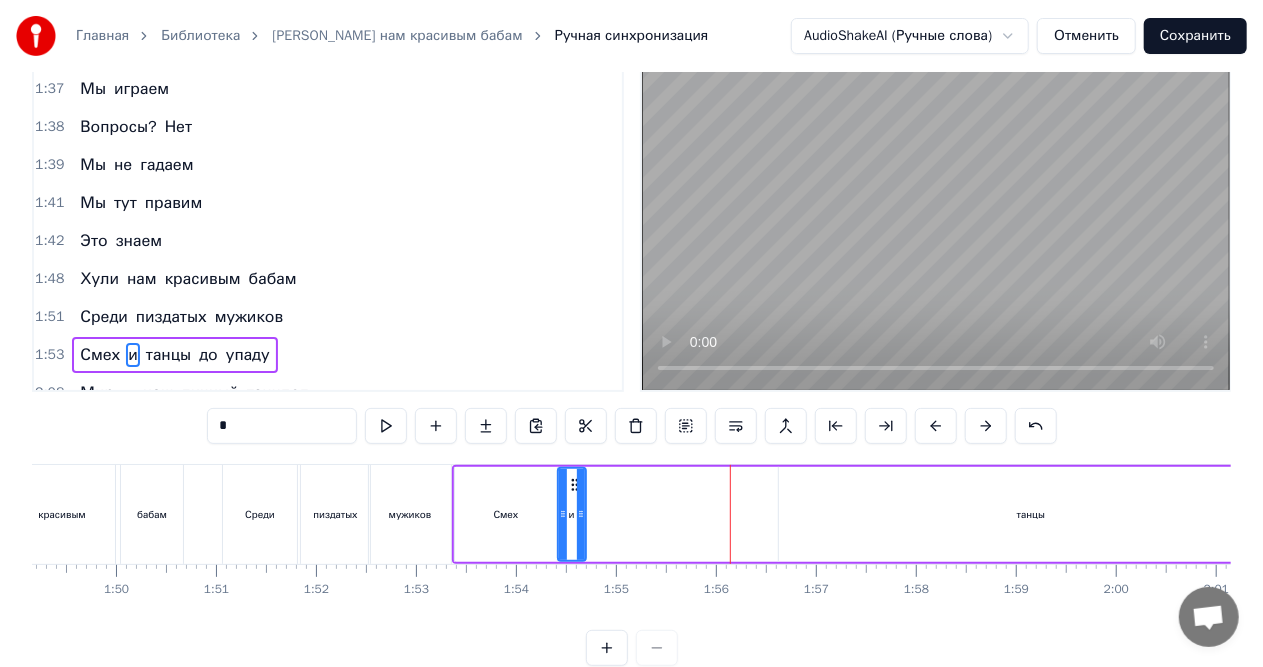 scroll, scrollTop: 0, scrollLeft: 10924, axis: horizontal 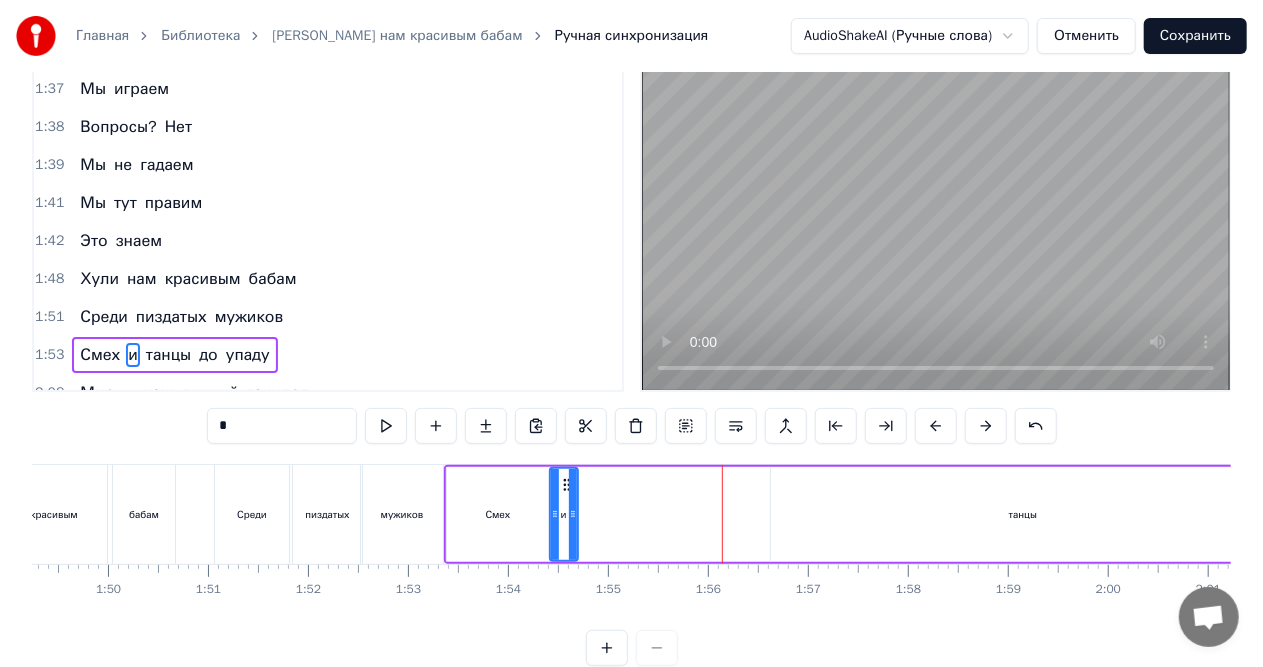 click on "танцы" at bounding box center [1023, 514] 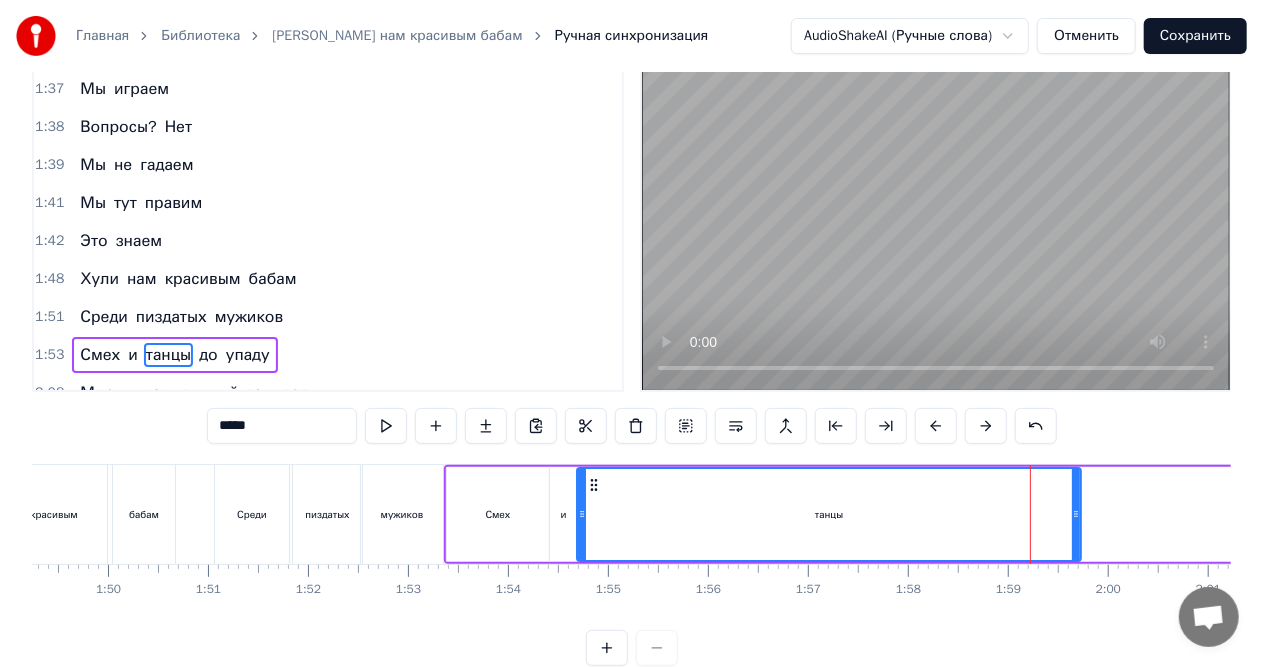 drag, startPoint x: 784, startPoint y: 484, endPoint x: 664, endPoint y: 501, distance: 121.19818 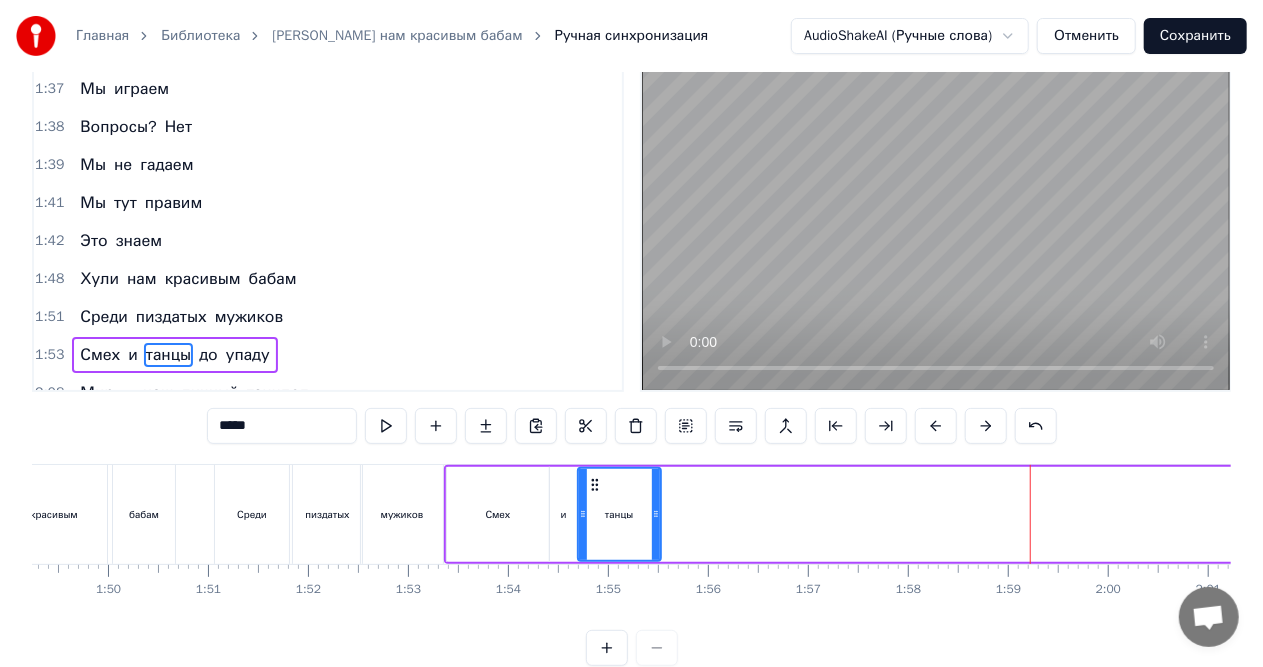 drag, startPoint x: 1077, startPoint y: 518, endPoint x: 656, endPoint y: 520, distance: 421.00476 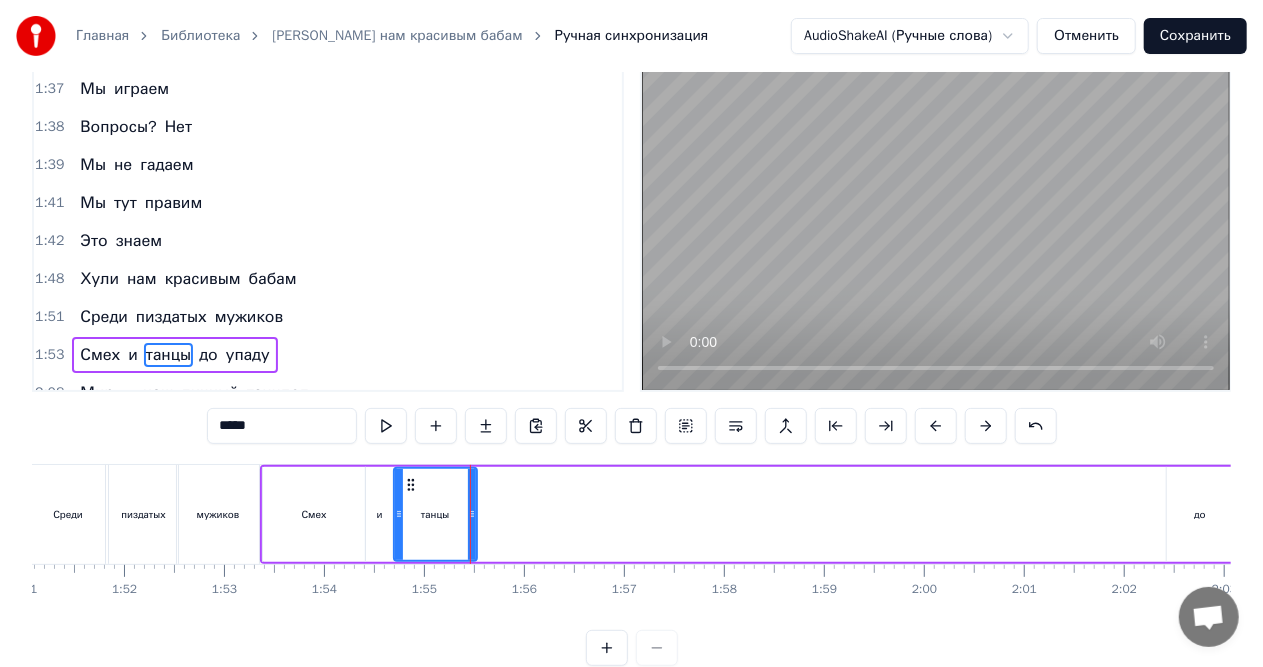 scroll, scrollTop: 0, scrollLeft: 11226, axis: horizontal 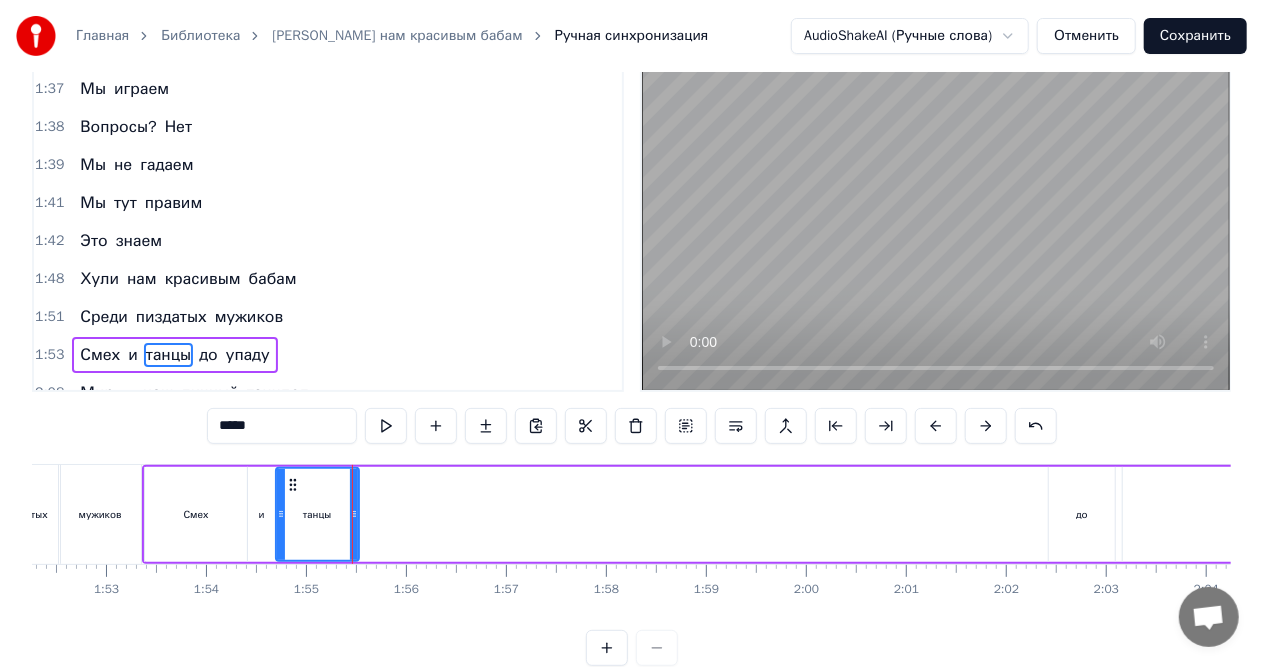 click on "до" at bounding box center [1082, 514] 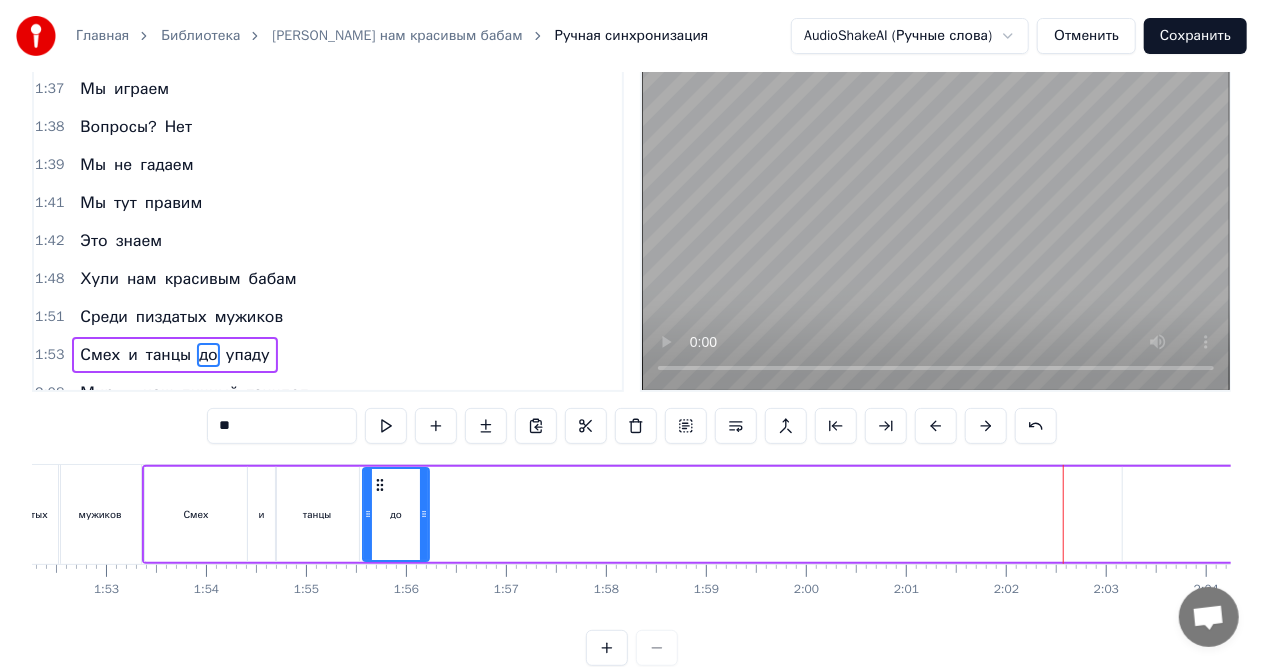 drag, startPoint x: 1064, startPoint y: 487, endPoint x: 398, endPoint y: 507, distance: 666.30023 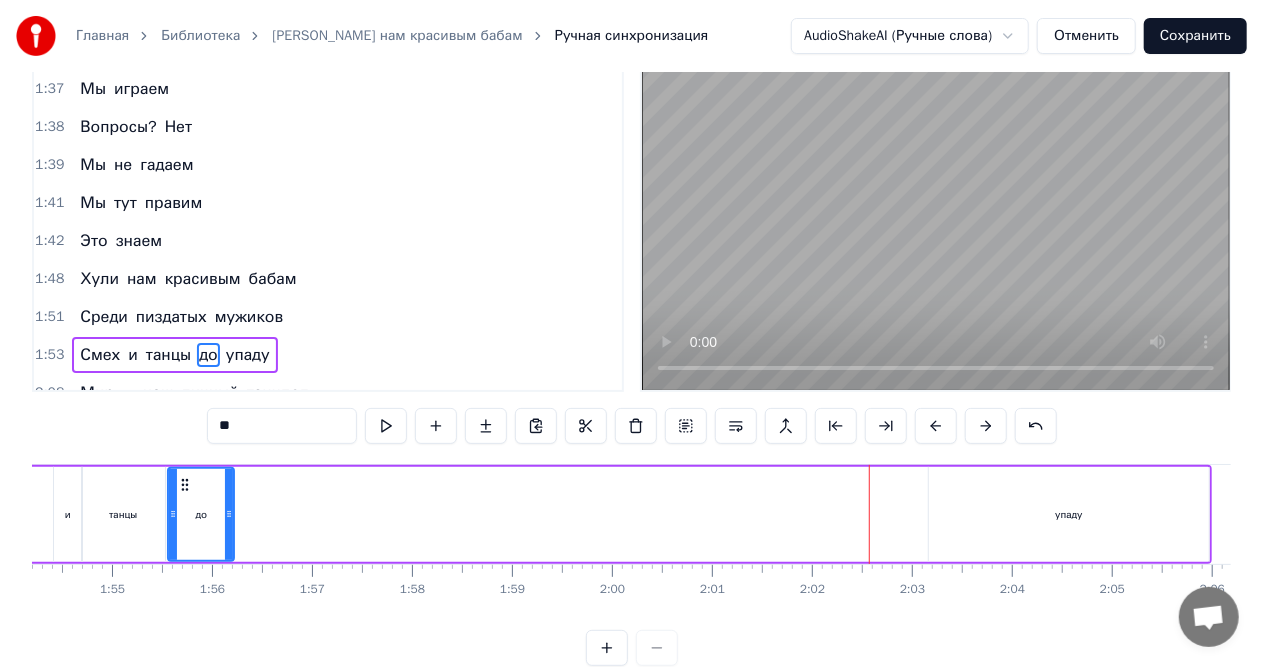 scroll, scrollTop: 0, scrollLeft: 11486, axis: horizontal 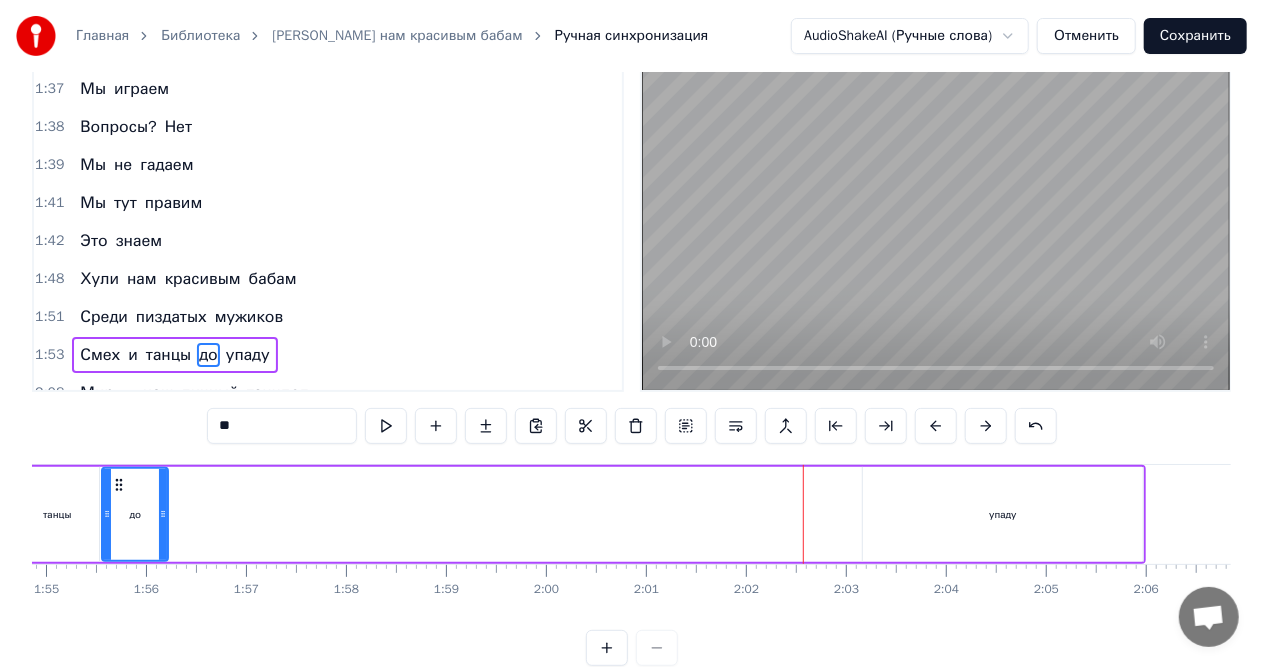 click on "упаду" at bounding box center (1003, 514) 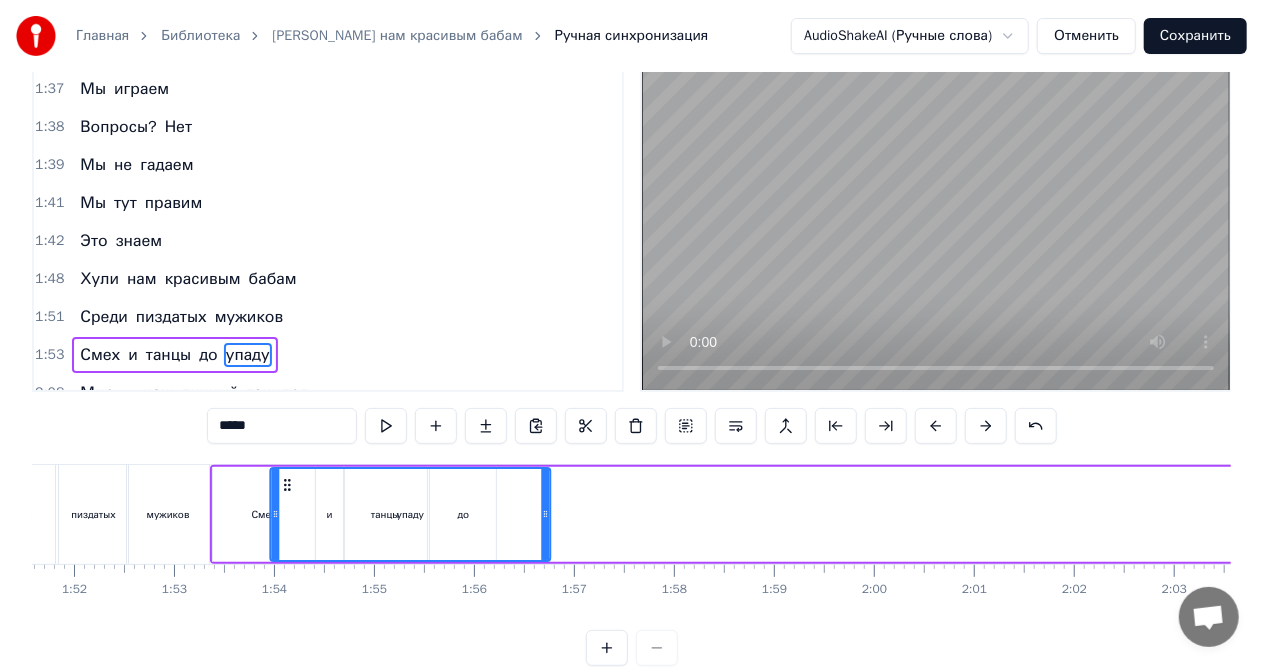 scroll, scrollTop: 0, scrollLeft: 11130, axis: horizontal 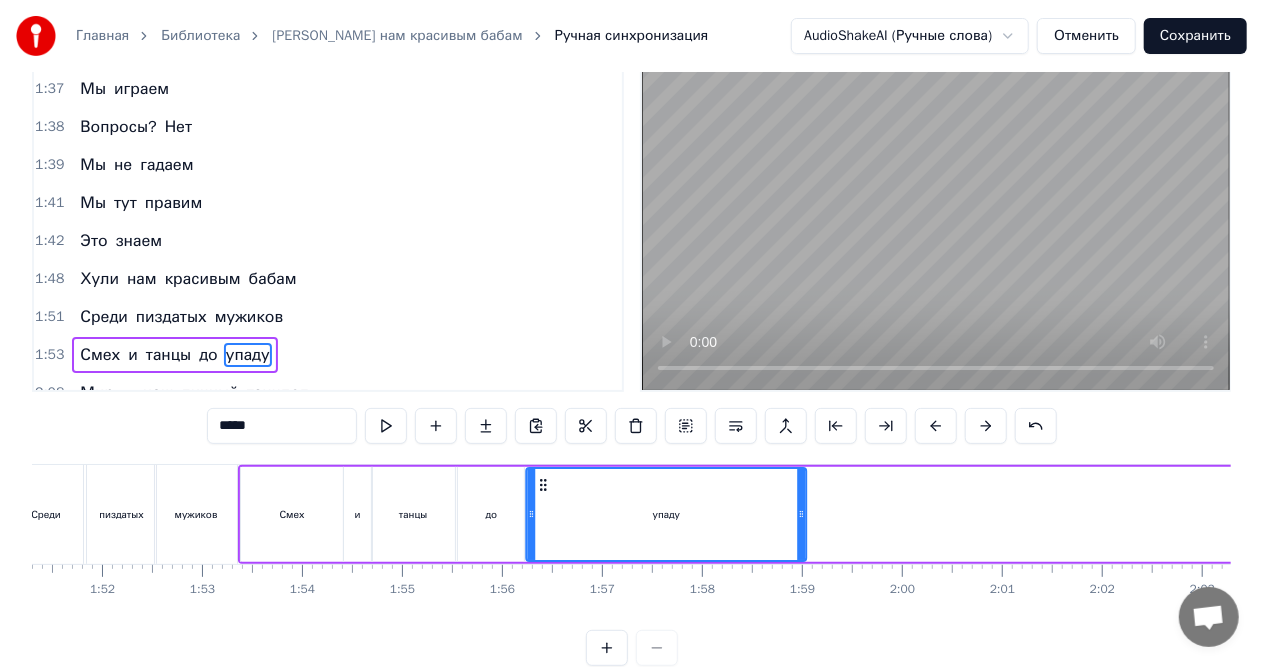 drag, startPoint x: 880, startPoint y: 486, endPoint x: 544, endPoint y: 475, distance: 336.18002 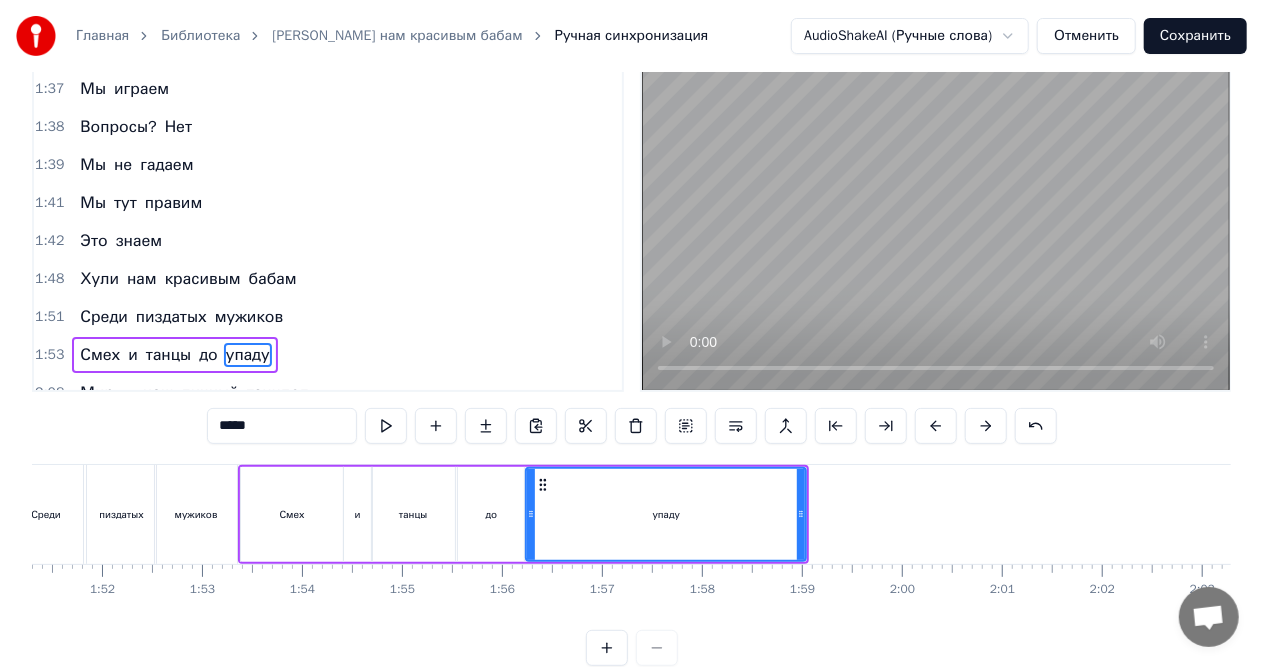 click on "Среди" at bounding box center [46, 514] 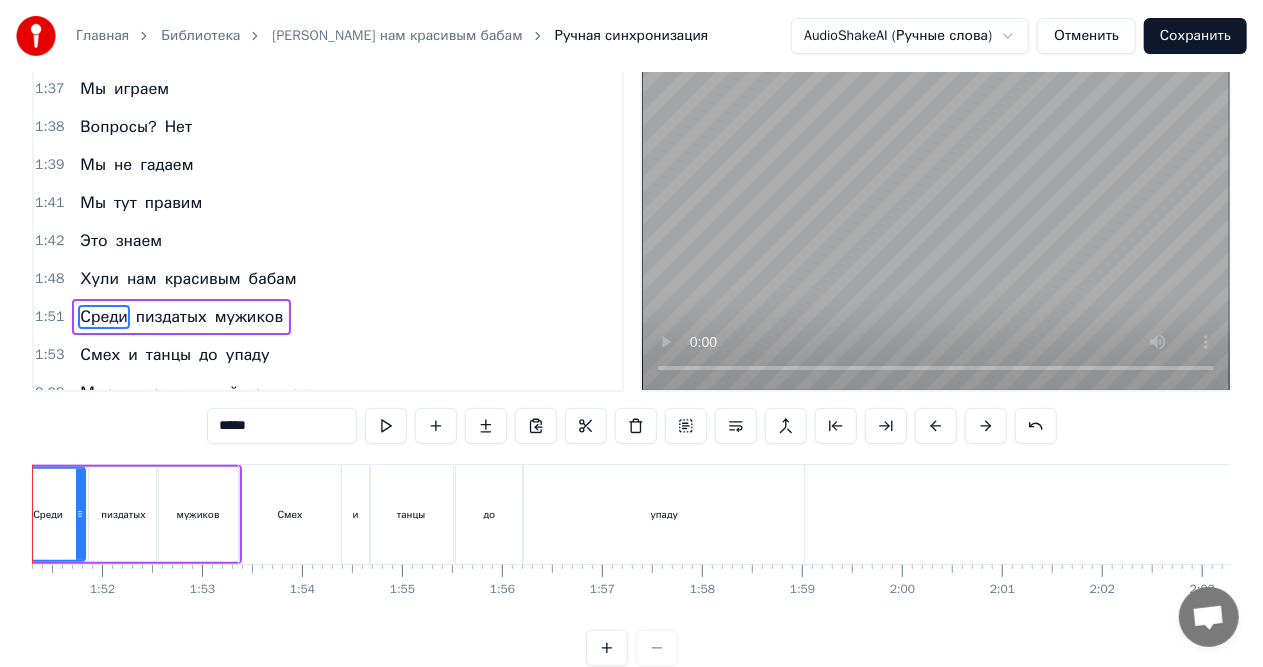 scroll, scrollTop: 8, scrollLeft: 0, axis: vertical 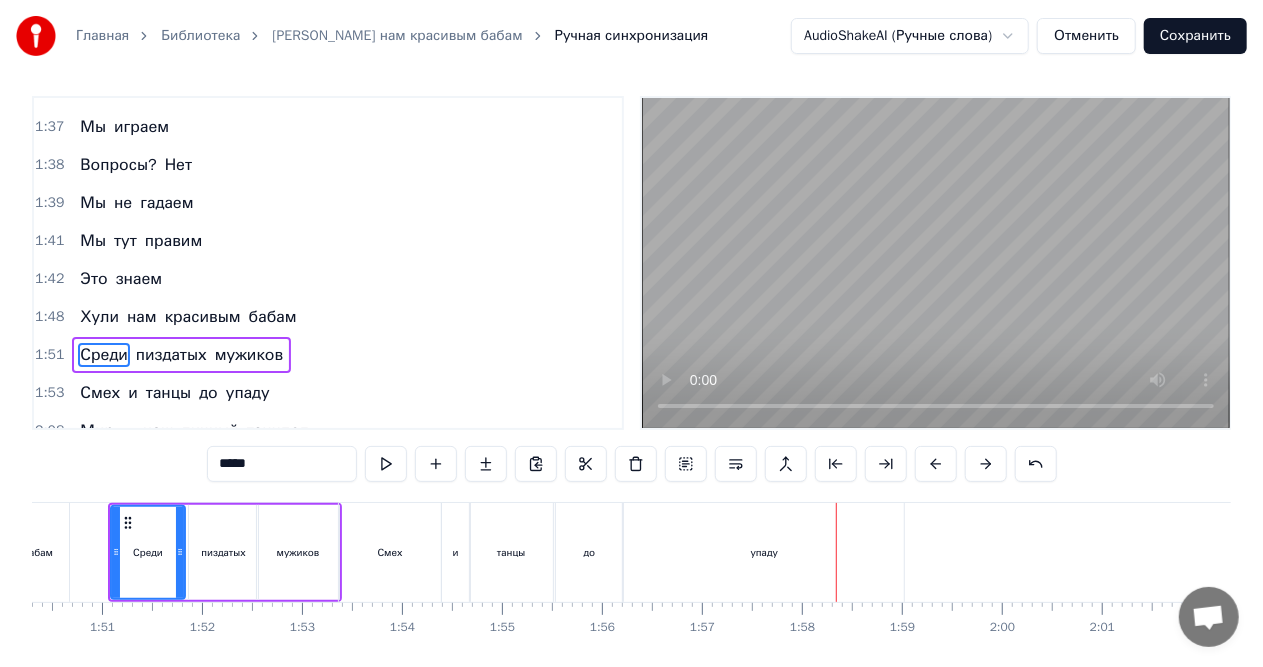 click on "танцы" at bounding box center [511, 552] 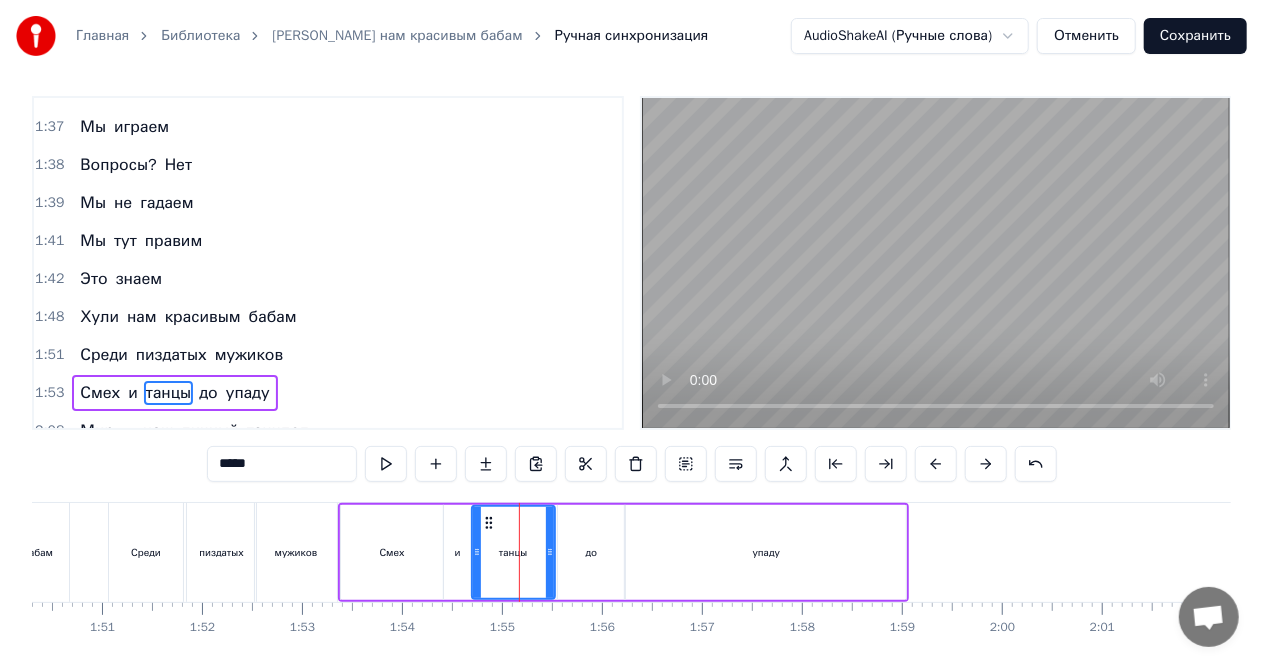 scroll, scrollTop: 46, scrollLeft: 0, axis: vertical 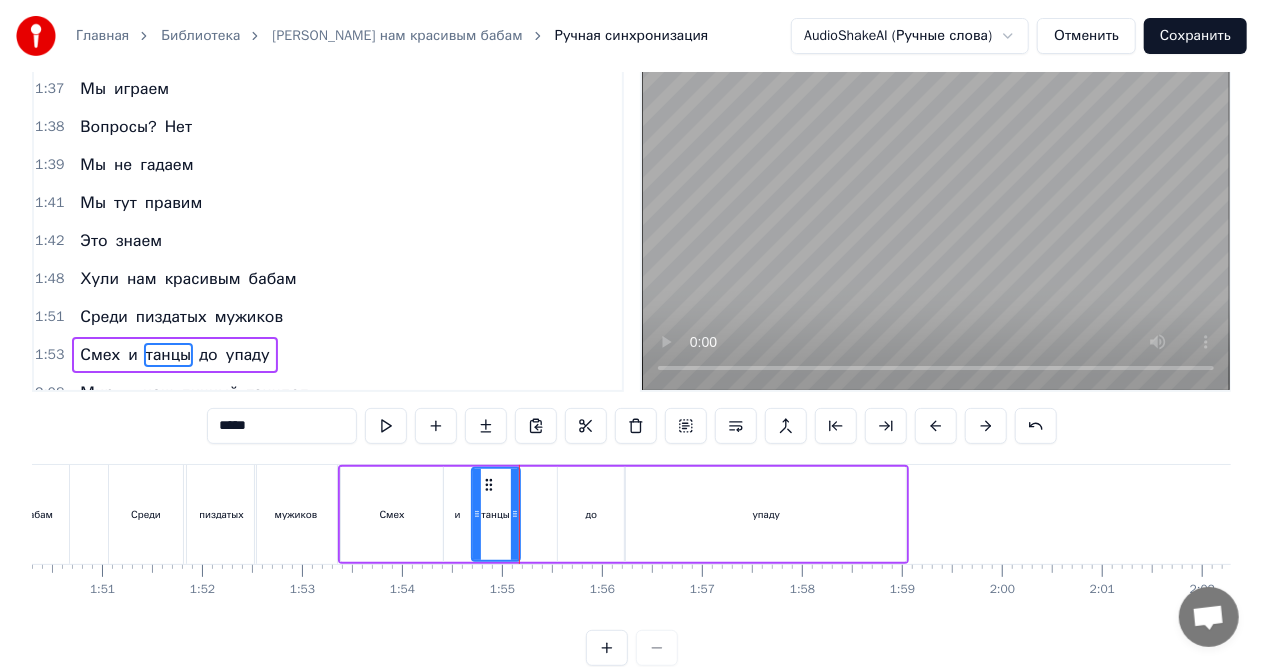 drag, startPoint x: 548, startPoint y: 517, endPoint x: 513, endPoint y: 521, distance: 35.22783 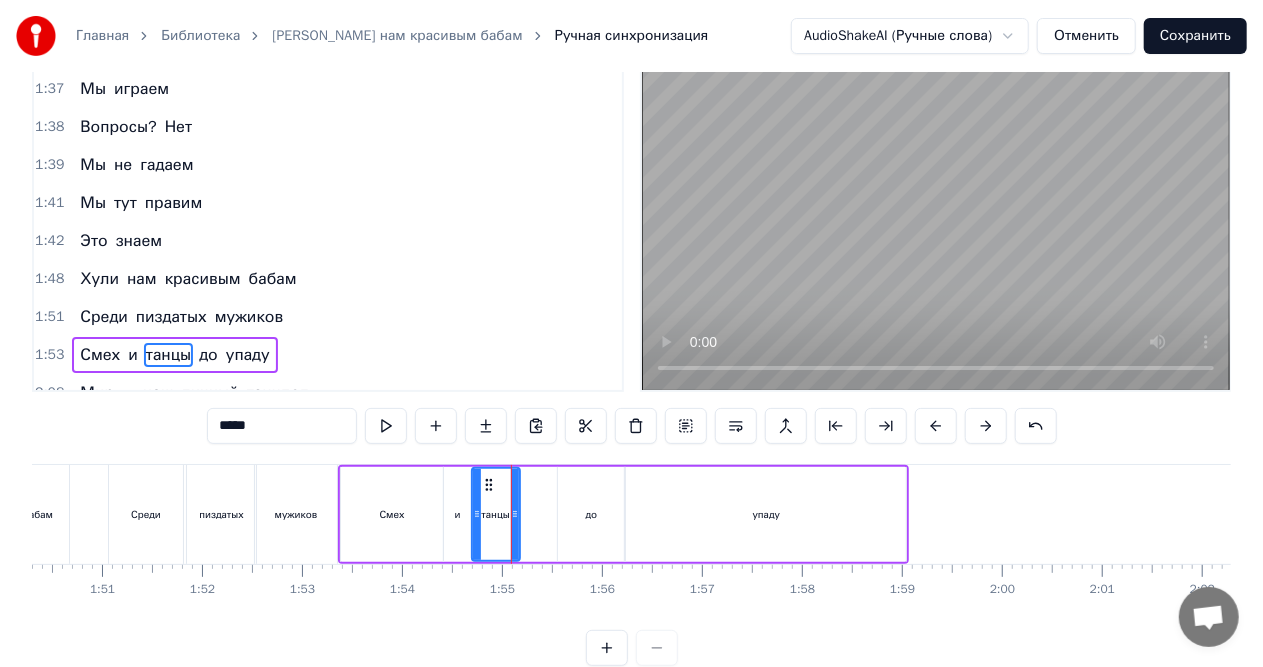click on "до" at bounding box center [592, 514] 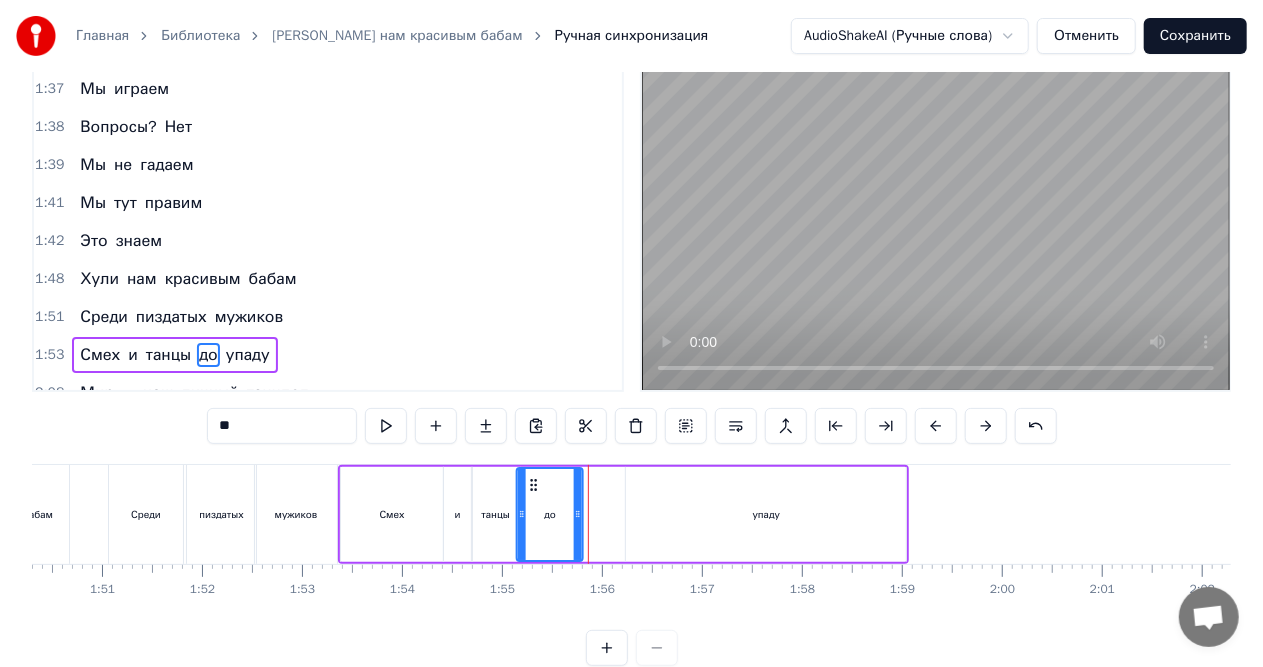 drag, startPoint x: 570, startPoint y: 484, endPoint x: 534, endPoint y: 488, distance: 36.221542 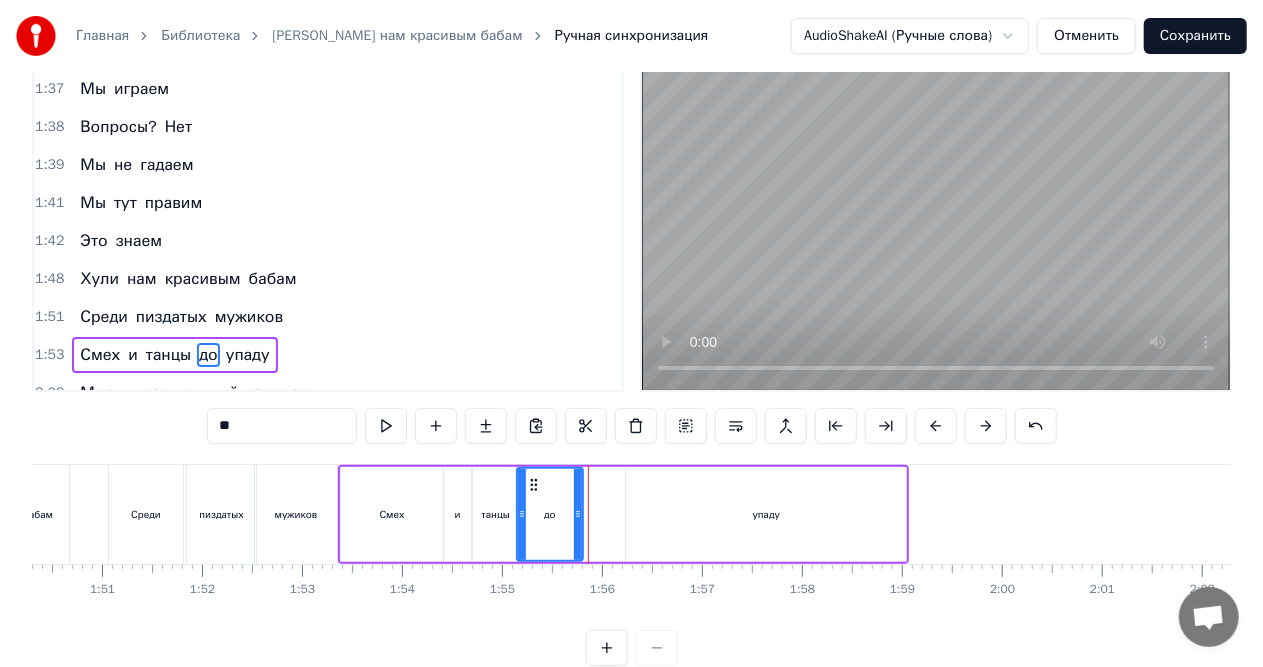 click on "упаду" at bounding box center [766, 514] 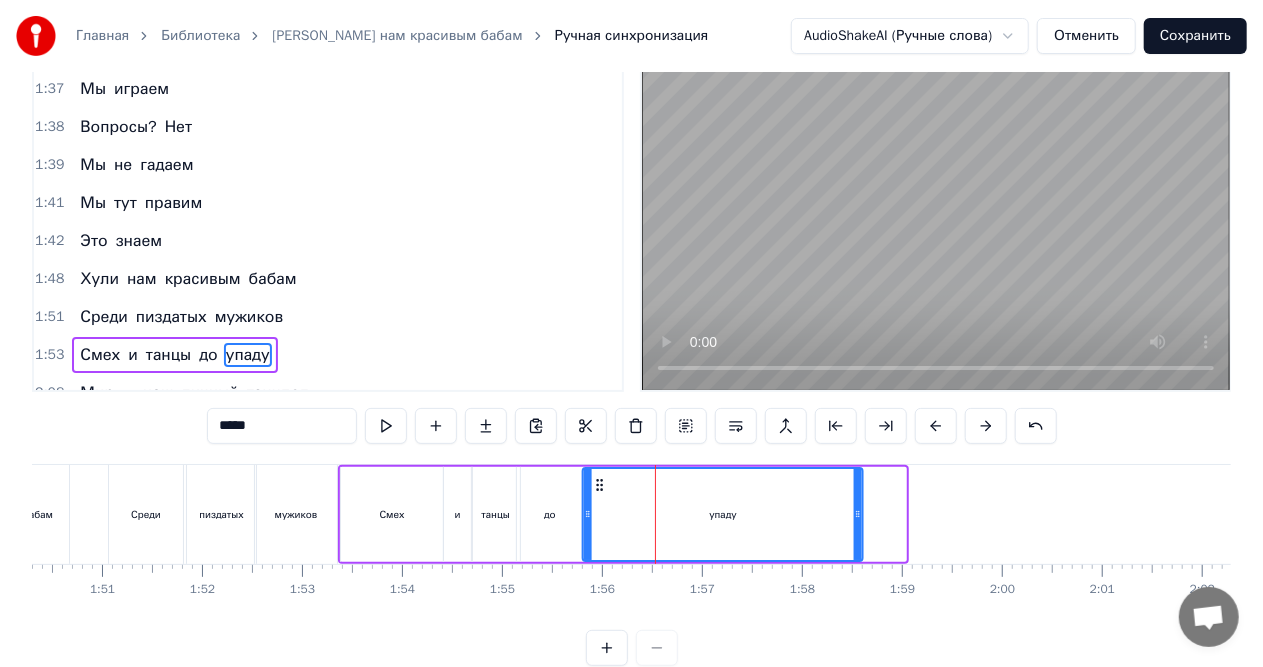 drag, startPoint x: 638, startPoint y: 483, endPoint x: 597, endPoint y: 488, distance: 41.303753 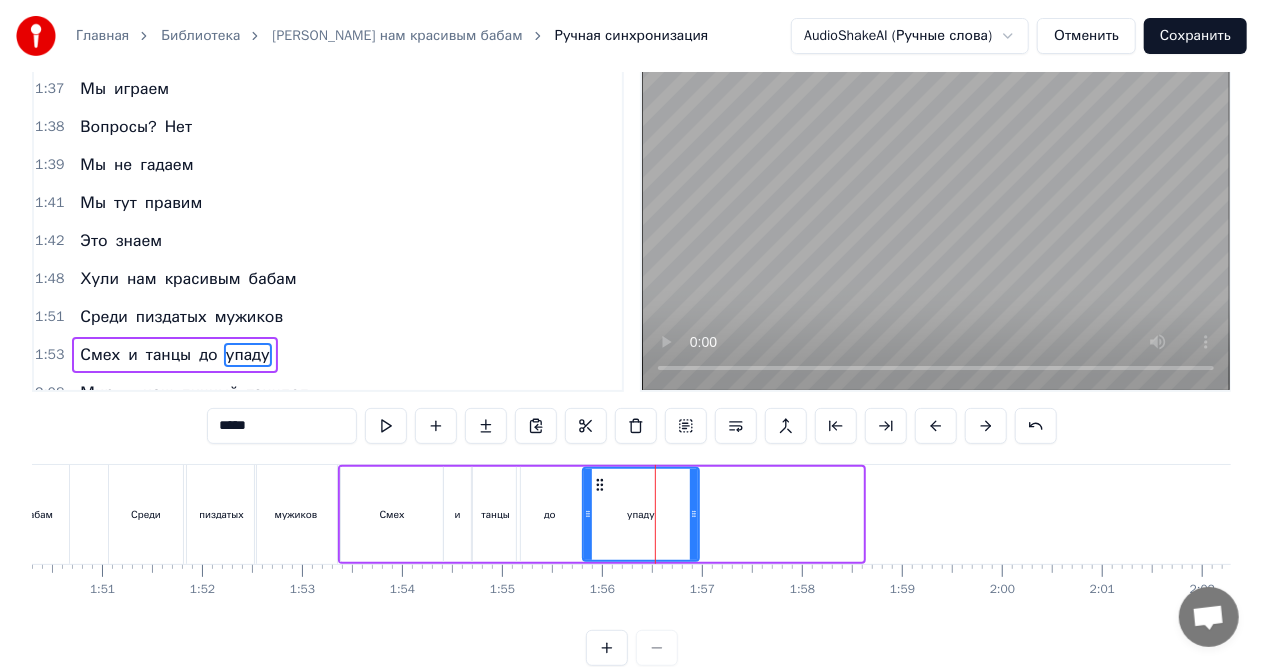 drag, startPoint x: 858, startPoint y: 512, endPoint x: 694, endPoint y: 520, distance: 164.195 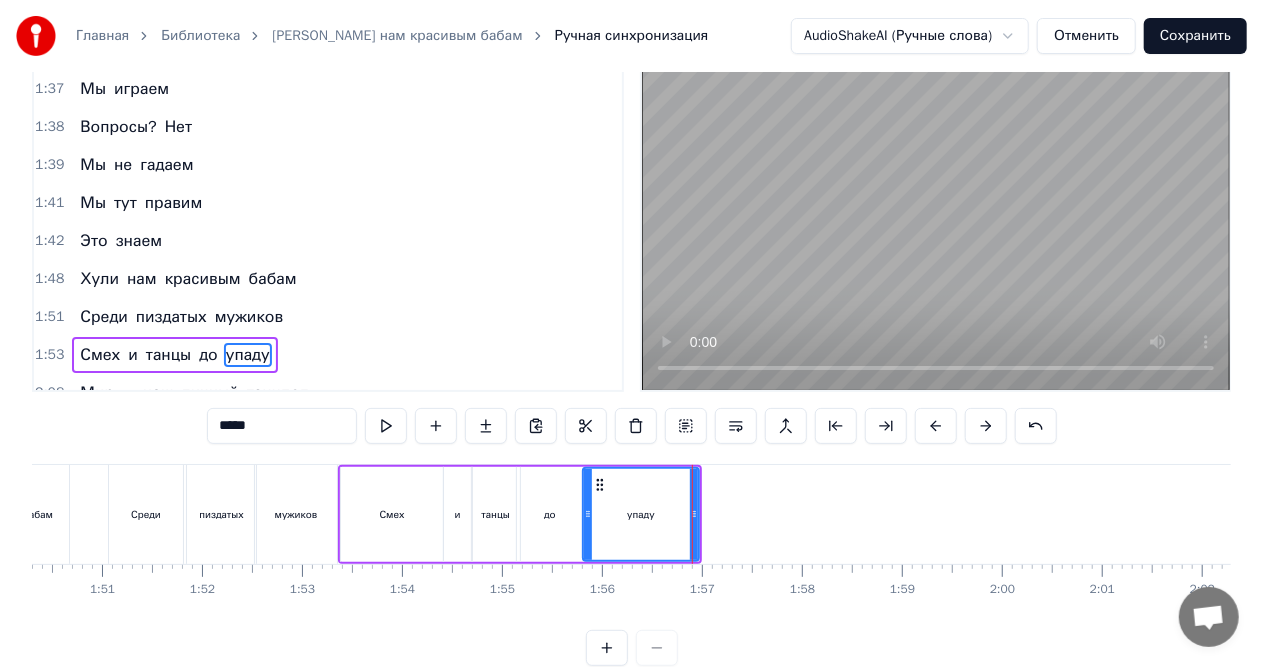 drag, startPoint x: 258, startPoint y: 498, endPoint x: 364, endPoint y: 460, distance: 112.60551 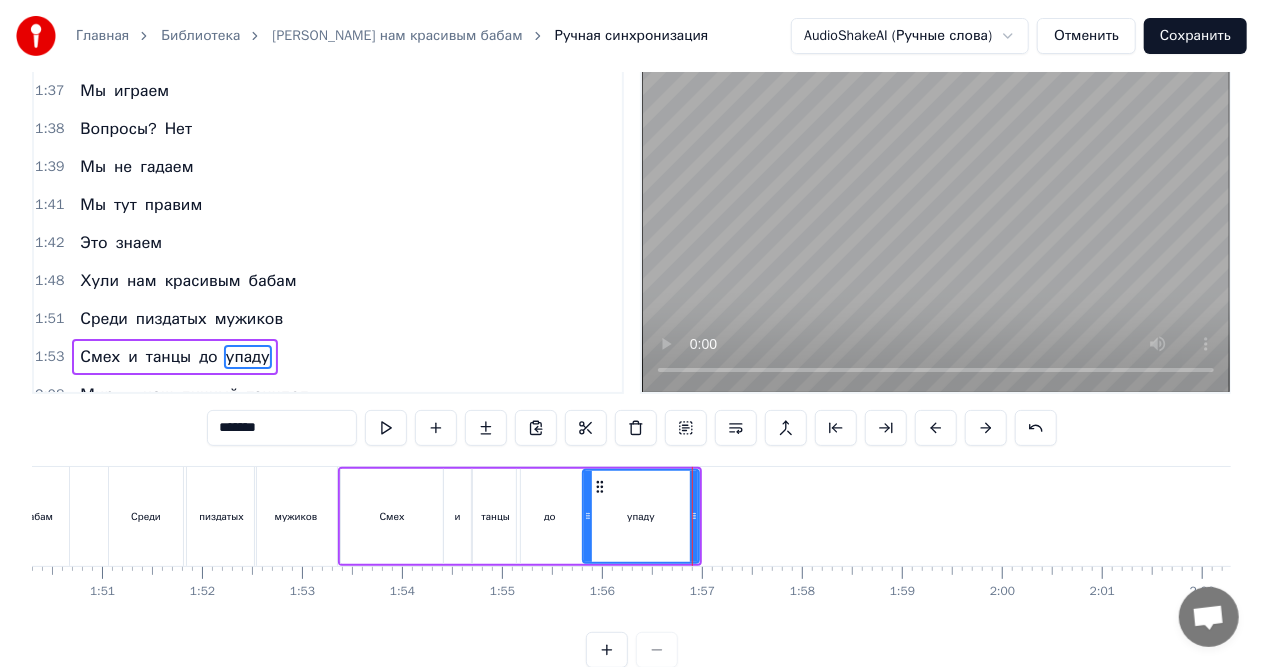 scroll, scrollTop: 8, scrollLeft: 0, axis: vertical 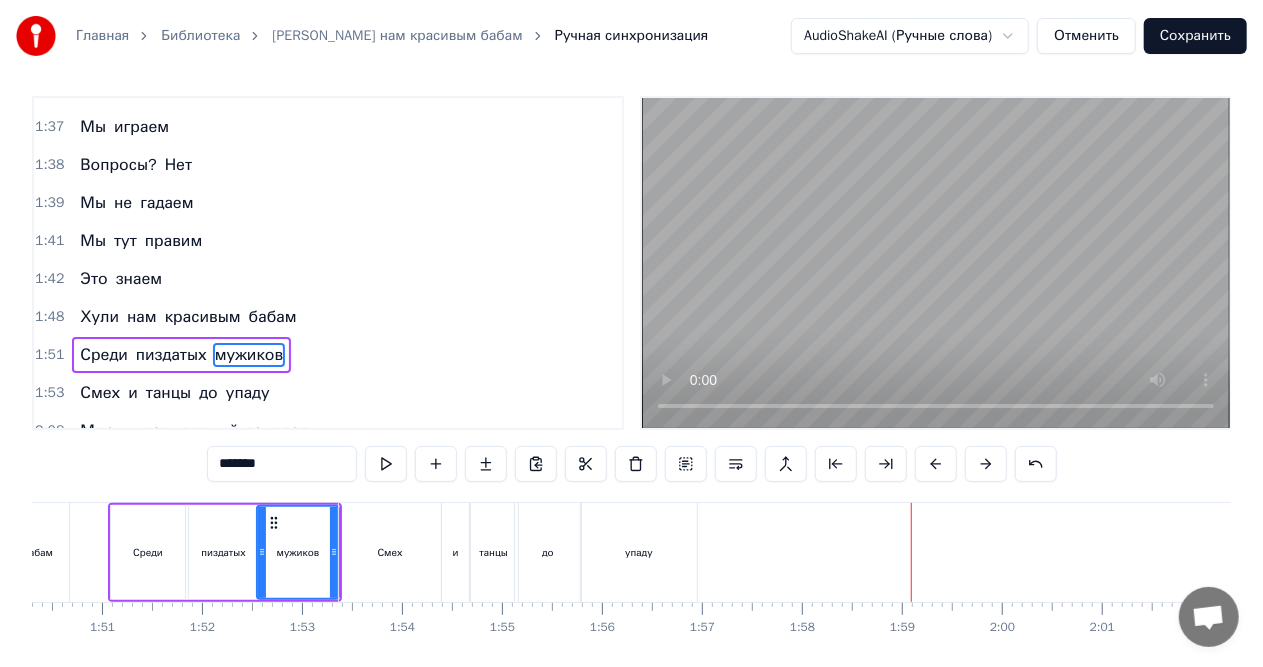 click on "до" at bounding box center [548, 552] 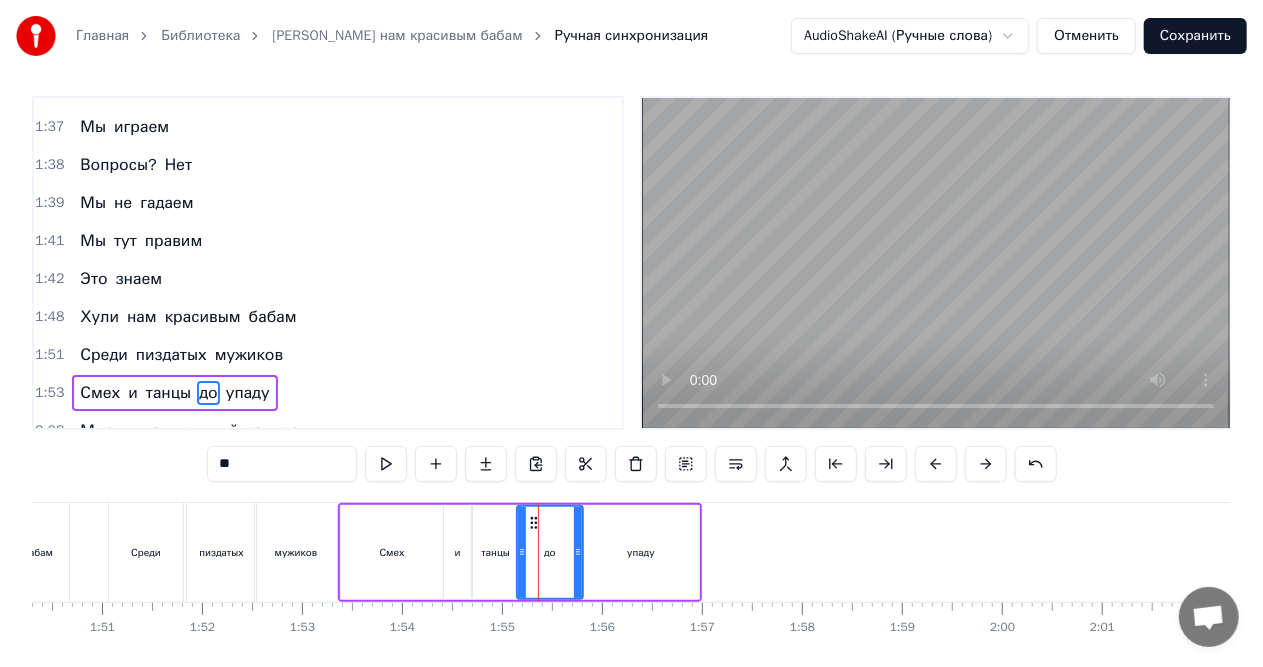 scroll, scrollTop: 46, scrollLeft: 0, axis: vertical 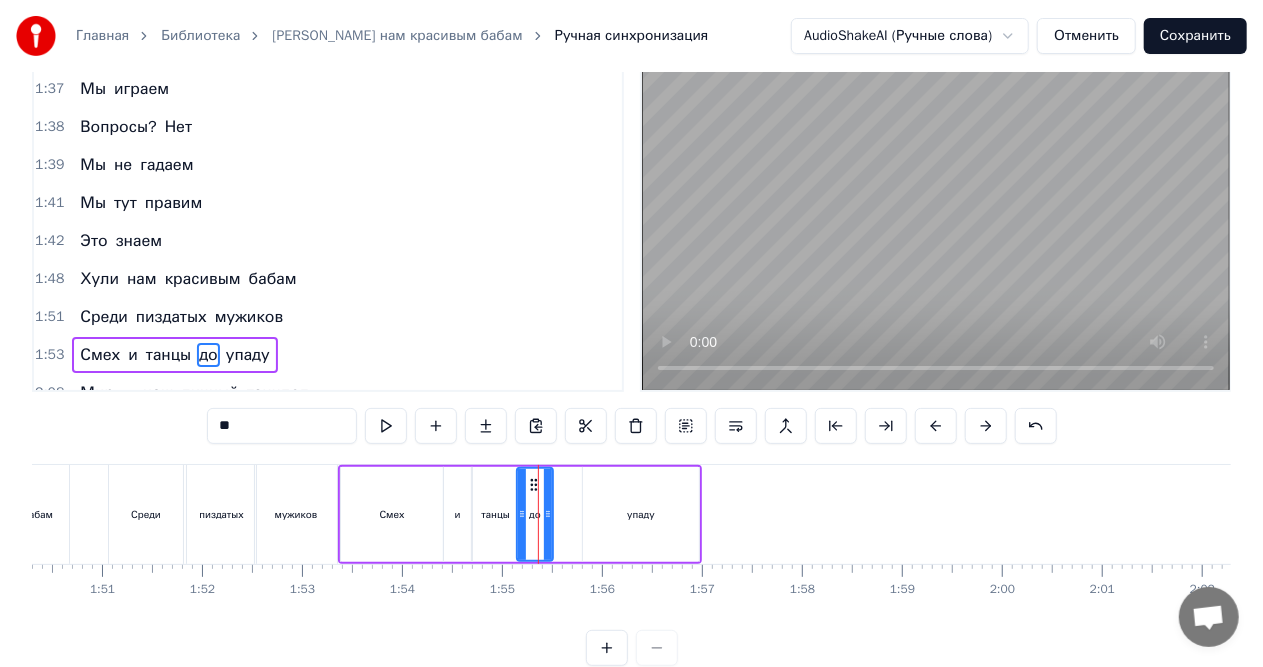 drag, startPoint x: 578, startPoint y: 515, endPoint x: 569, endPoint y: 508, distance: 11.401754 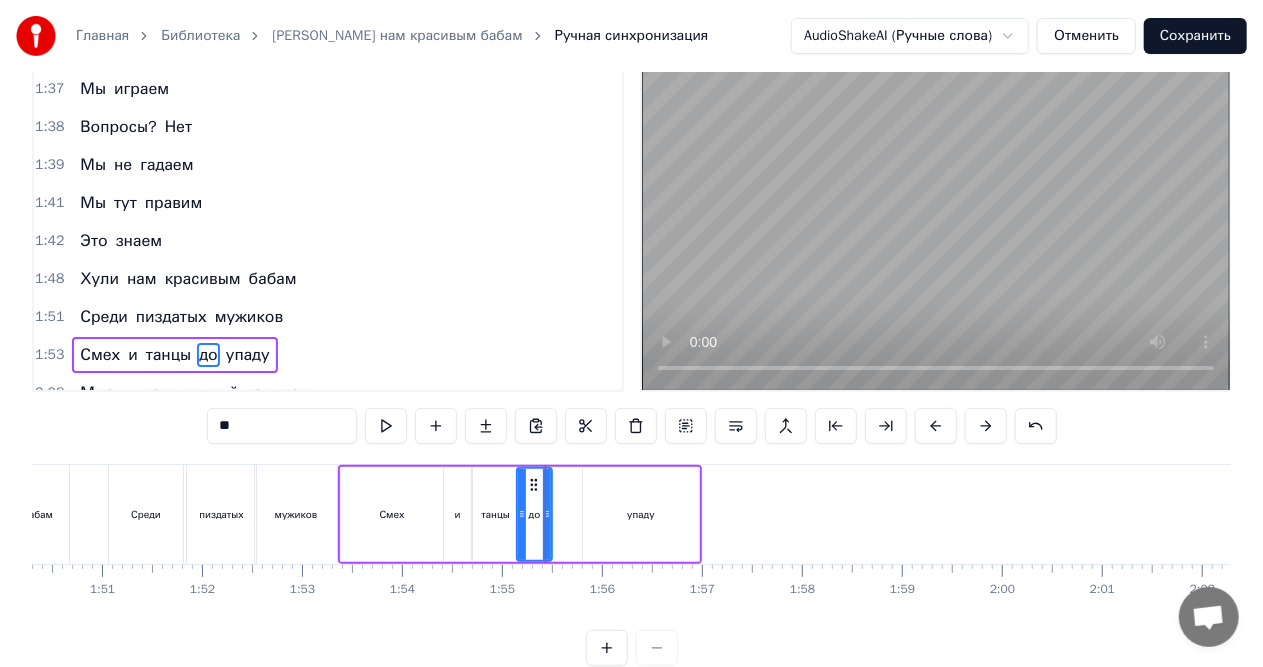 click on "упаду" at bounding box center (641, 514) 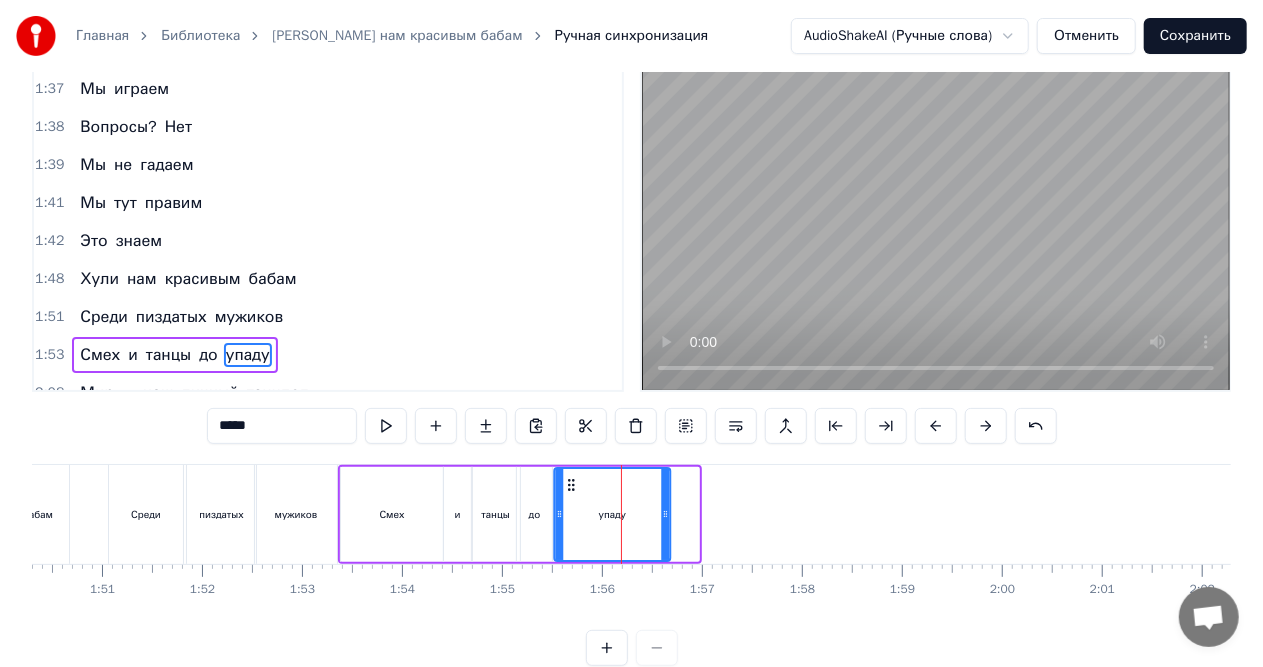 drag, startPoint x: 596, startPoint y: 485, endPoint x: 568, endPoint y: 491, distance: 28.635643 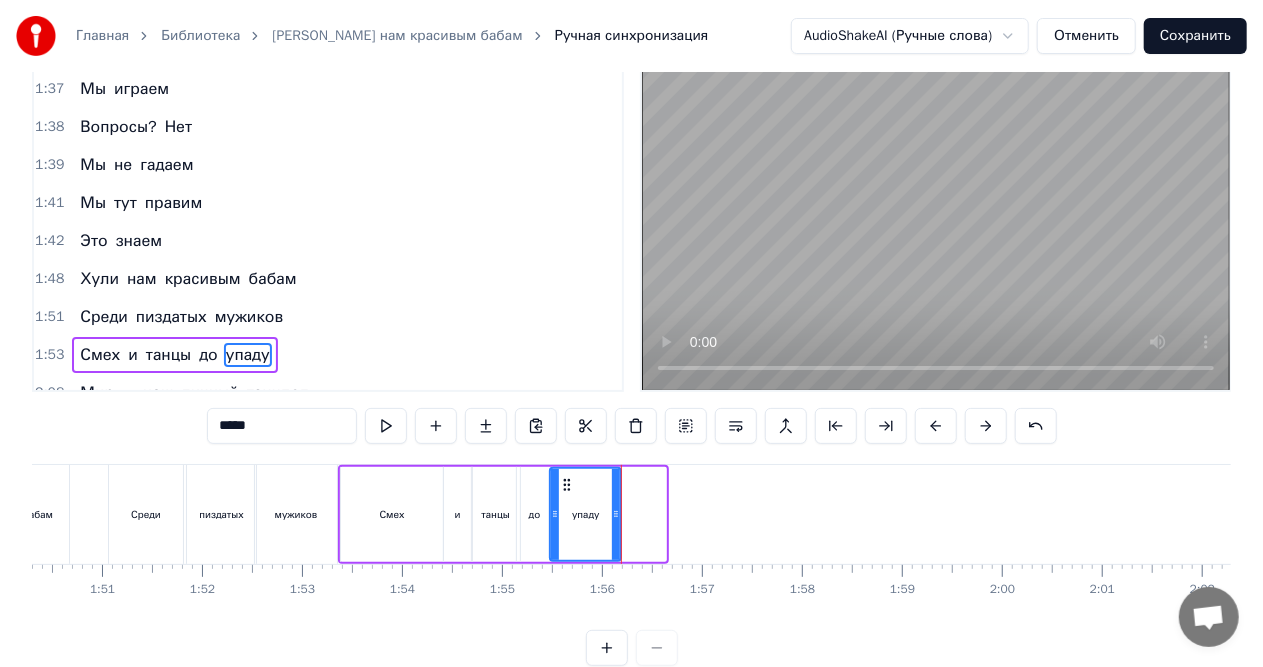 drag, startPoint x: 660, startPoint y: 513, endPoint x: 615, endPoint y: 514, distance: 45.01111 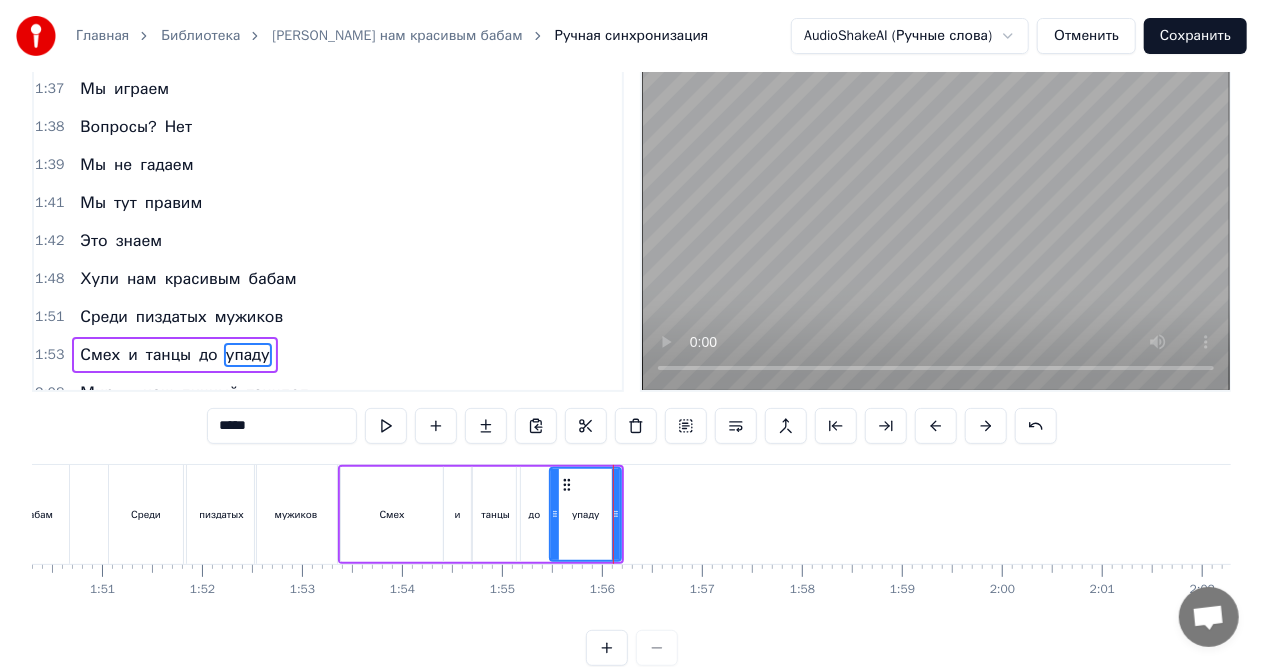 click on "Среди" at bounding box center (146, 514) 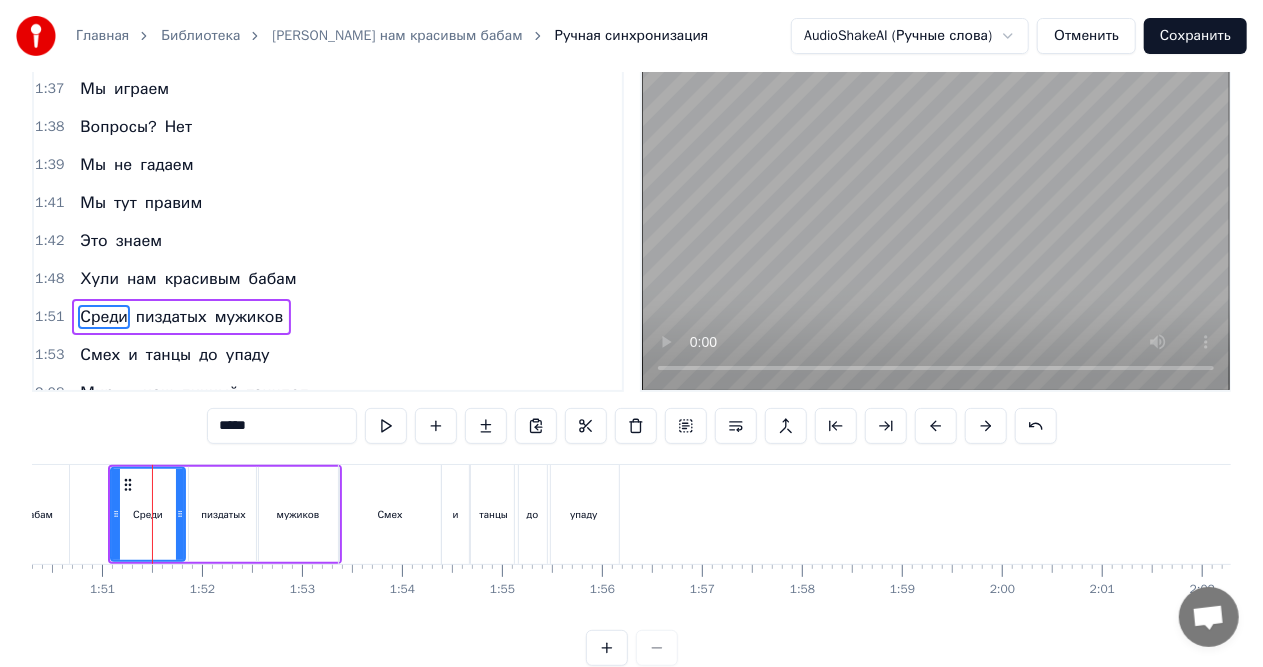 scroll, scrollTop: 8, scrollLeft: 0, axis: vertical 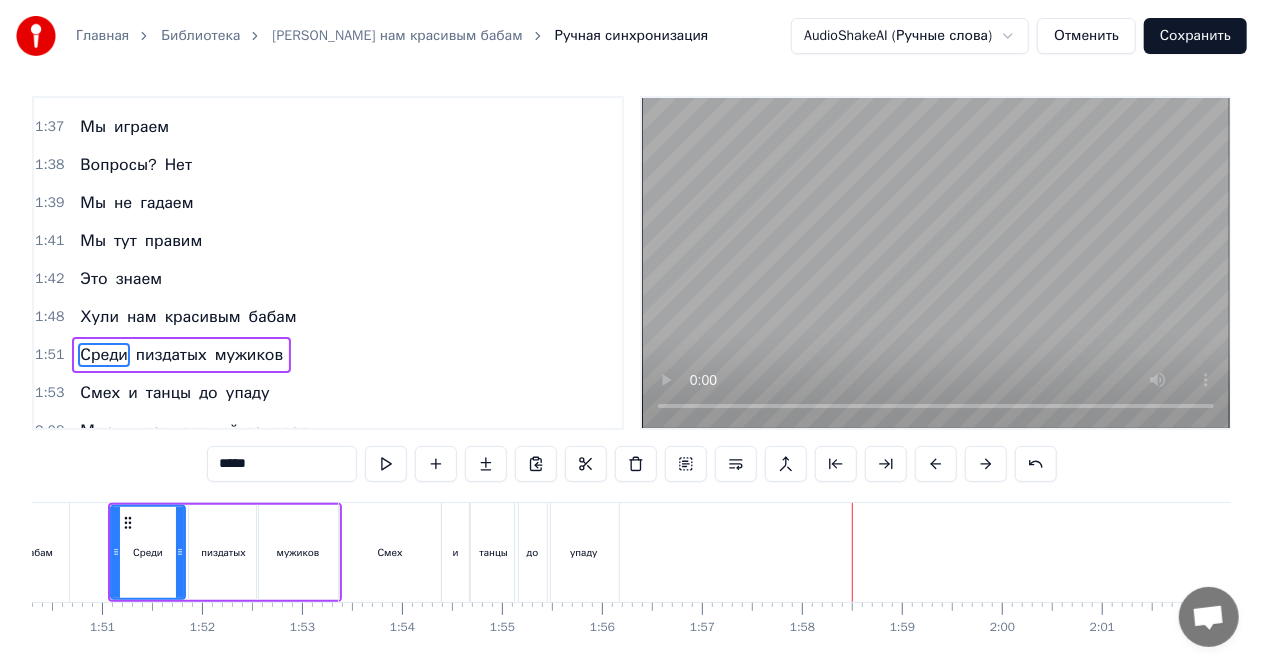click on "танцы" at bounding box center [493, 552] 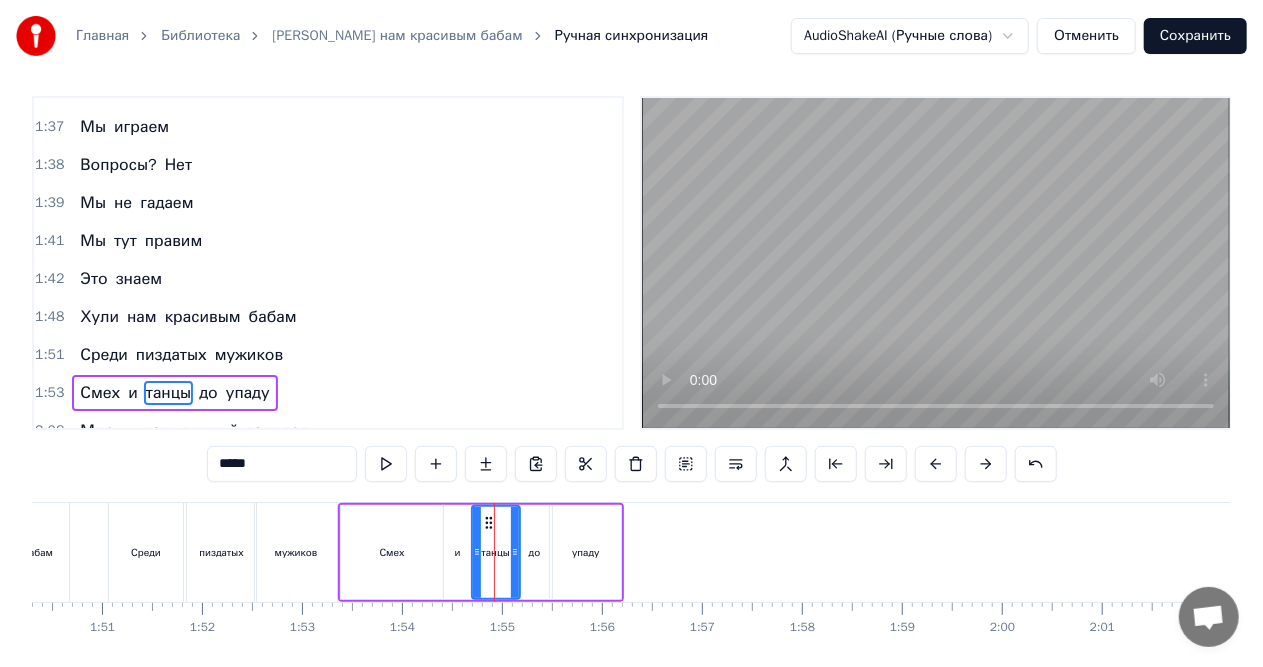 scroll, scrollTop: 46, scrollLeft: 0, axis: vertical 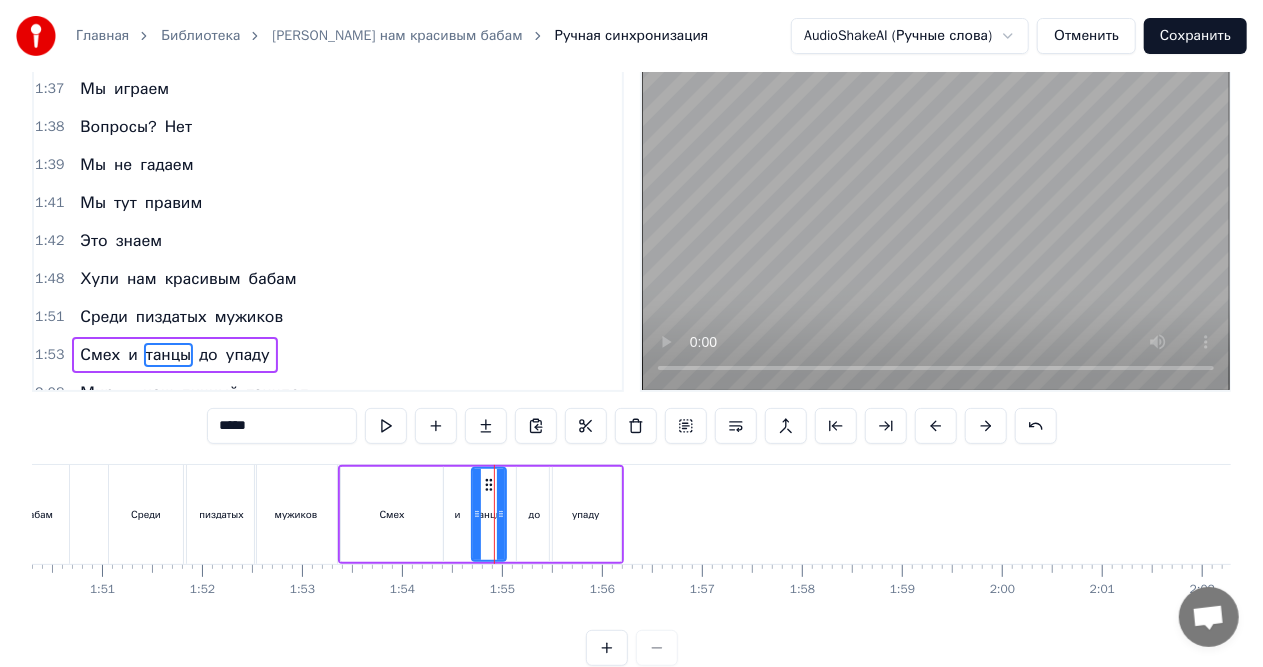 drag, startPoint x: 514, startPoint y: 519, endPoint x: 522, endPoint y: 504, distance: 17 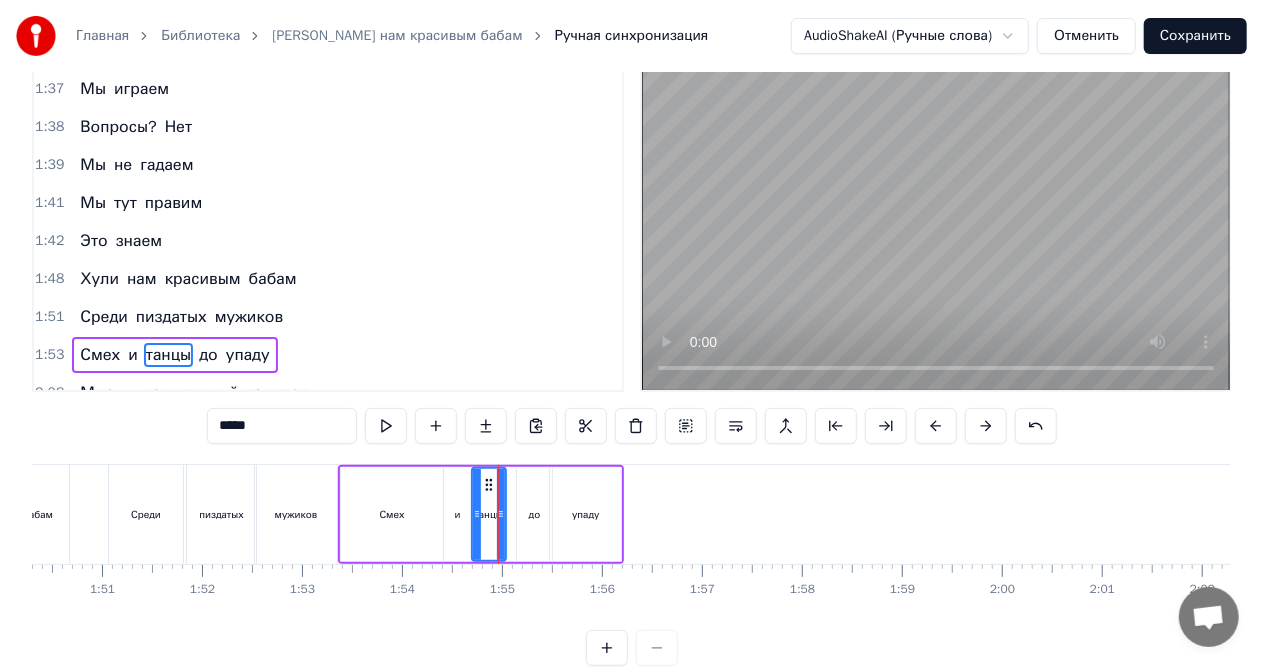 click on "до" at bounding box center [534, 514] 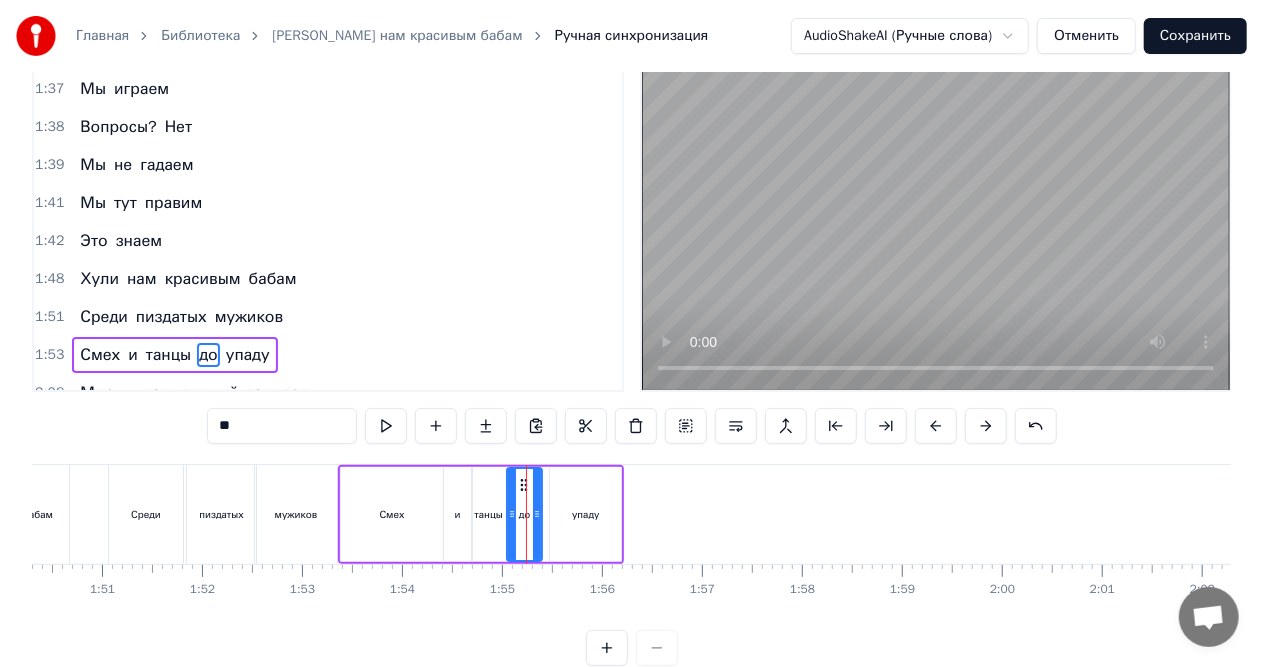 drag, startPoint x: 532, startPoint y: 487, endPoint x: 522, endPoint y: 488, distance: 10.049875 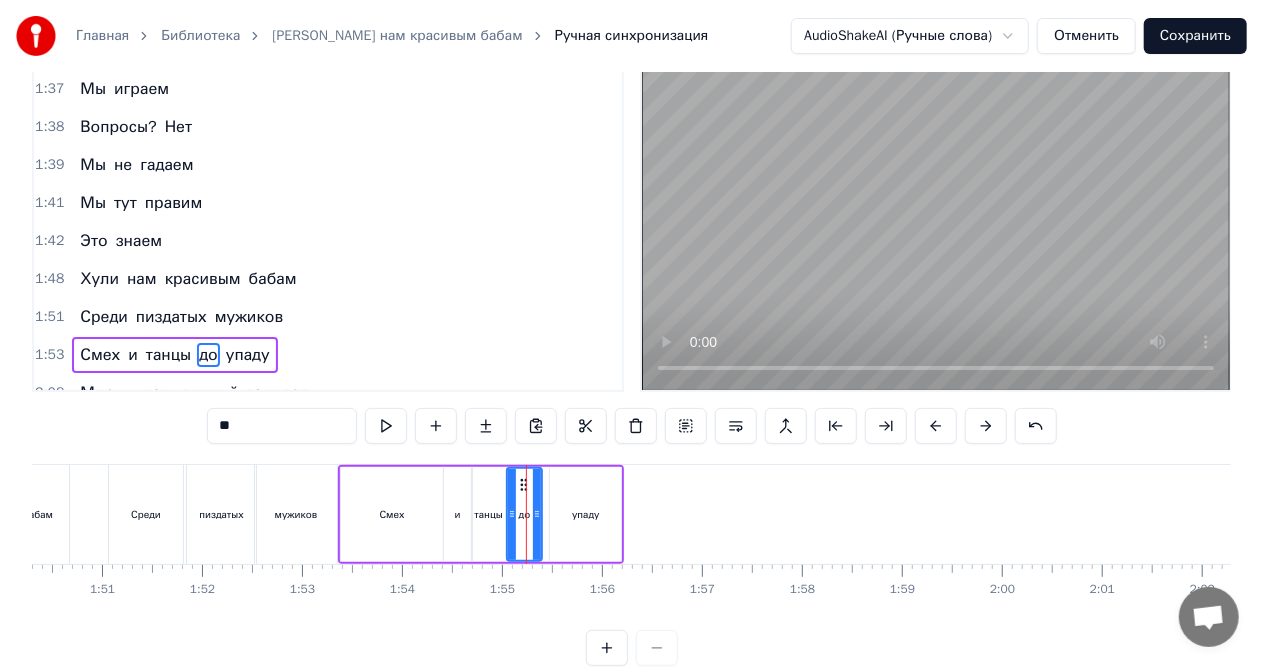 click on "упаду" at bounding box center (585, 514) 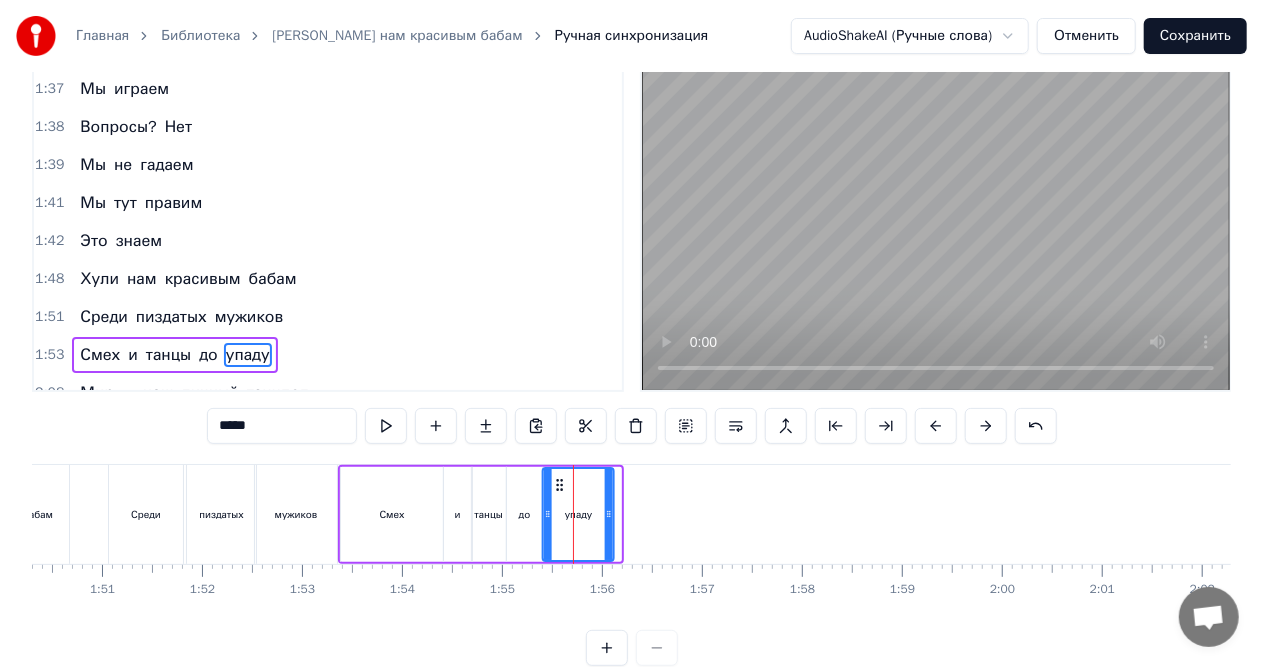 click 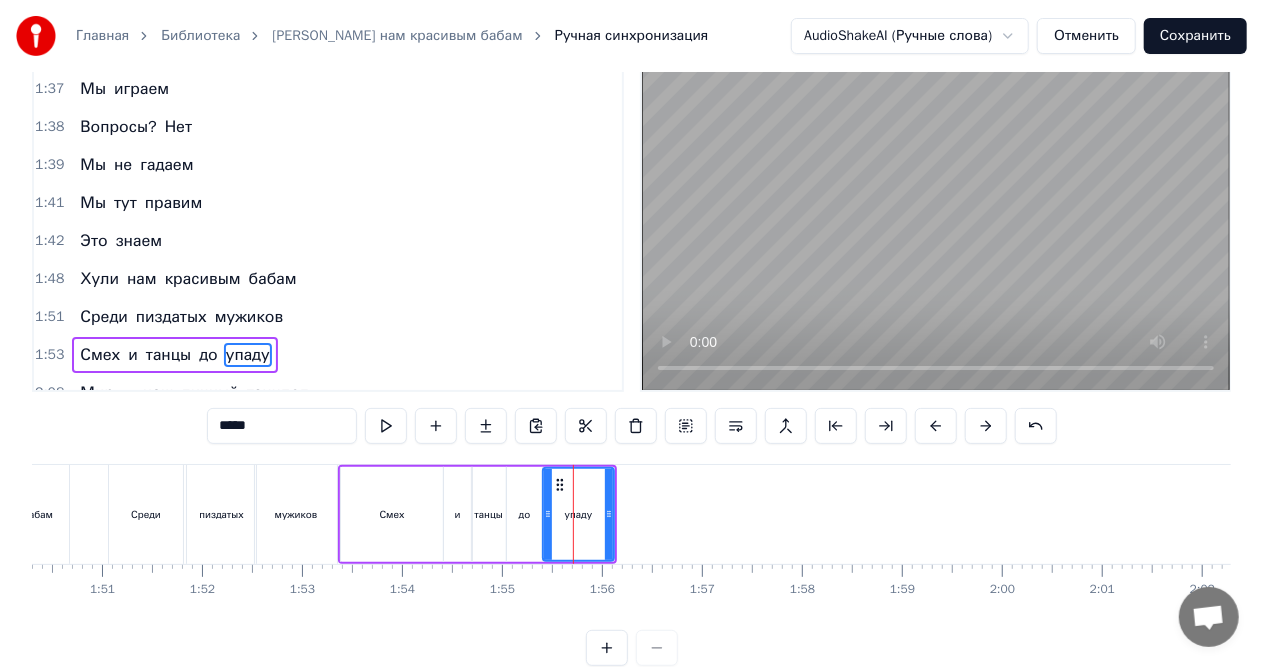 click on "пиздатых" at bounding box center [221, 514] 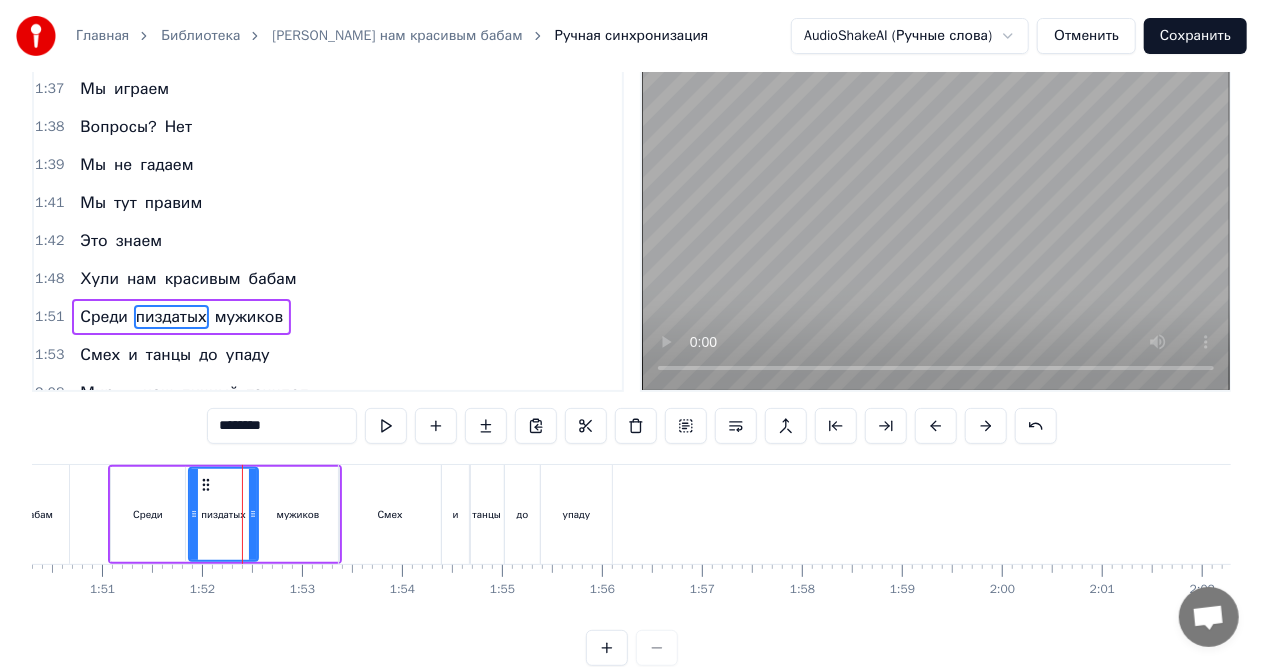 scroll, scrollTop: 8, scrollLeft: 0, axis: vertical 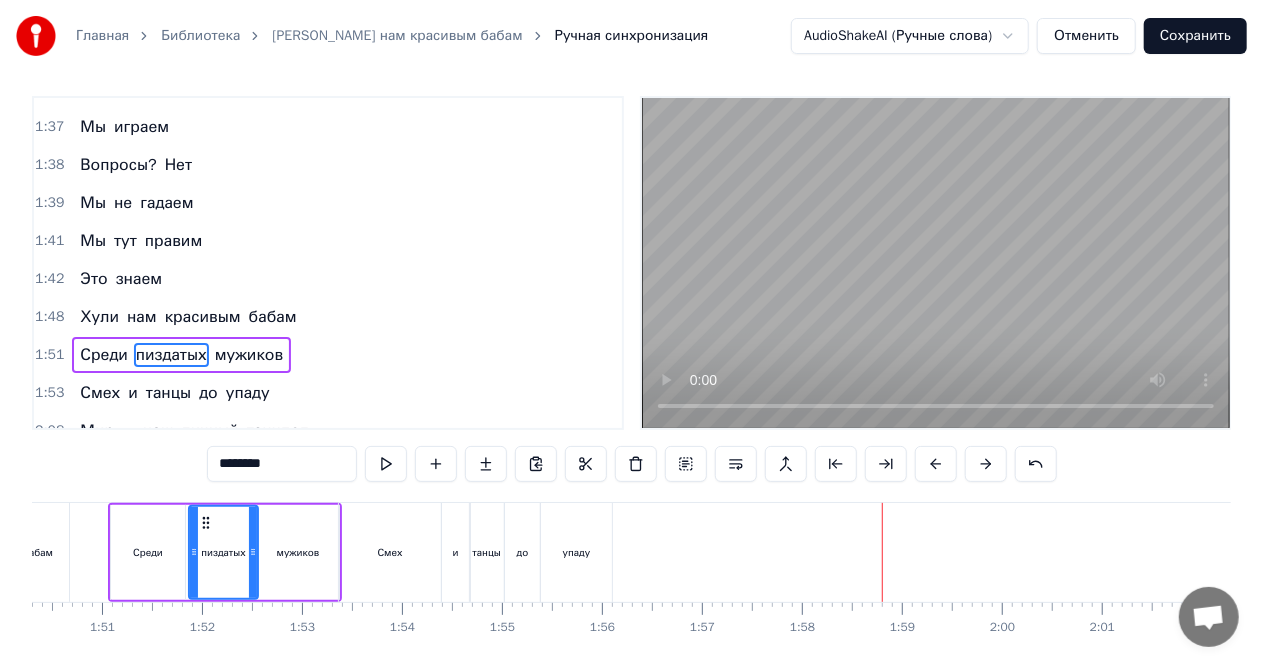 click on "танцы" at bounding box center [486, 552] 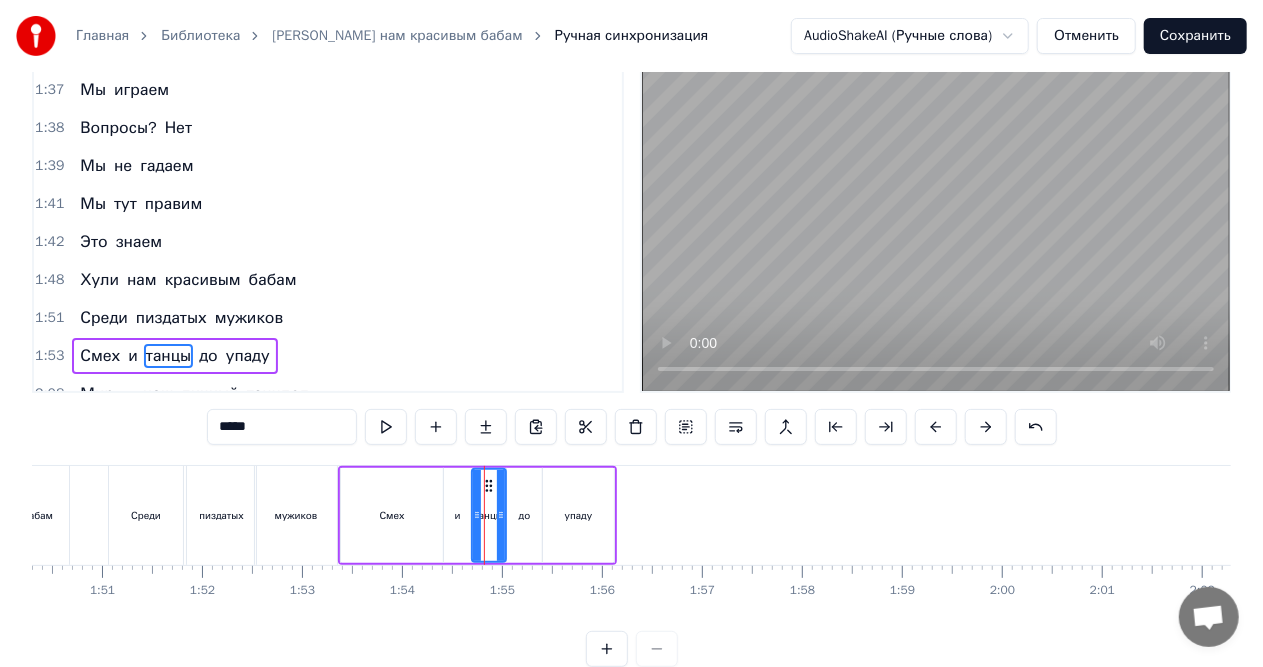 scroll, scrollTop: 46, scrollLeft: 0, axis: vertical 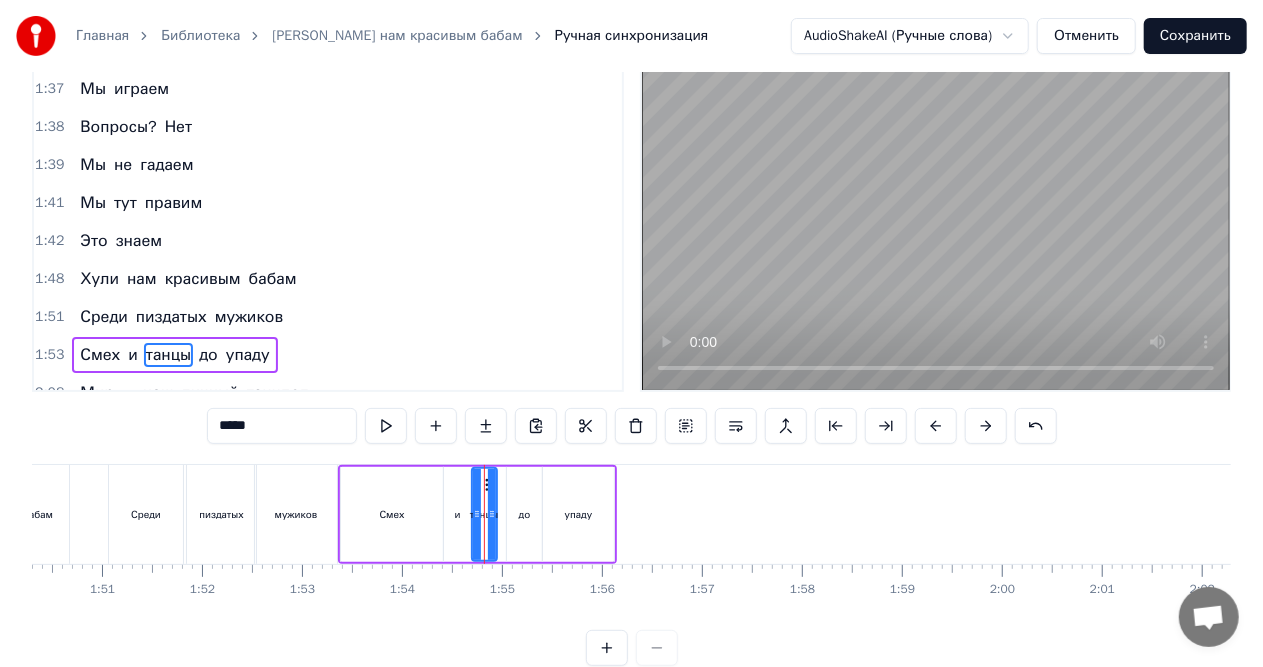 click 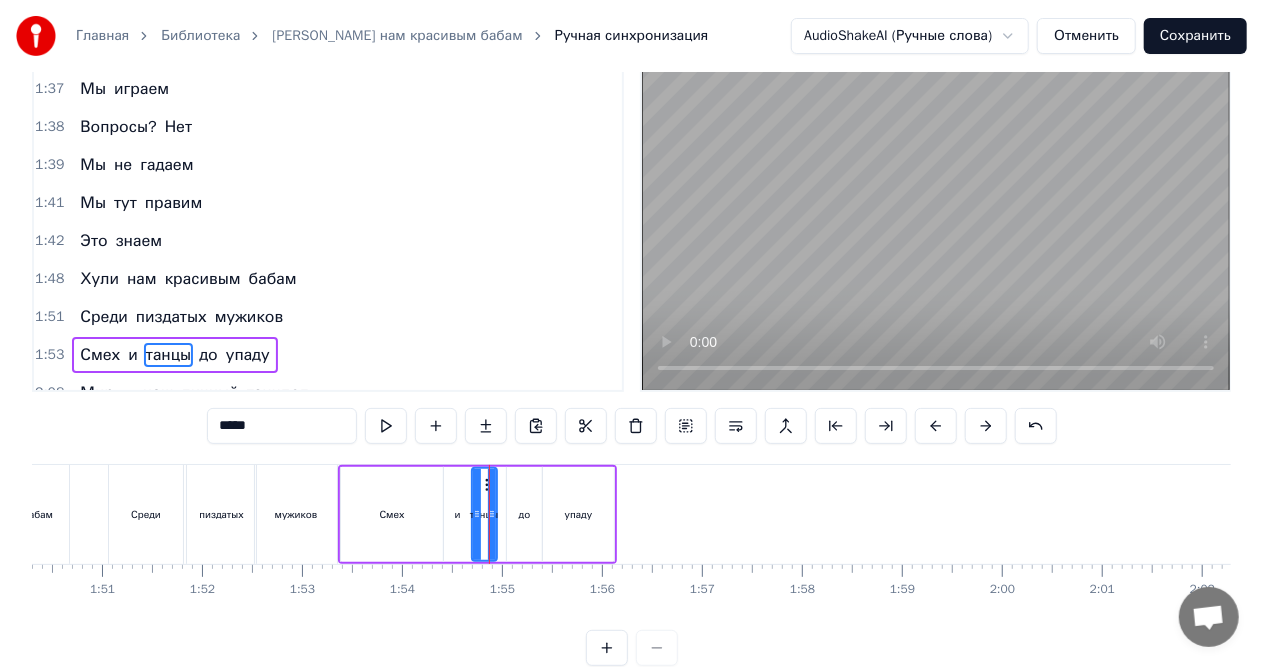 click on "и" at bounding box center [458, 514] 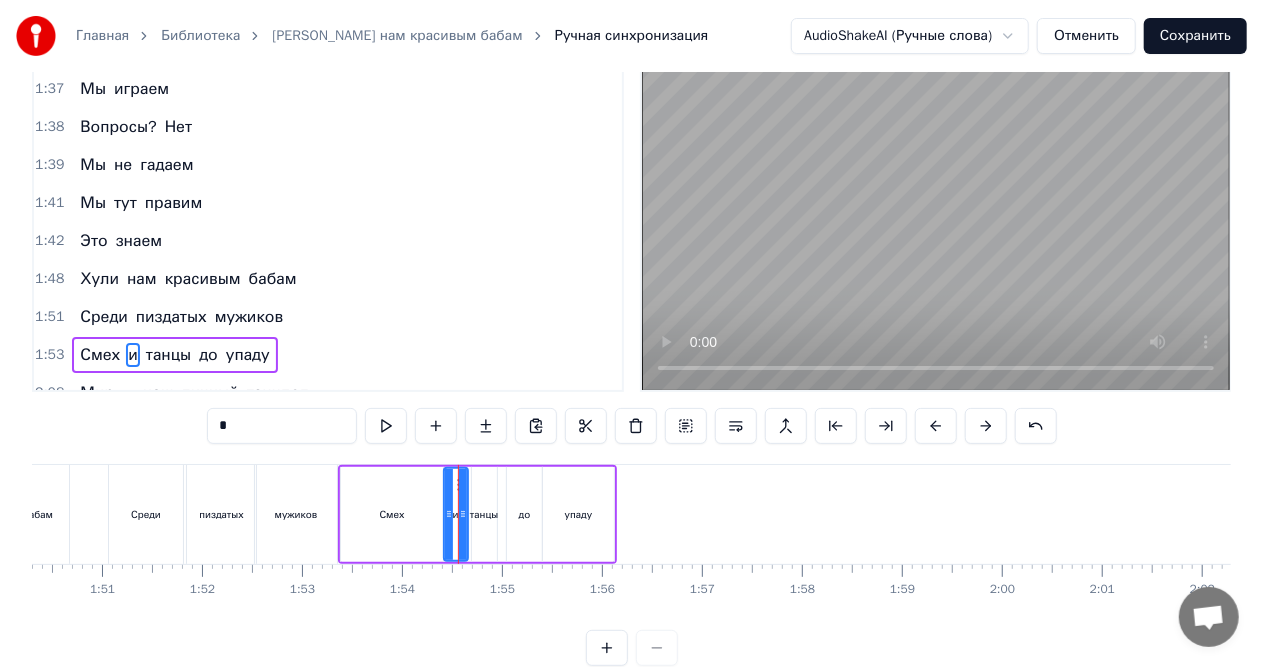 click 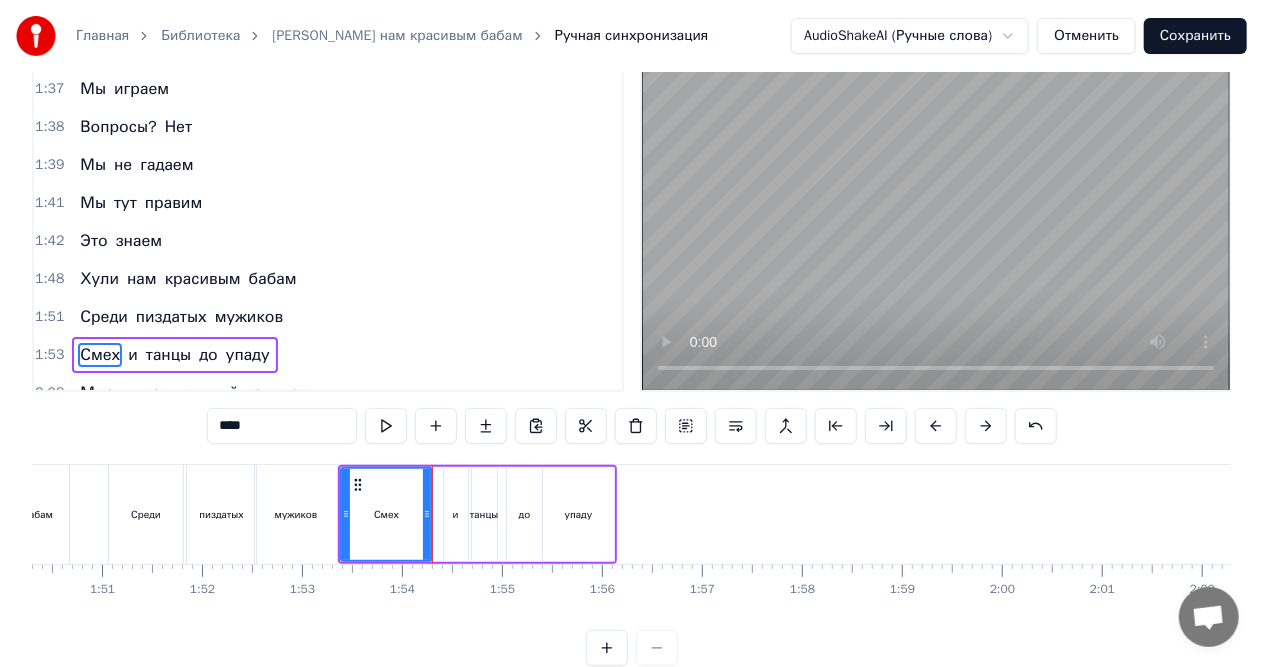 drag, startPoint x: 438, startPoint y: 518, endPoint x: 425, endPoint y: 517, distance: 13.038404 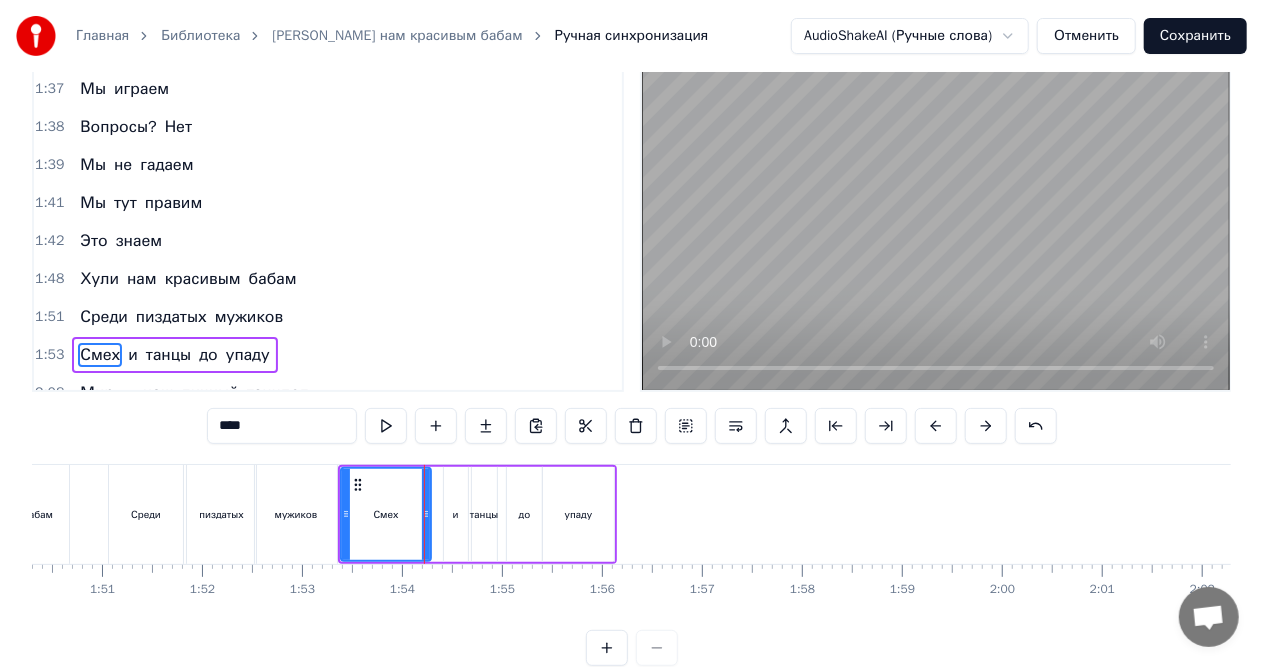 click on "и" at bounding box center [456, 514] 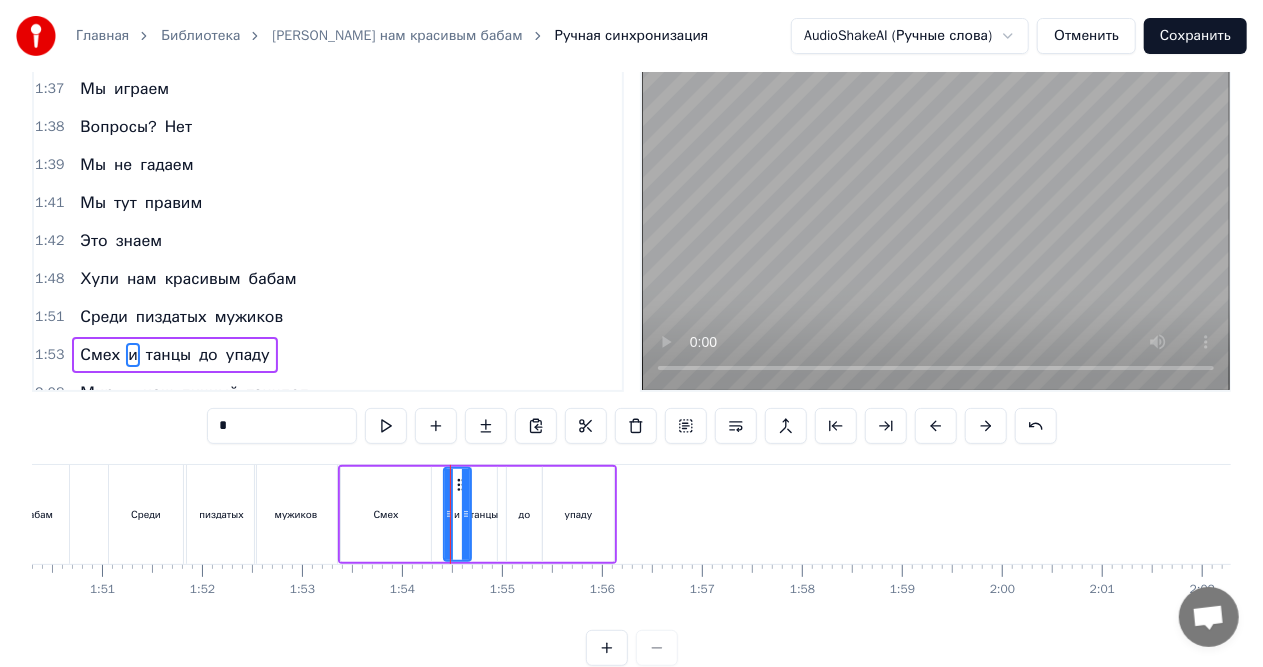 click at bounding box center (466, 514) 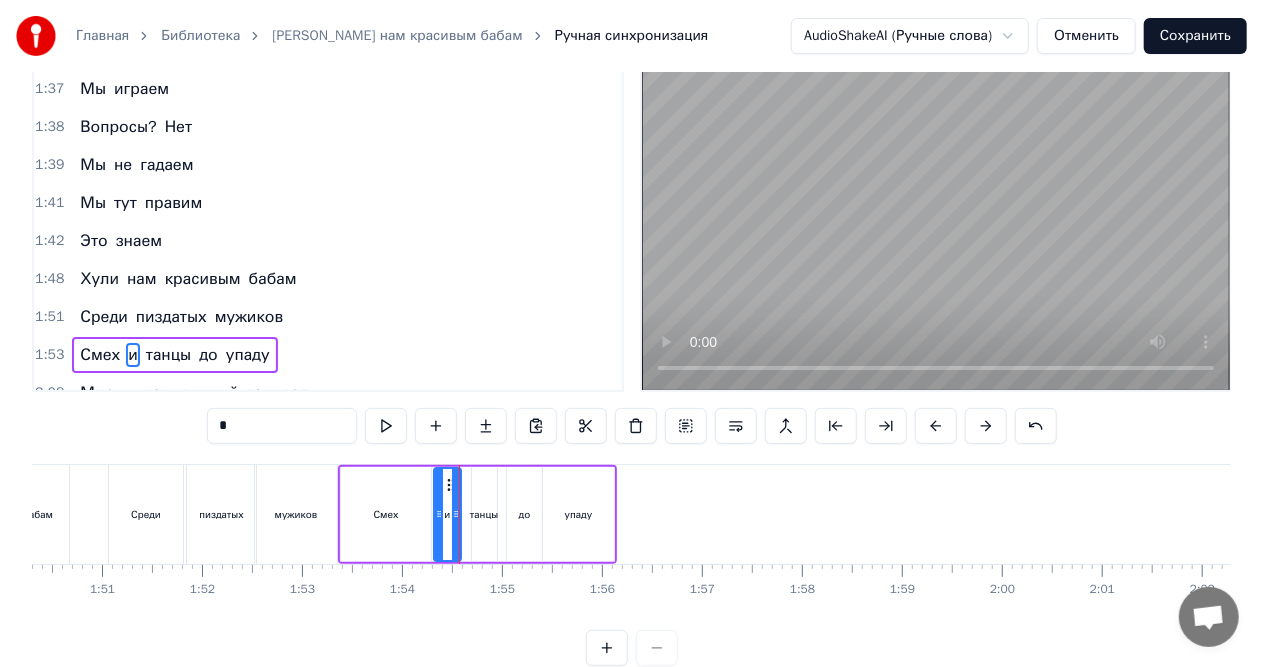 drag, startPoint x: 458, startPoint y: 488, endPoint x: 448, endPoint y: 489, distance: 10.049875 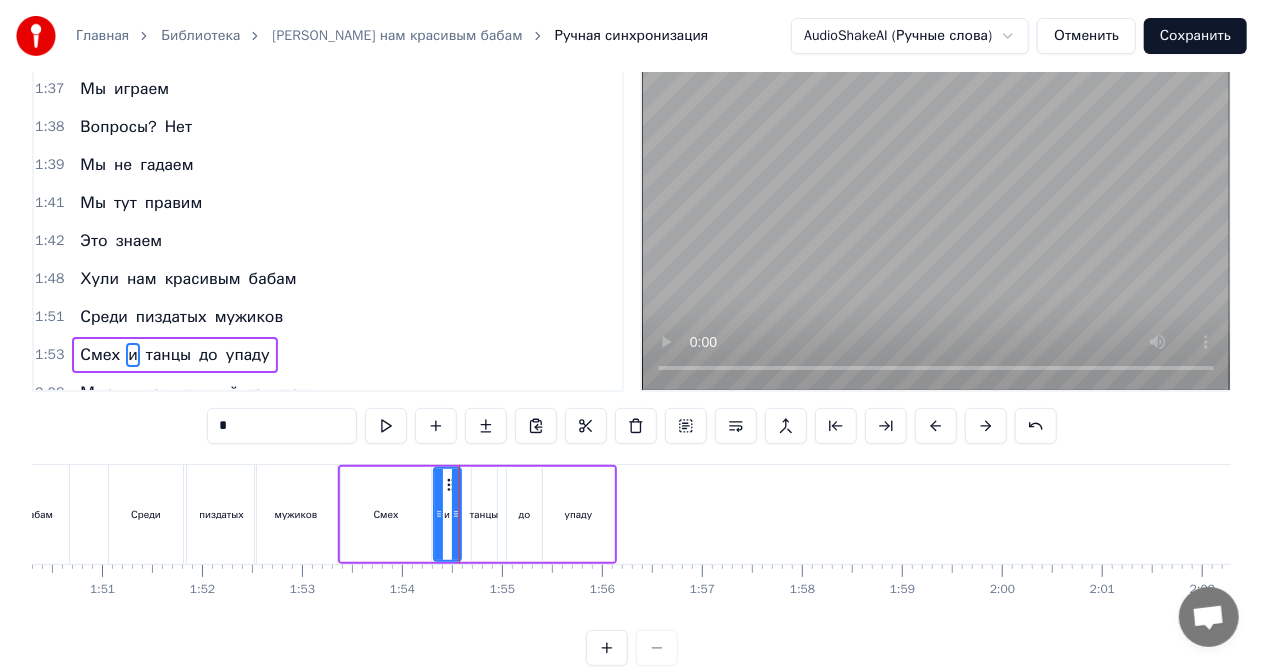 click on "танцы" at bounding box center (484, 514) 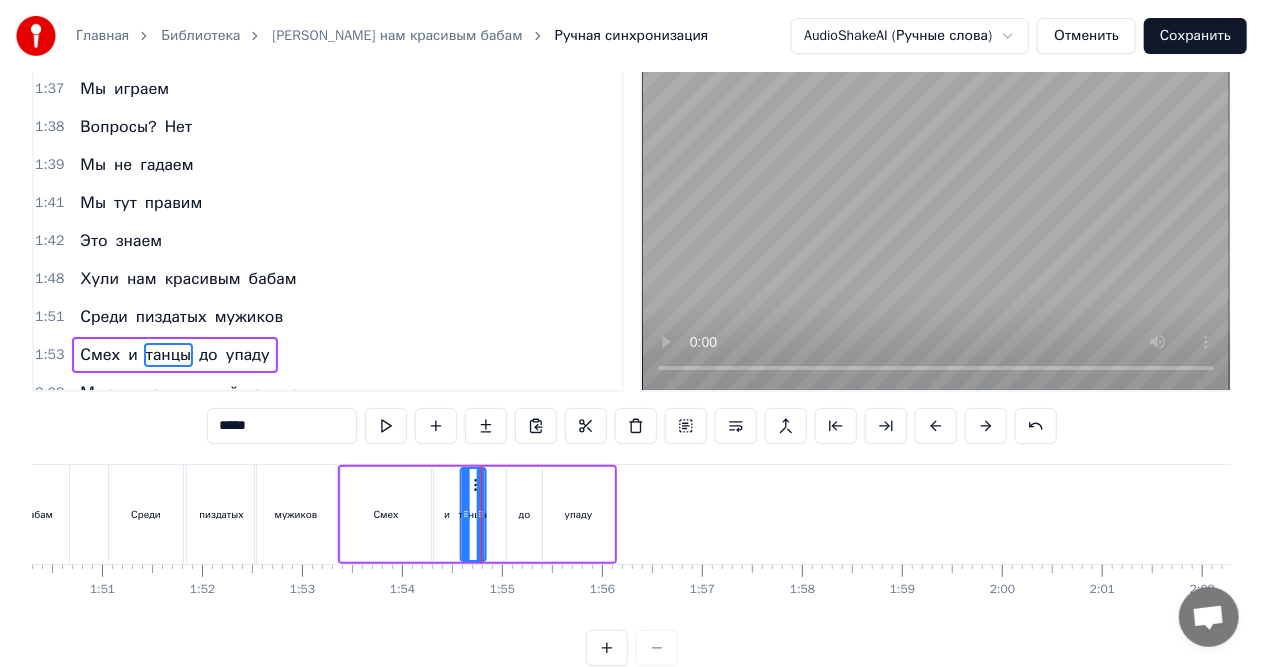 drag, startPoint x: 486, startPoint y: 482, endPoint x: 474, endPoint y: 491, distance: 15 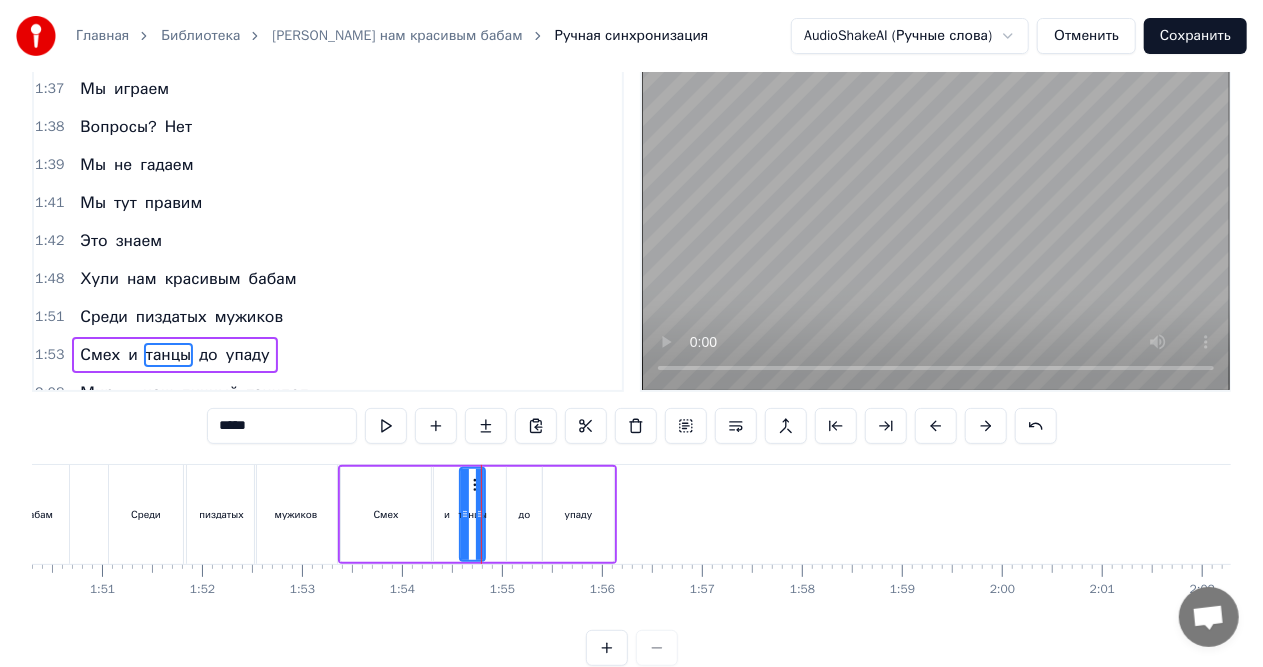 click on "до" at bounding box center [524, 514] 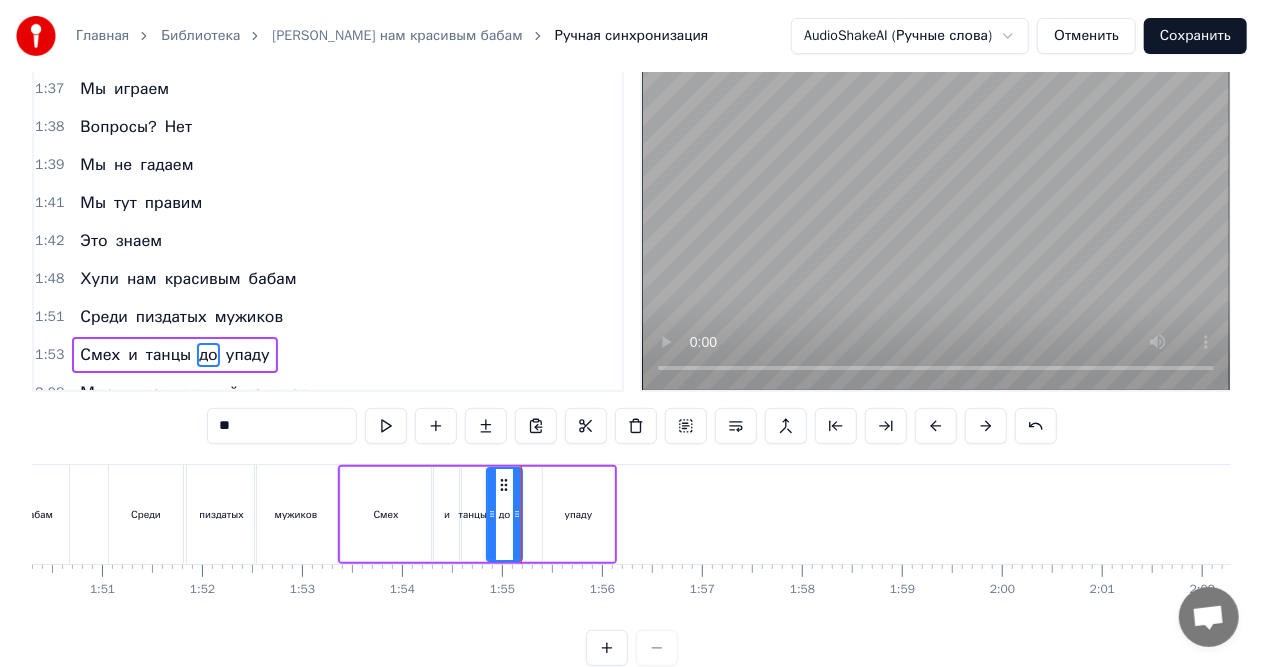 drag, startPoint x: 524, startPoint y: 484, endPoint x: 504, endPoint y: 488, distance: 20.396078 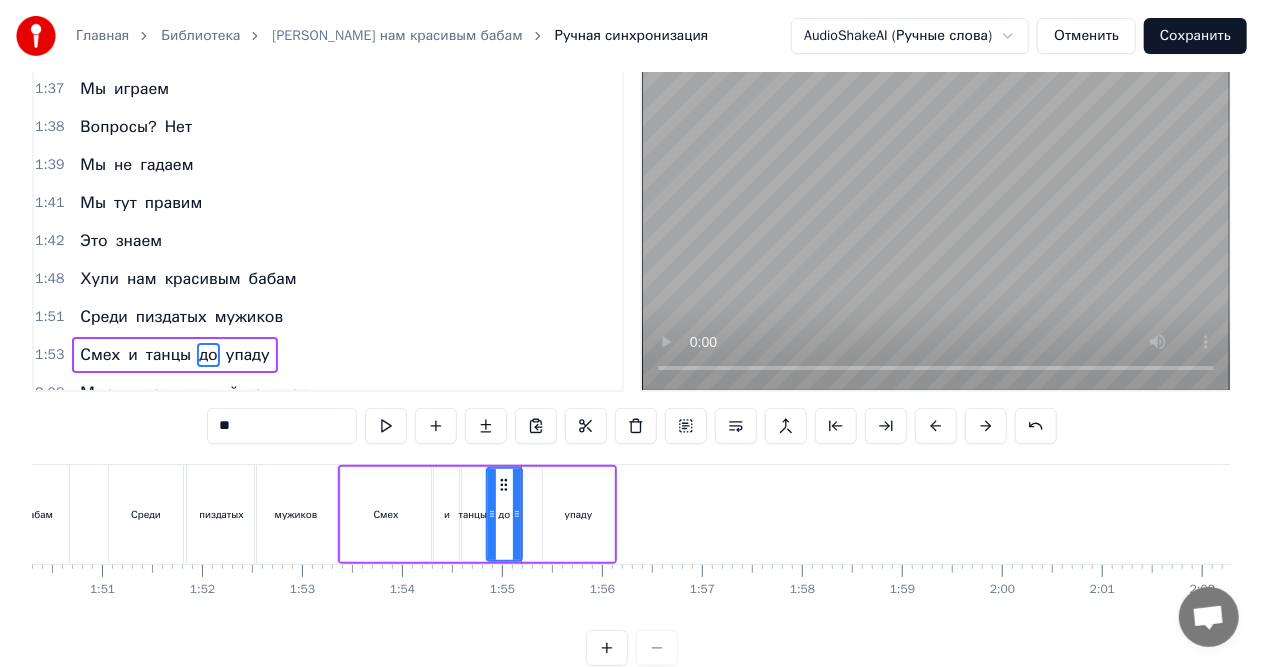 click on "упаду" at bounding box center [578, 514] 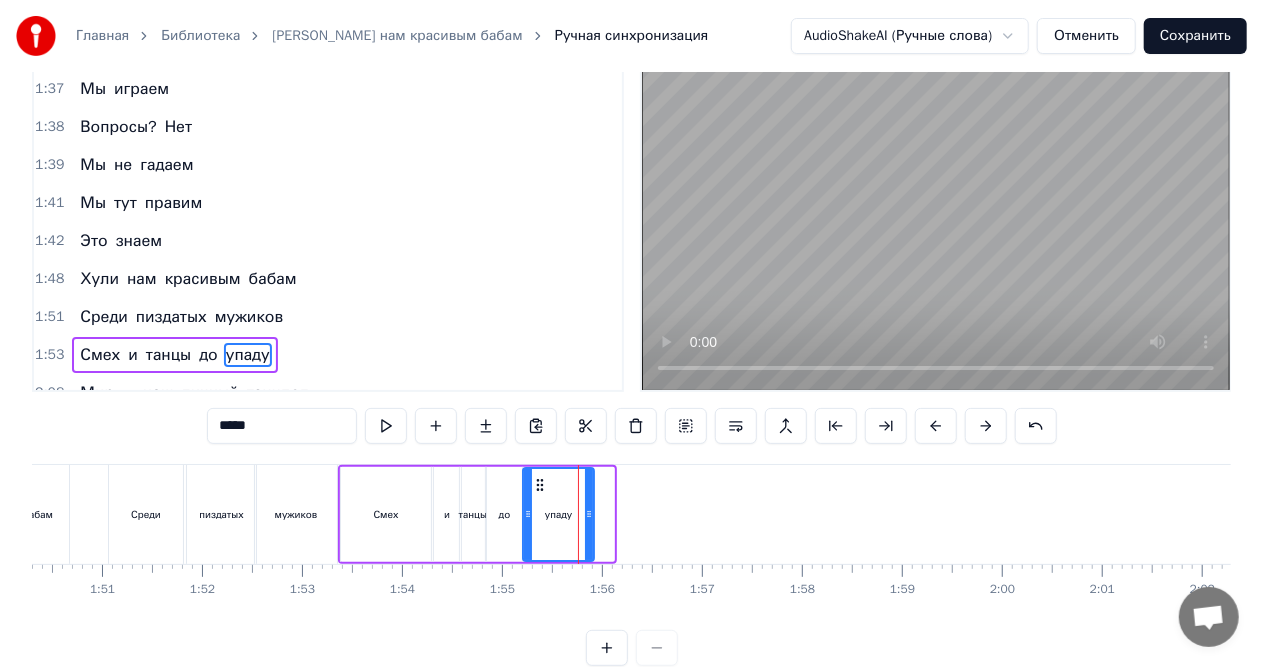 drag, startPoint x: 556, startPoint y: 486, endPoint x: 477, endPoint y: 501, distance: 80.411446 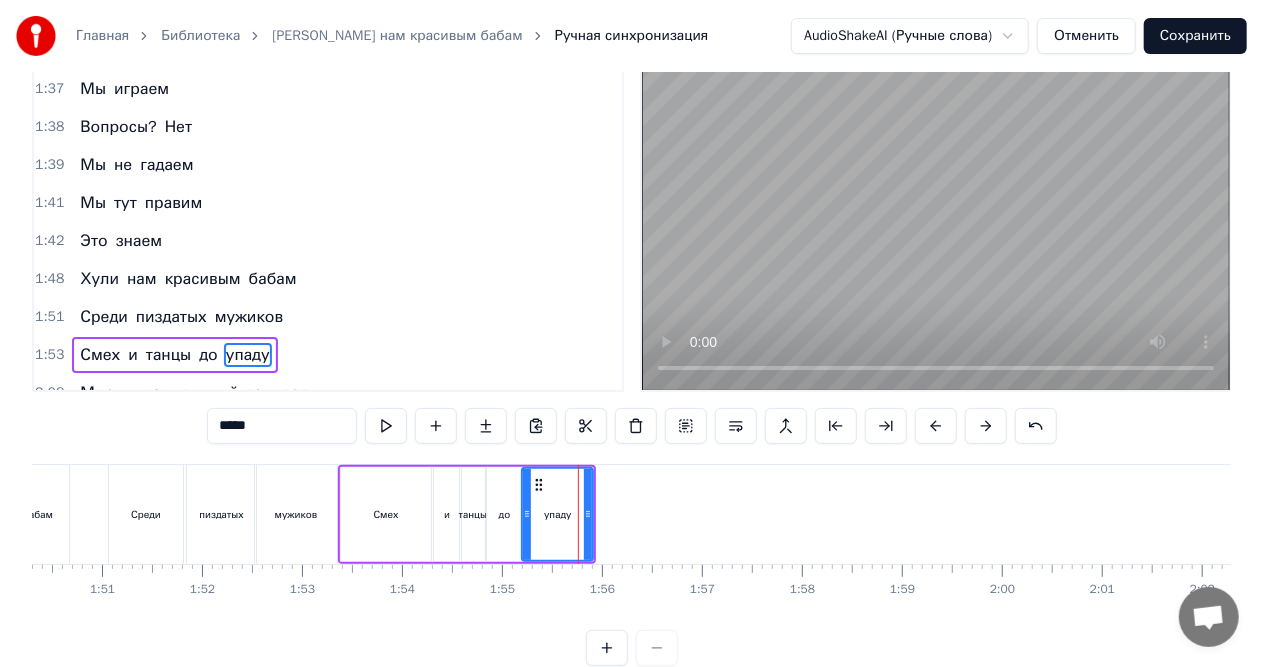 click on "Среди" at bounding box center [146, 514] 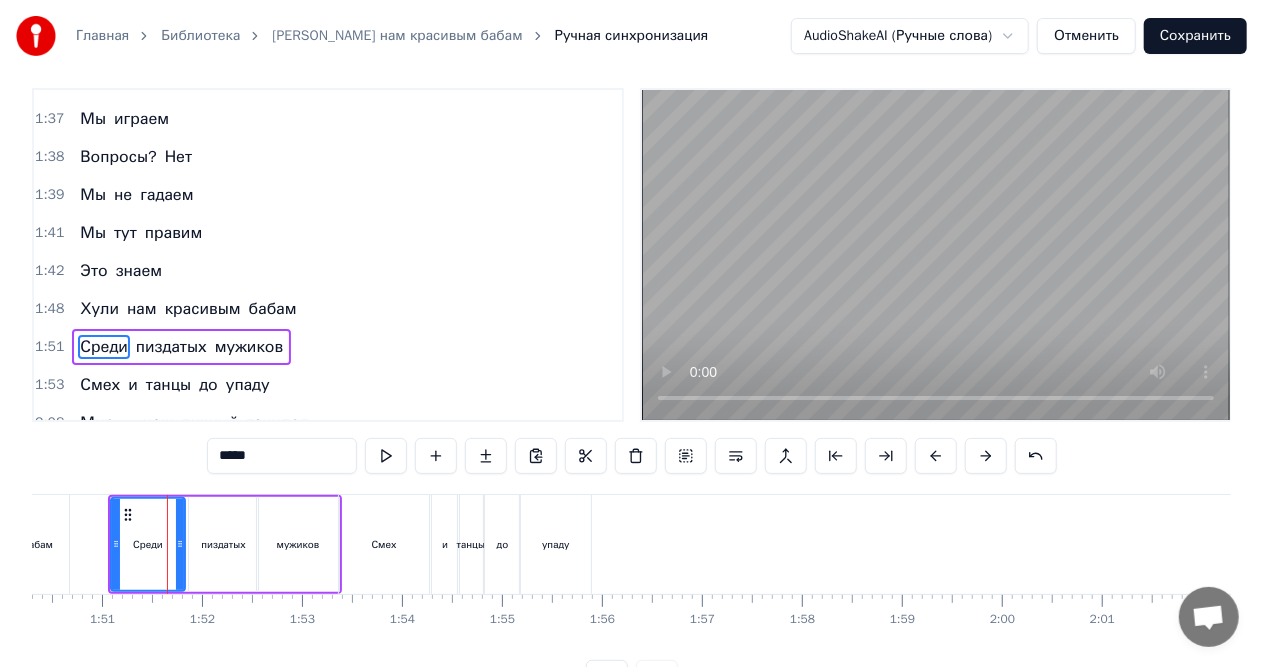 scroll, scrollTop: 8, scrollLeft: 0, axis: vertical 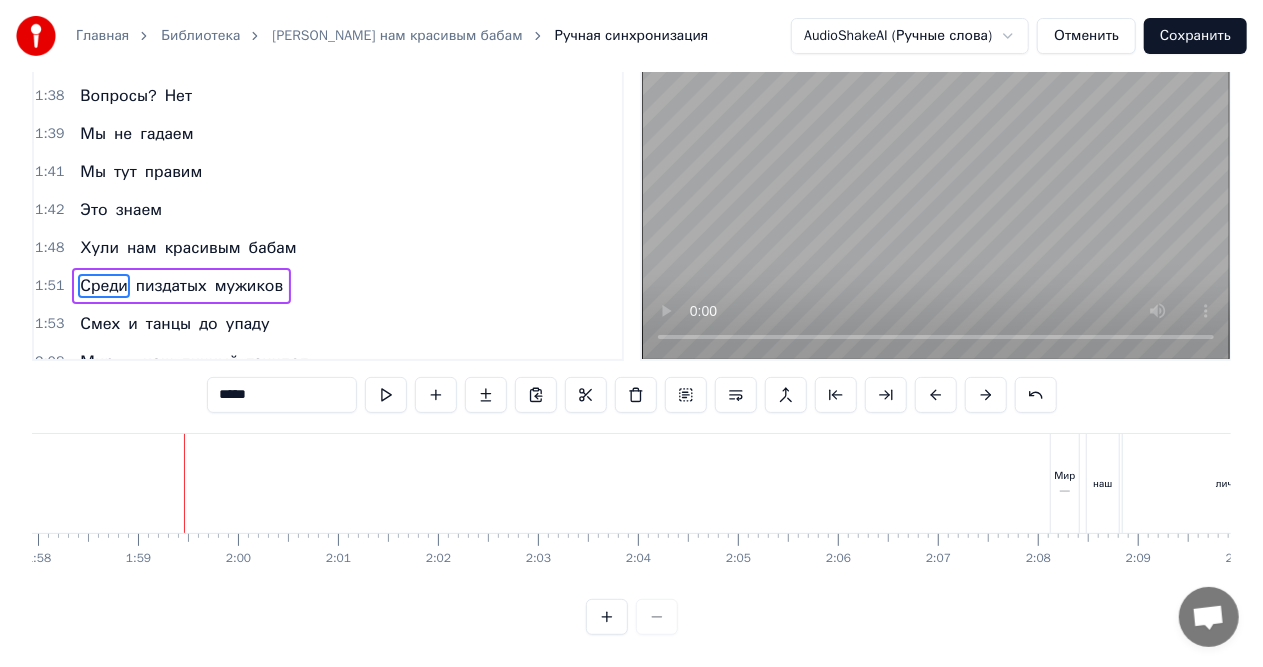 click on "Мир —" at bounding box center (1065, 483) 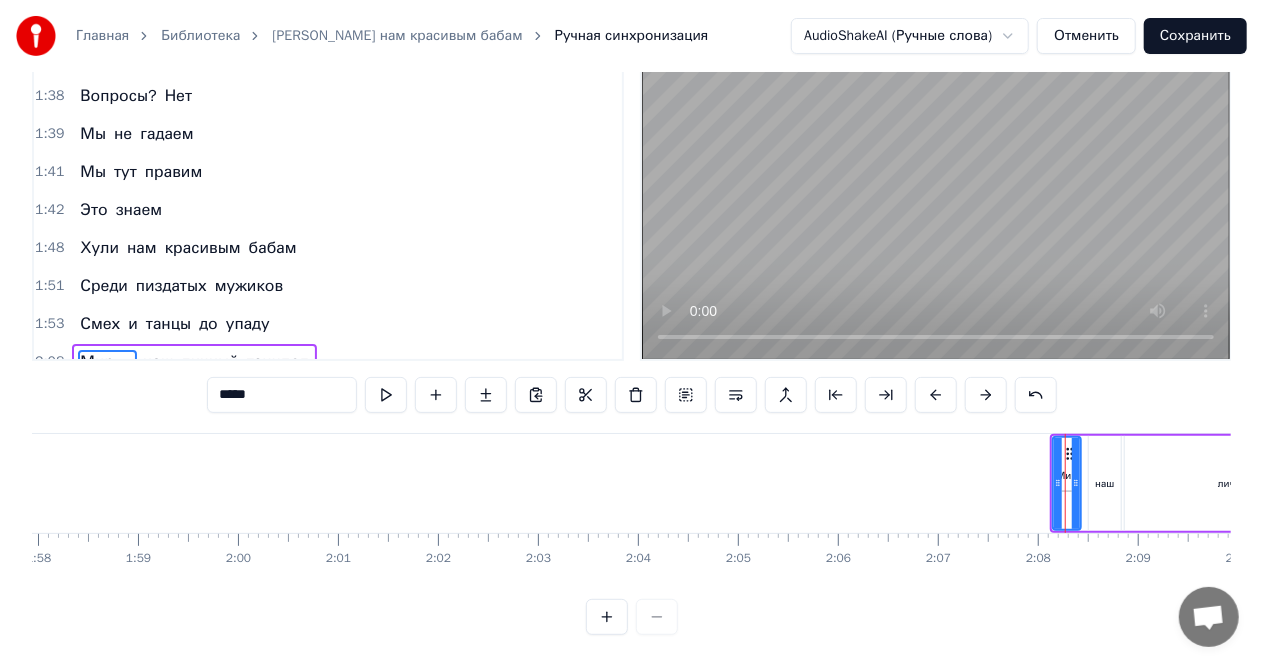 scroll, scrollTop: 83, scrollLeft: 0, axis: vertical 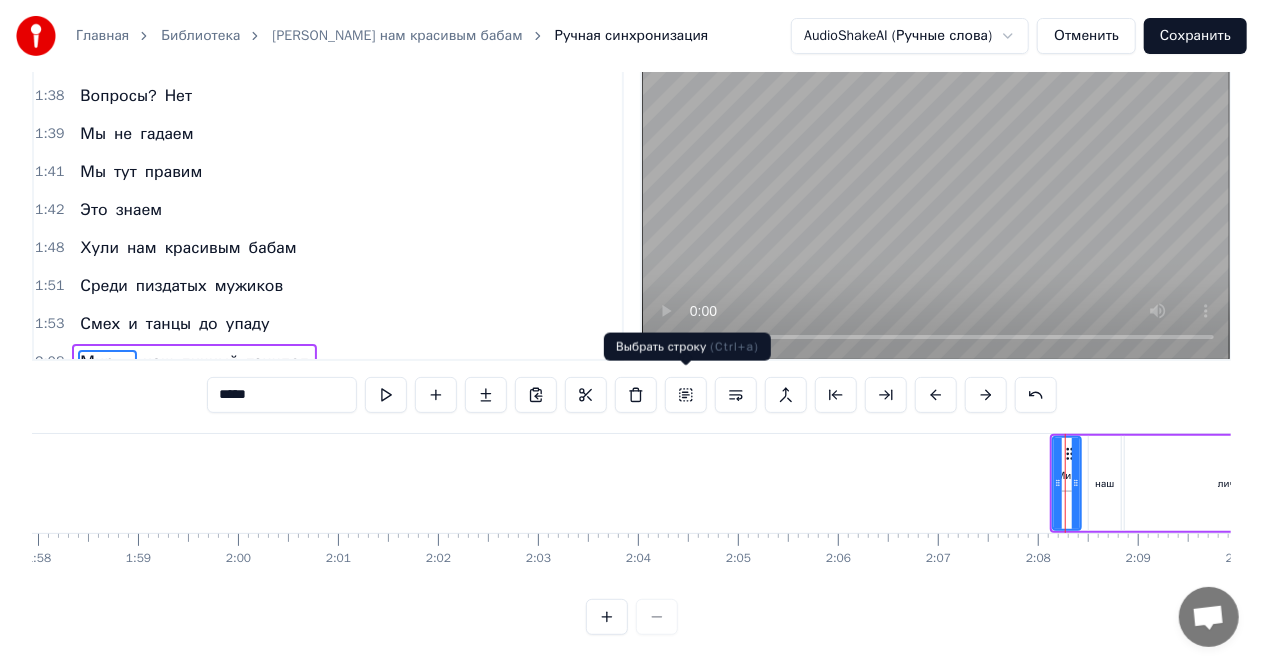 click at bounding box center (686, 395) 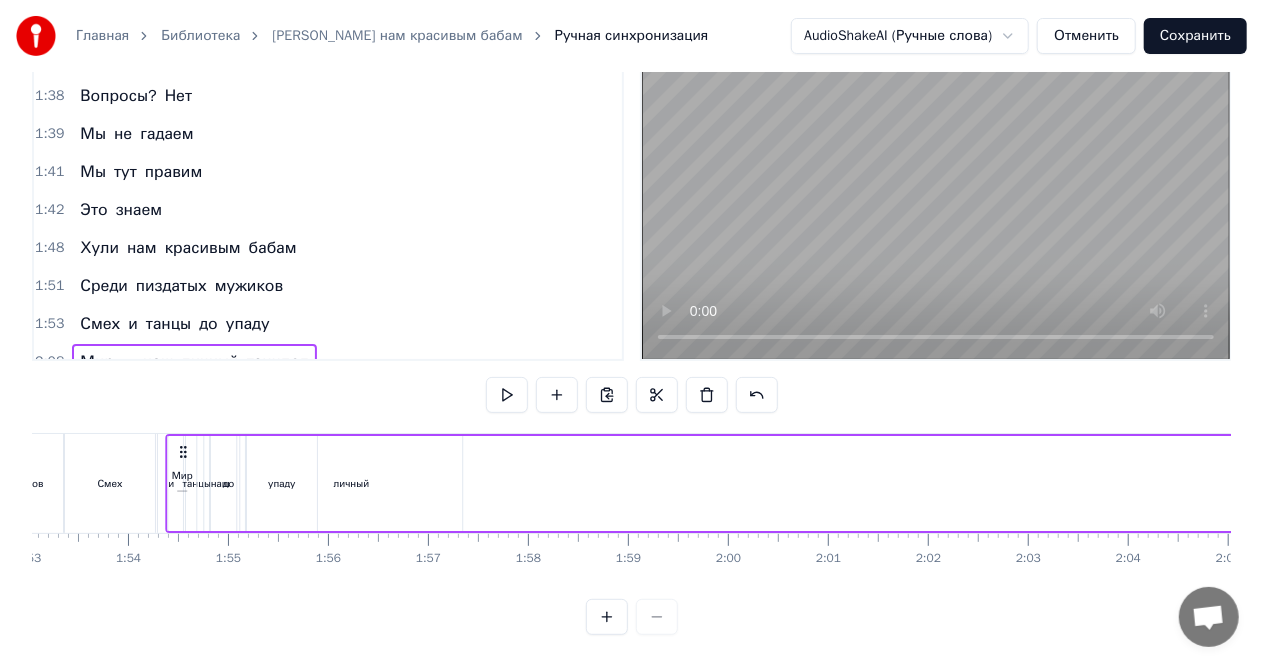 scroll, scrollTop: 0, scrollLeft: 11209, axis: horizontal 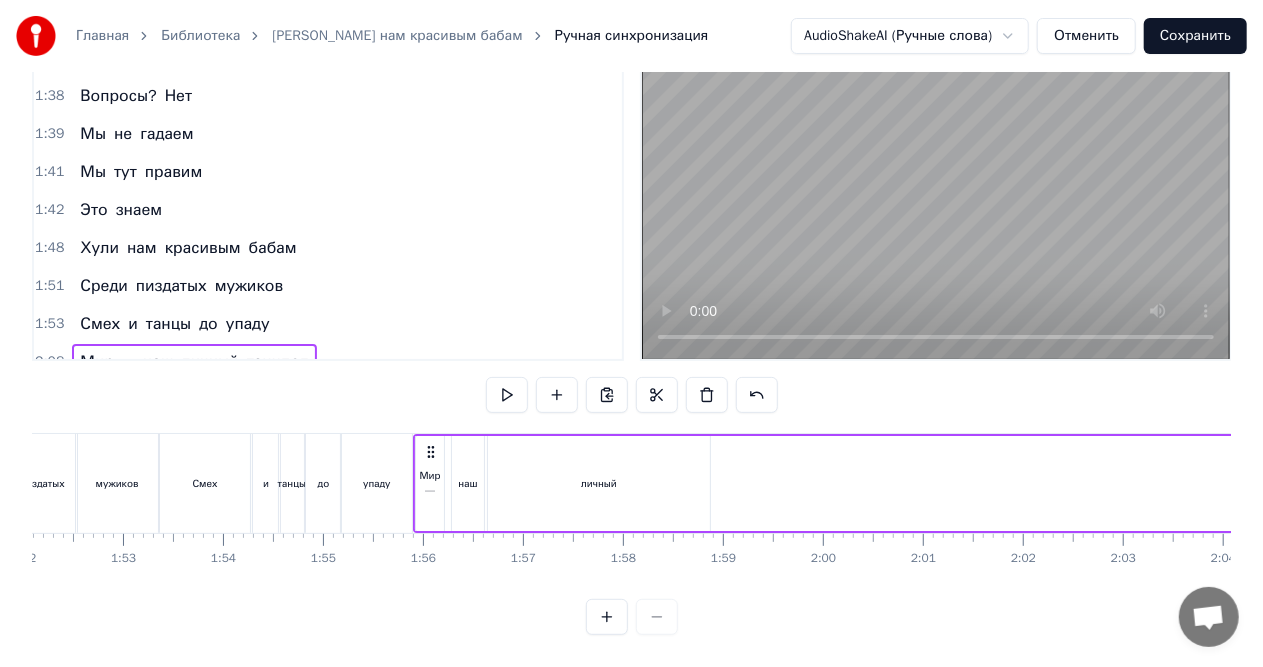 drag, startPoint x: 1068, startPoint y: 445, endPoint x: 431, endPoint y: 507, distance: 640.01013 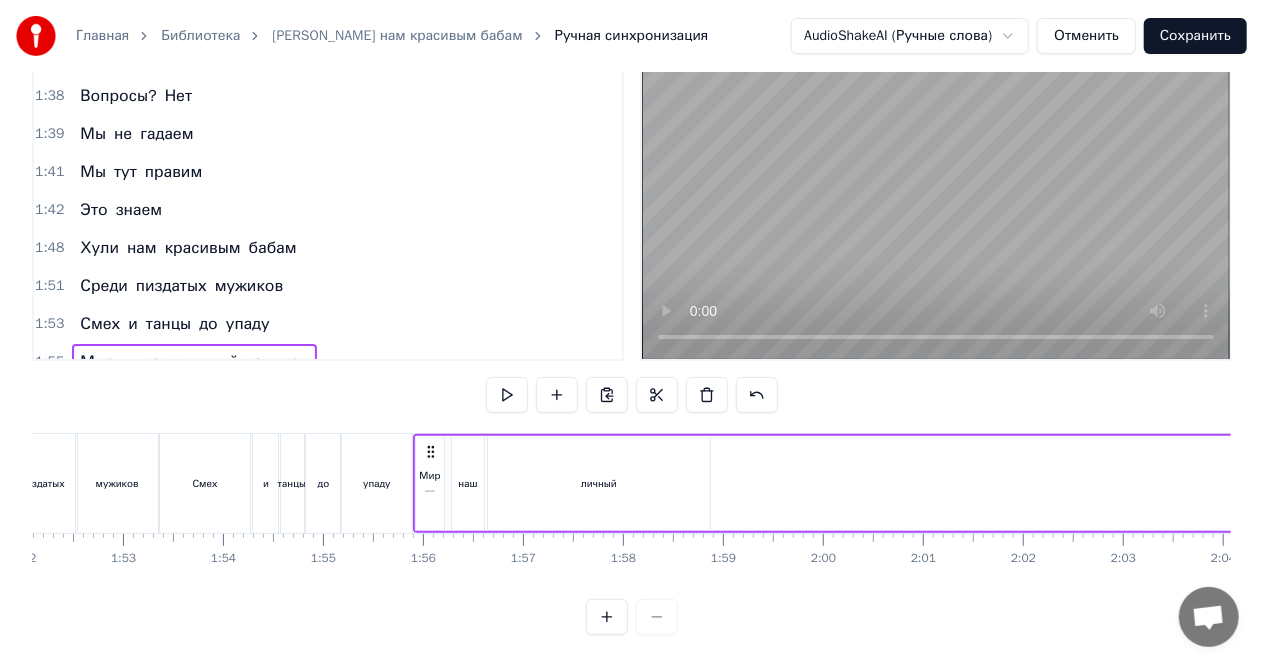 click on "мужиков" at bounding box center [117, 483] 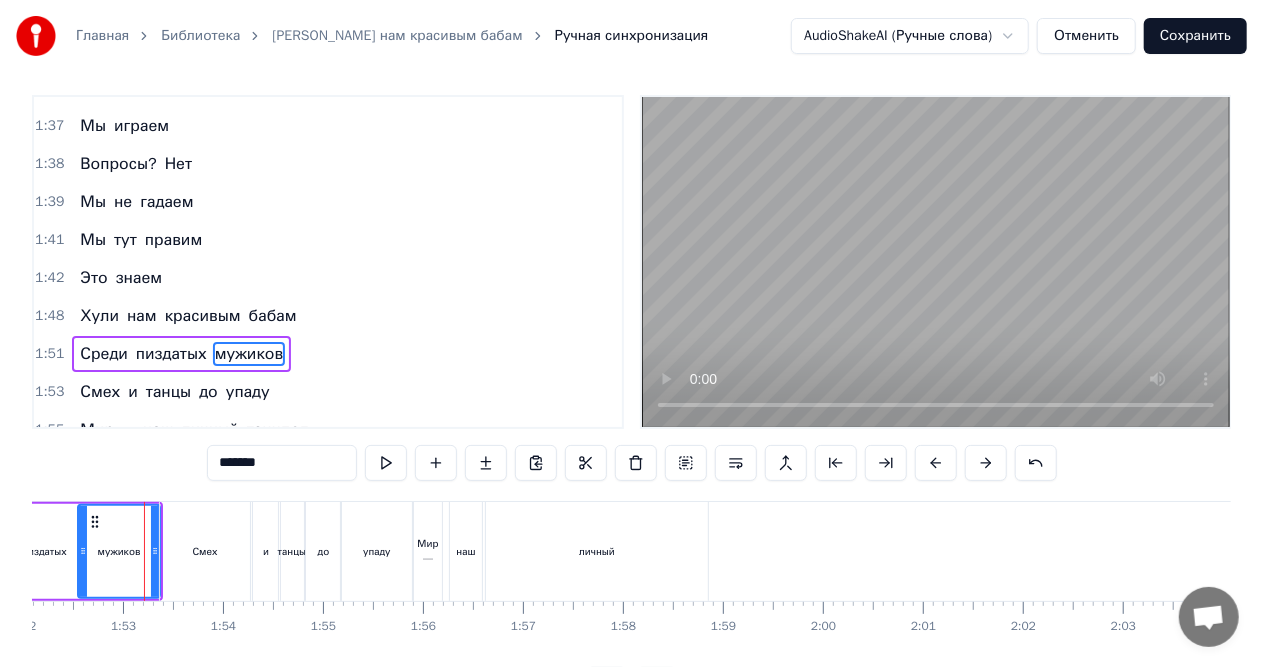 scroll, scrollTop: 8, scrollLeft: 0, axis: vertical 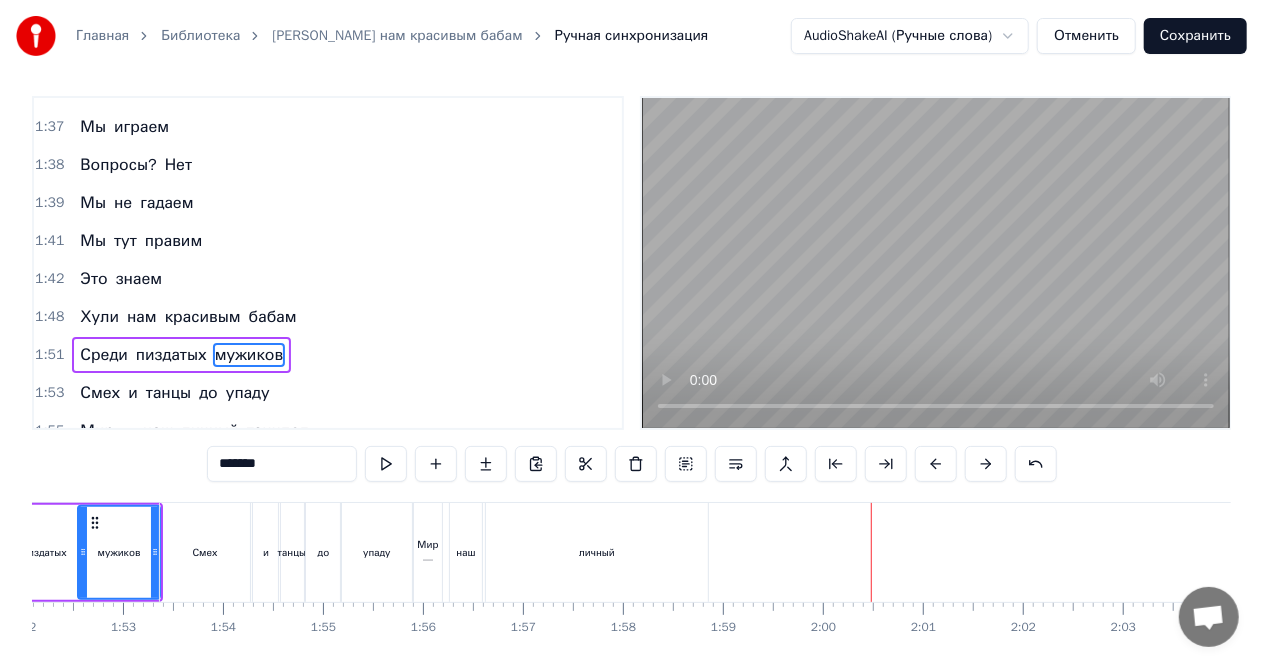 click on "личный" at bounding box center [597, 552] 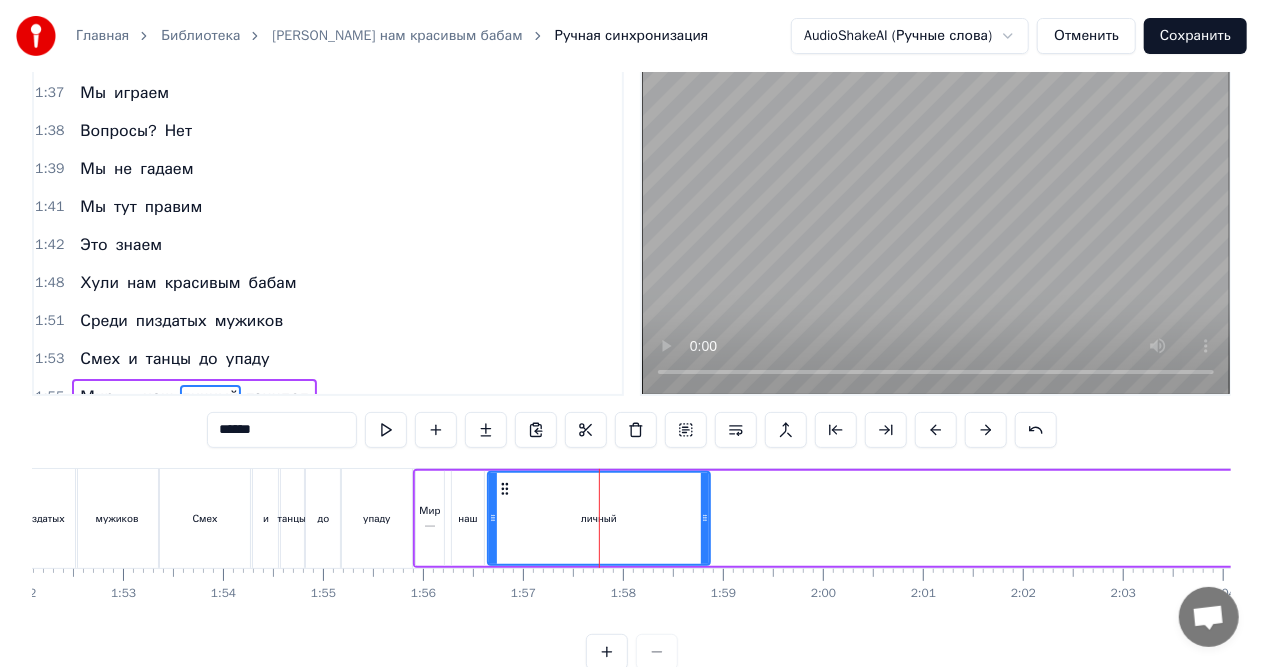 scroll, scrollTop: 83, scrollLeft: 0, axis: vertical 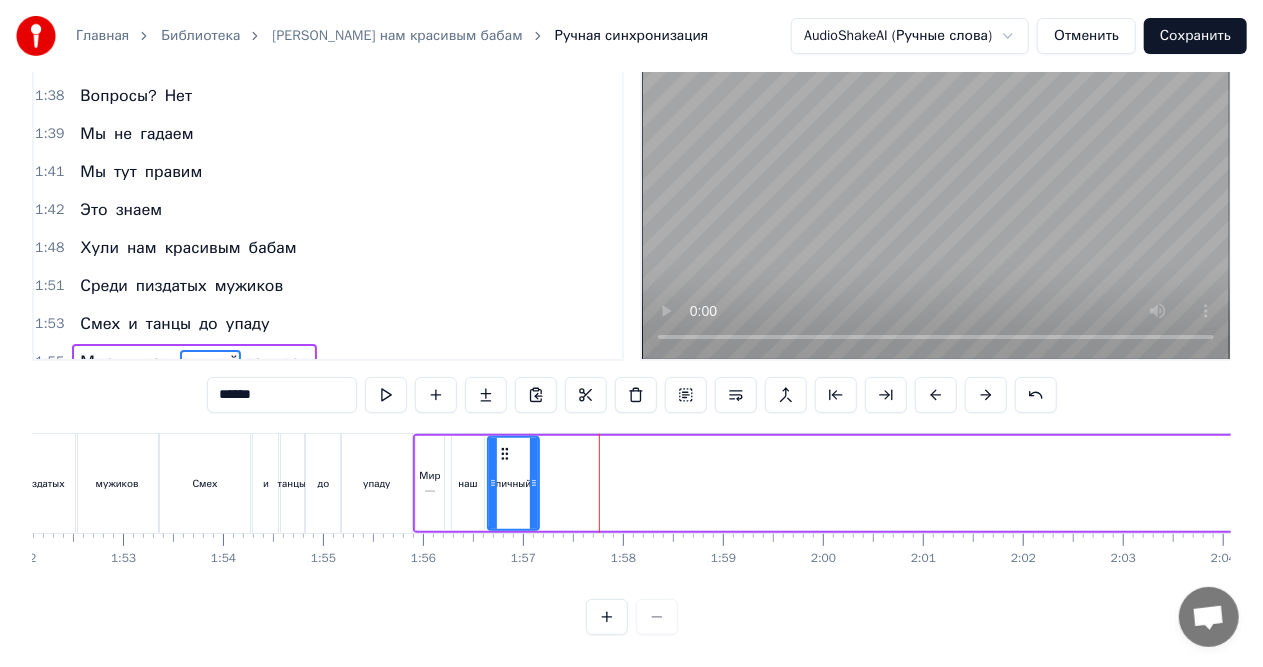 drag, startPoint x: 703, startPoint y: 479, endPoint x: 528, endPoint y: 477, distance: 175.01143 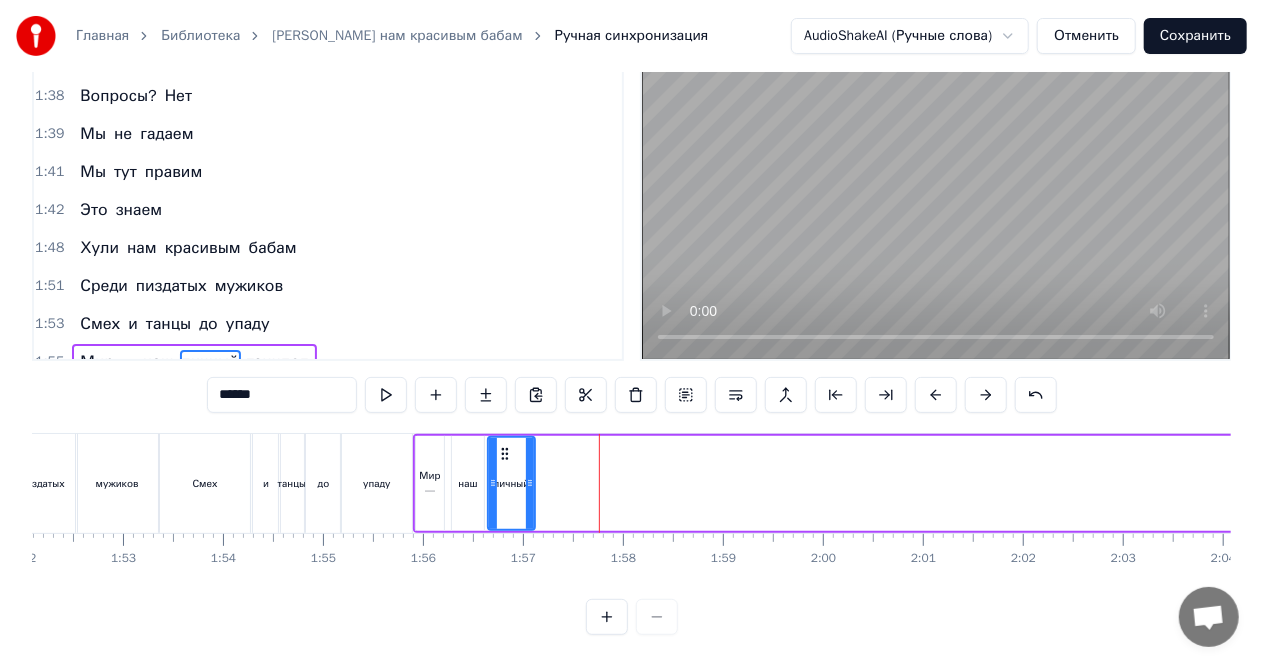 click 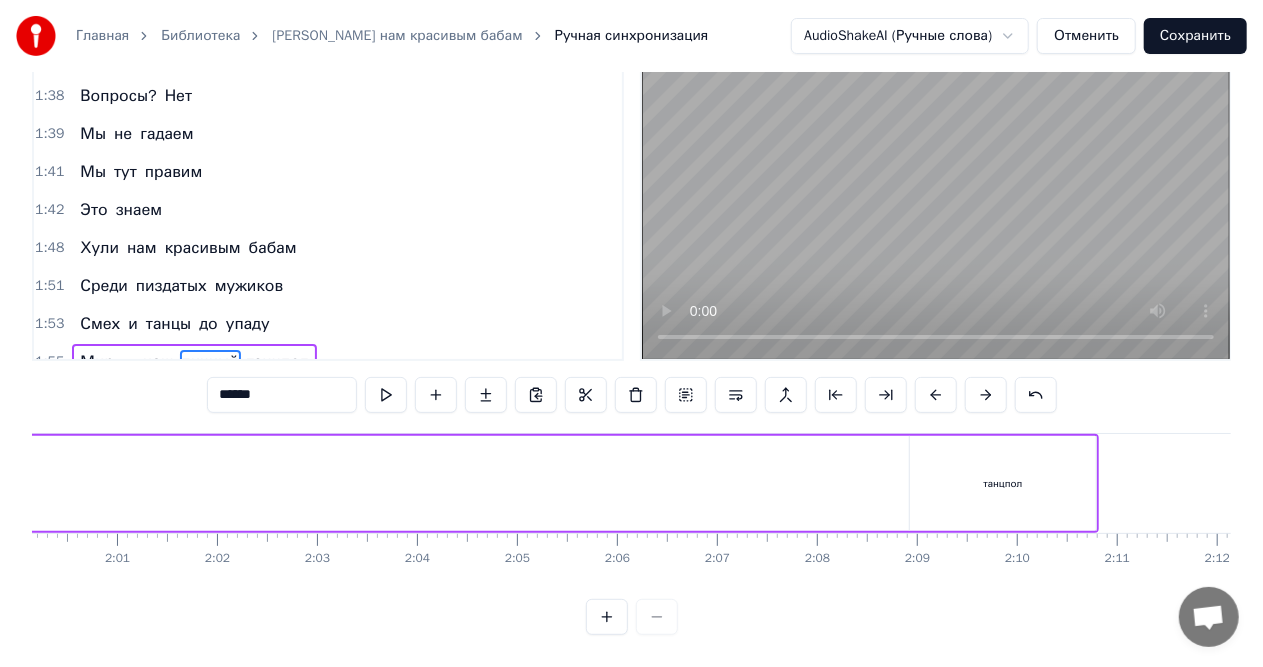scroll, scrollTop: 0, scrollLeft: 12024, axis: horizontal 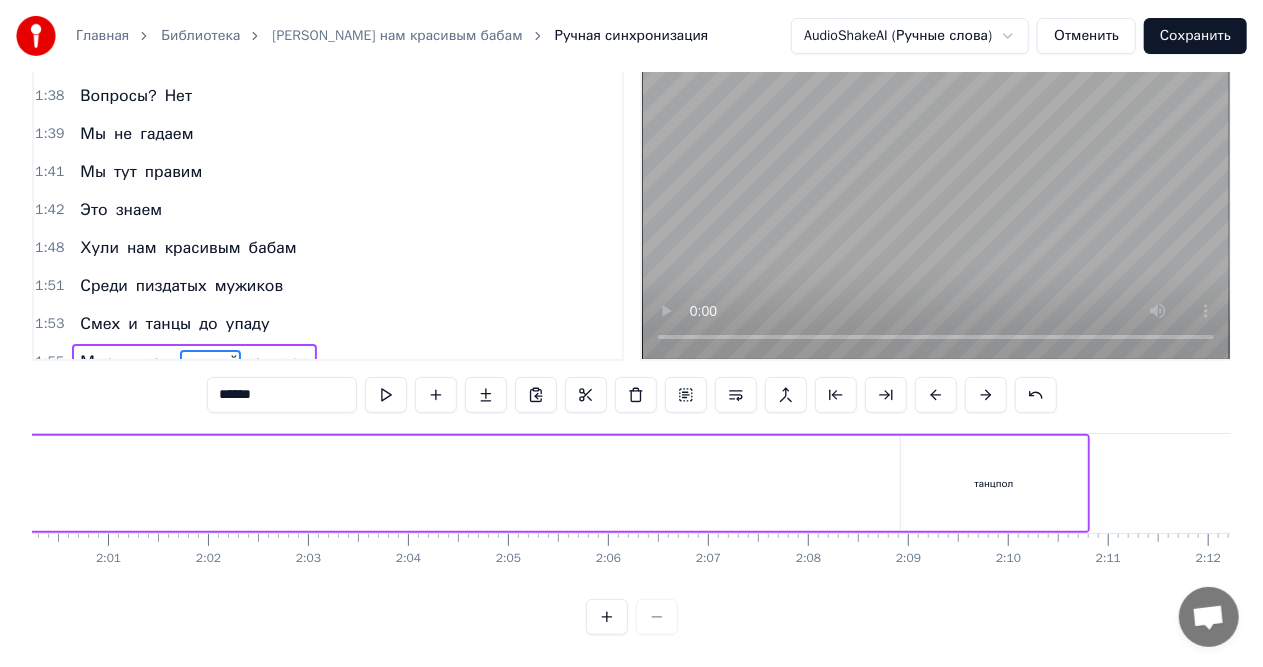 click on "танцпол" at bounding box center [994, 483] 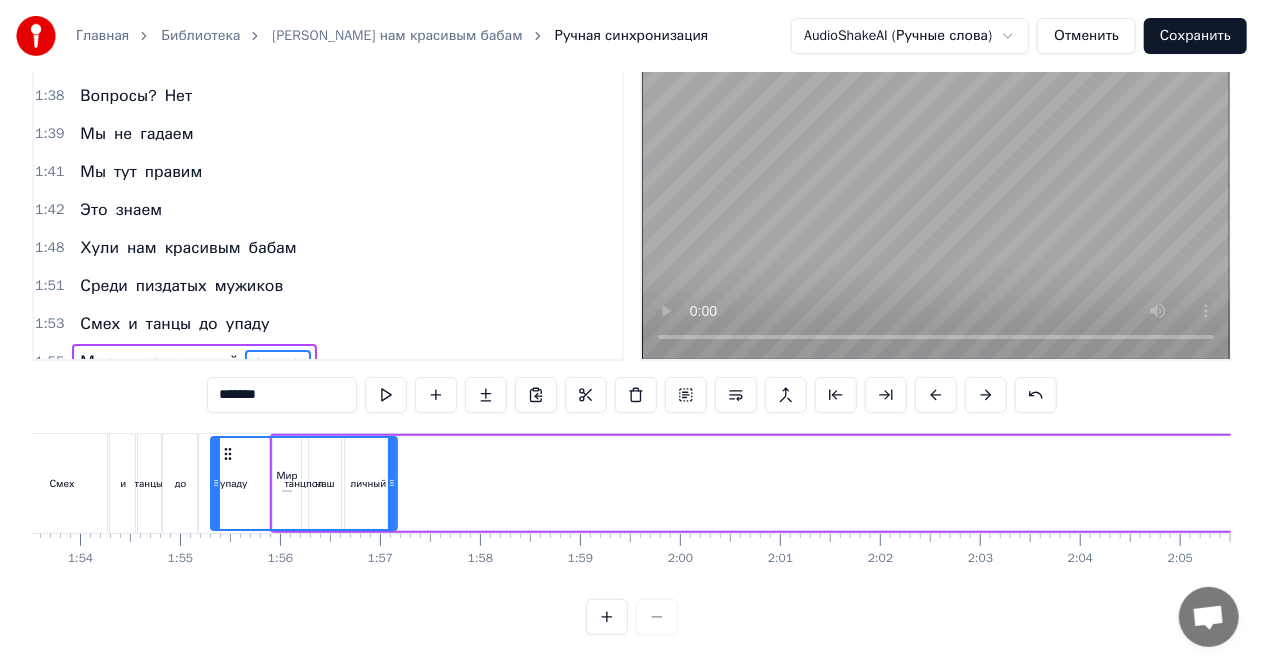 scroll, scrollTop: 0, scrollLeft: 11334, axis: horizontal 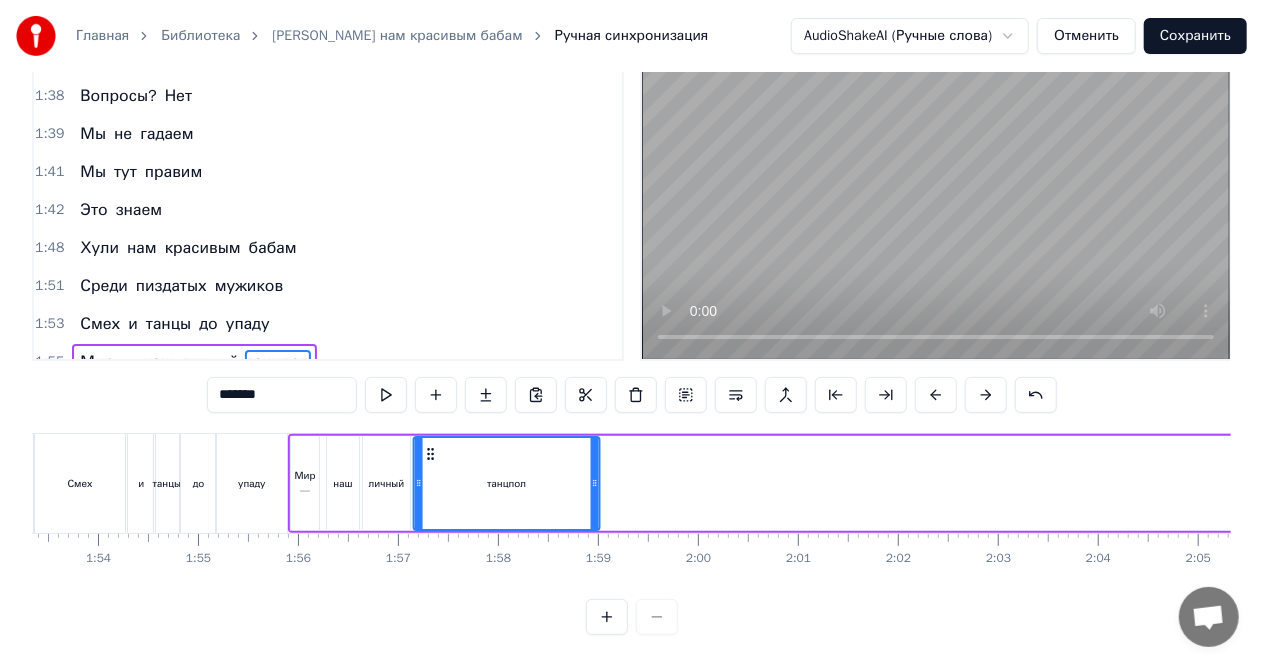 drag, startPoint x: 919, startPoint y: 447, endPoint x: 326, endPoint y: 478, distance: 593.80975 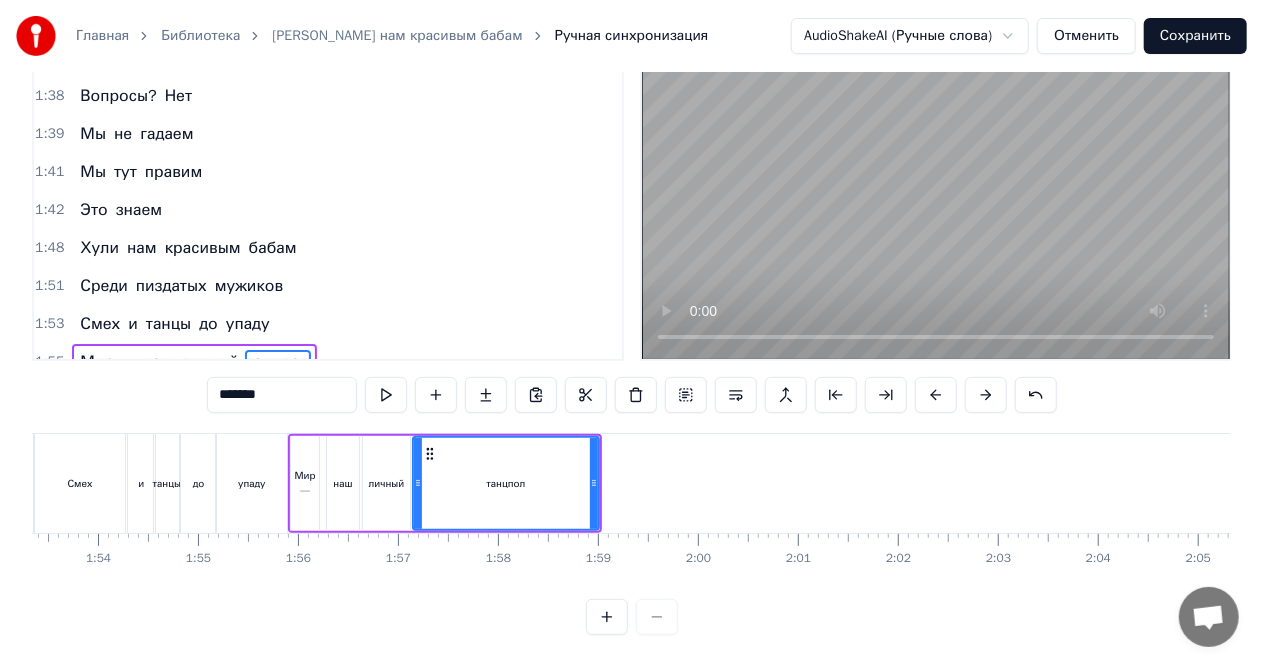 click on "и" at bounding box center [141, 483] 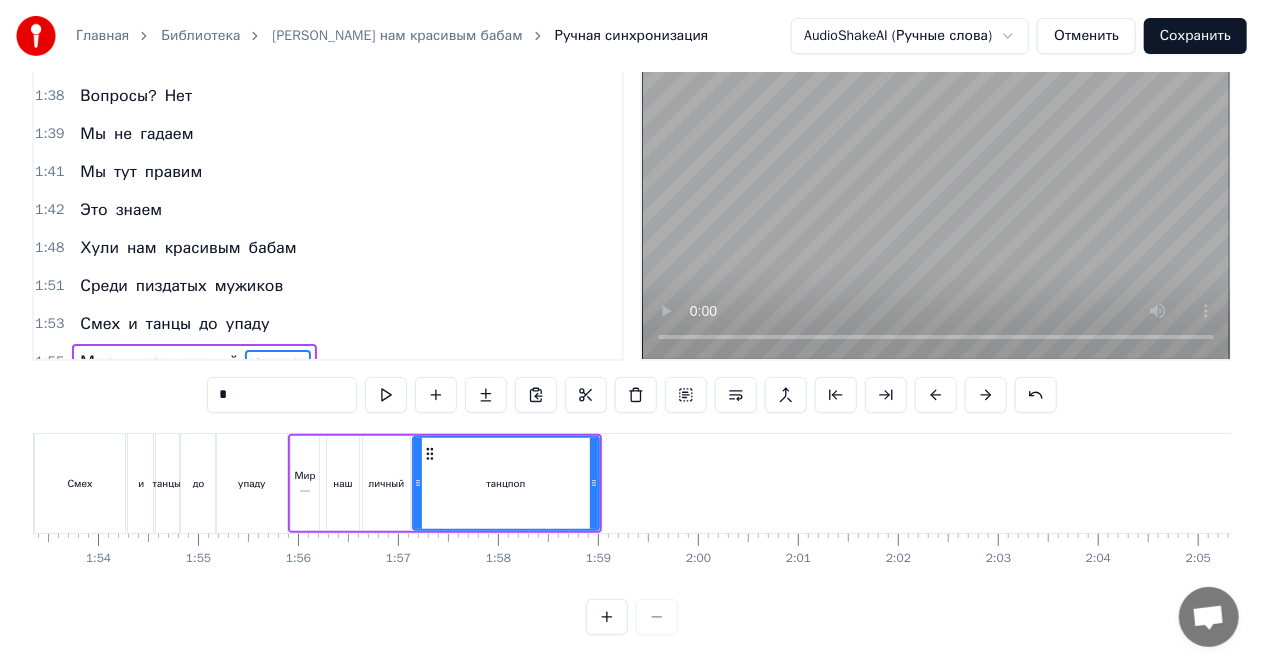 scroll, scrollTop: 46, scrollLeft: 0, axis: vertical 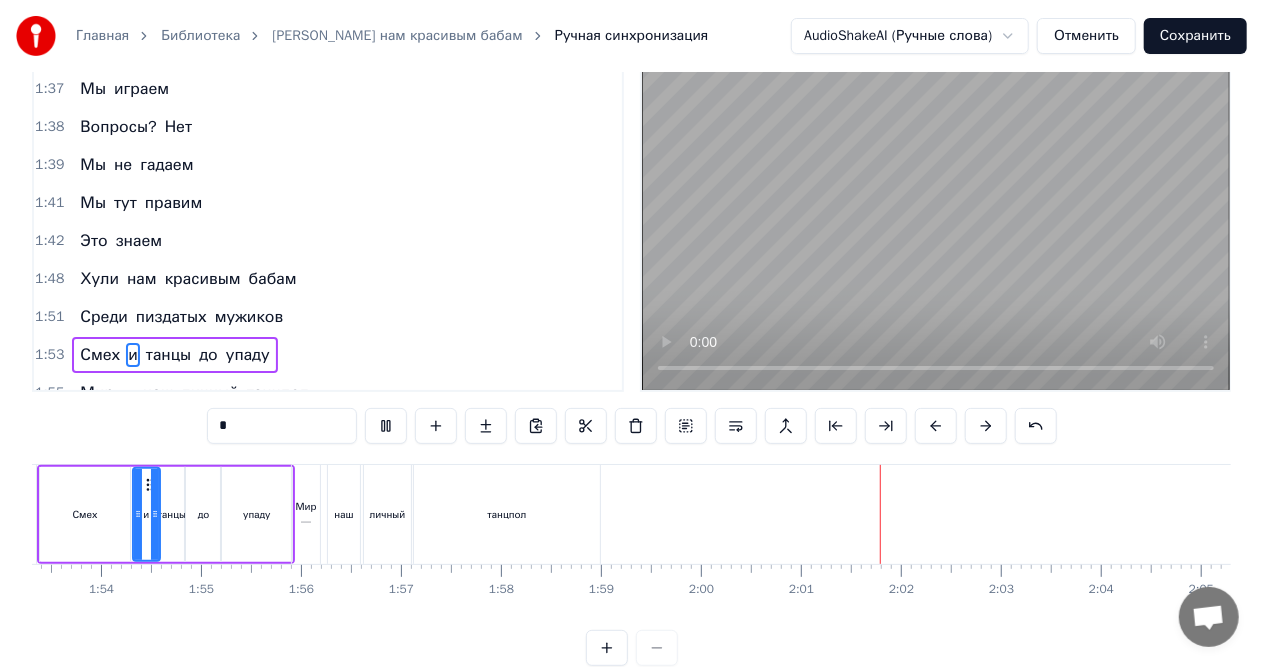 drag, startPoint x: 534, startPoint y: 519, endPoint x: 544, endPoint y: 517, distance: 10.198039 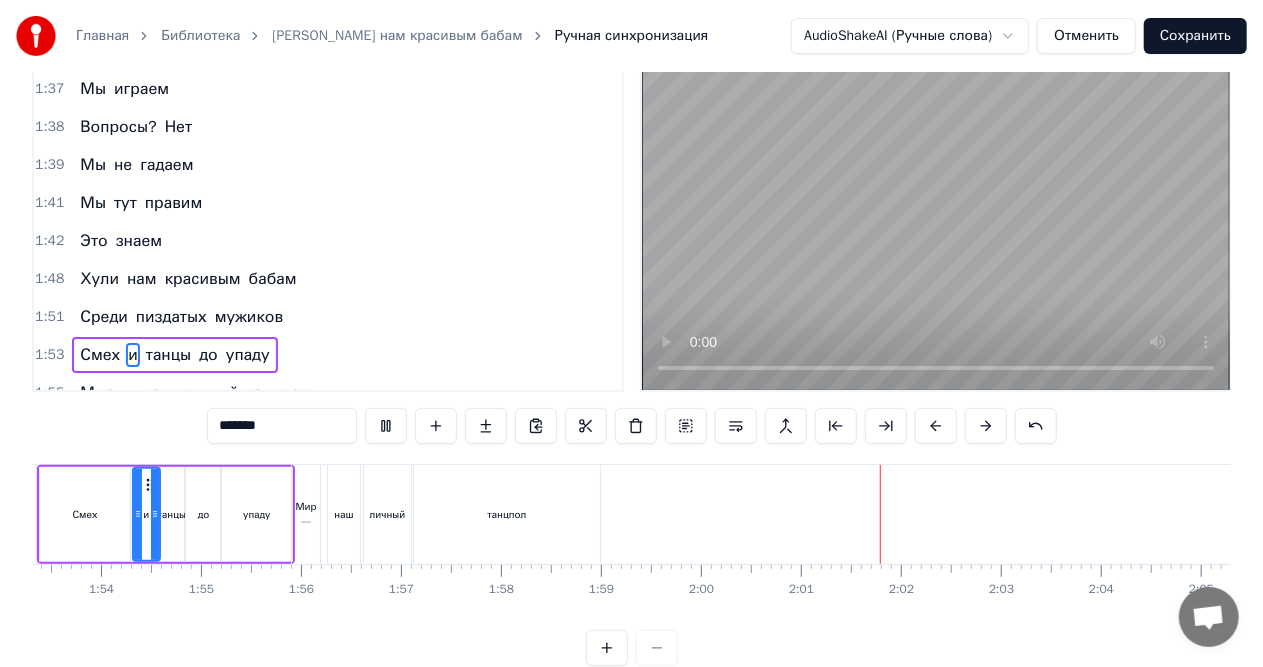 scroll, scrollTop: 83, scrollLeft: 0, axis: vertical 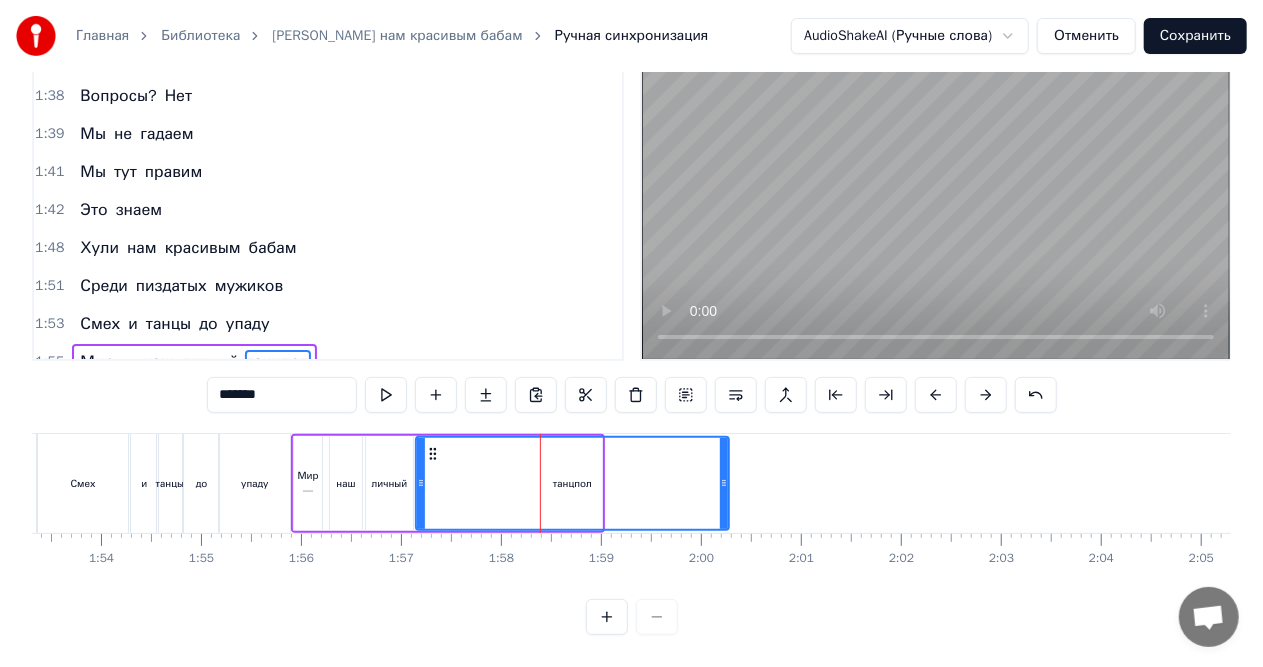 drag, startPoint x: 599, startPoint y: 479, endPoint x: 726, endPoint y: 474, distance: 127.09839 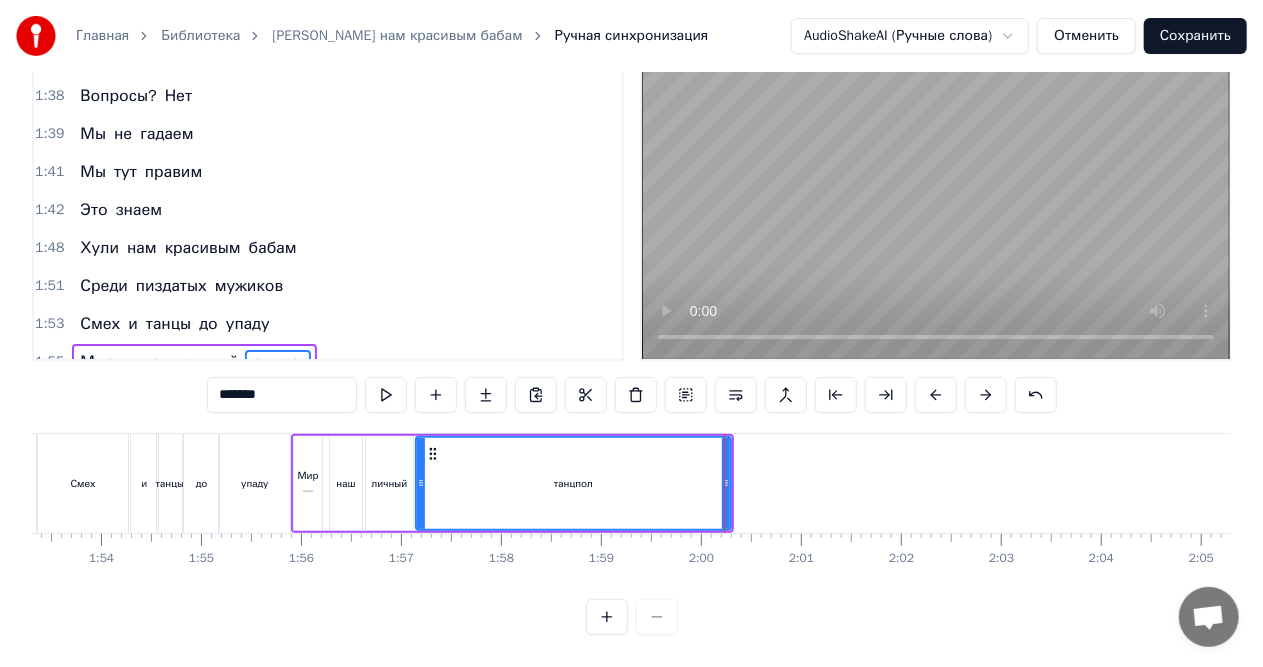 click on "упаду" at bounding box center (254, 483) 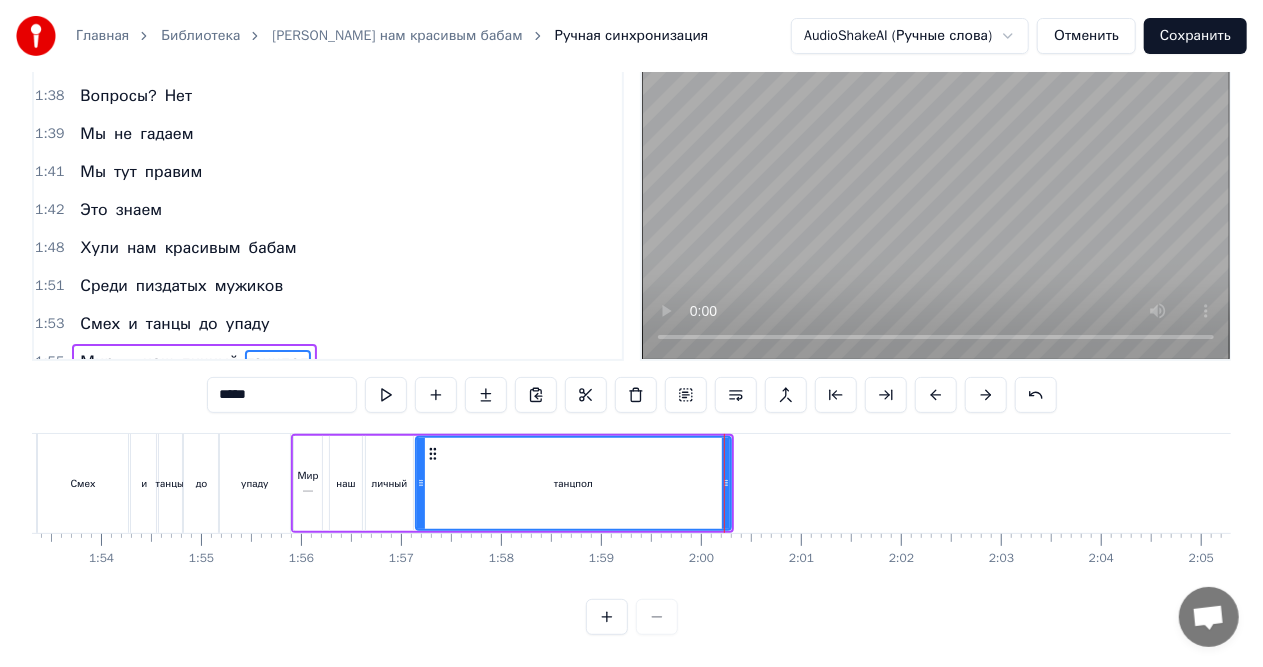 scroll, scrollTop: 46, scrollLeft: 0, axis: vertical 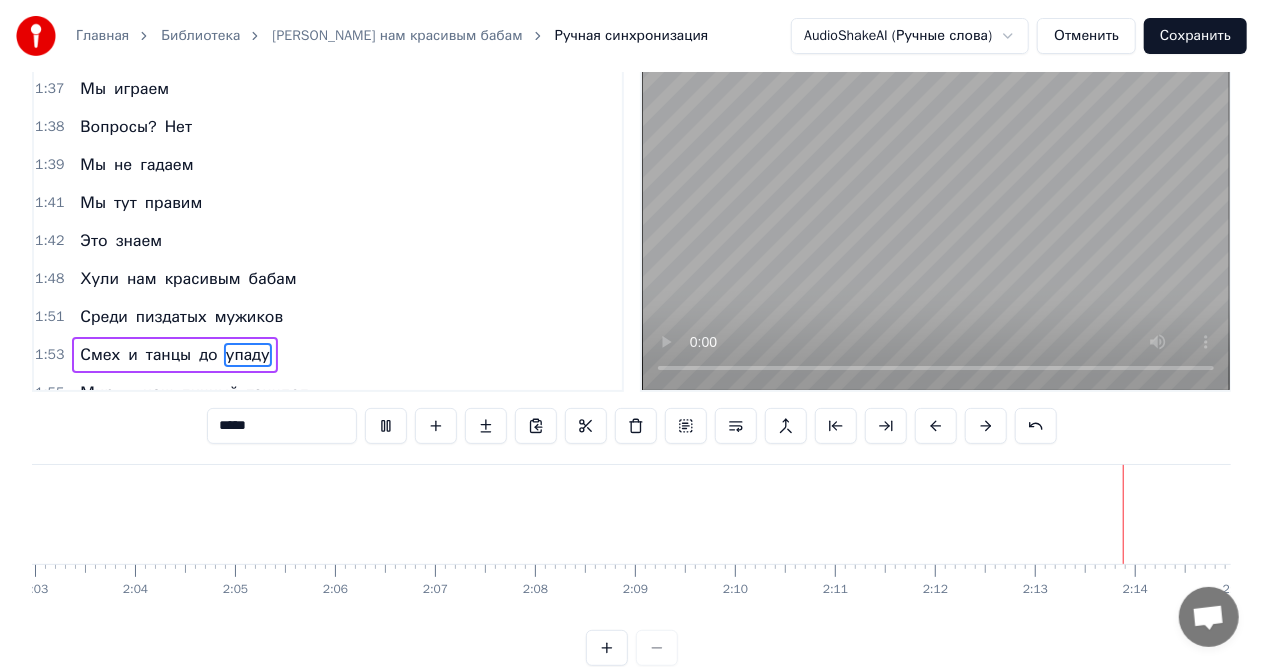 click at bounding box center (936, 225) 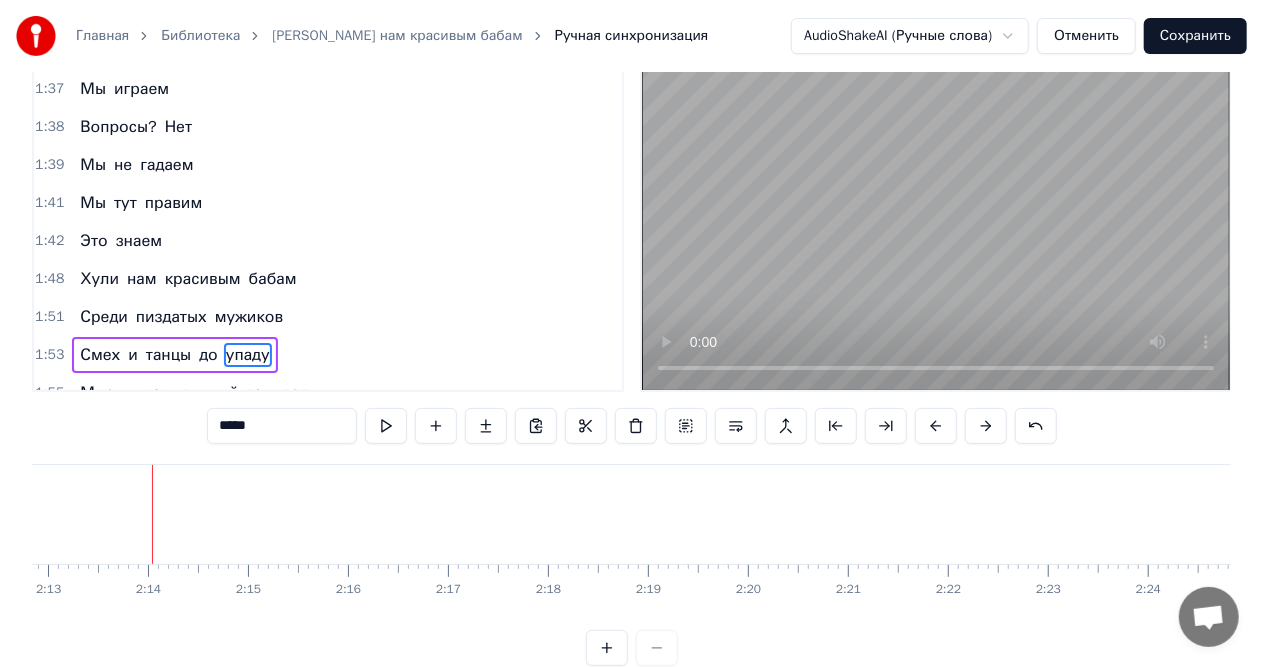 scroll, scrollTop: 0, scrollLeft: 13304, axis: horizontal 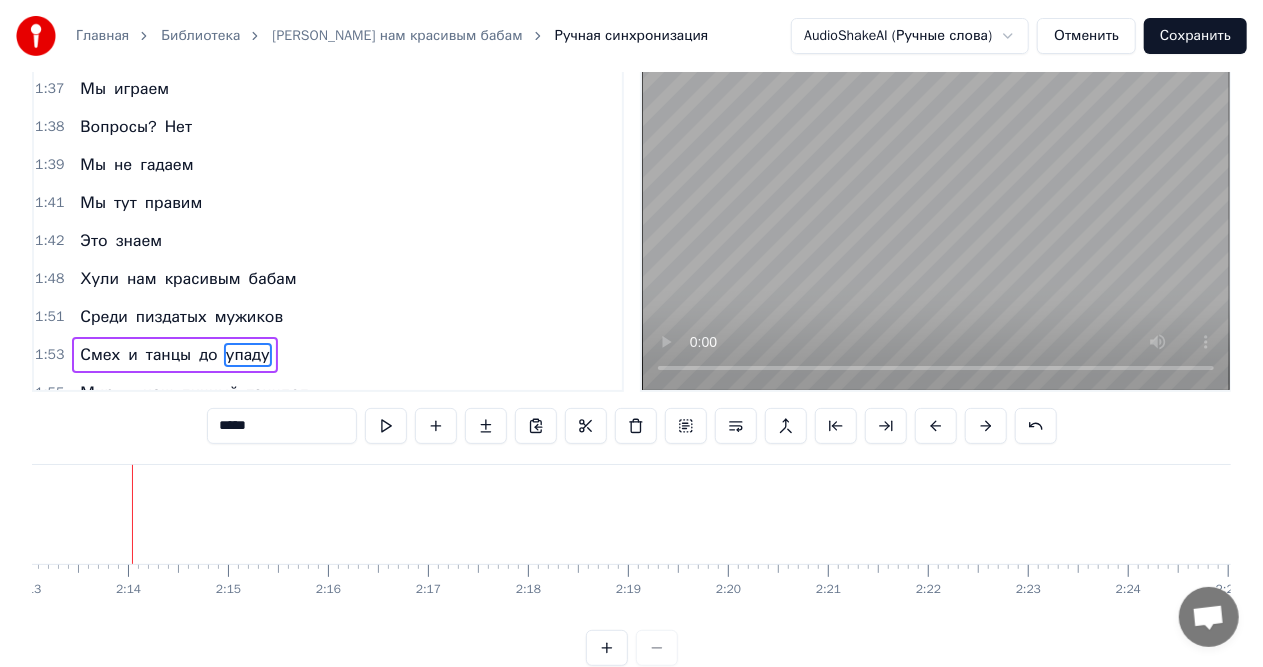 click on "личный" at bounding box center [210, 393] 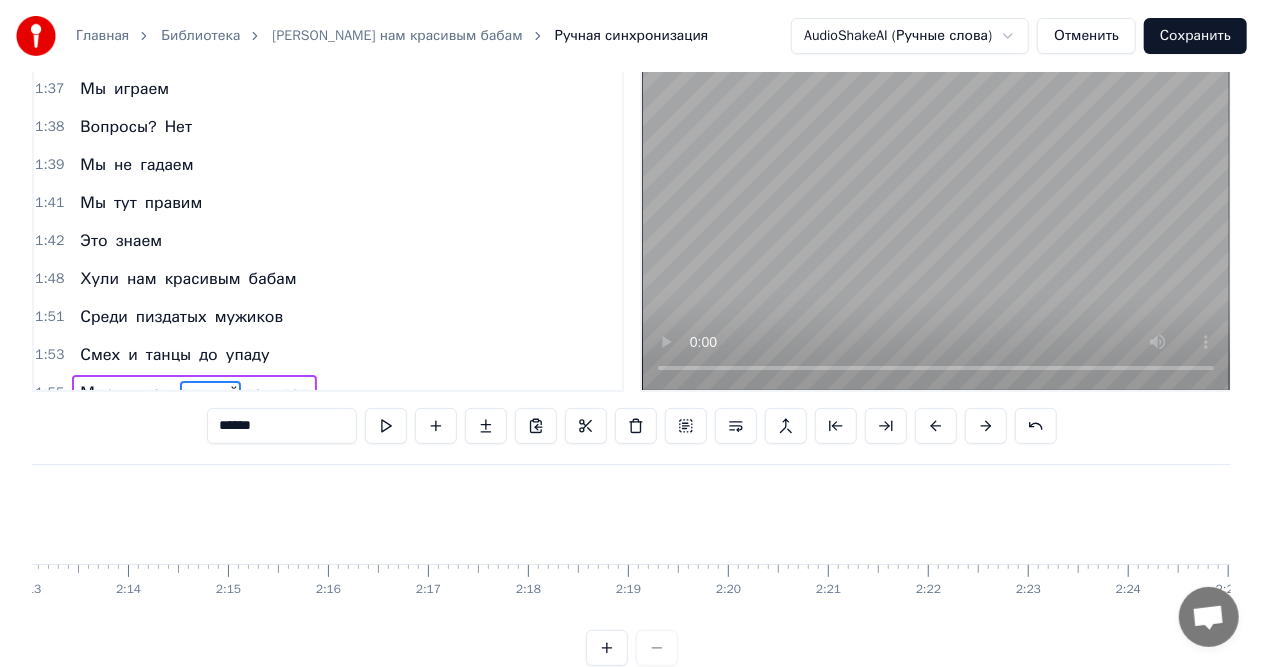 scroll, scrollTop: 83, scrollLeft: 0, axis: vertical 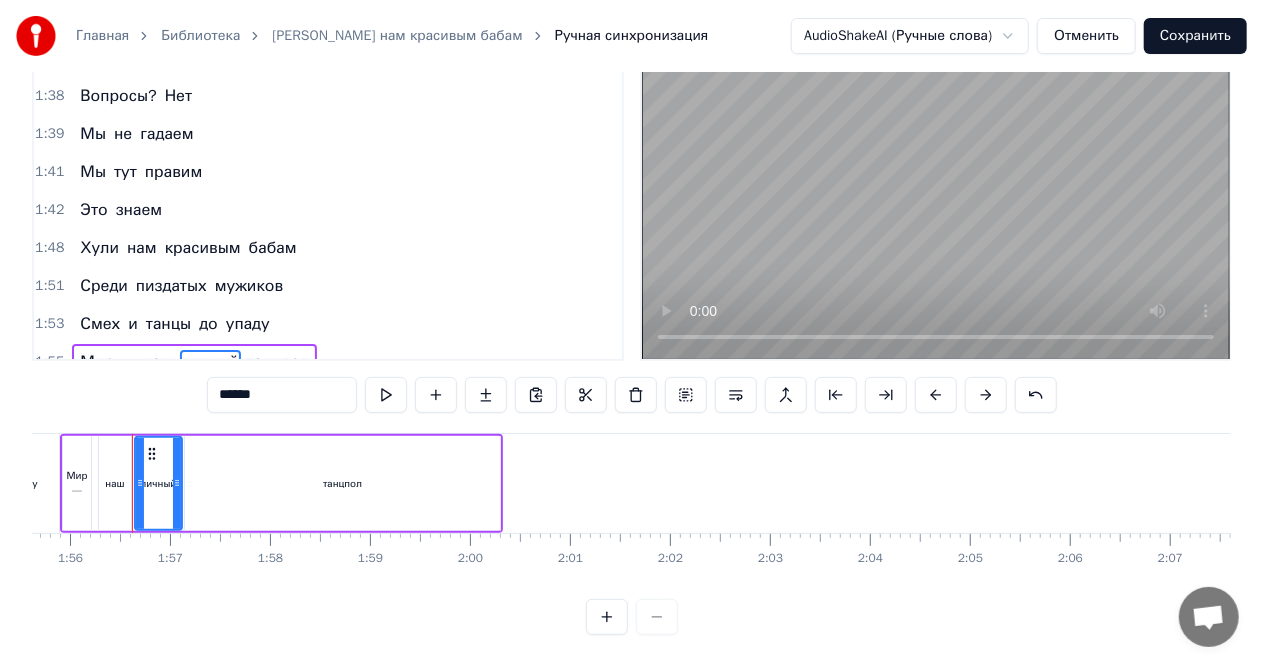 click on "Мир —" at bounding box center (107, 362) 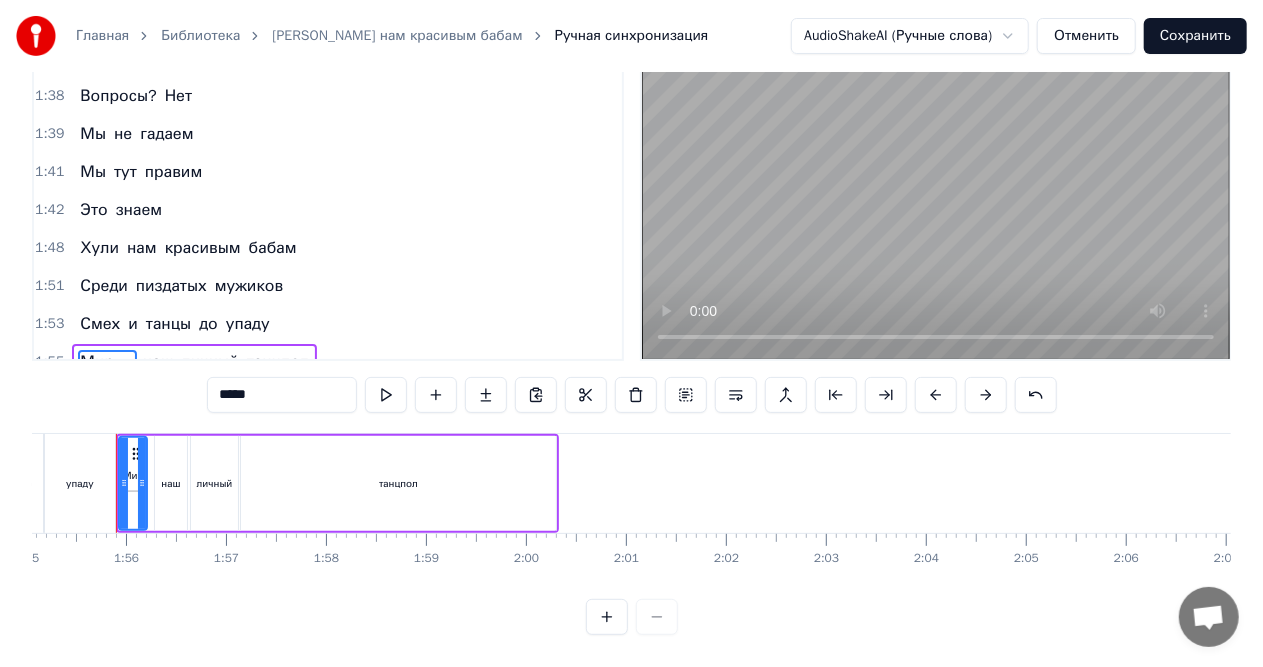 scroll, scrollTop: 0, scrollLeft: 11490, axis: horizontal 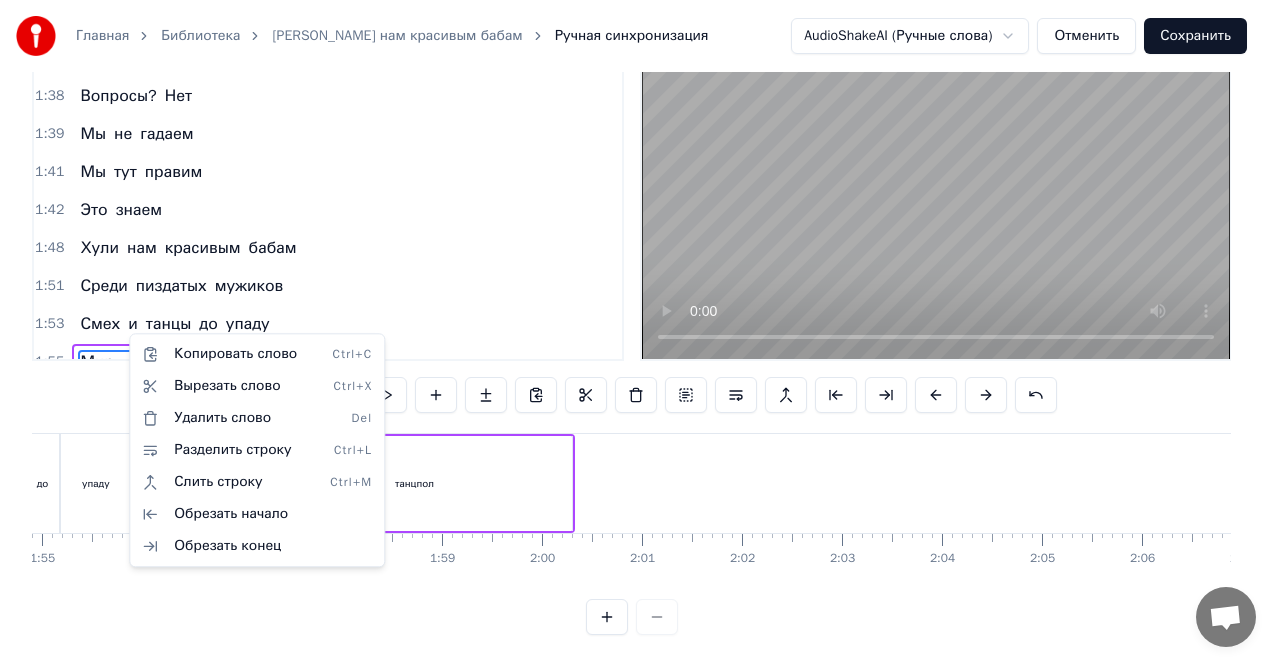 click on "Главная Библиотека Хули нам красивым бабам Ручная синхронизация AudioShakeAI (Ручные слова) Отменить Сохранить 0:11 В зеркале блестит корона 0:14 На каблуках вся обстановка 0:17 Кто- то шепчет - это мода 0:20 А я знаю 0:21 Это бомба 0:24 Хули нам красивым бабам 0:27 Среди пиздатых мужиков 0:29 Смех и танцы до упаду 0:32 Мир — наш личный танцпол 0:47 Виски в бокале 0:50 Мысли смелы 0:53 Машем руками 0:56 Все мы смели 0:58 Эти взгляды 0:59 Что цепляют 1:00 Кто здесь правит 1:02 Все узнают 1:08 Хули нам красивым бабам 1:12 Среди пиздатых мужиков 1:14 Смех и танцы до упаду 1:17 Мир — наш личный танцпол 1:32 Свет А" at bounding box center [640, 295] 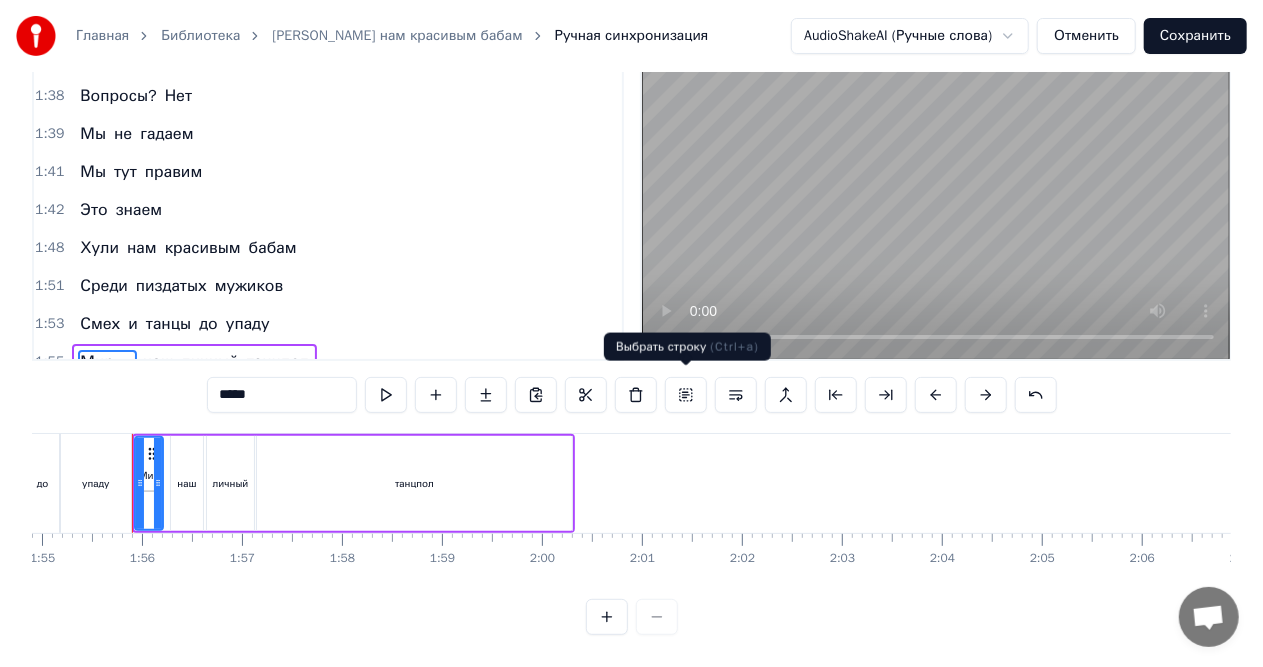 click at bounding box center (686, 395) 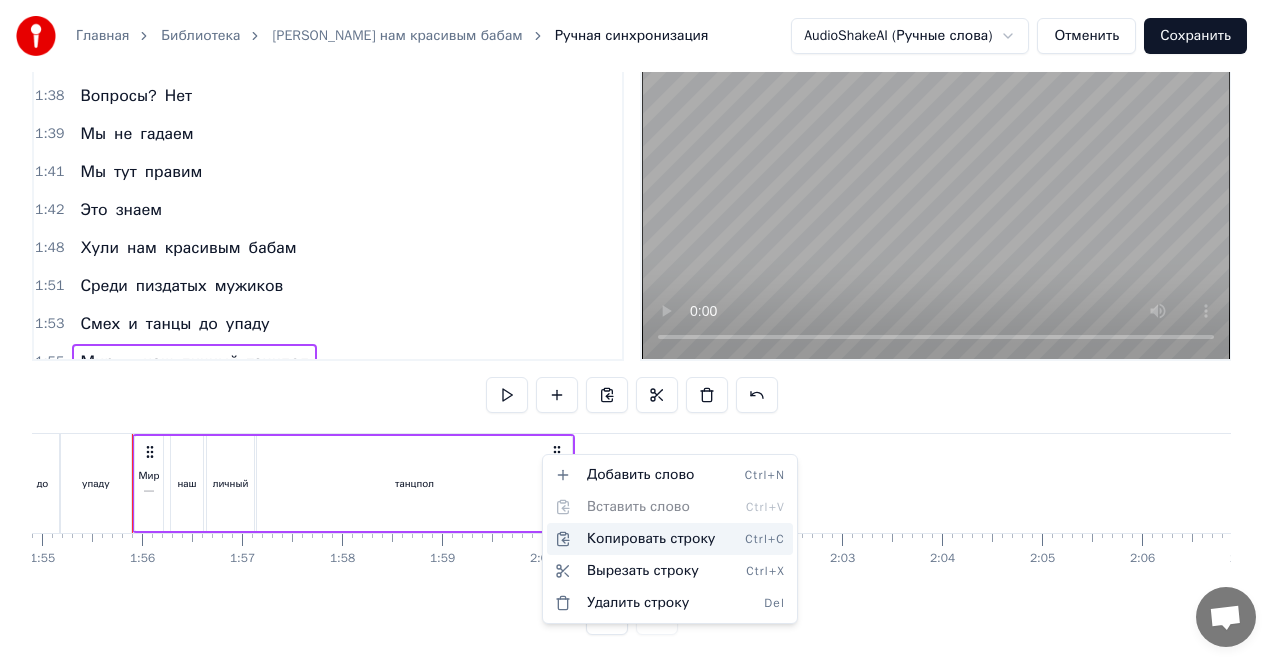 click on "Копировать строку Ctrl+C" at bounding box center [670, 539] 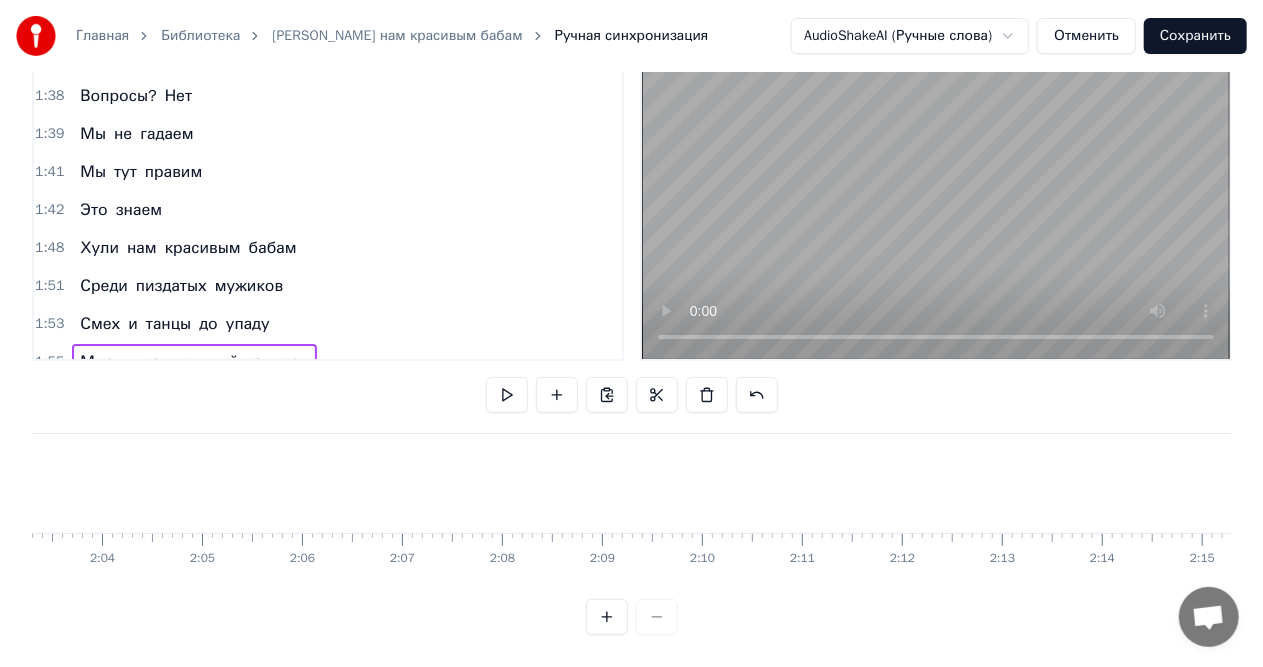 scroll, scrollTop: 0, scrollLeft: 12321, axis: horizontal 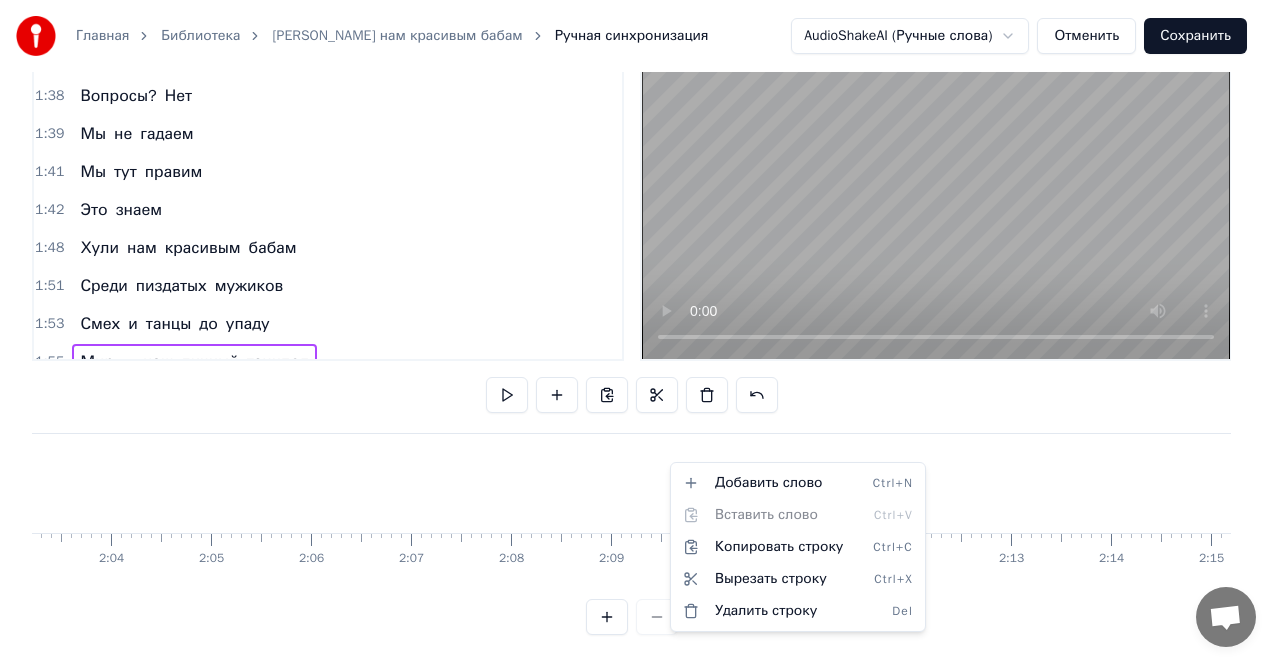 click on "Главная Библиотека Хули нам красивым бабам Ручная синхронизация AudioShakeAI (Ручные слова) Отменить Сохранить 0:11 В зеркале блестит корона 0:14 На каблуках вся обстановка 0:17 Кто- то шепчет - это мода 0:20 А я знаю 0:21 Это бомба 0:24 Хули нам красивым бабам 0:27 Среди пиздатых мужиков 0:29 Смех и танцы до упаду 0:32 Мир — наш личный танцпол 0:47 Виски в бокале 0:50 Мысли смелы 0:53 Машем руками 0:56 Все мы смели 0:58 Эти взгляды 0:59 Что цепляют 1:00 Кто здесь правит 1:02 Все узнают 1:08 Хули нам красивым бабам 1:12 Среди пиздатых мужиков 1:14 Смех и танцы до упаду 1:17 Мир — наш личный танцпол 1:32 Свет А" at bounding box center [640, 295] 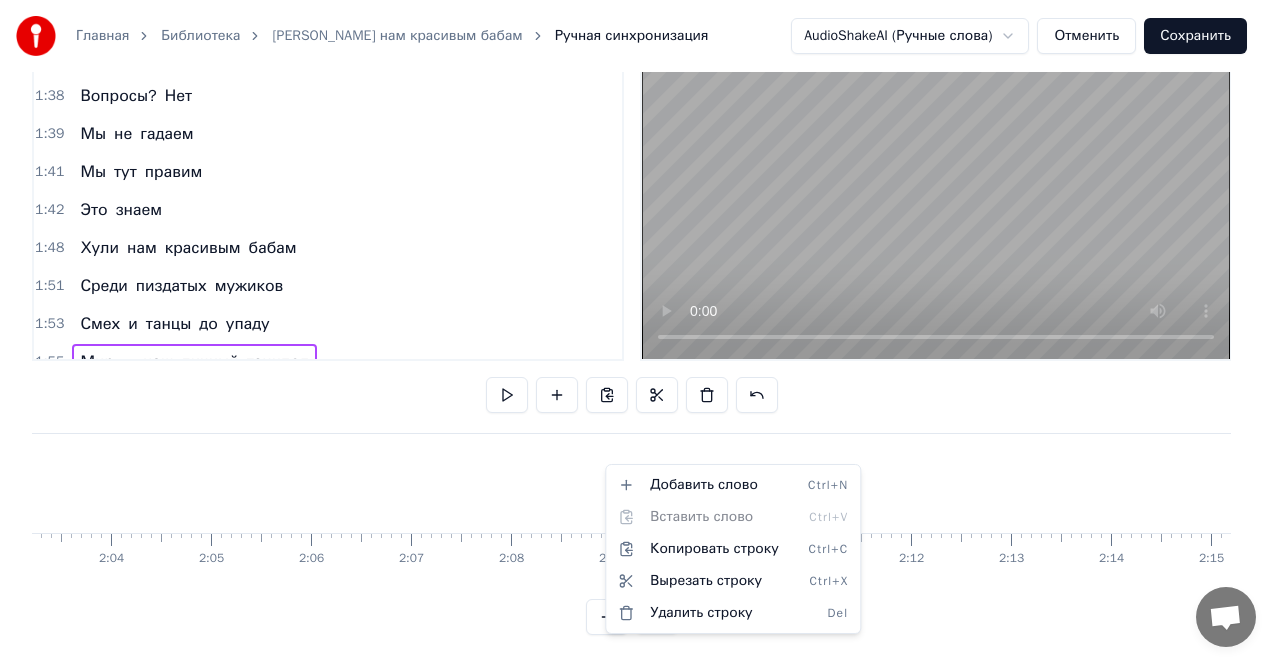 click on "Главная Библиотека Хули нам красивым бабам Ручная синхронизация AudioShakeAI (Ручные слова) Отменить Сохранить 0:11 В зеркале блестит корона 0:14 На каблуках вся обстановка 0:17 Кто- то шепчет - это мода 0:20 А я знаю 0:21 Это бомба 0:24 Хули нам красивым бабам 0:27 Среди пиздатых мужиков 0:29 Смех и танцы до упаду 0:32 Мир — наш личный танцпол 0:47 Виски в бокале 0:50 Мысли смелы 0:53 Машем руками 0:56 Все мы смели 0:58 Эти взгляды 0:59 Что цепляют 1:00 Кто здесь правит 1:02 Все узнают 1:08 Хули нам красивым бабам 1:12 Среди пиздатых мужиков 1:14 Смех и танцы до упаду 1:17 Мир — наш личный танцпол 1:32 Свет А" at bounding box center [640, 295] 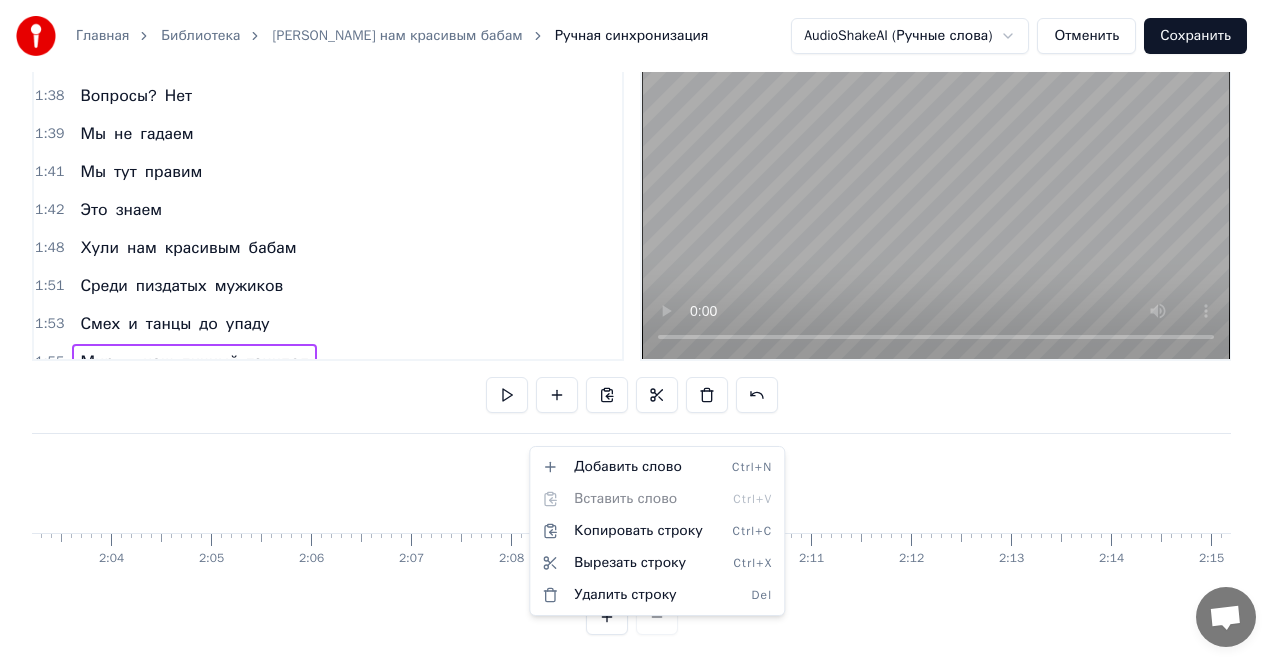 click on "Главная Библиотека Хули нам красивым бабам Ручная синхронизация AudioShakeAI (Ручные слова) Отменить Сохранить 0:11 В зеркале блестит корона 0:14 На каблуках вся обстановка 0:17 Кто- то шепчет - это мода 0:20 А я знаю 0:21 Это бомба 0:24 Хули нам красивым бабам 0:27 Среди пиздатых мужиков 0:29 Смех и танцы до упаду 0:32 Мир — наш личный танцпол 0:47 Виски в бокале 0:50 Мысли смелы 0:53 Машем руками 0:56 Все мы смели 0:58 Эти взгляды 0:59 Что цепляют 1:00 Кто здесь правит 1:02 Все узнают 1:08 Хули нам красивым бабам 1:12 Среди пиздатых мужиков 1:14 Смех и танцы до упаду 1:17 Мир — наш личный танцпол 1:32 Свет А" at bounding box center [640, 295] 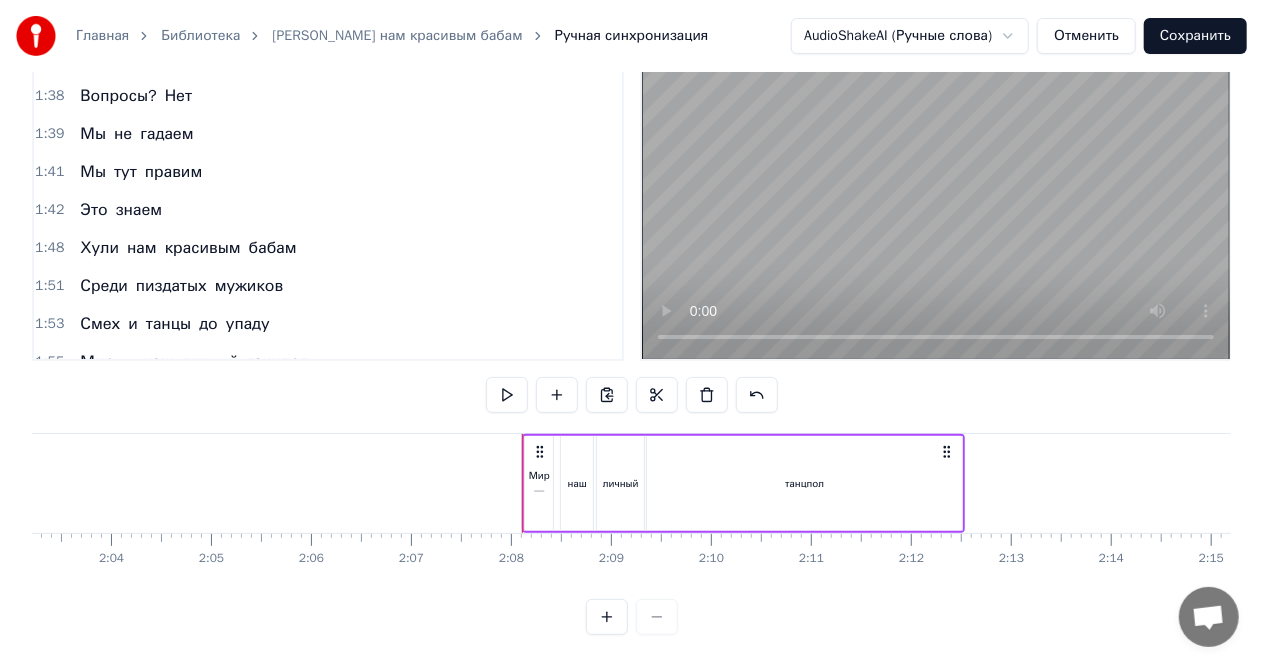 click at bounding box center [-4944, 483] 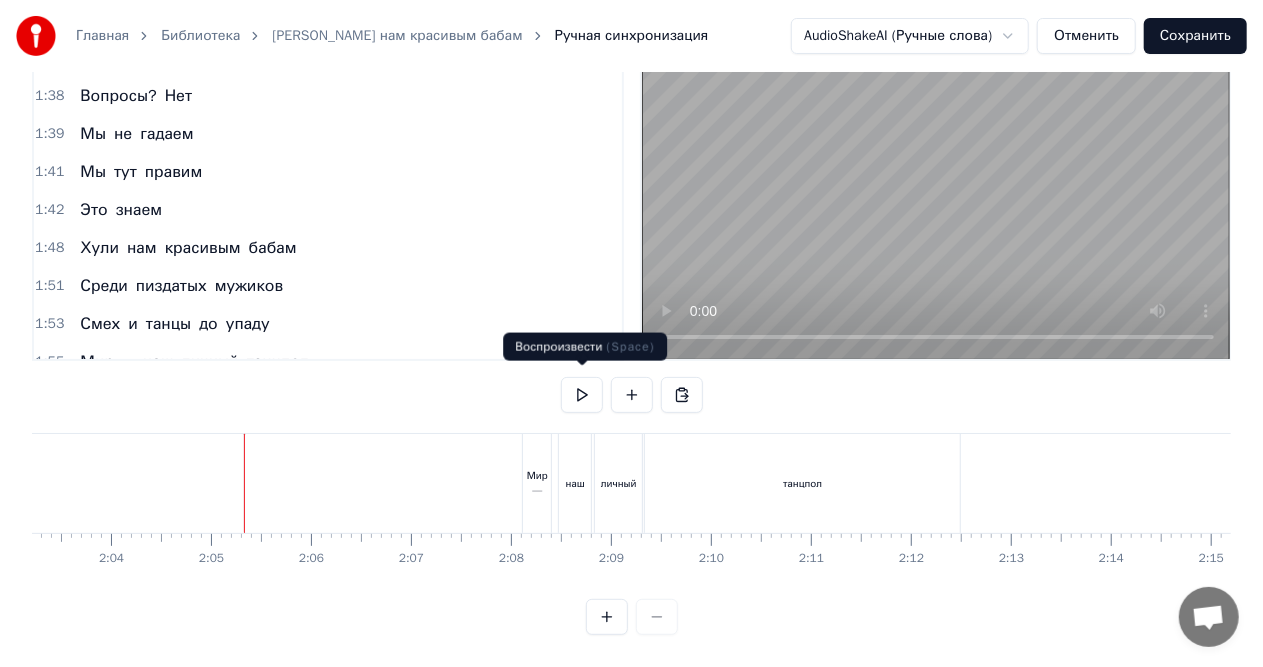 click at bounding box center [582, 395] 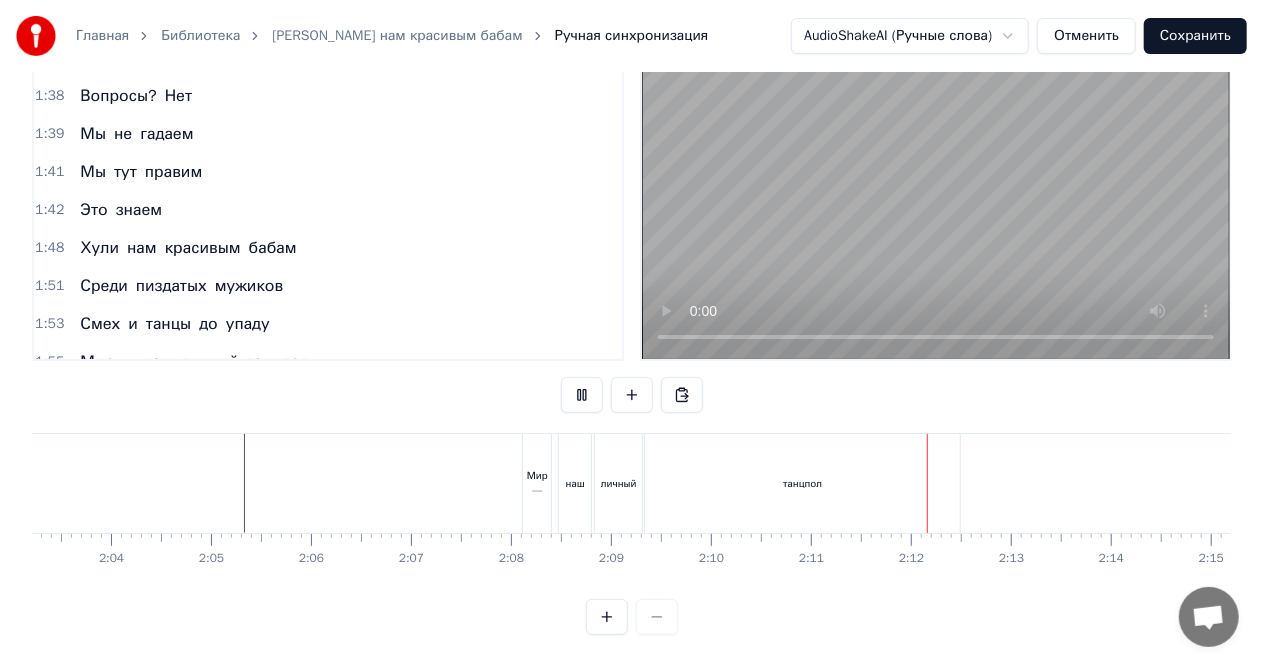 click on "танцпол" at bounding box center (802, 483) 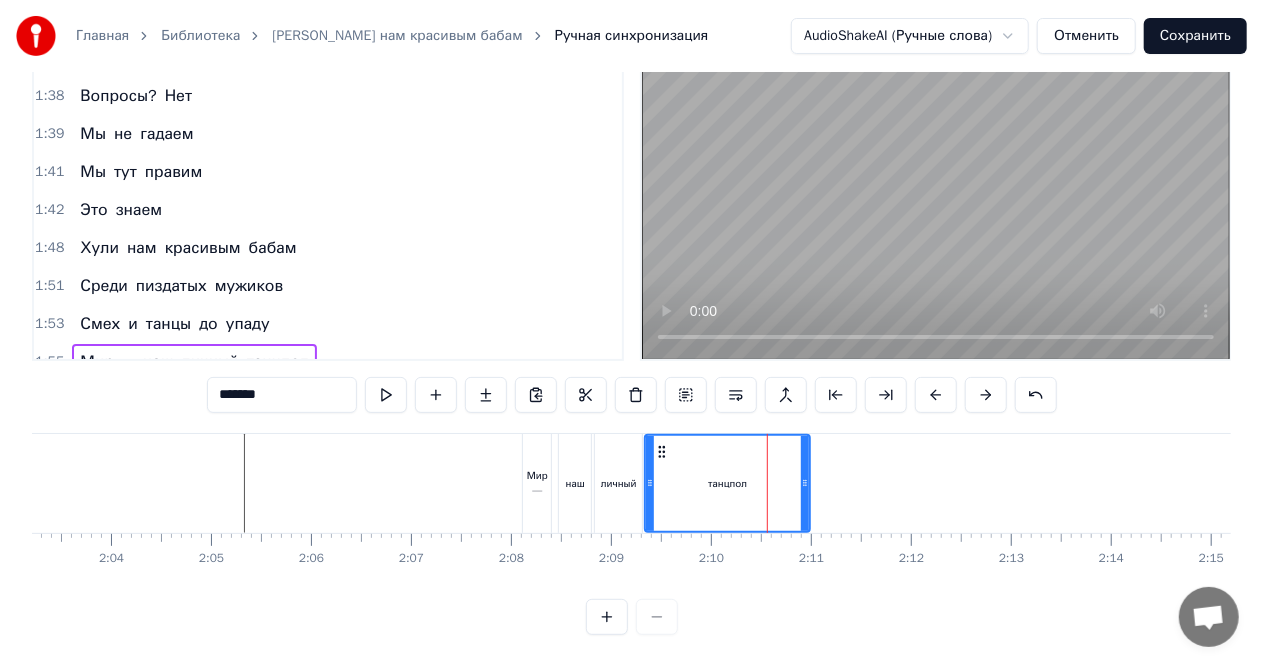 drag, startPoint x: 956, startPoint y: 474, endPoint x: 806, endPoint y: 475, distance: 150.00333 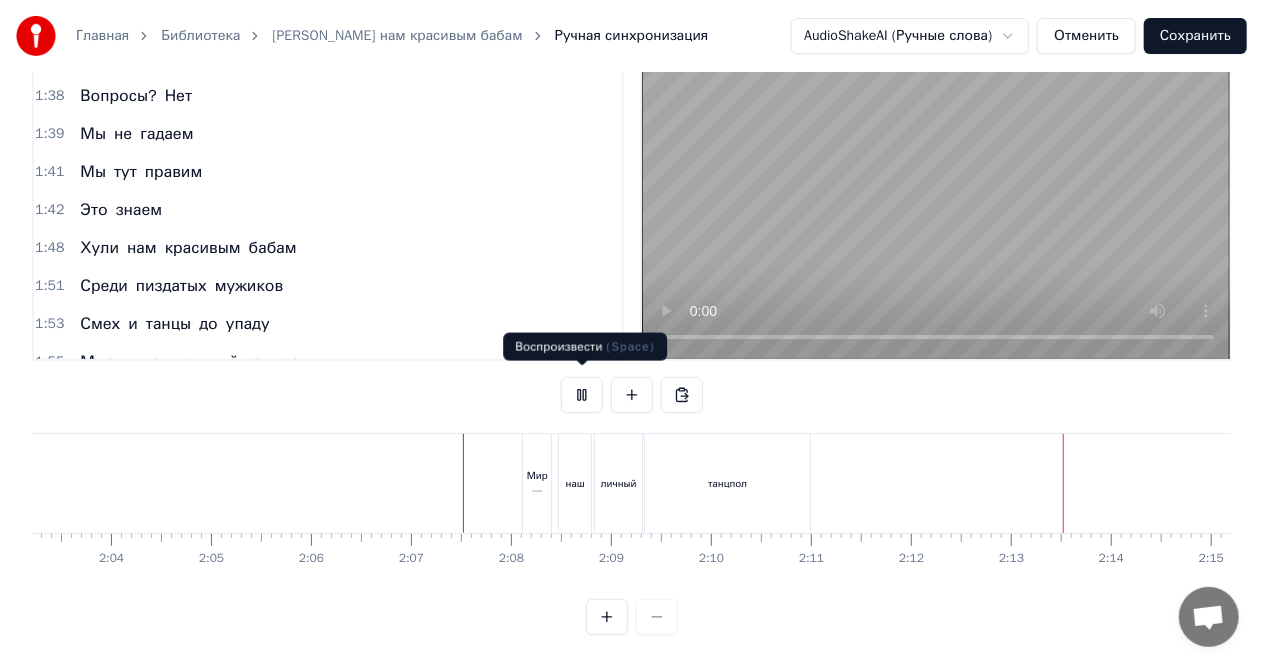 click at bounding box center [582, 395] 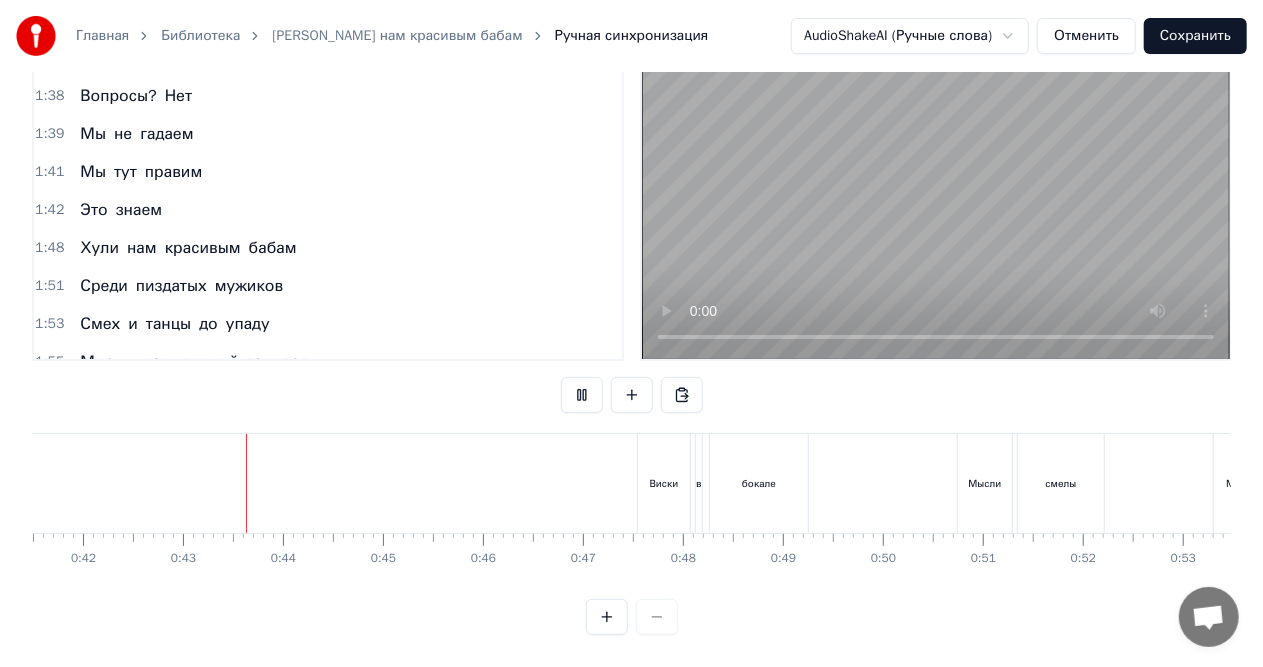 scroll, scrollTop: 0, scrollLeft: 4195, axis: horizontal 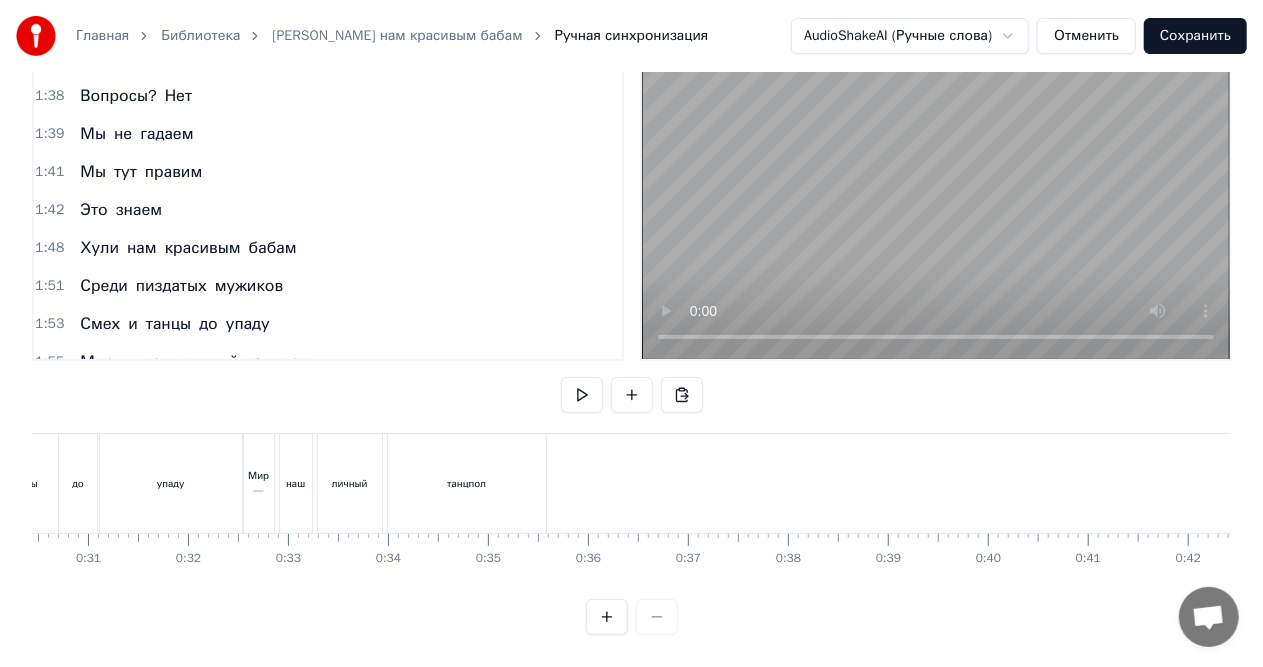 click on "упаду" at bounding box center (171, 483) 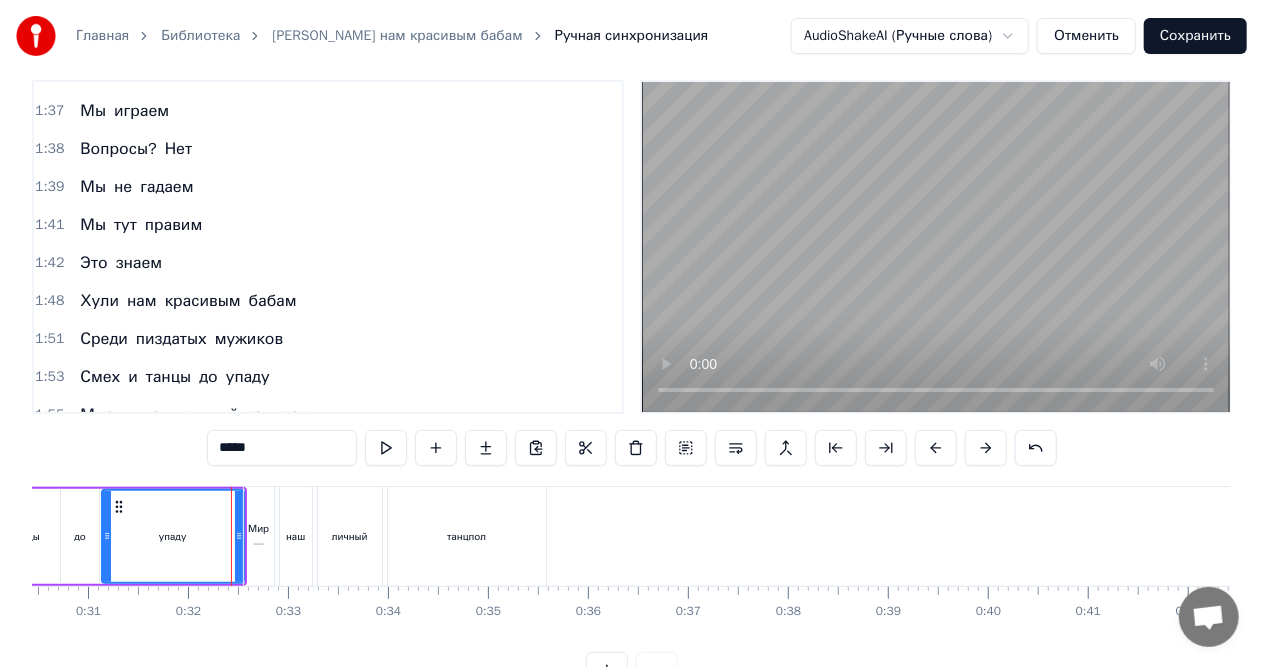scroll, scrollTop: 0, scrollLeft: 0, axis: both 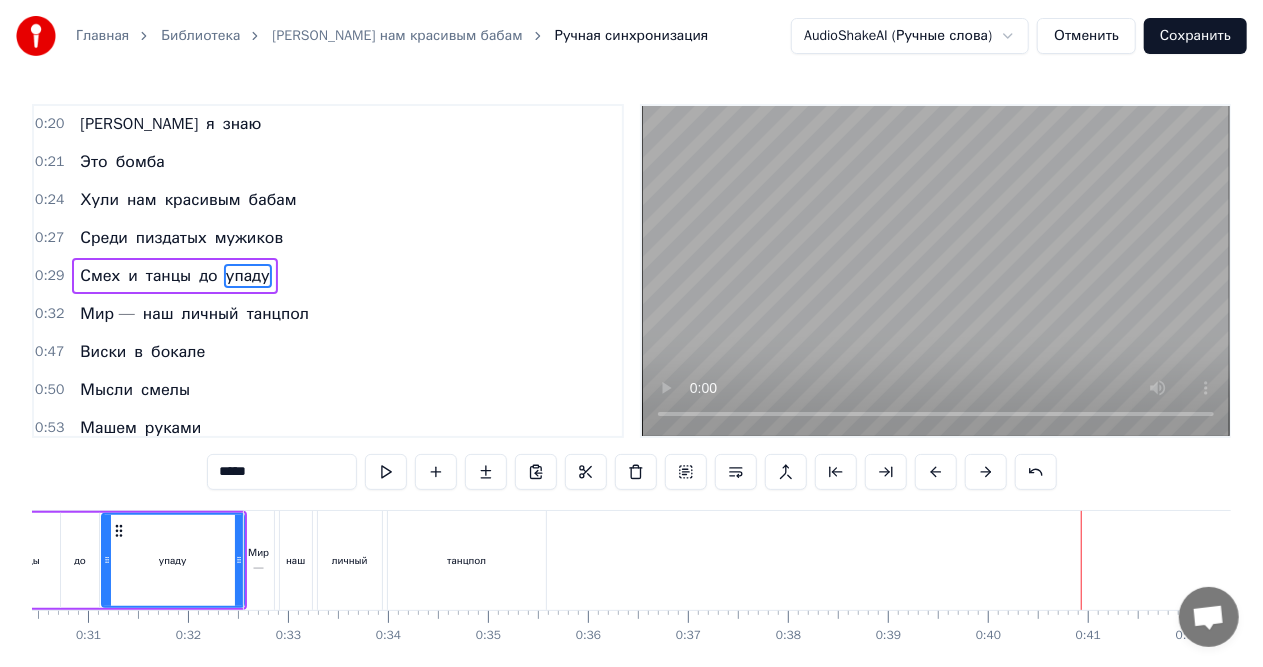 click on "танцпол" at bounding box center [466, 560] 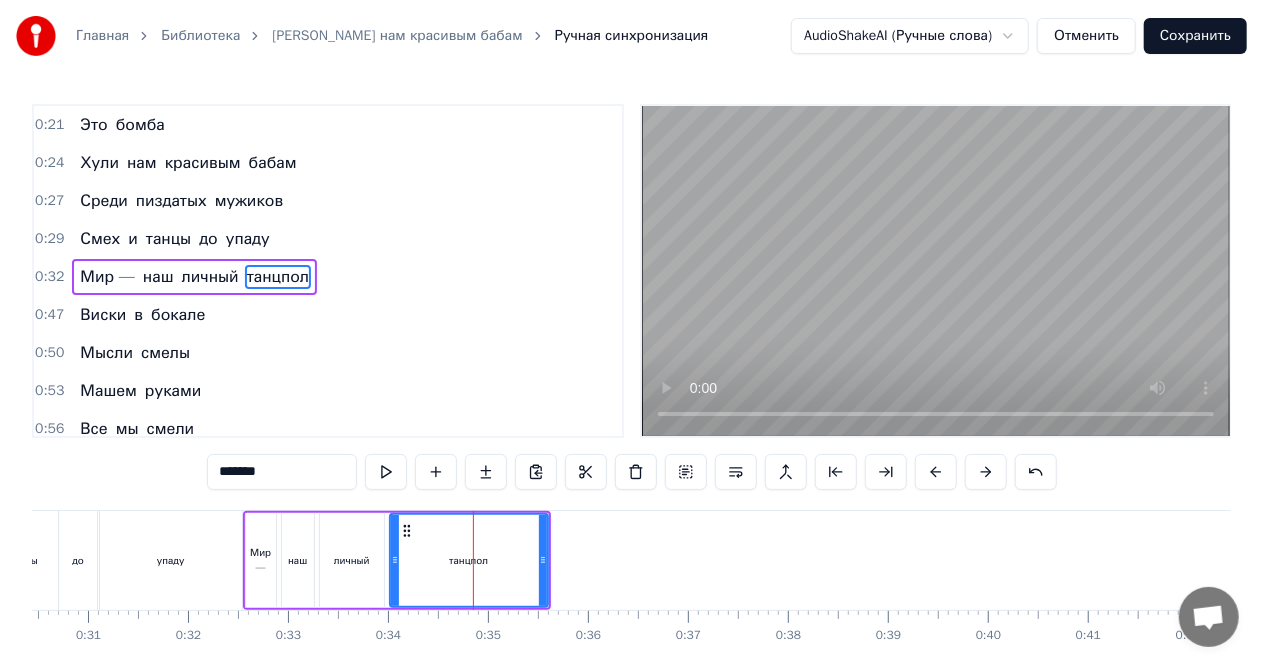 scroll, scrollTop: 152, scrollLeft: 0, axis: vertical 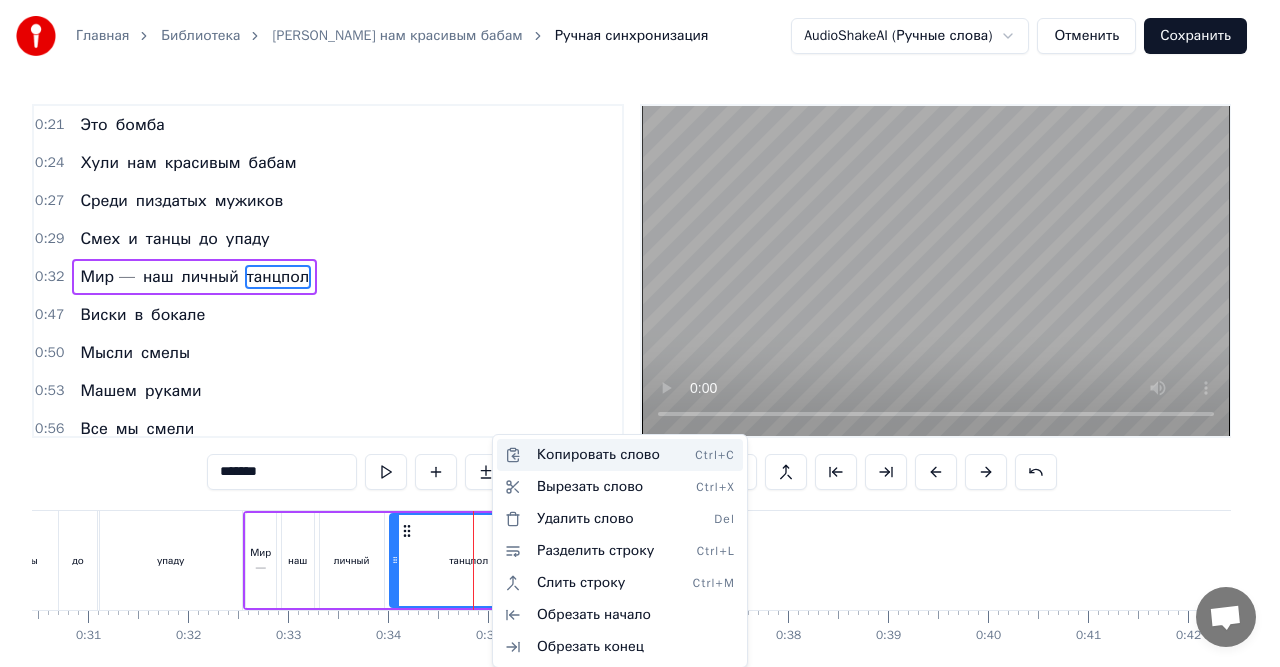 click on "Копировать слово Ctrl+C" at bounding box center (620, 455) 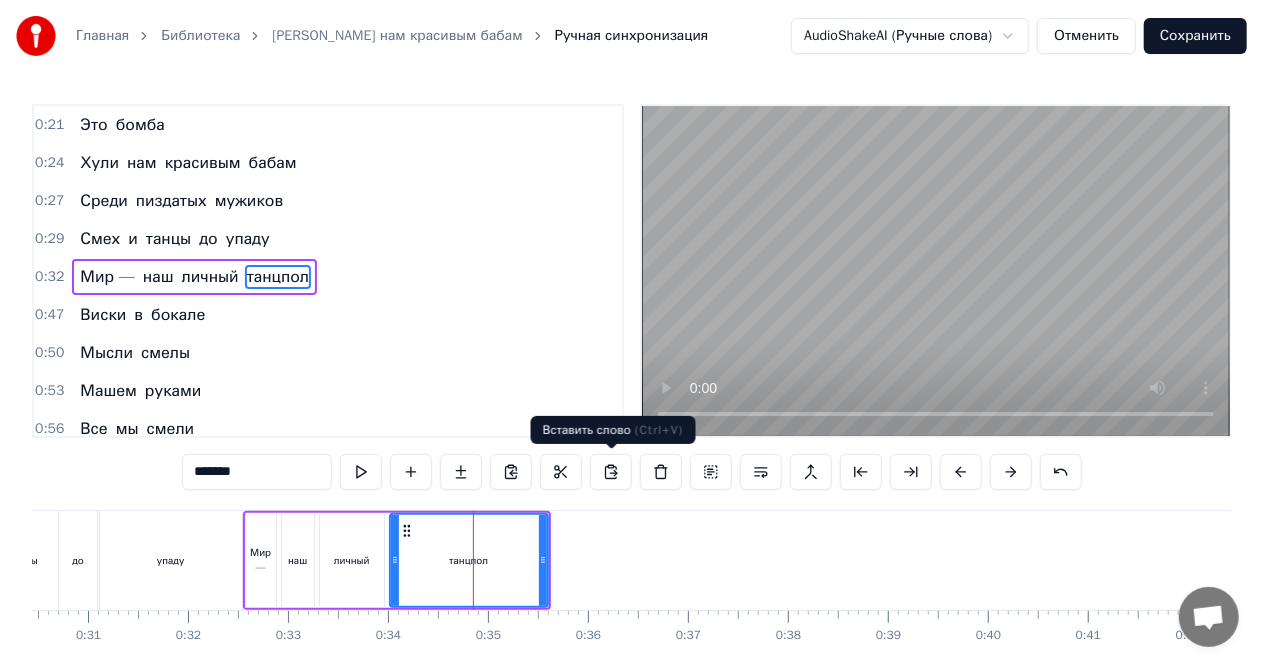 click at bounding box center [611, 472] 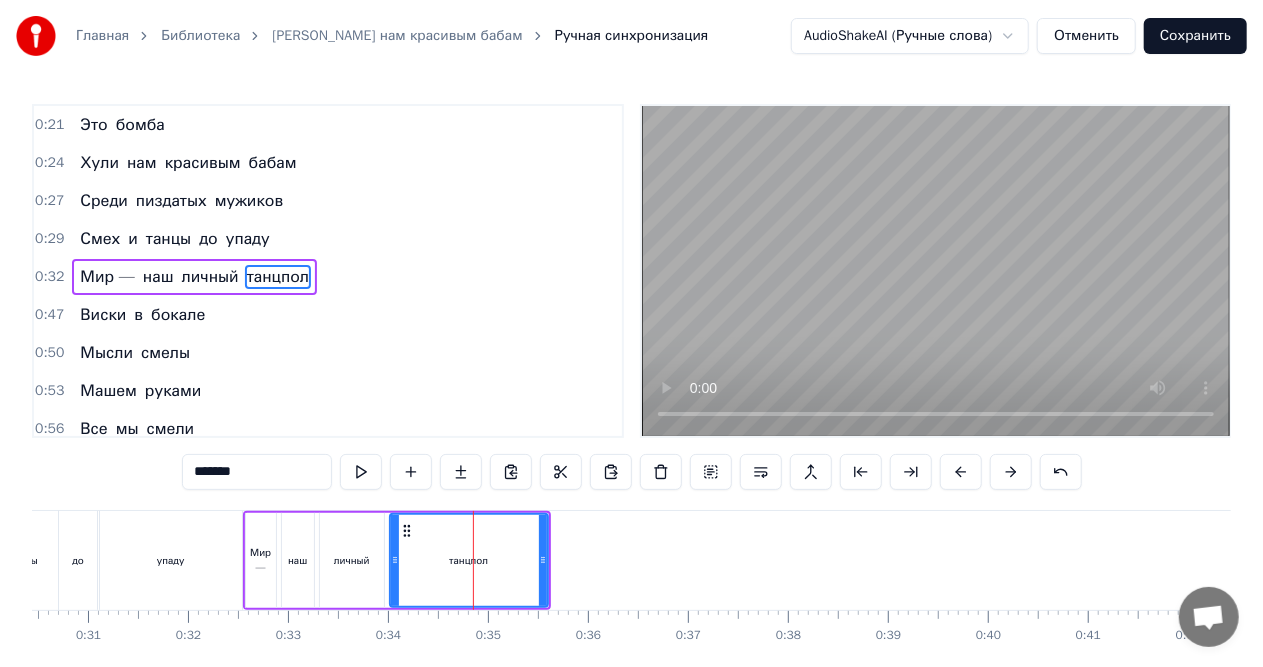 click at bounding box center (4333, 560) 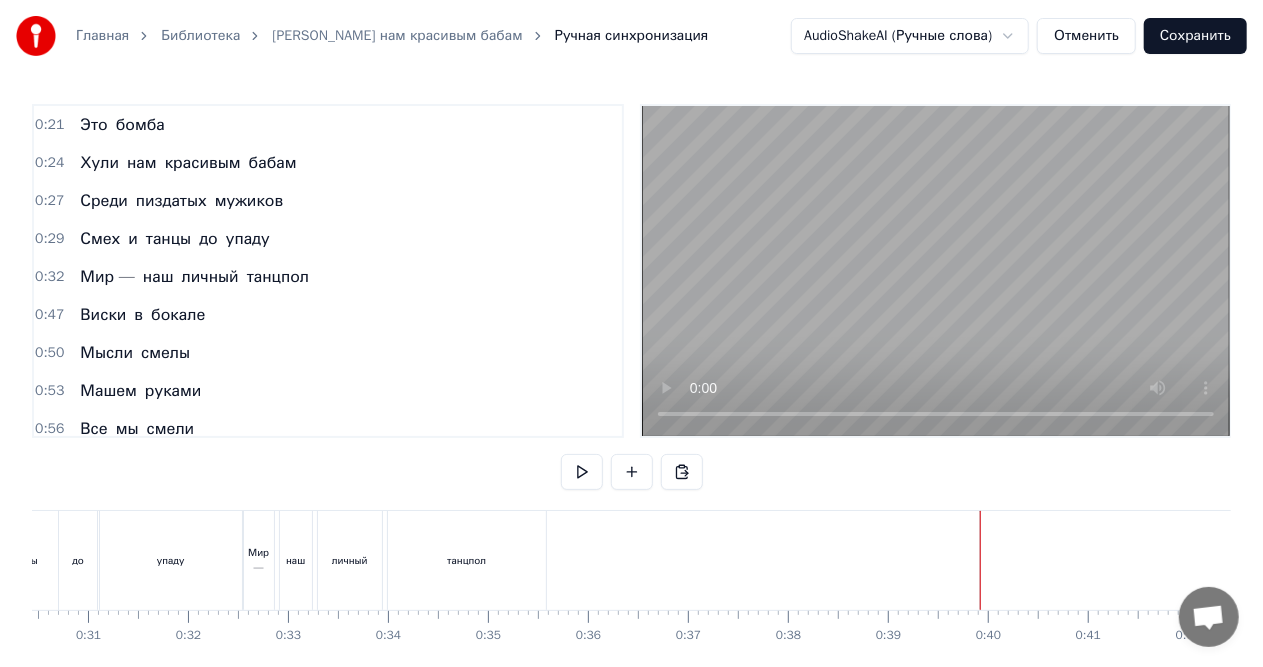click at bounding box center (4333, 560) 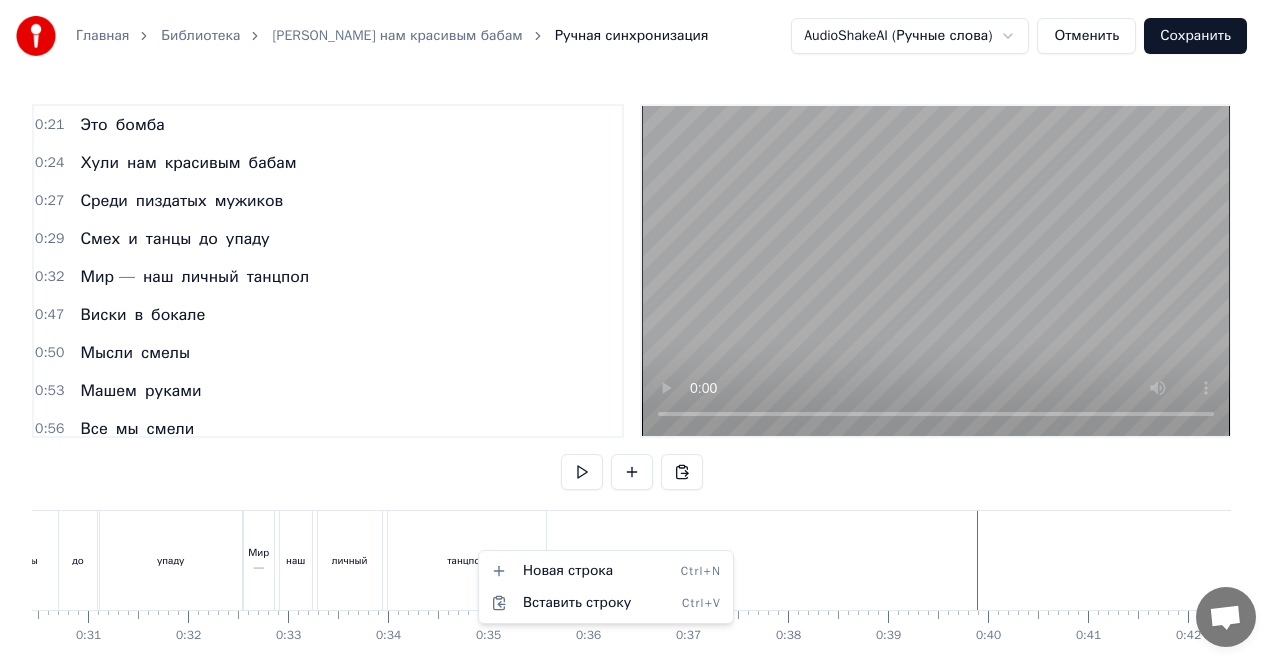click on "Главная Библиотека Хули нам красивым бабам Ручная синхронизация AudioShakeAI (Ручные слова) Отменить Сохранить 0:11 В зеркале блестит корона 0:14 На каблуках вся обстановка 0:17 Кто- то шепчет - это мода 0:20 А я знаю 0:21 Это бомба 0:24 Хули нам красивым бабам 0:27 Среди пиздатых мужиков 0:29 Смех и танцы до упаду 0:32 Мир — наш личный танцпол 0:47 Виски в бокале 0:50 Мысли смелы 0:53 Машем руками 0:56 Все мы смели 0:58 Эти взгляды 0:59 Что цепляют 1:00 Кто здесь правит 1:02 Все узнают 1:08 Хули нам красивым бабам 1:12 Среди пиздатых мужиков 1:14 Смех и танцы до упаду 1:17 Мир — наш личный танцпол 1:32 Свет А" at bounding box center [640, 372] 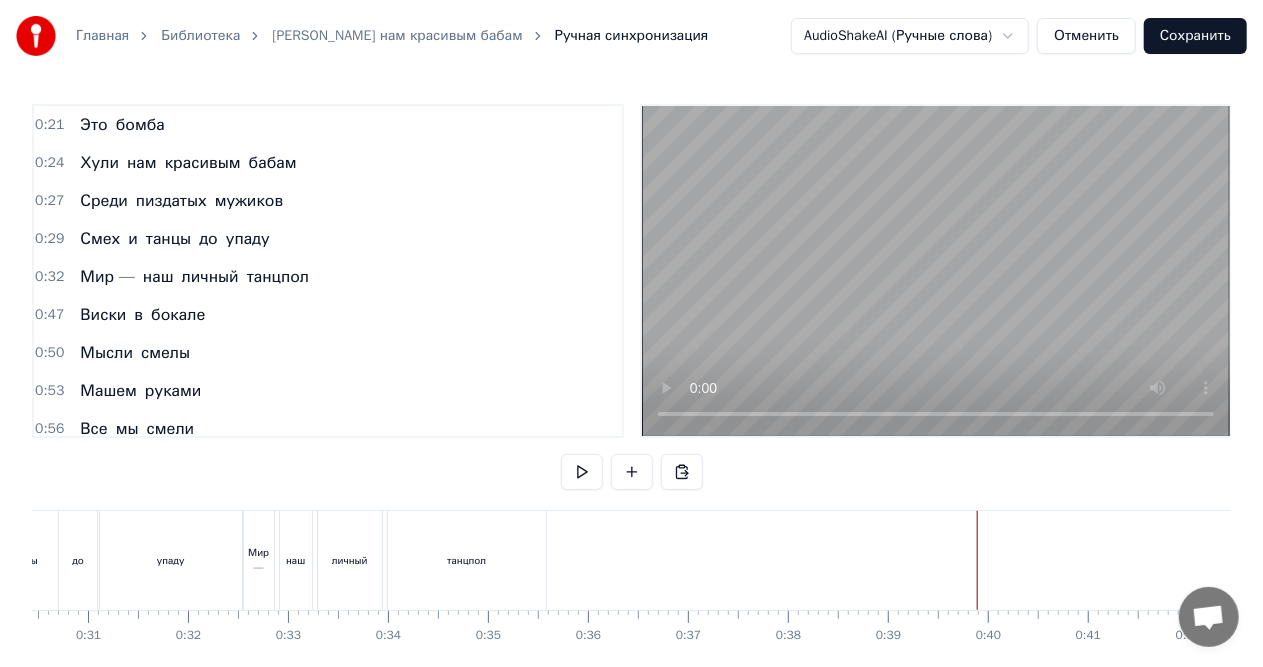 click on "танцпол" at bounding box center (467, 560) 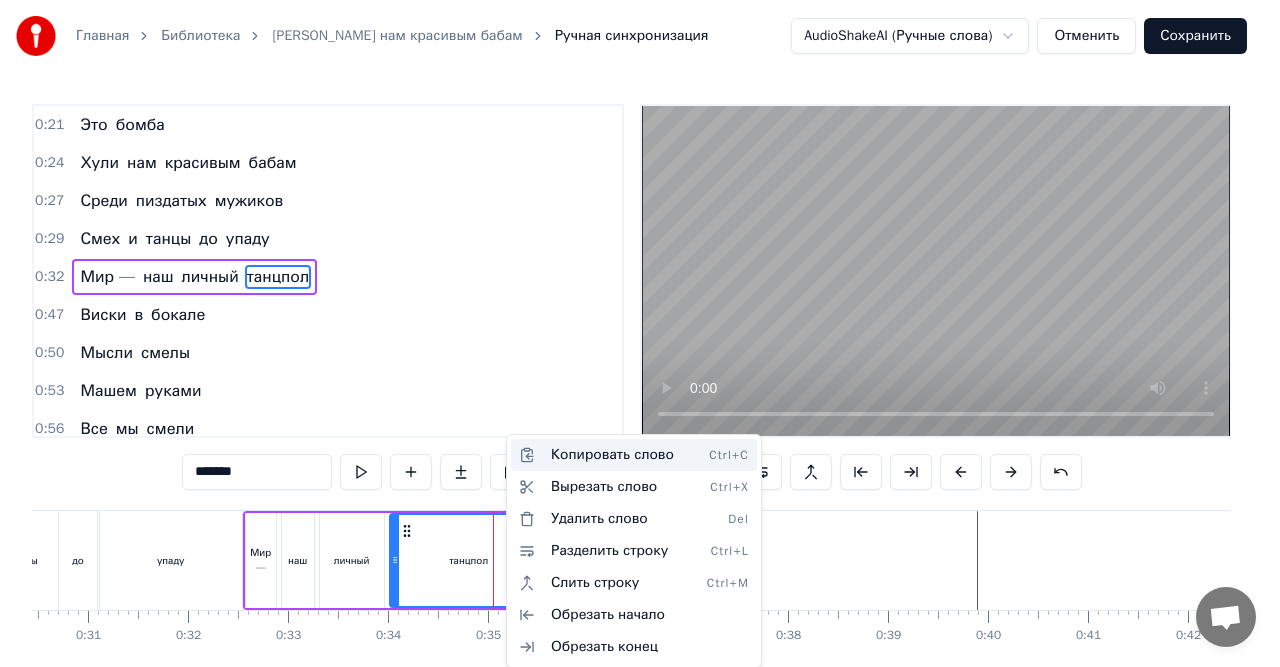 click on "Копировать слово Ctrl+C" at bounding box center (634, 455) 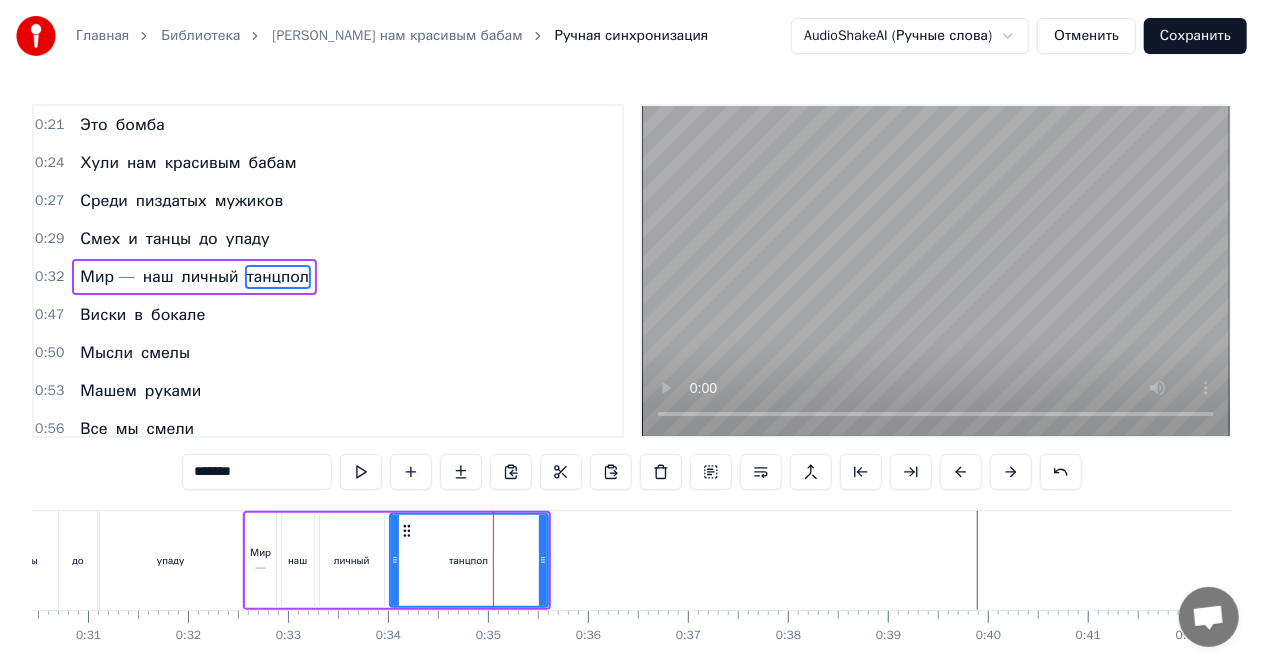 click at bounding box center (4333, 560) 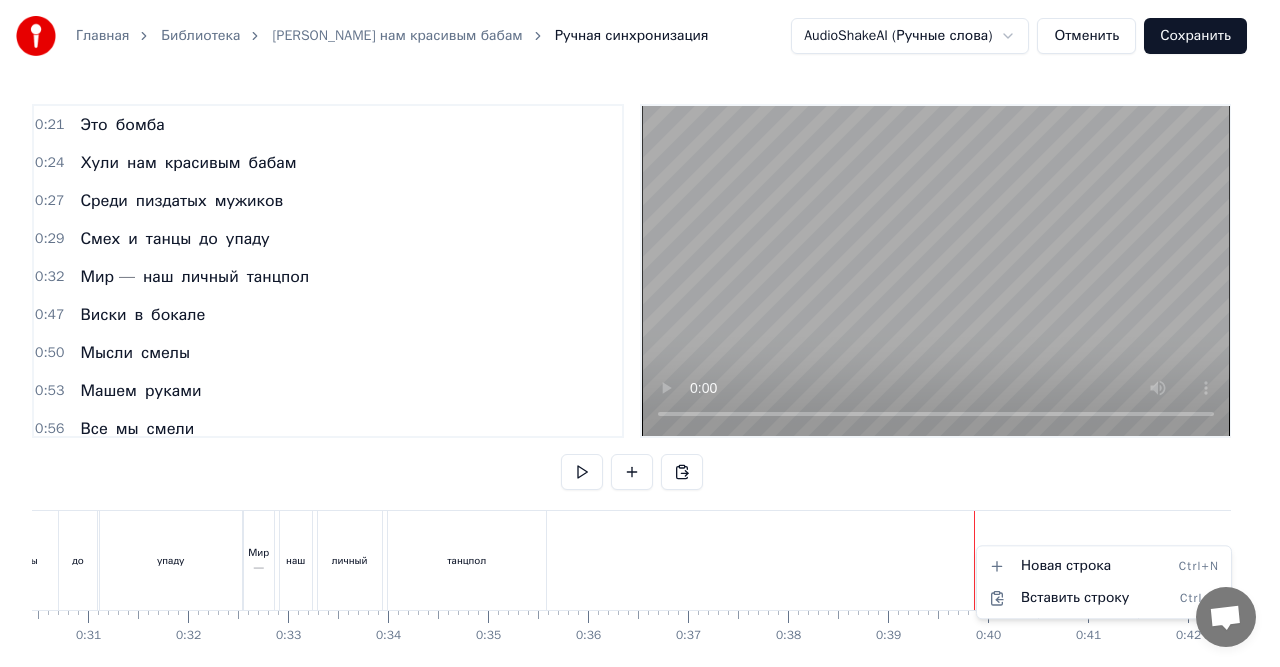 click on "Главная Библиотека Хули нам красивым бабам Ручная синхронизация AudioShakeAI (Ручные слова) Отменить Сохранить 0:11 В зеркале блестит корона 0:14 На каблуках вся обстановка 0:17 Кто- то шепчет - это мода 0:20 А я знаю 0:21 Это бомба 0:24 Хули нам красивым бабам 0:27 Среди пиздатых мужиков 0:29 Смех и танцы до упаду 0:32 Мир — наш личный танцпол 0:47 Виски в бокале 0:50 Мысли смелы 0:53 Машем руками 0:56 Все мы смели 0:58 Эти взгляды 0:59 Что цепляют 1:00 Кто здесь правит 1:02 Все узнают 1:08 Хули нам красивым бабам 1:12 Среди пиздатых мужиков 1:14 Смех и танцы до упаду 1:17 Мир — наш личный танцпол 1:32 Свет А" at bounding box center (640, 372) 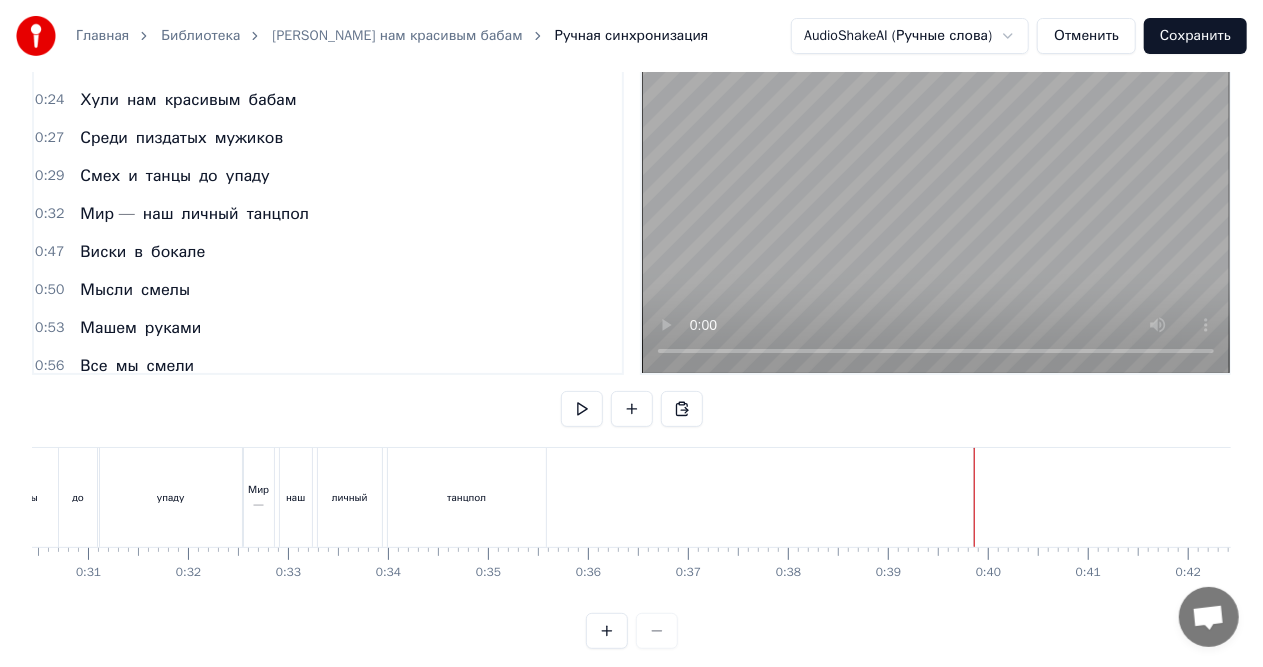 scroll, scrollTop: 93, scrollLeft: 0, axis: vertical 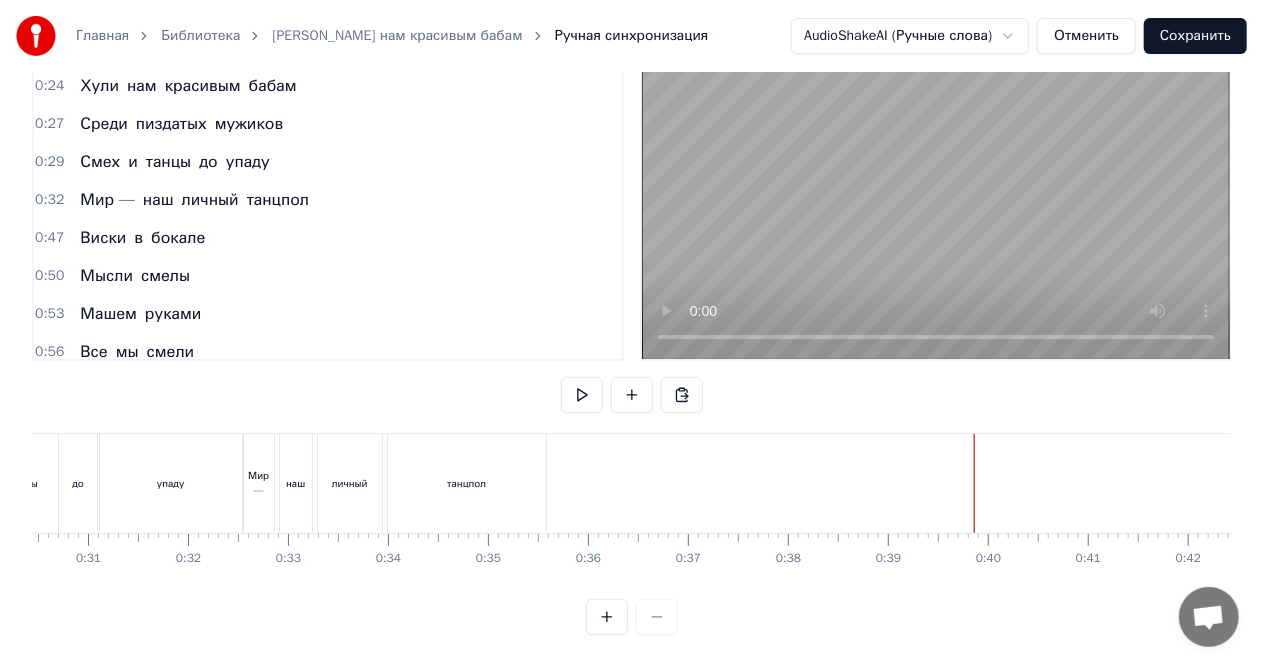 click on "танцпол" at bounding box center (466, 483) 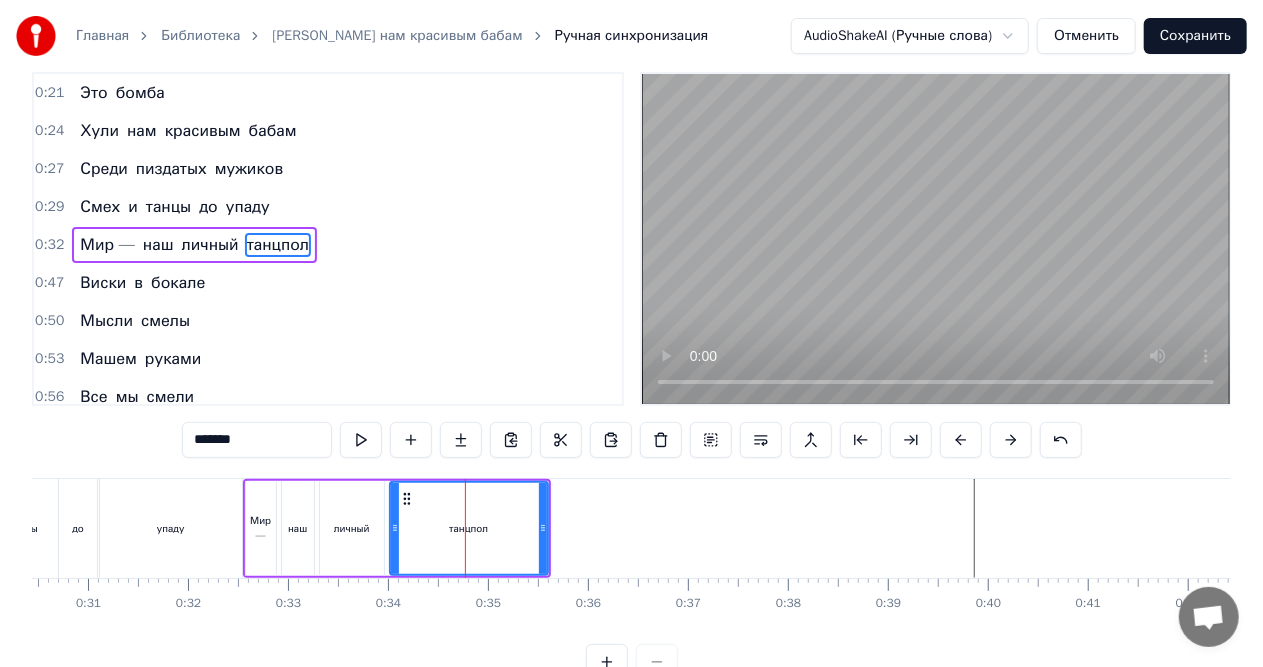scroll, scrollTop: 0, scrollLeft: 0, axis: both 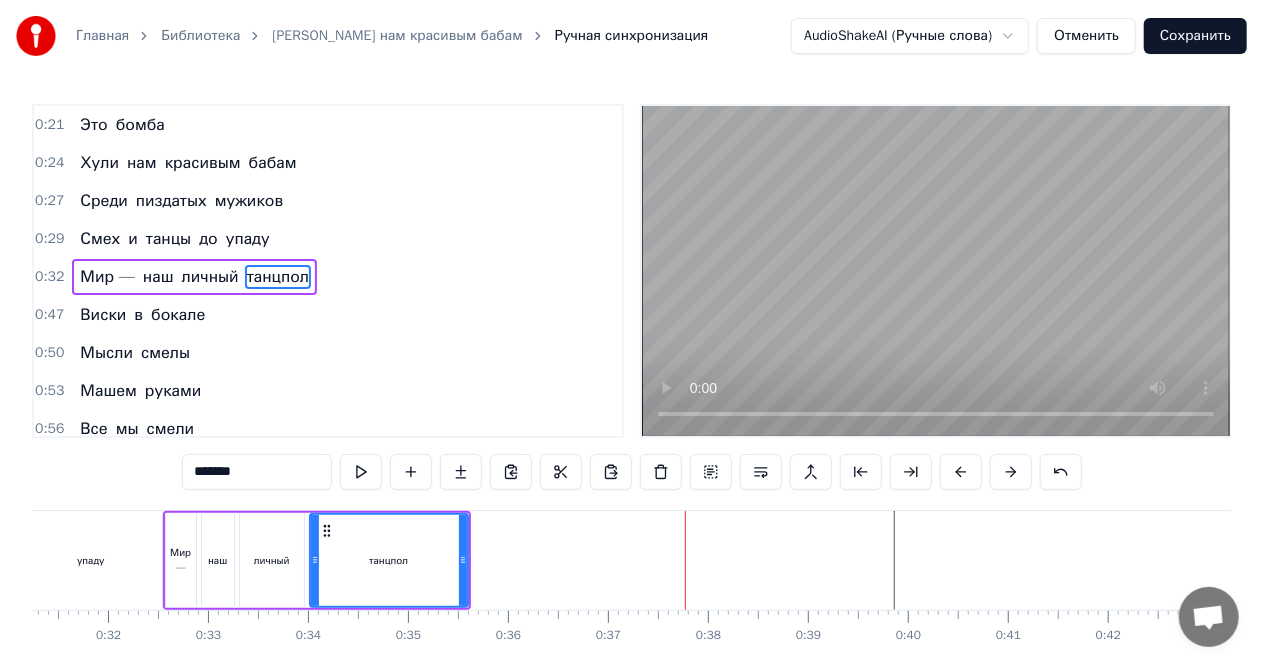 click at bounding box center [4253, 560] 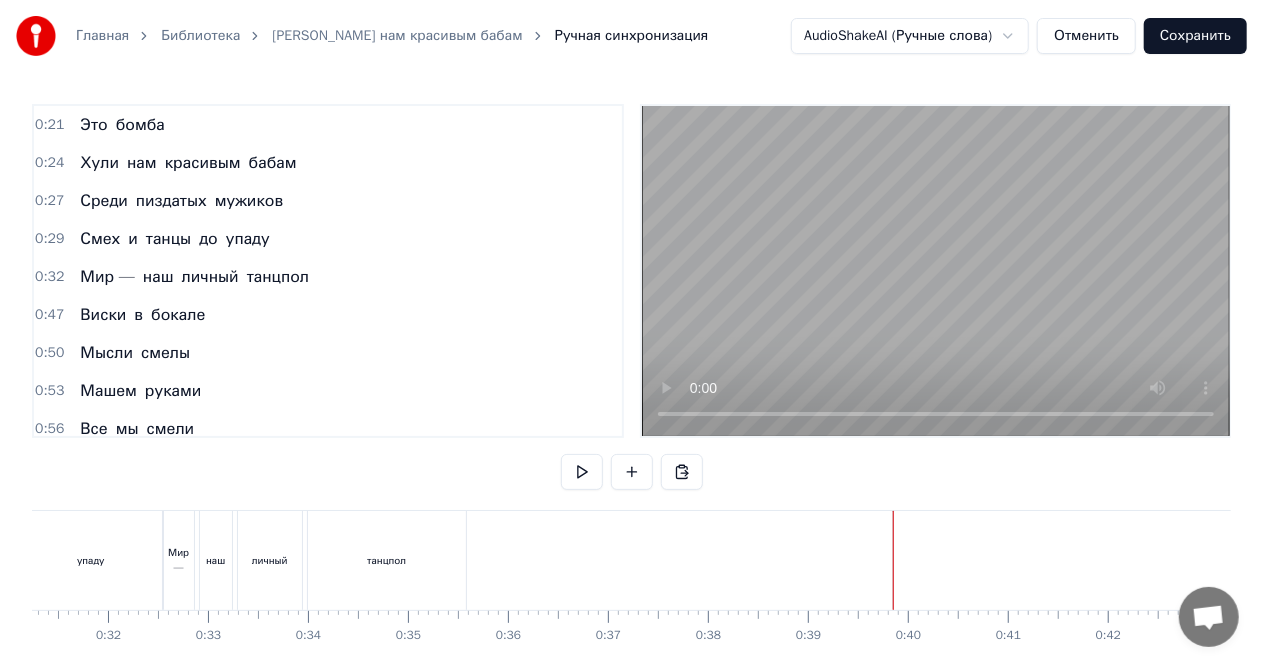 click on "танцпол" at bounding box center [278, 277] 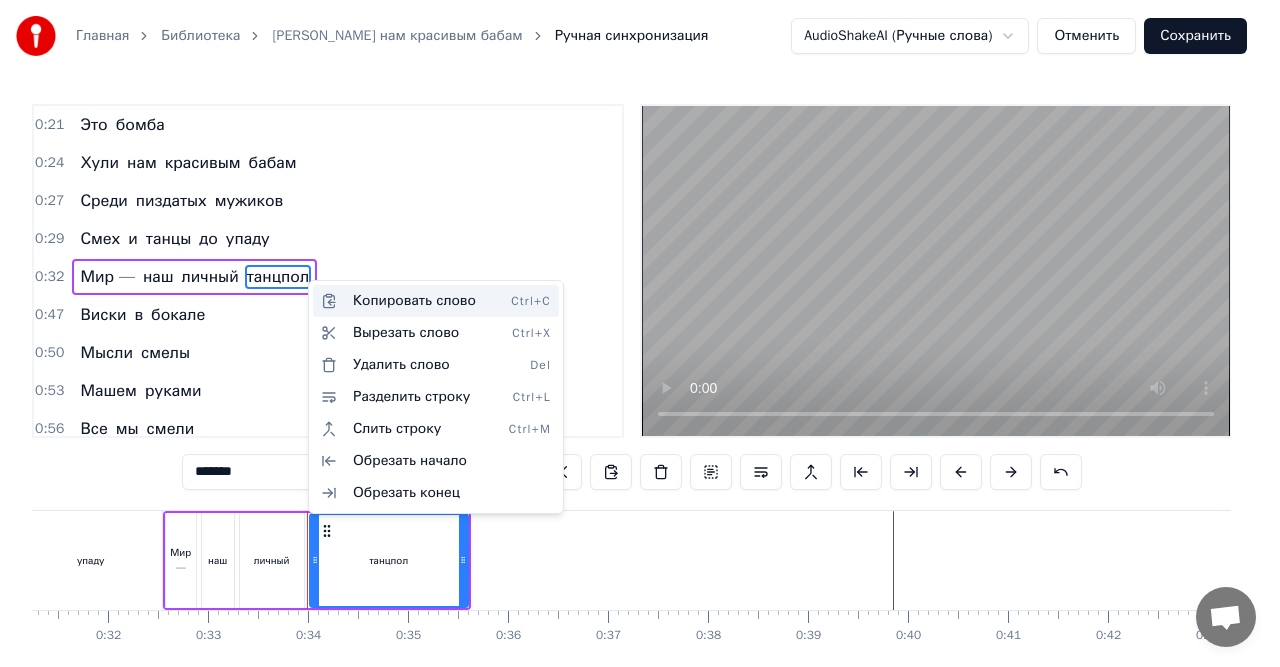 click on "Копировать слово Ctrl+C" at bounding box center (436, 301) 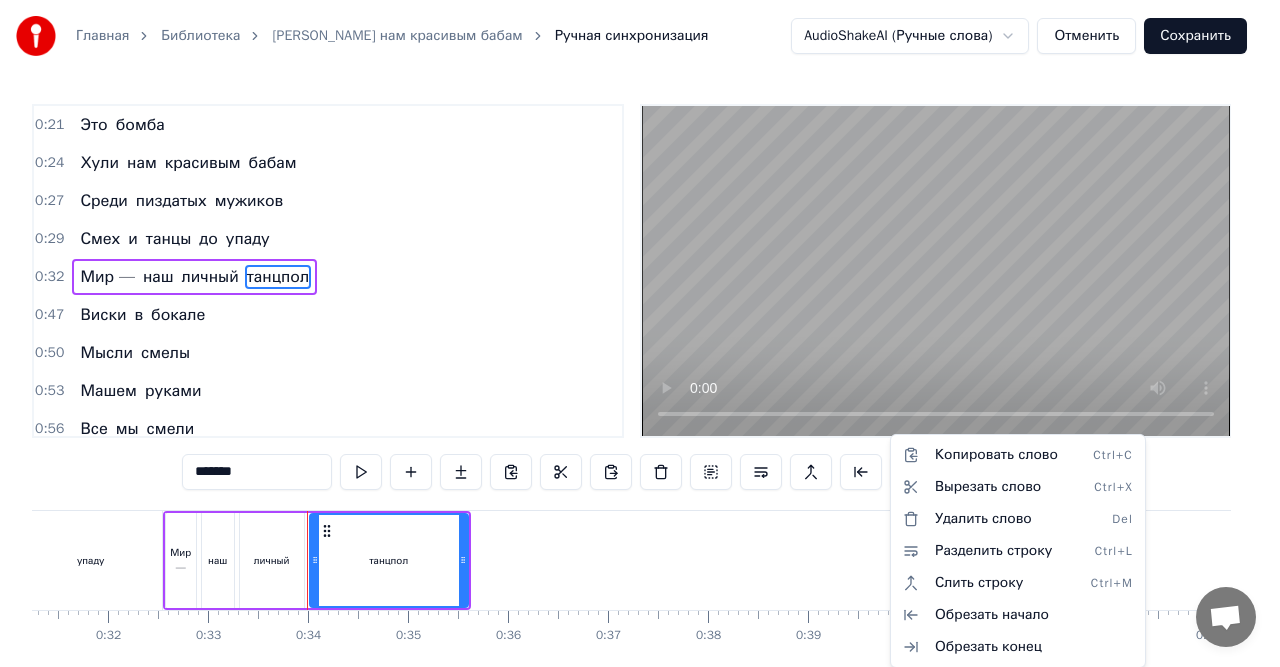 click on "Главная Библиотека Хули нам красивым бабам Ручная синхронизация AudioShakeAI (Ручные слова) Отменить Сохранить 0:11 В зеркале блестит корона 0:14 На каблуках вся обстановка 0:17 Кто- то шепчет - это мода 0:20 А я знаю 0:21 Это бомба 0:24 Хули нам красивым бабам 0:27 Среди пиздатых мужиков 0:29 Смех и танцы до упаду 0:32 Мир — наш личный танцпол 0:47 Виски в бокале 0:50 Мысли смелы 0:53 Машем руками 0:56 Все мы смели 0:58 Эти взгляды 0:59 Что цепляют 1:00 Кто здесь правит 1:02 Все узнают 1:08 Хули нам красивым бабам 1:12 Среди пиздатых мужиков 1:14 Смех и танцы до упаду 1:17 Мир — наш личный танцпол 1:32 Свет А" at bounding box center (640, 372) 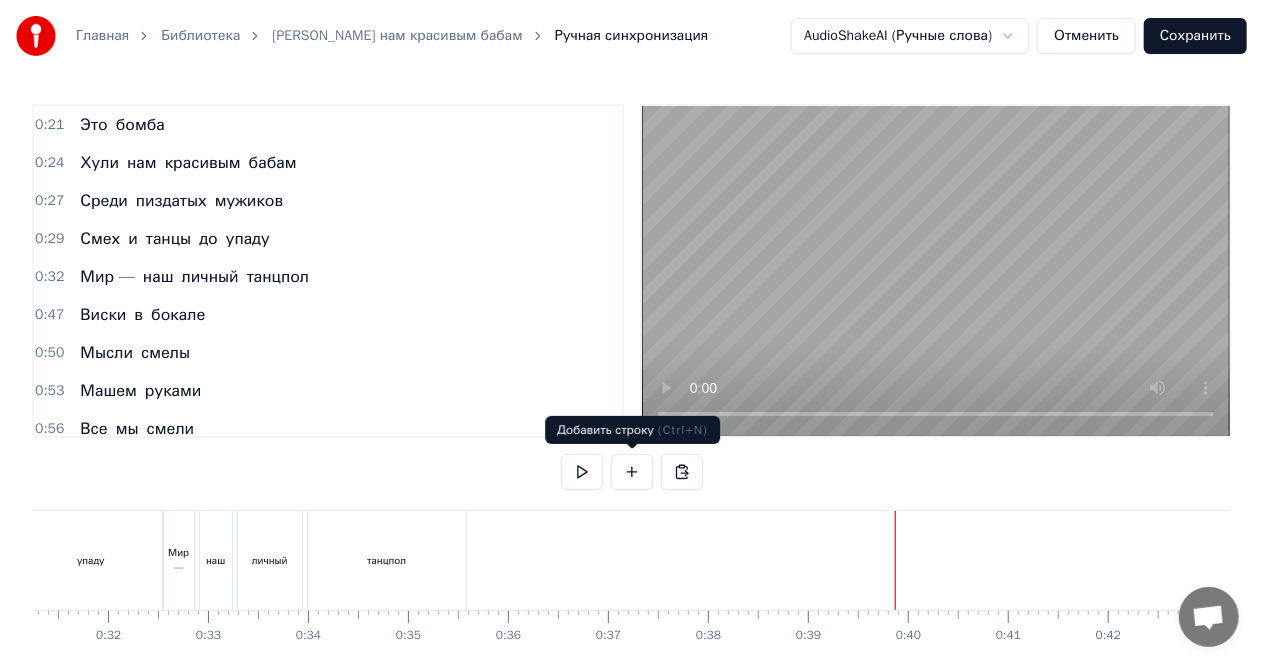 click at bounding box center [632, 472] 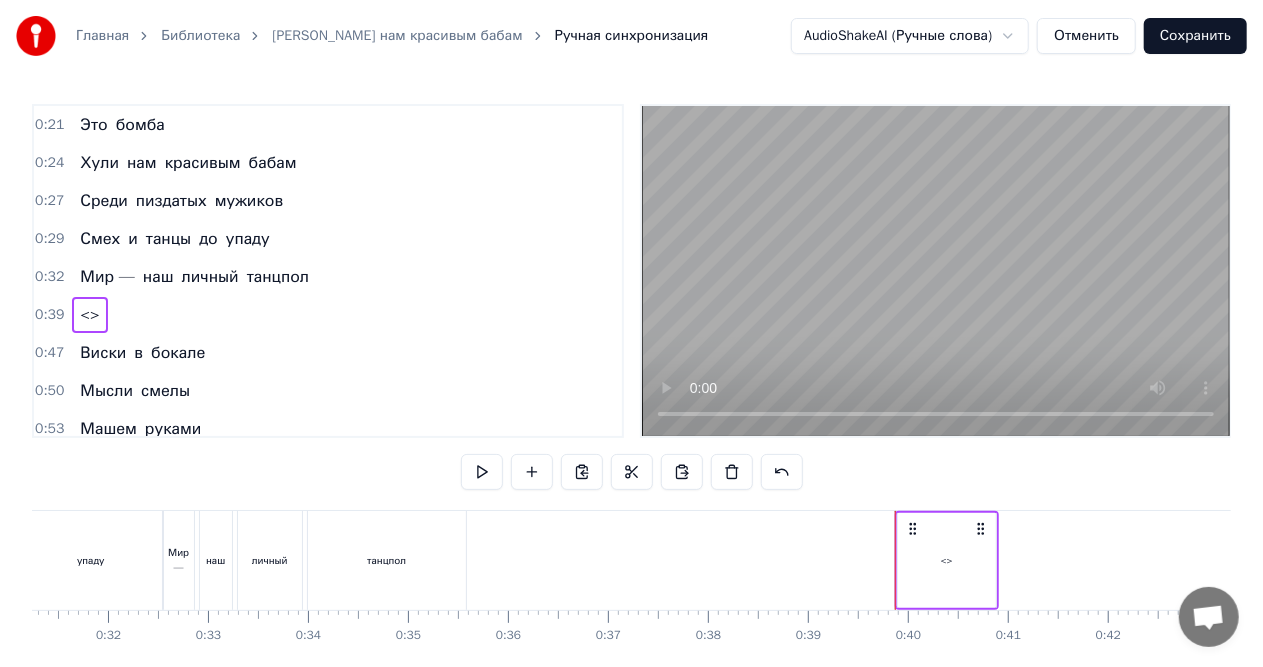 click on "<>" at bounding box center [947, 560] 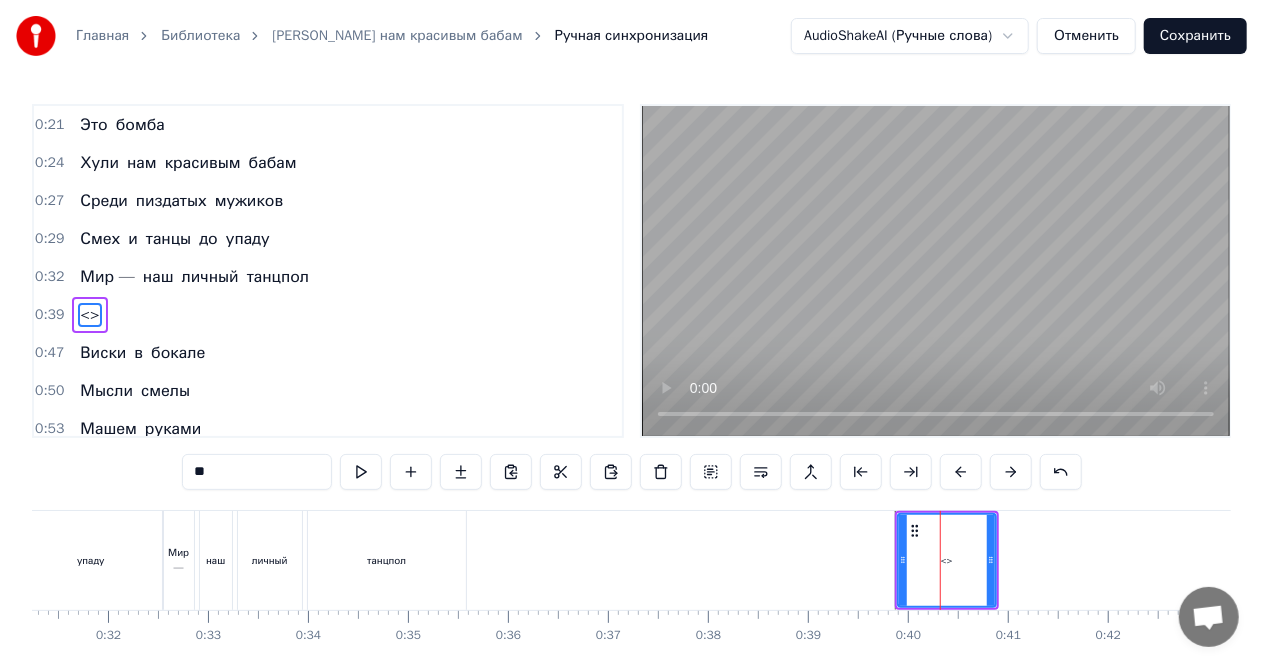 scroll, scrollTop: 190, scrollLeft: 0, axis: vertical 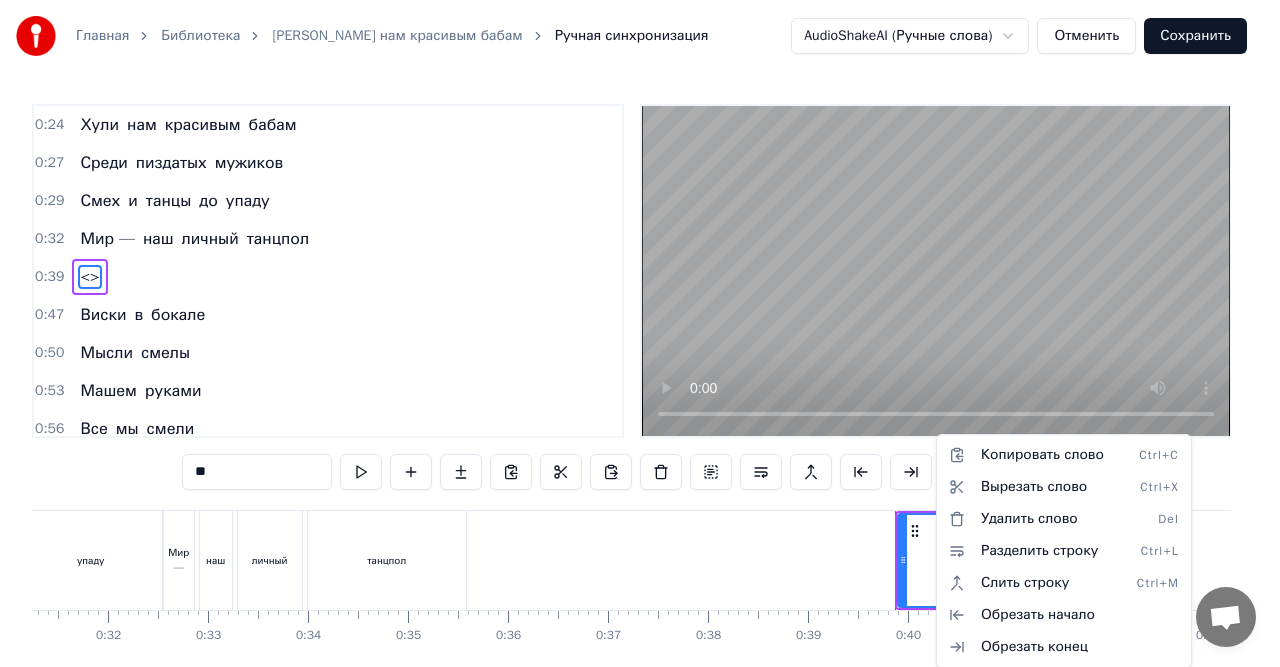 click on "Главная Библиотека Хули нам красивым бабам Ручная синхронизация AudioShakeAI (Ручные слова) Отменить Сохранить 0:11 В зеркале блестит корона 0:14 На каблуках вся обстановка 0:17 Кто- то шепчет - это мода 0:20 А я знаю 0:21 Это бомба 0:24 Хули нам красивым бабам 0:27 Среди пиздатых мужиков 0:29 Смех и танцы до упаду 0:32 Мир — наш личный танцпол 0:39 <> 0:47 Виски в бокале 0:50 Мысли смелы 0:53 Машем руками 0:56 Все мы смели 0:58 Эти взгляды 0:59 Что цепляют 1:00 Кто здесь правит 1:02 Все узнают 1:08 Хули нам красивым бабам 1:12 Среди пиздатых мужиков 1:14 Смех и танцы до упаду 1:17 Мир — наш личный танцпол 1:32 А" at bounding box center (640, 372) 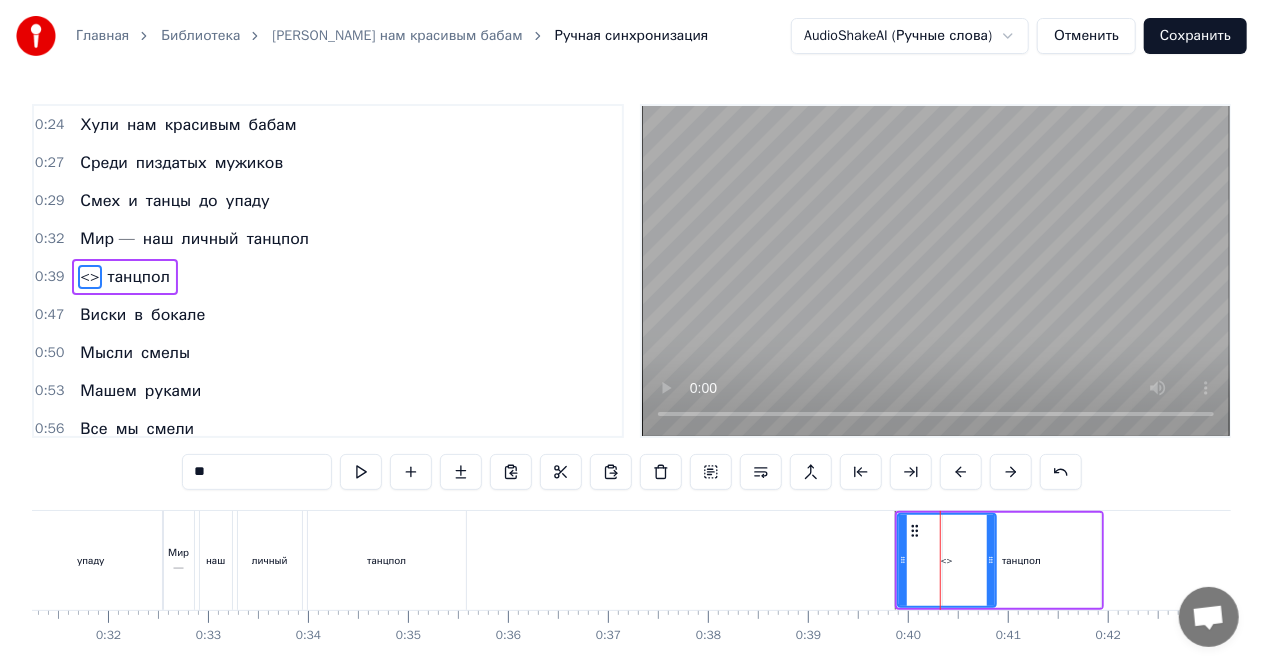 click on "танцпол" at bounding box center (1021, 560) 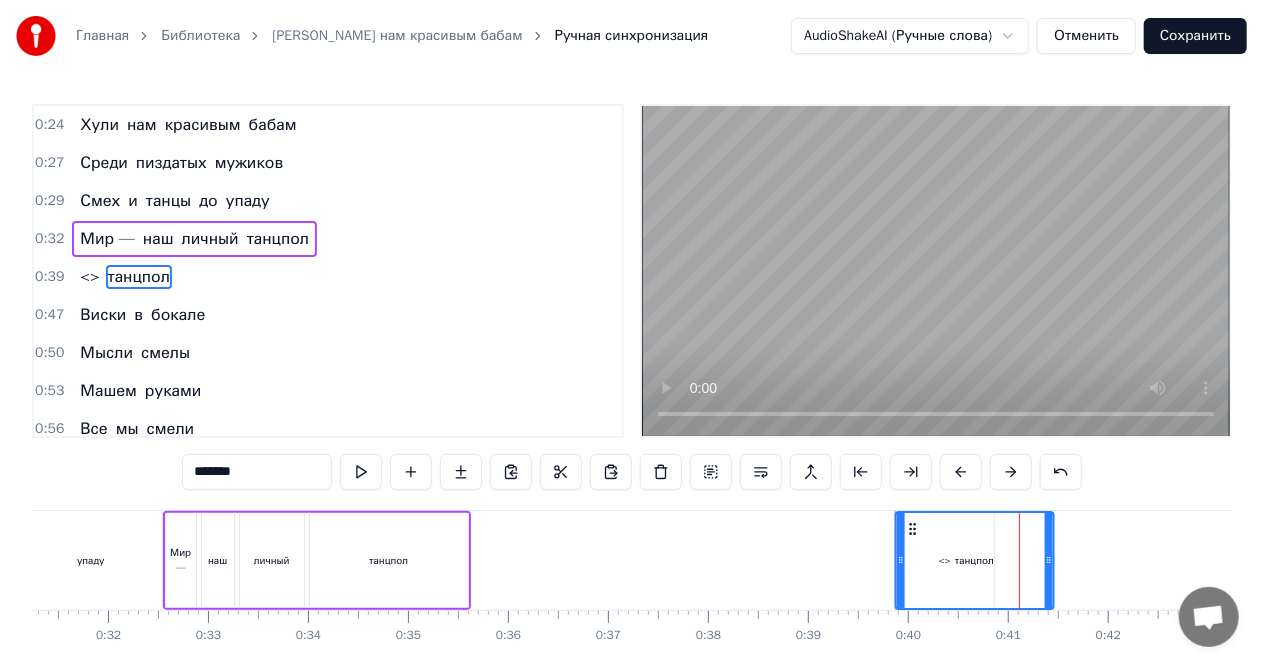 drag, startPoint x: 955, startPoint y: 527, endPoint x: 910, endPoint y: 527, distance: 45 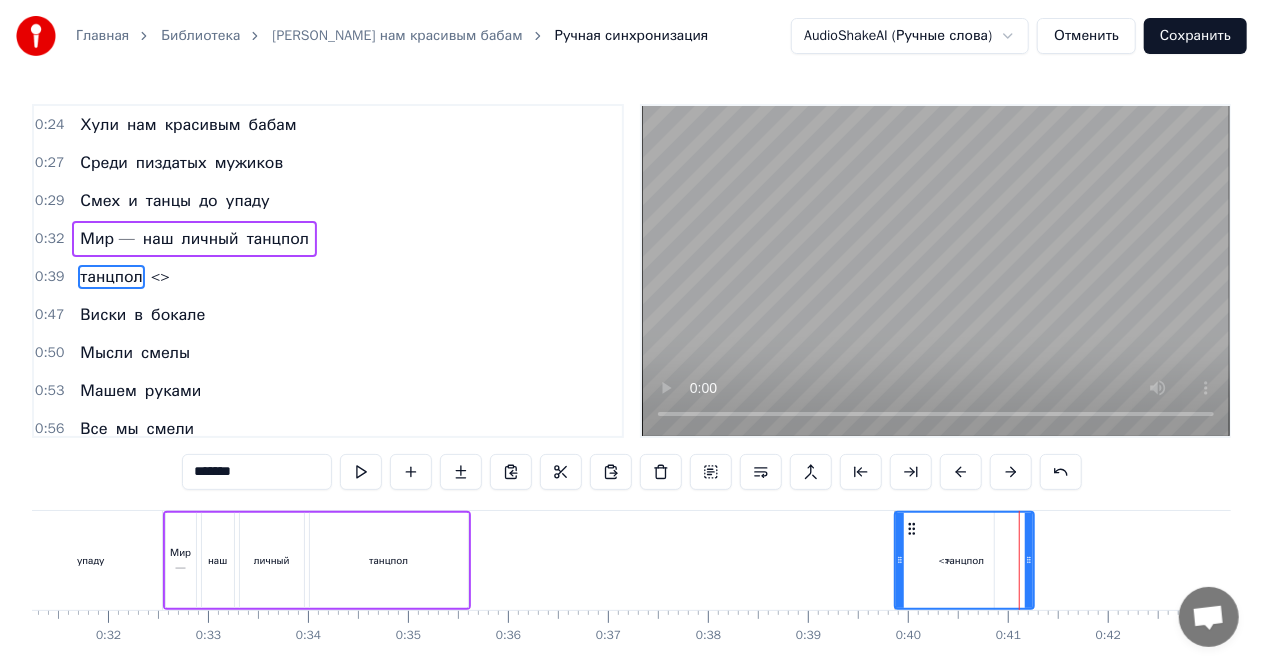 drag, startPoint x: 1047, startPoint y: 560, endPoint x: 1017, endPoint y: 558, distance: 30.066593 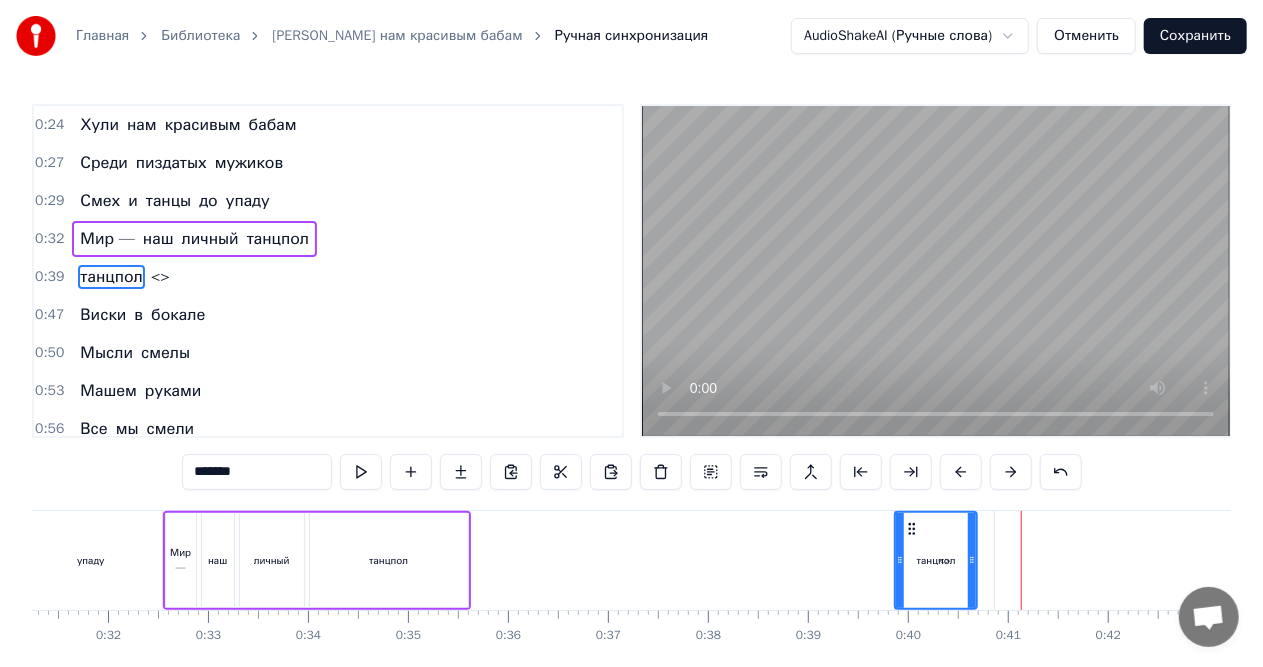 drag, startPoint x: 1017, startPoint y: 558, endPoint x: 966, endPoint y: 559, distance: 51.009804 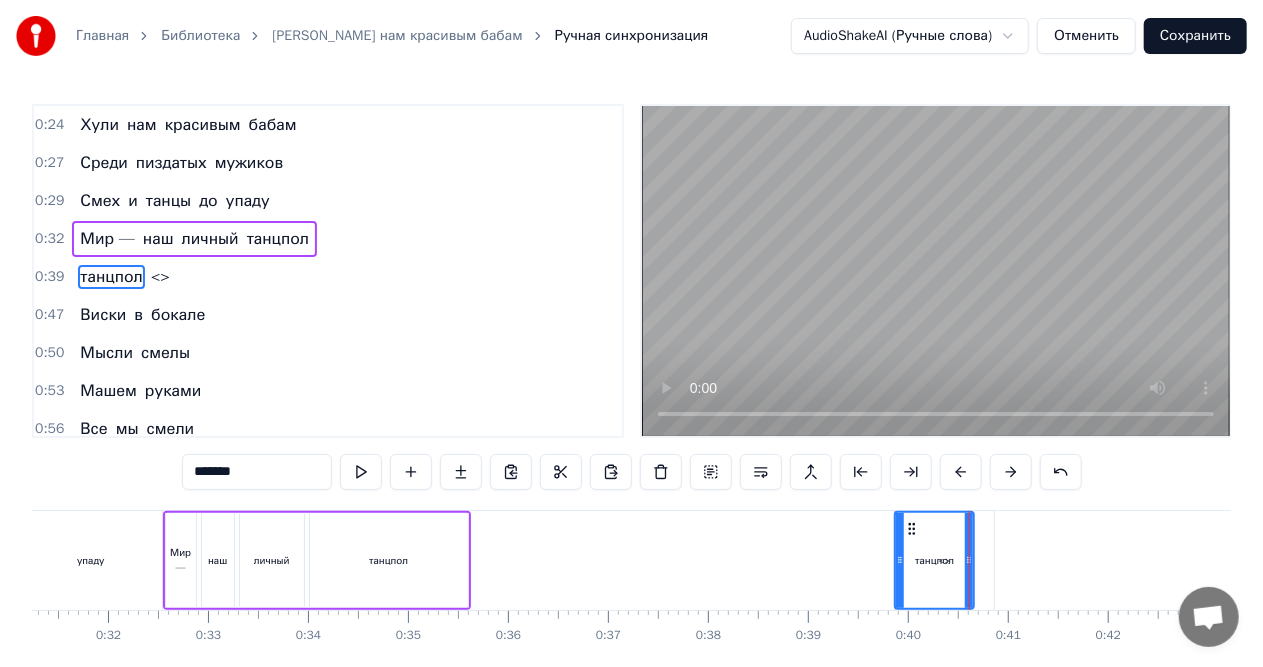 click 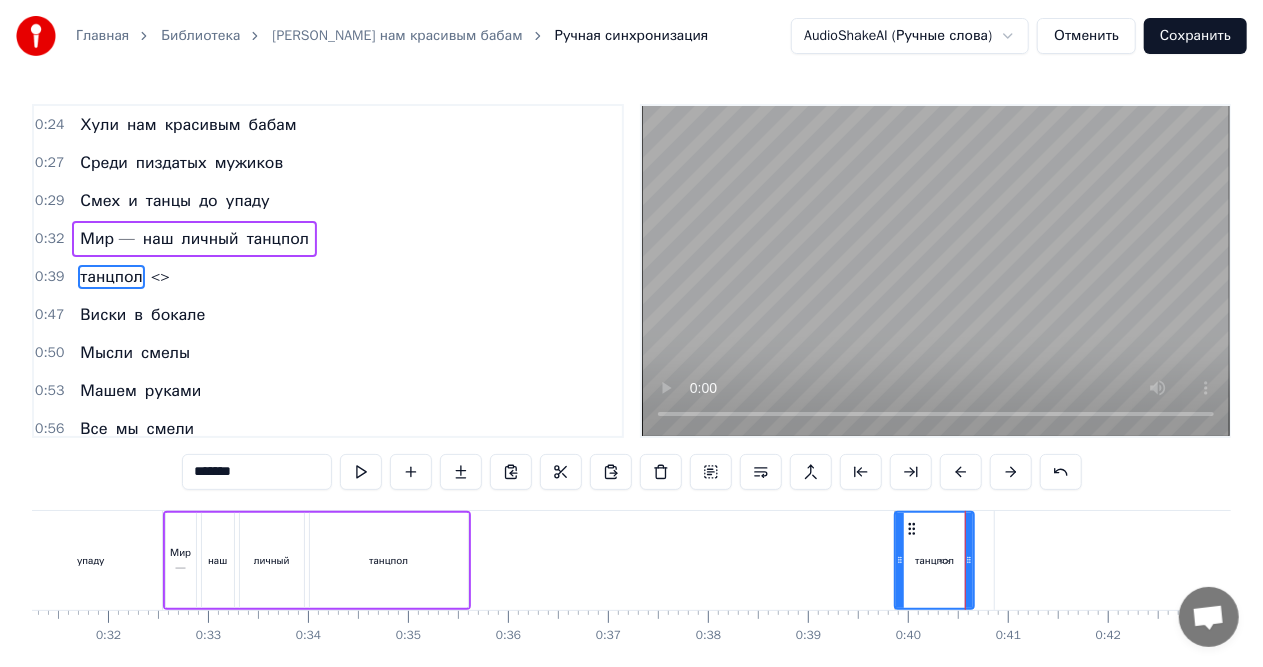 click on "0:11 В зеркале блестит корона 0:14 На каблуках вся обстановка 0:17 Кто- то шепчет - это мода 0:20 А я знаю 0:21 Это бомба 0:24 Хули нам красивым бабам 0:27 Среди пиздатых мужиков 0:29 Смех и танцы до упаду 0:32 Мир — наш личный танцпол 0:39 танцпол <> 0:47 Виски в бокале 0:50 Мысли смелы 0:53 Машем руками 0:56 Все мы смели 0:58 Эти взгляды 0:59 Что цепляют 1:00 Кто здесь правит 1:02 Все узнают 1:08 Хули нам красивым бабам 1:12 Среди пиздатых мужиков 1:14 Смех и танцы до упаду 1:17 Мир — наш личный танцпол 1:32 Свет фонарей 1:33 А мы сияем 1:35 Всё под контролем 1:37 Мы играем 1:38 Вопросы? Нет 1:39 Мы не гадаем 1:41 Мы тут 0" at bounding box center [631, 408] 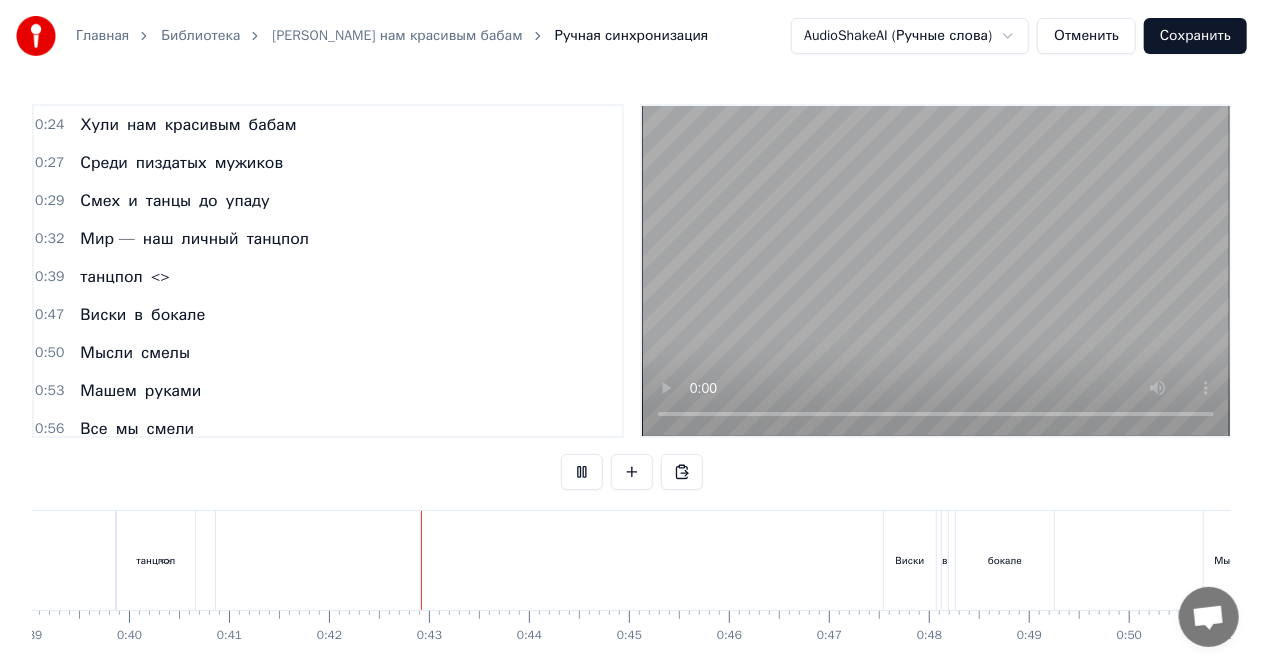 scroll, scrollTop: 0, scrollLeft: 4134, axis: horizontal 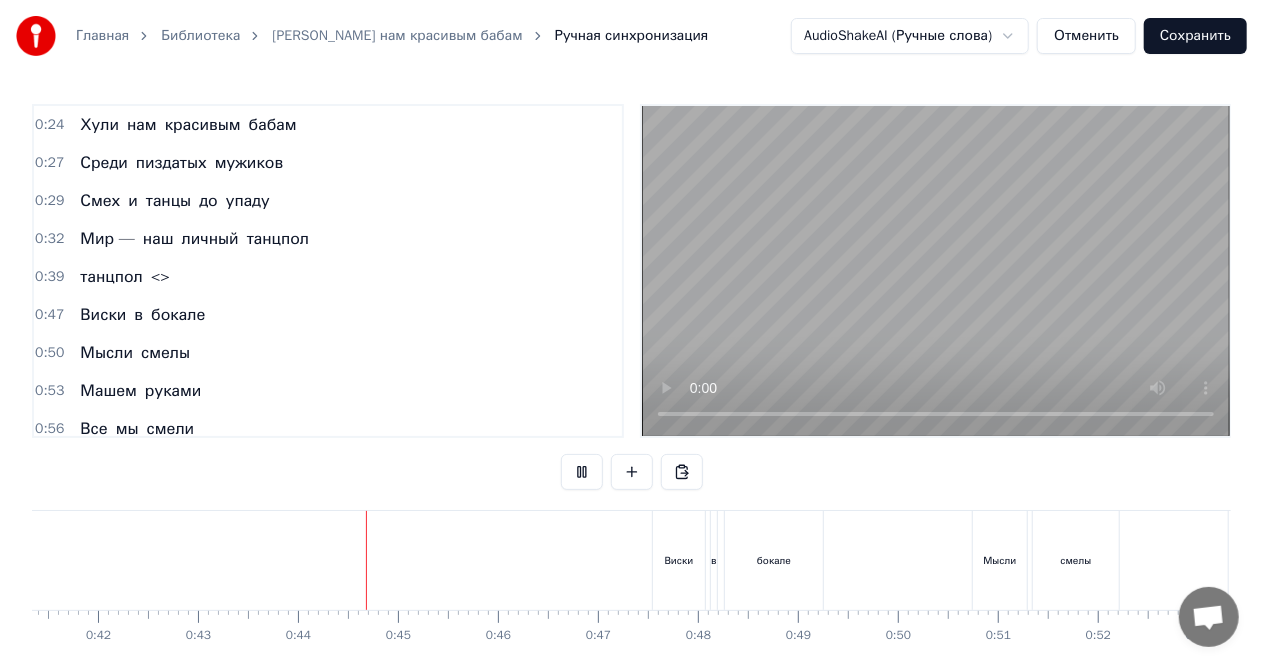 click on "<>" at bounding box center [160, 277] 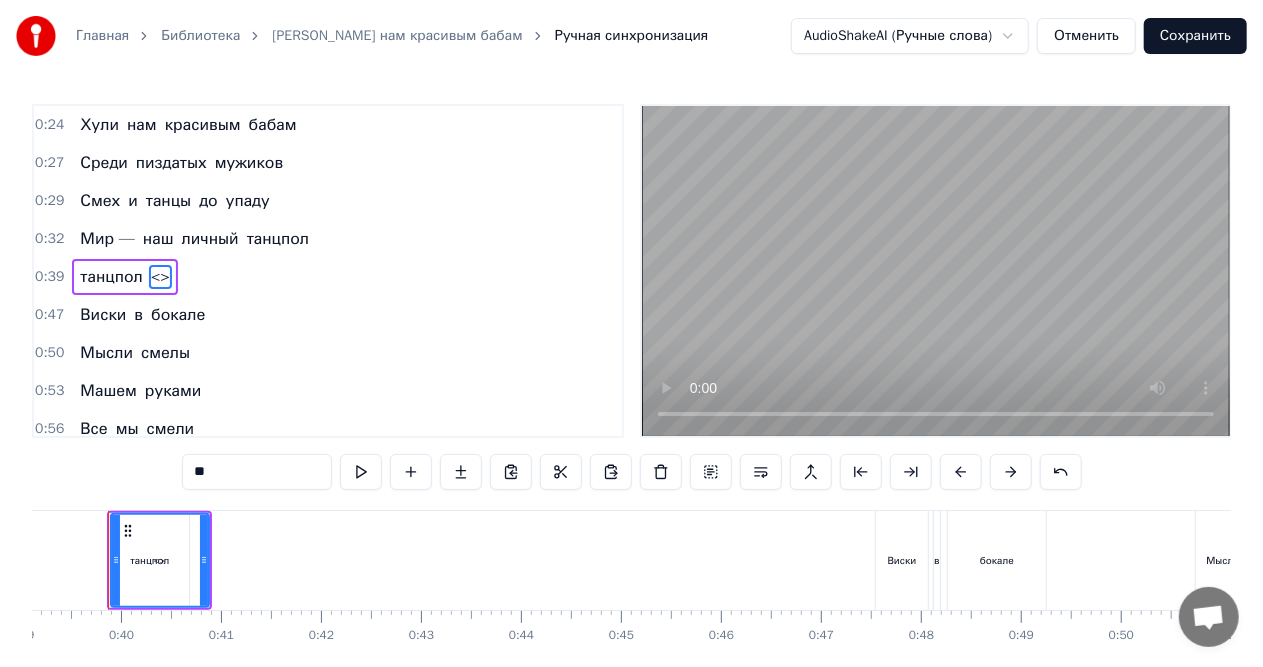 scroll, scrollTop: 0, scrollLeft: 3886, axis: horizontal 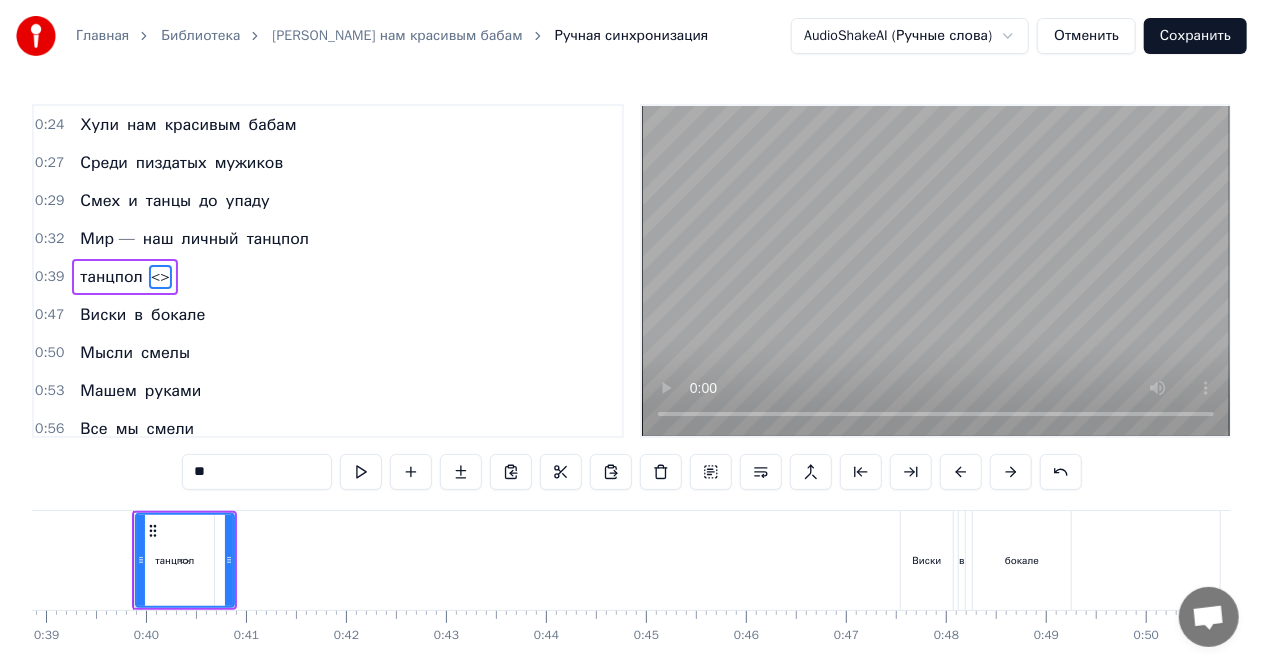 click on "танцпол <>" at bounding box center [125, 277] 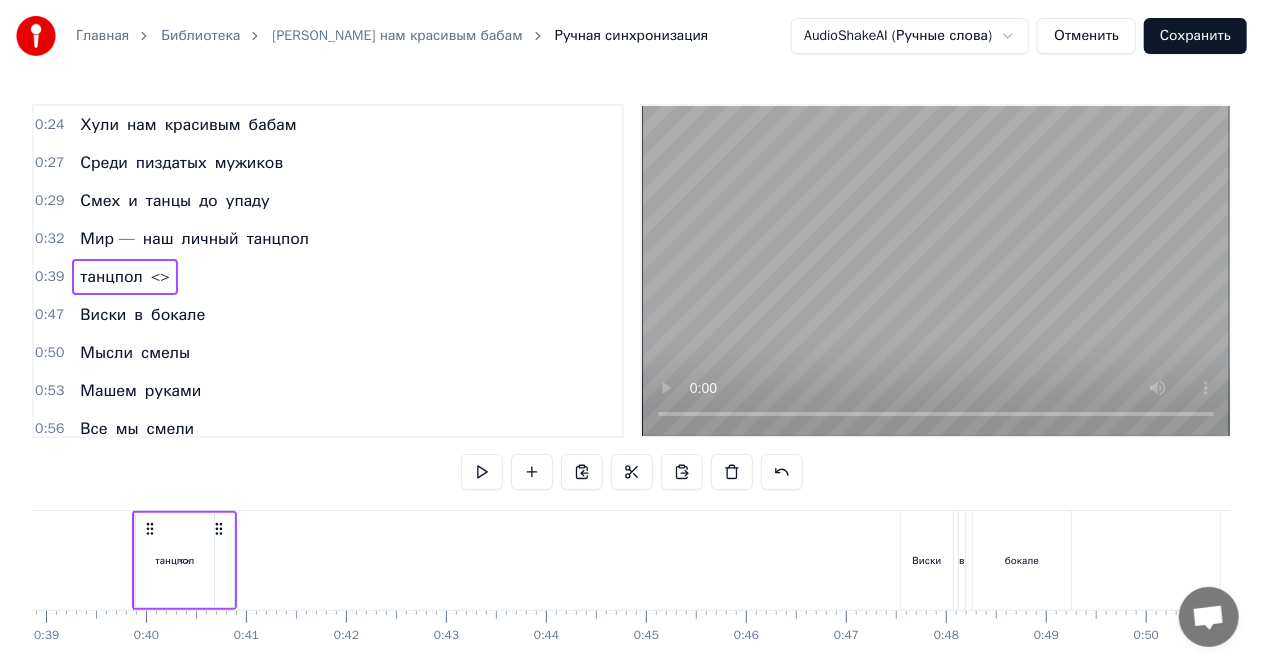 click on "<>" at bounding box center (160, 277) 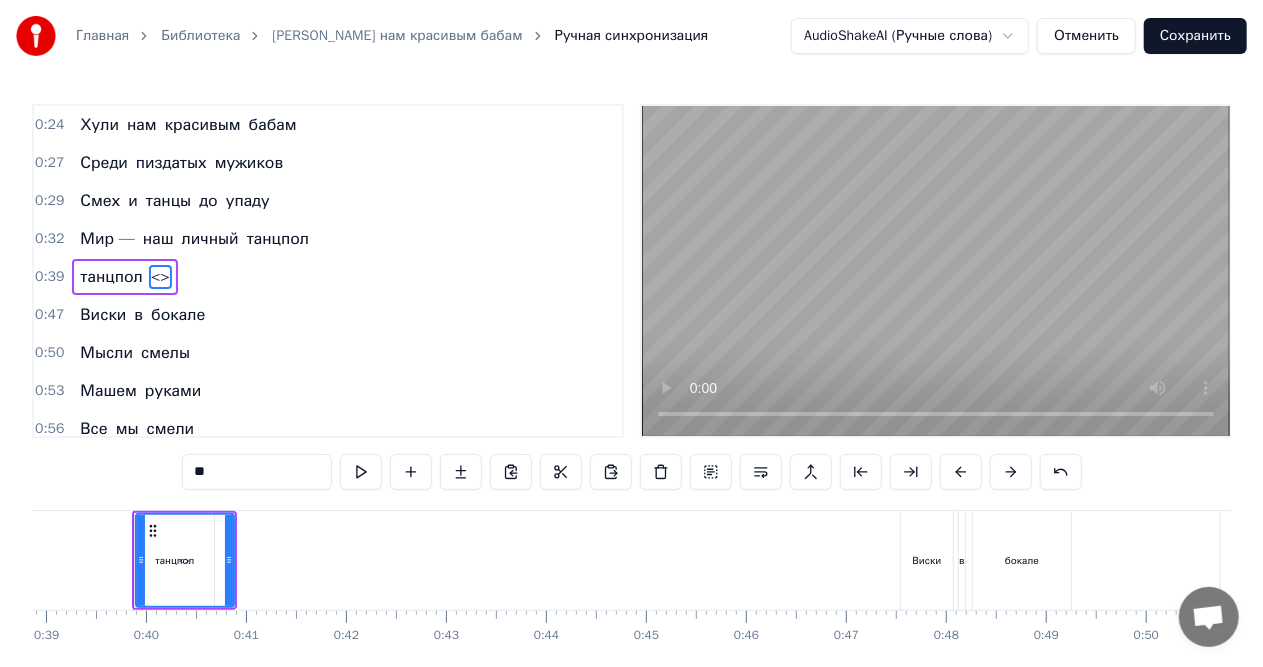 click on "<>" at bounding box center [160, 277] 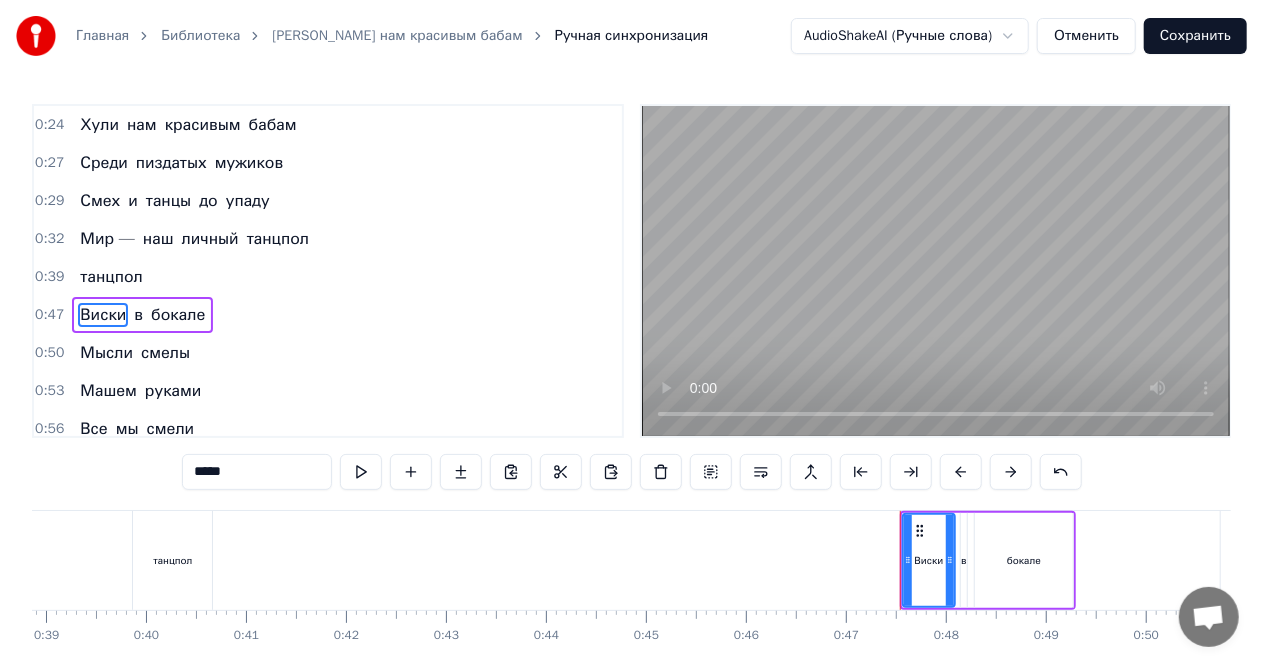 scroll, scrollTop: 227, scrollLeft: 0, axis: vertical 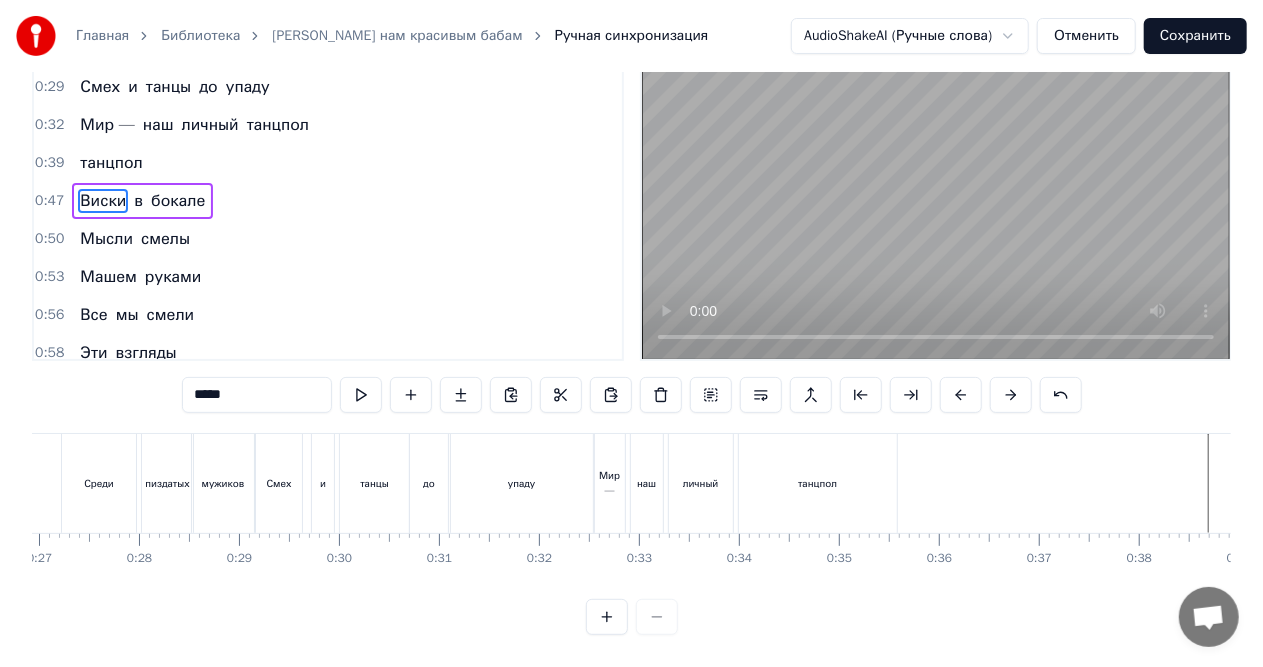 click on "танцы" at bounding box center [374, 483] 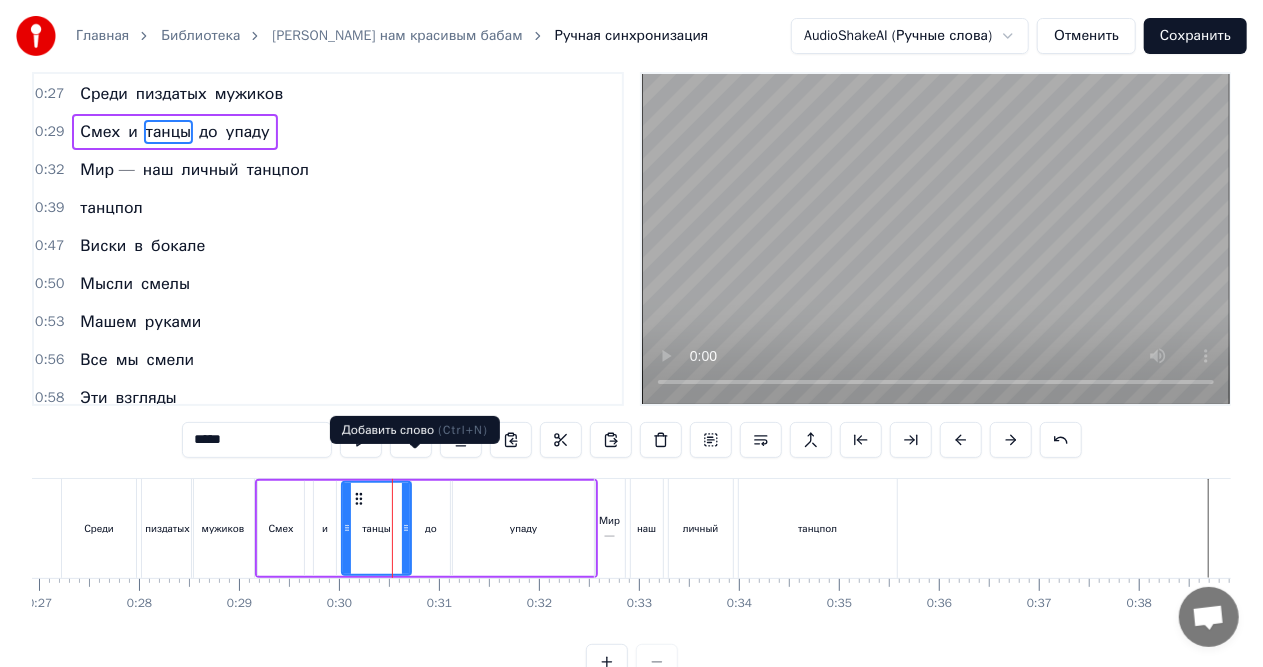 scroll, scrollTop: 0, scrollLeft: 0, axis: both 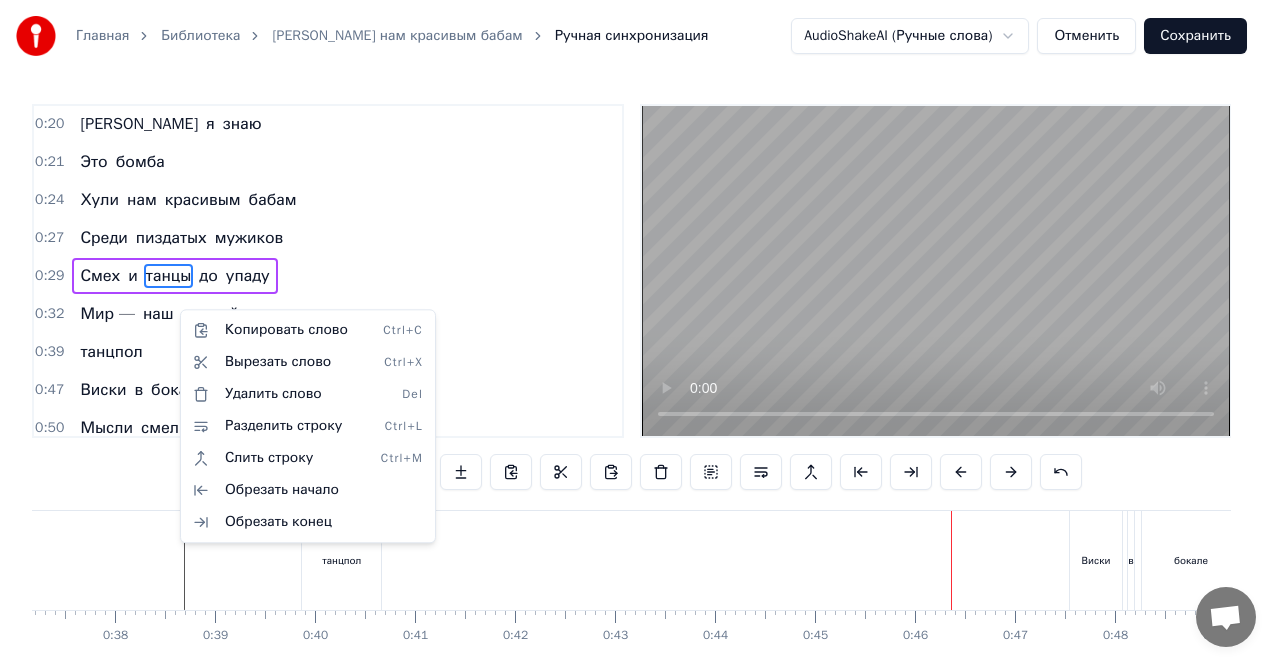 click on "Главная Библиотека Хули нам красивым бабам Ручная синхронизация AudioShakeAI (Ручные слова) Отменить Сохранить 0:11 В зеркале блестит корона 0:14 На каблуках вся обстановка 0:17 Кто- то шепчет - это мода 0:20 А я знаю 0:21 Это бомба 0:24 Хули нам красивым бабам 0:27 Среди пиздатых мужиков 0:29 Смех и танцы до упаду 0:32 Мир — наш личный танцпол 0:39 танцпол 0:47 Виски в бокале 0:50 Мысли смелы 0:53 Машем руками 0:56 Все мы смели 0:58 Эти взгляды 0:59 Что цепляют 1:00 Кто здесь правит 1:02 Все узнают 1:08 Хули нам красивым бабам 1:12 Среди пиздатых мужиков 1:14 Смех и танцы до упаду 1:17 Мир — наш личный 1:32 1:33 0" at bounding box center [640, 372] 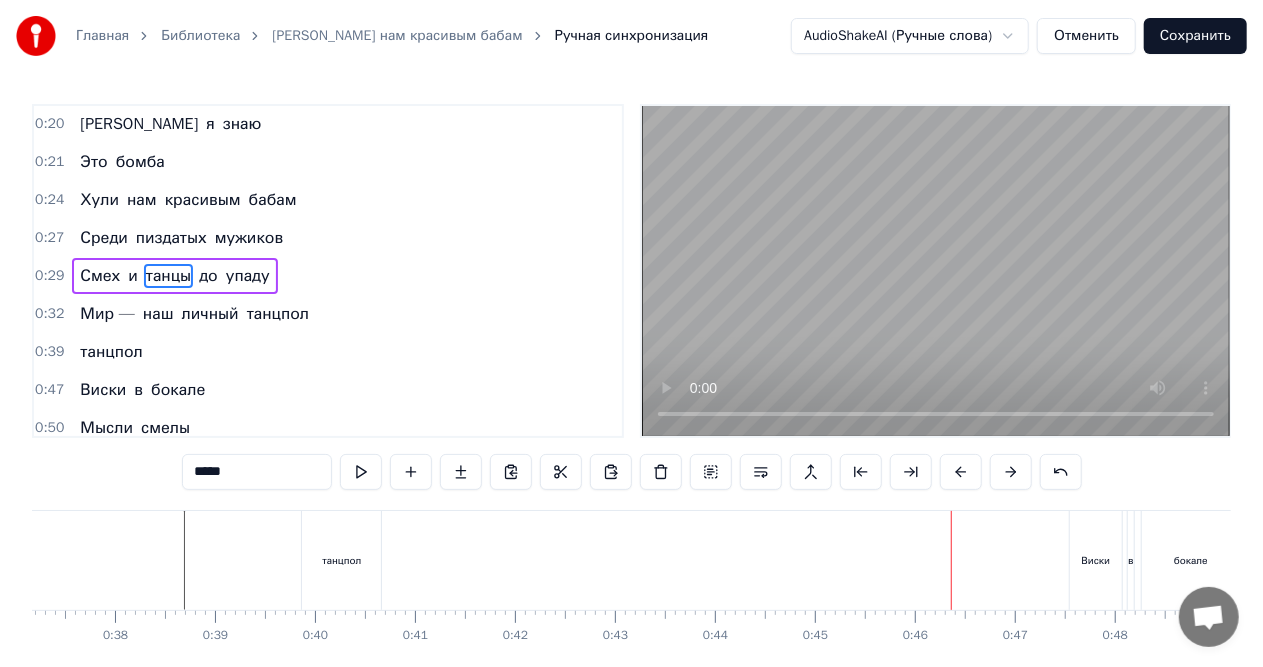 click on "Мир — наш личный танцпол" at bounding box center [194, 314] 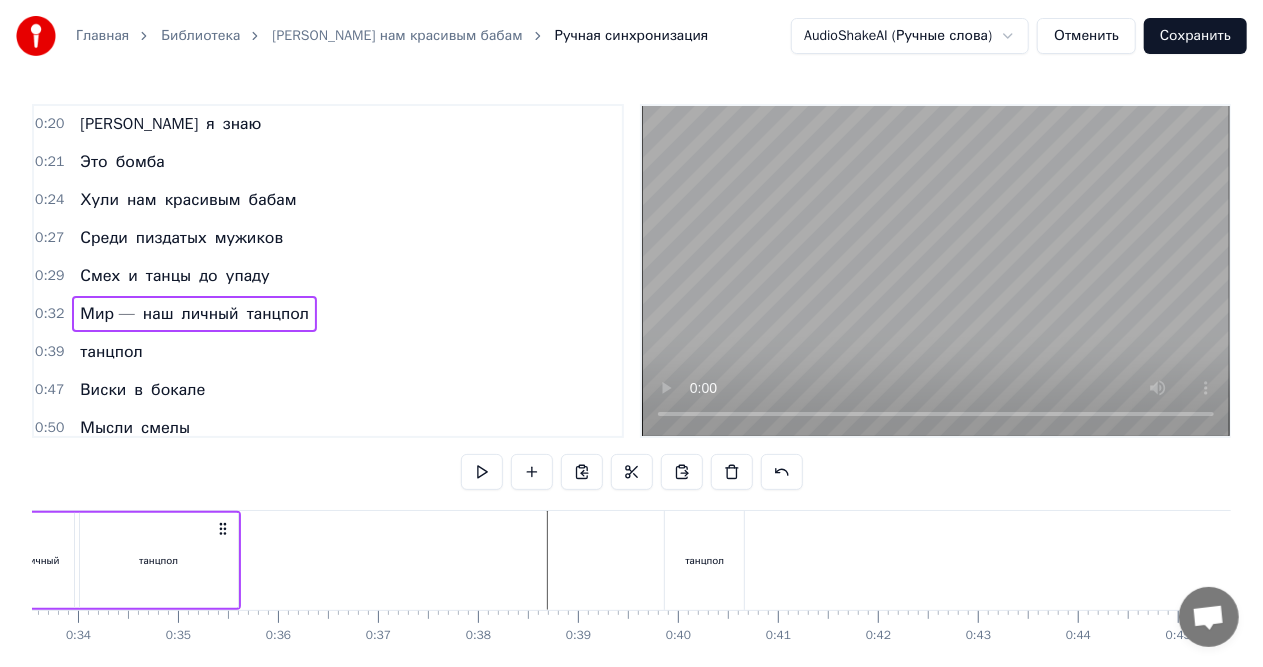 scroll, scrollTop: 0, scrollLeft: 3154, axis: horizontal 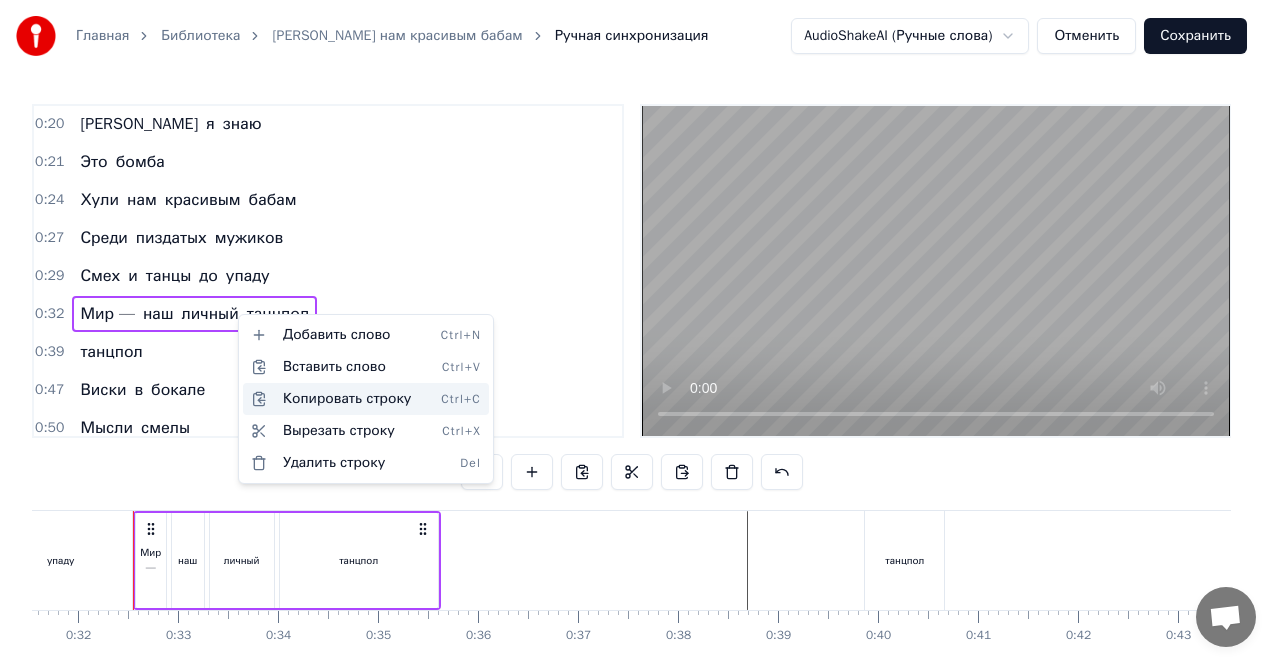 click on "Копировать строку Ctrl+C" at bounding box center (366, 399) 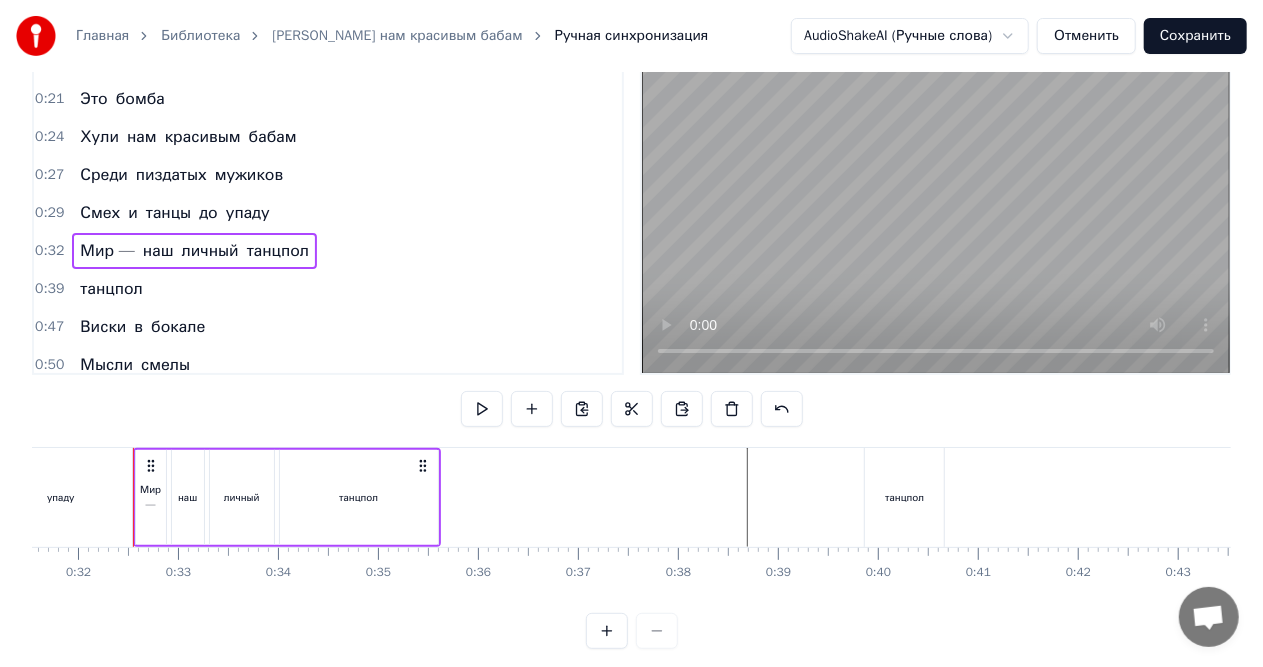 scroll, scrollTop: 93, scrollLeft: 0, axis: vertical 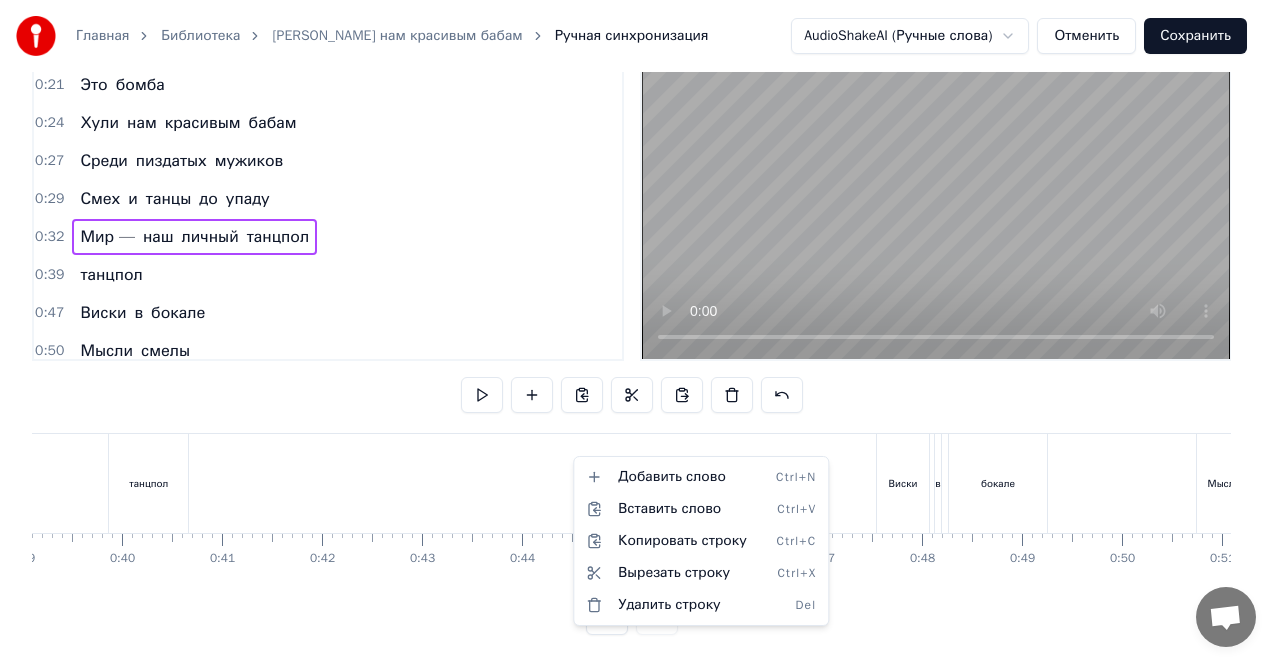 click on "Главная Библиотека Хули нам красивым бабам Ручная синхронизация AudioShakeAI (Ручные слова) Отменить Сохранить 0:11 В зеркале блестит корона 0:14 На каблуках вся обстановка 0:17 Кто- то шепчет - это мода 0:20 А я знаю 0:21 Это бомба 0:24 Хули нам красивым бабам 0:27 Среди пиздатых мужиков 0:29 Смех и танцы до упаду 0:32 Мир — наш личный танцпол 0:39 танцпол 0:47 Виски в бокале 0:50 Мысли смелы 0:53 Машем руками 0:56 Все мы смели 0:58 Эти взгляды 0:59 Что цепляют 1:00 Кто здесь правит 1:02 Все узнают 1:08 Хули нам красивым бабам 1:12 Среди пиздатых мужиков 1:14 Смех и танцы до упаду 1:17 Мир — наш личный 1:32 1:33 0" at bounding box center [640, 295] 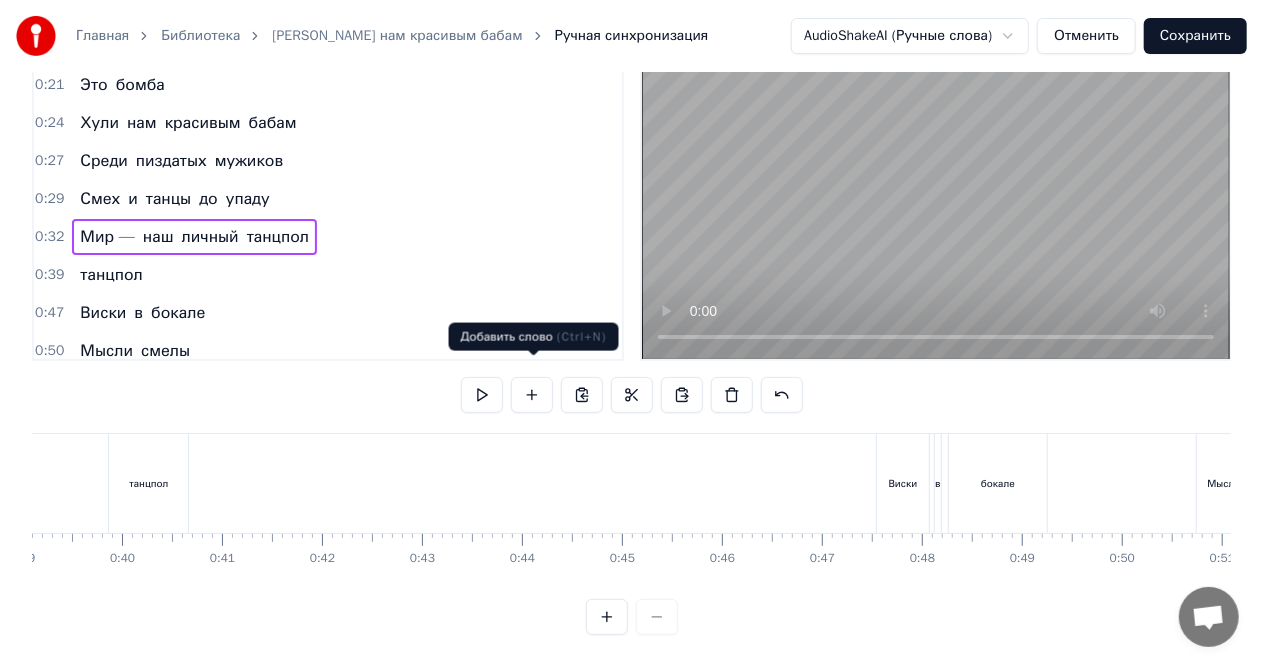 click at bounding box center (532, 395) 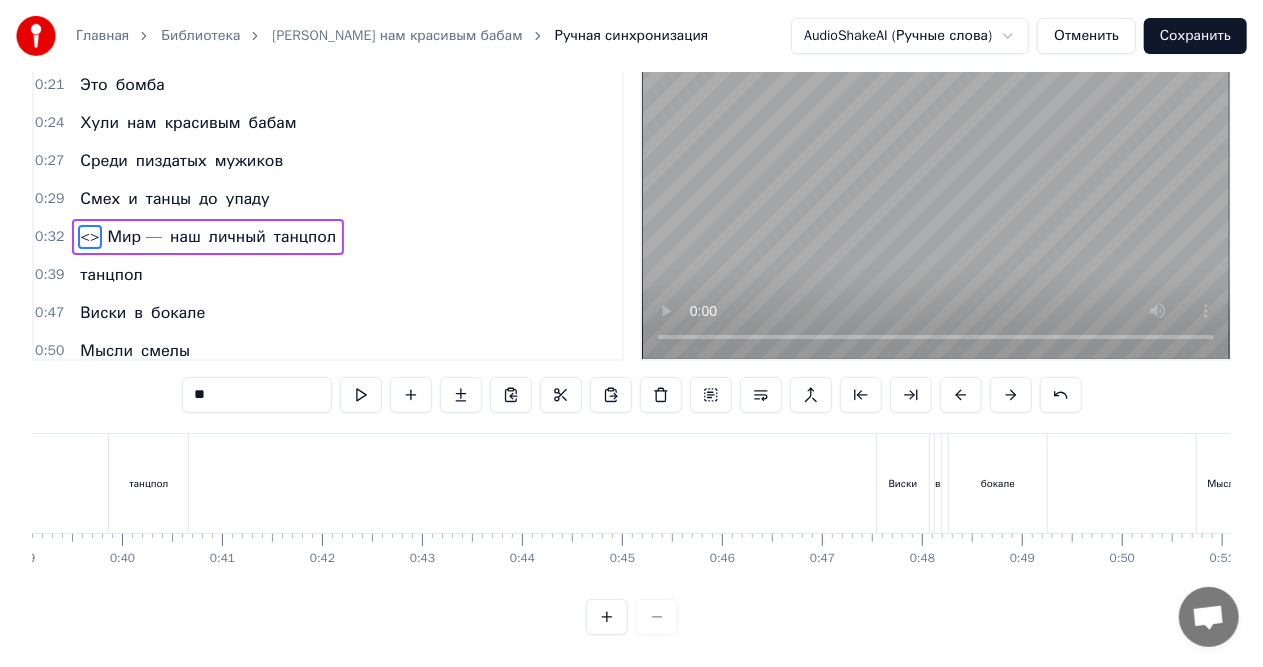 scroll, scrollTop: 0, scrollLeft: 0, axis: both 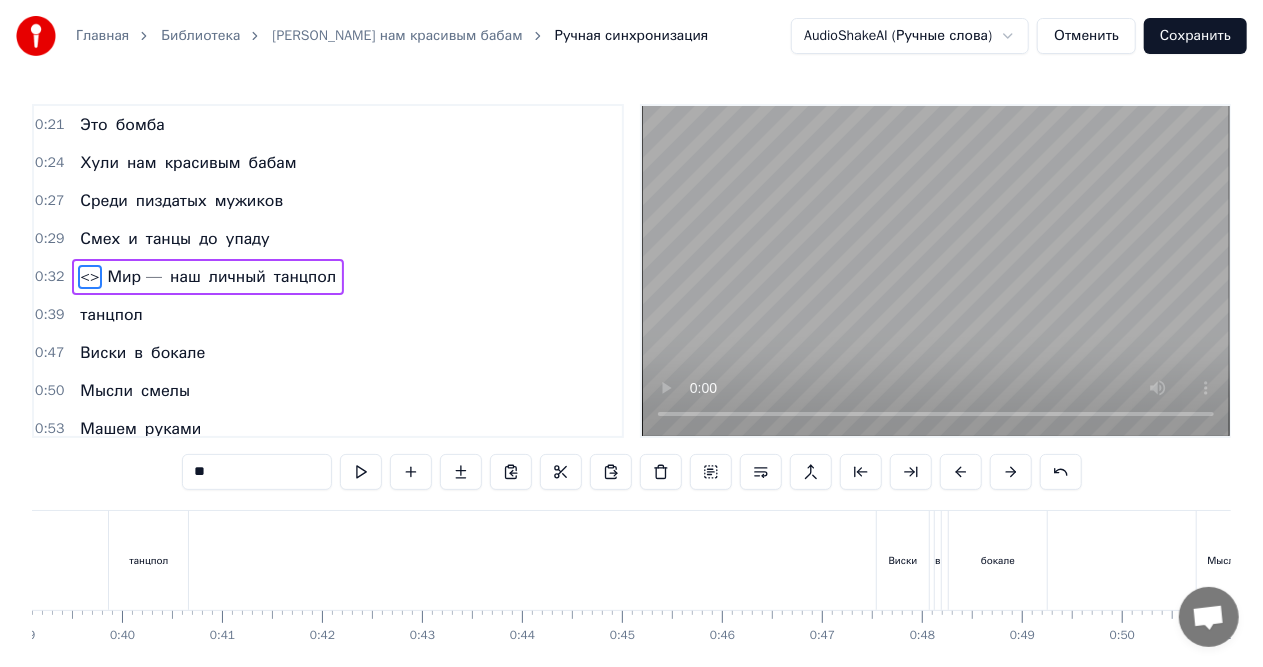 click on "танцпол" at bounding box center (150, 560) 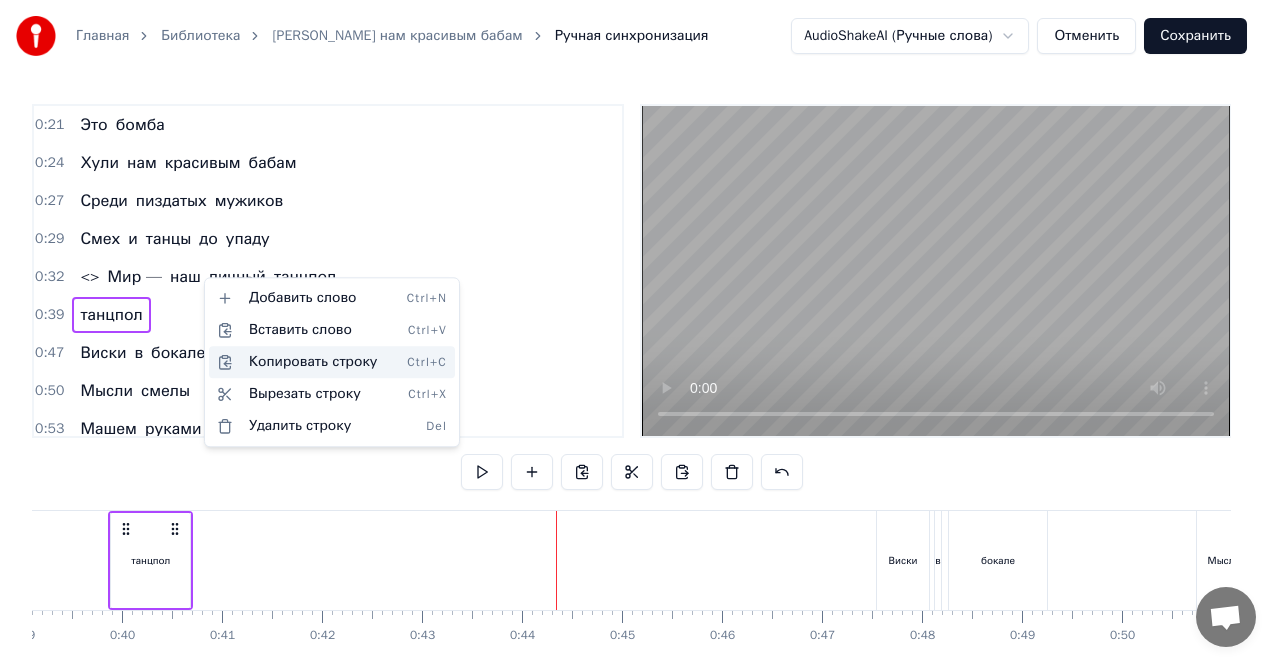 click on "Копировать строку Ctrl+C" at bounding box center (332, 362) 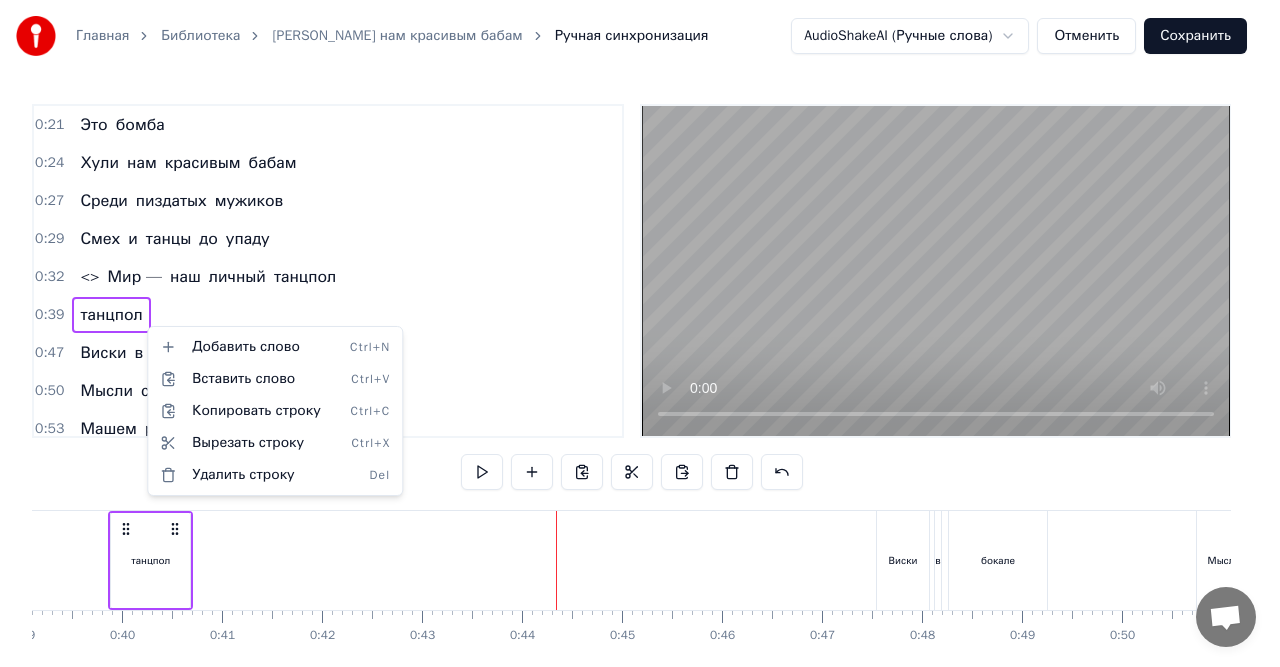 click on "Главная Библиотека Хули нам красивым бабам Ручная синхронизация AudioShakeAI (Ручные слова) Отменить Сохранить 0:11 В зеркале блестит корона 0:14 На каблуках вся обстановка 0:17 Кто- то шепчет - это мода 0:20 А я знаю 0:21 Это бомба 0:24 Хули нам красивым бабам 0:27 Среди пиздатых мужиков 0:29 Смех и танцы до упаду 0:32 <> Мир — наш личный танцпол 0:39 танцпол 0:47 Виски в бокале 0:50 Мысли смелы 0:53 Машем руками 0:56 Все мы смели 0:58 Эти взгляды 0:59 Что цепляют 1:00 Кто здесь правит 1:02 Все узнают 1:08 Хули нам красивым бабам 1:12 Среди пиздатых мужиков 1:14 Смех и танцы до упаду 1:17 Мир — наш личный 1:32 А" at bounding box center (640, 372) 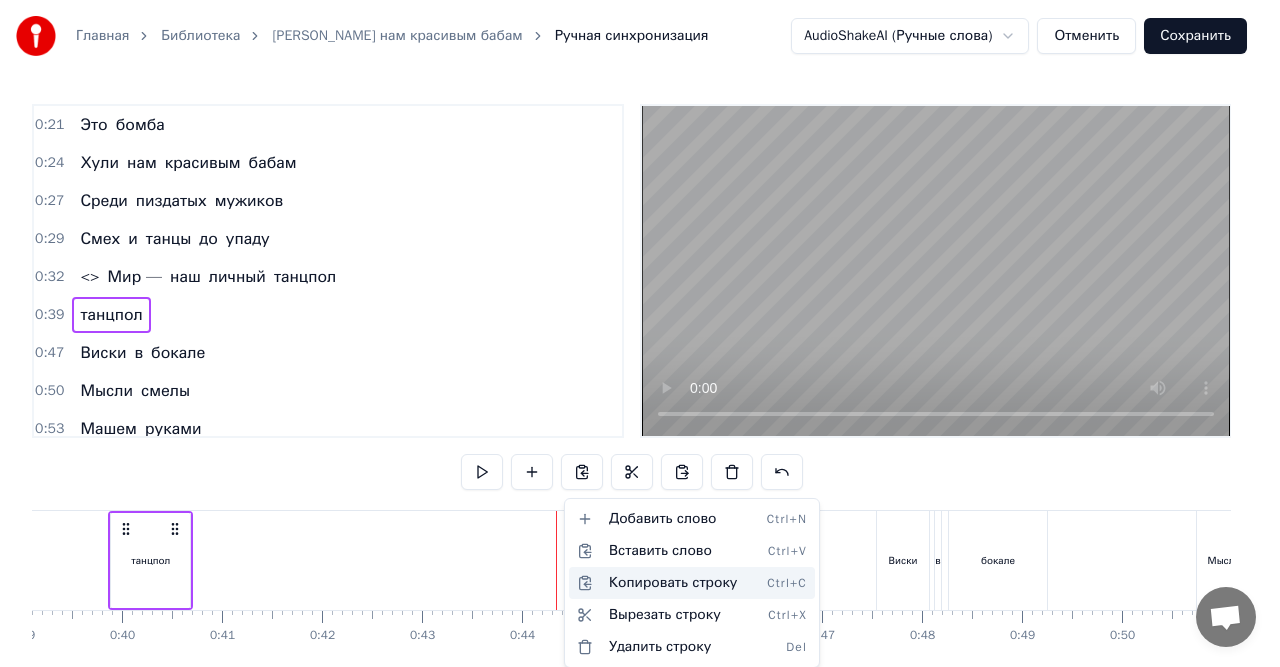 click on "Копировать строку Ctrl+C" at bounding box center (692, 583) 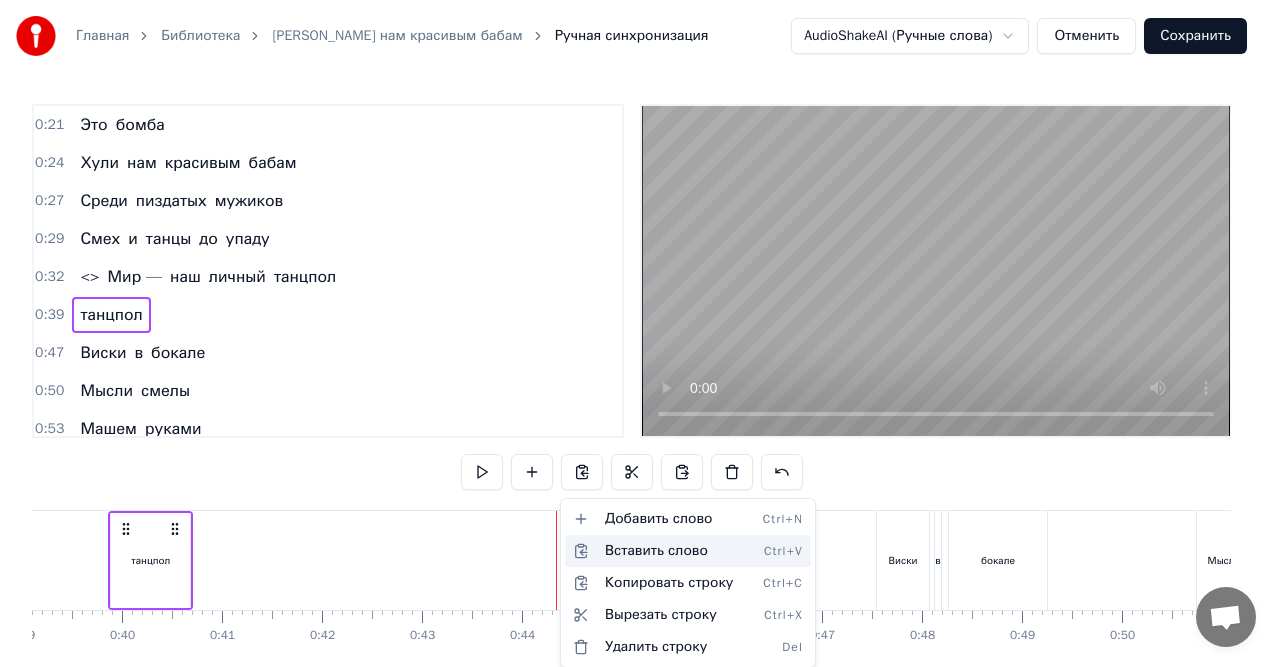 click on "Вставить слово Ctrl+V" at bounding box center [688, 551] 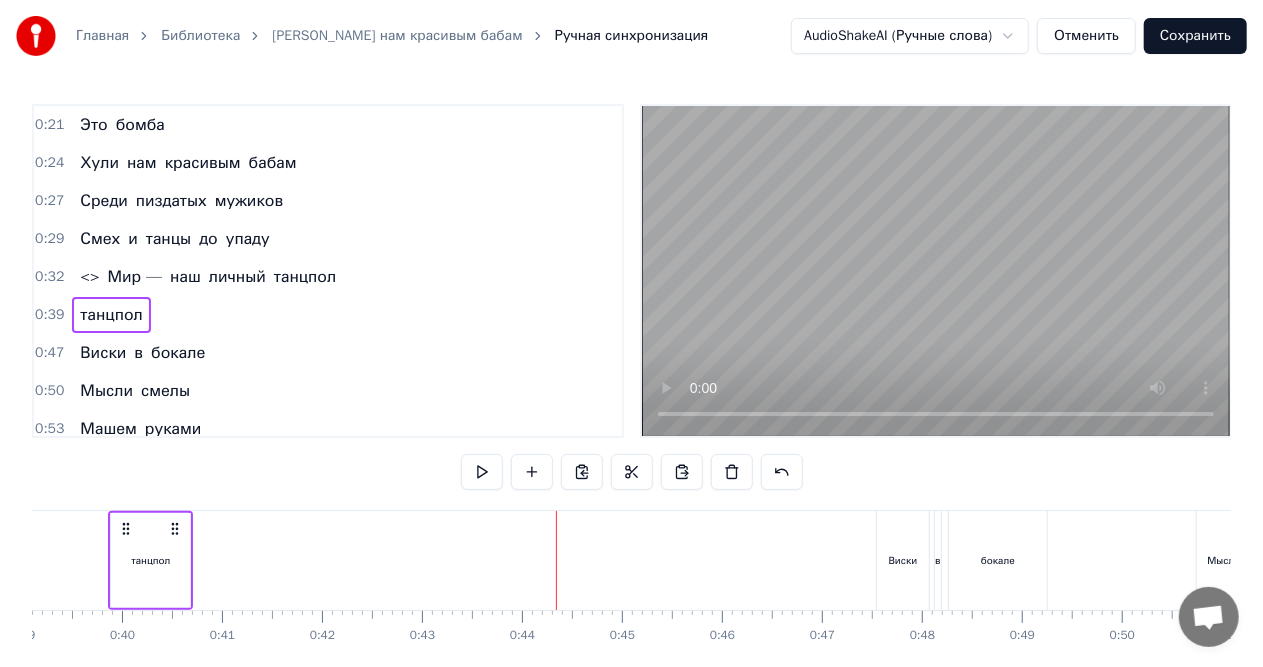 click on "личный" at bounding box center (237, 277) 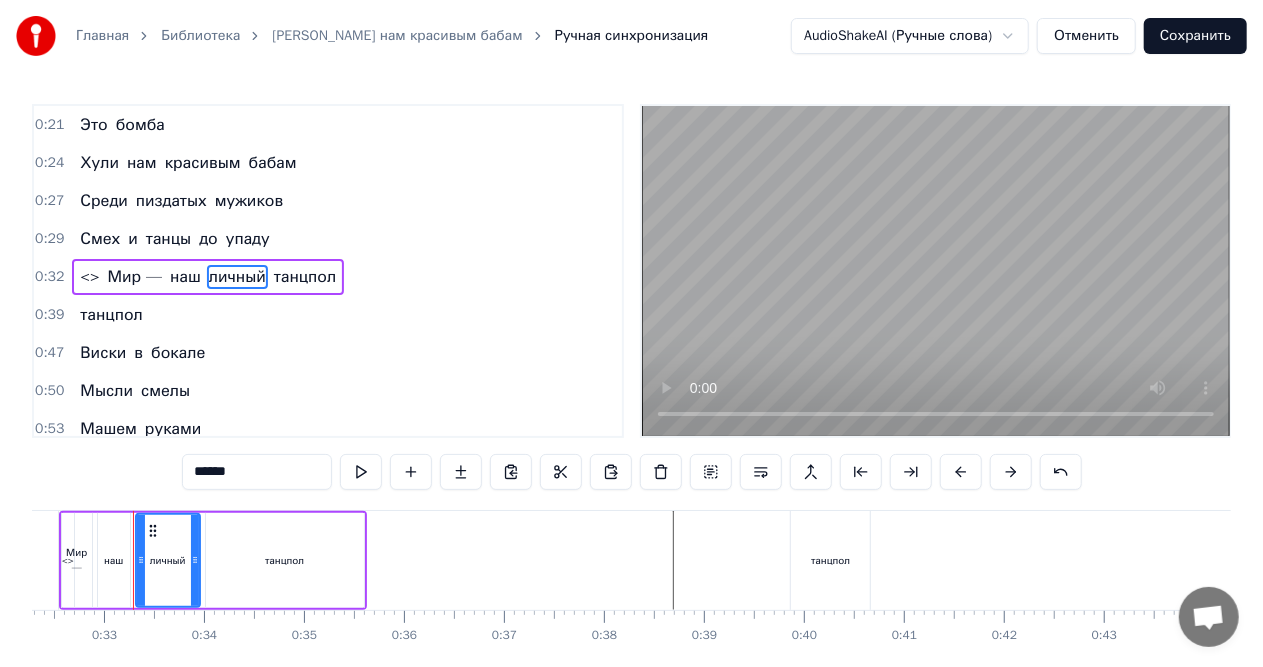 click on "<> Мир — наш личный танцпол" at bounding box center [208, 277] 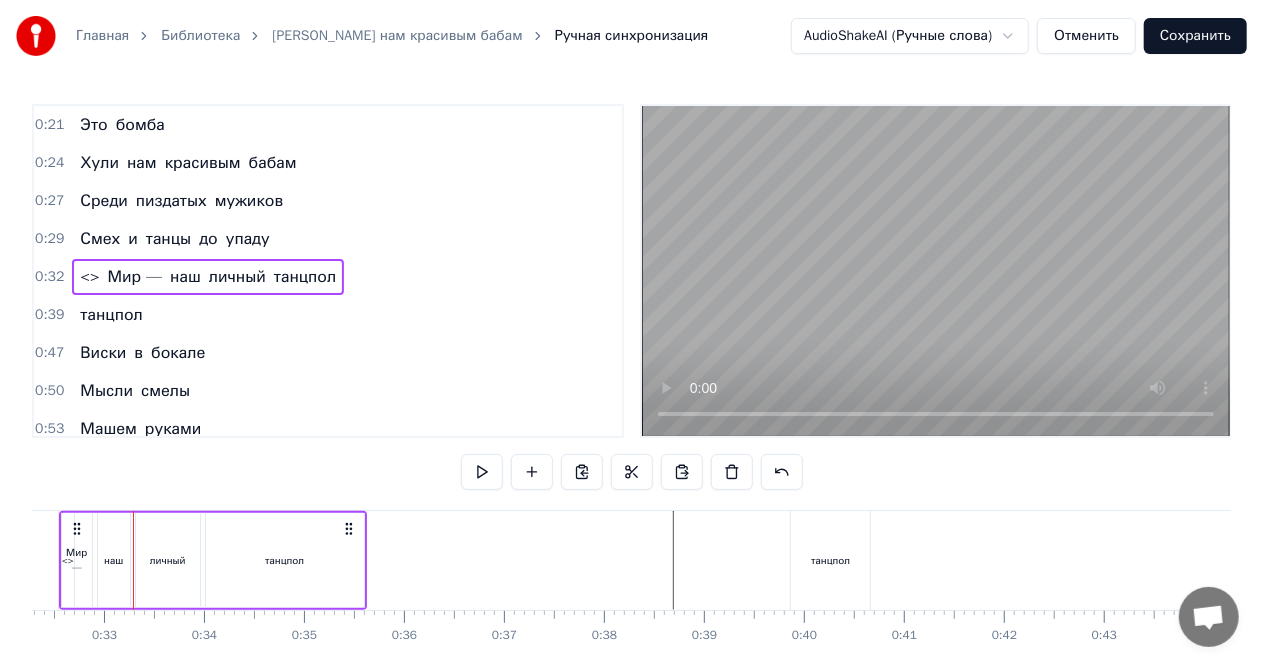 scroll, scrollTop: 0, scrollLeft: 3154, axis: horizontal 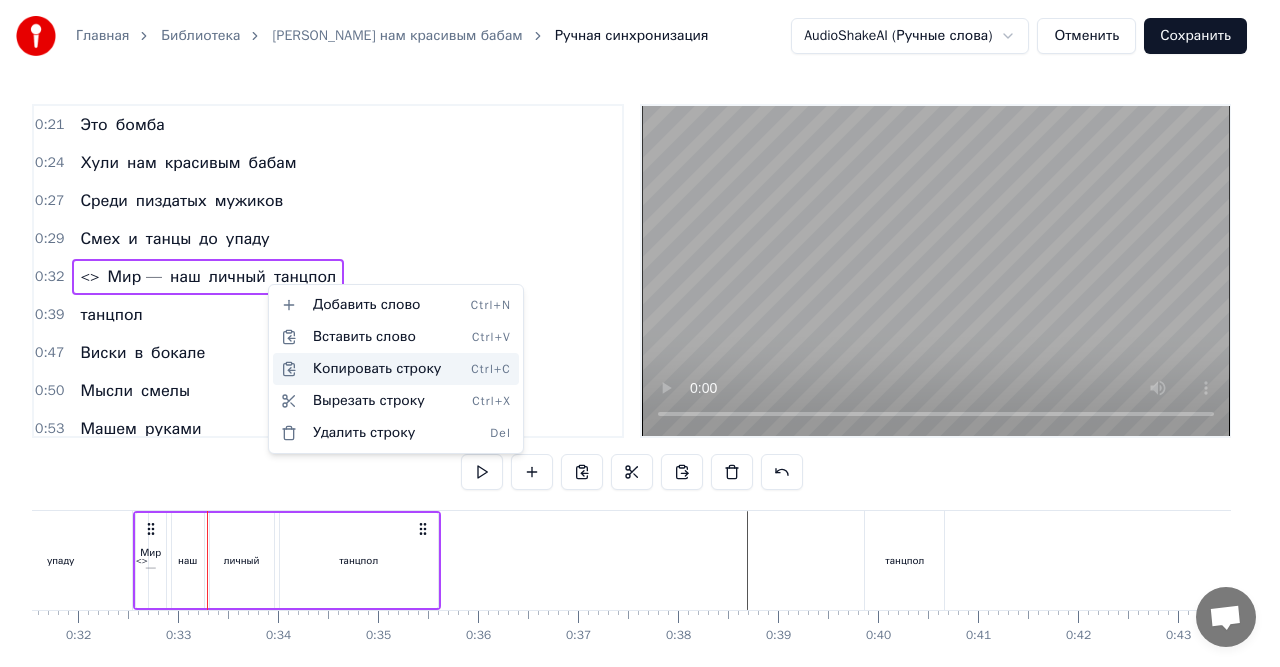 click on "Копировать строку Ctrl+C" at bounding box center (396, 369) 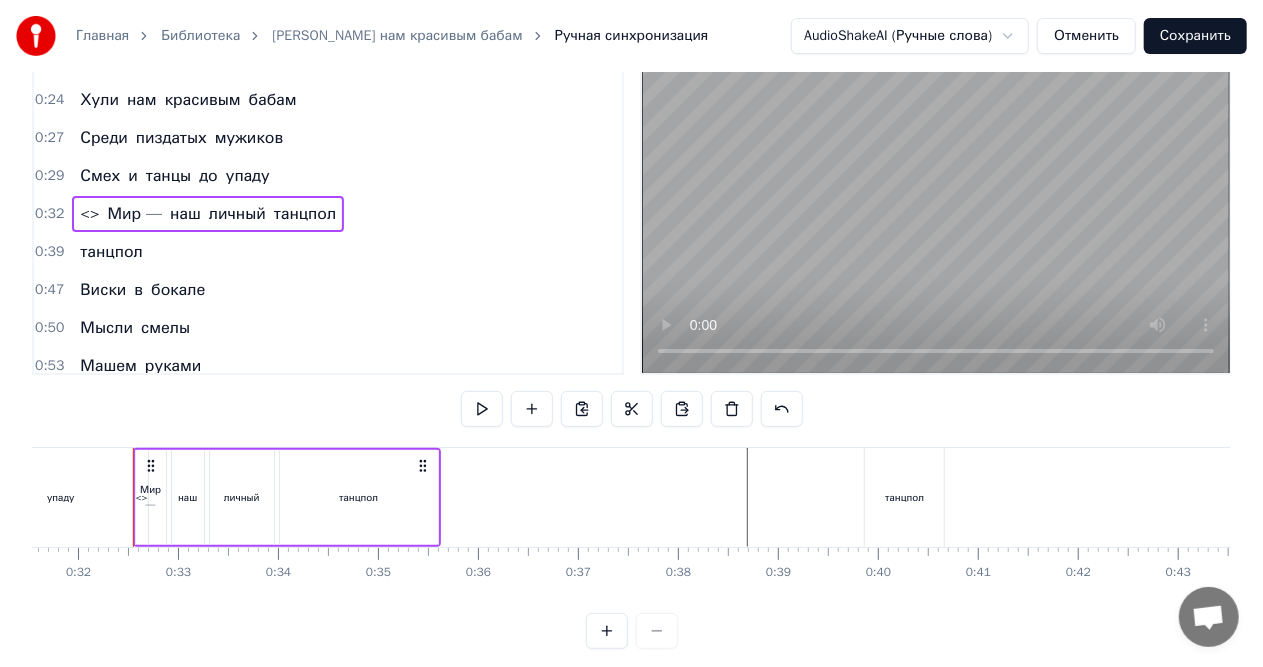 scroll, scrollTop: 93, scrollLeft: 0, axis: vertical 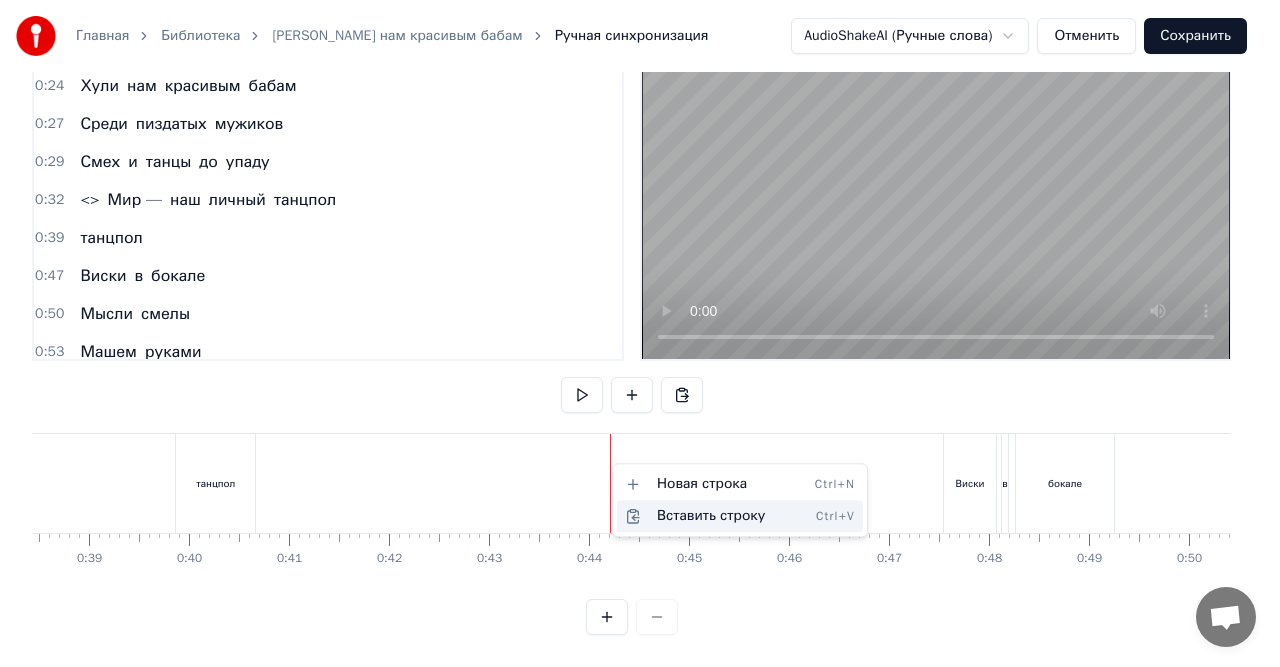 click on "Вставить строку Ctrl+V" at bounding box center (740, 516) 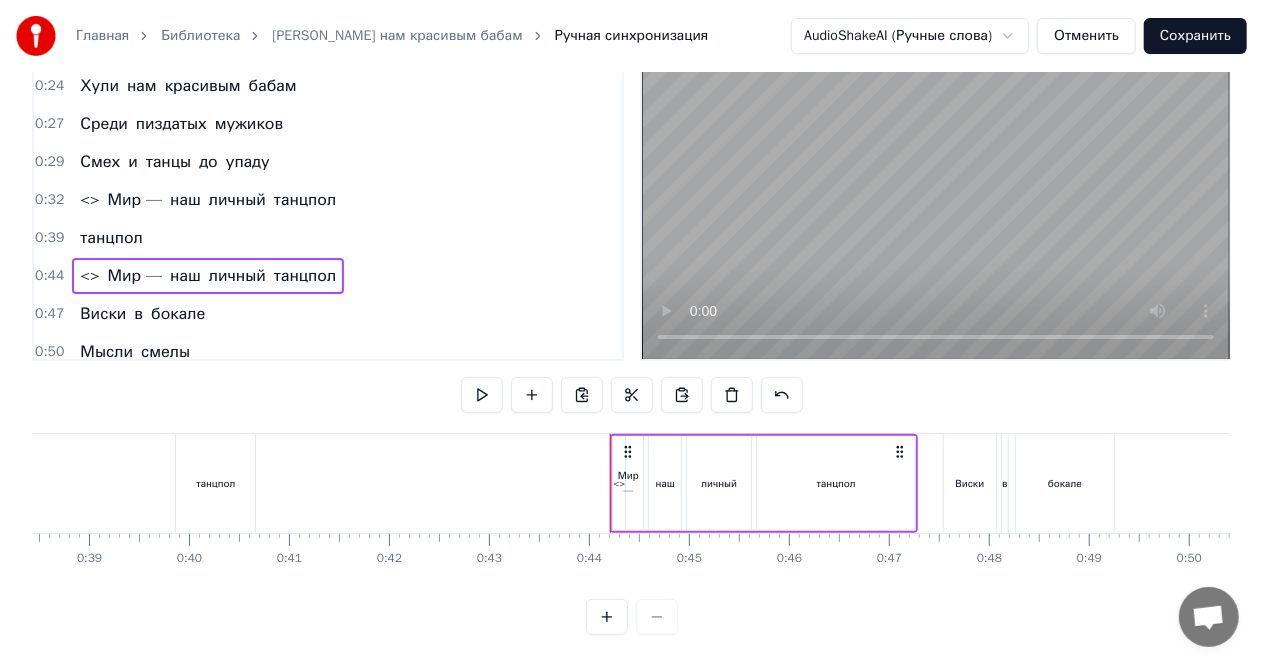 click at bounding box center (3534, 483) 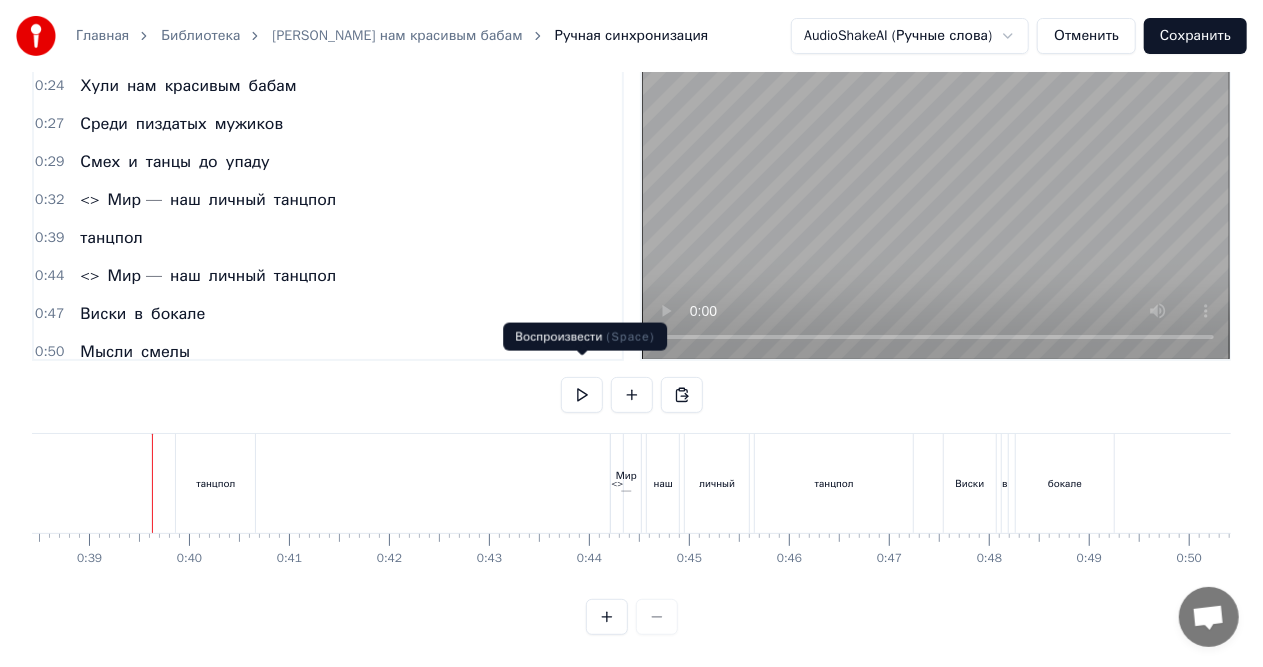 click at bounding box center [582, 395] 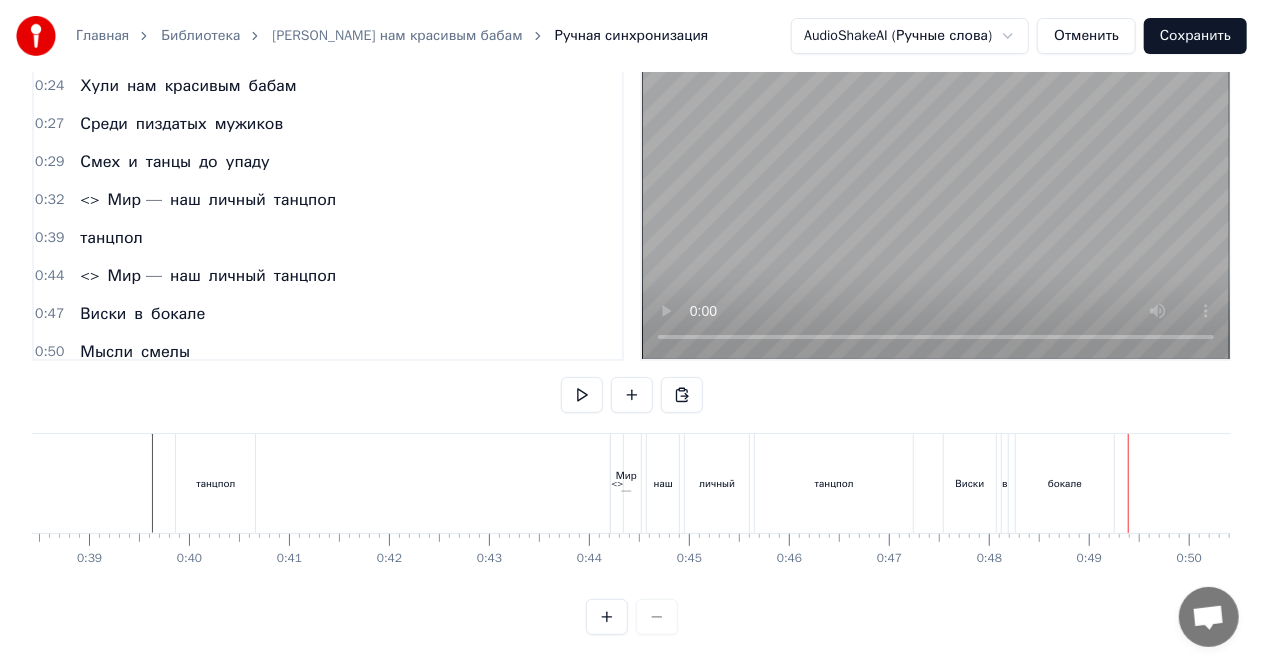 click on "Мир —" at bounding box center [626, 483] 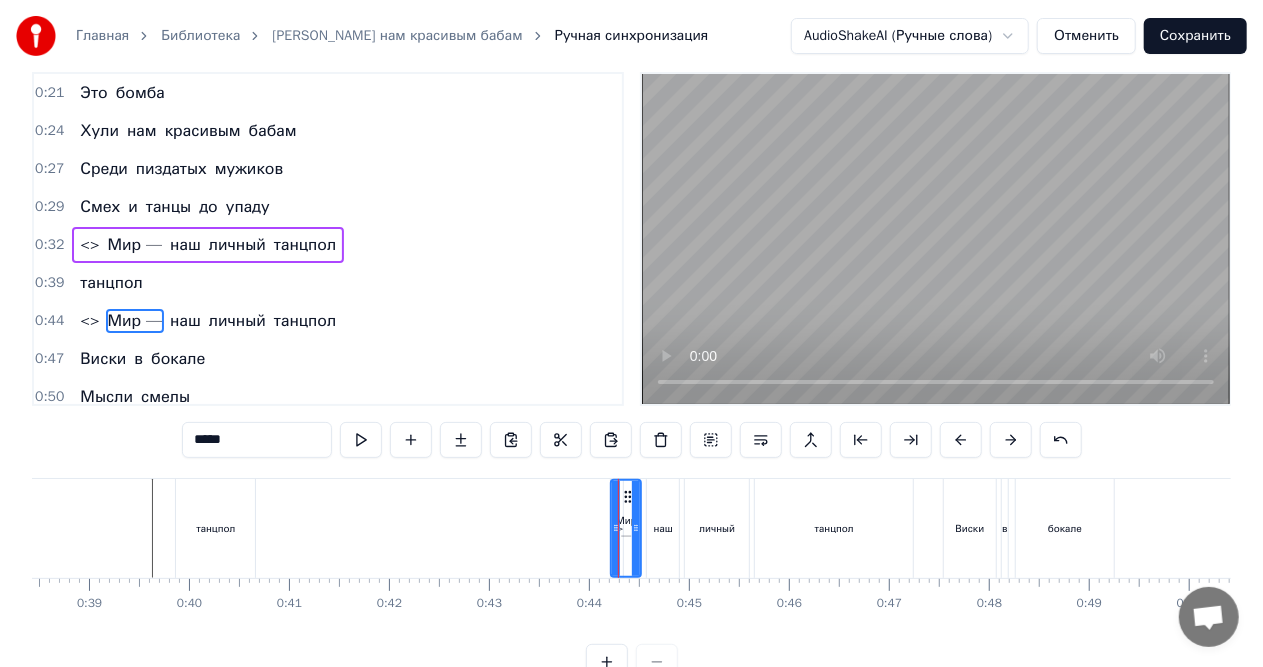 scroll, scrollTop: 0, scrollLeft: 0, axis: both 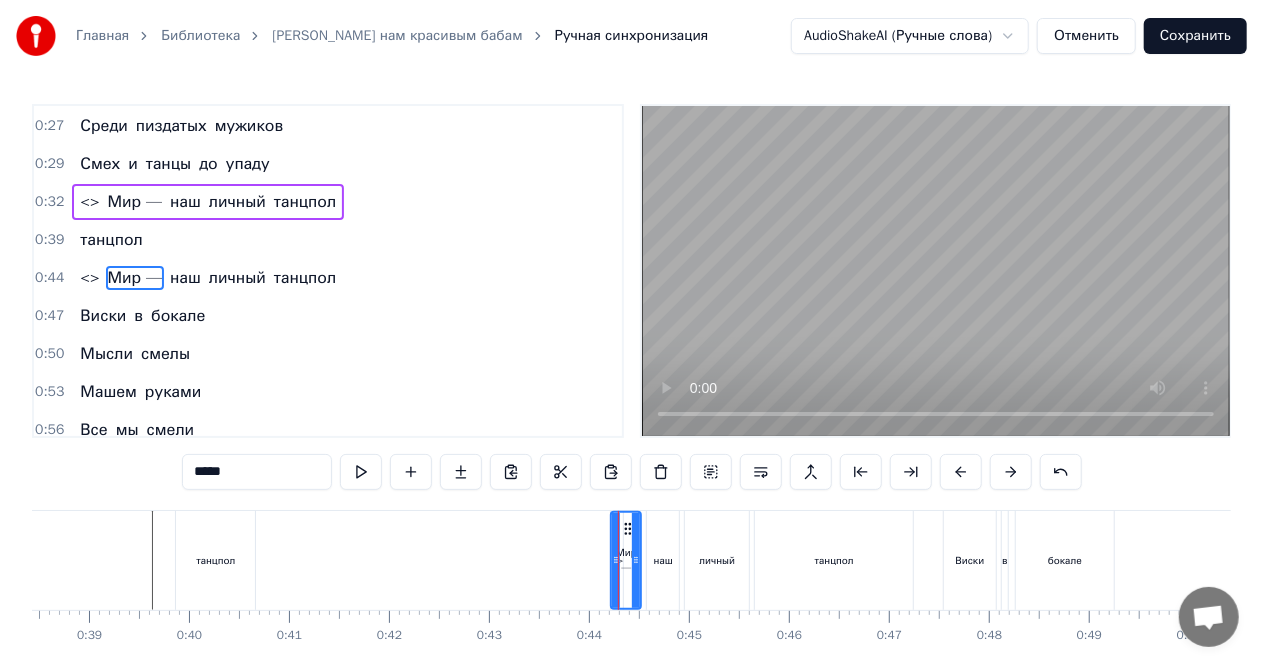 click on "<> Мир — наш личный танцпол" at bounding box center (208, 278) 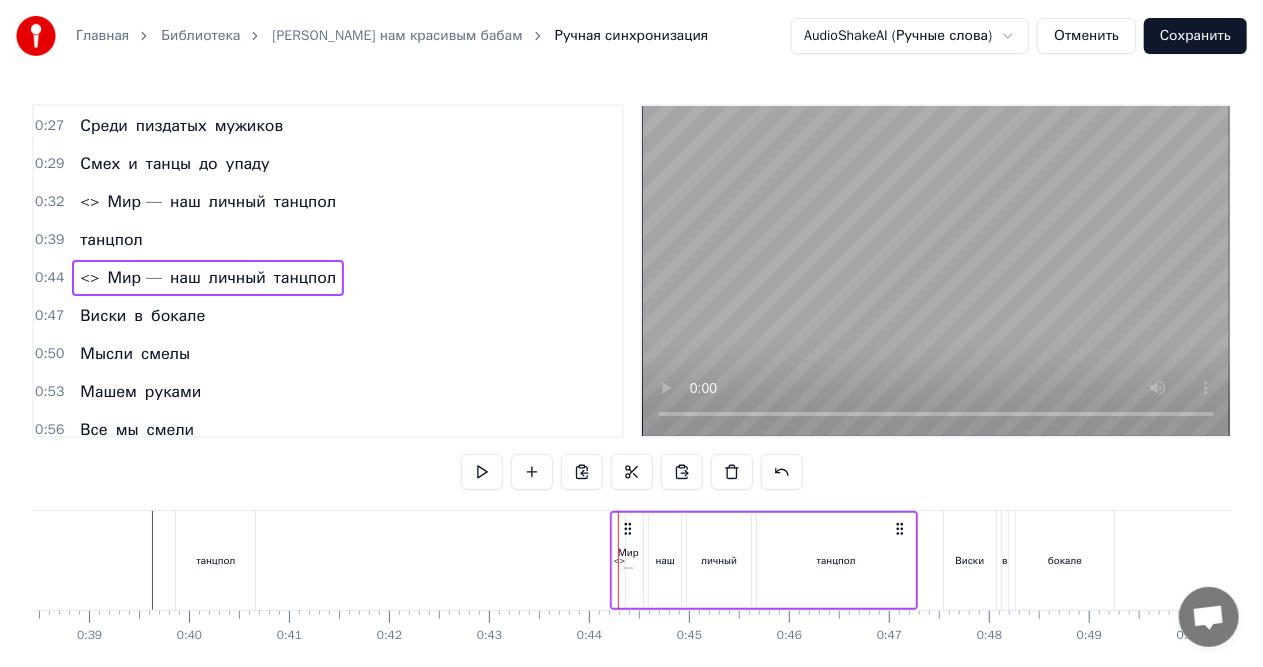 click on "<>" at bounding box center [89, 278] 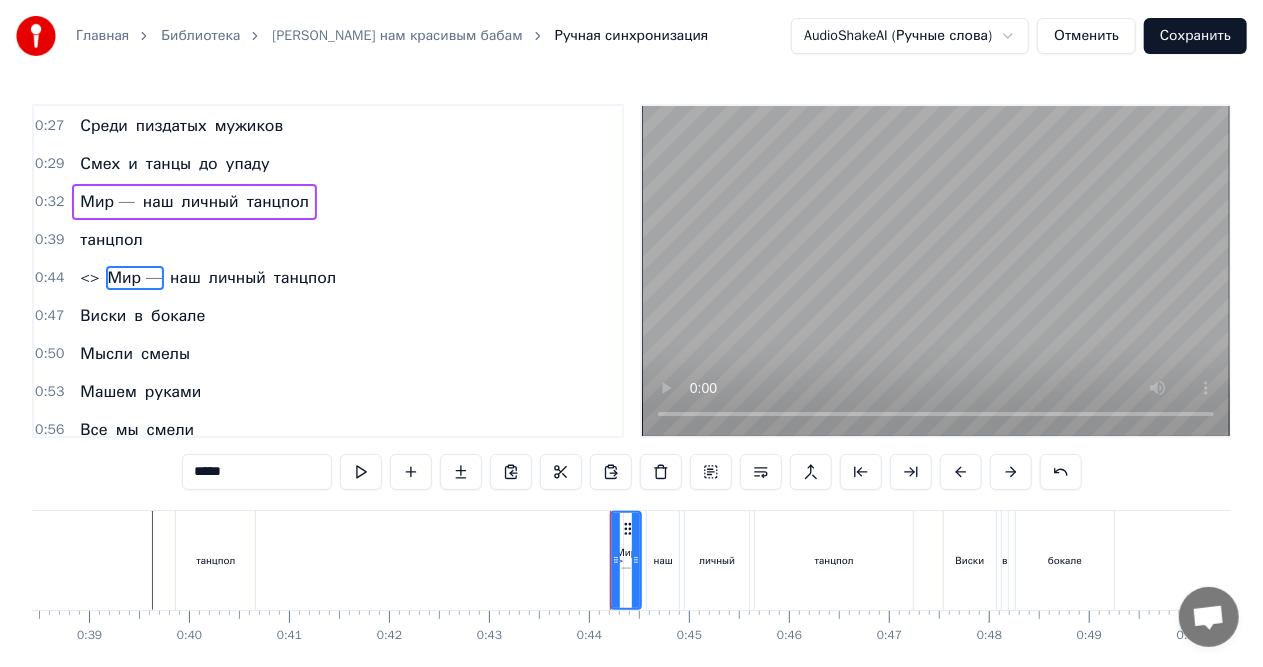 click on "<>" at bounding box center [89, 278] 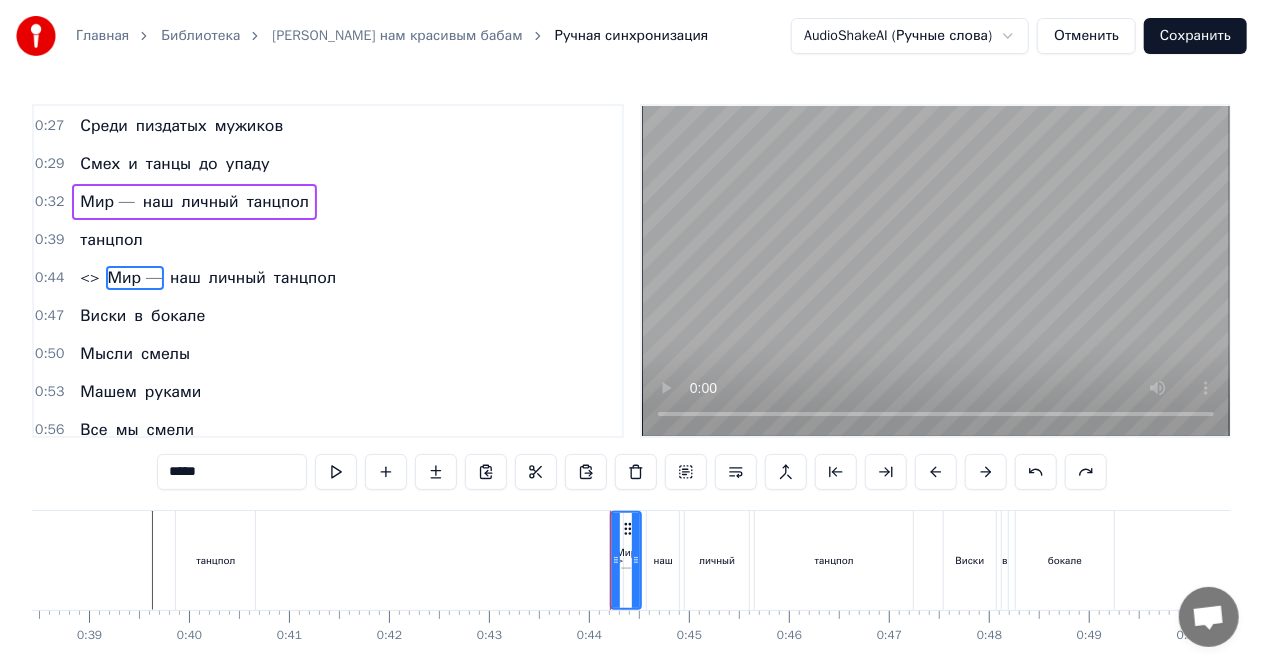 click on "<>" at bounding box center (89, 278) 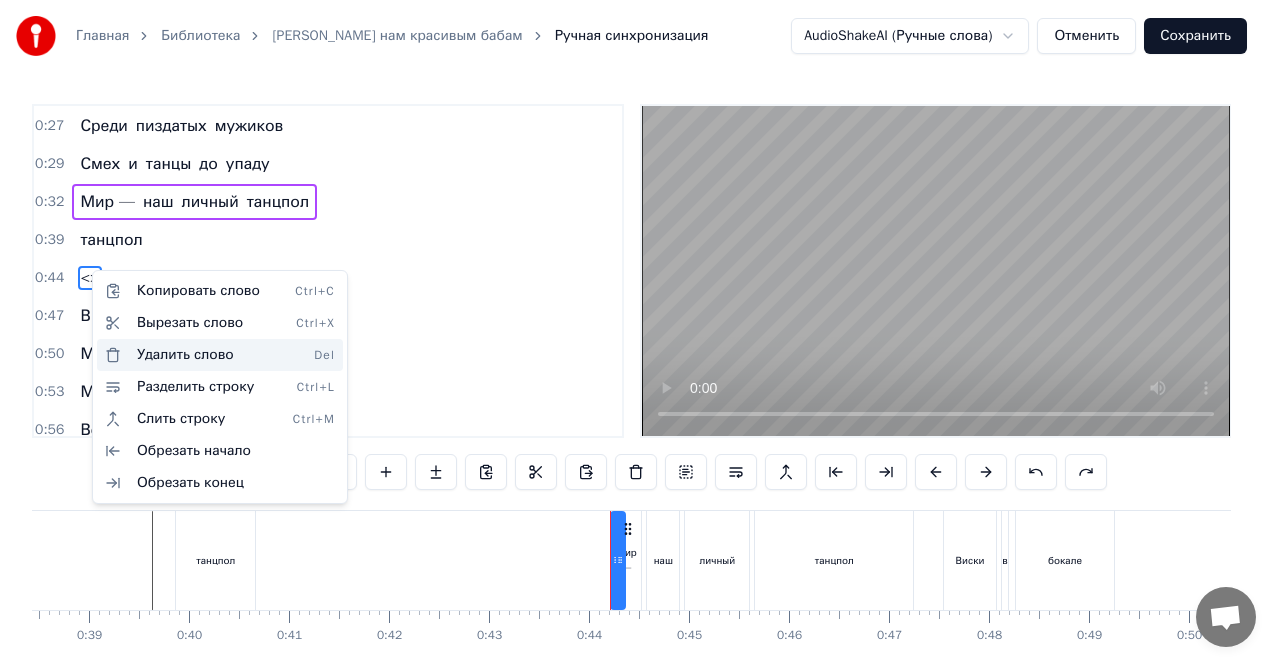 click on "Удалить слово Del" at bounding box center (220, 355) 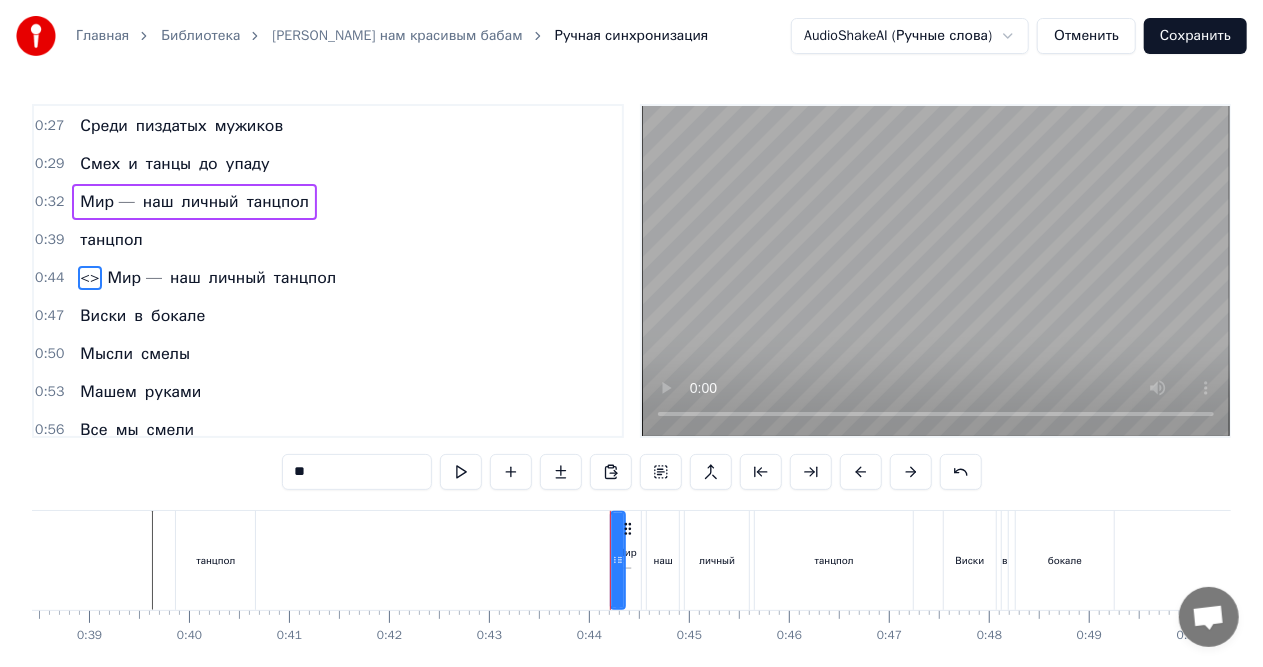click on "<>" at bounding box center [89, 278] 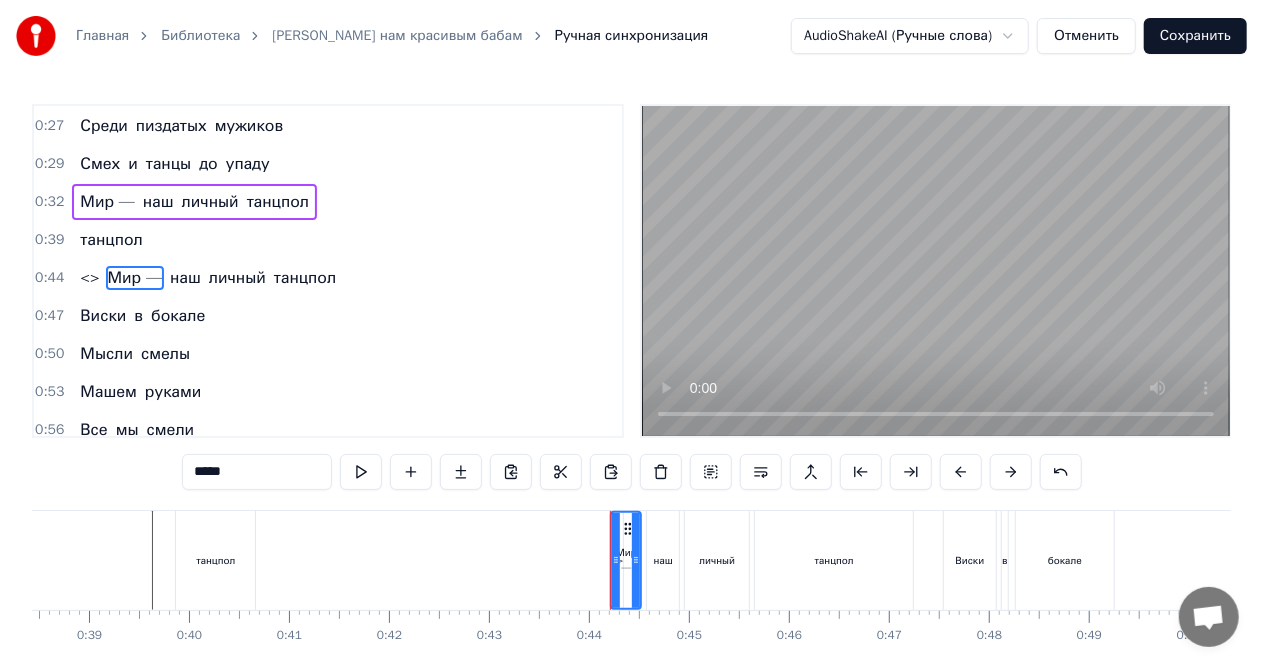 click on "<>" at bounding box center [89, 278] 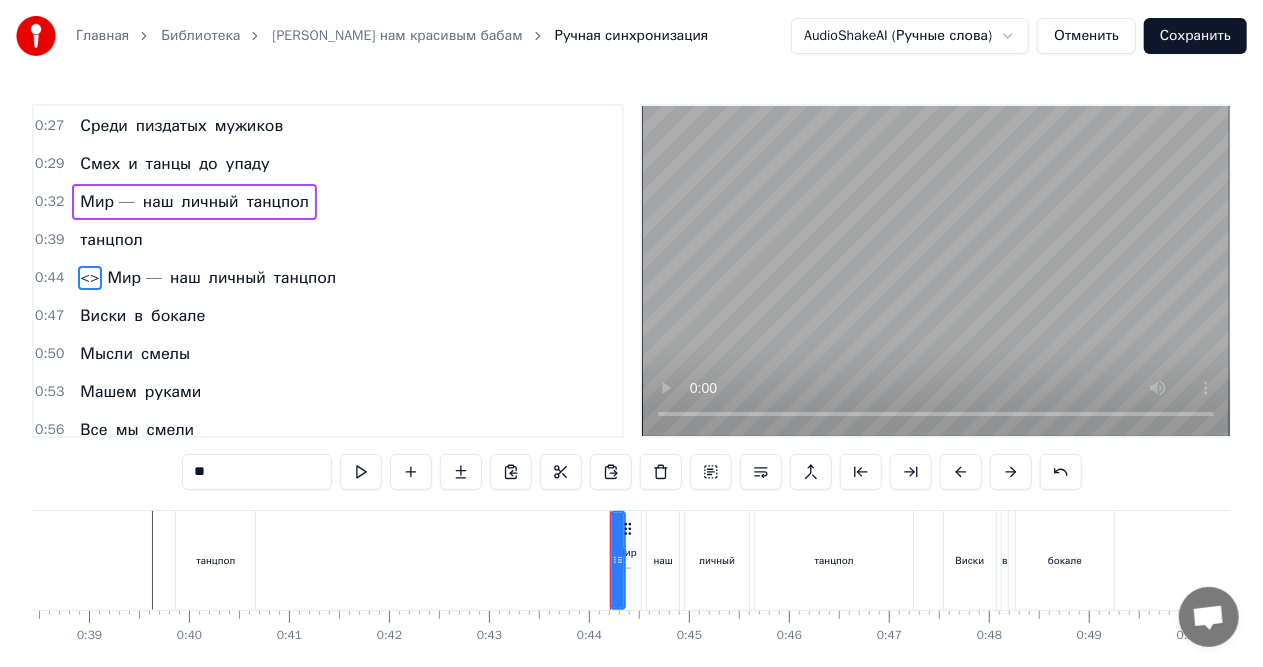 click on "<>" at bounding box center [89, 278] 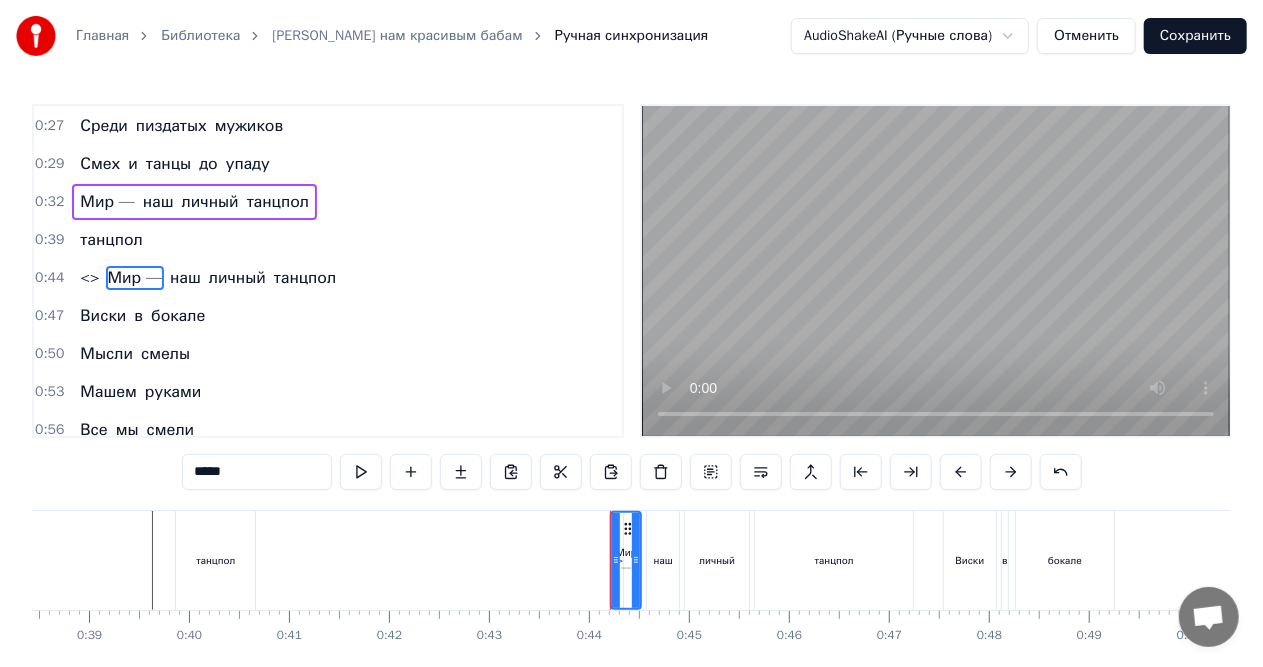 click on "0:50 Мысли смелы" at bounding box center (328, 354) 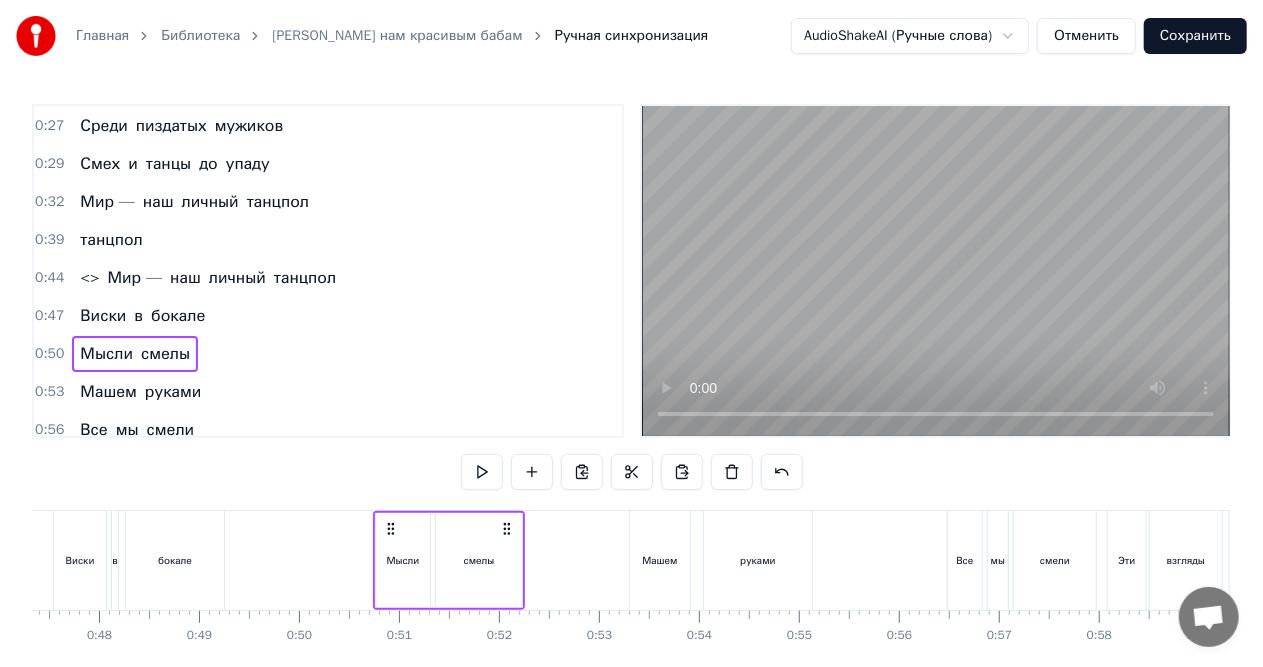 scroll, scrollTop: 0, scrollLeft: 4974, axis: horizontal 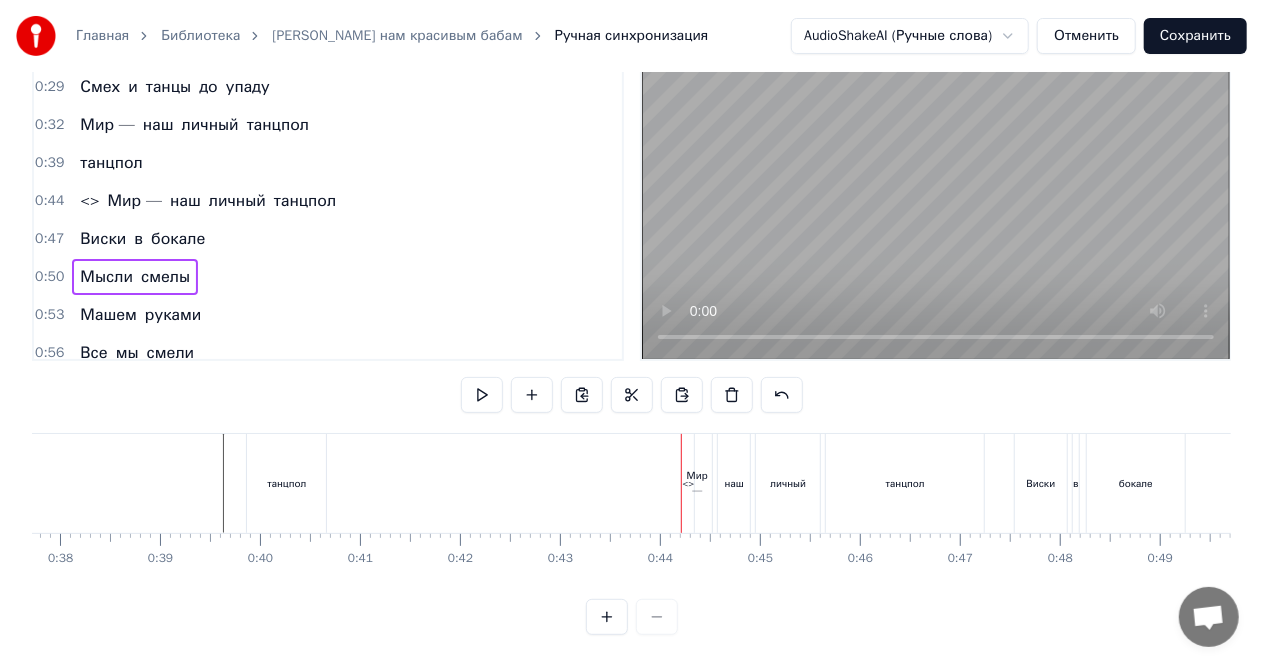 click on "Мир —" at bounding box center (697, 483) 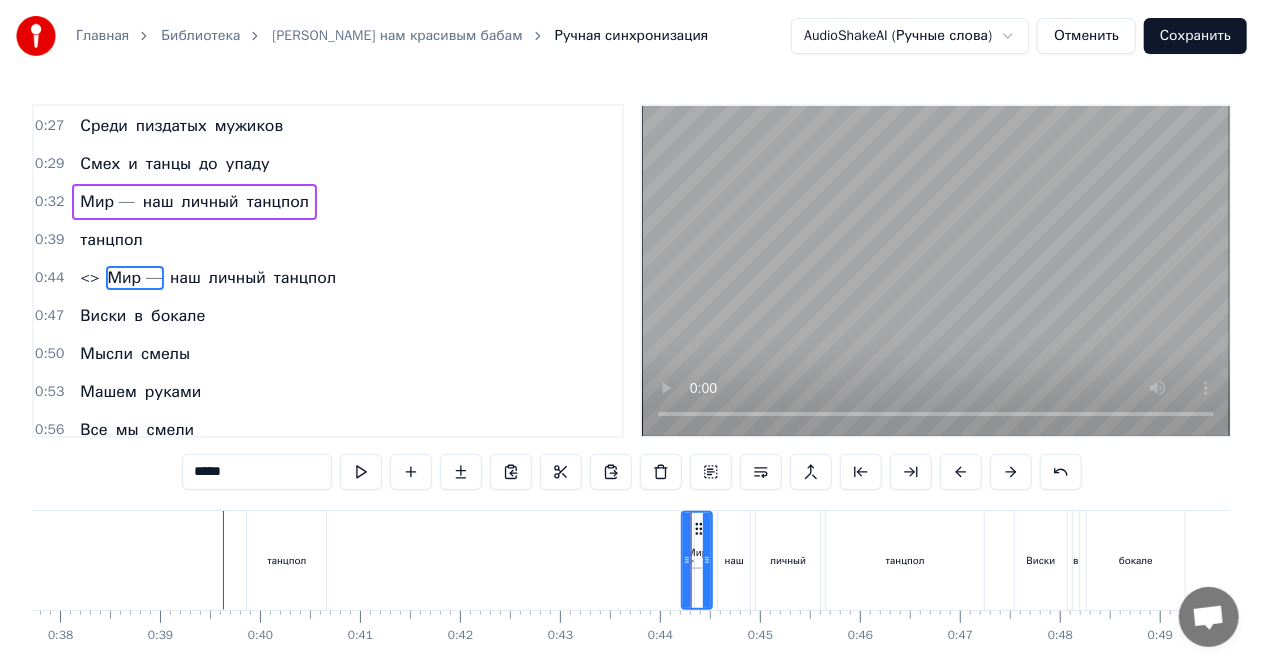 scroll, scrollTop: 0, scrollLeft: 0, axis: both 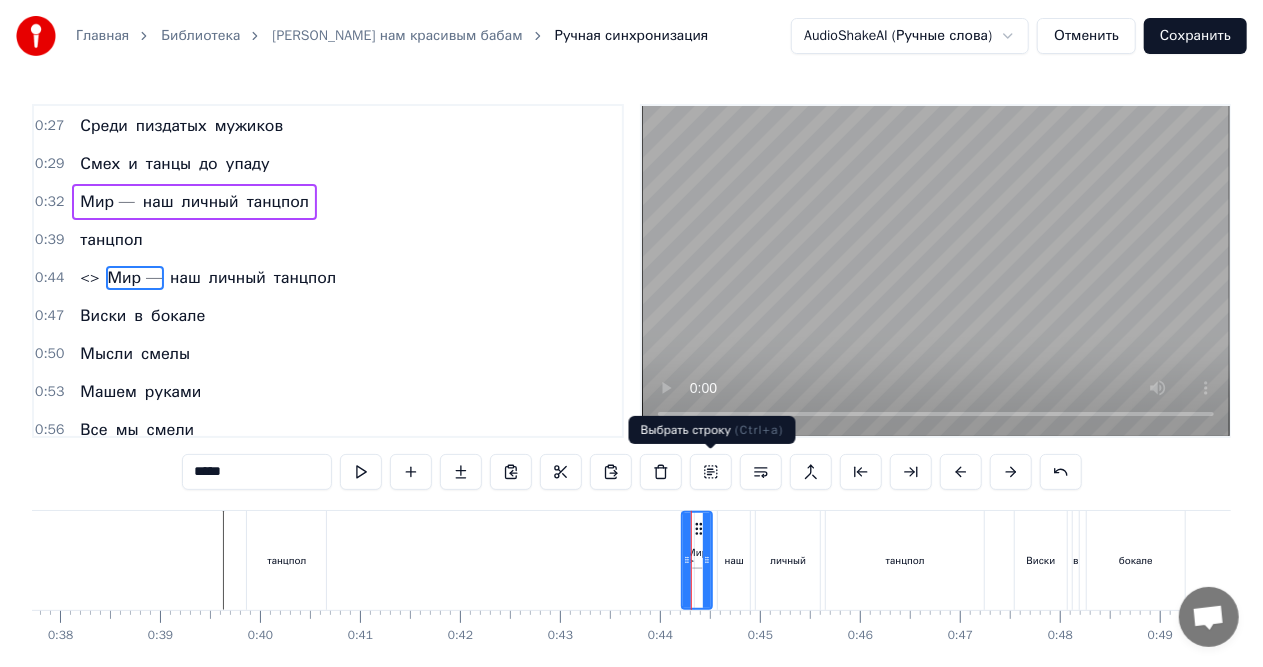 click at bounding box center (711, 472) 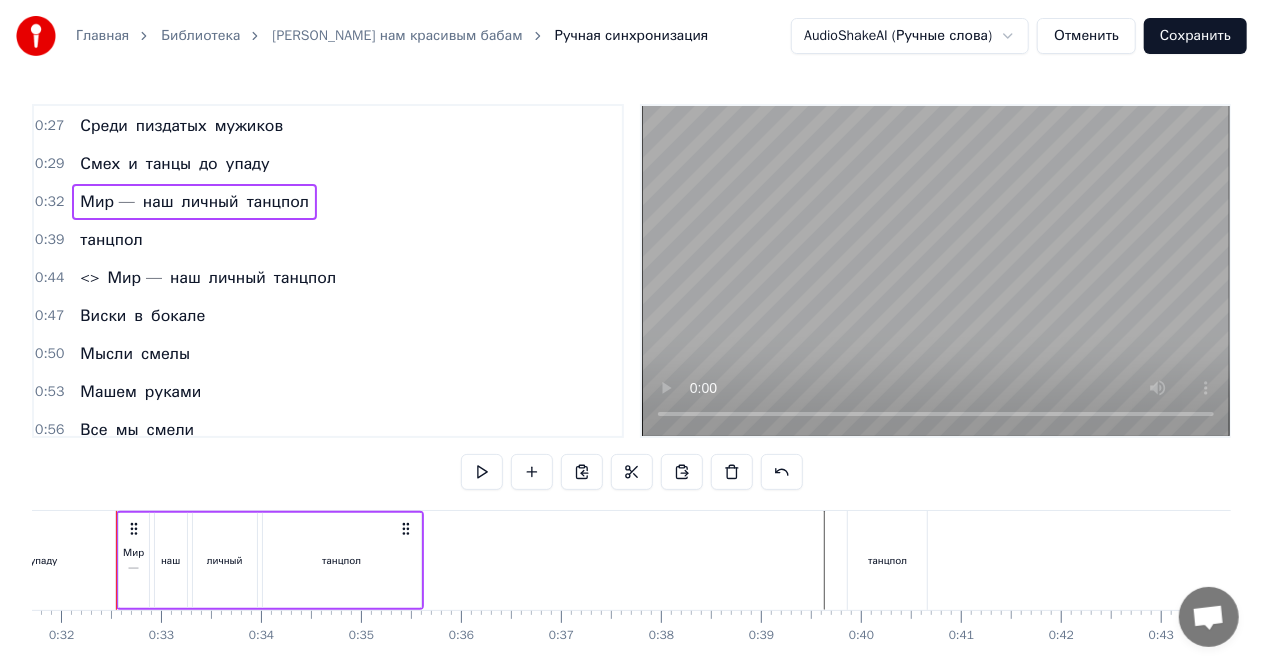 scroll, scrollTop: 0, scrollLeft: 3154, axis: horizontal 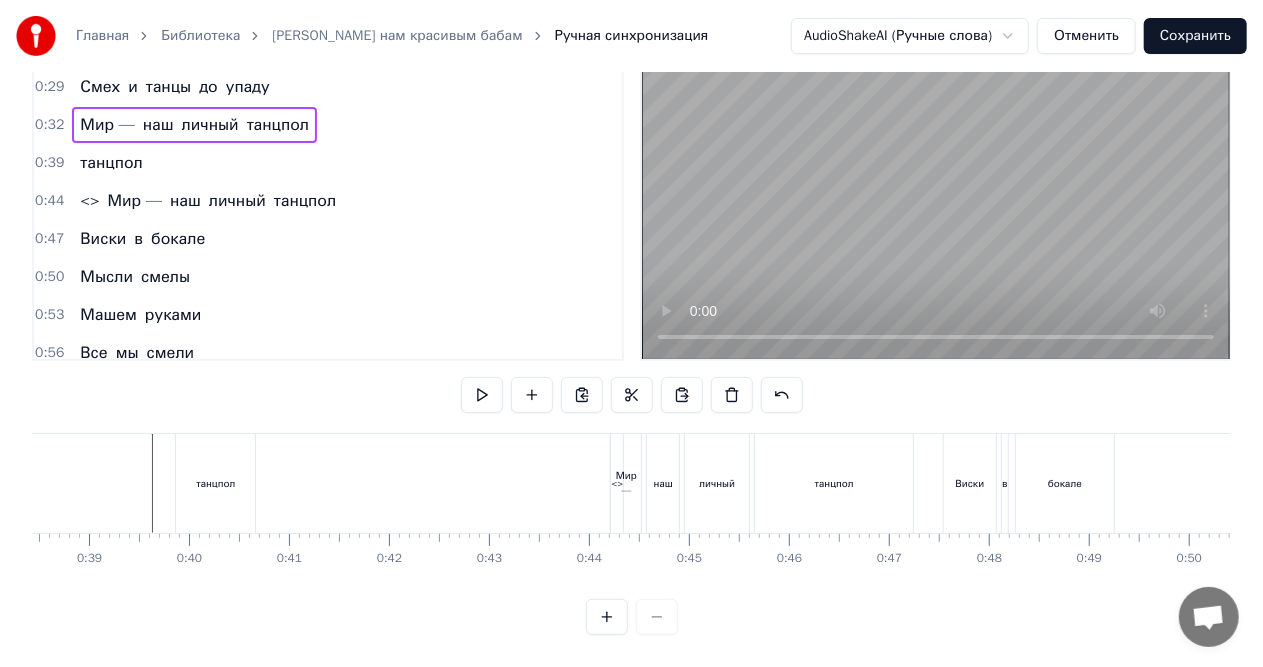click on "В зеркале блестит корона На каблуках вся обстановка Кто- то шепчет - это мода А я знаю Это бомба Хули нам красивым бабам Среди пиздатых мужиков Смех и танцы до упаду Мир — наш личный танцпол танцпол <> Мир — наш личный танцпол Виски в бокале Мысли смелы Машем руками Все мы смели Эти взгляды Что цепляют Кто здесь правит Все узнают Хули нам красивым бабам Среди пиздатых мужиков Смех и танцы до упаду Мир — наш личный танцпол Свет фонарей А мы сияем Всё под контролем Мы играем Вопросы? Нет Мы не гадаем Мы тут правим Это знаем [PERSON_NAME] нам красивым бабам Среди мужиков" at bounding box center [3534, 483] 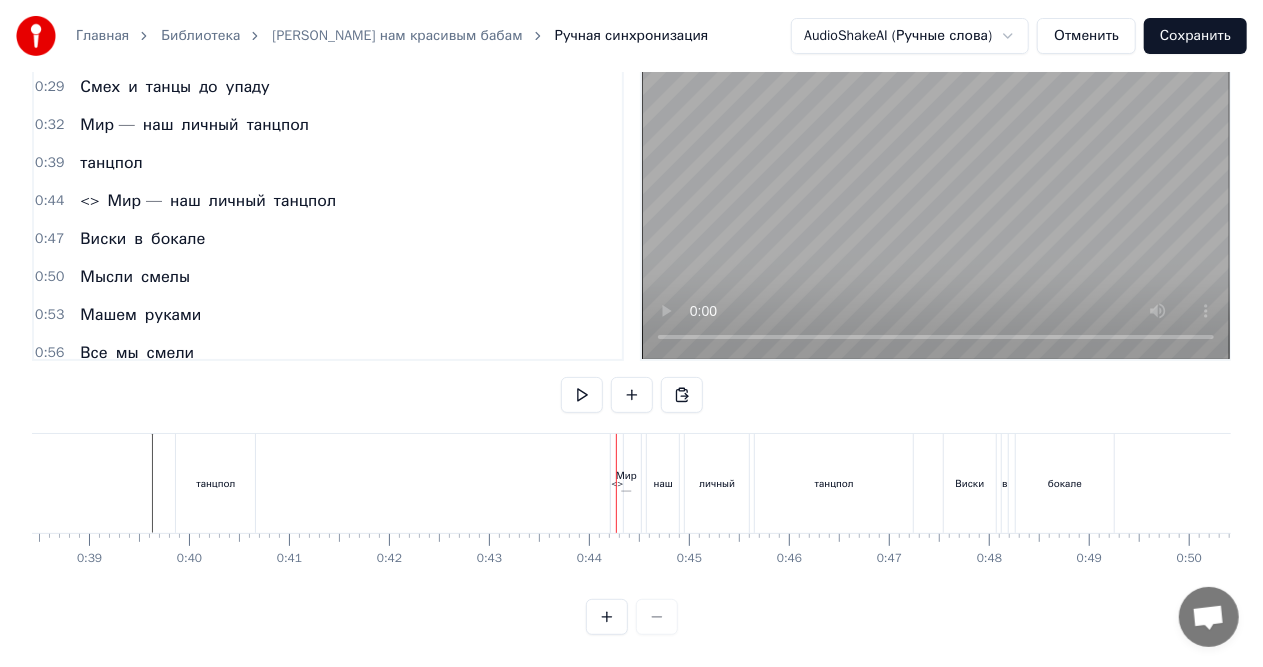 click on "Мир —" at bounding box center (626, 483) 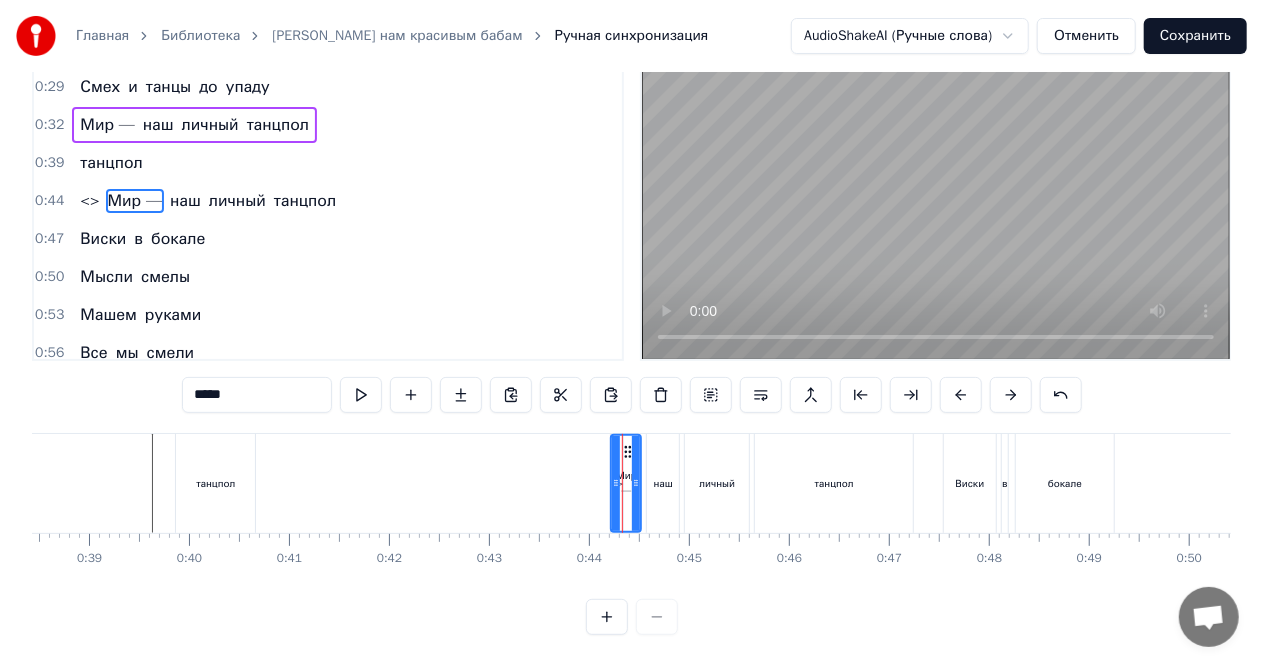 scroll, scrollTop: 0, scrollLeft: 0, axis: both 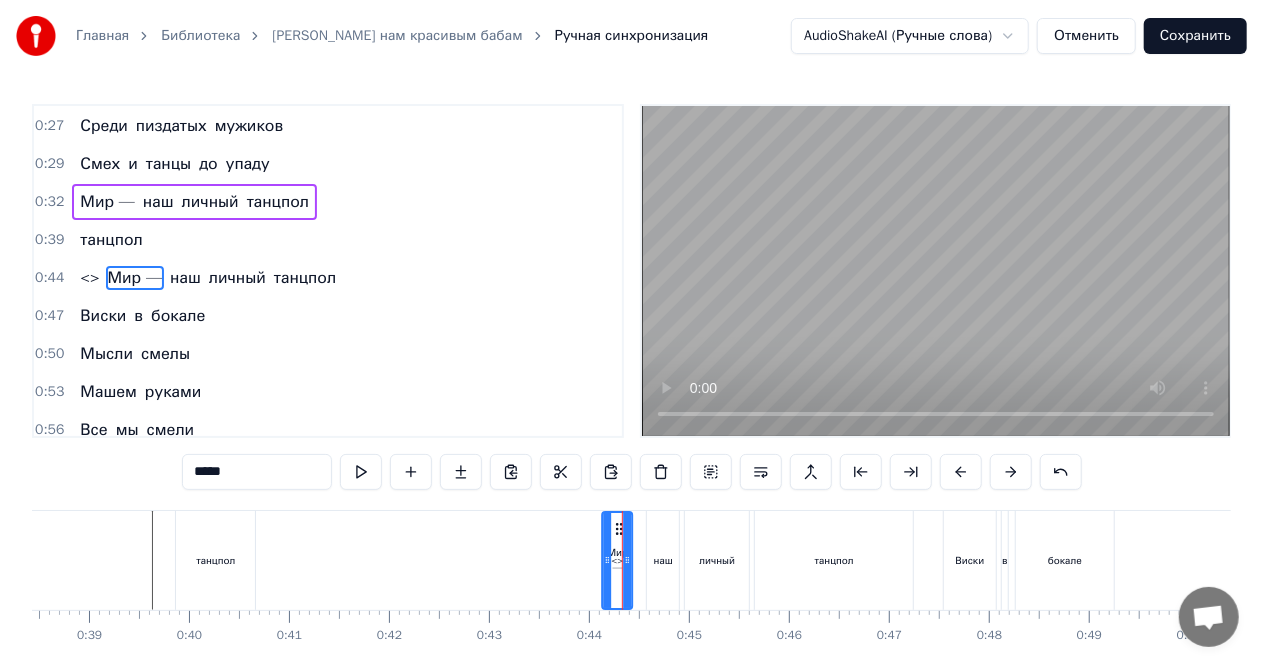click 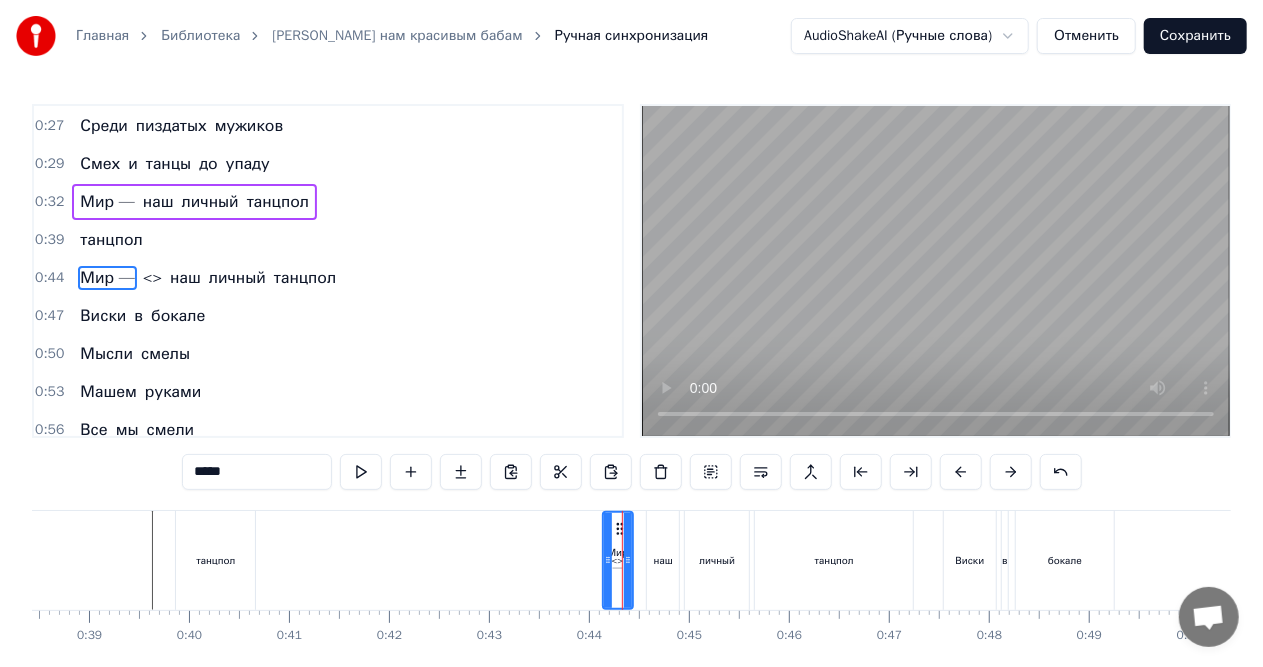 click on "наш" at bounding box center [663, 560] 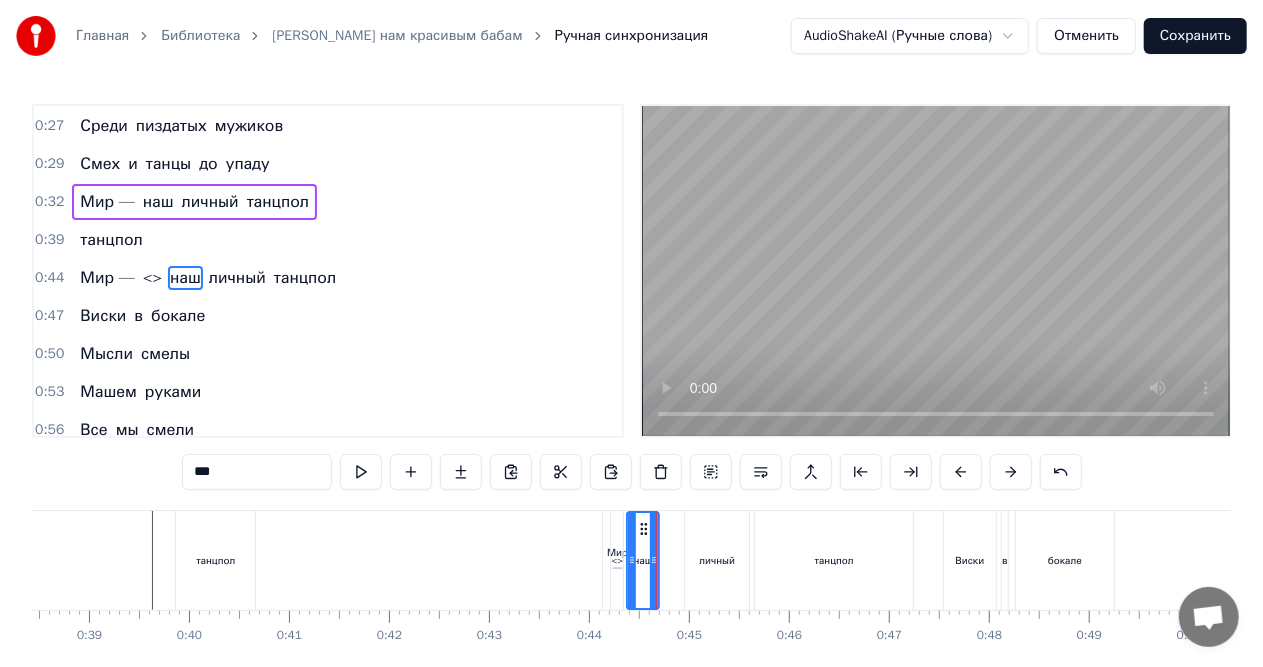drag, startPoint x: 662, startPoint y: 527, endPoint x: 642, endPoint y: 528, distance: 20.024984 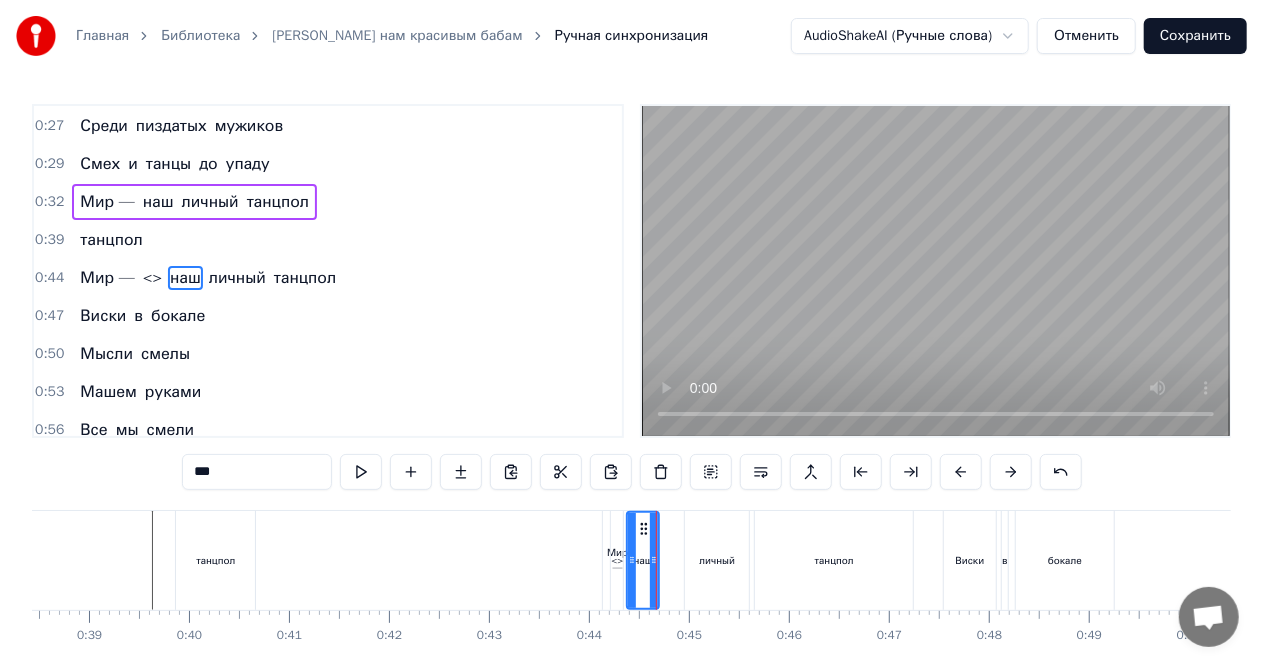 click on "личный" at bounding box center [717, 560] 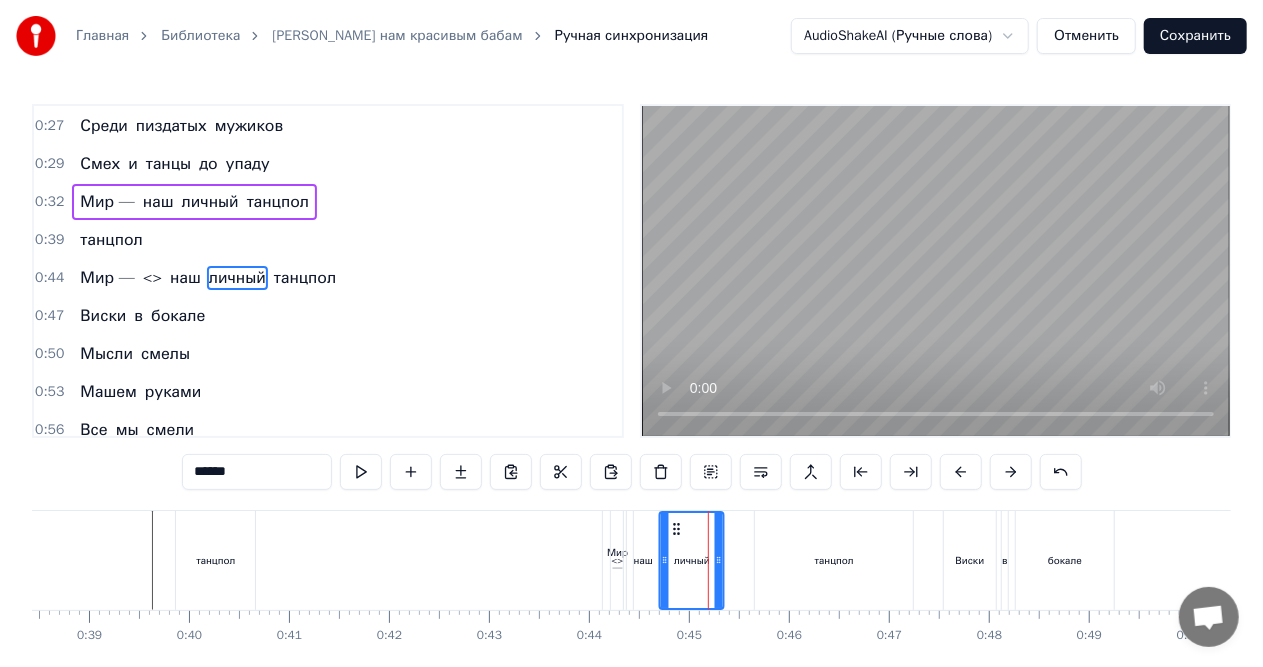 drag, startPoint x: 702, startPoint y: 528, endPoint x: 677, endPoint y: 528, distance: 25 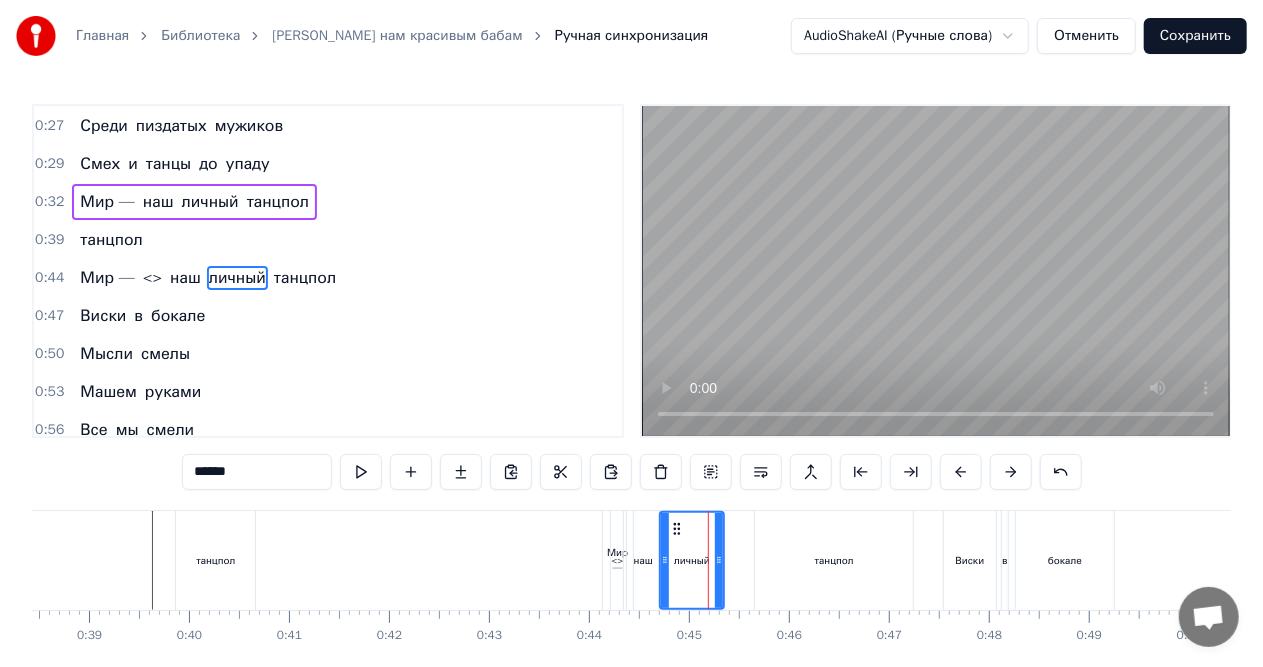 click on "танцпол" at bounding box center [834, 560] 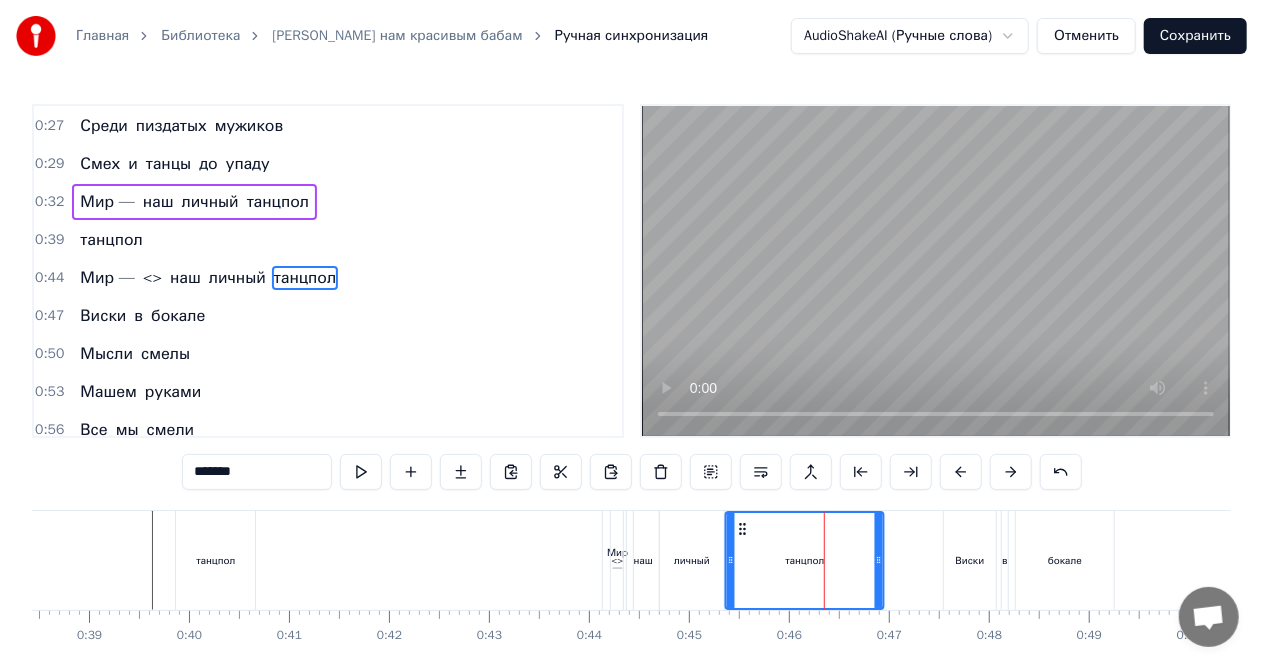 drag, startPoint x: 771, startPoint y: 527, endPoint x: 742, endPoint y: 531, distance: 29.274563 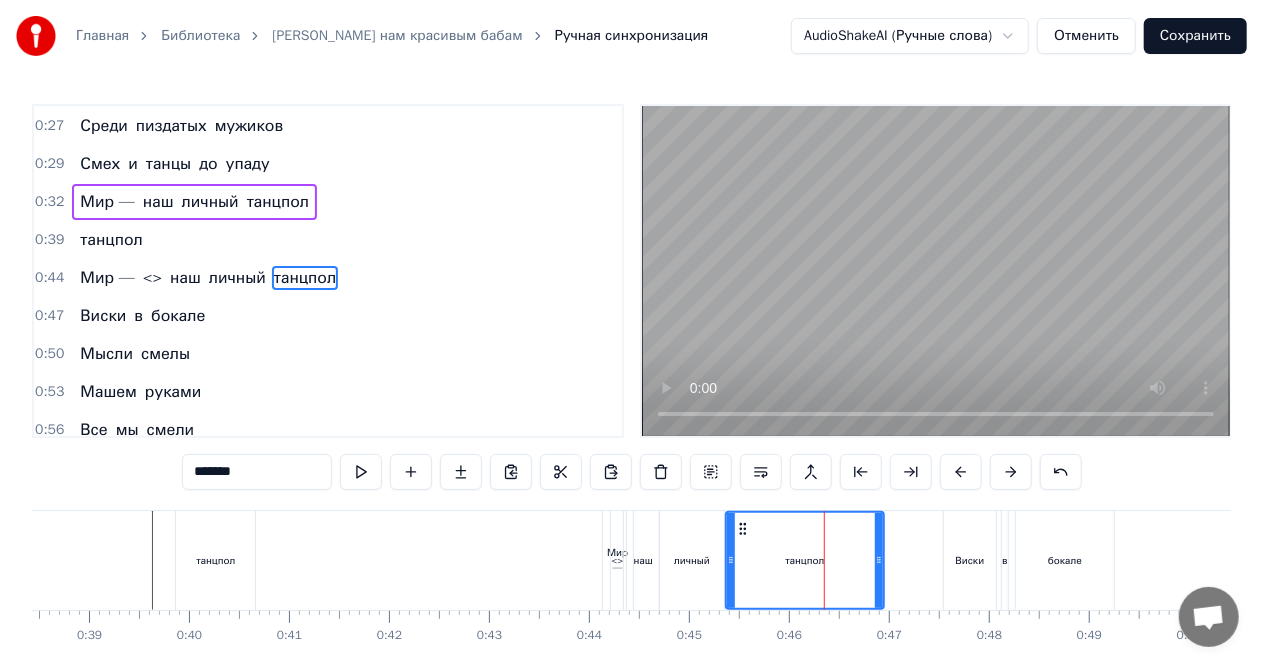 click at bounding box center (3534, 560) 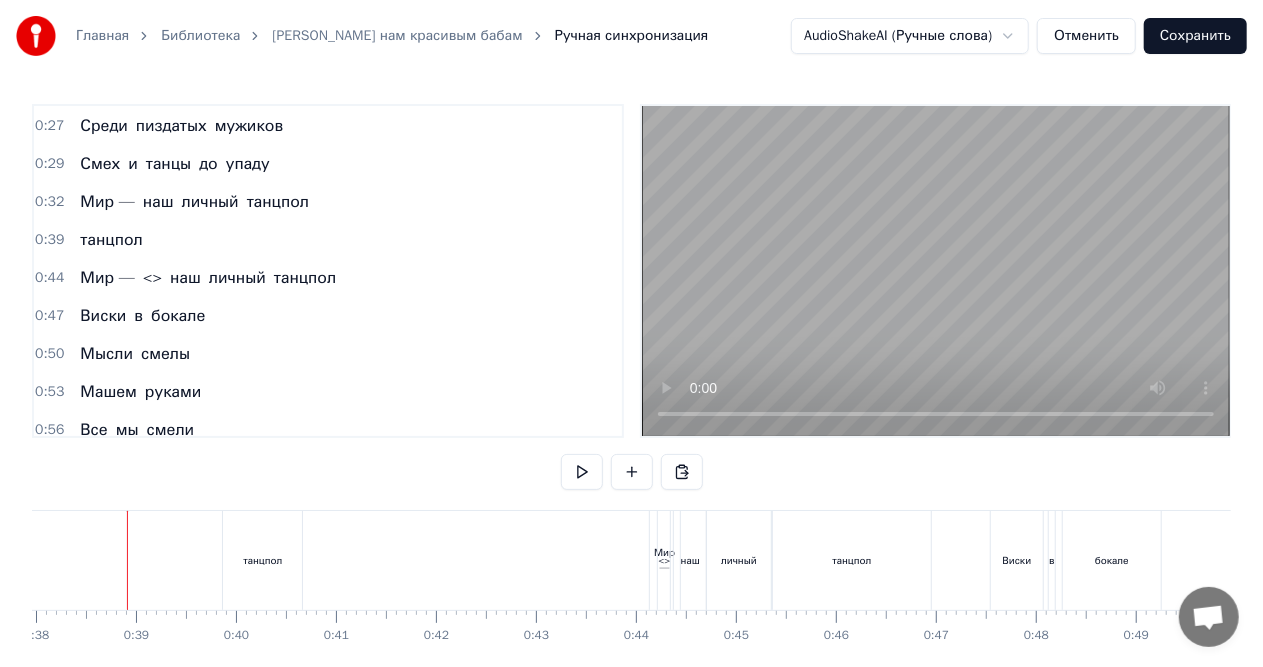 scroll, scrollTop: 0, scrollLeft: 3791, axis: horizontal 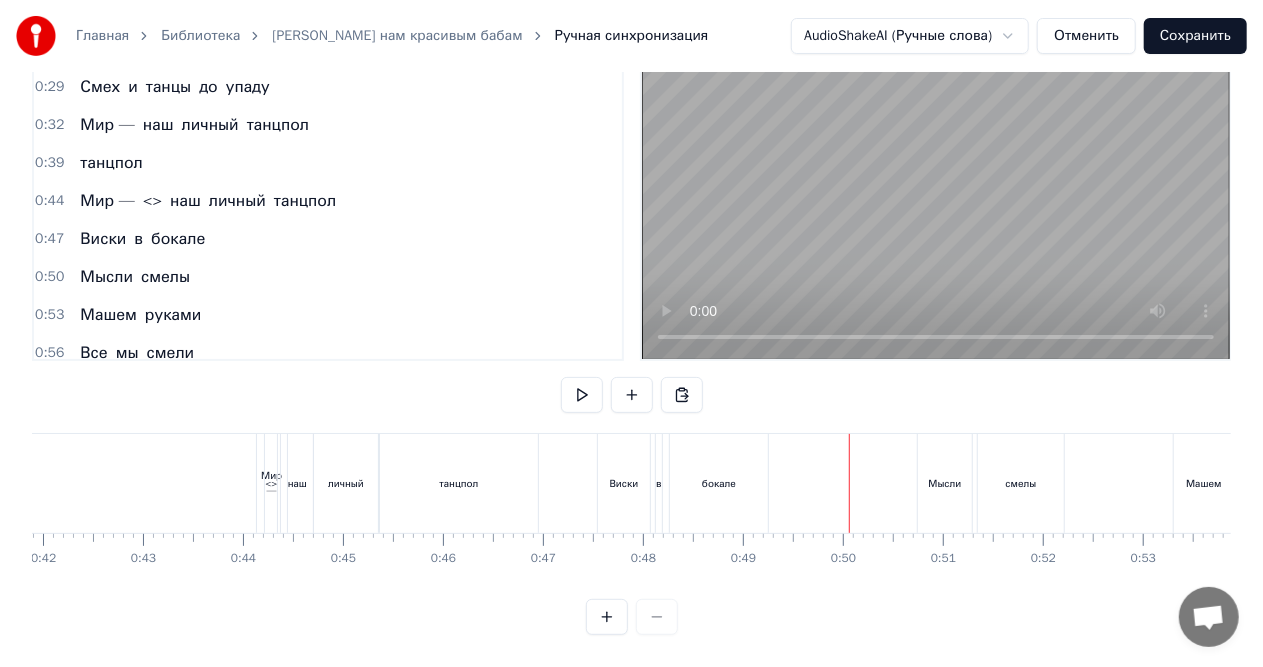 click on "<>" at bounding box center (271, 483) 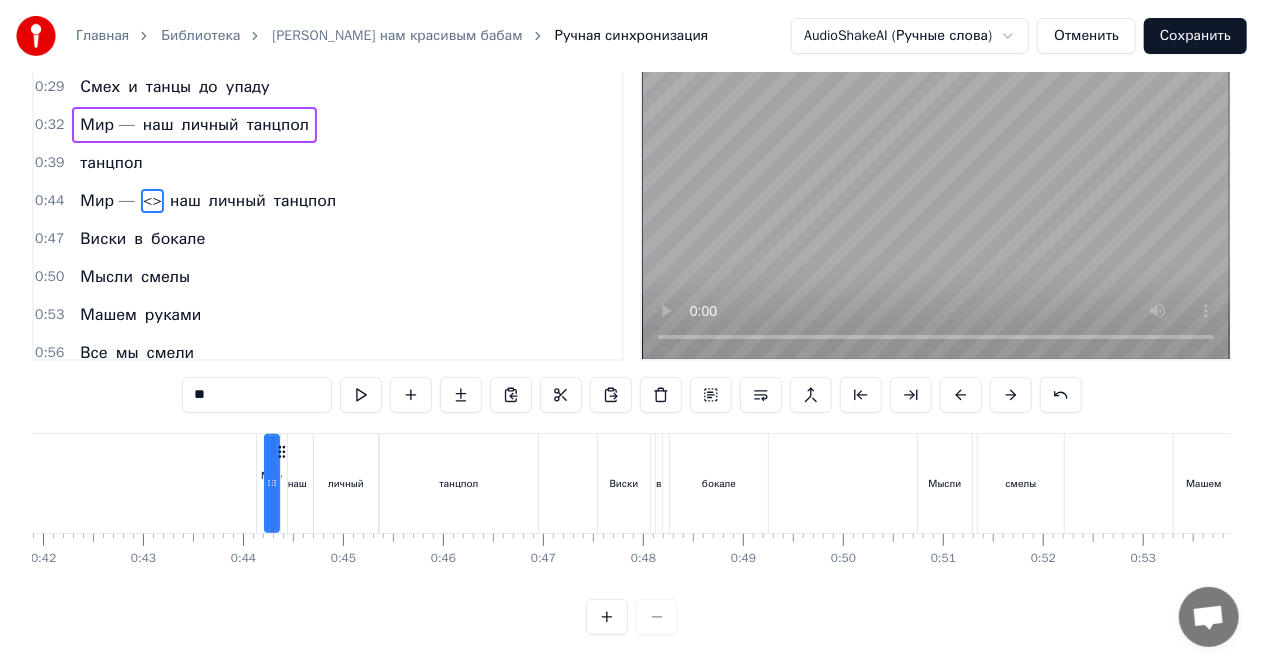scroll, scrollTop: 0, scrollLeft: 0, axis: both 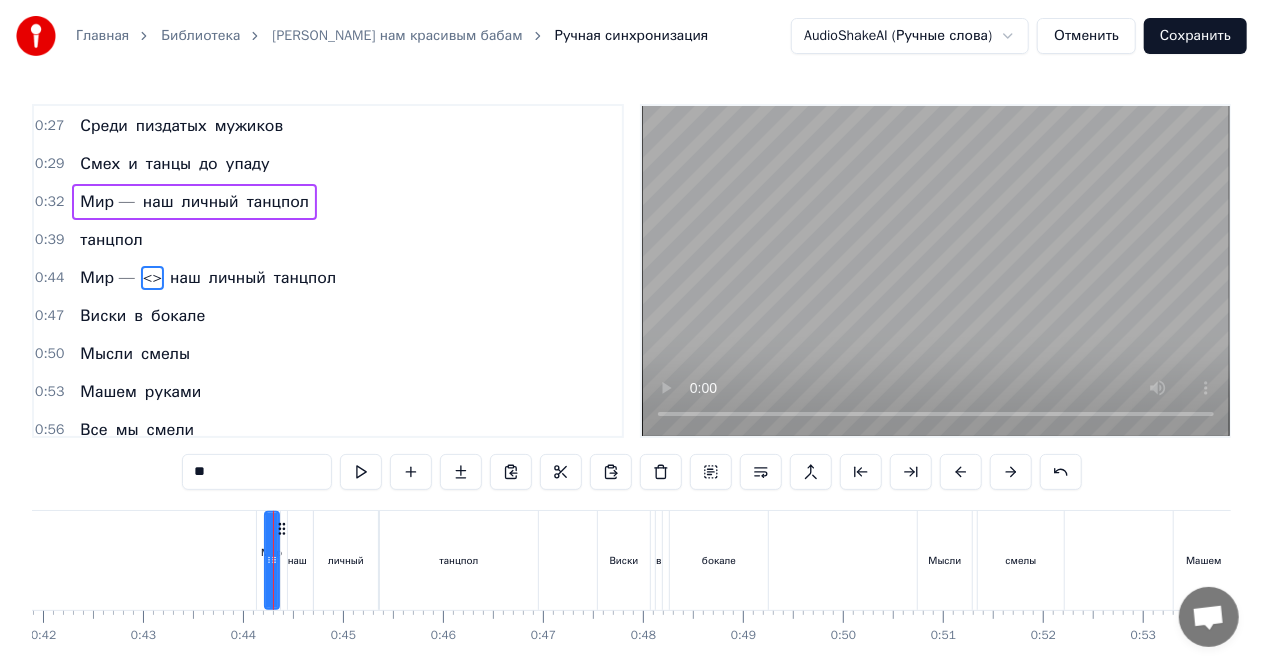 click on "наш" at bounding box center (297, 560) 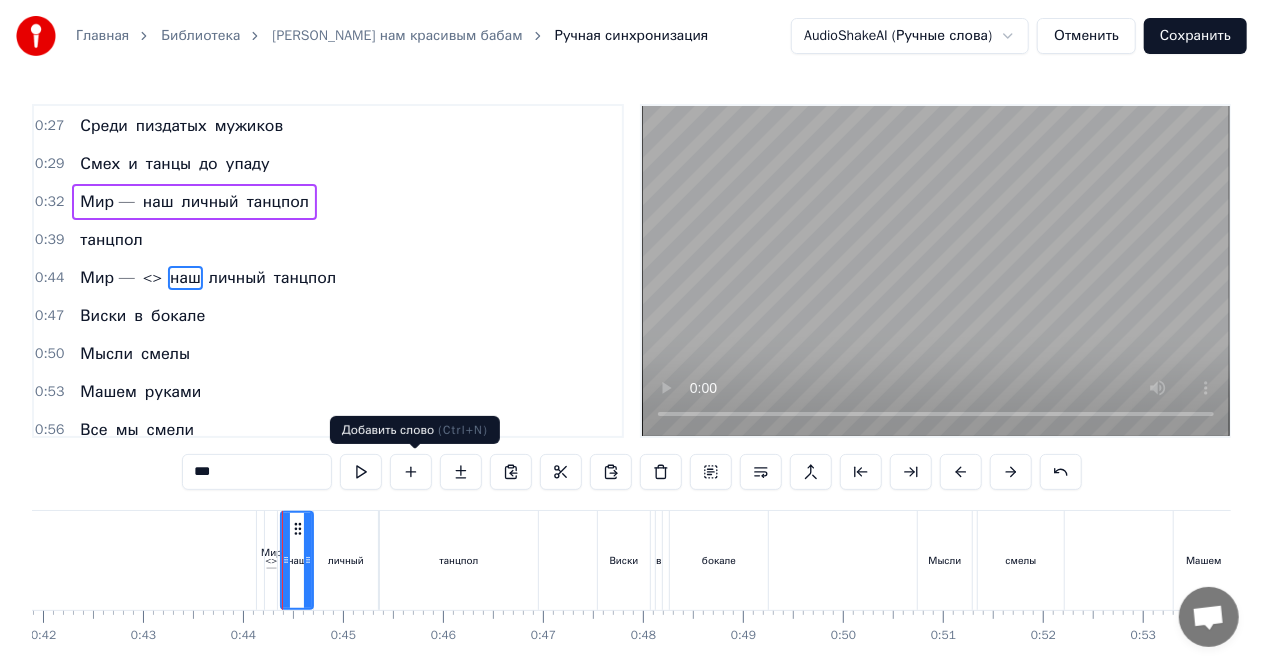 click at bounding box center (411, 472) 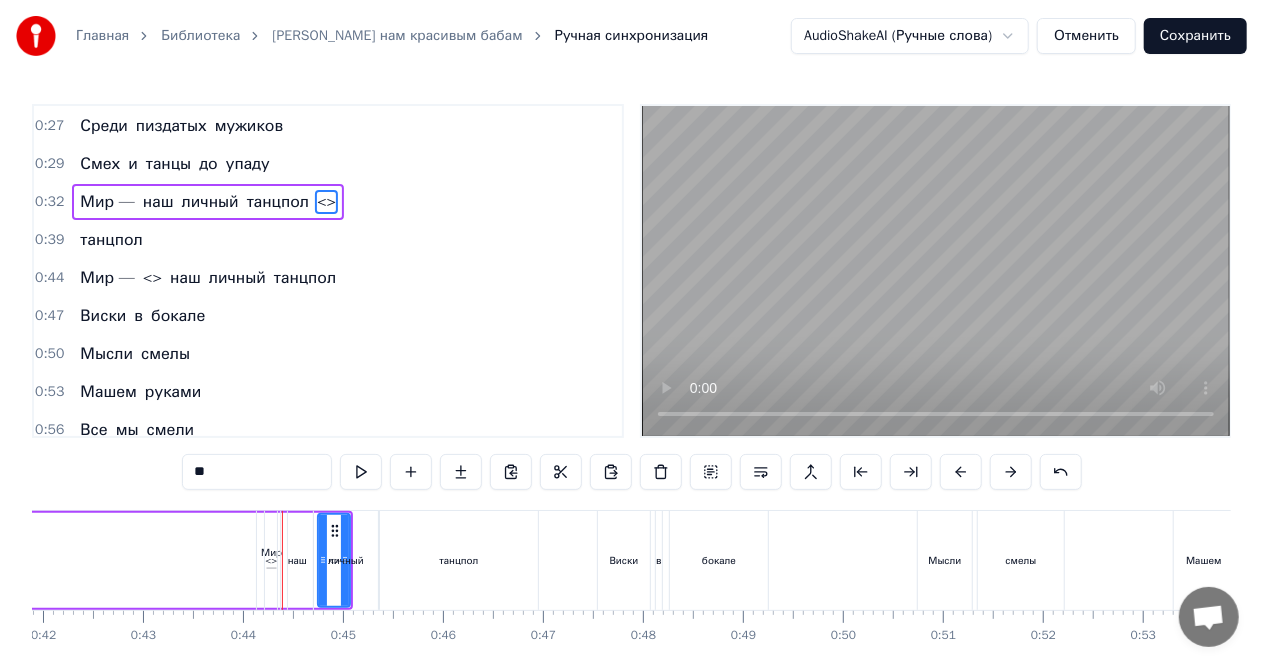 click at bounding box center (411, 472) 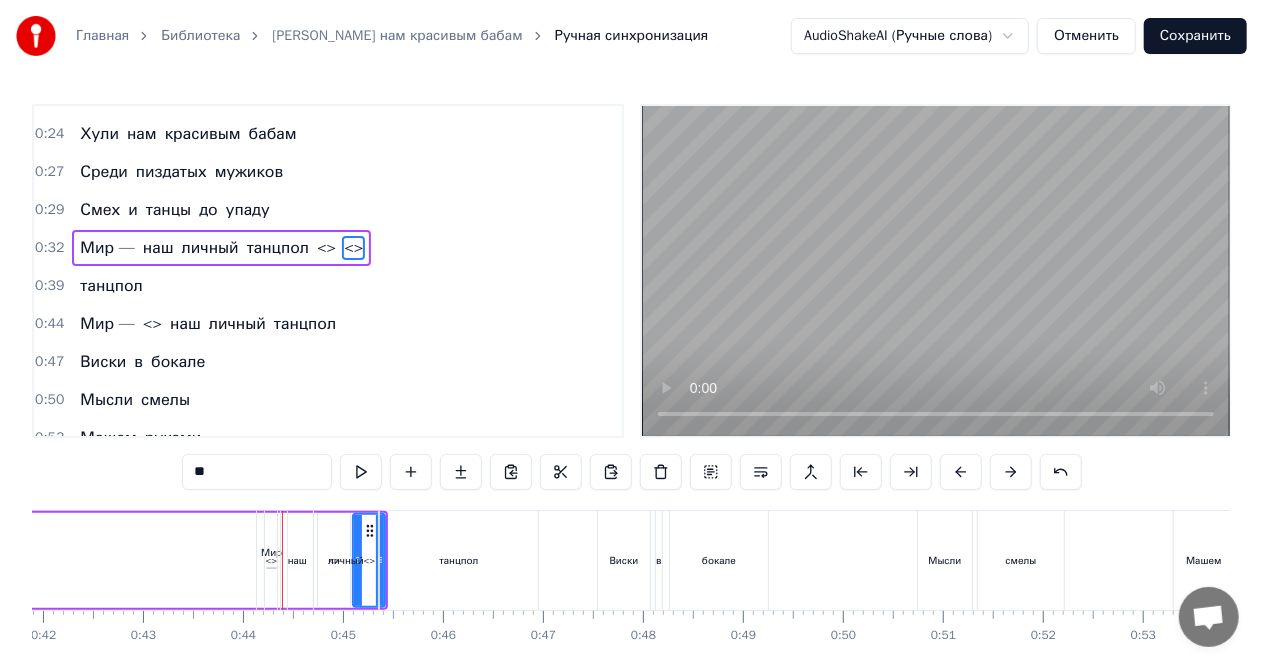 click at bounding box center (411, 472) 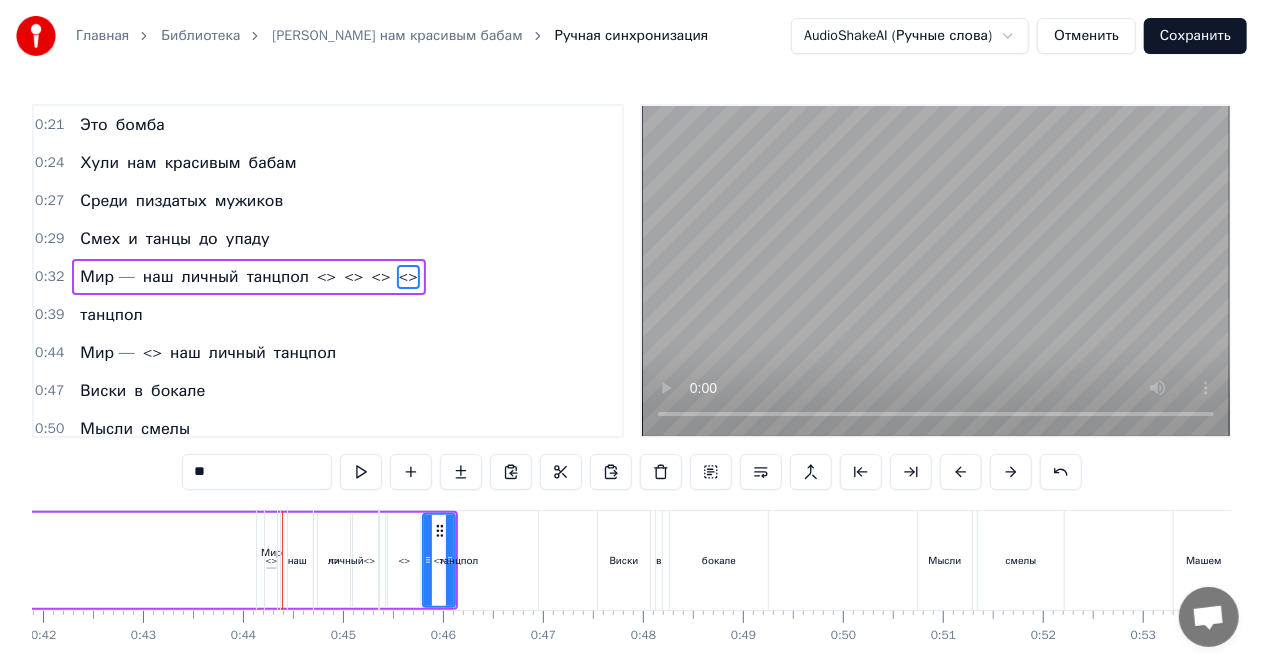 click at bounding box center (411, 472) 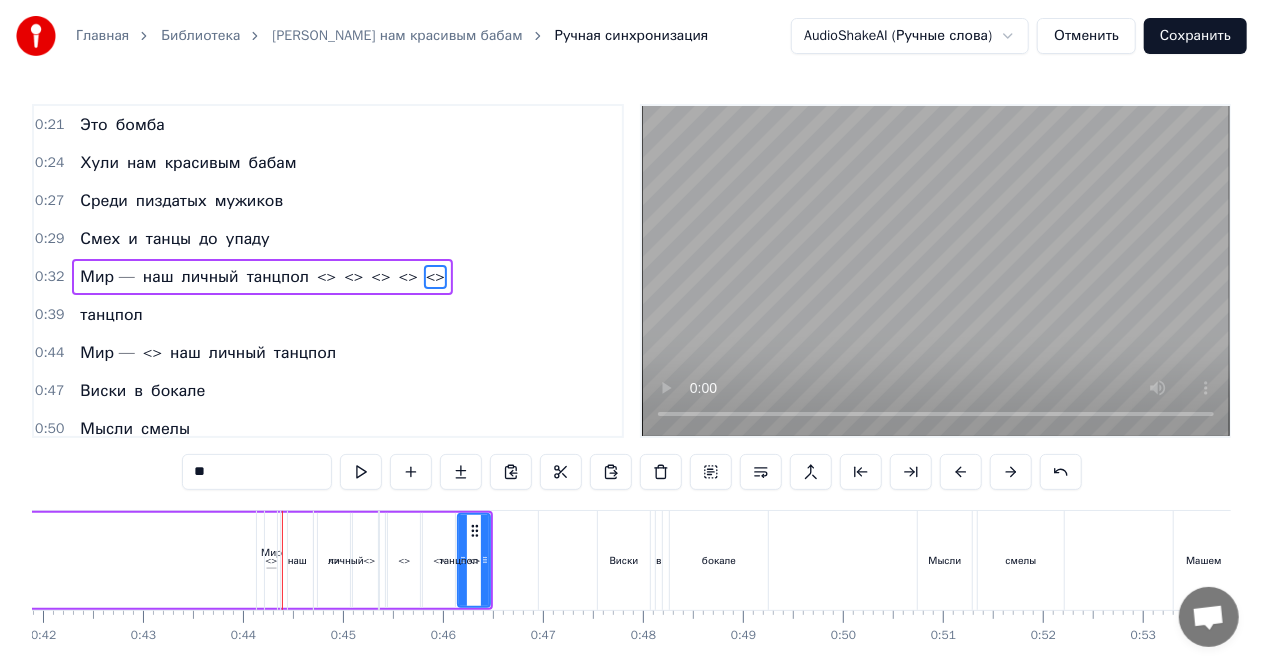 click on "танцпол" at bounding box center [459, 560] 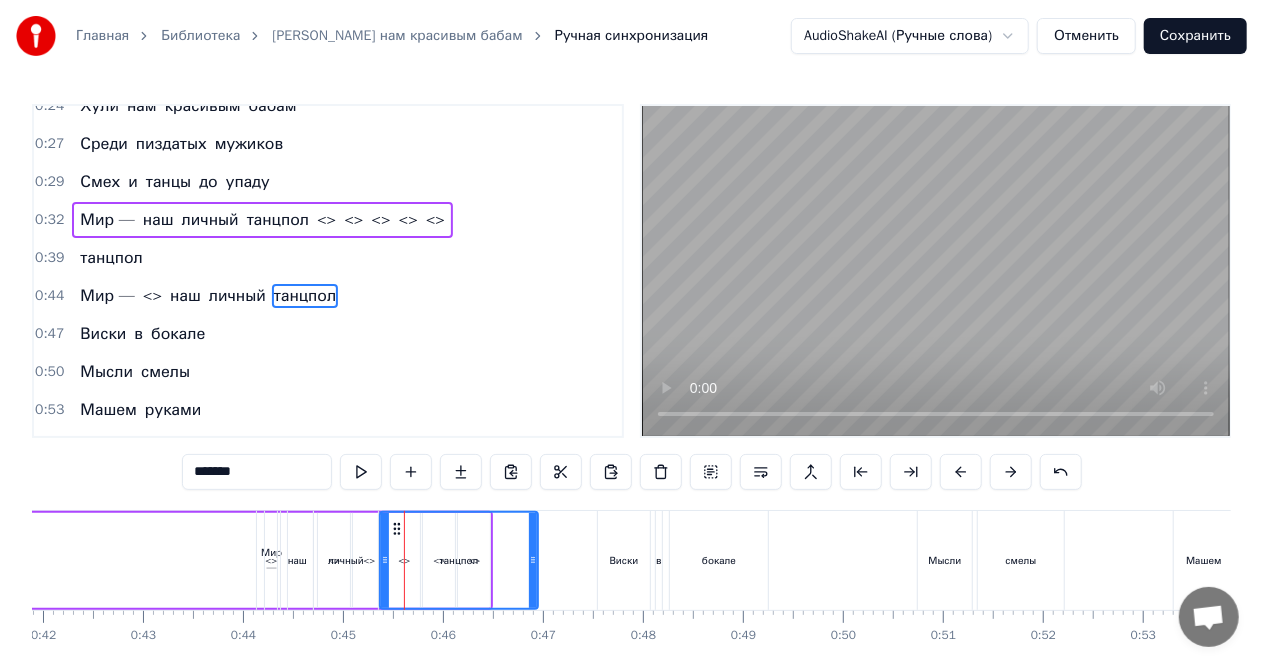 scroll, scrollTop: 227, scrollLeft: 0, axis: vertical 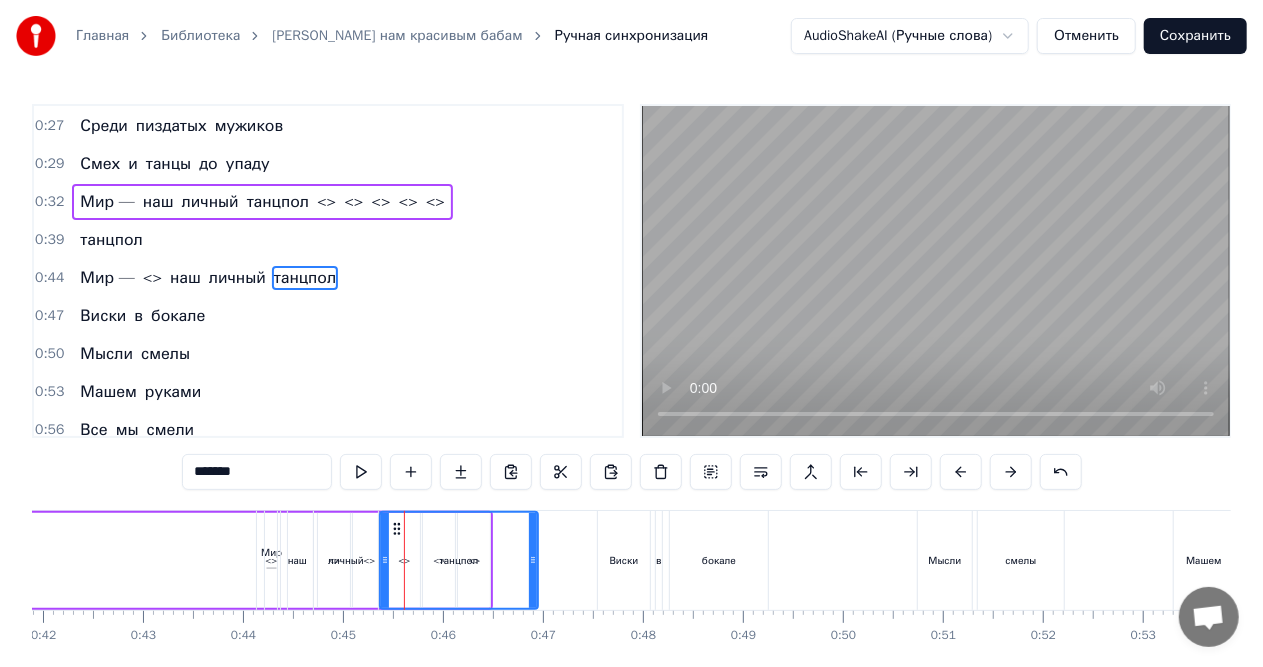 click on "<>" at bounding box center [326, 202] 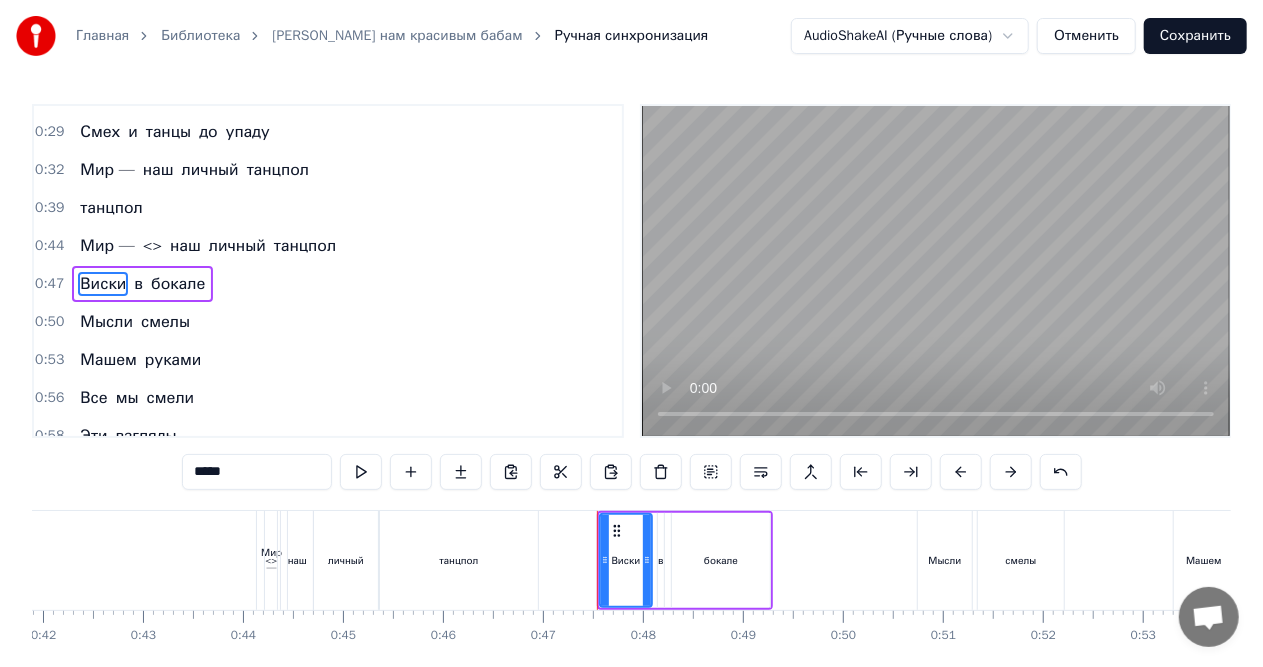 scroll, scrollTop: 264, scrollLeft: 0, axis: vertical 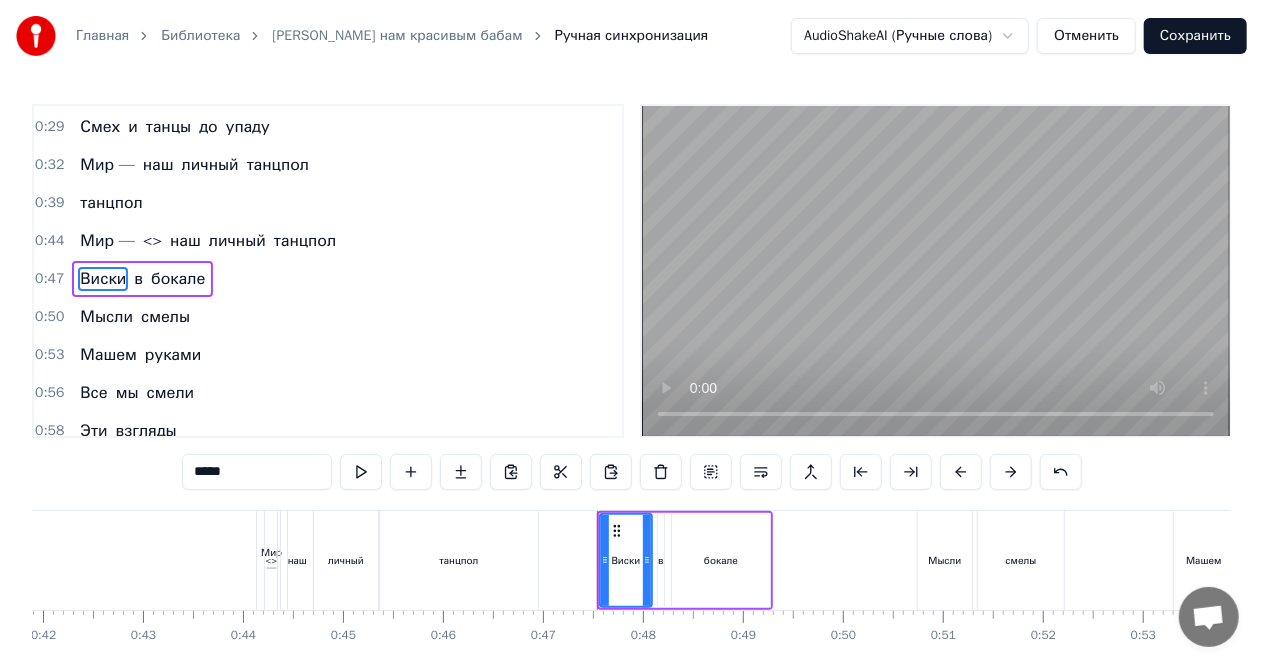 click on "Мир —" at bounding box center (107, 241) 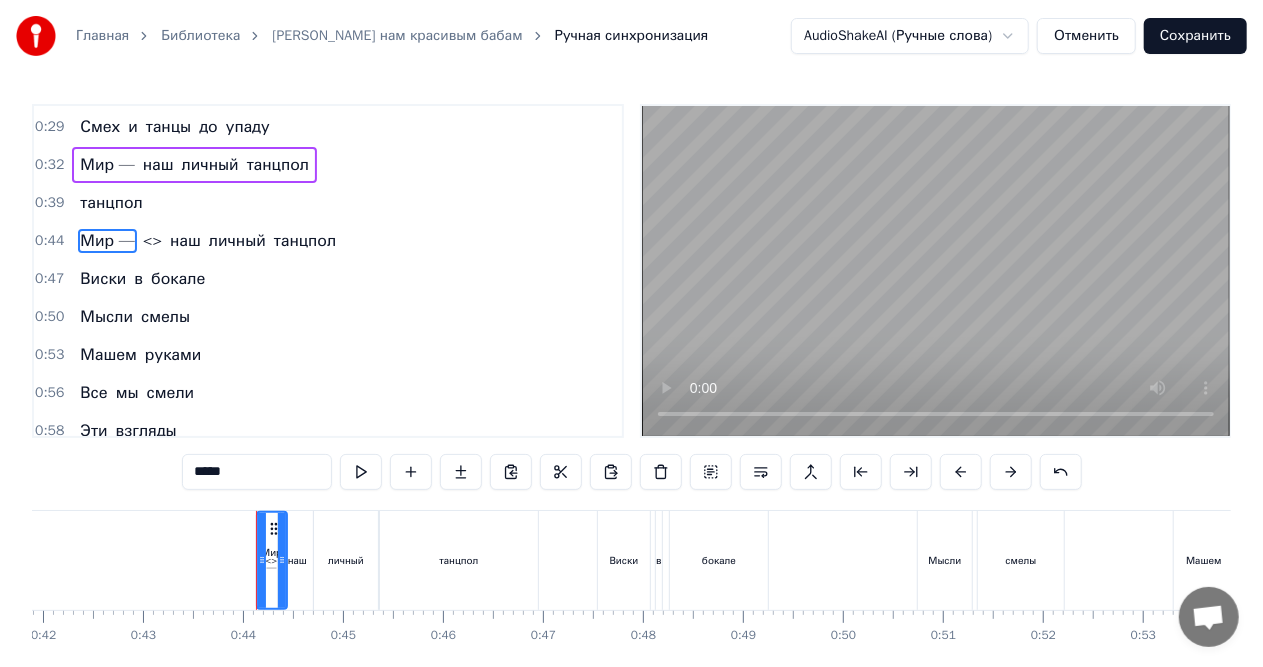 scroll, scrollTop: 227, scrollLeft: 0, axis: vertical 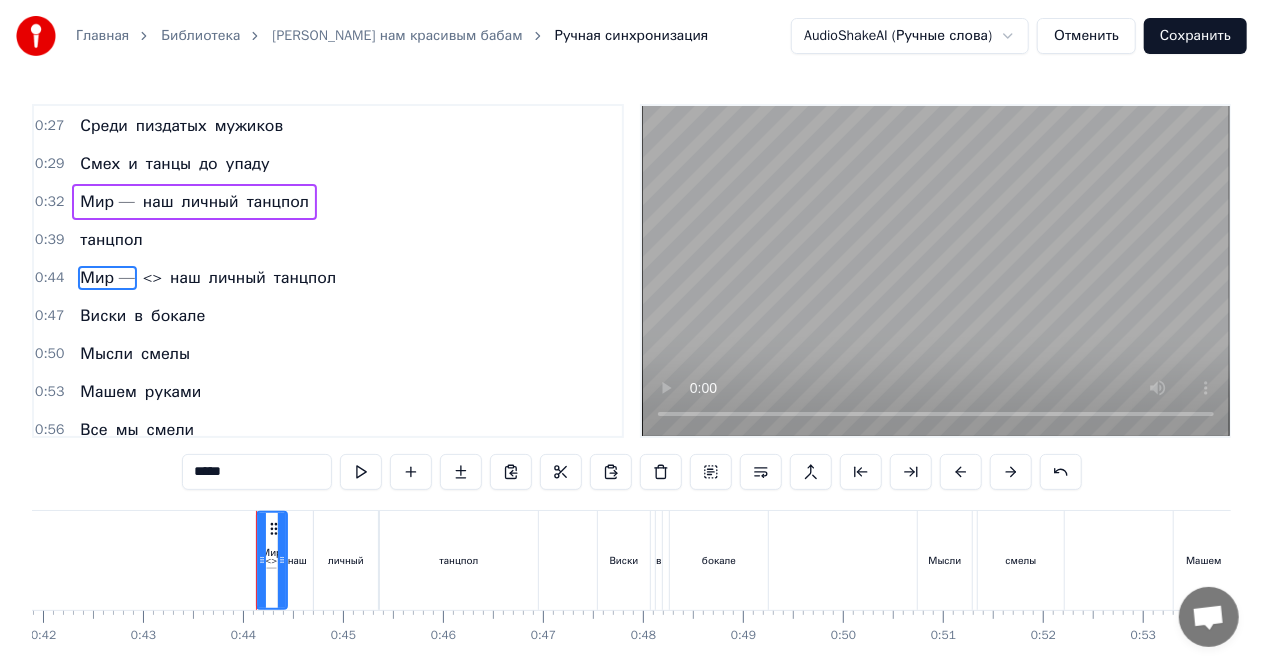click on "<>" at bounding box center [152, 278] 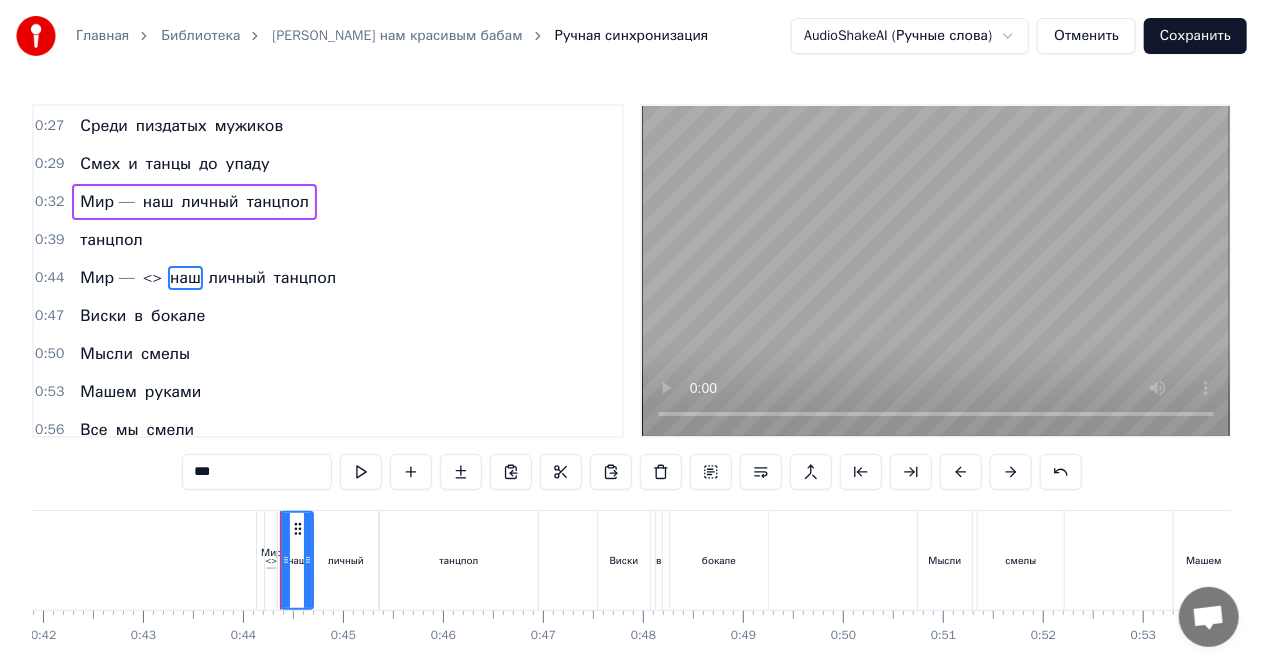 click on "<>" at bounding box center (152, 278) 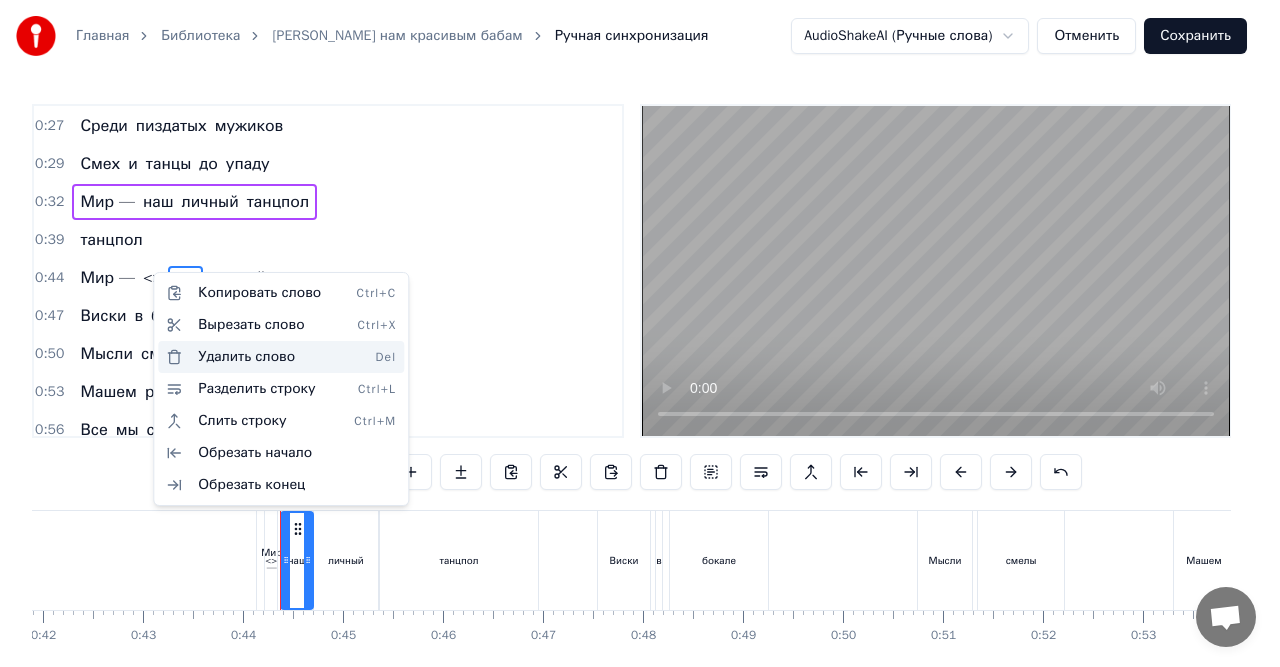click on "Удалить слово Del" at bounding box center [281, 357] 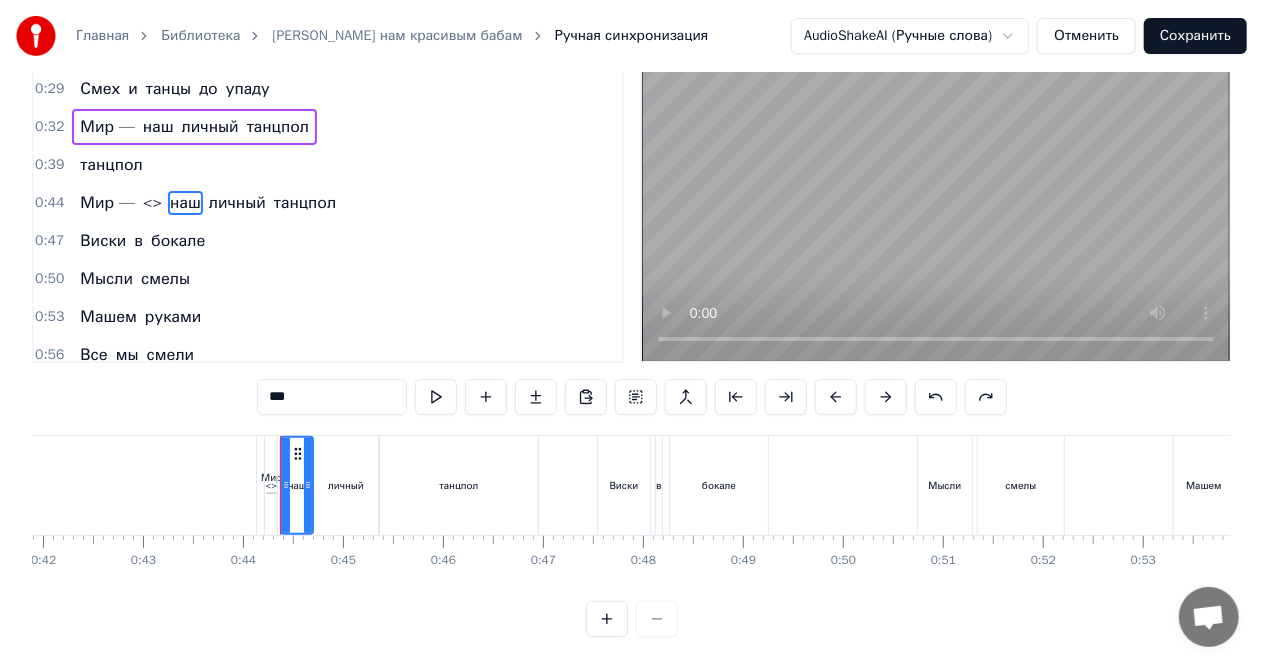 scroll, scrollTop: 93, scrollLeft: 0, axis: vertical 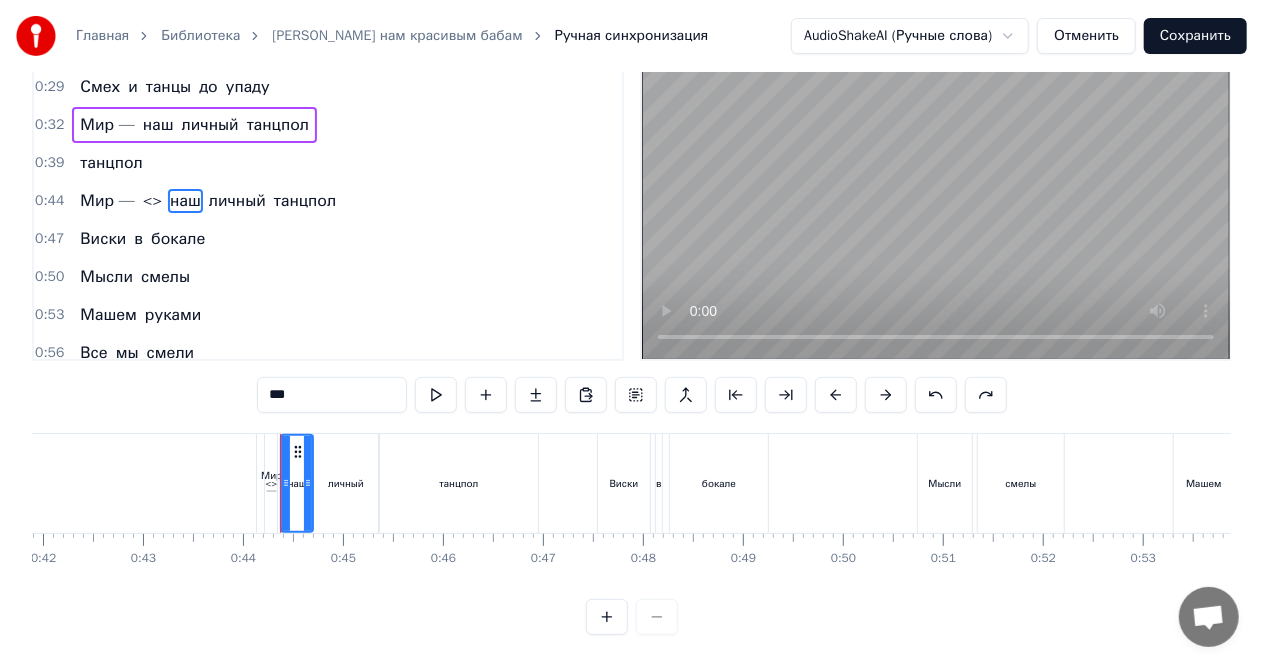 click at bounding box center (607, 617) 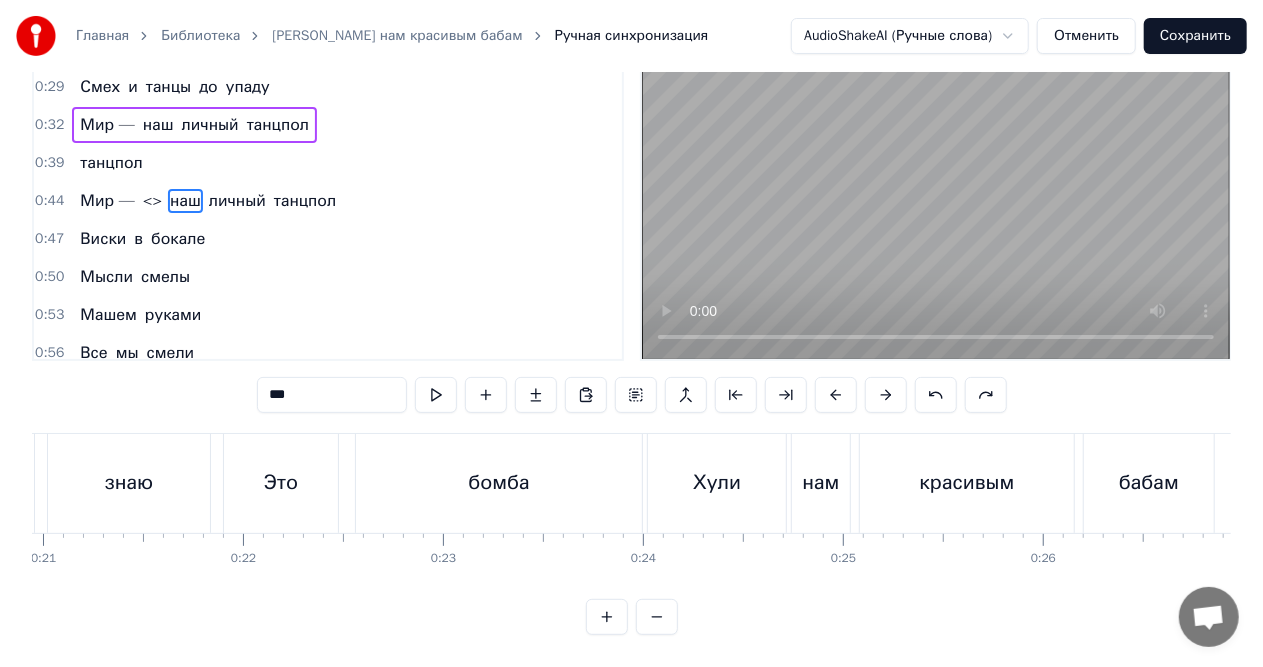 click at bounding box center [607, 617] 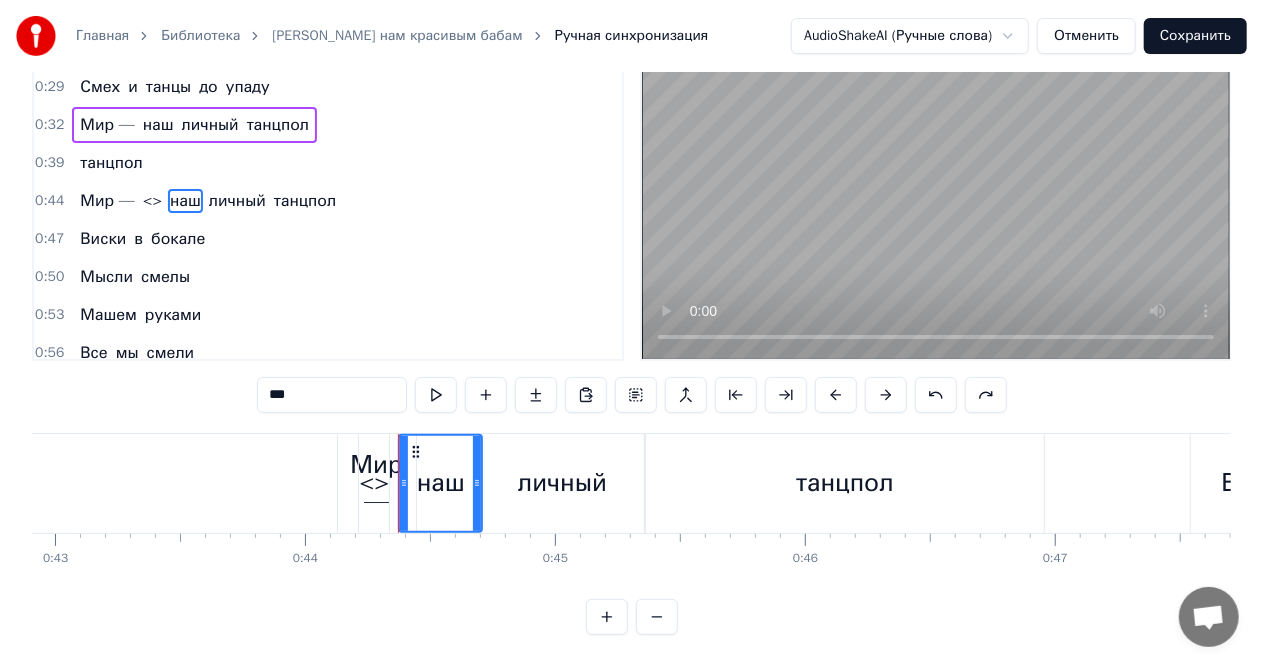 scroll, scrollTop: 0, scrollLeft: 10993, axis: horizontal 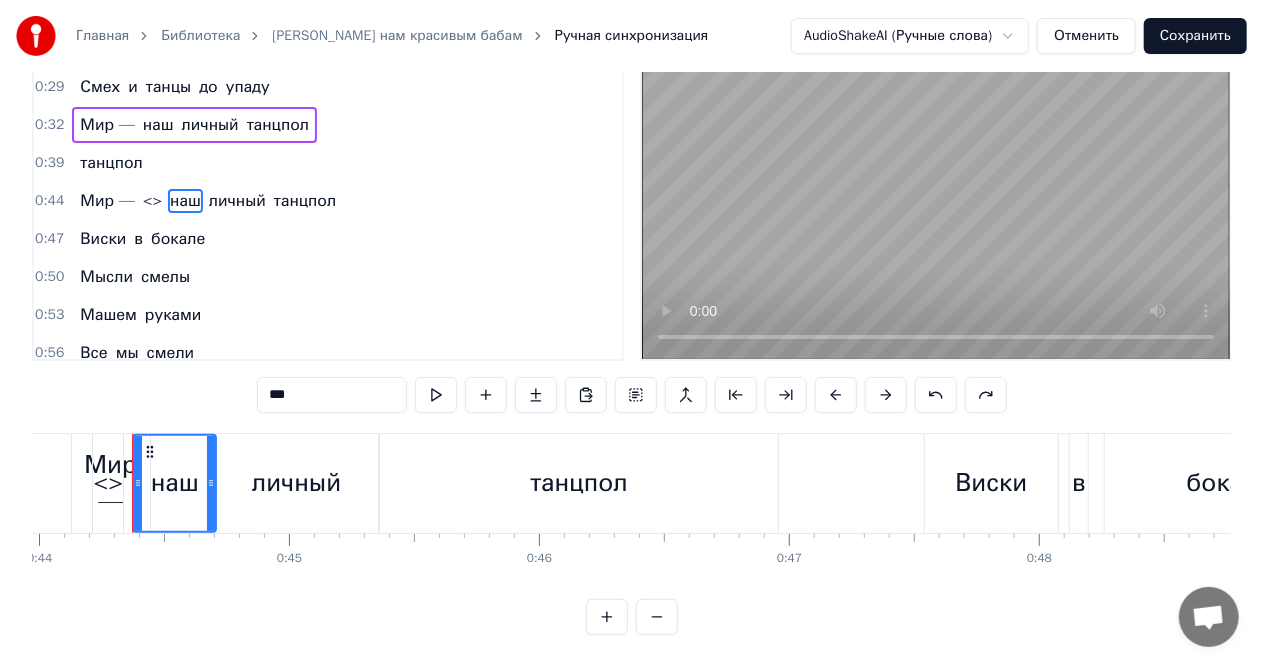 click on "<>" at bounding box center (108, 483) 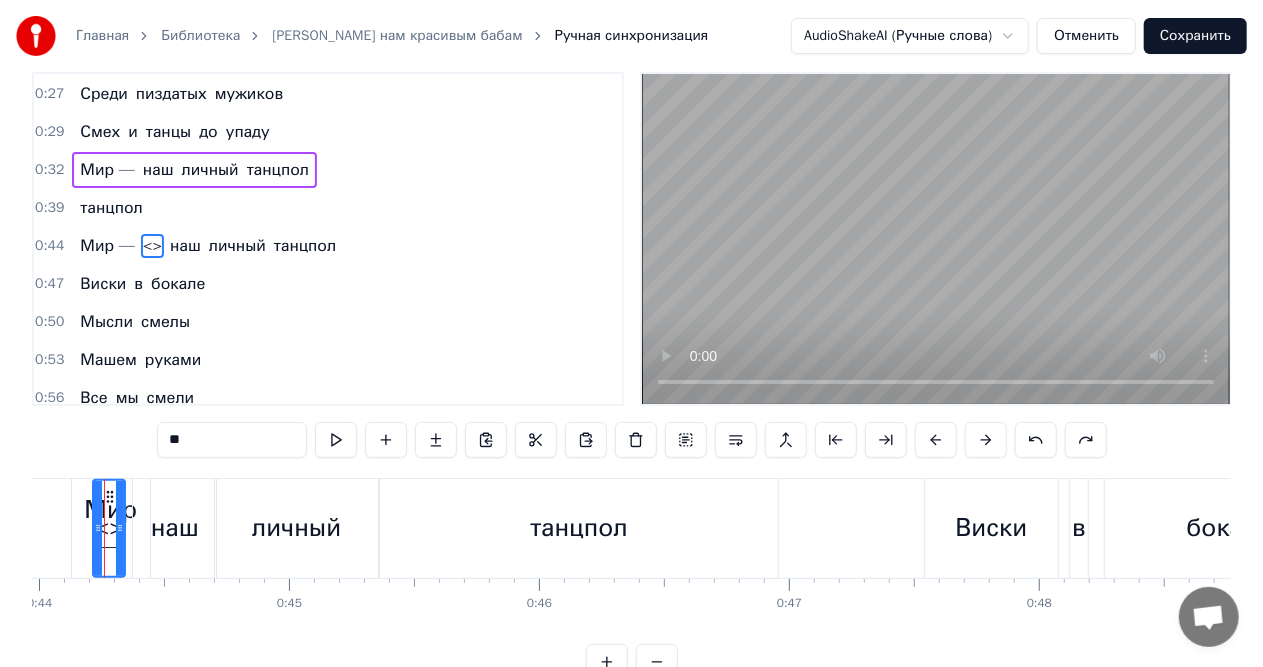 scroll, scrollTop: 0, scrollLeft: 0, axis: both 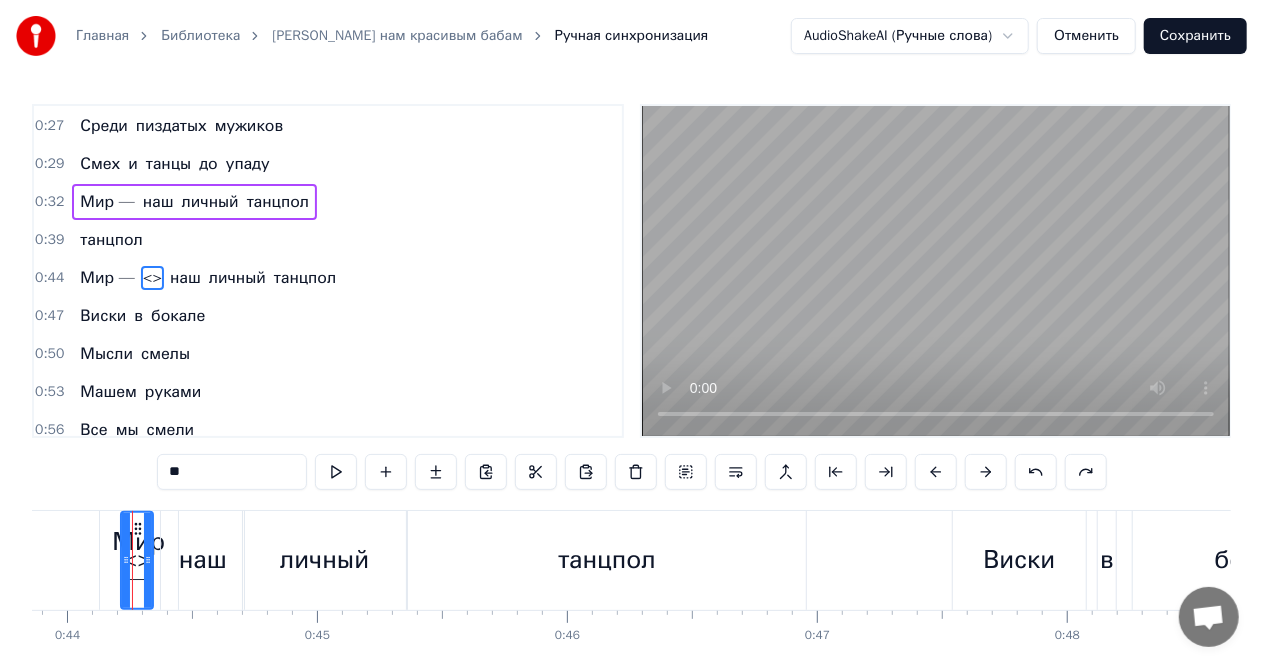 type on "***" 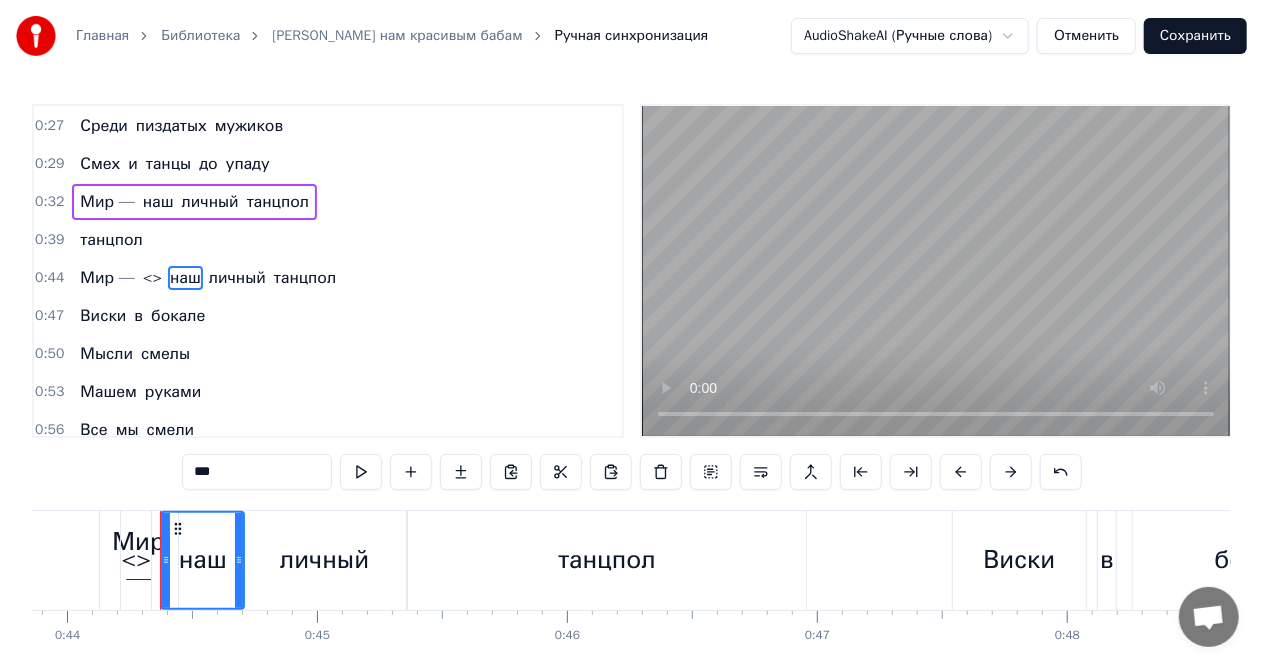 scroll, scrollTop: 93, scrollLeft: 0, axis: vertical 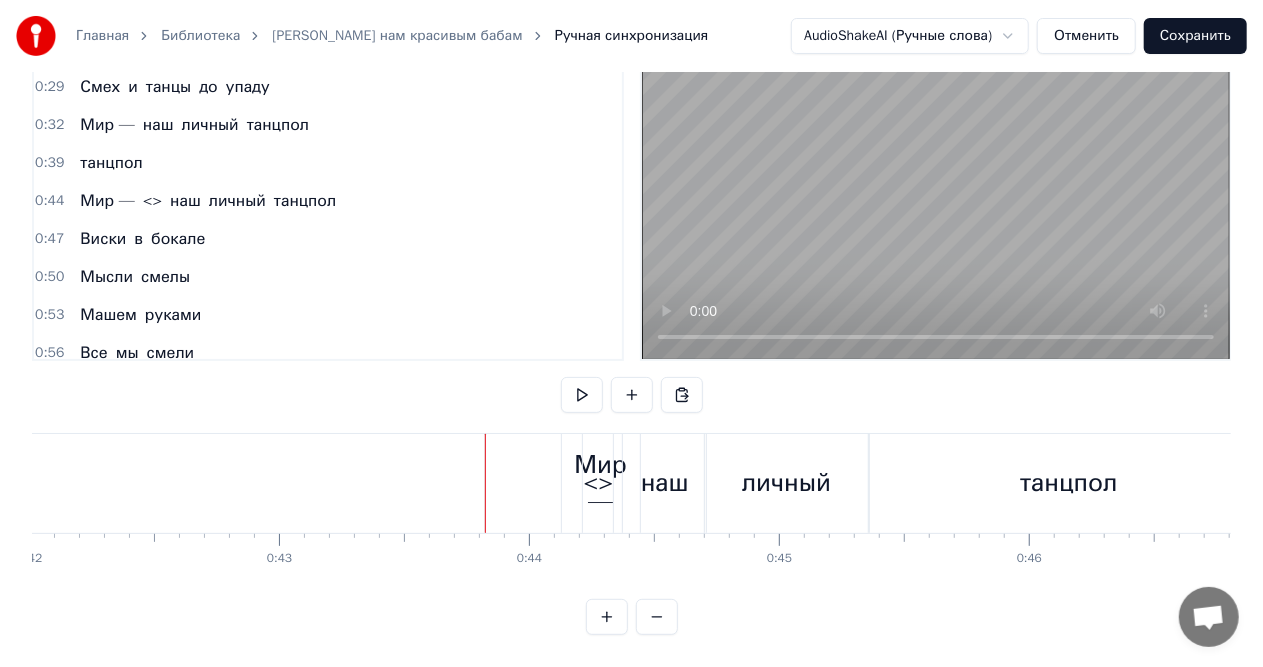 click on "<>" at bounding box center (598, 483) 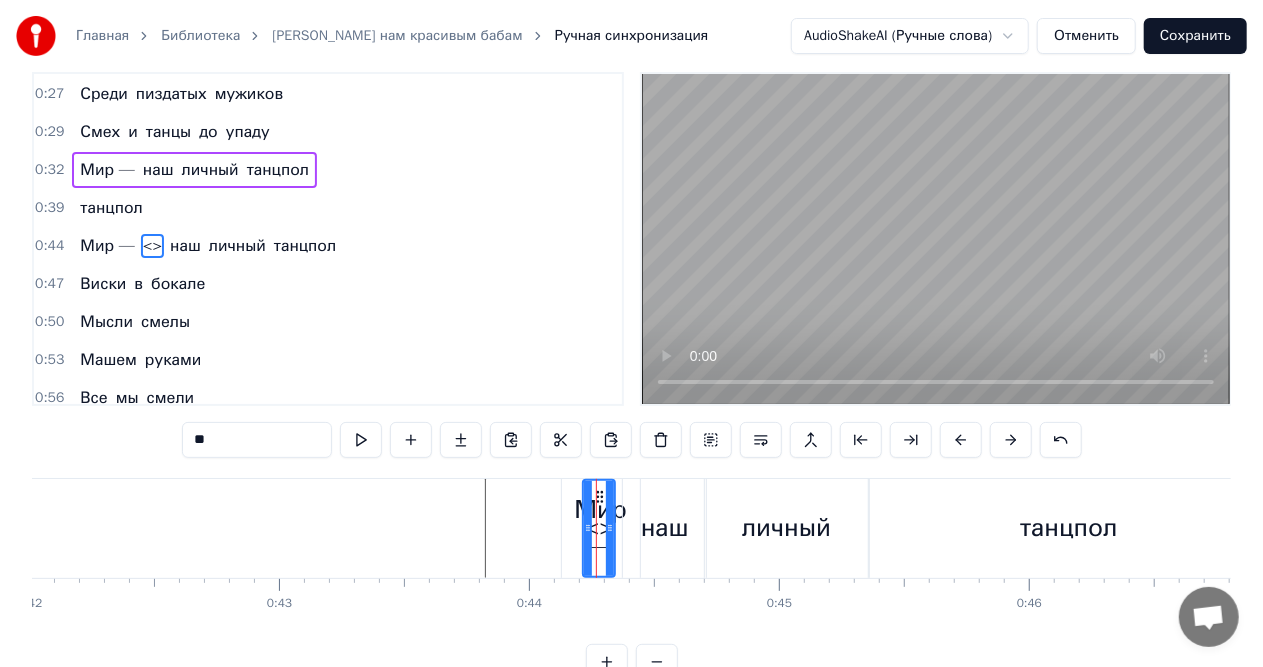 scroll, scrollTop: 0, scrollLeft: 0, axis: both 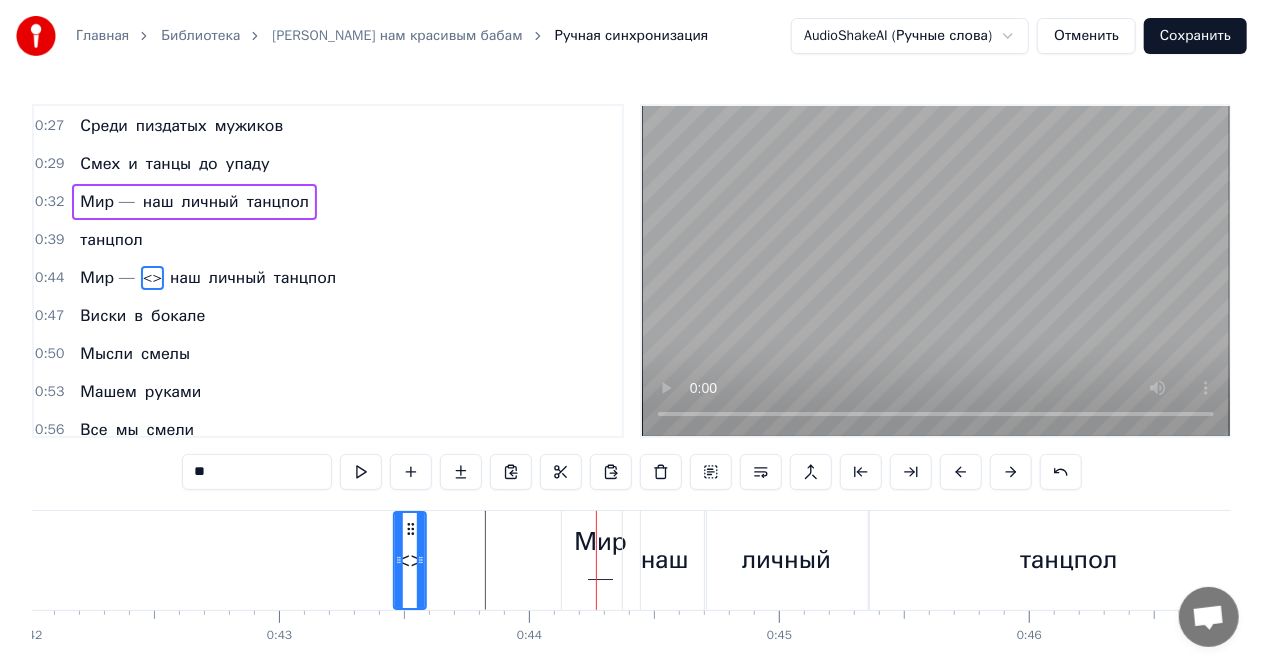 drag, startPoint x: 599, startPoint y: 528, endPoint x: 410, endPoint y: 534, distance: 189.09521 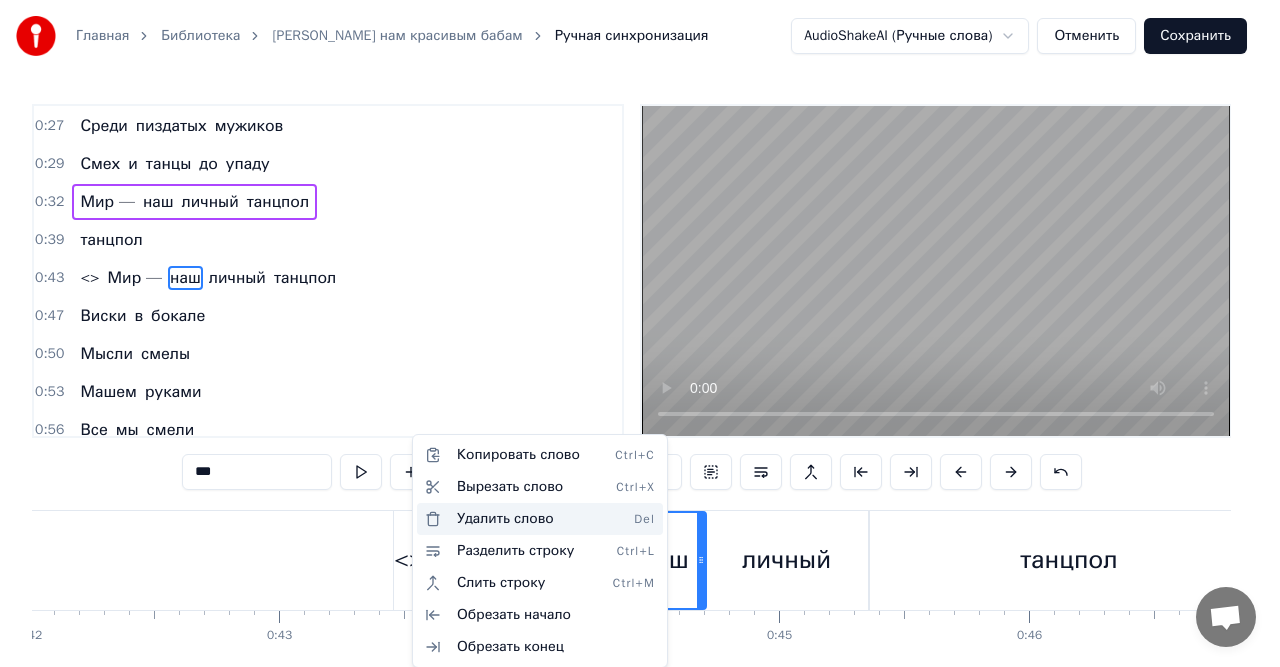 click on "Удалить слово Del" at bounding box center [540, 519] 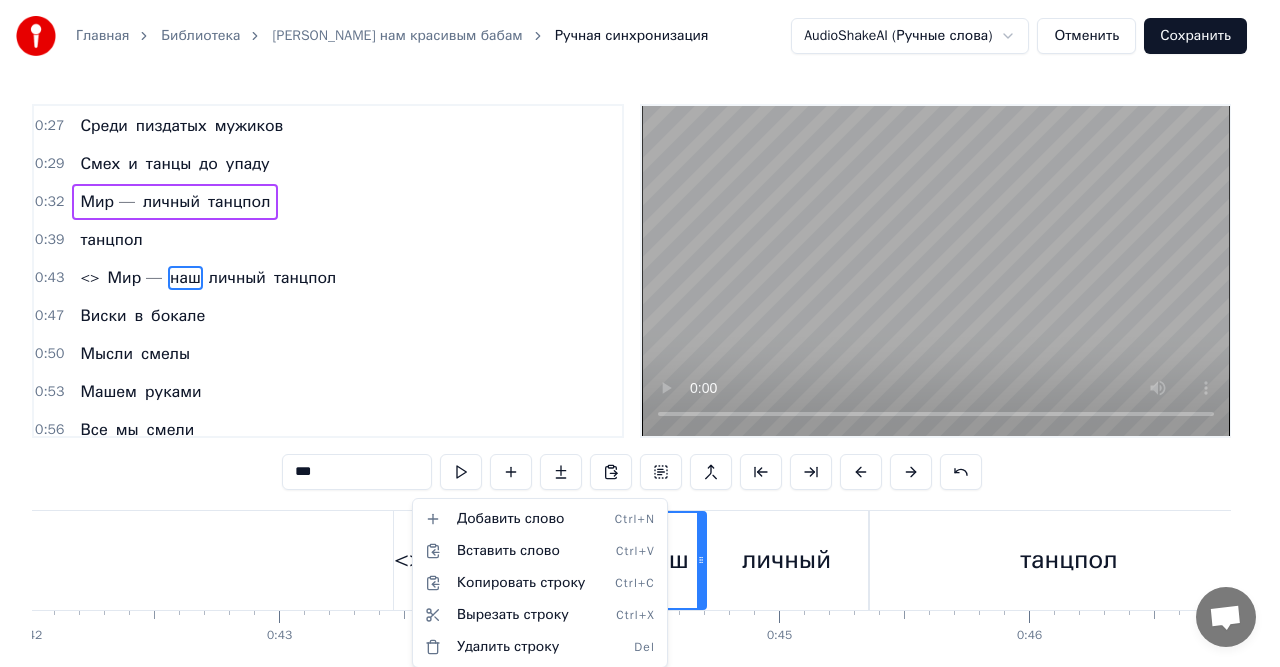 click on "Главная Библиотека Хули нам красивым бабам Ручная синхронизация AudioShakeAI (Ручные слова) Отменить Сохранить 0:11 В зеркале блестит корона 0:14 На каблуках вся обстановка 0:17 Кто- то шепчет - это мода 0:20 А я знаю 0:21 Это бомба 0:24 Хули нам красивым бабам 0:27 Среди пиздатых мужиков 0:29 Смех и танцы до упаду 0:32 Мир — личный танцпол 0:39 танцпол 0:43 <> Мир — наш личный танцпол 0:47 Виски в бокале 0:50 Мысли смелы 0:53 Машем руками 0:56 Все мы смели 0:58 Эти взгляды 0:59 Что цепляют 1:00 Кто здесь правит 1:02 Все узнают 1:08 Хули нам красивым бабам 1:12 Среди пиздатых мужиков 1:14 Смех и танцы до упаду" at bounding box center (640, 372) 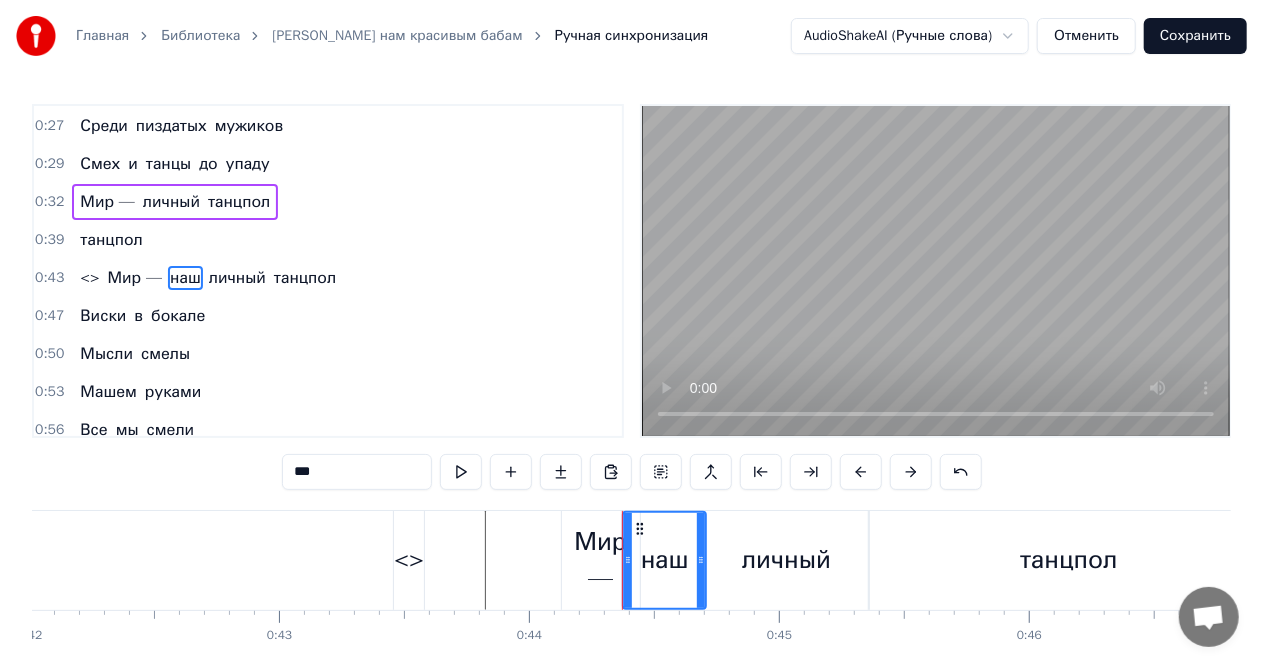click on "<>" at bounding box center [409, 560] 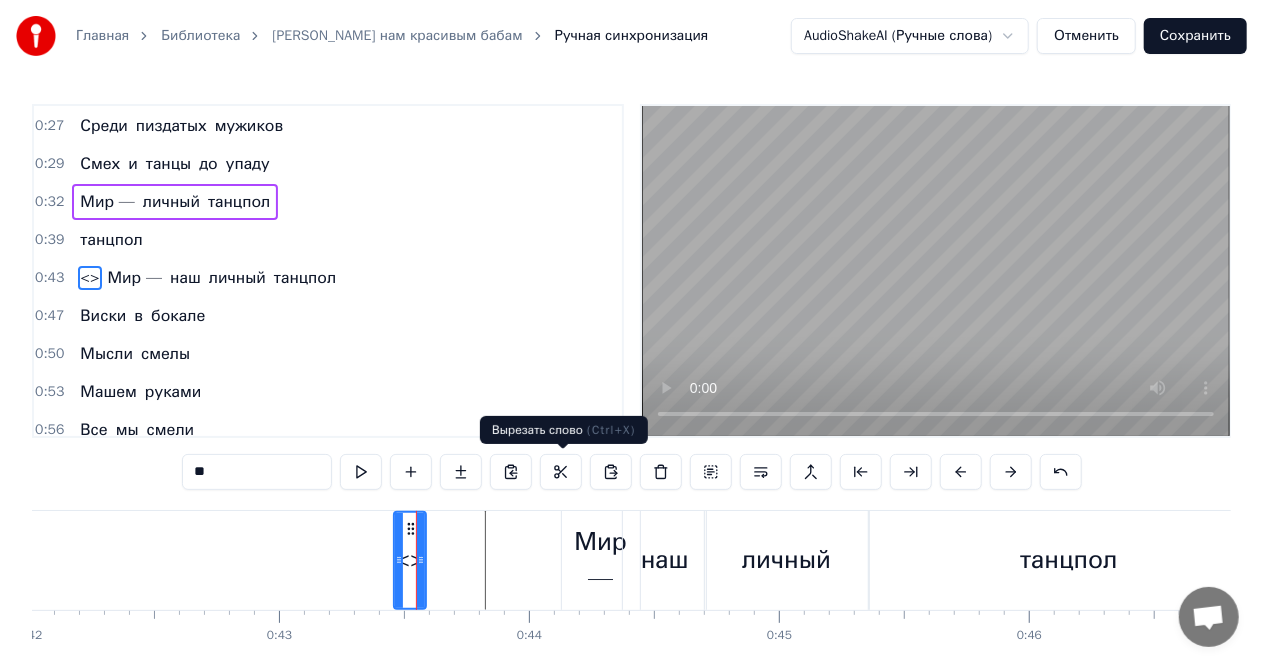 click at bounding box center (561, 472) 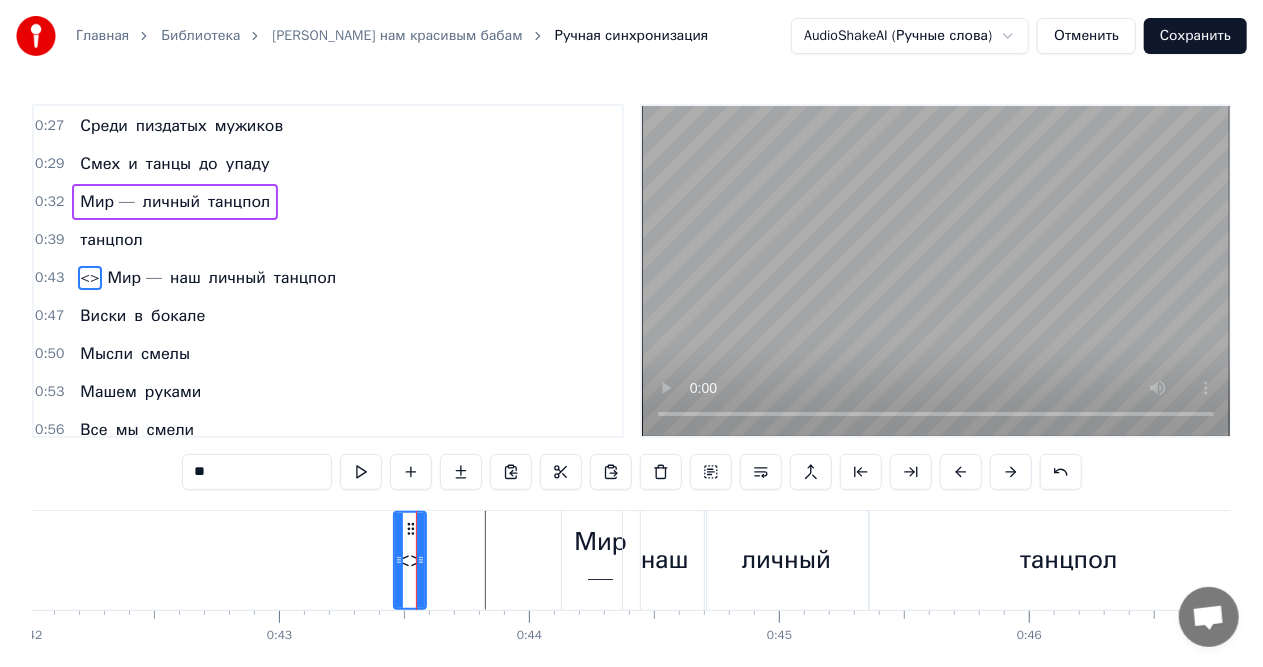 click 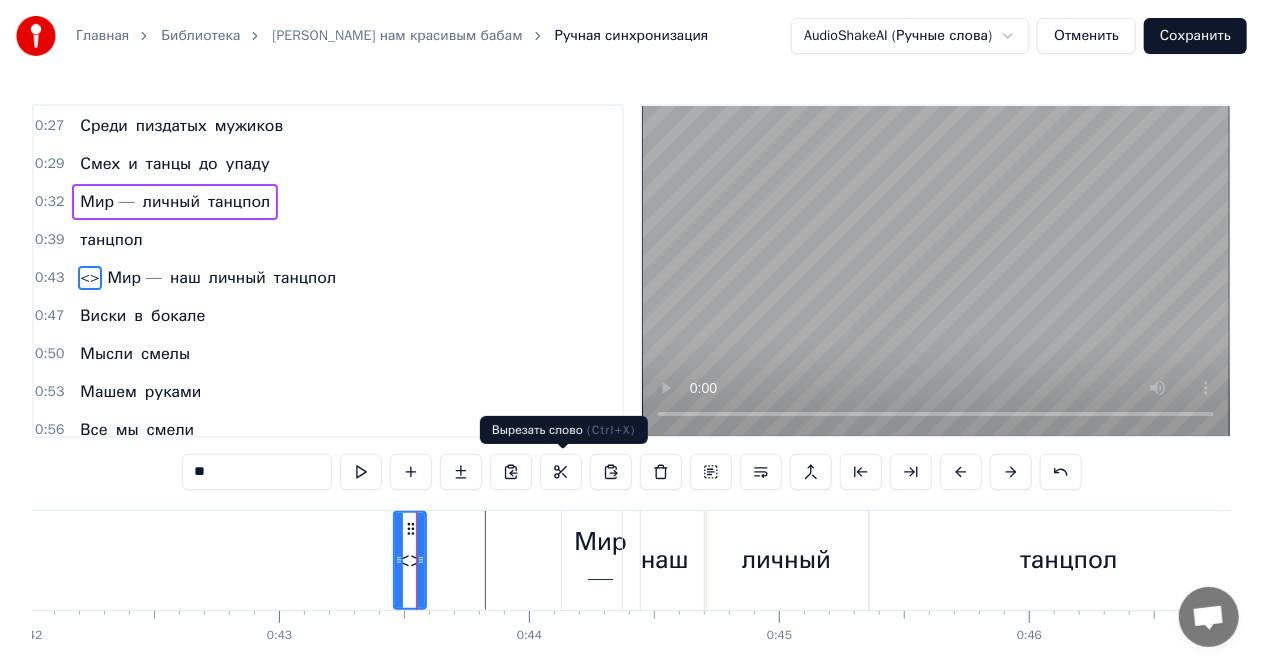 click at bounding box center (561, 472) 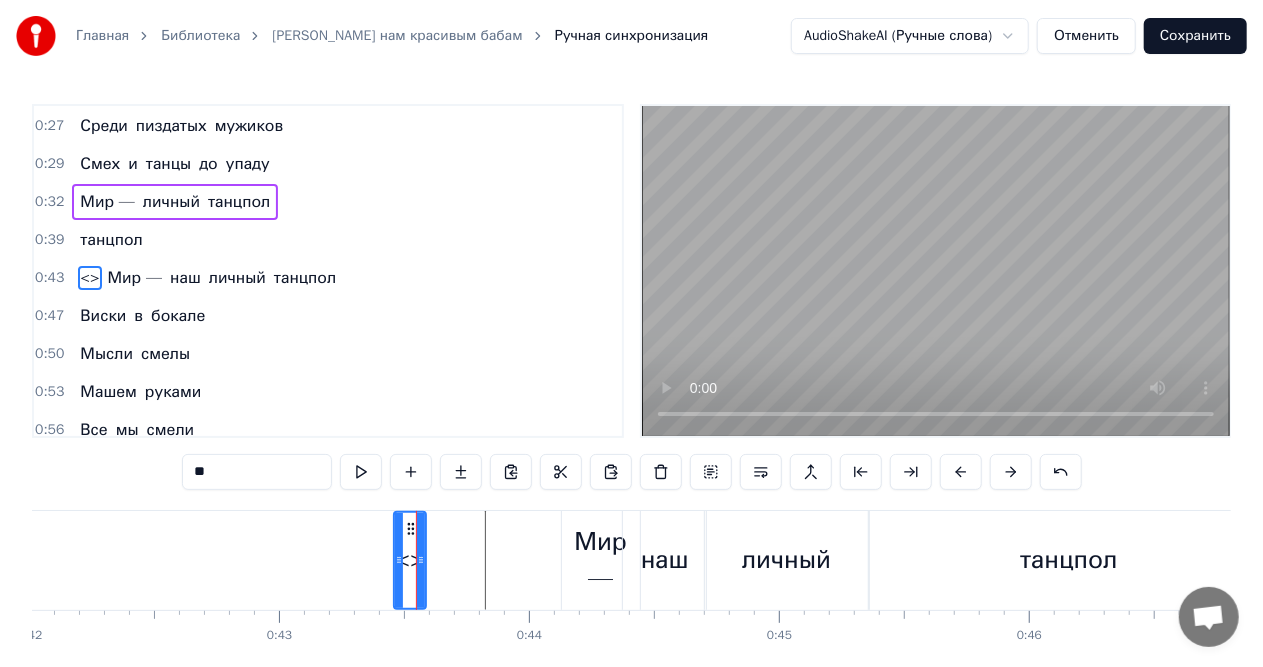 drag, startPoint x: 370, startPoint y: 544, endPoint x: 395, endPoint y: 543, distance: 25.019993 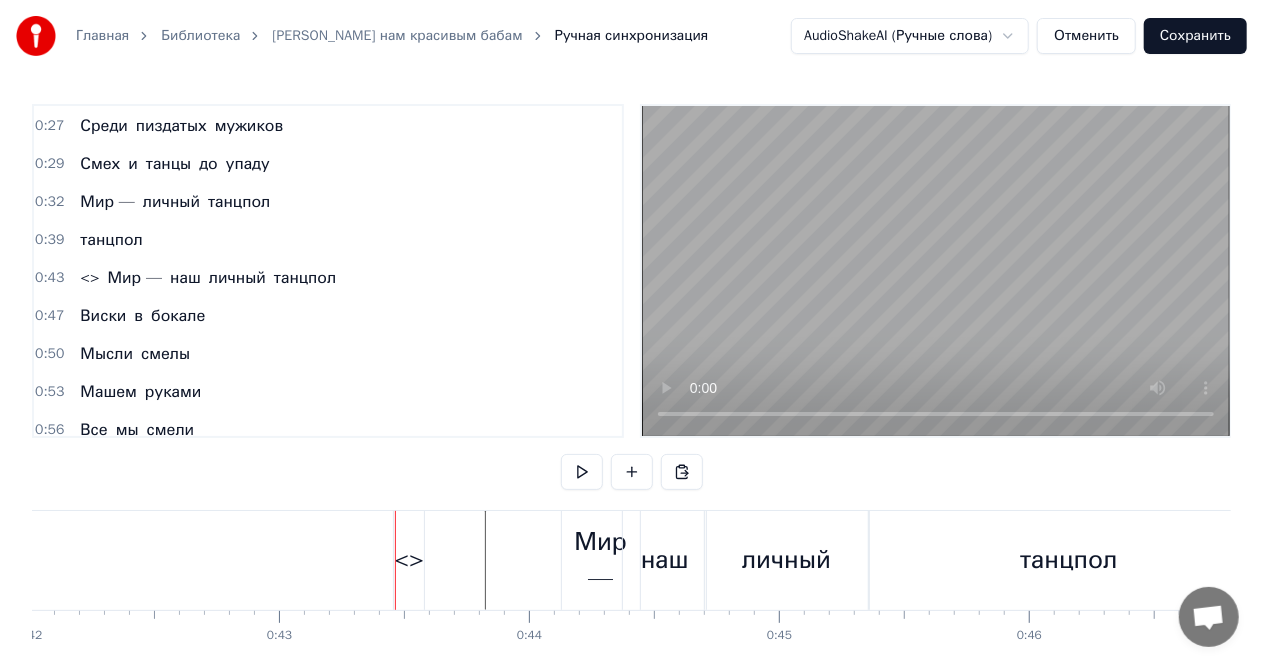 click at bounding box center (7891, 560) 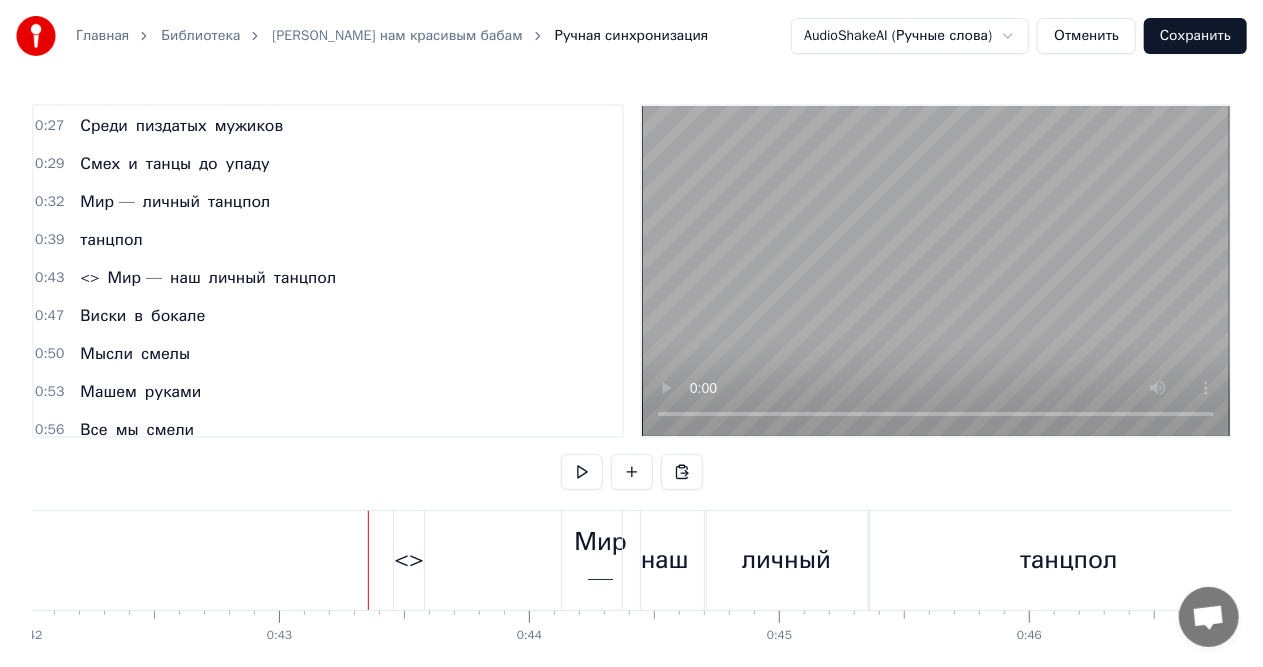 drag, startPoint x: 342, startPoint y: 541, endPoint x: 406, endPoint y: 538, distance: 64.070274 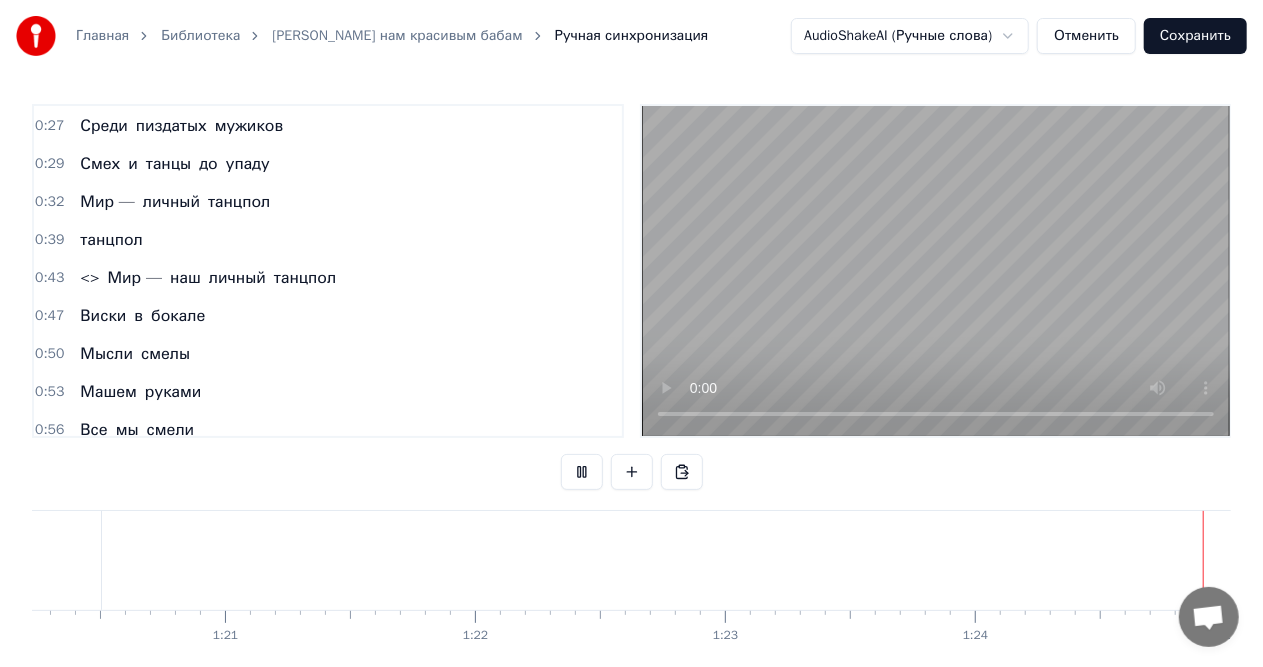 scroll, scrollTop: 0, scrollLeft: 20330, axis: horizontal 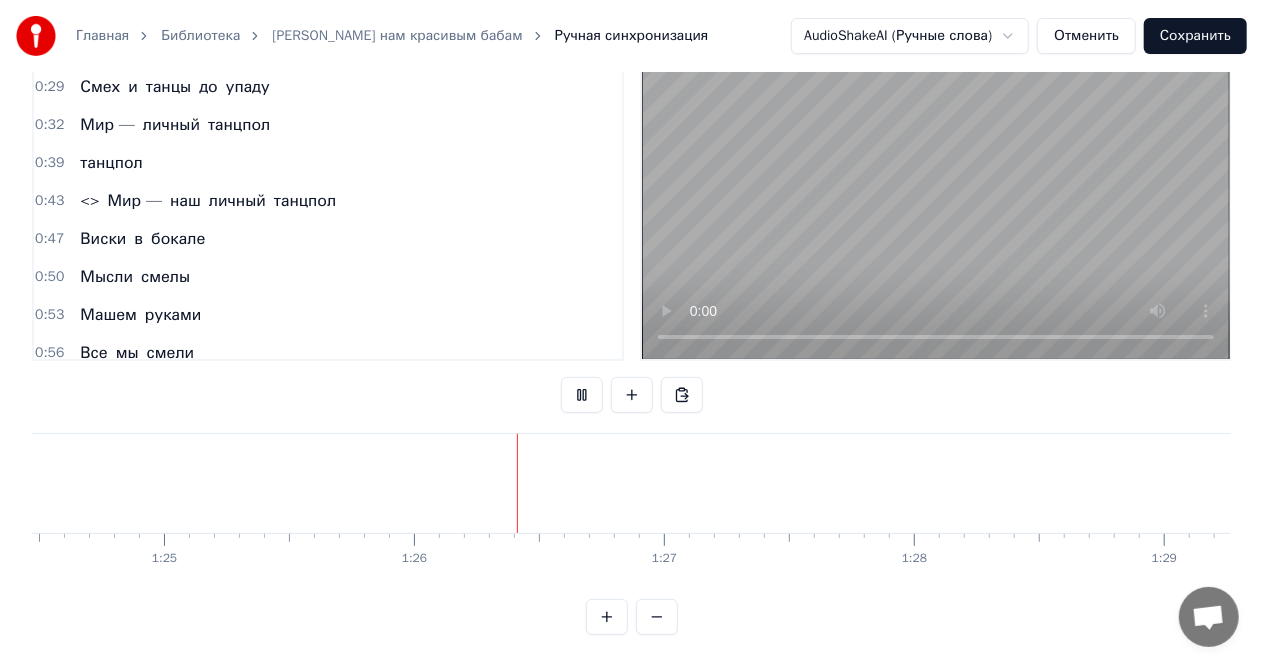 click at bounding box center [657, 617] 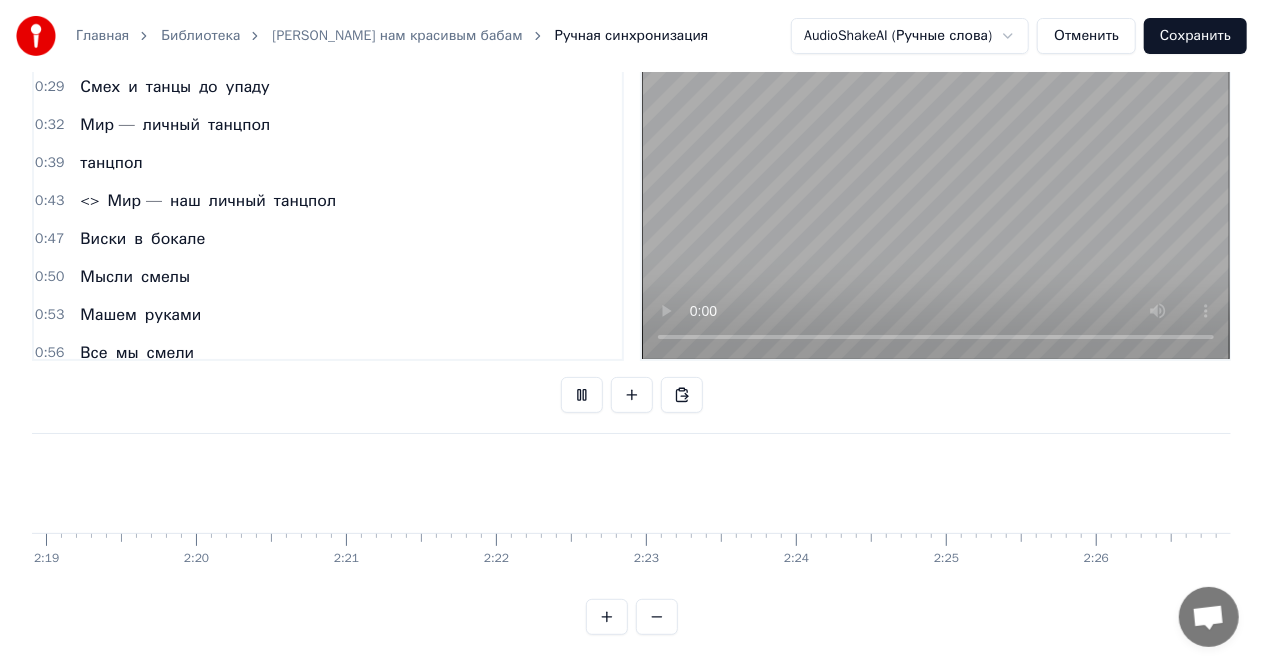 click at bounding box center [657, 617] 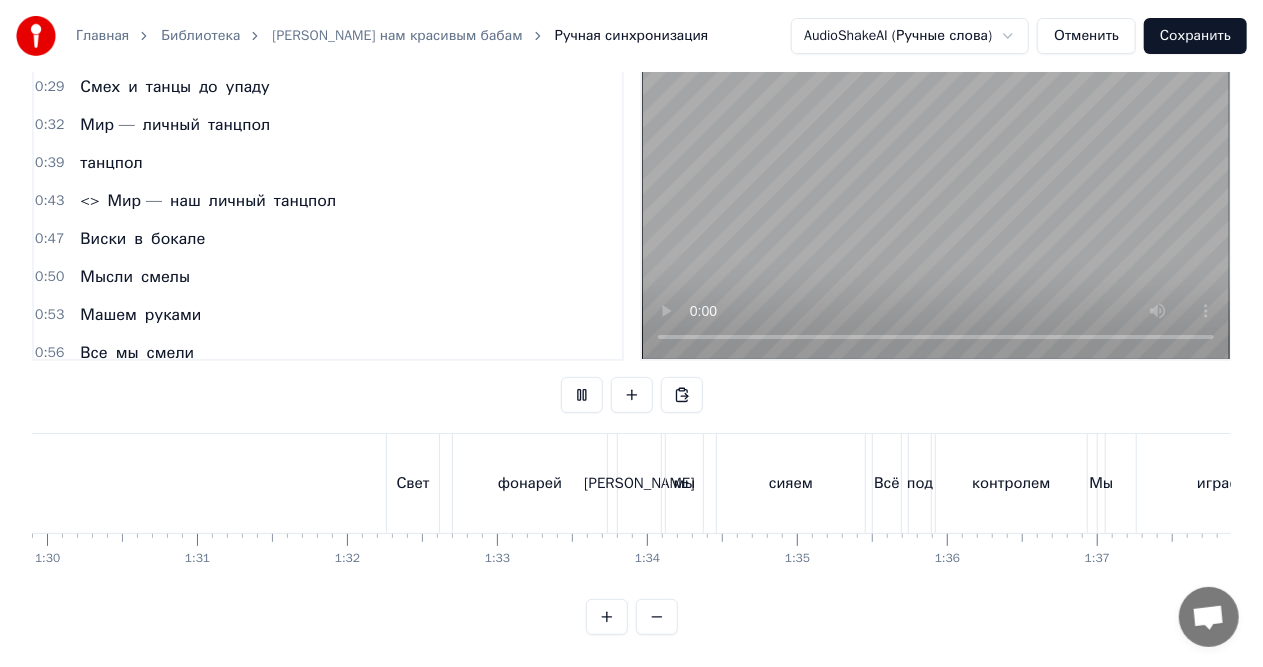 click at bounding box center [632, 617] 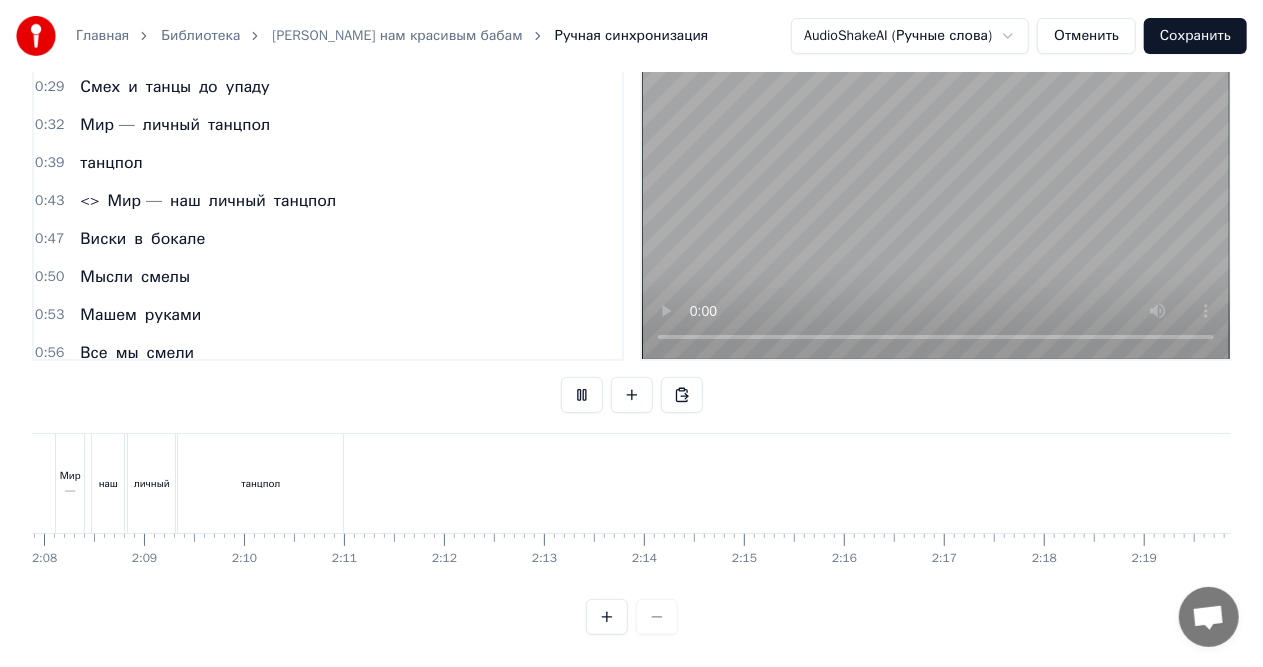 click at bounding box center [632, 617] 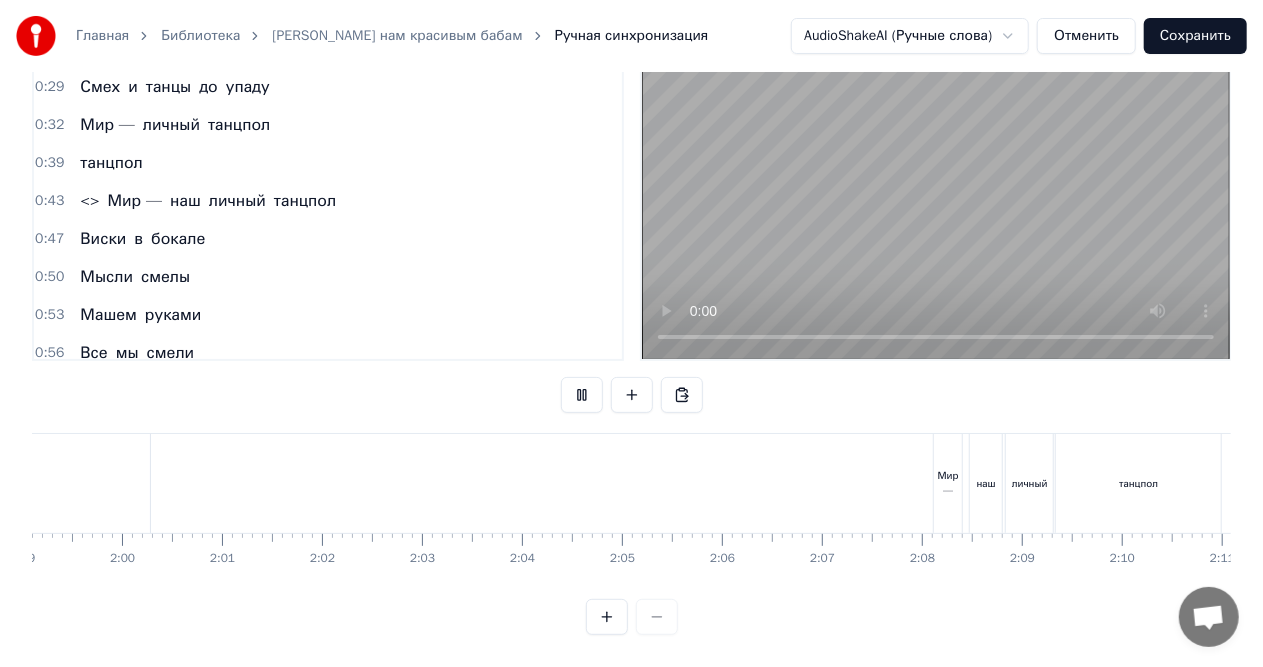 click at bounding box center [632, 617] 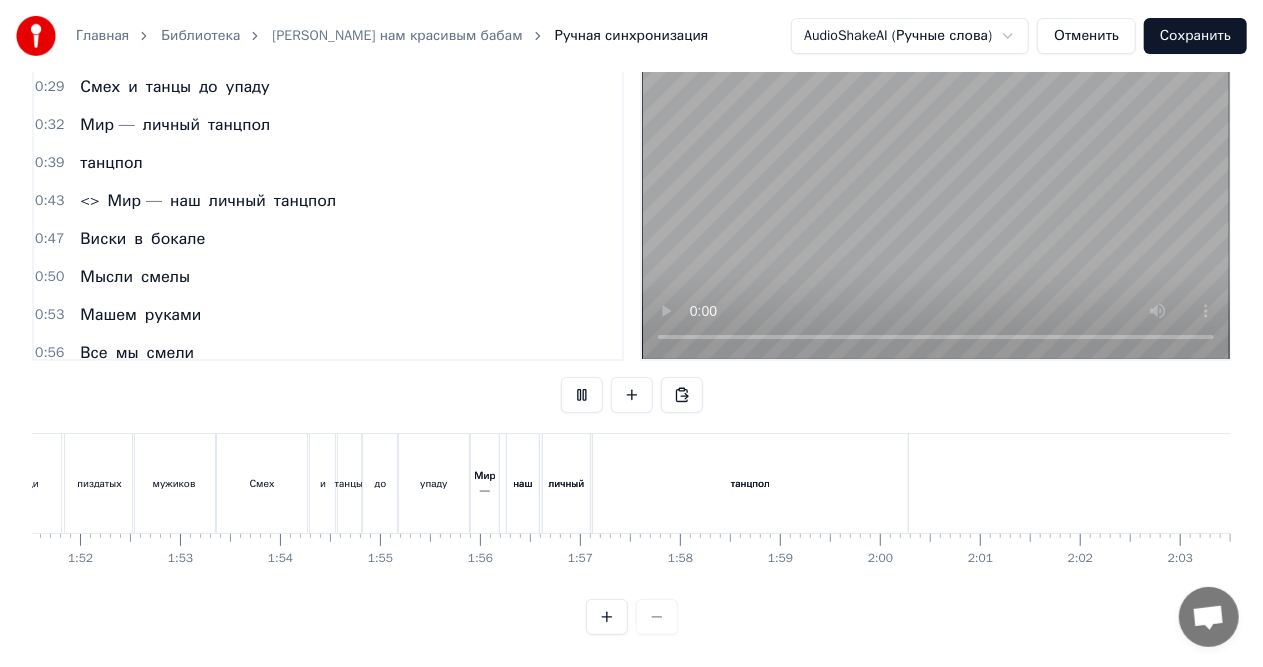 click at bounding box center [632, 617] 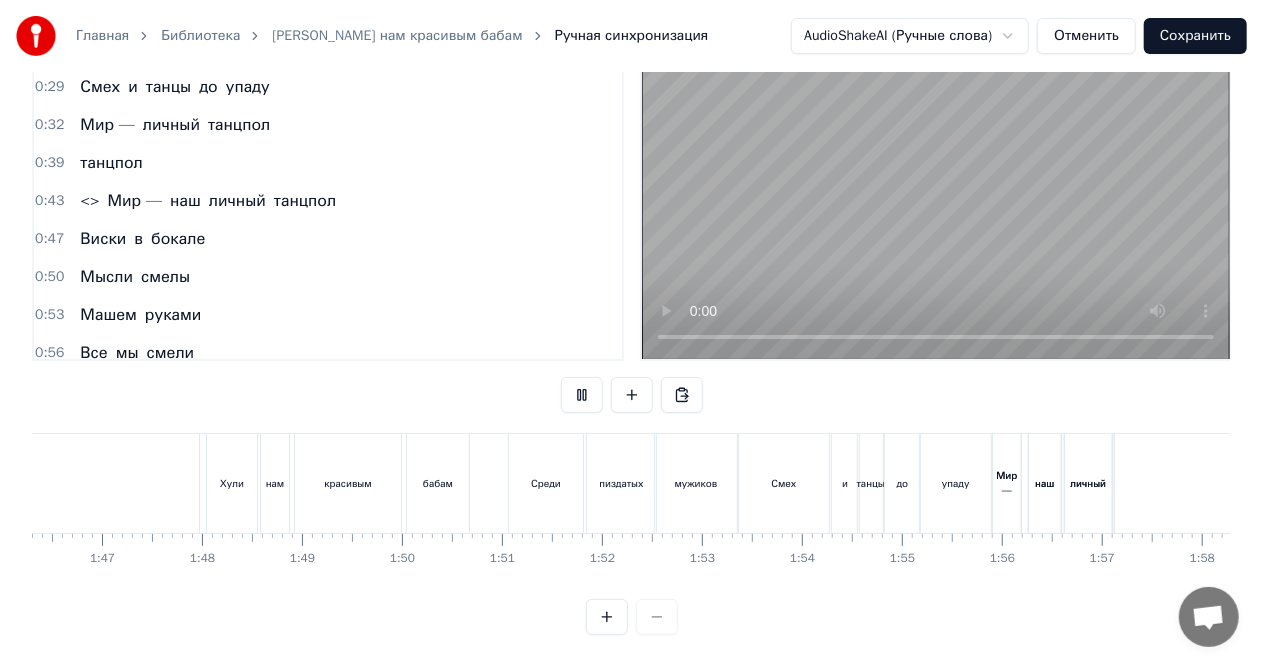 click at bounding box center [632, 617] 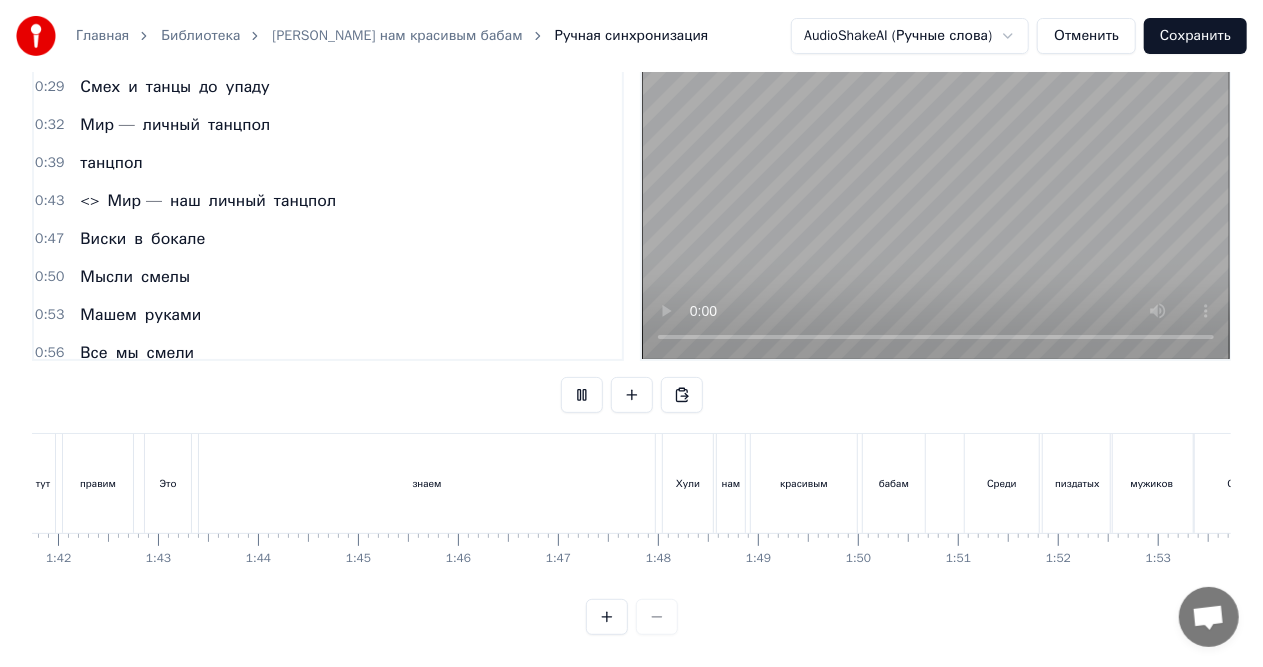 click at bounding box center [632, 617] 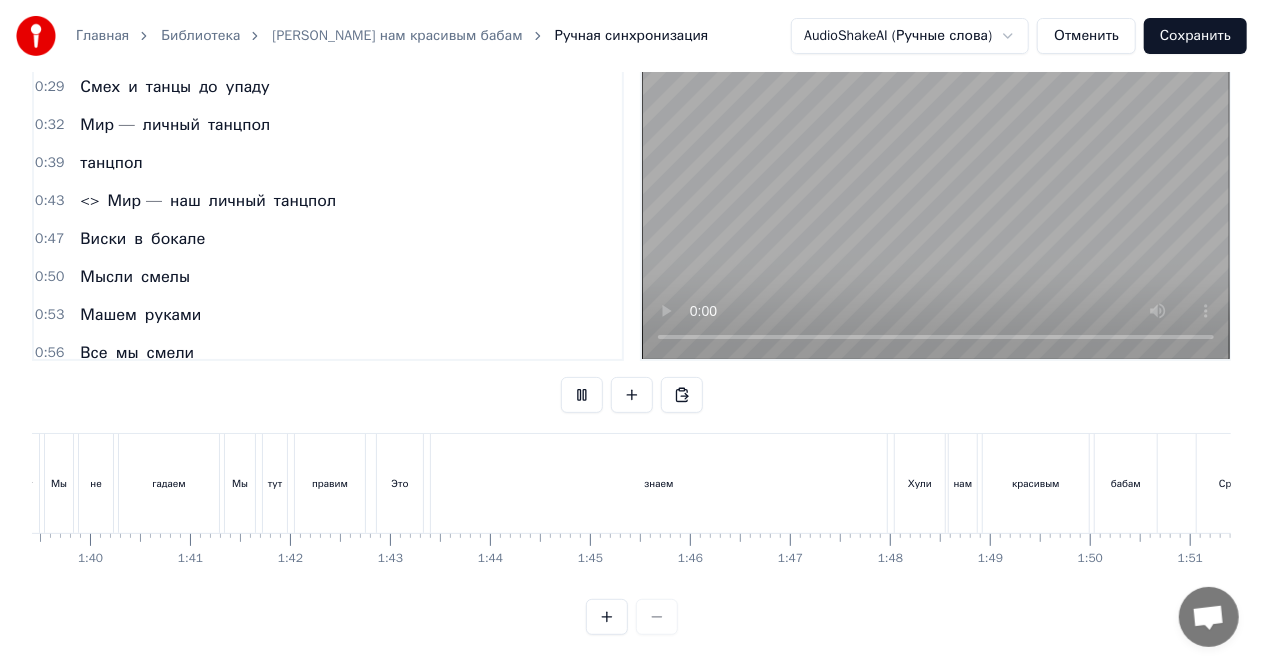click at bounding box center (632, 617) 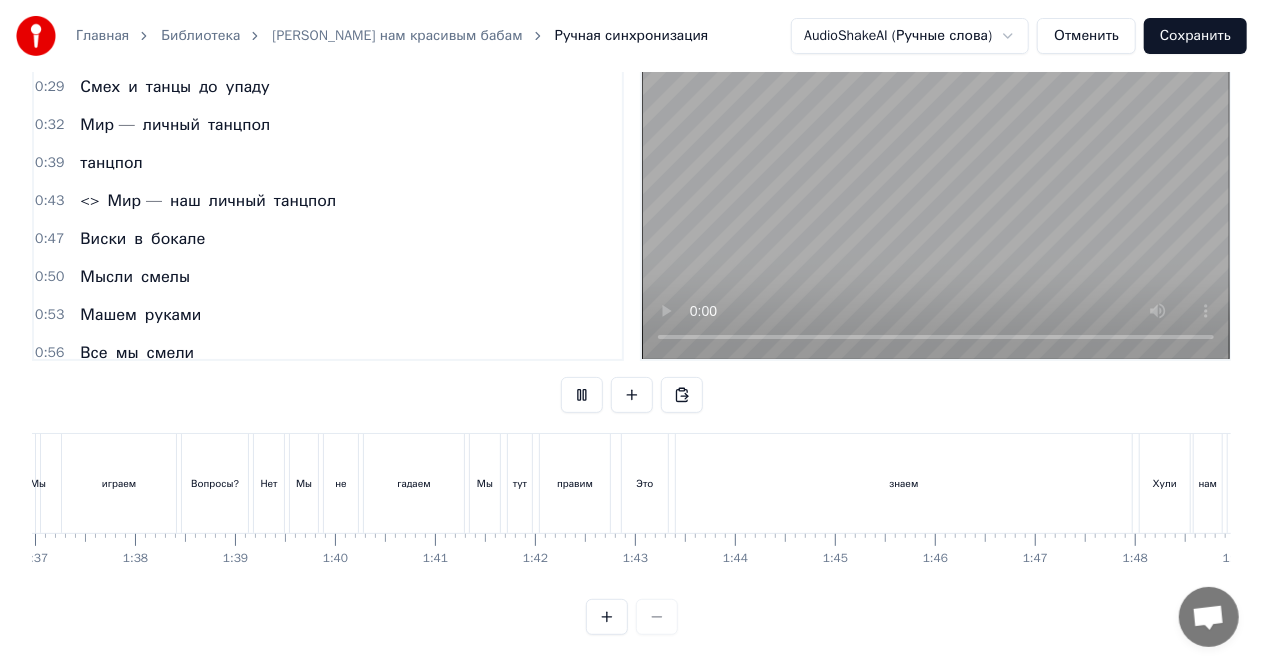 click at bounding box center [632, 617] 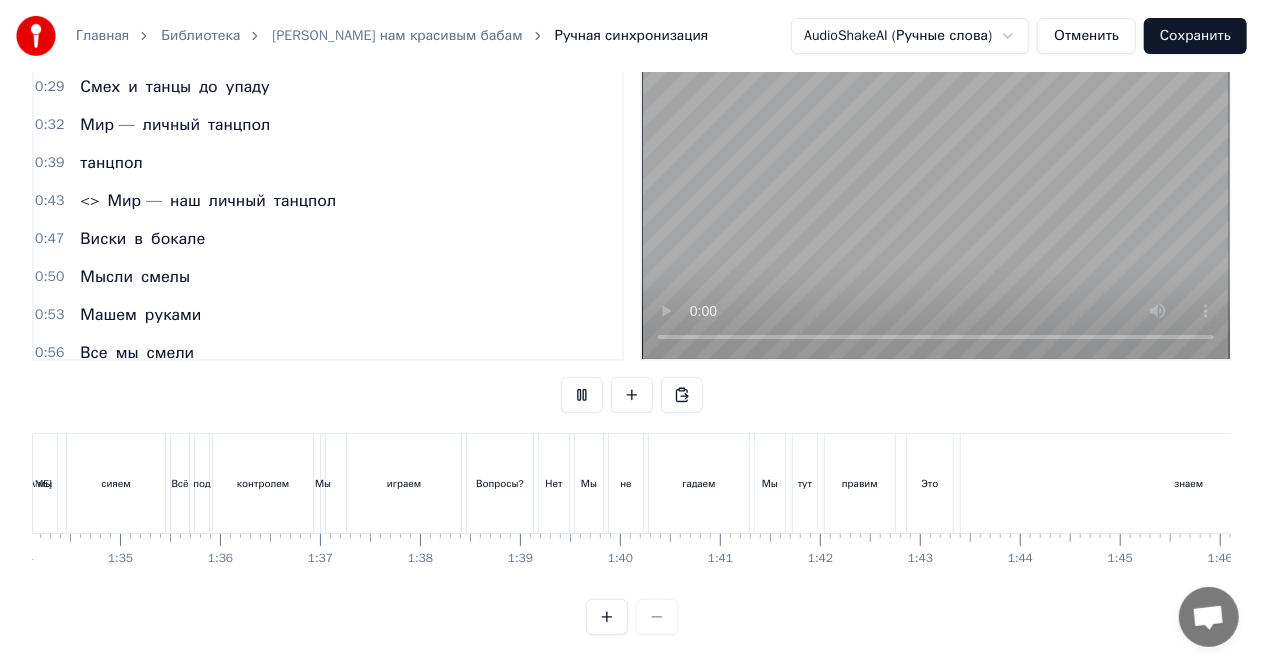 click at bounding box center (632, 617) 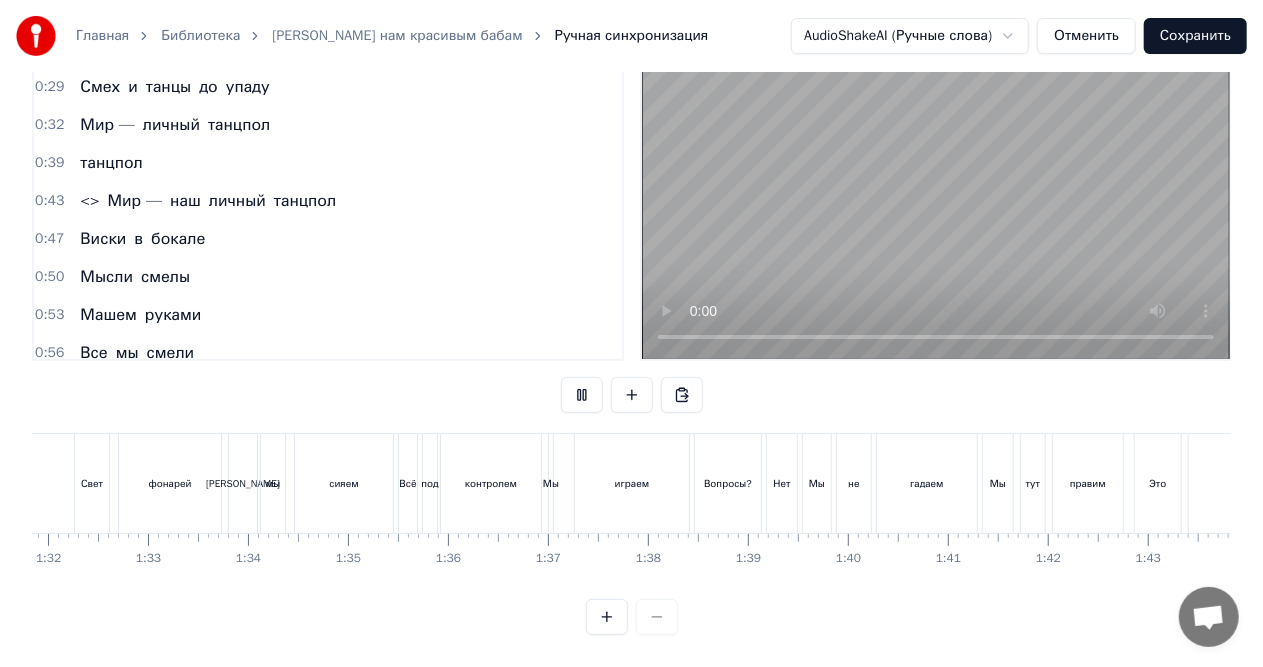 click at bounding box center (632, 617) 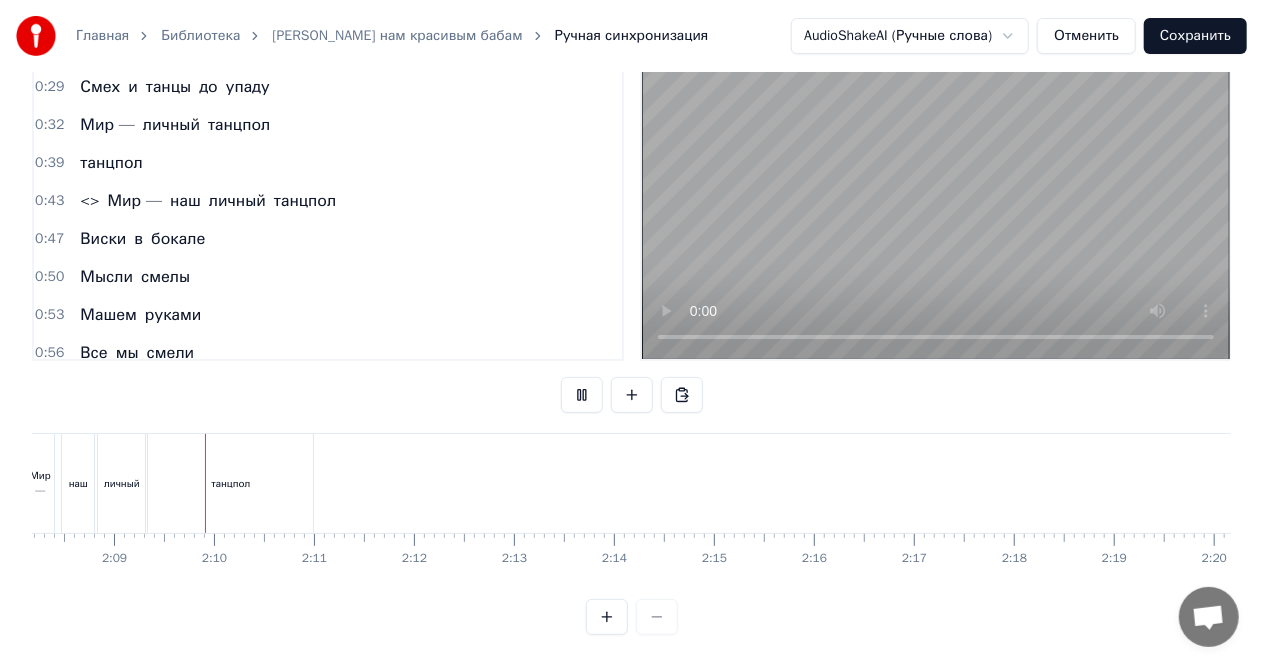 scroll, scrollTop: 0, scrollLeft: 12837, axis: horizontal 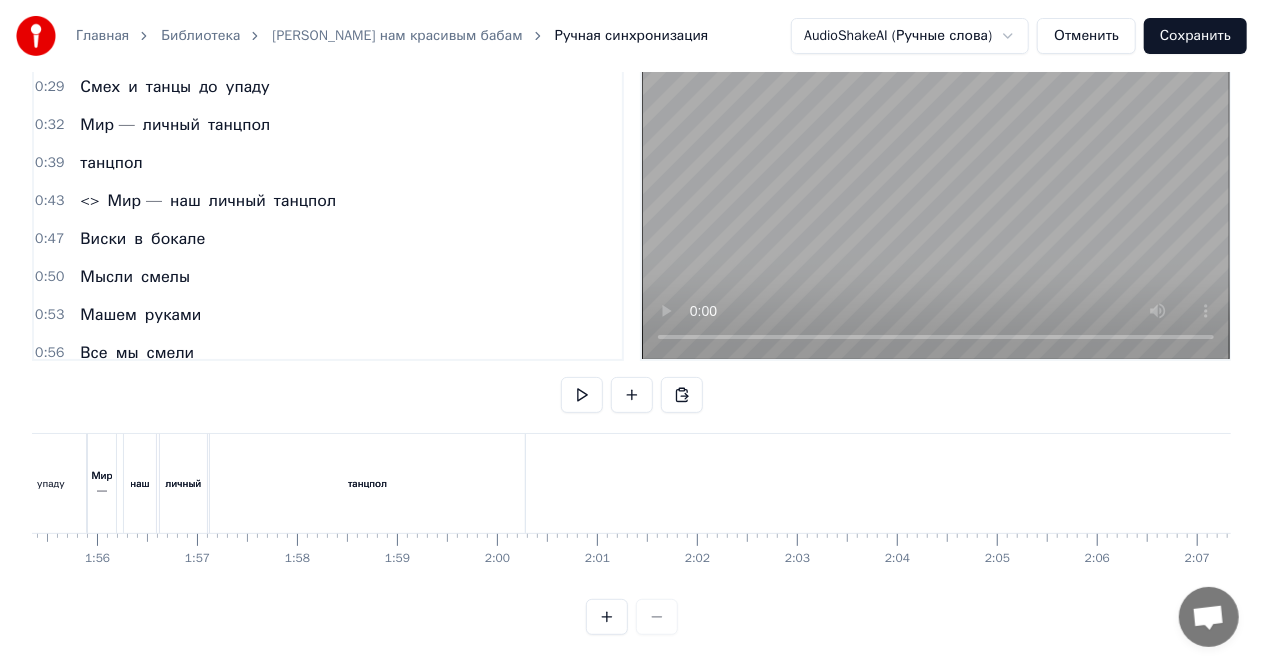 drag, startPoint x: 1000, startPoint y: 588, endPoint x: 962, endPoint y: 595, distance: 38.63936 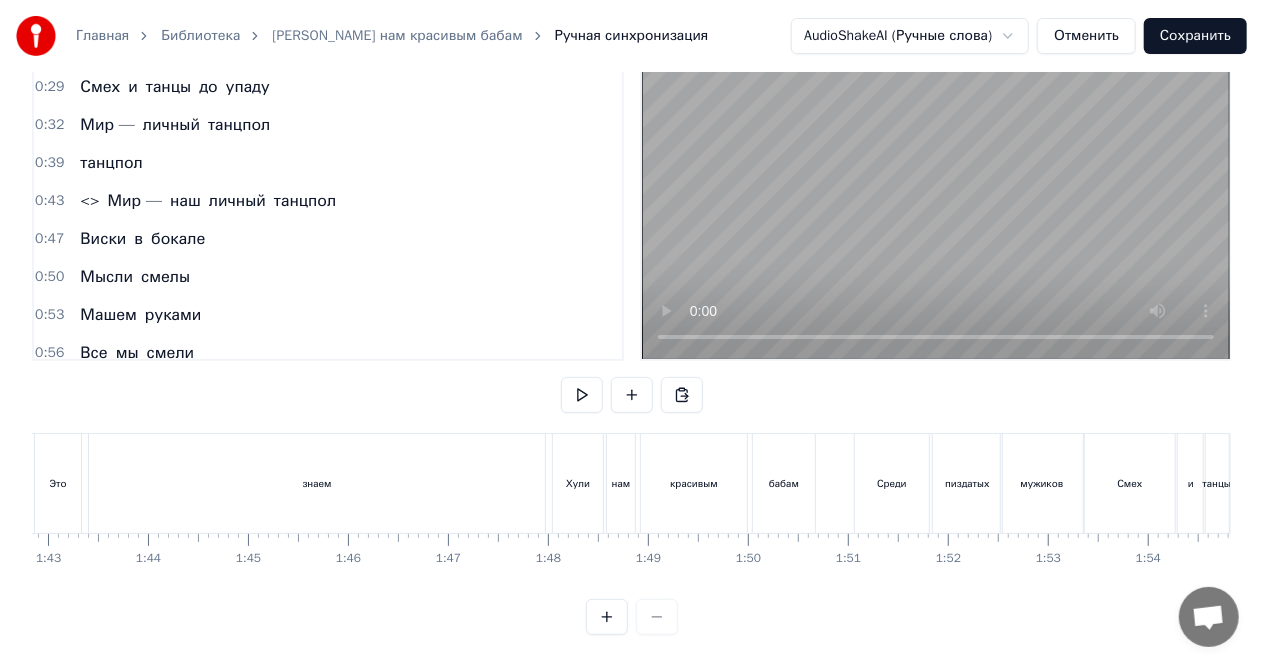 scroll, scrollTop: 0, scrollLeft: 10275, axis: horizontal 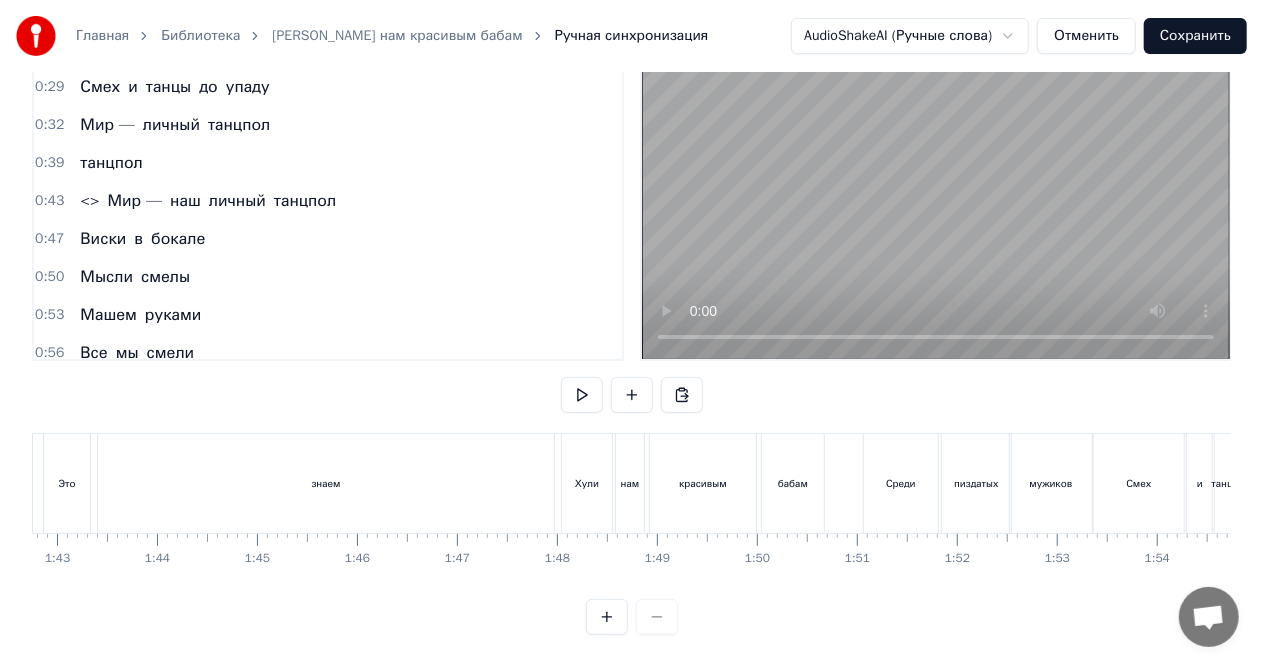 click on "знаем" at bounding box center (326, 483) 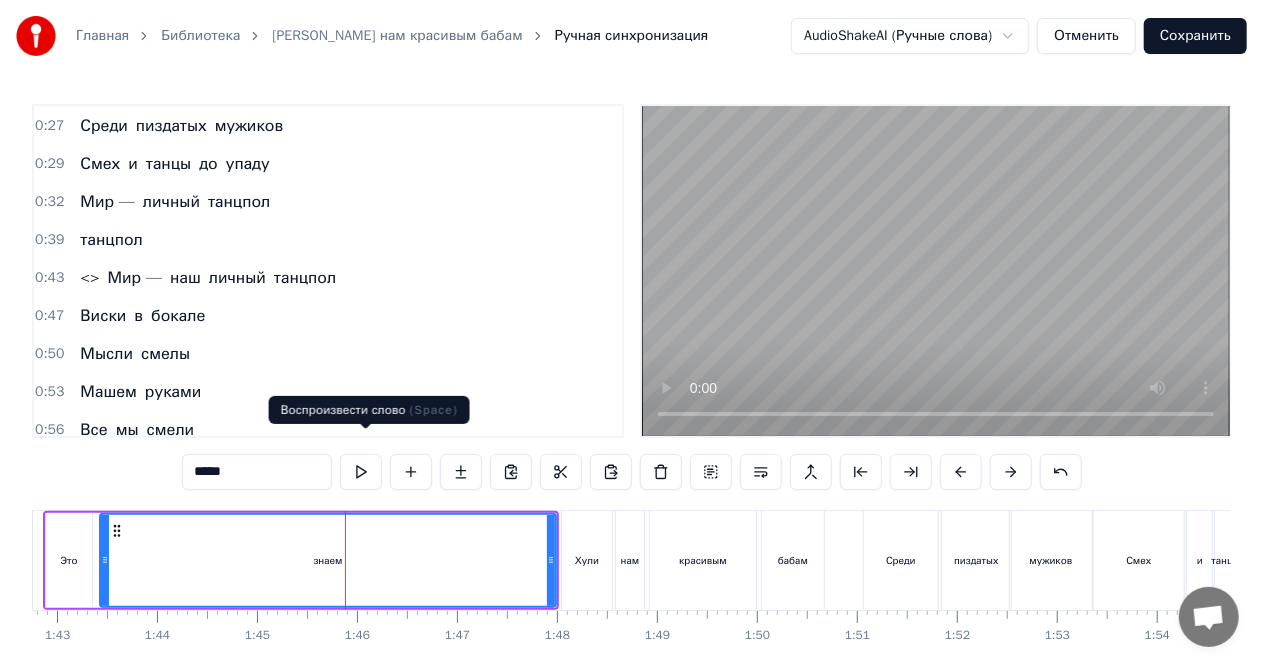 scroll, scrollTop: 0, scrollLeft: 0, axis: both 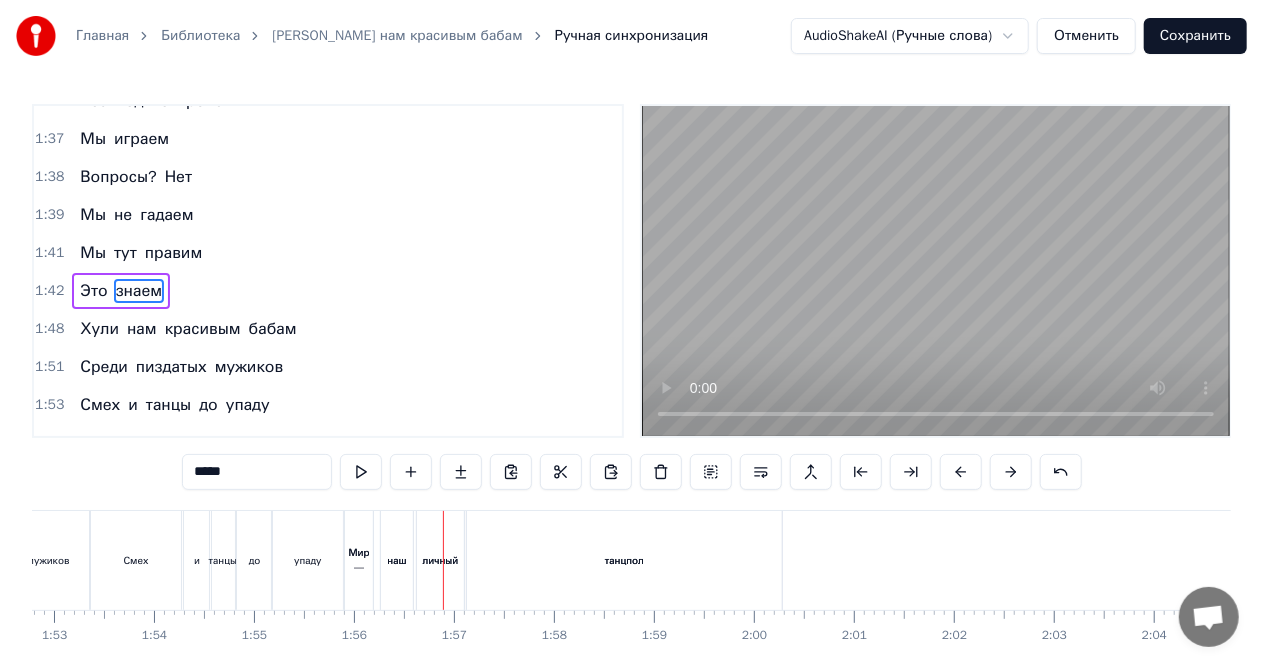 click on "Мир —" at bounding box center (359, 560) 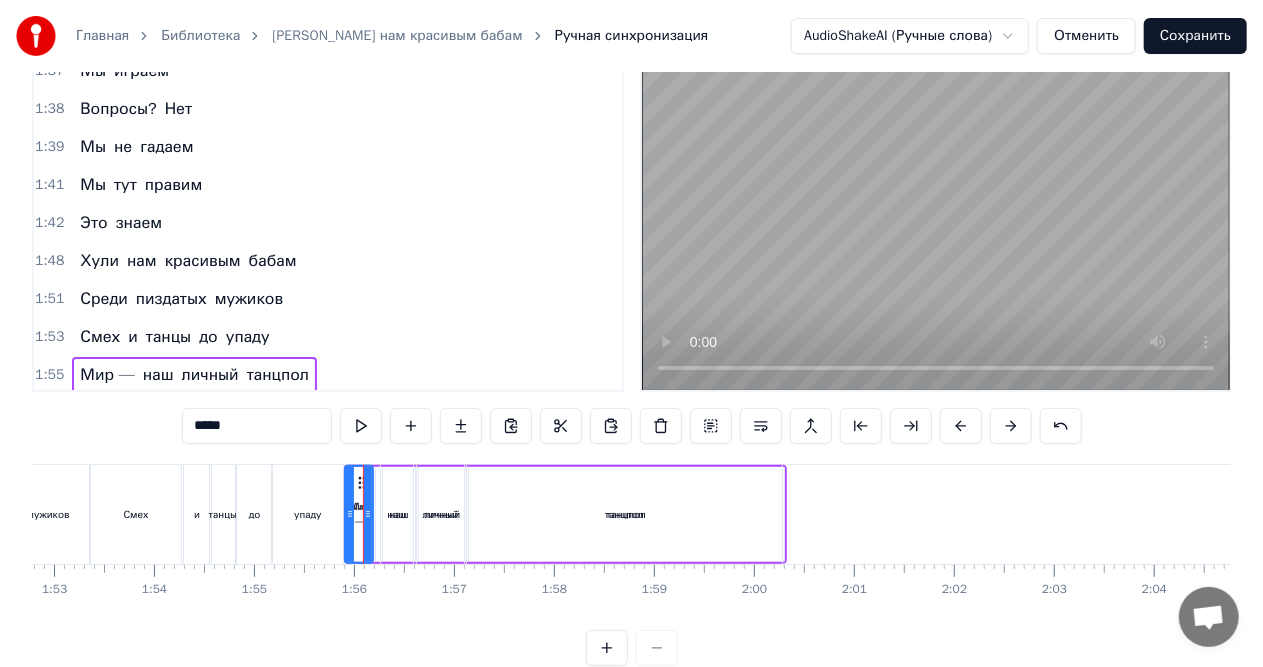 scroll, scrollTop: 1051, scrollLeft: 0, axis: vertical 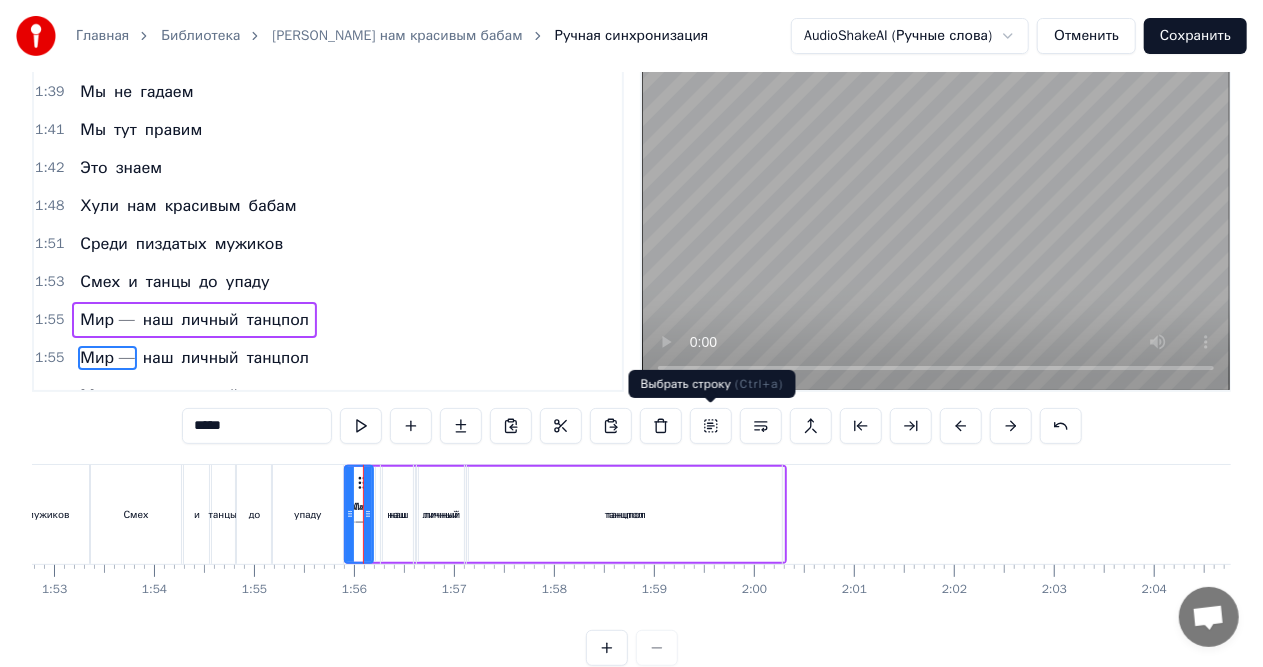 click at bounding box center [711, 426] 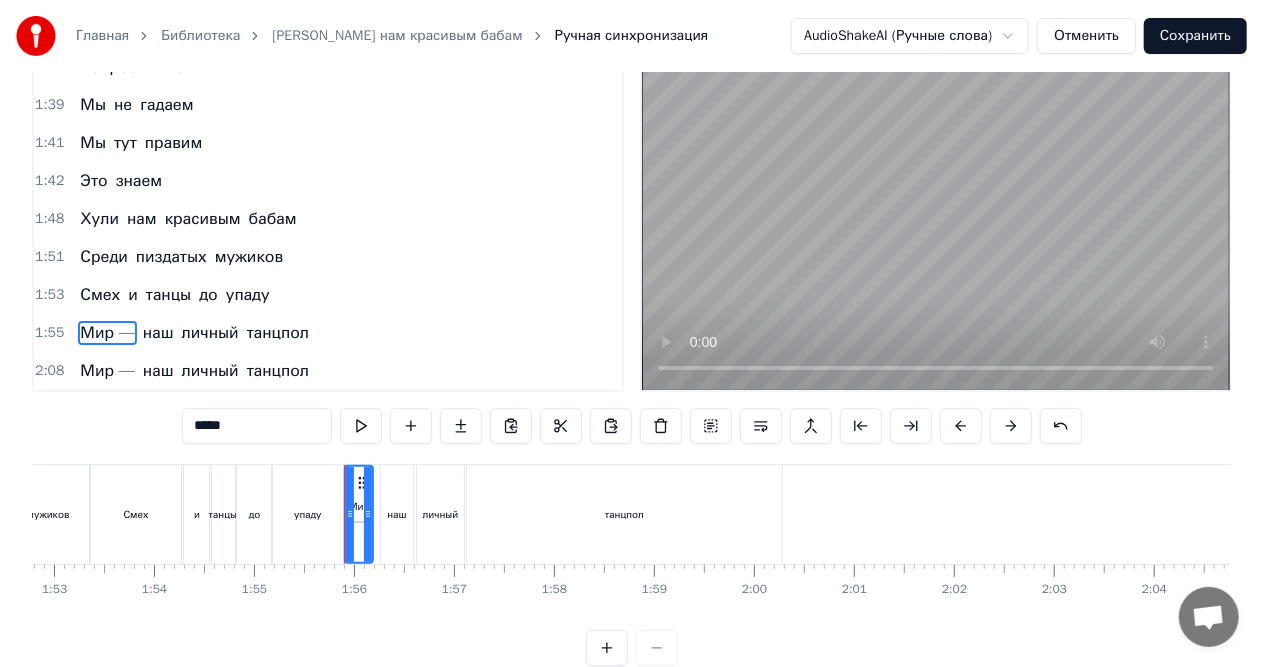 scroll, scrollTop: 1014, scrollLeft: 0, axis: vertical 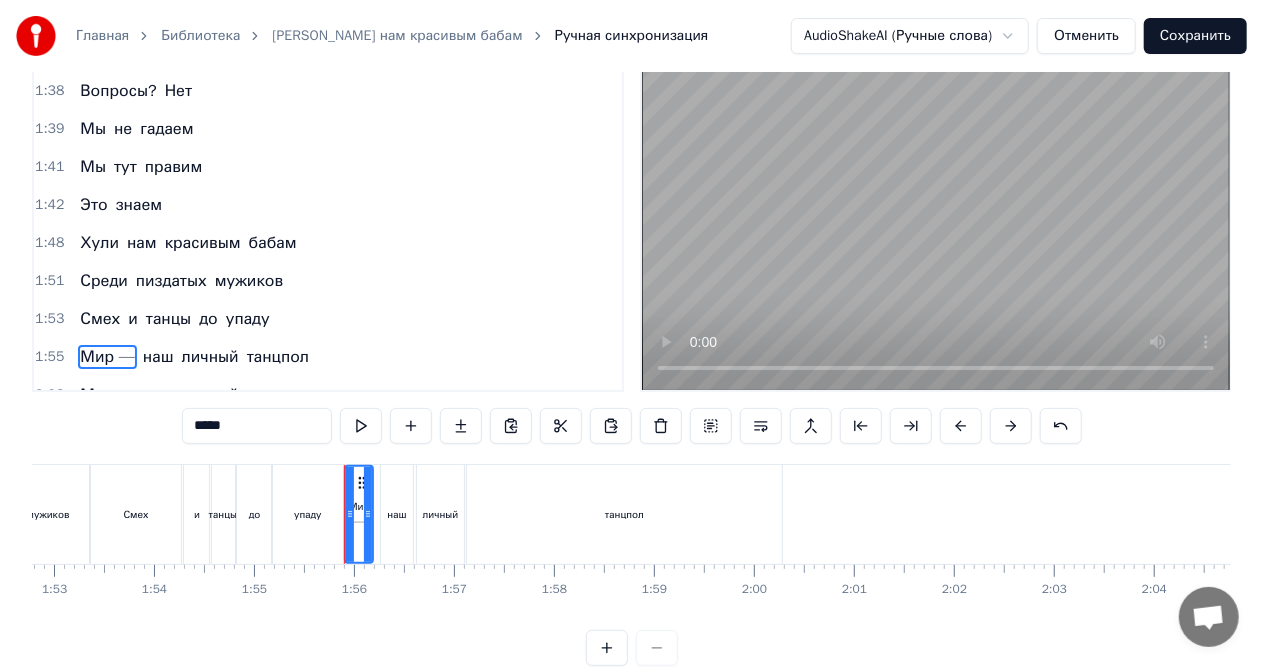 click on "Смех" at bounding box center [136, 514] 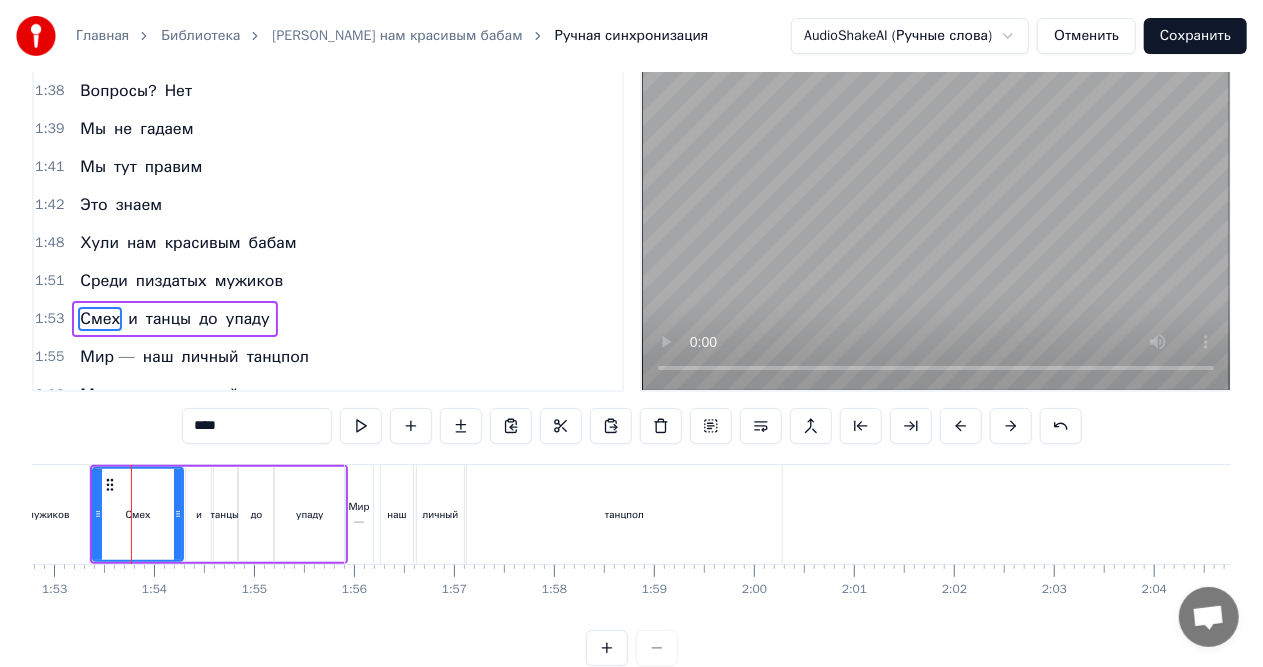 scroll, scrollTop: 8, scrollLeft: 0, axis: vertical 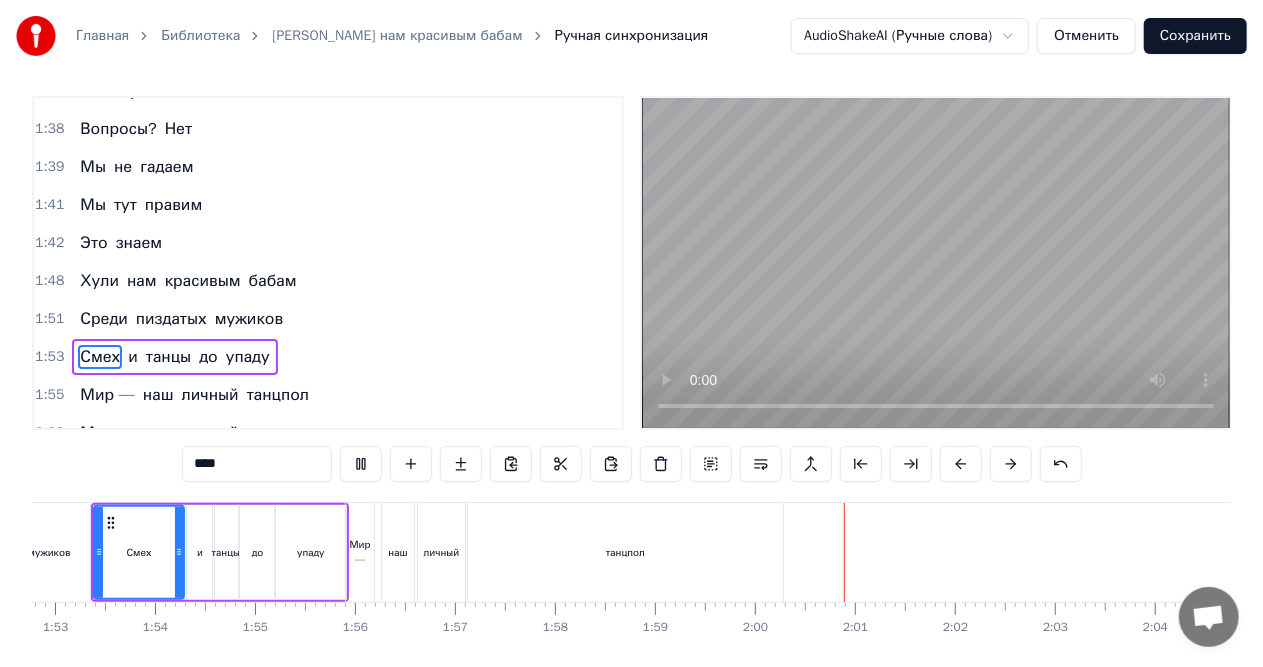 click at bounding box center (936, 263) 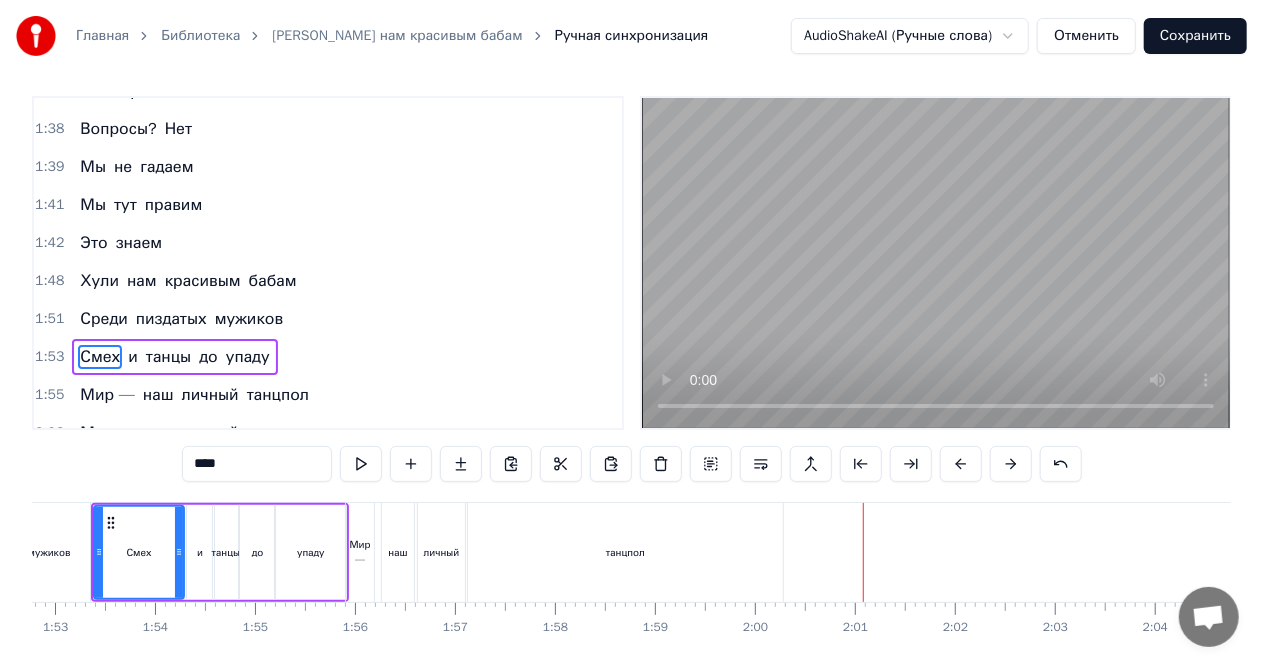 drag, startPoint x: 698, startPoint y: 580, endPoint x: 754, endPoint y: 562, distance: 58.821766 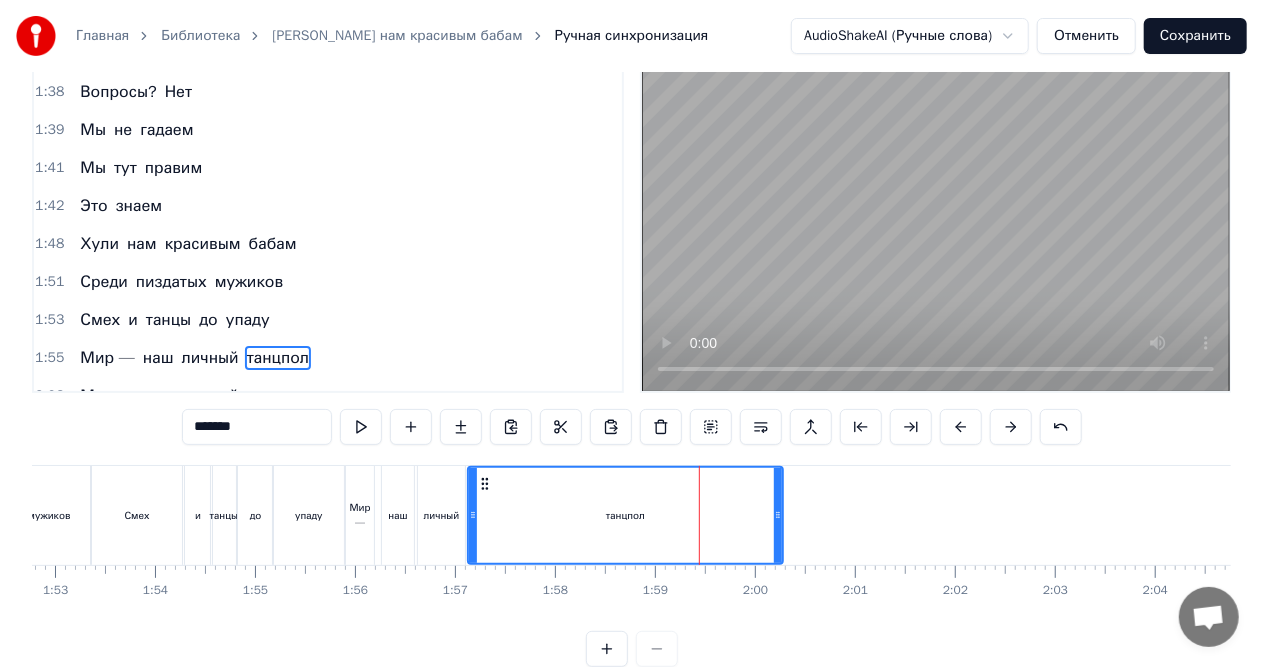 scroll, scrollTop: 46, scrollLeft: 0, axis: vertical 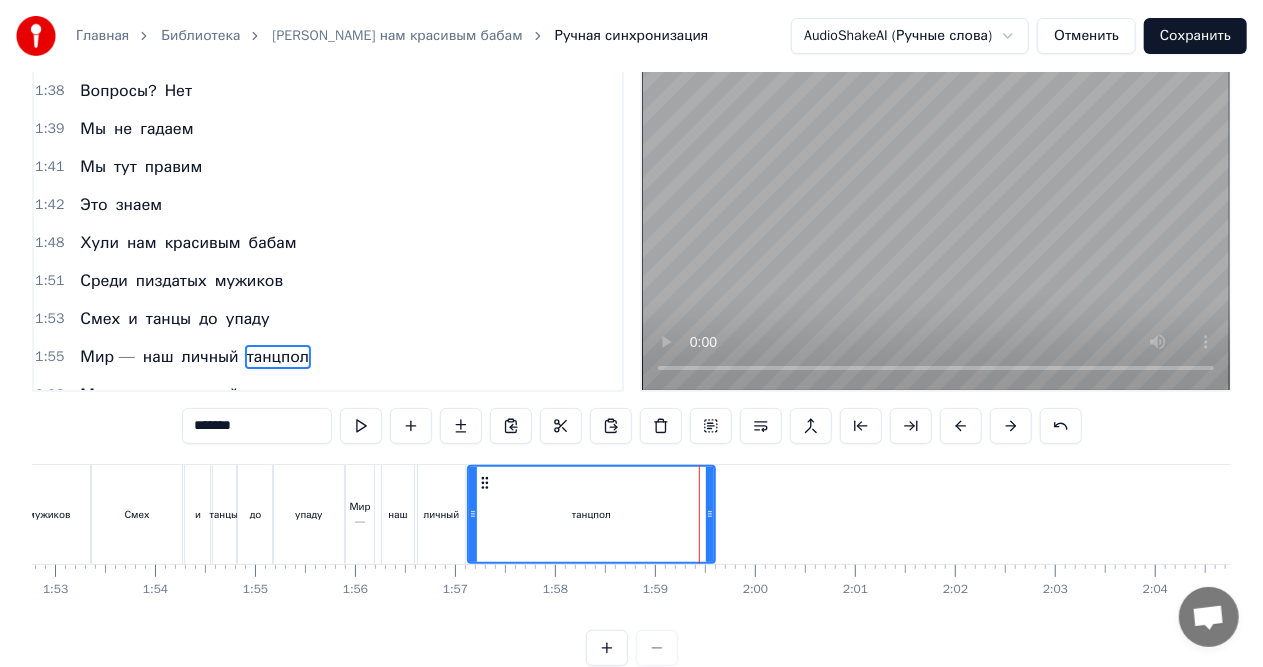 drag, startPoint x: 778, startPoint y: 515, endPoint x: 703, endPoint y: 511, distance: 75.10659 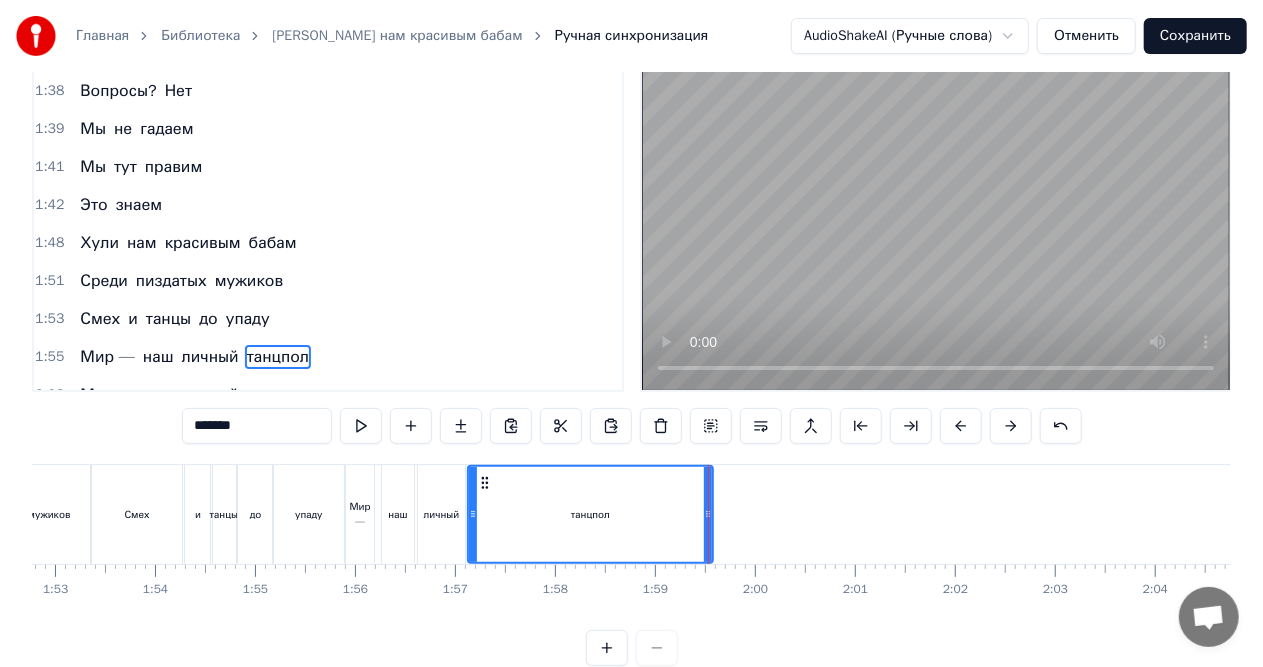 click on "упаду" at bounding box center (308, 514) 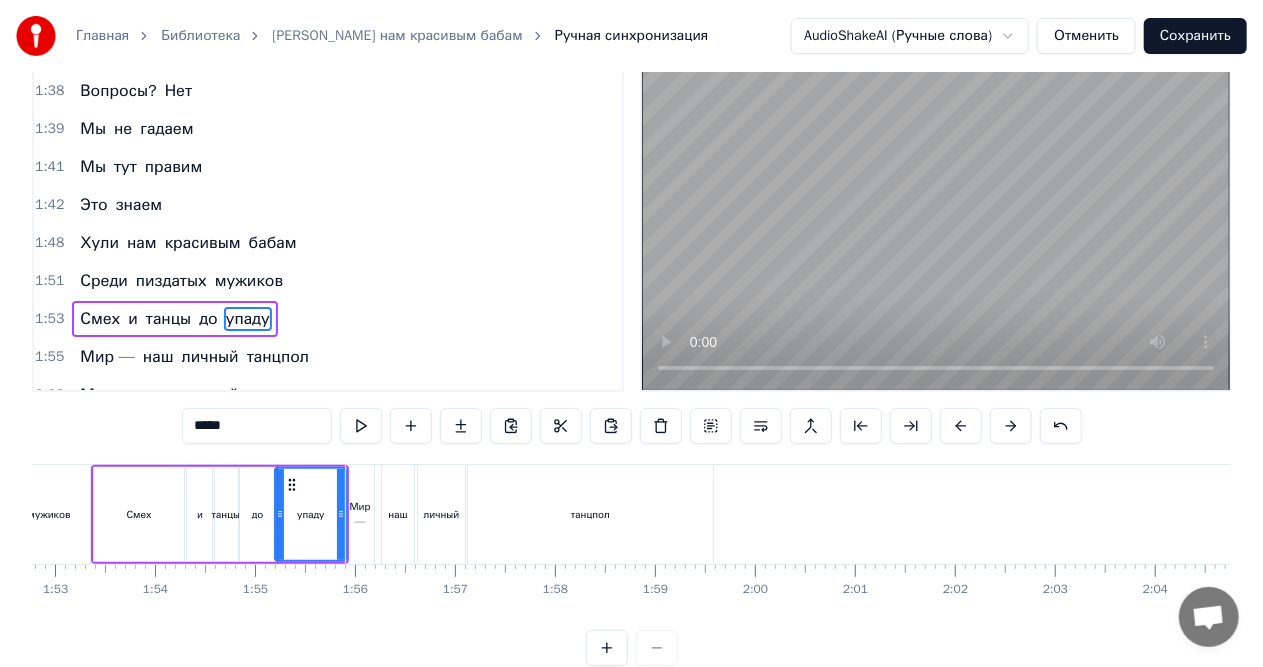 scroll, scrollTop: 8, scrollLeft: 0, axis: vertical 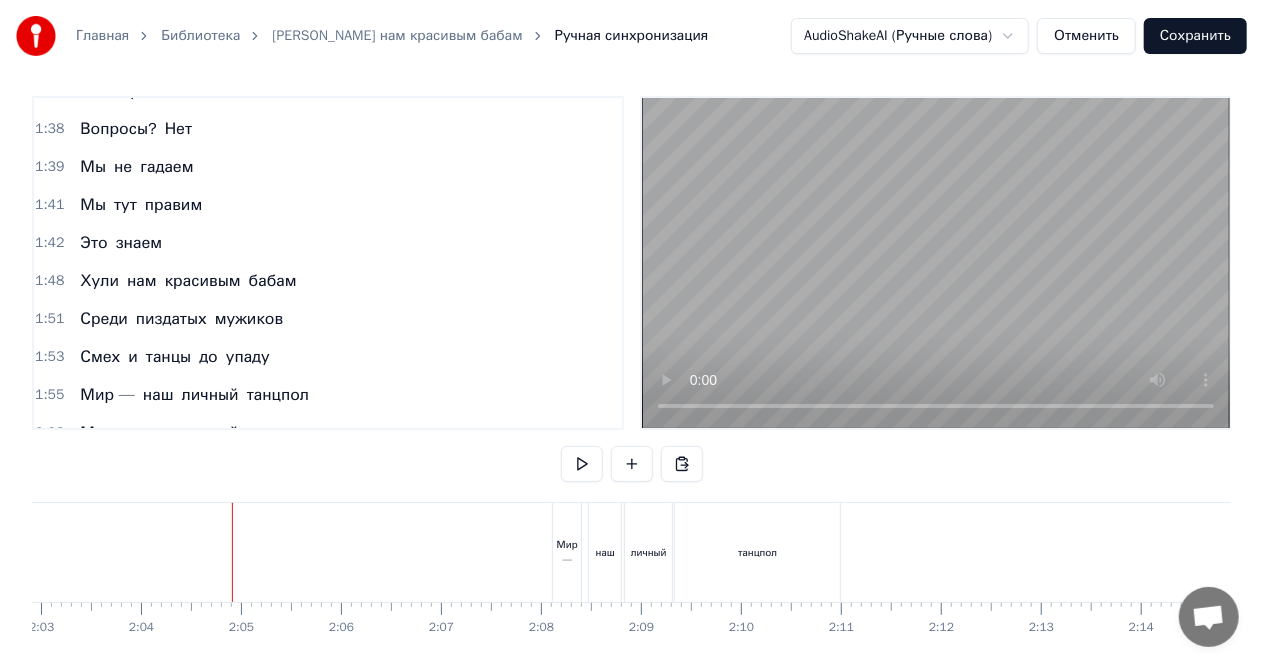 drag, startPoint x: 610, startPoint y: 364, endPoint x: 611, endPoint y: 346, distance: 18.027756 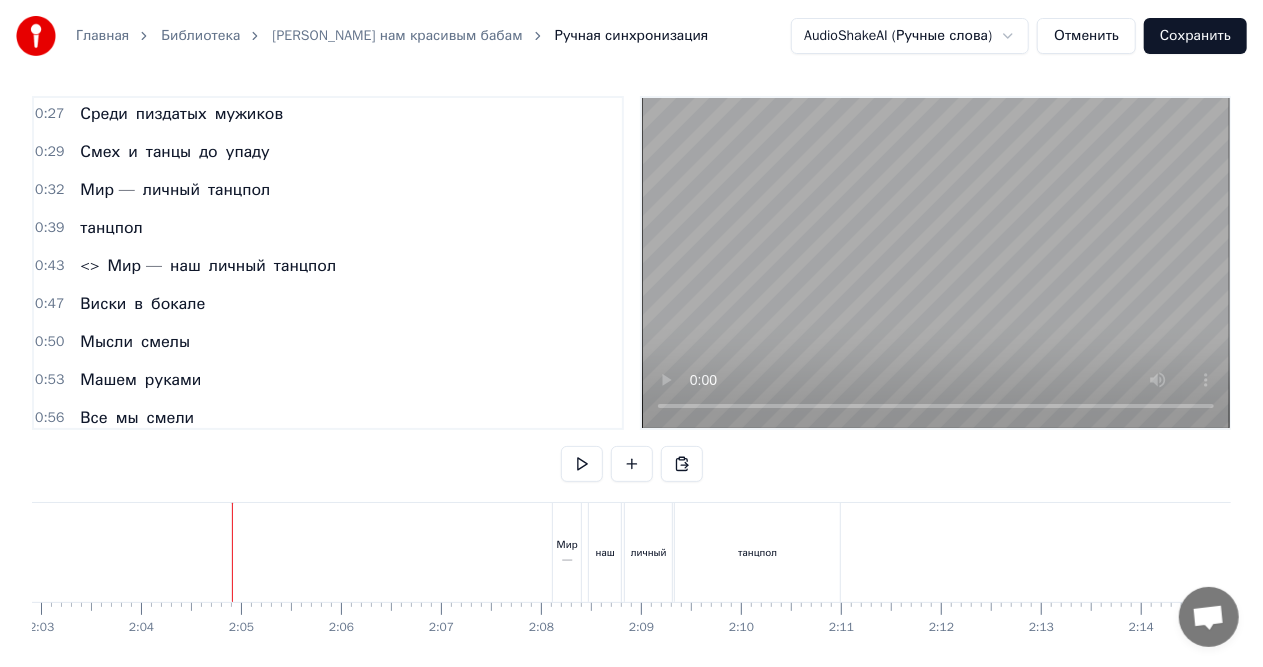 scroll, scrollTop: 214, scrollLeft: 0, axis: vertical 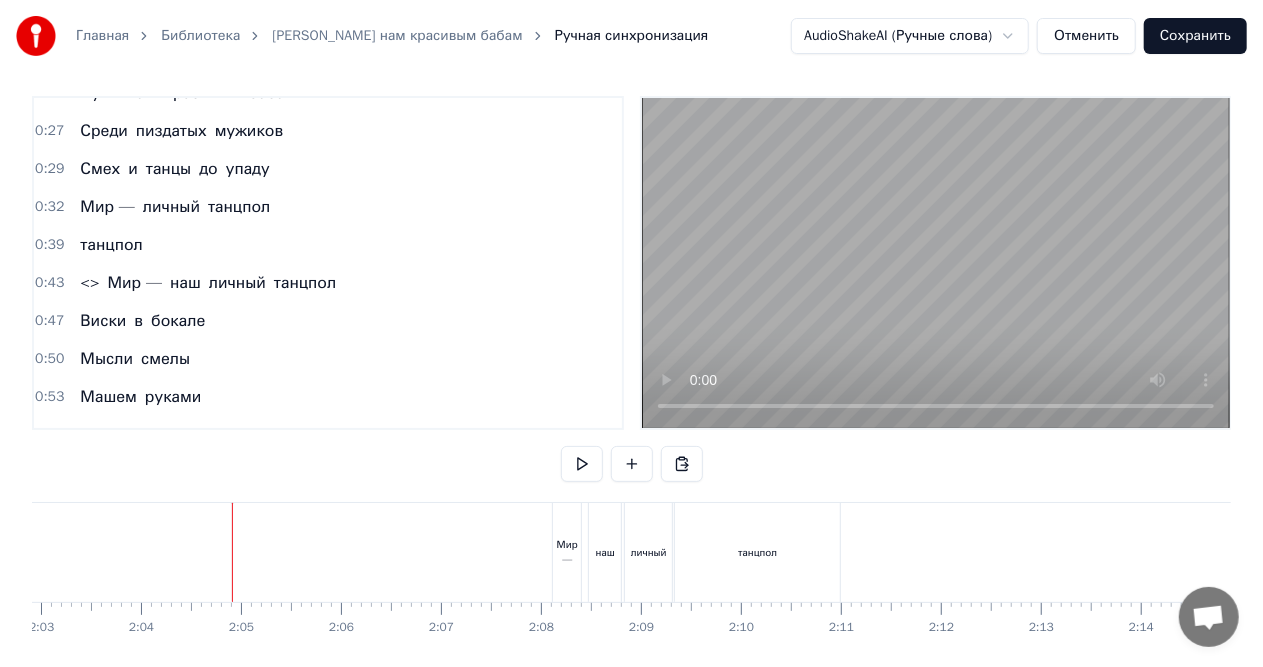 click on "танцпол" at bounding box center (111, 245) 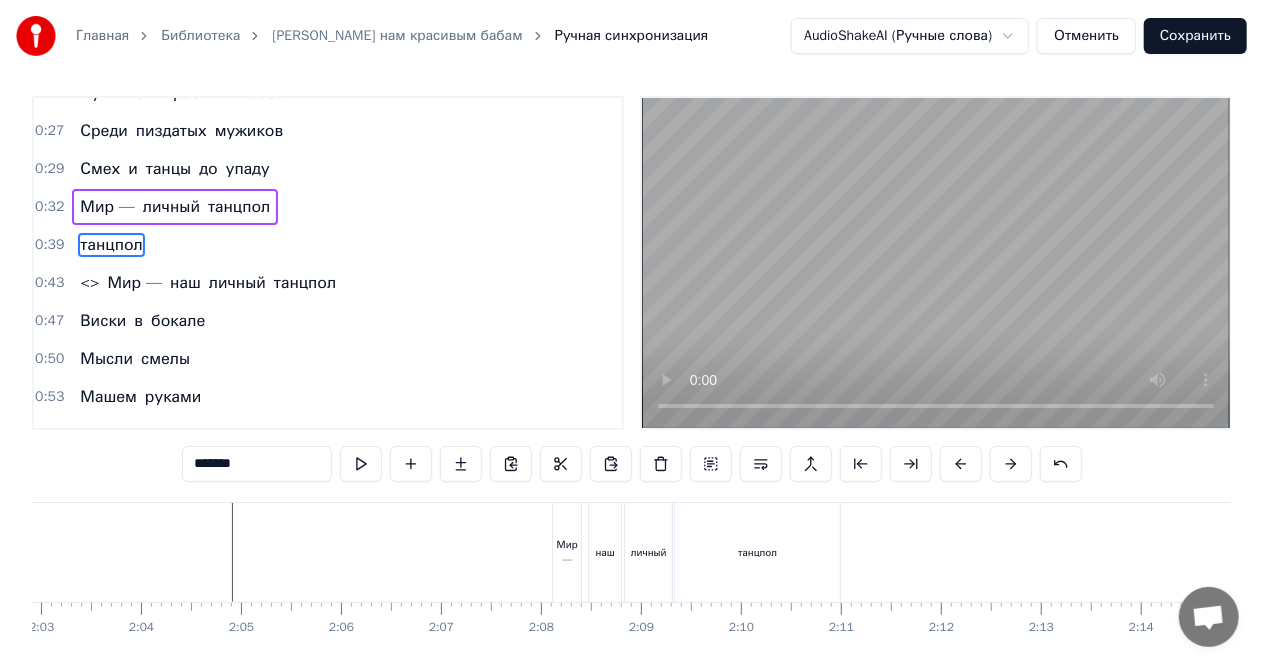 scroll, scrollTop: 0, scrollLeft: 0, axis: both 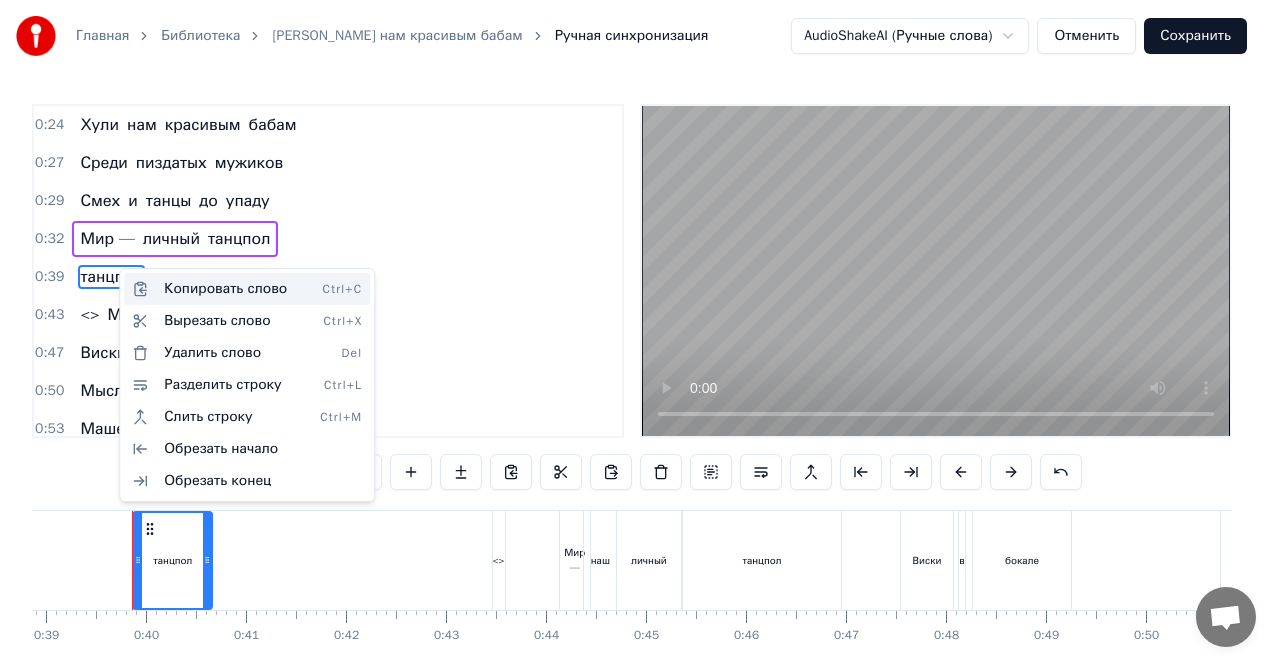 click on "Копировать слово Ctrl+C" at bounding box center (247, 289) 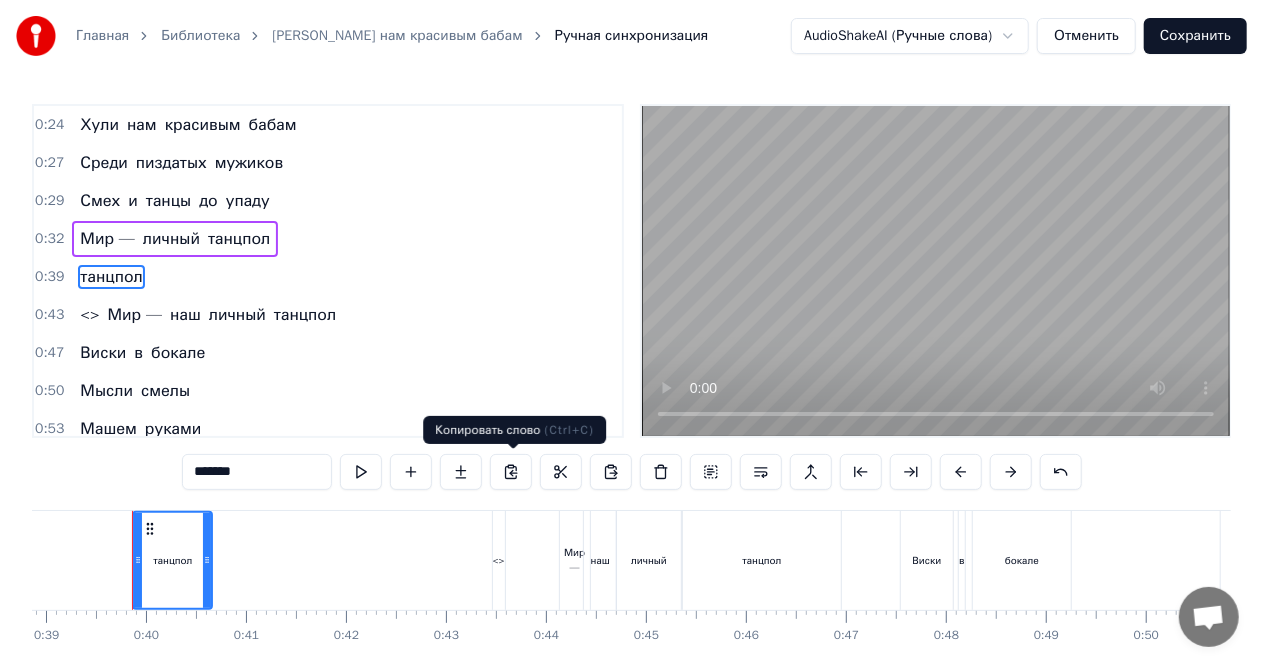 click at bounding box center (3491, 560) 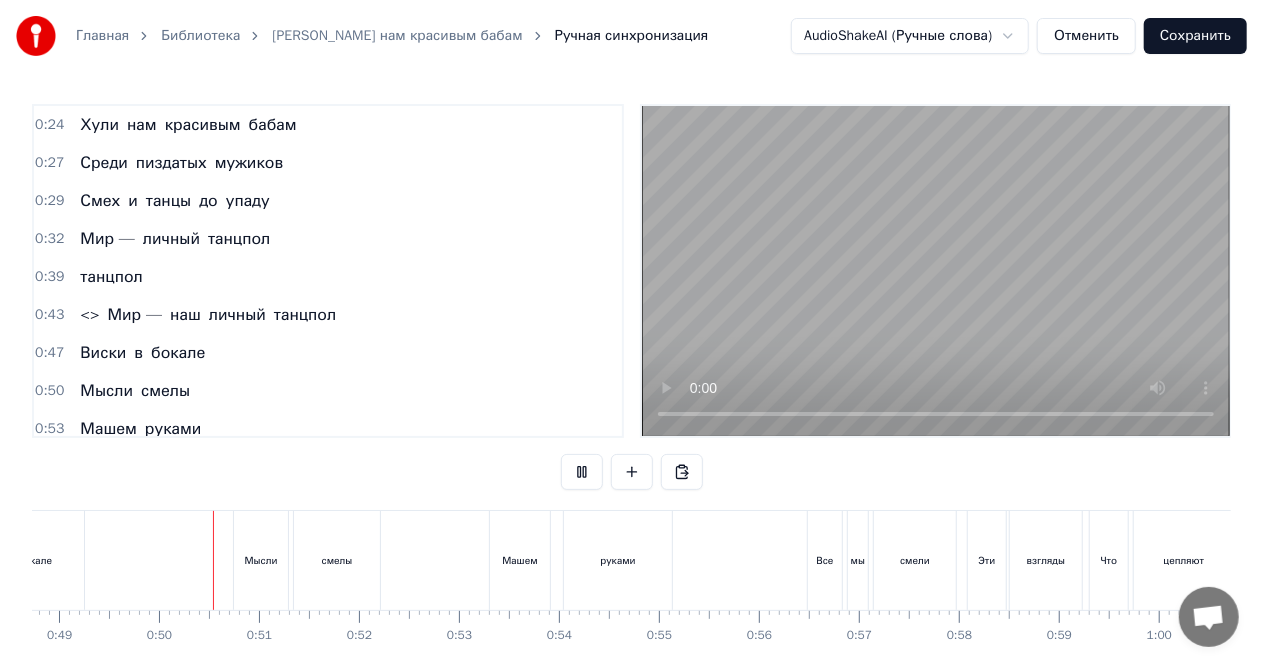 scroll, scrollTop: 0, scrollLeft: 4892, axis: horizontal 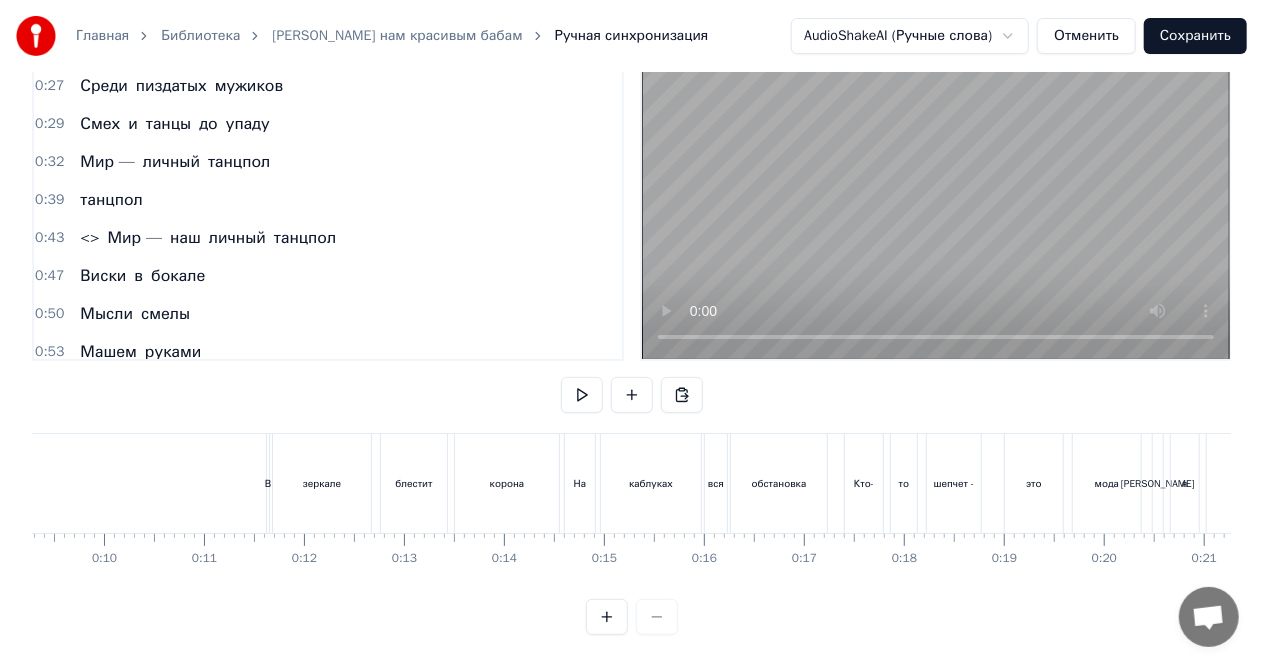 click at bounding box center (6449, 483) 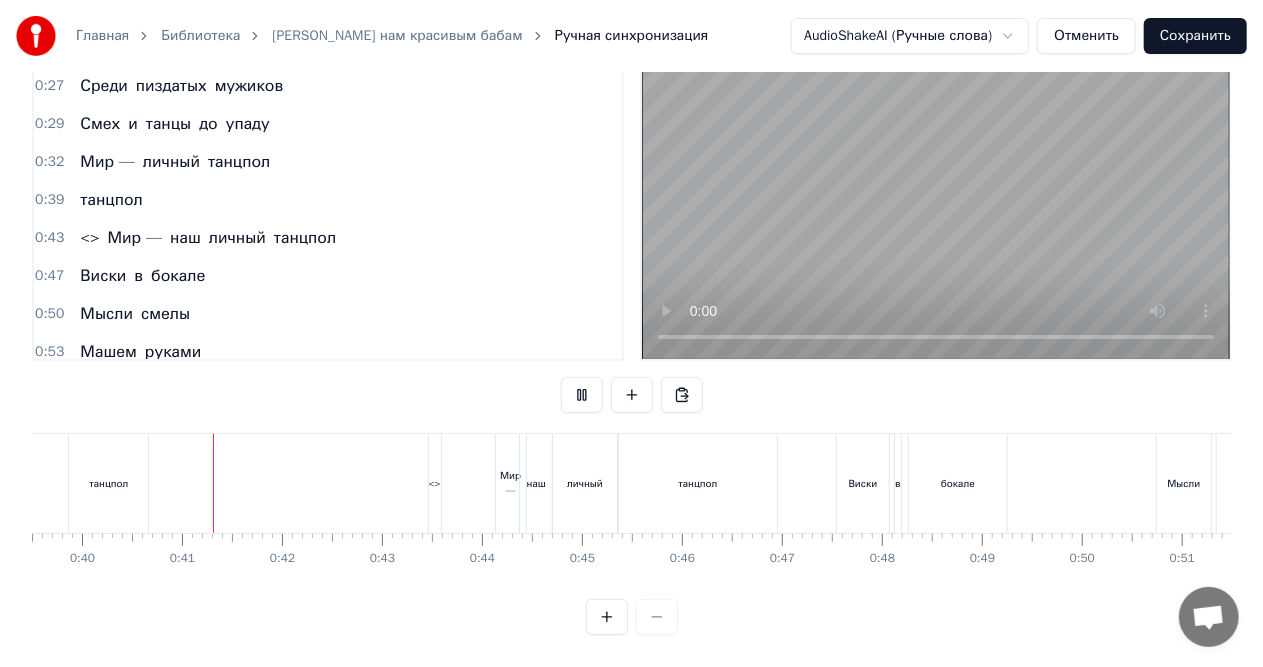 scroll, scrollTop: 0, scrollLeft: 3970, axis: horizontal 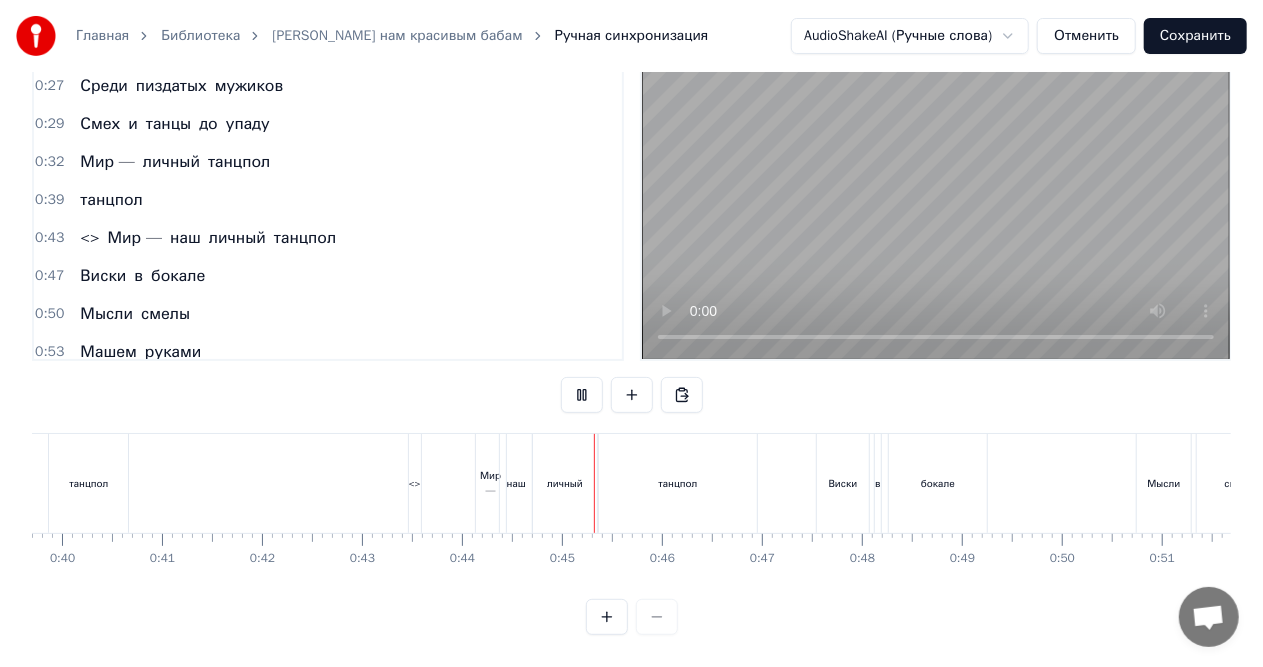 click at bounding box center (936, 194) 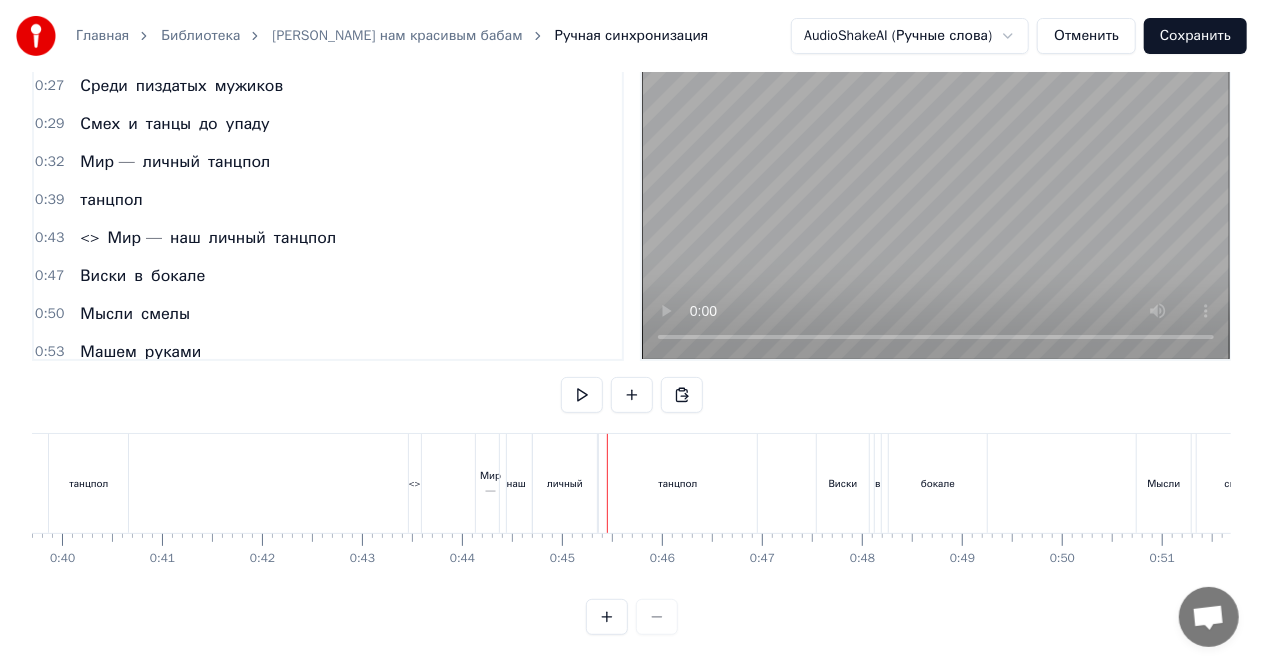click on "<>" at bounding box center (415, 483) 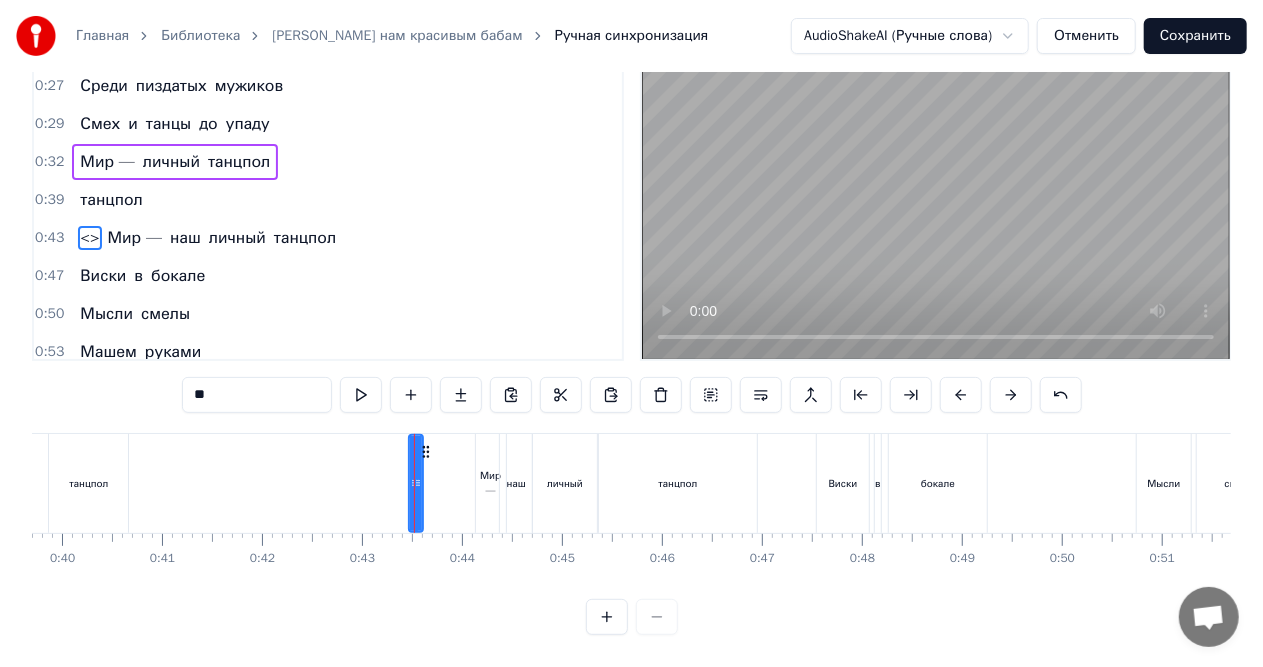 scroll, scrollTop: 0, scrollLeft: 0, axis: both 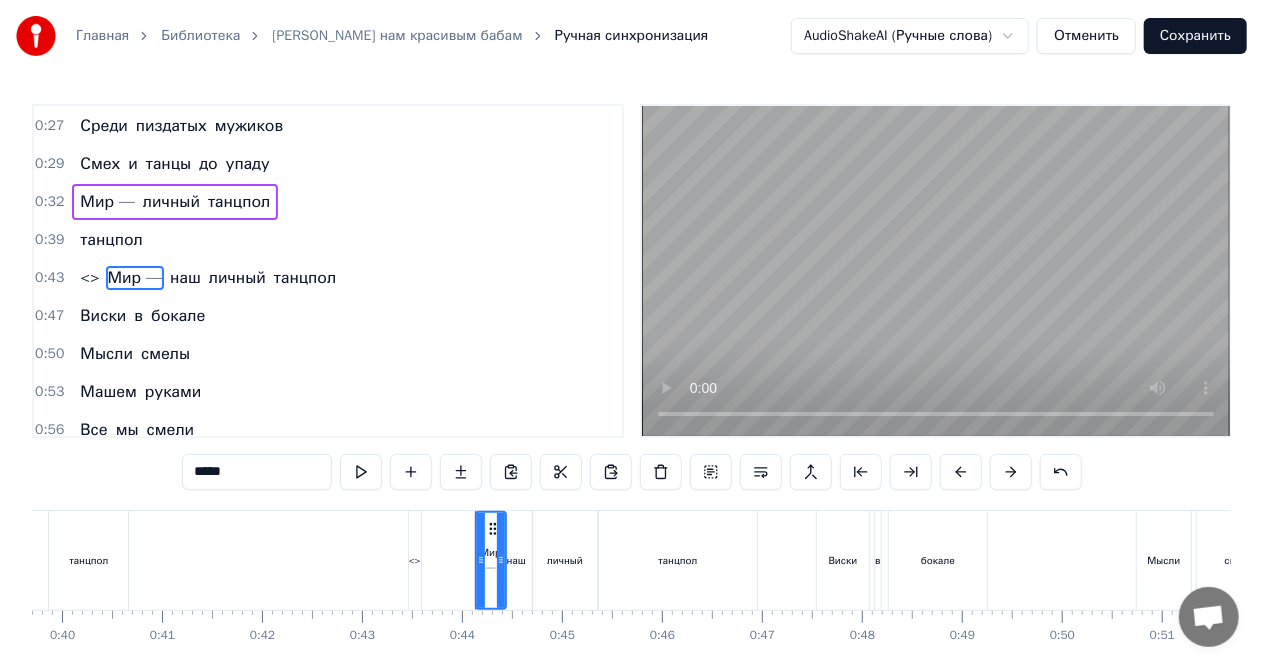click on "<>" at bounding box center [415, 560] 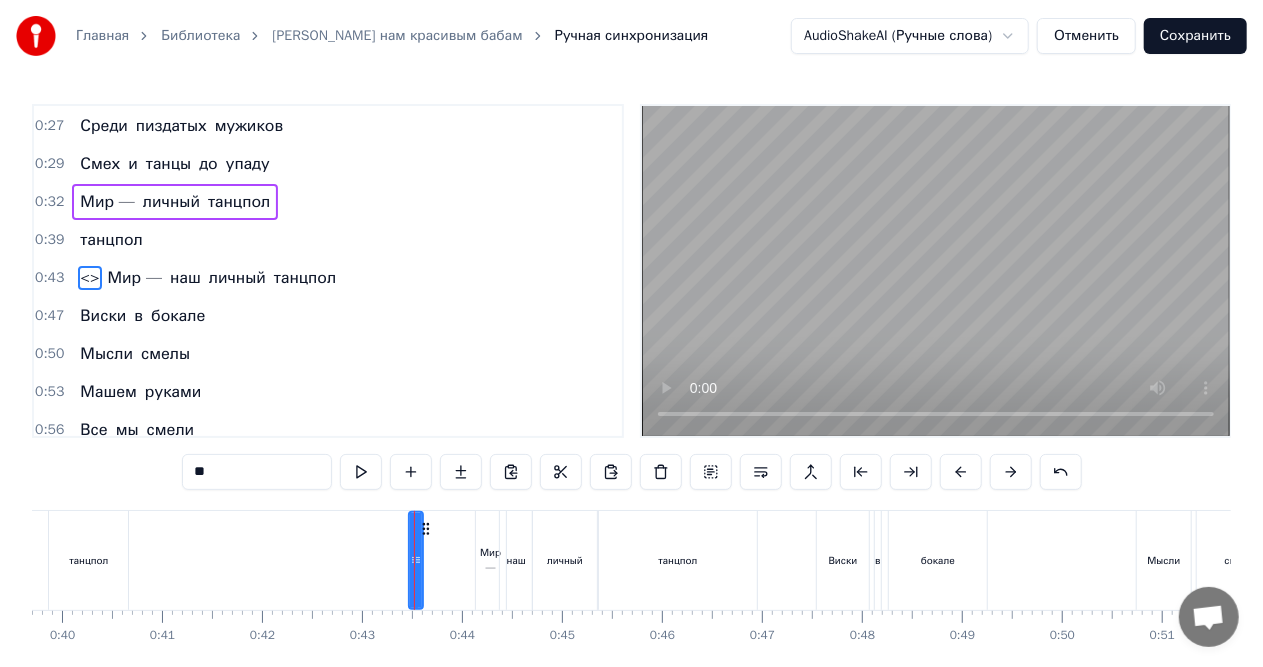 type on "*****" 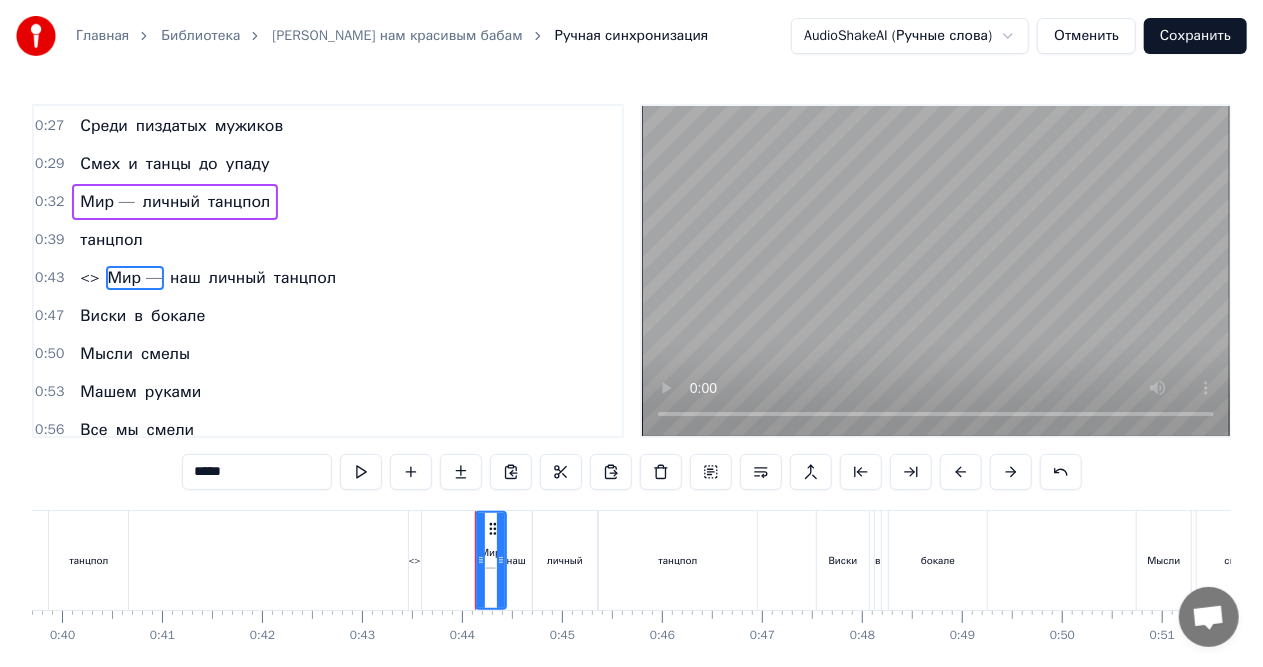 click on "В зеркале блестит корона На каблуках вся обстановка Кто- то шепчет - это мода А я знаю Это бомба Хули нам красивым бабам Среди пиздатых мужиков Смех и танцы до упаду Мир — личный танцпол танцпол <> Мир — наш личный танцпол Виски в бокале Мысли смелы Машем руками Все мы смели Эти взгляды Что цепляют Кто здесь правит Все узнают Хули нам красивым бабам Среди пиздатых мужиков Смех и танцы до упаду Мир — наш личный танцпол Свет фонарей А мы сияем Всё под контролем Мы играем Вопросы? Нет Мы не гадаем Мы тут правим Это знаем [PERSON_NAME] нам красивым бабам Среди пиздатых и" at bounding box center [3407, 560] 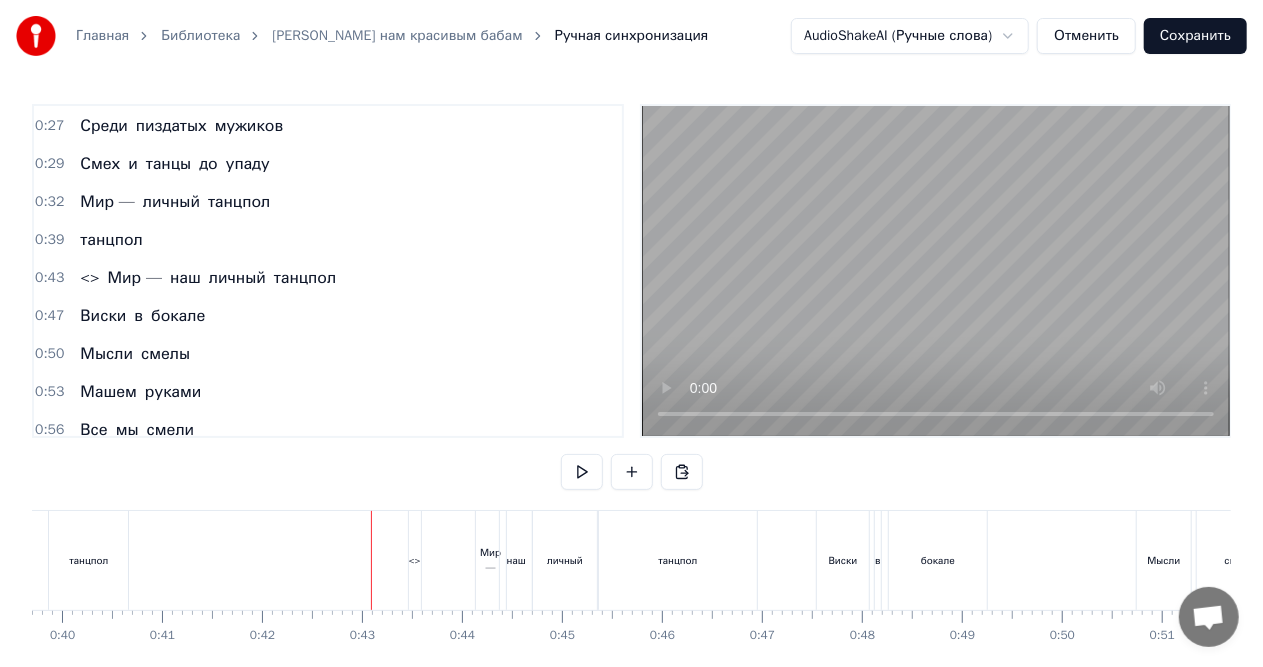 click on "<>" at bounding box center (415, 560) 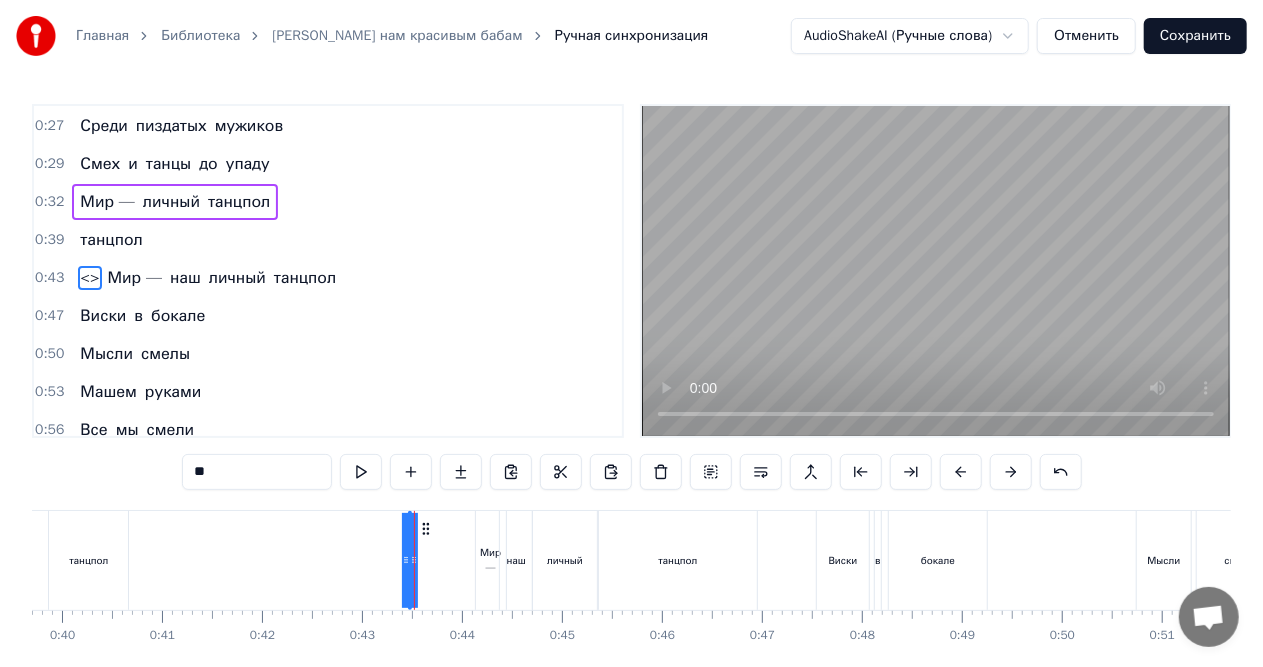 drag, startPoint x: 422, startPoint y: 560, endPoint x: 406, endPoint y: 561, distance: 16.03122 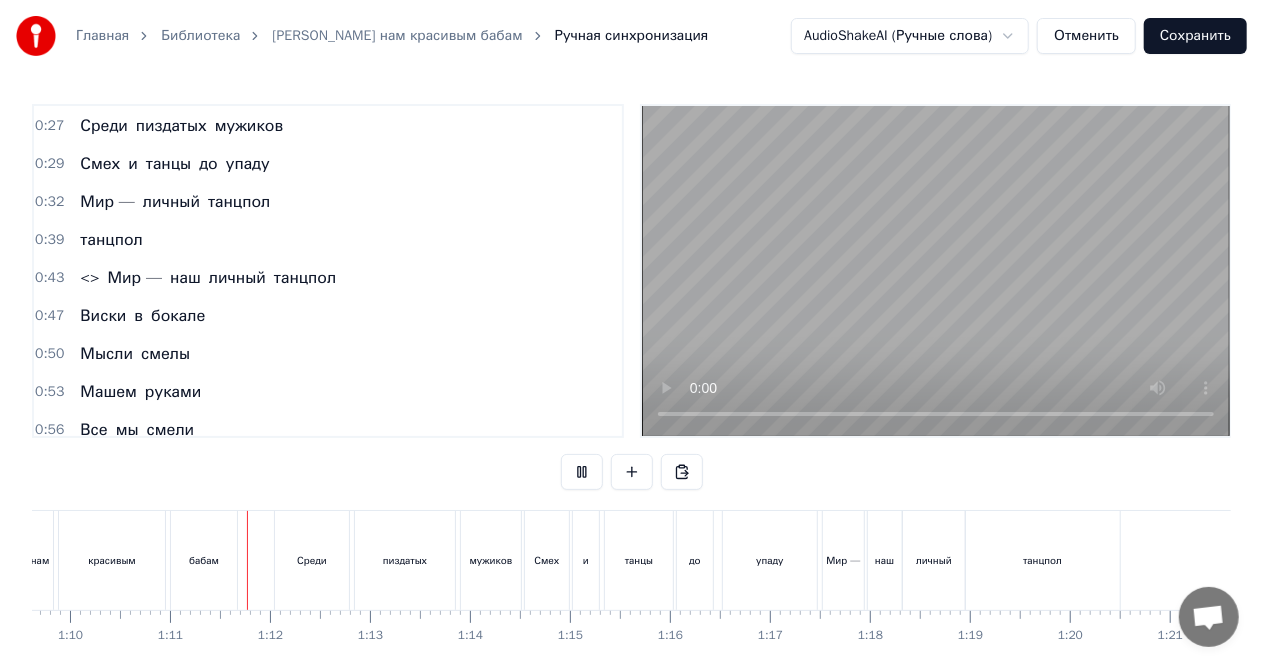 scroll, scrollTop: 0, scrollLeft: 7008, axis: horizontal 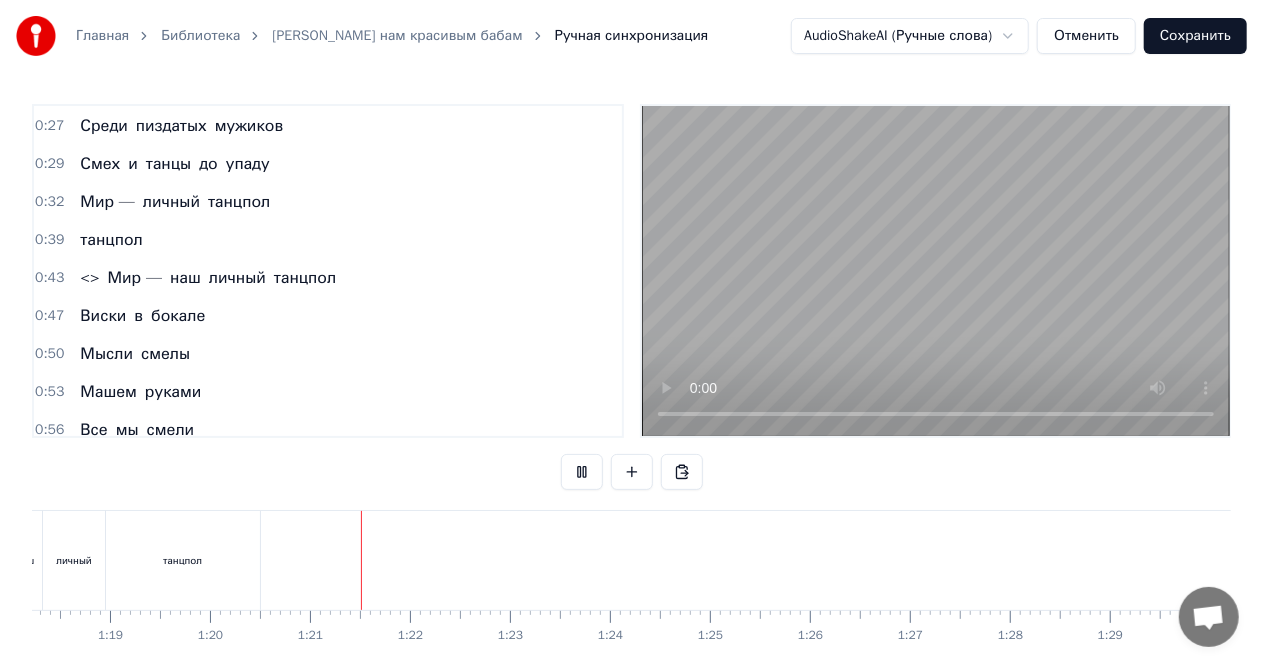 click at bounding box center (936, 271) 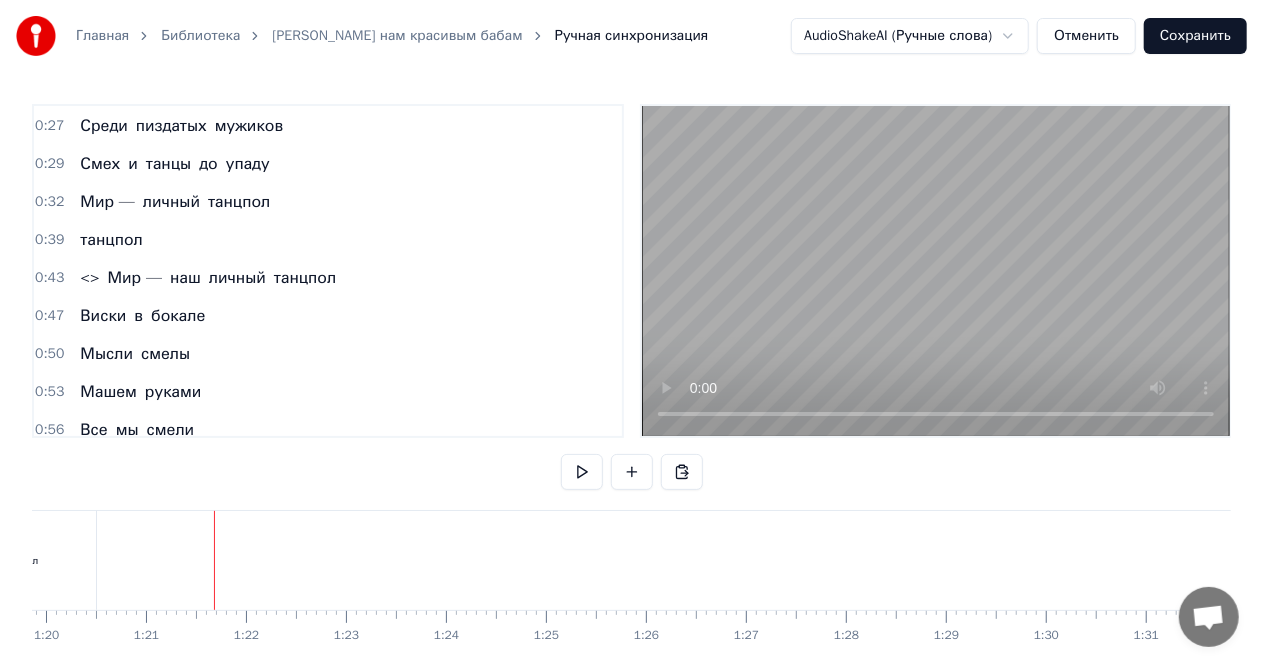 scroll, scrollTop: 0, scrollLeft: 8018, axis: horizontal 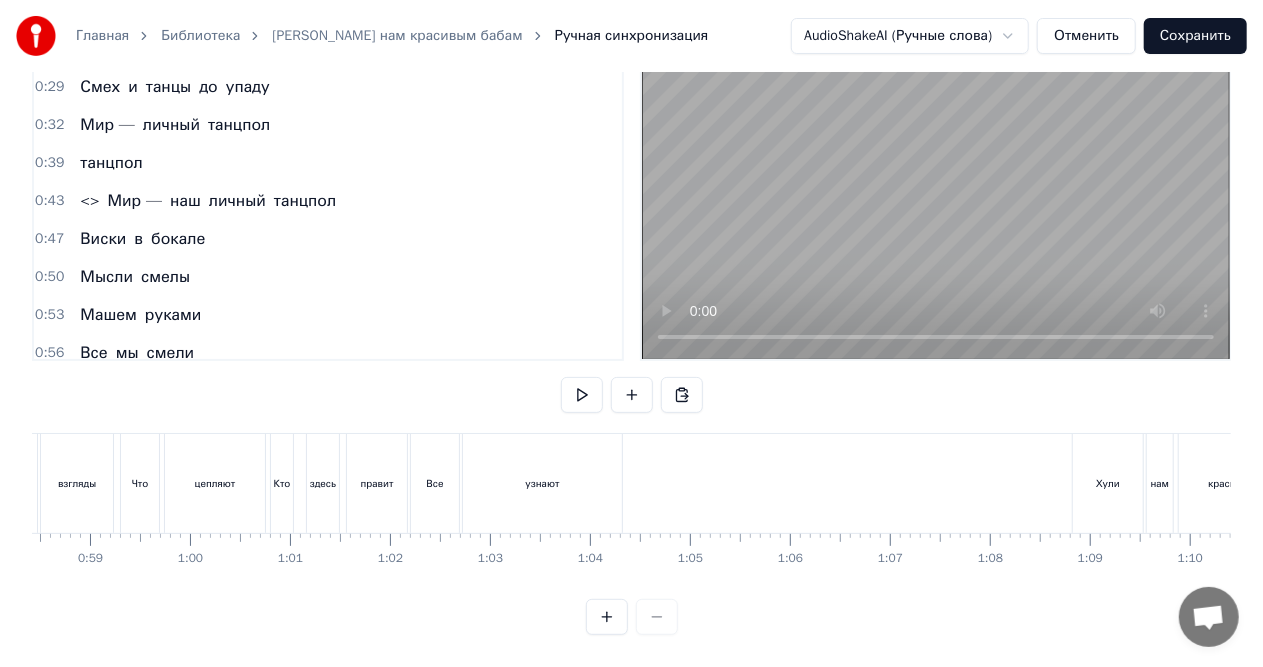 click on "цепляют" at bounding box center (215, 483) 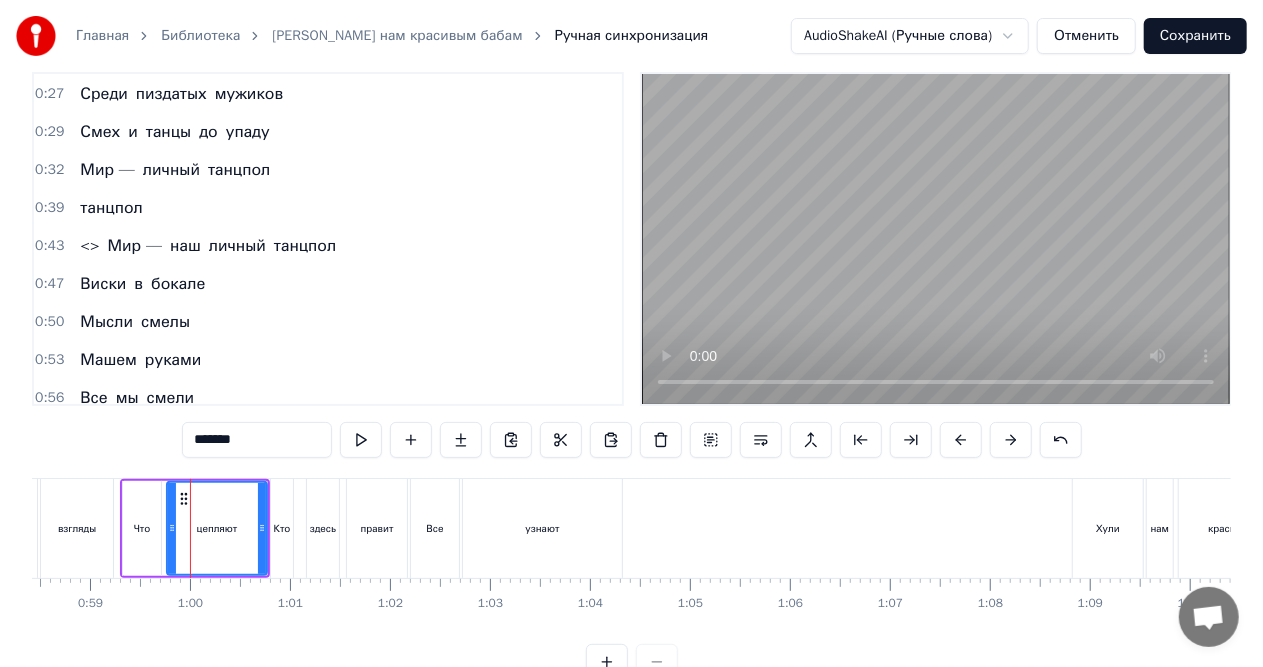scroll, scrollTop: 0, scrollLeft: 0, axis: both 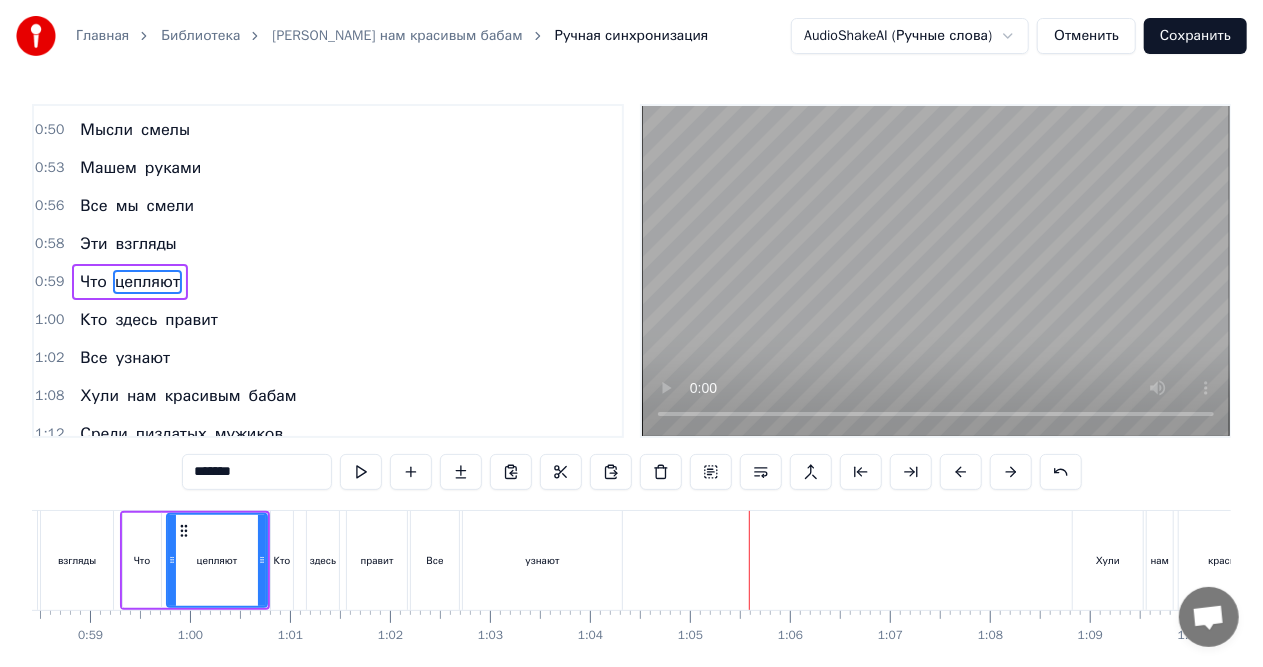 click on "узнают" at bounding box center [542, 560] 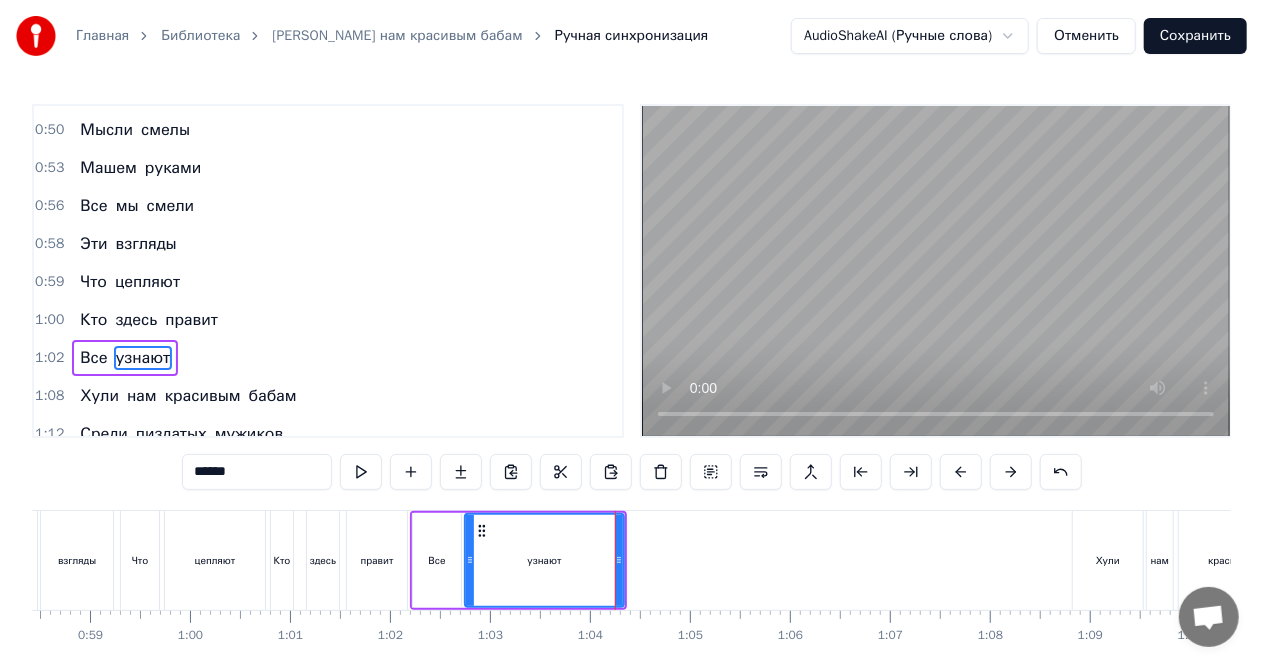 scroll, scrollTop: 526, scrollLeft: 0, axis: vertical 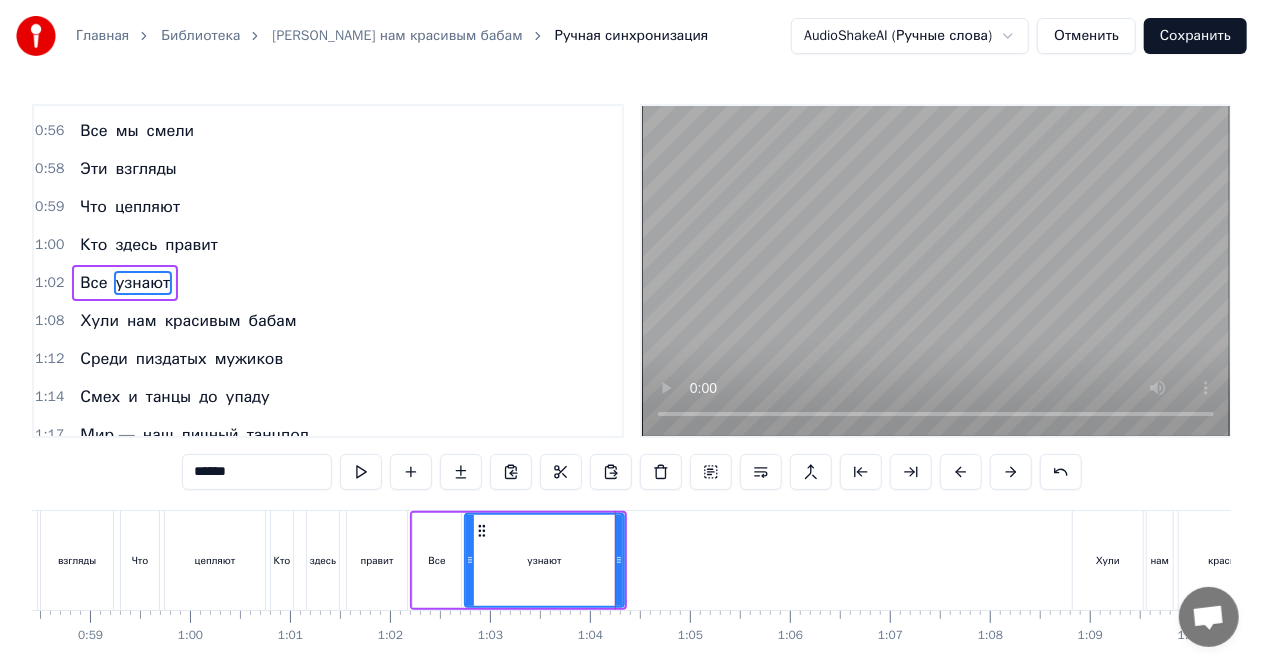 click 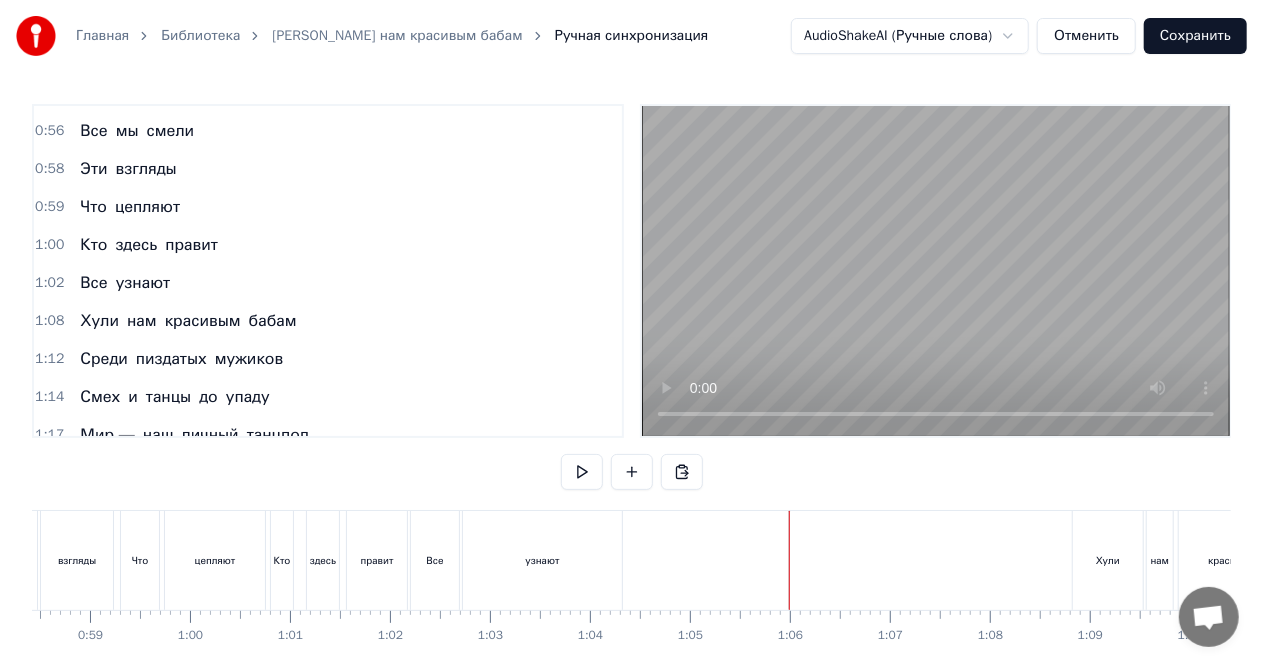click on "узнают" at bounding box center (542, 560) 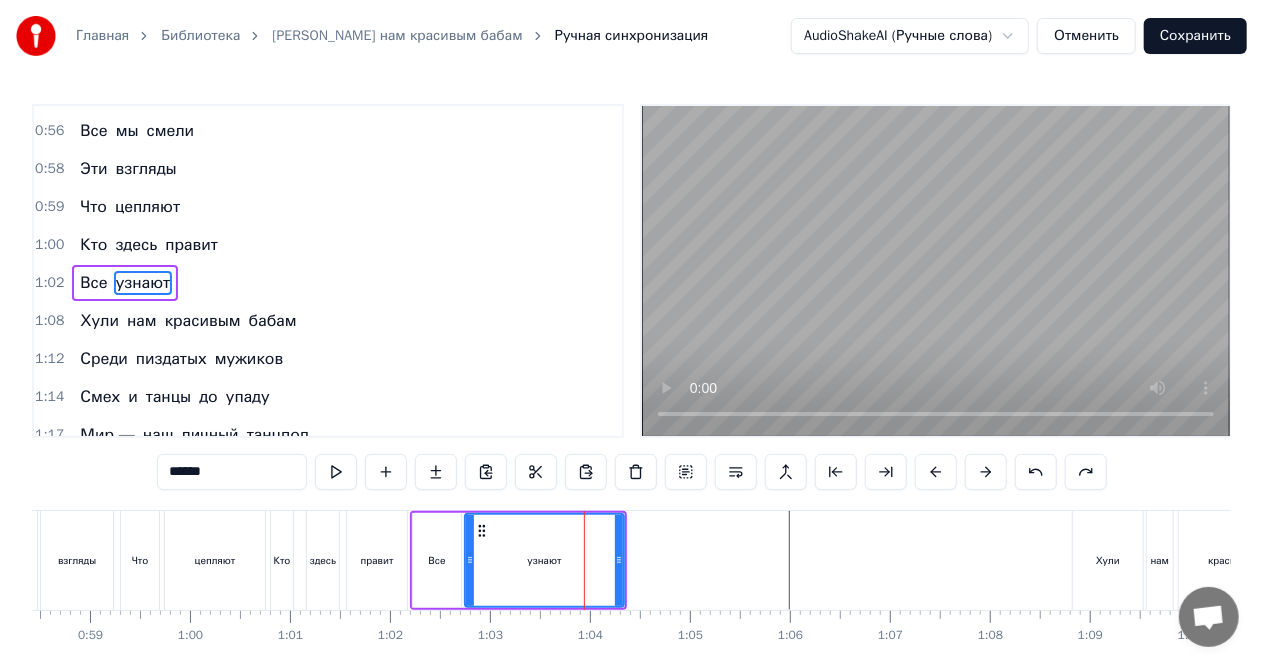 click 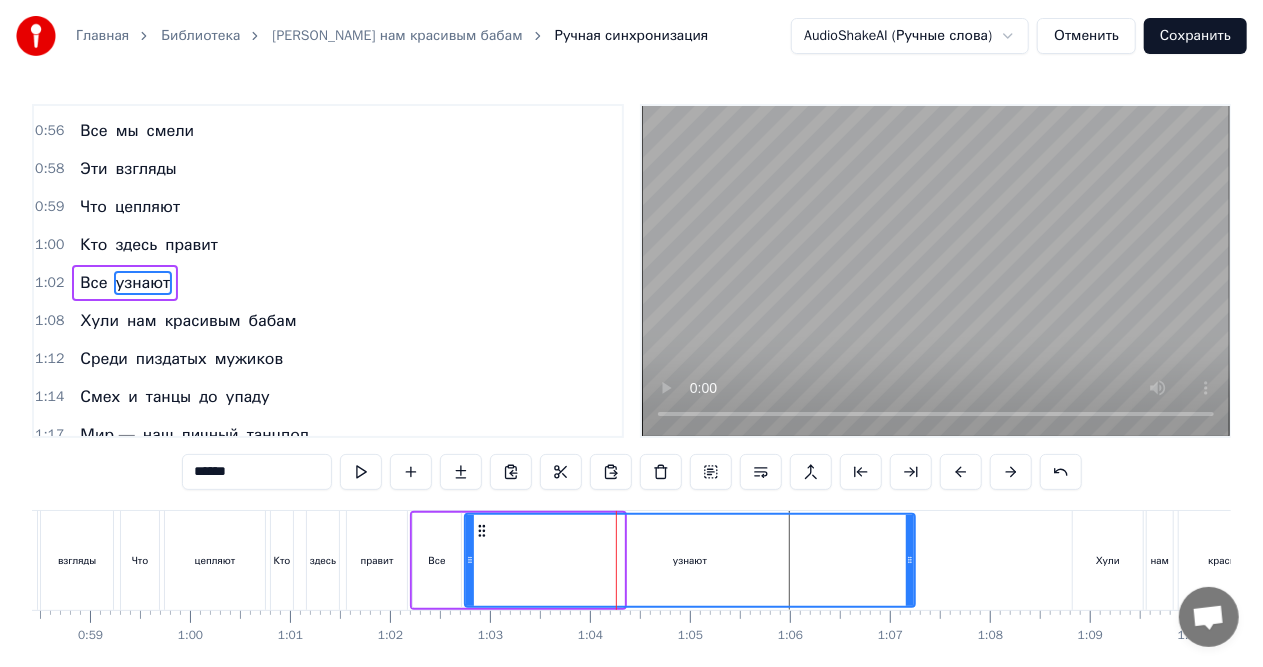 drag, startPoint x: 617, startPoint y: 557, endPoint x: 909, endPoint y: 565, distance: 292.10956 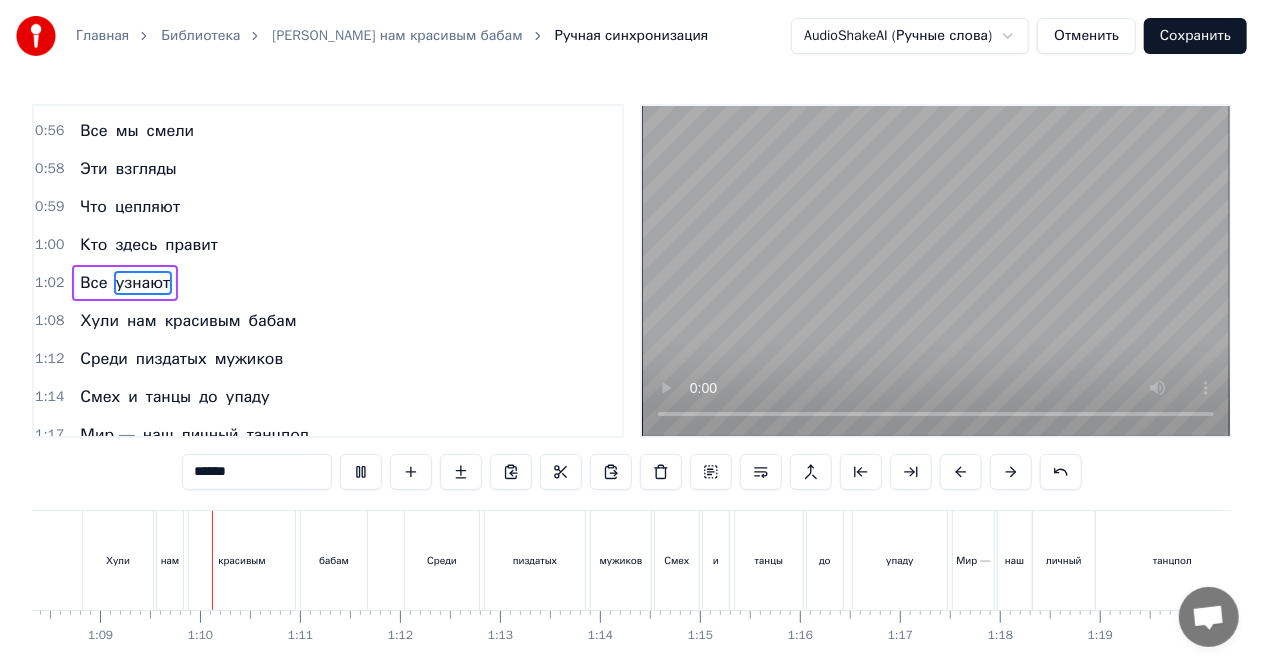 scroll, scrollTop: 0, scrollLeft: 6852, axis: horizontal 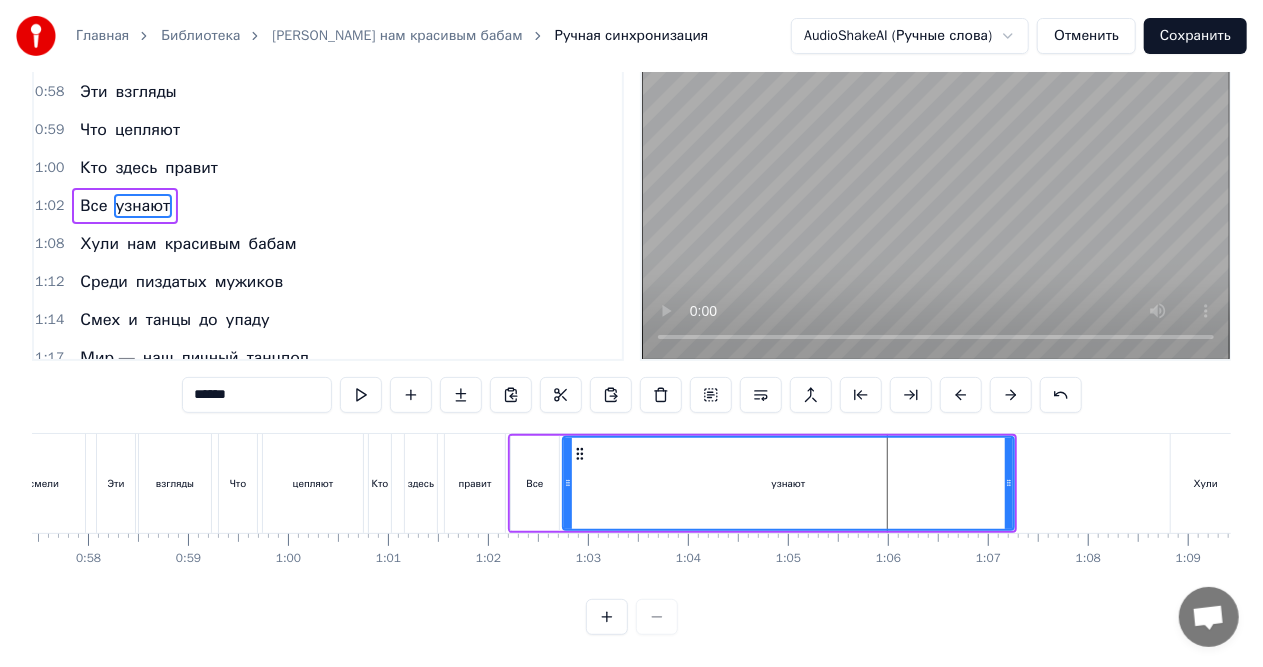 click on "Что" at bounding box center (238, 483) 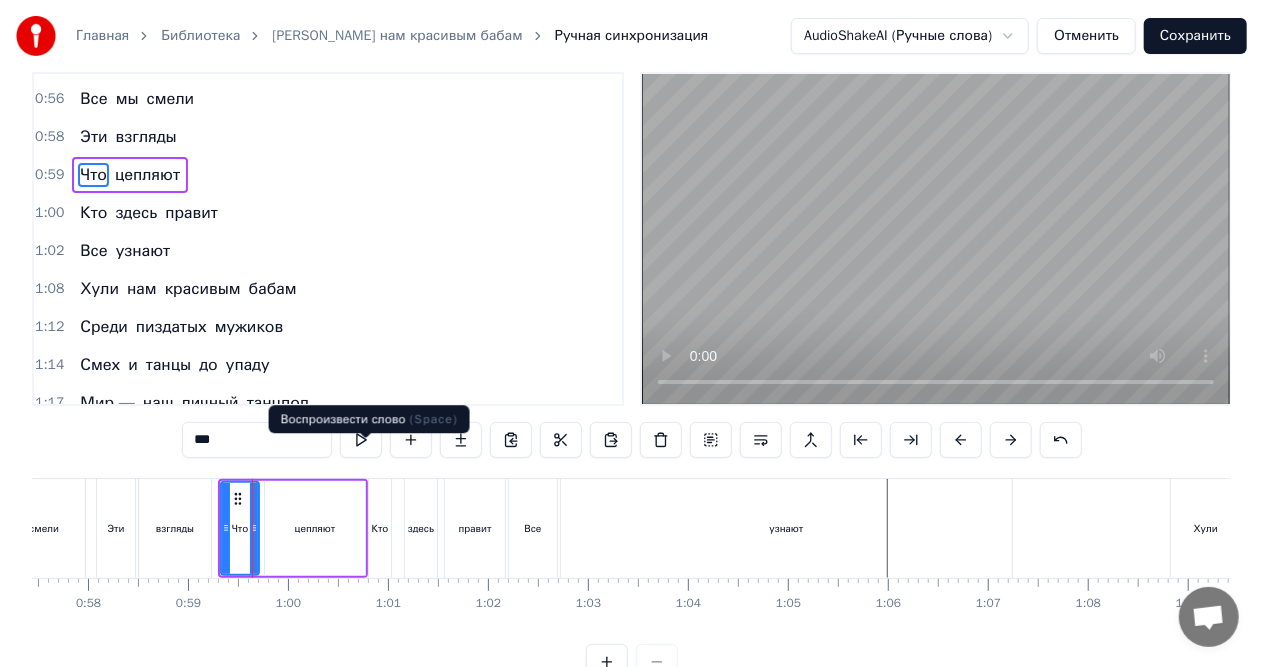 scroll, scrollTop: 0, scrollLeft: 0, axis: both 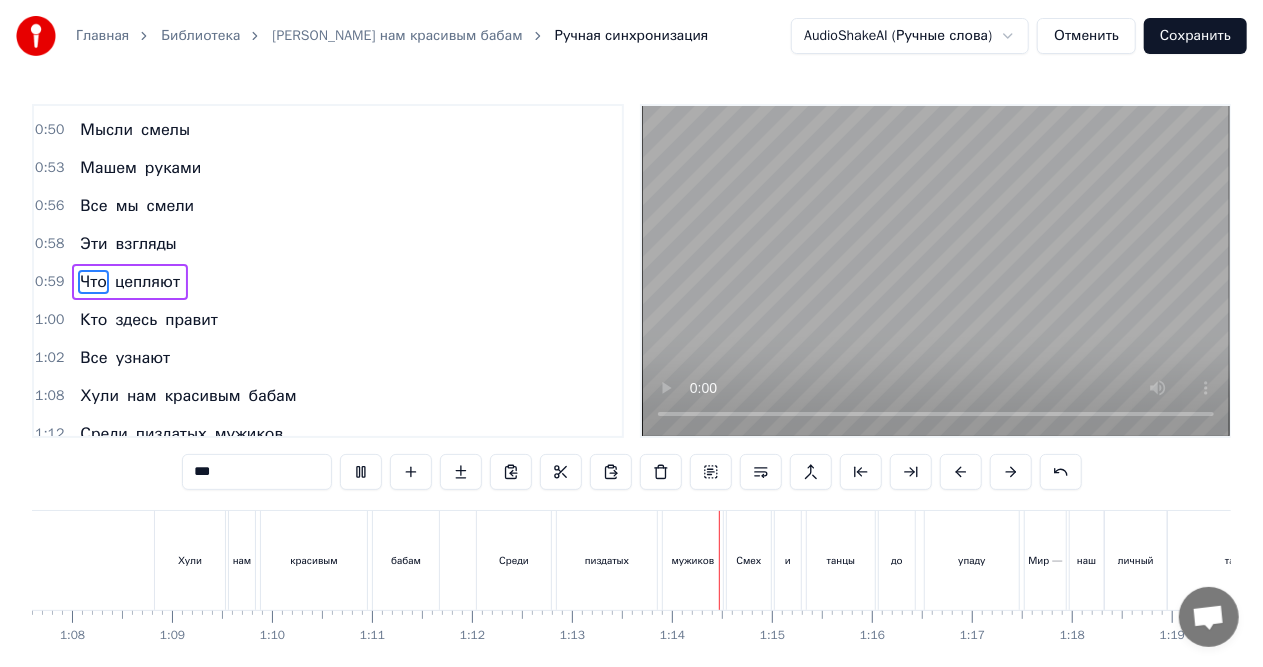 click at bounding box center [936, 271] 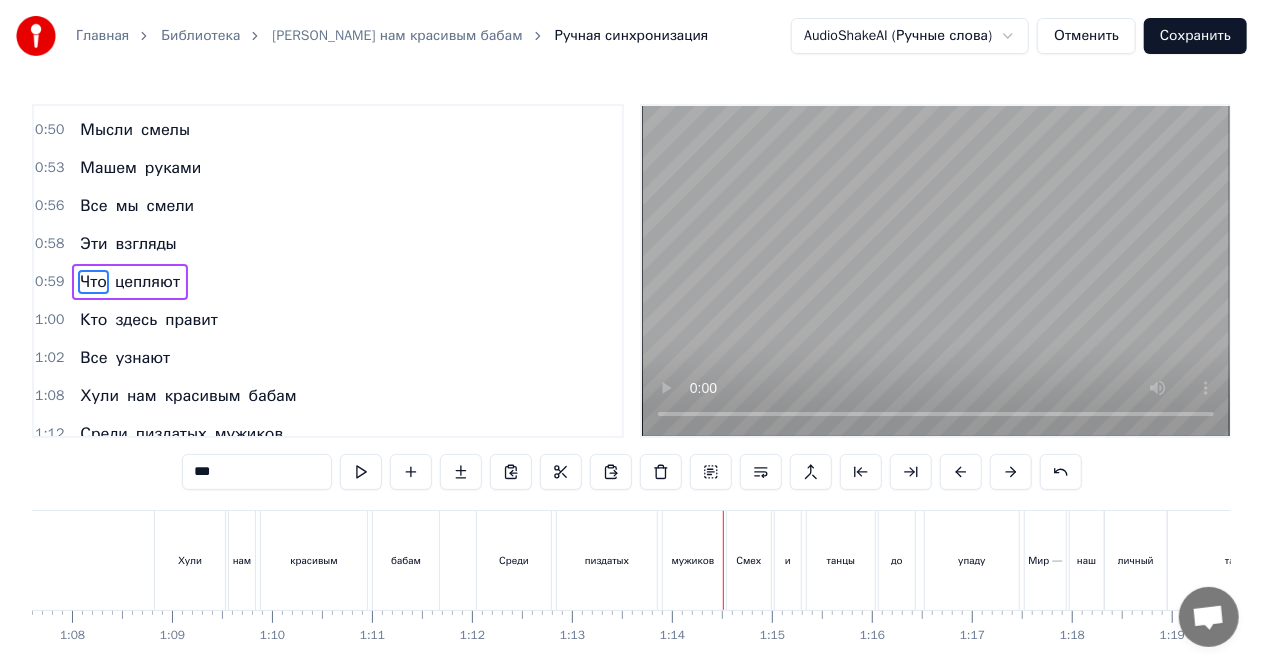 click on "Среди" at bounding box center (514, 560) 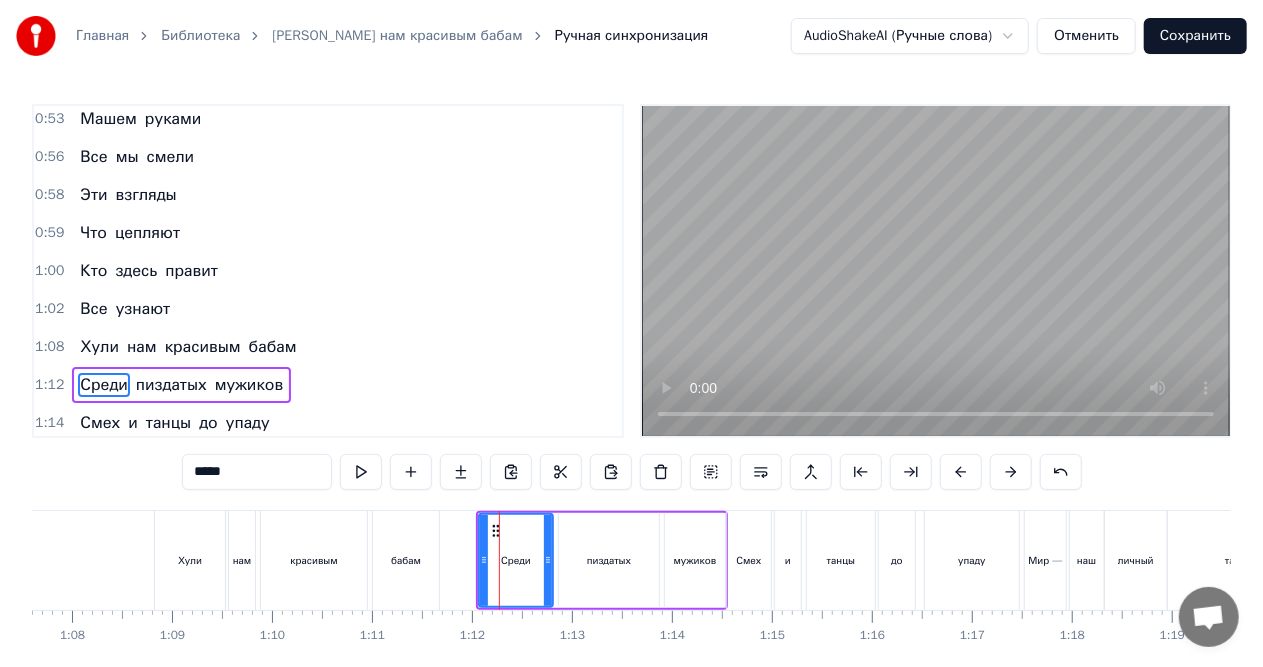 click 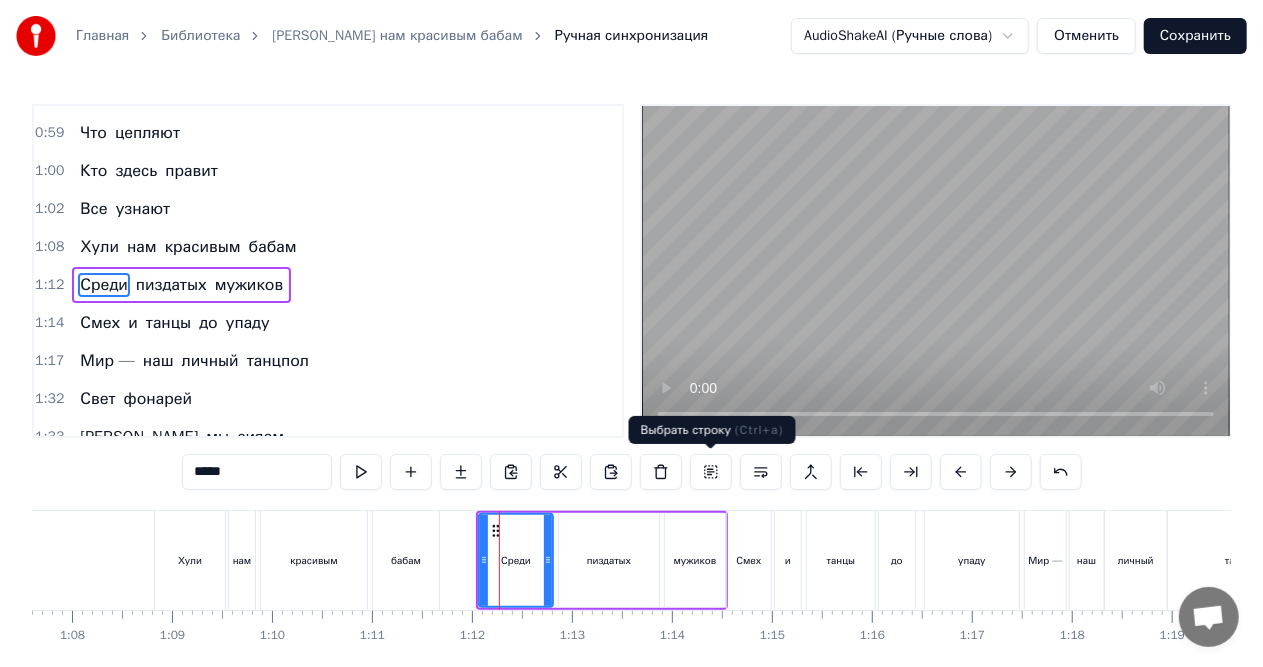 click at bounding box center [711, 472] 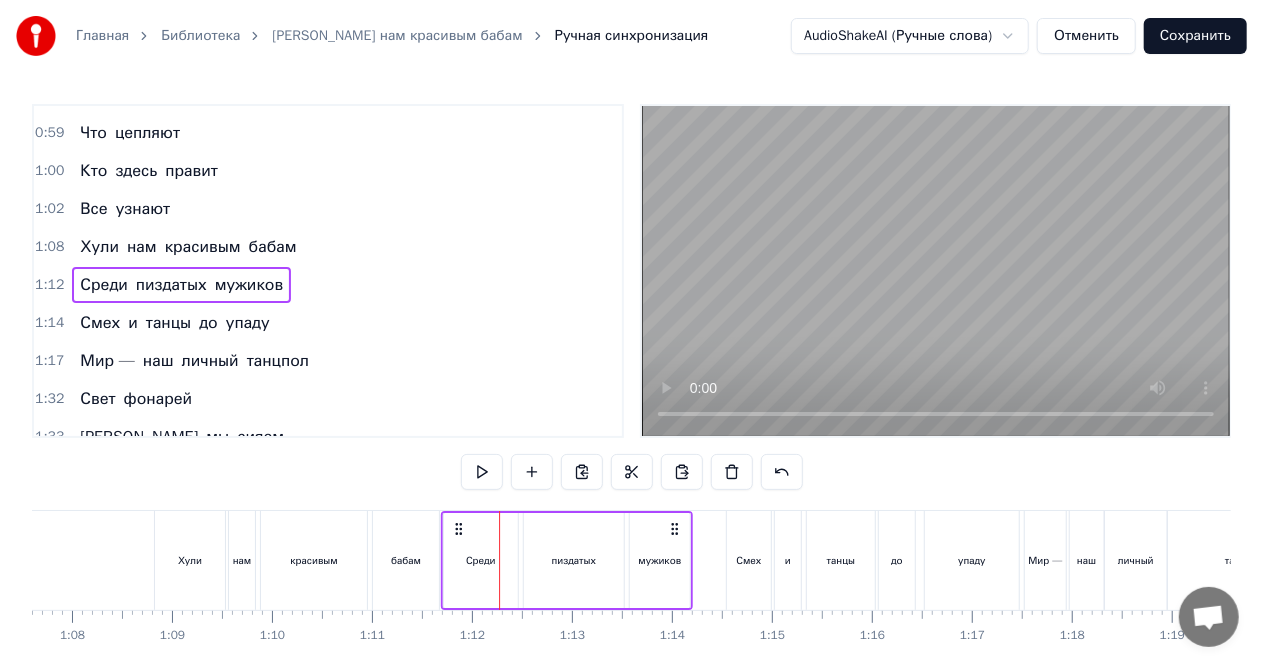 drag, startPoint x: 493, startPoint y: 529, endPoint x: 458, endPoint y: 529, distance: 35 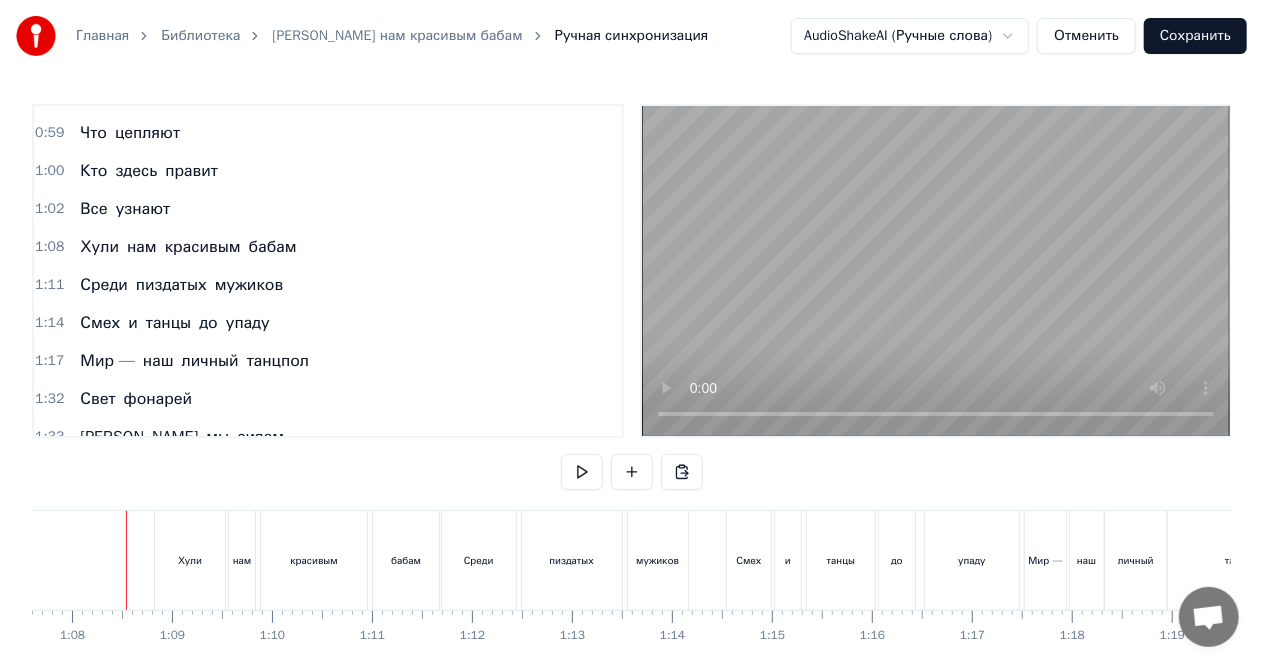 scroll, scrollTop: 0, scrollLeft: 6754, axis: horizontal 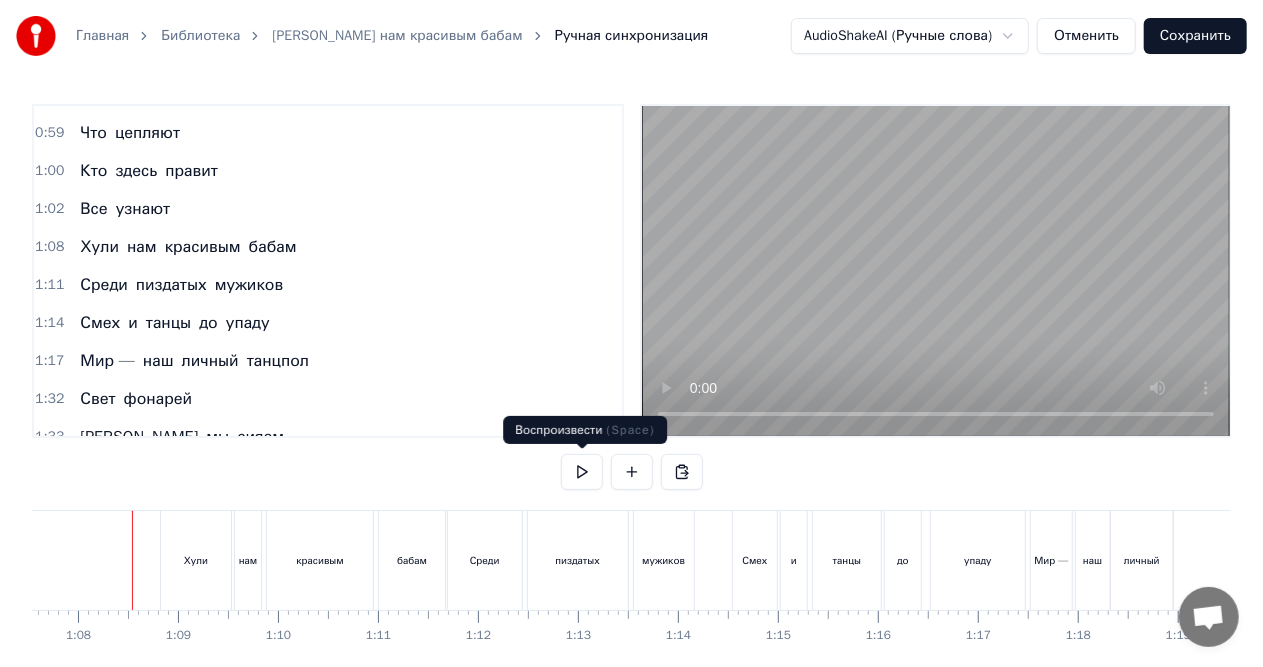 click at bounding box center (582, 472) 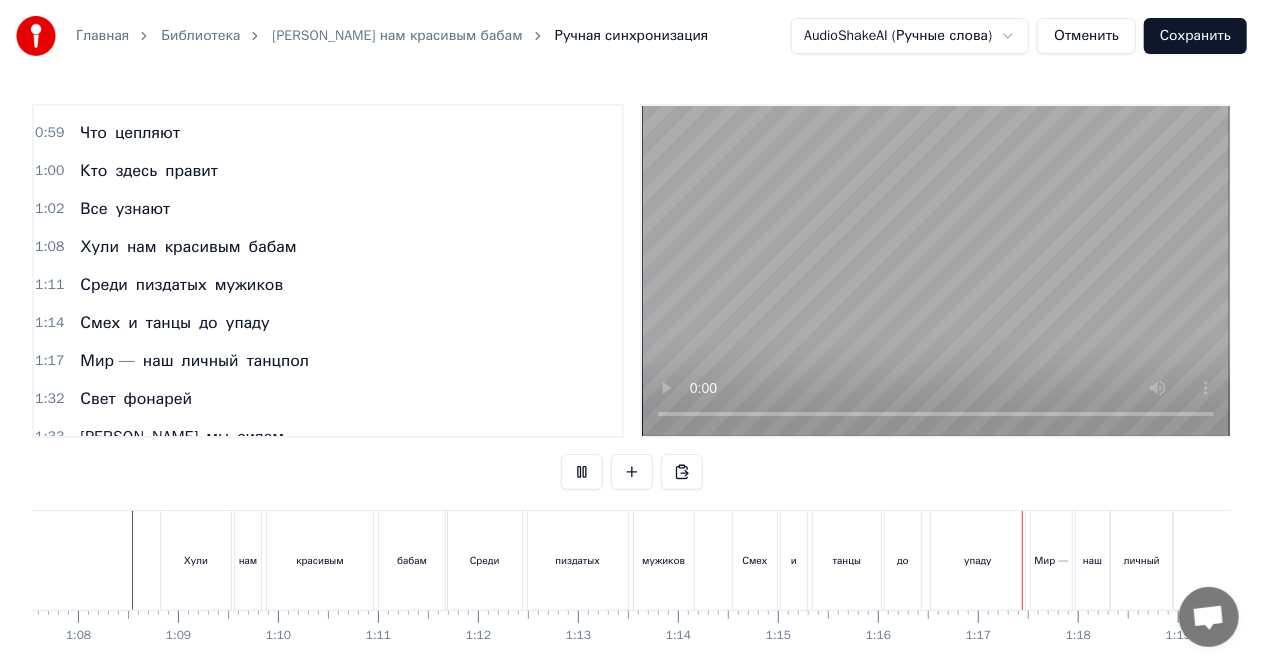 click at bounding box center (936, 271) 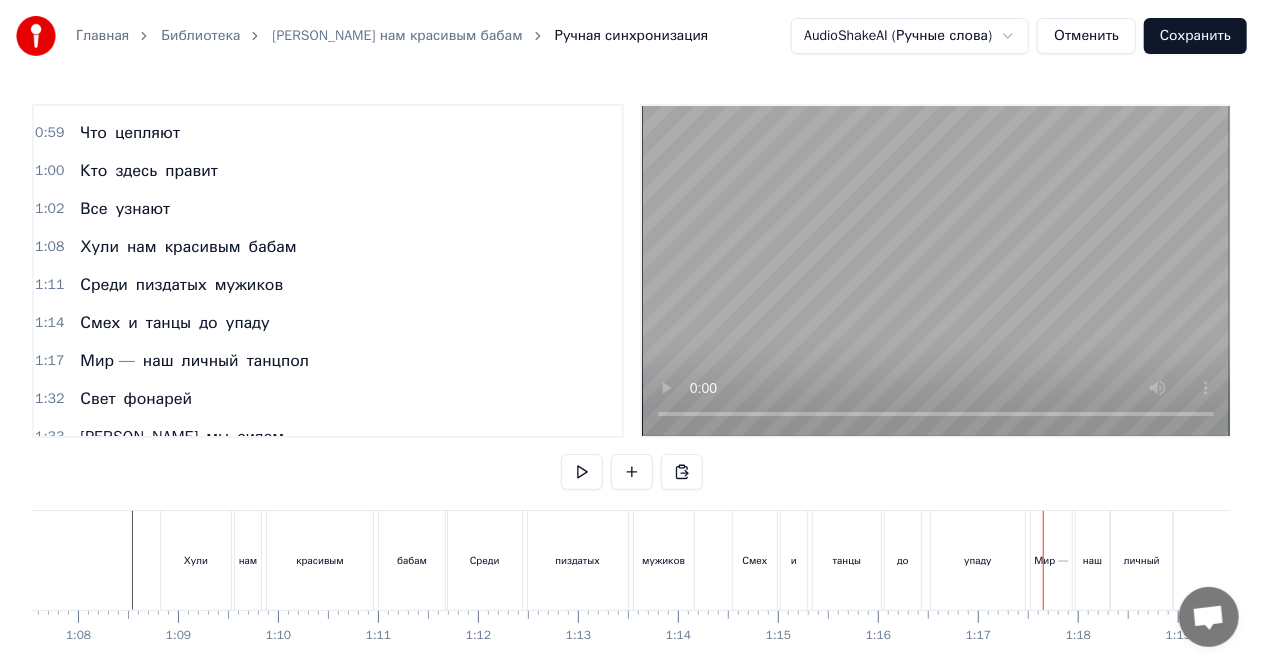 click on "Смех" at bounding box center (755, 560) 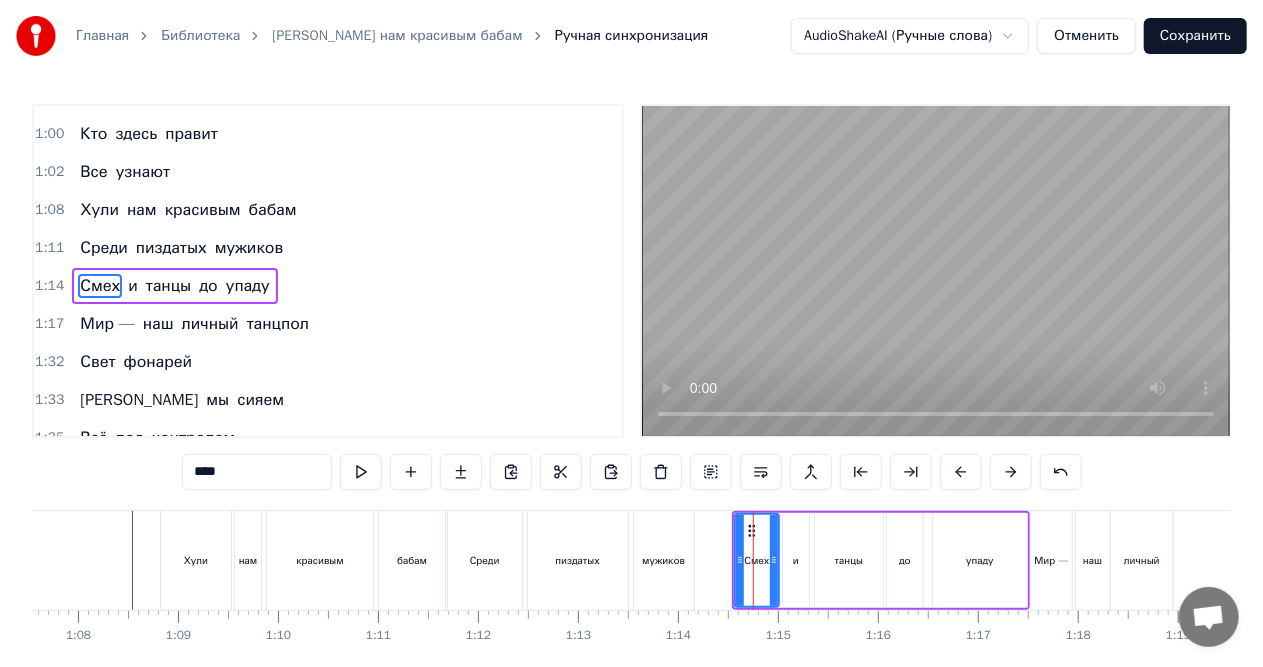 scroll, scrollTop: 638, scrollLeft: 0, axis: vertical 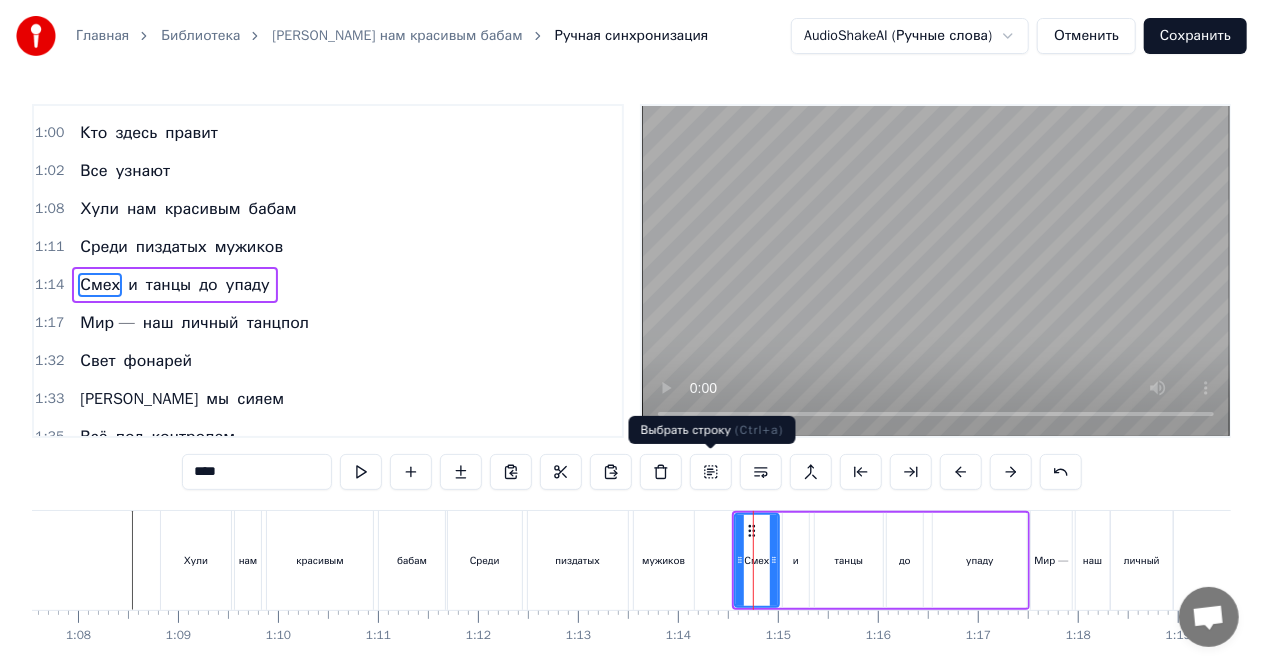 click at bounding box center [711, 472] 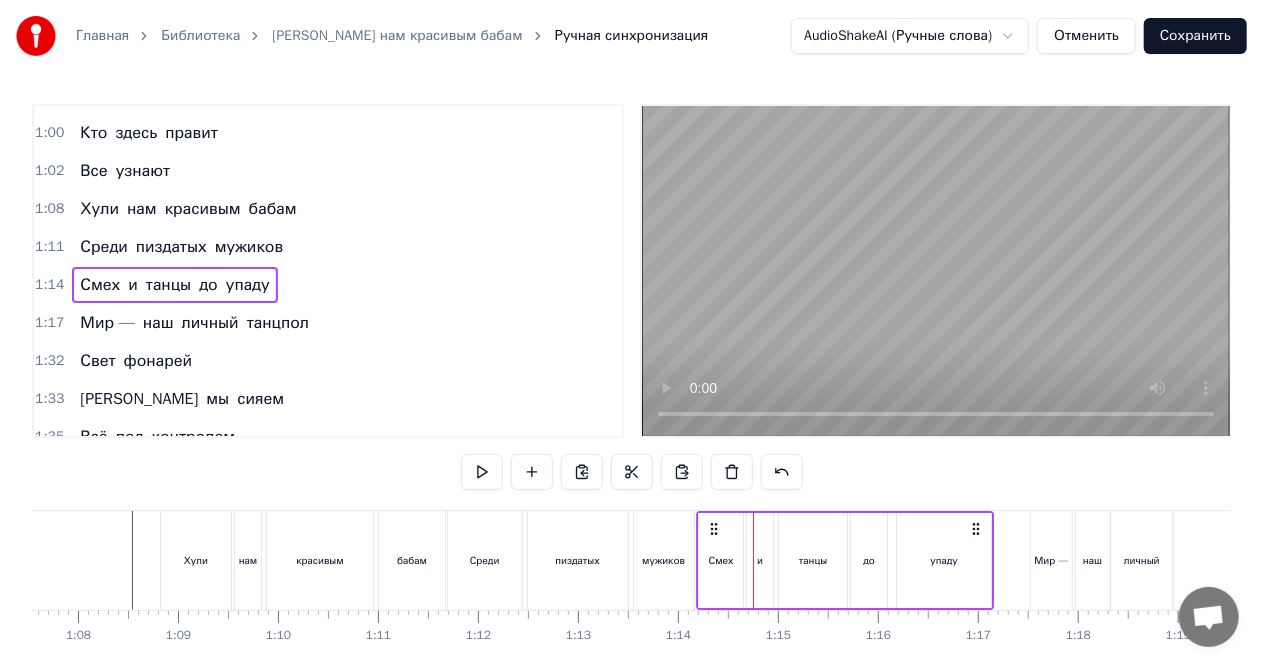 drag, startPoint x: 749, startPoint y: 528, endPoint x: 713, endPoint y: 532, distance: 36.221542 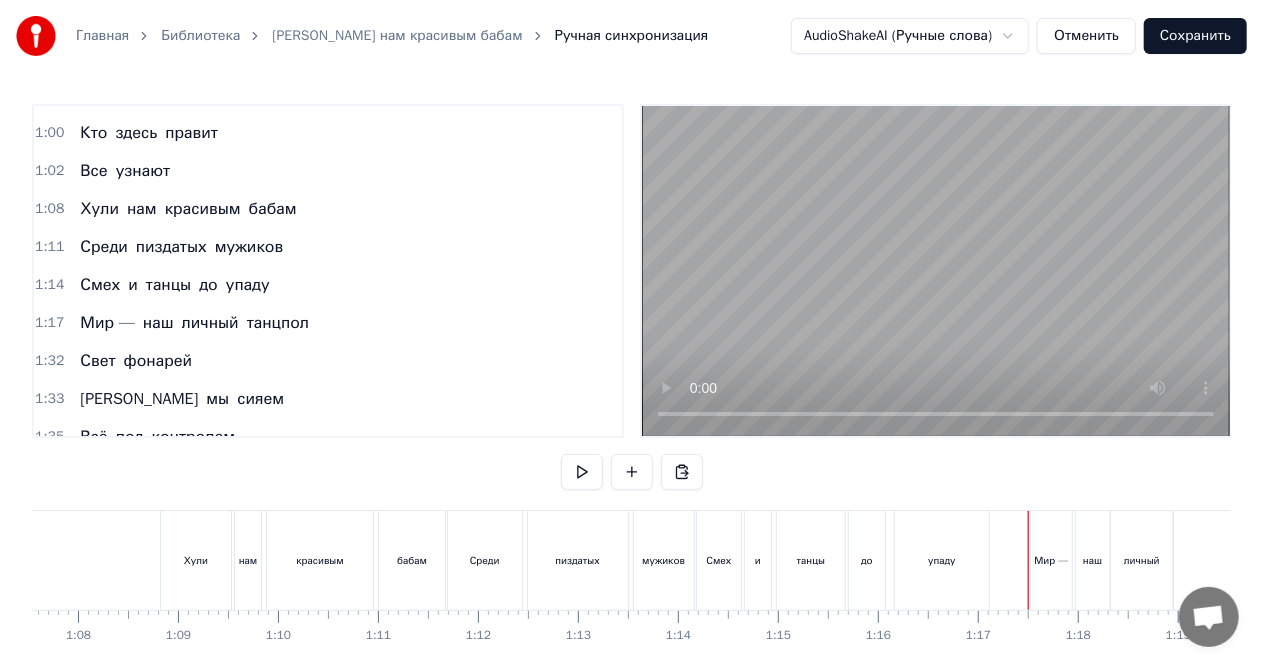 click on "Мир —" at bounding box center (1051, 560) 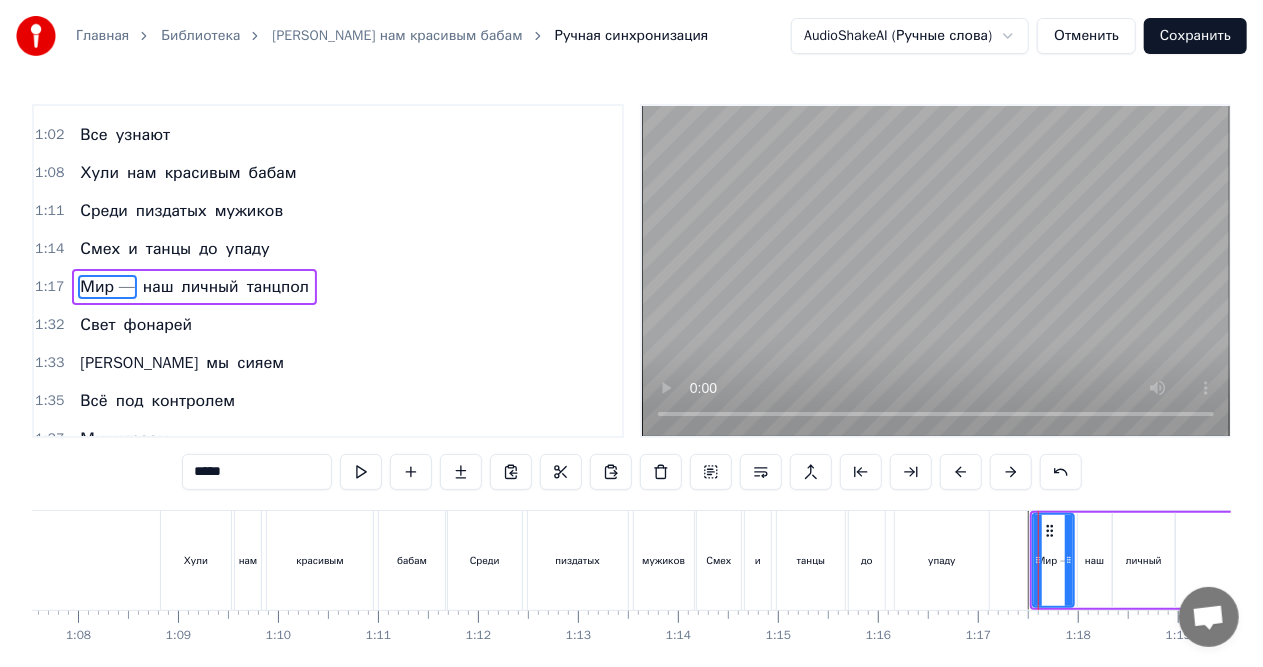 scroll, scrollTop: 675, scrollLeft: 0, axis: vertical 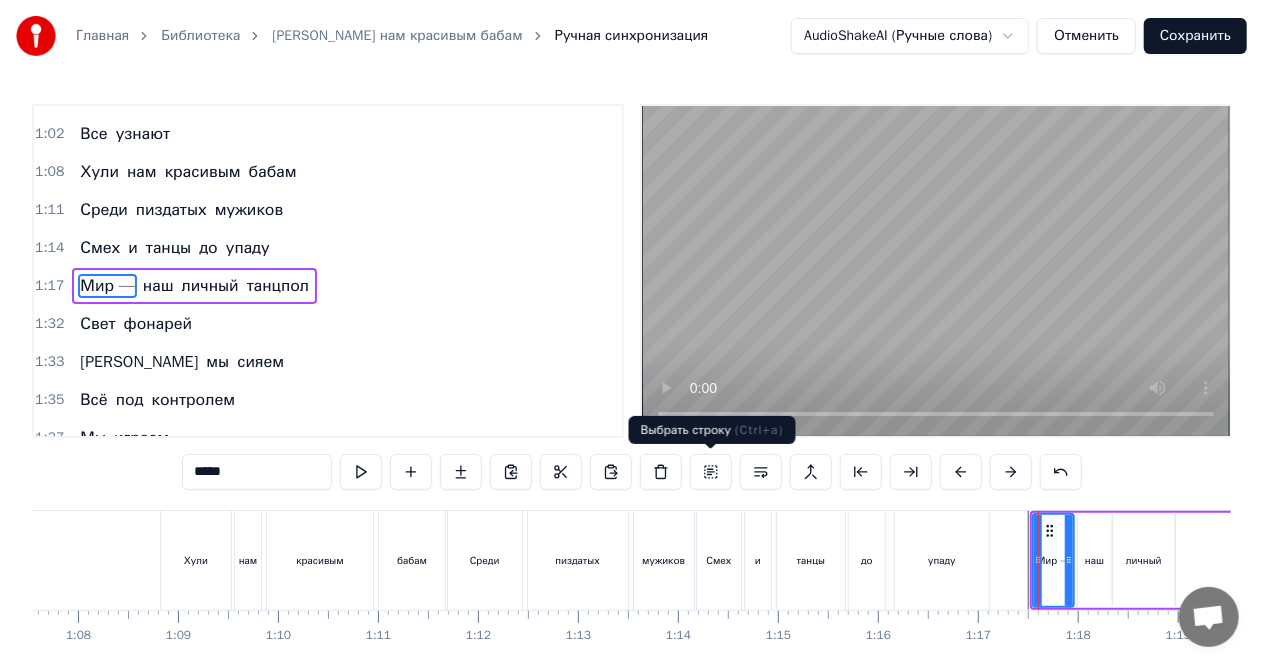 drag, startPoint x: 704, startPoint y: 468, endPoint x: 1002, endPoint y: 518, distance: 302.16553 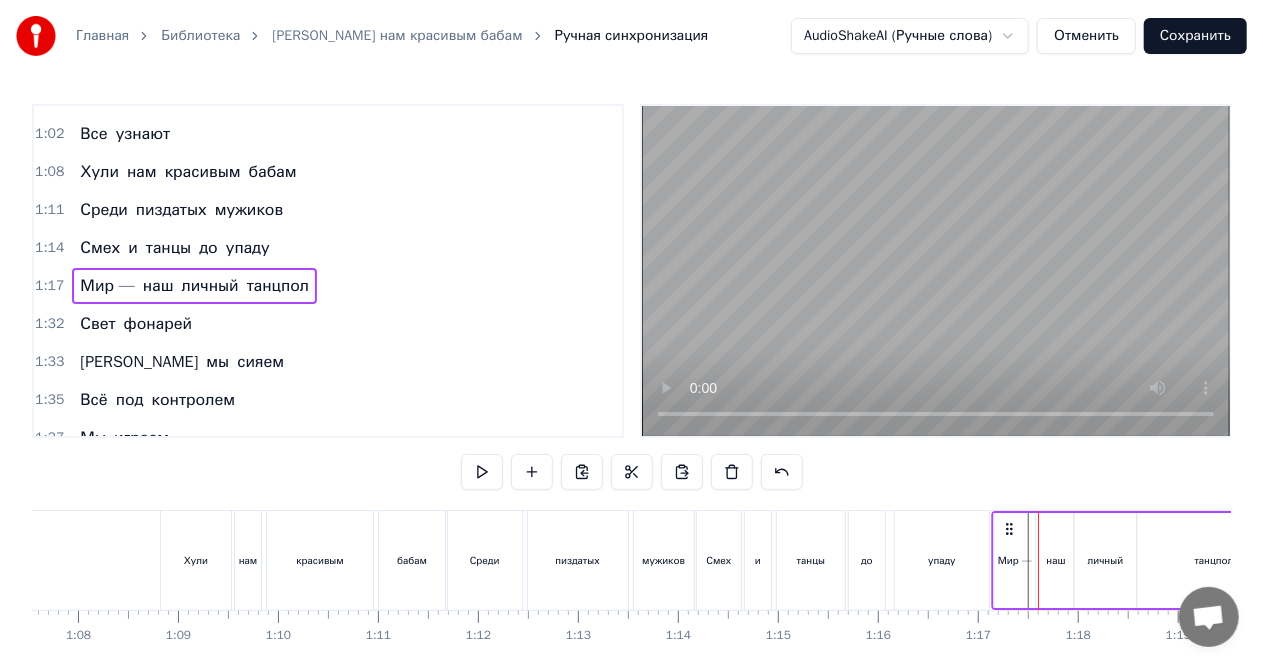 drag, startPoint x: 1045, startPoint y: 529, endPoint x: 1006, endPoint y: 536, distance: 39.623226 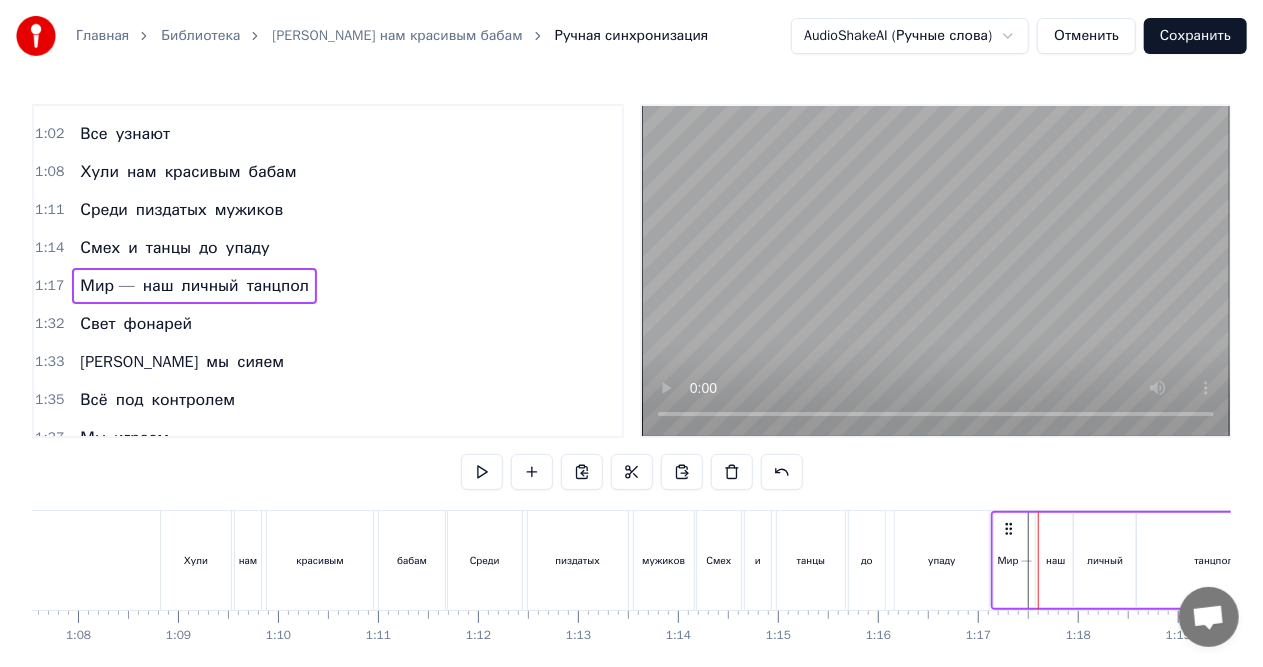 click at bounding box center [623, 560] 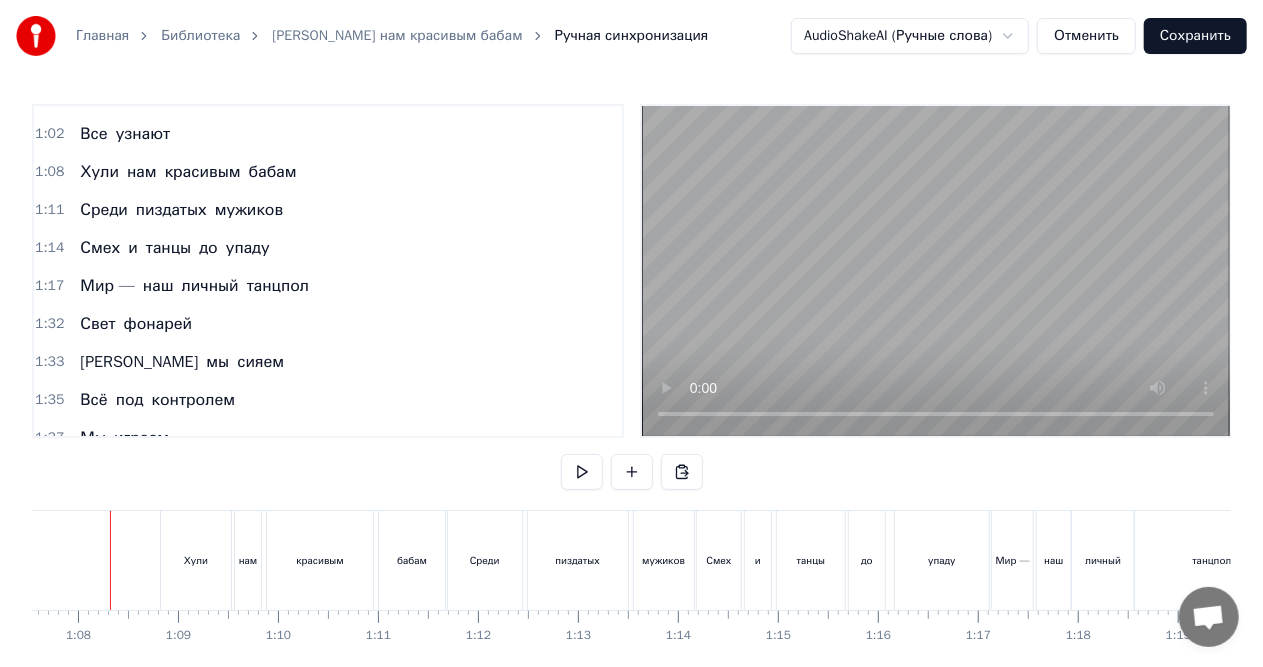 scroll, scrollTop: 0, scrollLeft: 6732, axis: horizontal 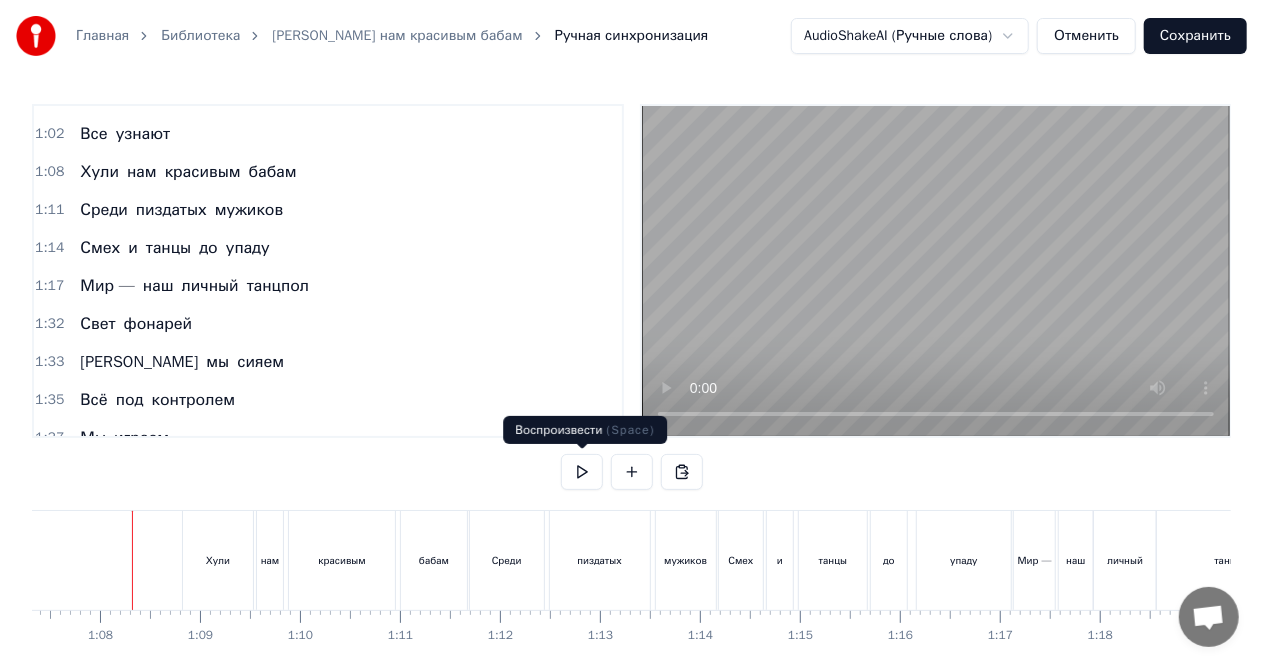 click at bounding box center (582, 472) 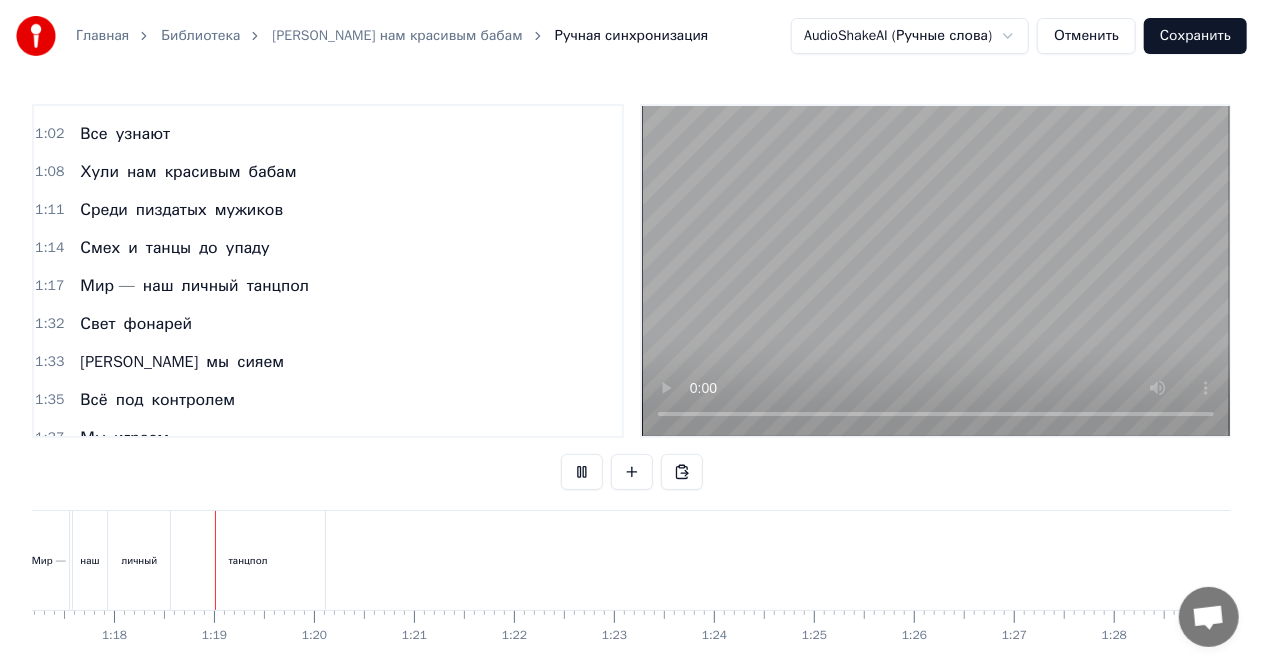 scroll, scrollTop: 0, scrollLeft: 7736, axis: horizontal 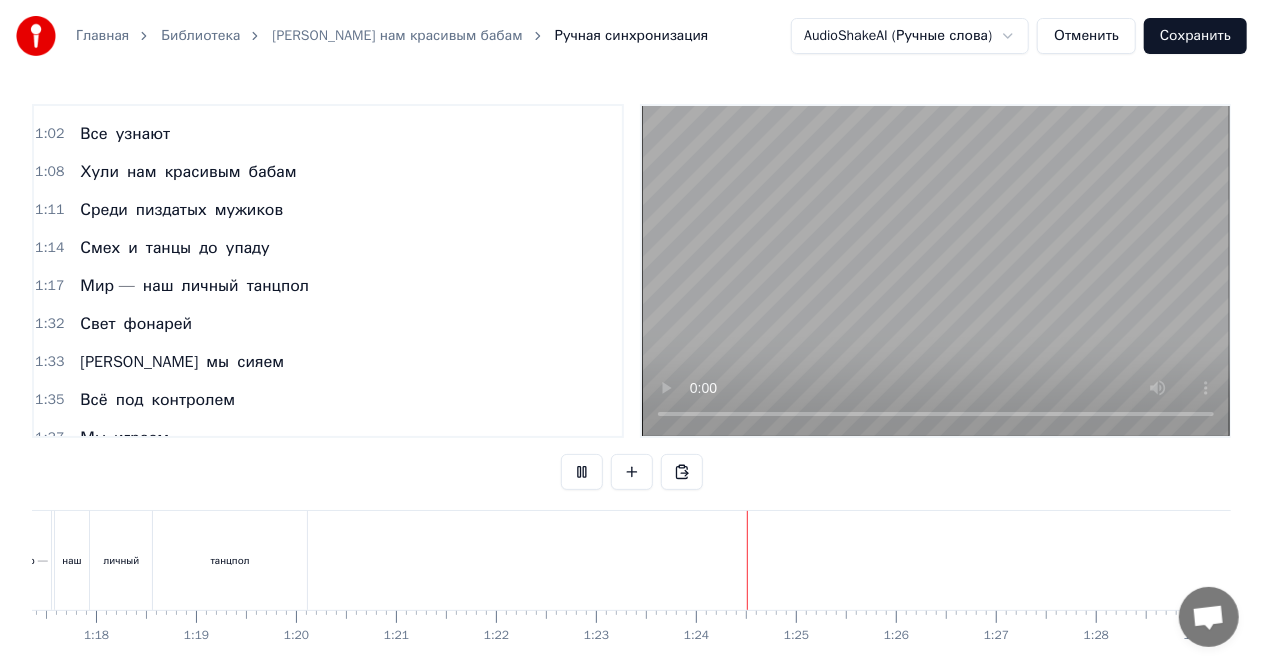click at bounding box center [582, 472] 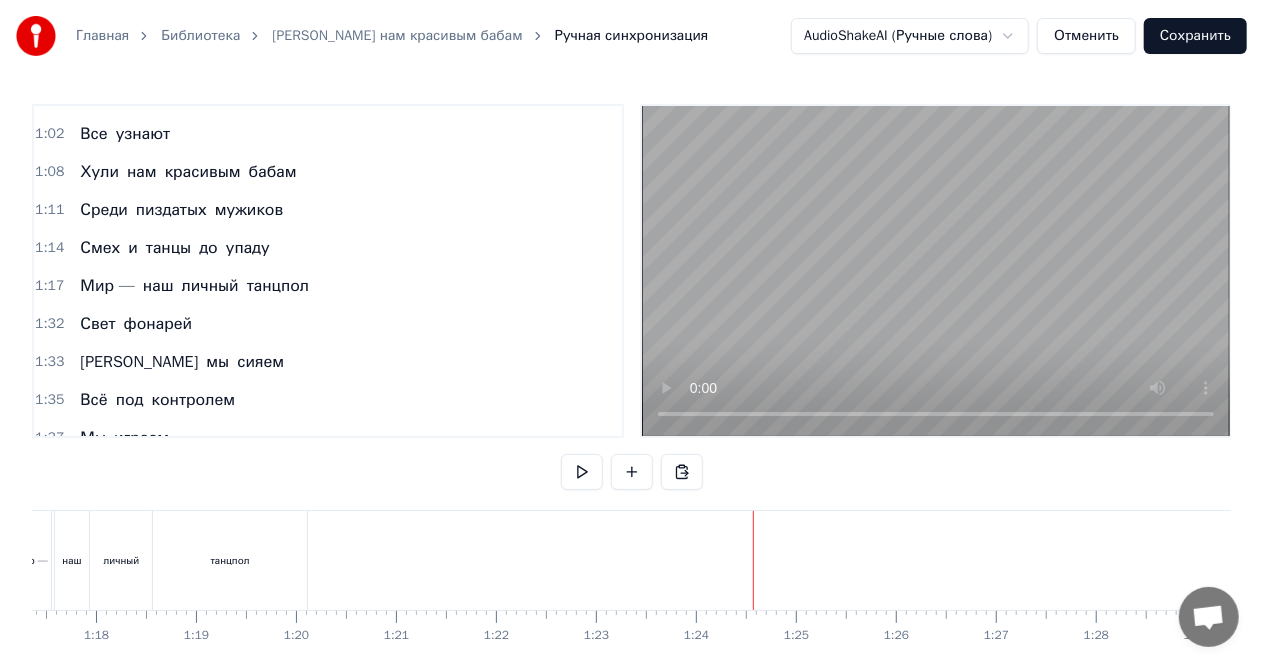 click on "танцпол" at bounding box center (278, 286) 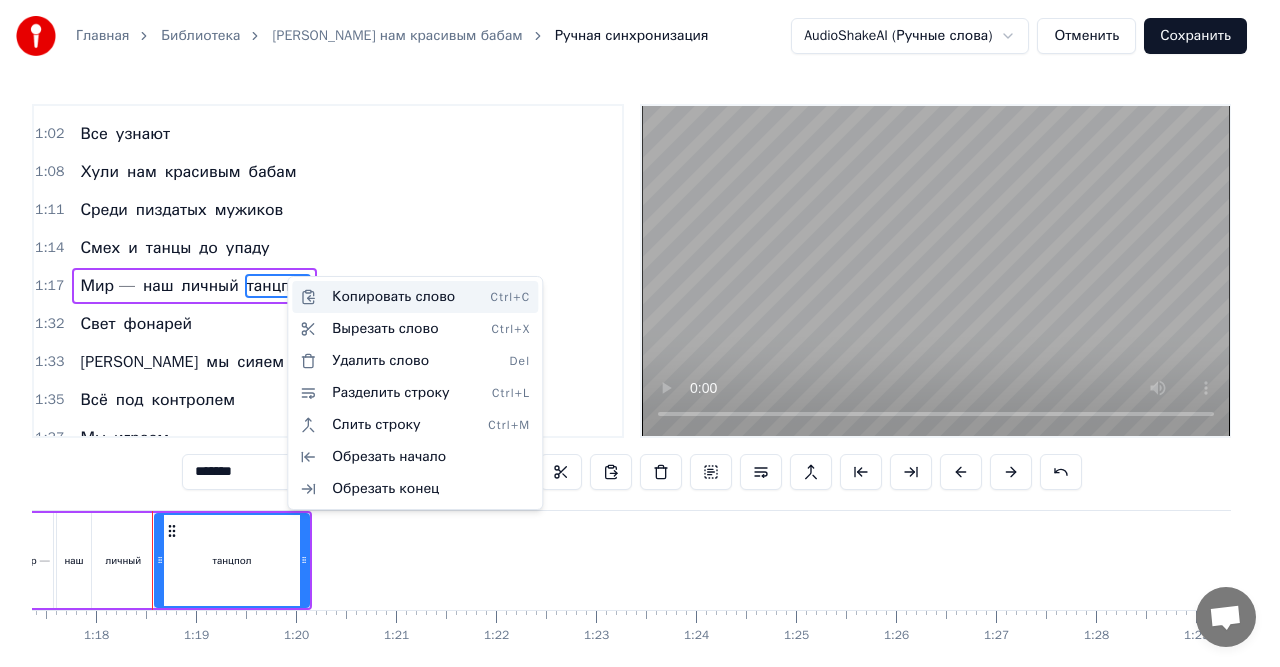 click on "Копировать слово Ctrl+C" at bounding box center [415, 297] 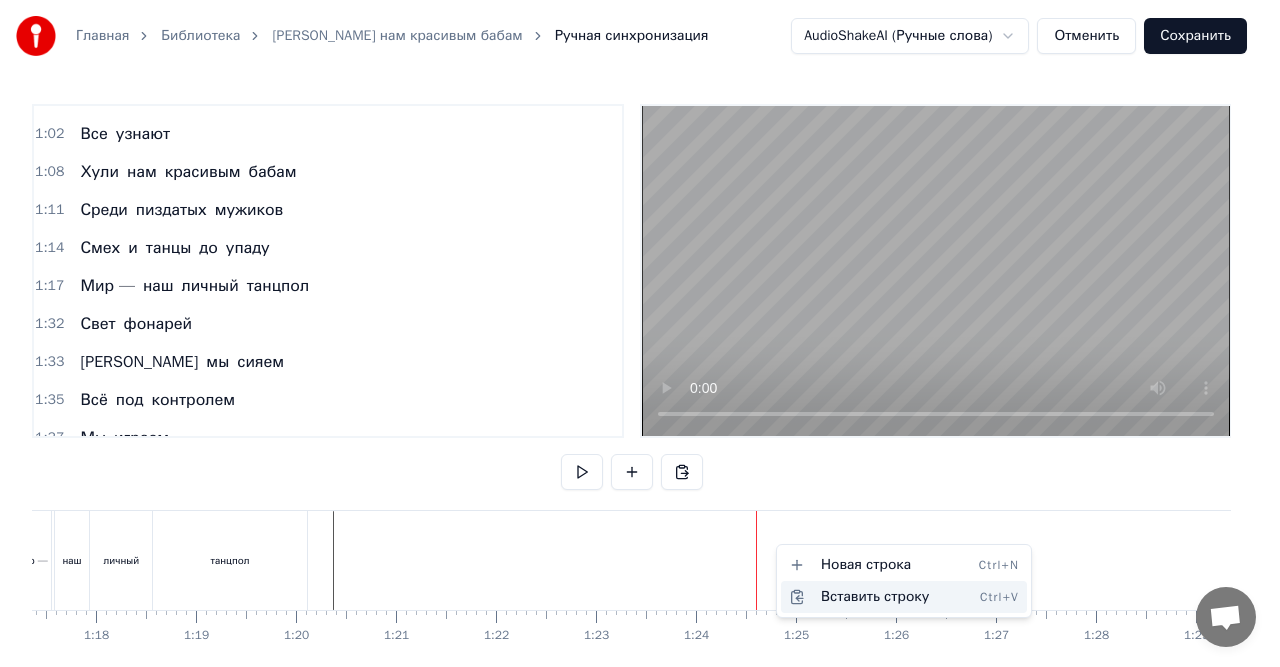 click on "Вставить строку Ctrl+V" at bounding box center [904, 597] 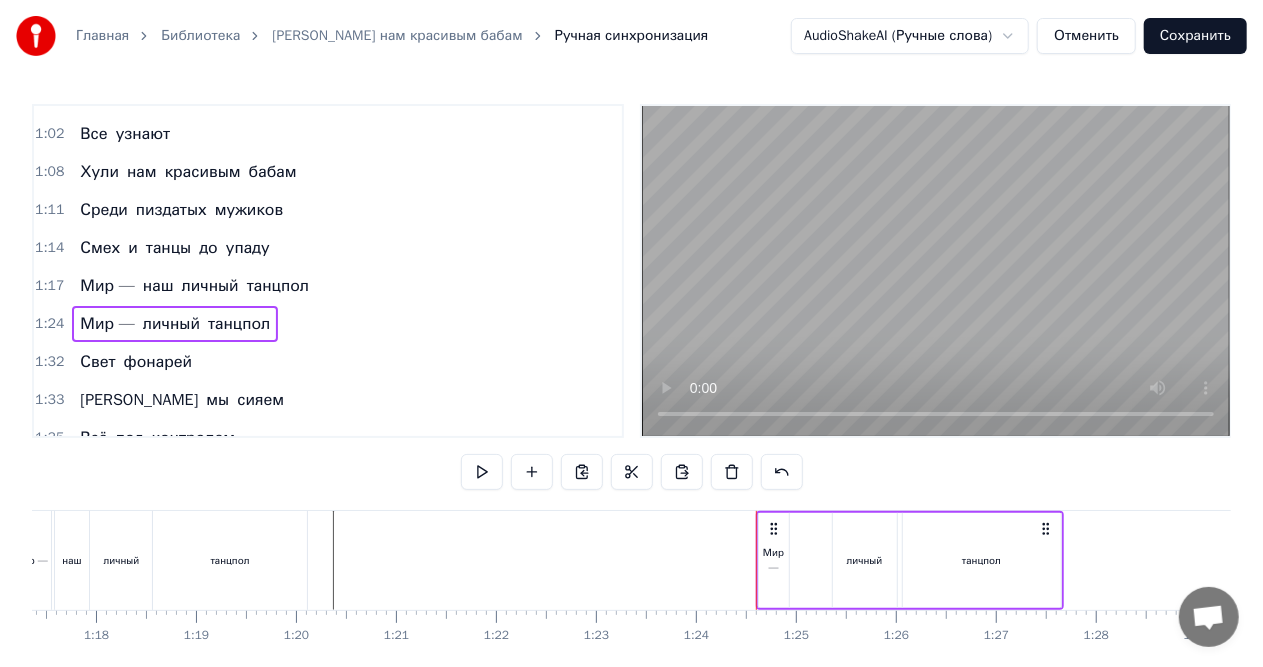 click on "Мир — личный танцпол" at bounding box center (910, 560) 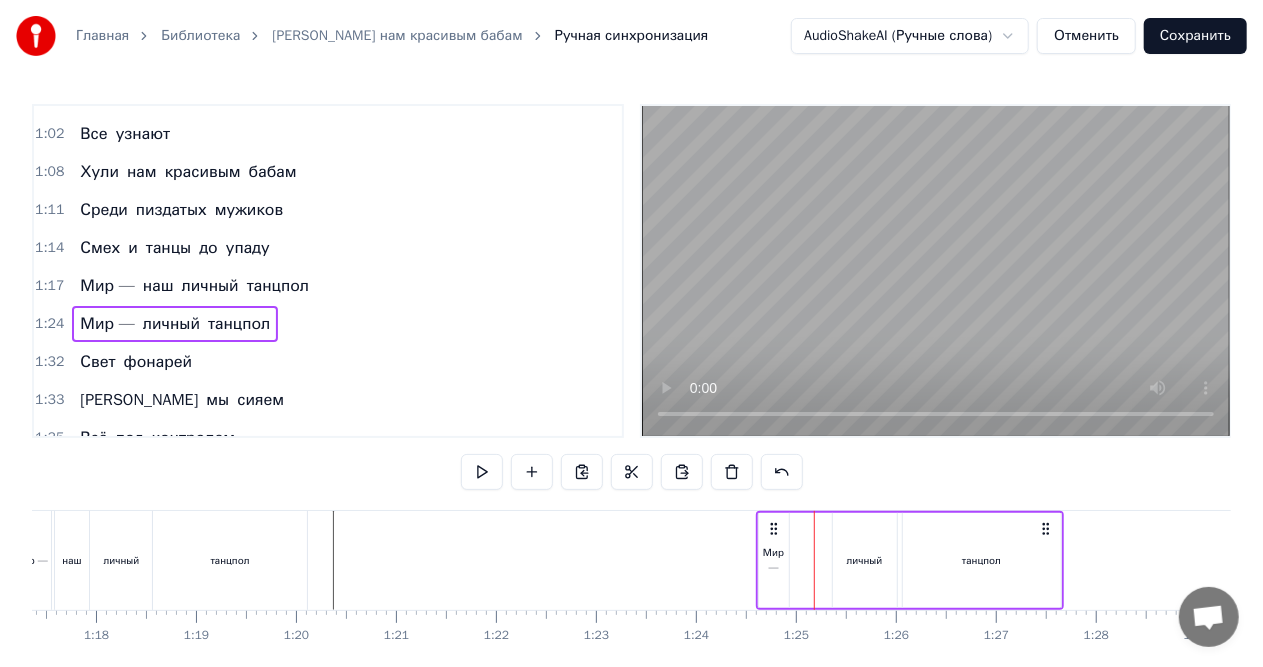 click on "личный" at bounding box center (865, 560) 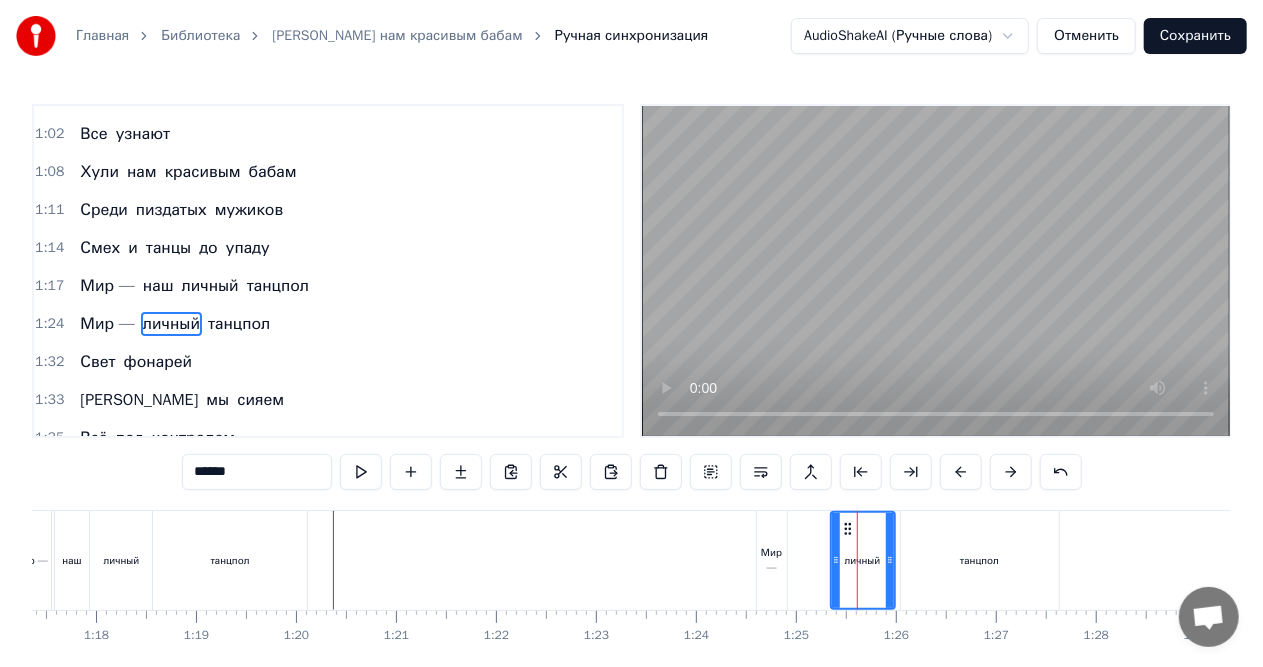 scroll, scrollTop: 712, scrollLeft: 0, axis: vertical 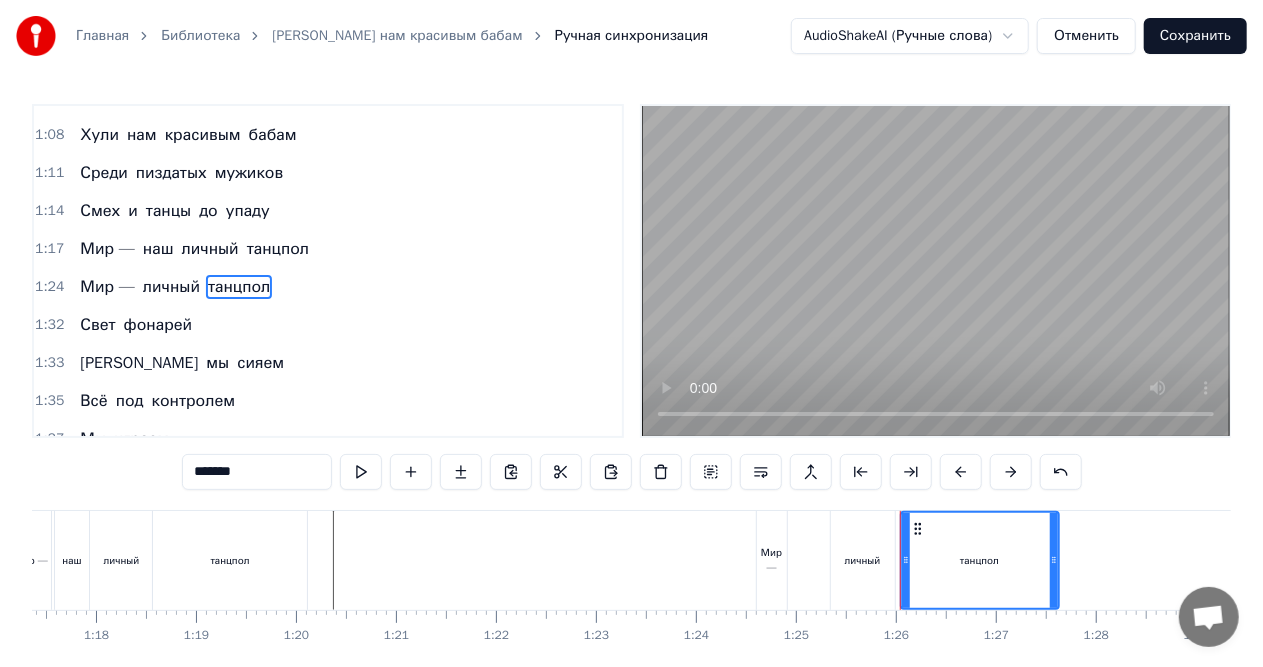 click on "личный" at bounding box center (863, 560) 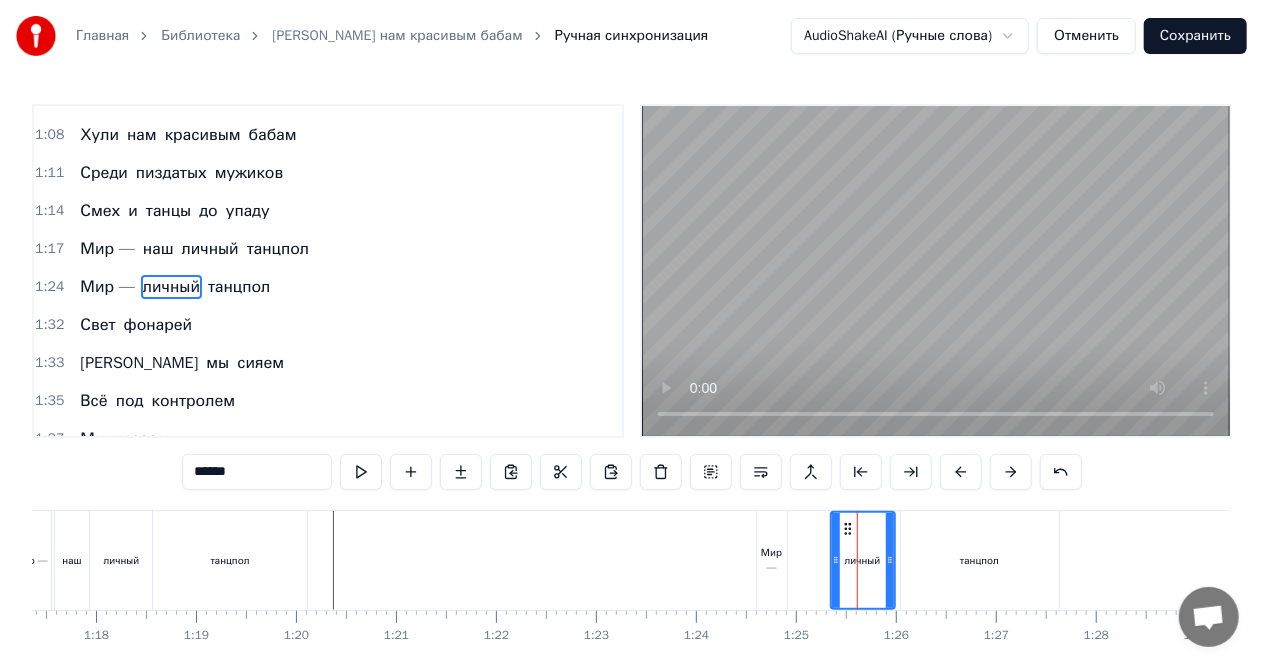 click 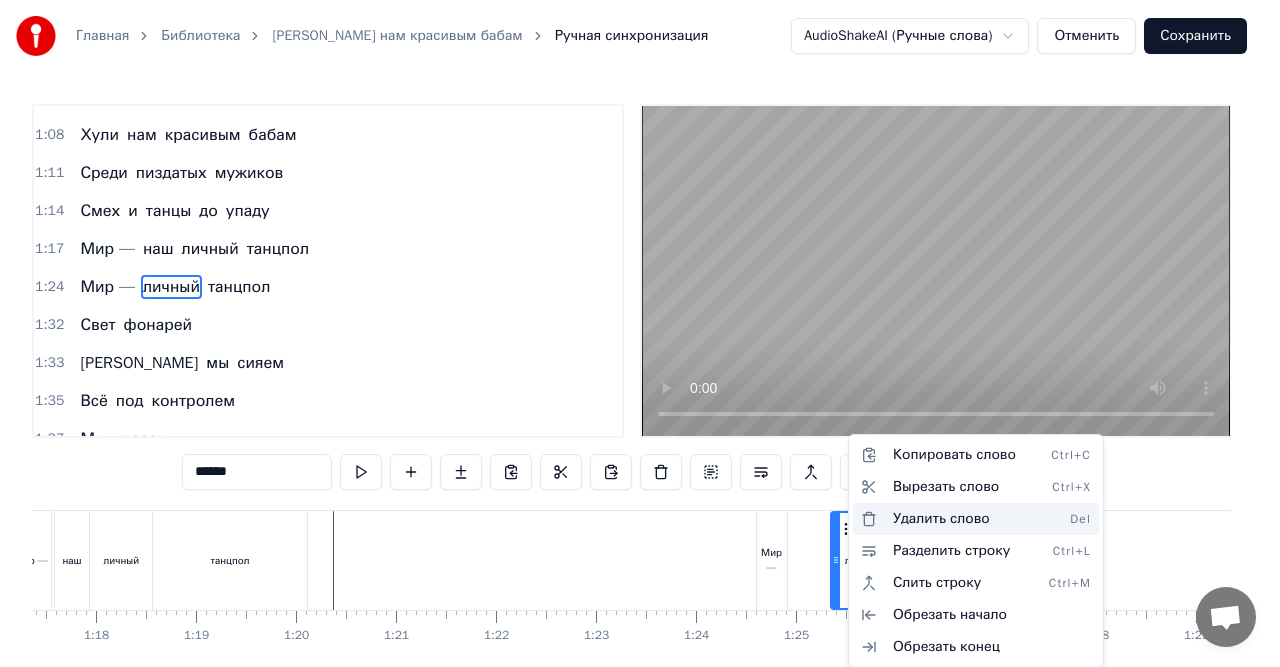 click on "Удалить слово Del" at bounding box center [976, 519] 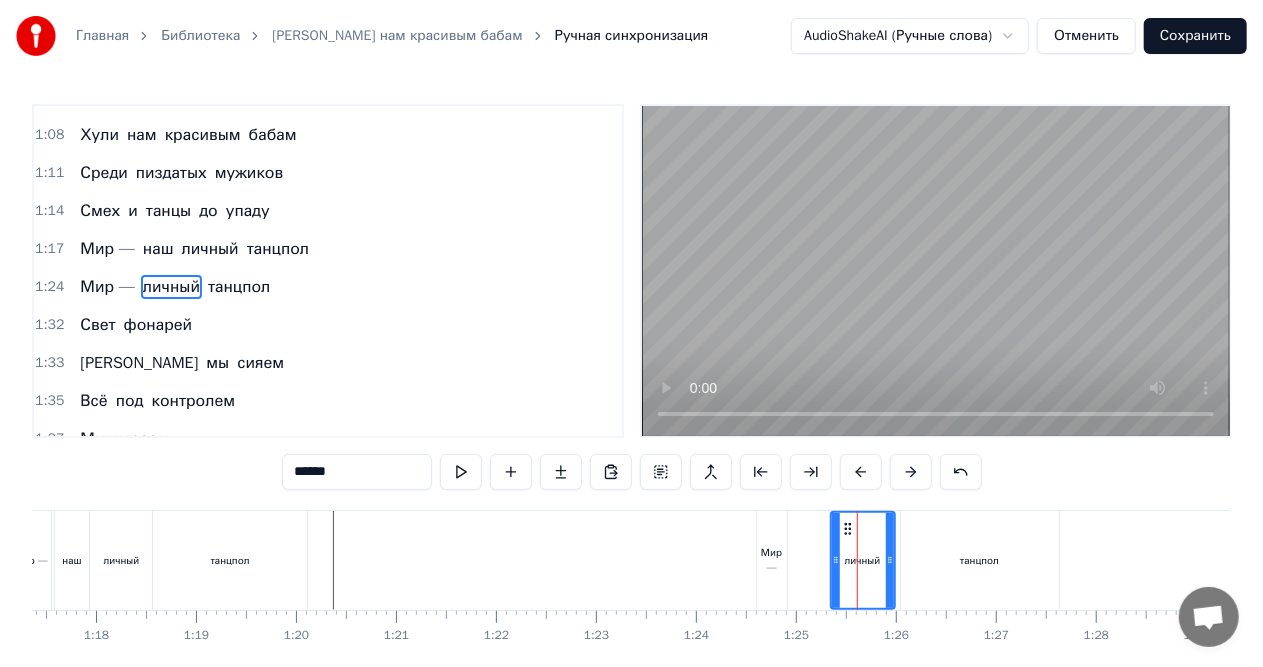 click on "Мир —" at bounding box center [107, 287] 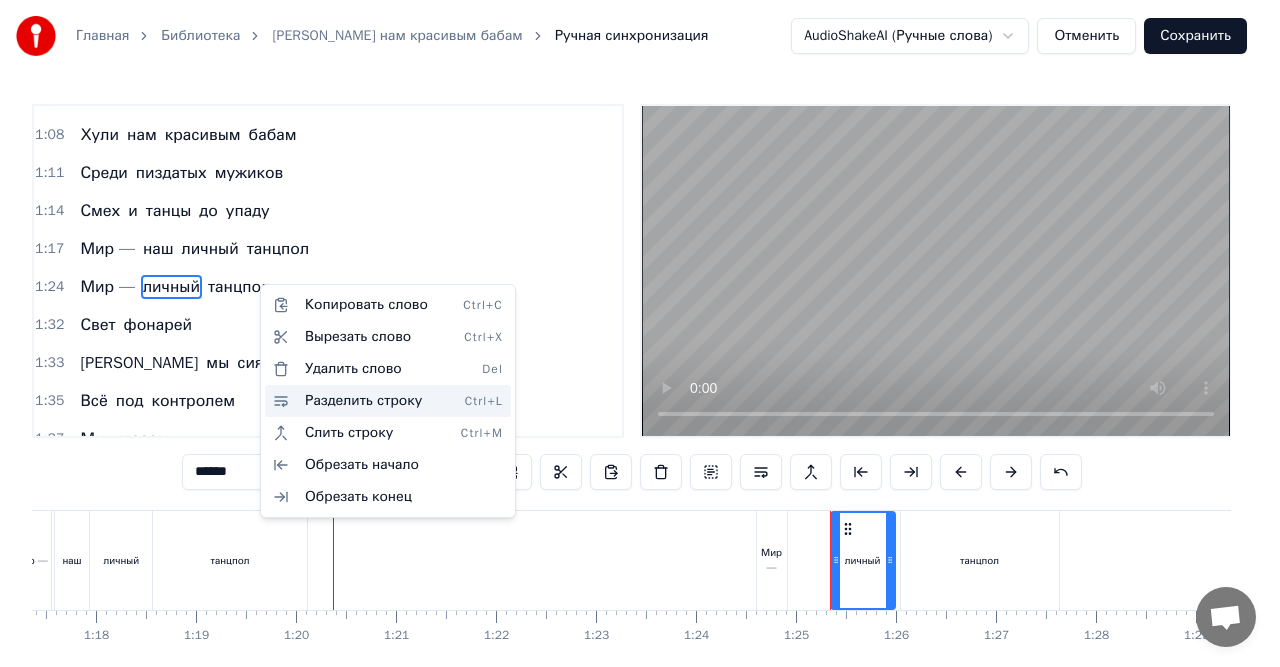 click on "Разделить строку Ctrl+L" at bounding box center [388, 401] 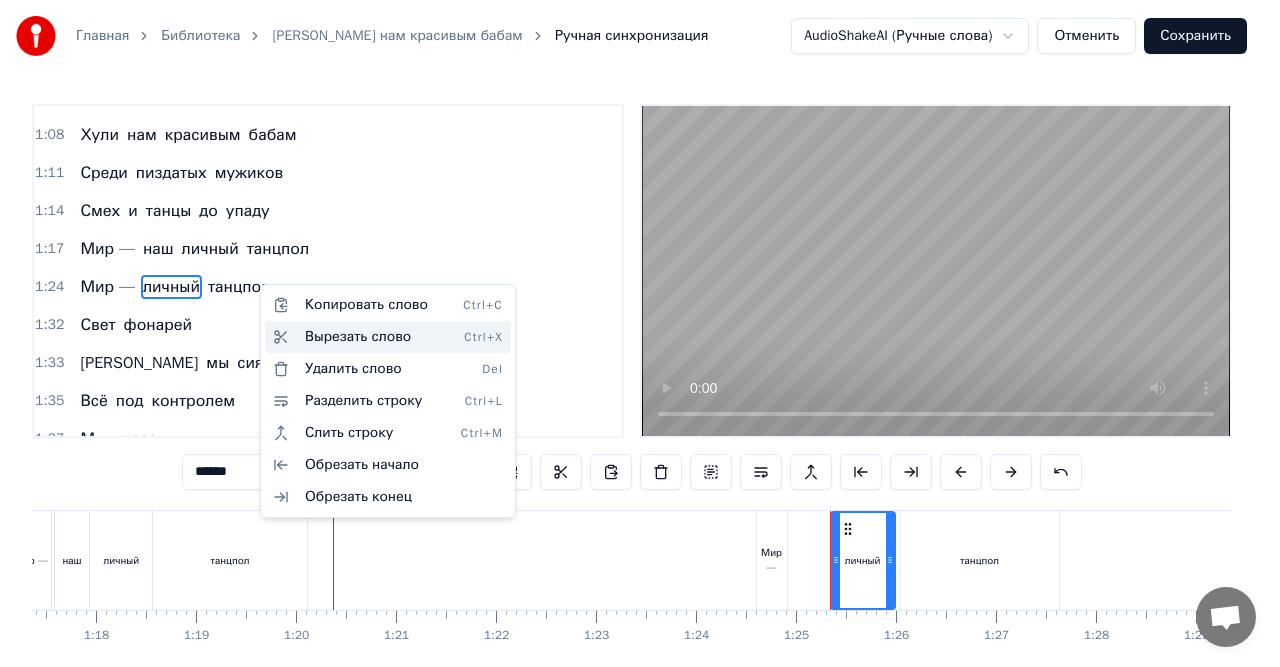 click on "Вырезать слово Ctrl+X" at bounding box center [388, 337] 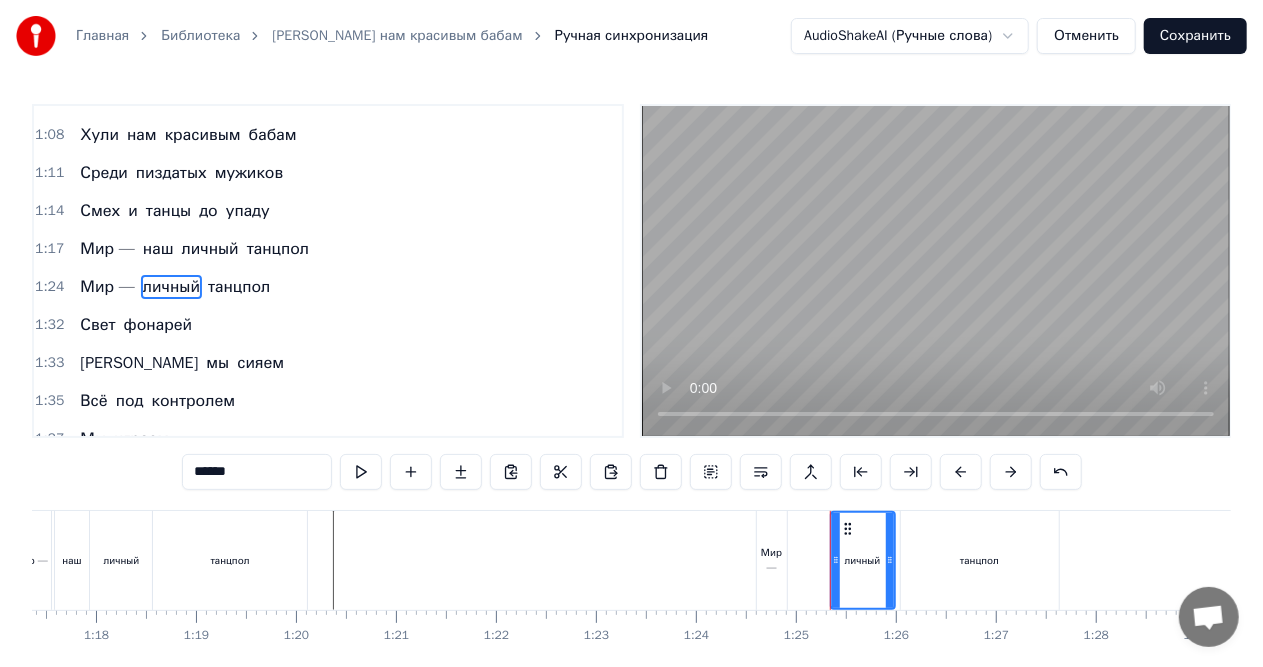 click on "танцпол" at bounding box center [239, 287] 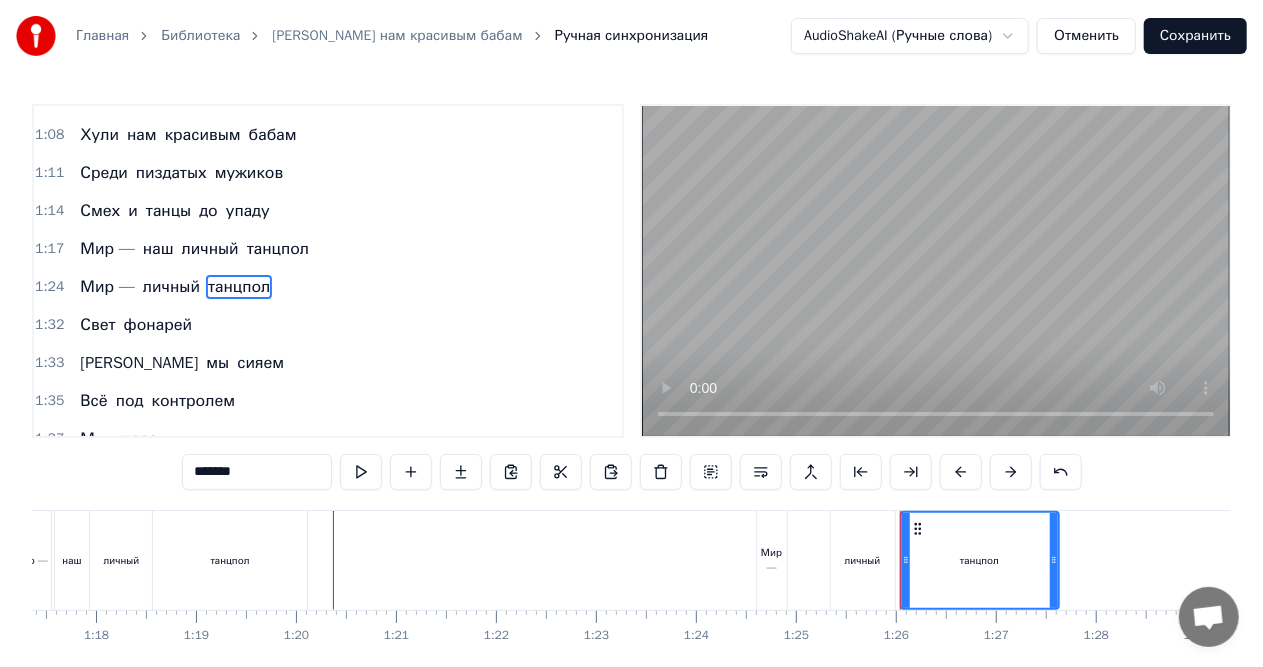 click on "0:11 В зеркале блестит корона 0:14 На каблуках вся обстановка 0:17 Кто- то шепчет - это мода 0:20 А я знаю 0:21 Это бомба 0:24 Хули нам красивым бабам 0:27 Среди пиздатых мужиков 0:29 Смех и танцы до упаду 0:33 танцпол 0:39 танцпол 0:43 <> Мир — наш личный танцпол 0:47 Виски в бокале 0:50 Мысли смелы 0:53 Машем руками 0:56 Все мы смели 0:58 Эти взгляды 0:59 Что цепляют 1:00 Кто здесь правит 1:02 Все узнают 1:08 Хули нам красивым бабам 1:11 Среди пиздатых мужиков 1:14 Смех и танцы до упаду 1:17 Мир — наш личный танцпол 1:24 Мир — личный танцпол 1:32 Свет фонарей 1:33 А мы сияем 1:35 Всё под контролем 1:37 Мы играем 1:38 1:39" at bounding box center (631, 408) 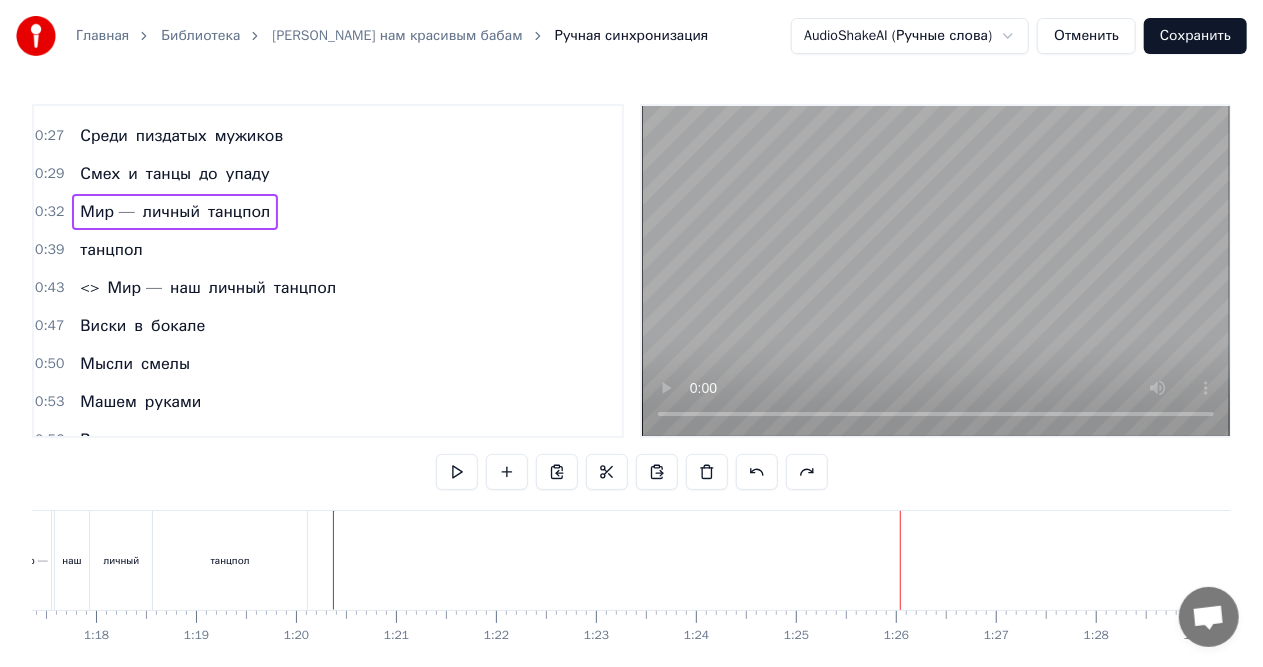 scroll, scrollTop: 212, scrollLeft: 0, axis: vertical 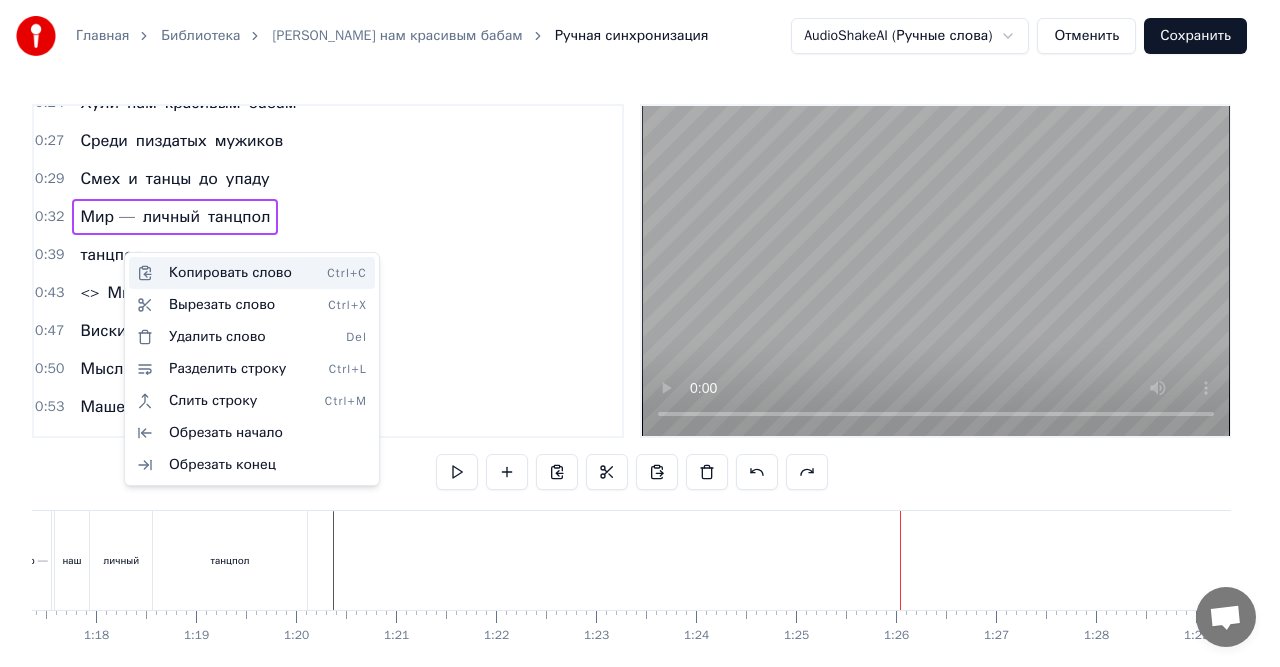 click on "Копировать слово Ctrl+C" at bounding box center [252, 273] 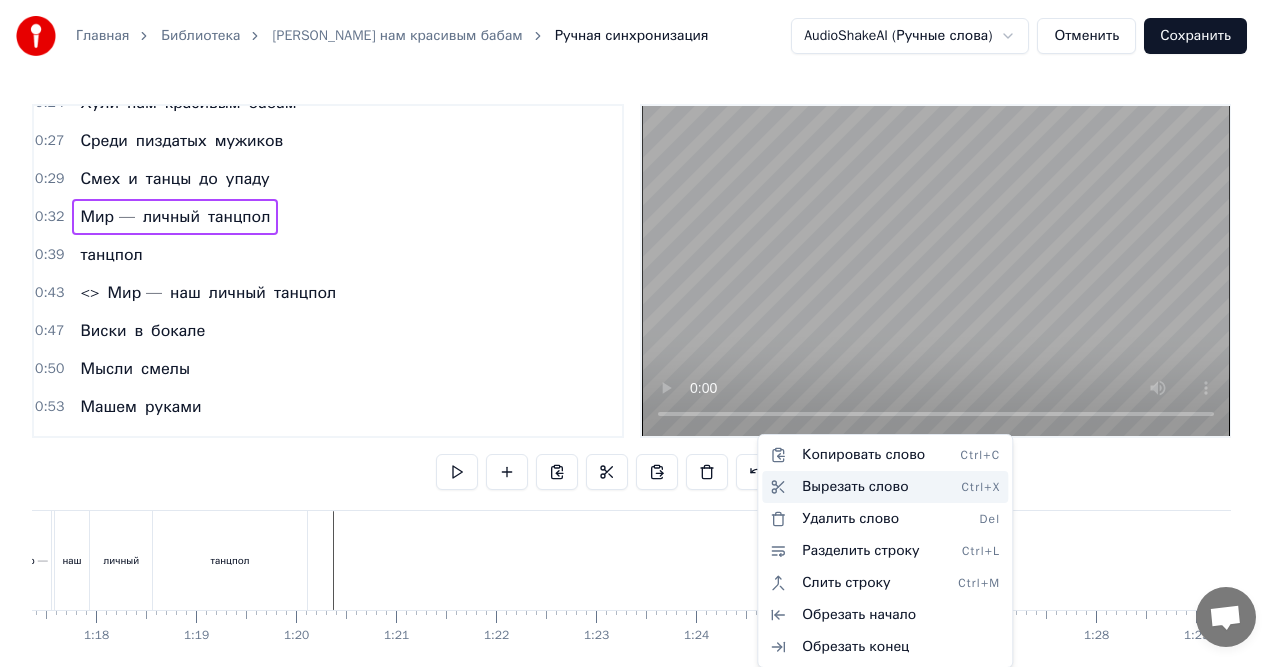 click on "Вырезать слово Ctrl+X" at bounding box center (885, 487) 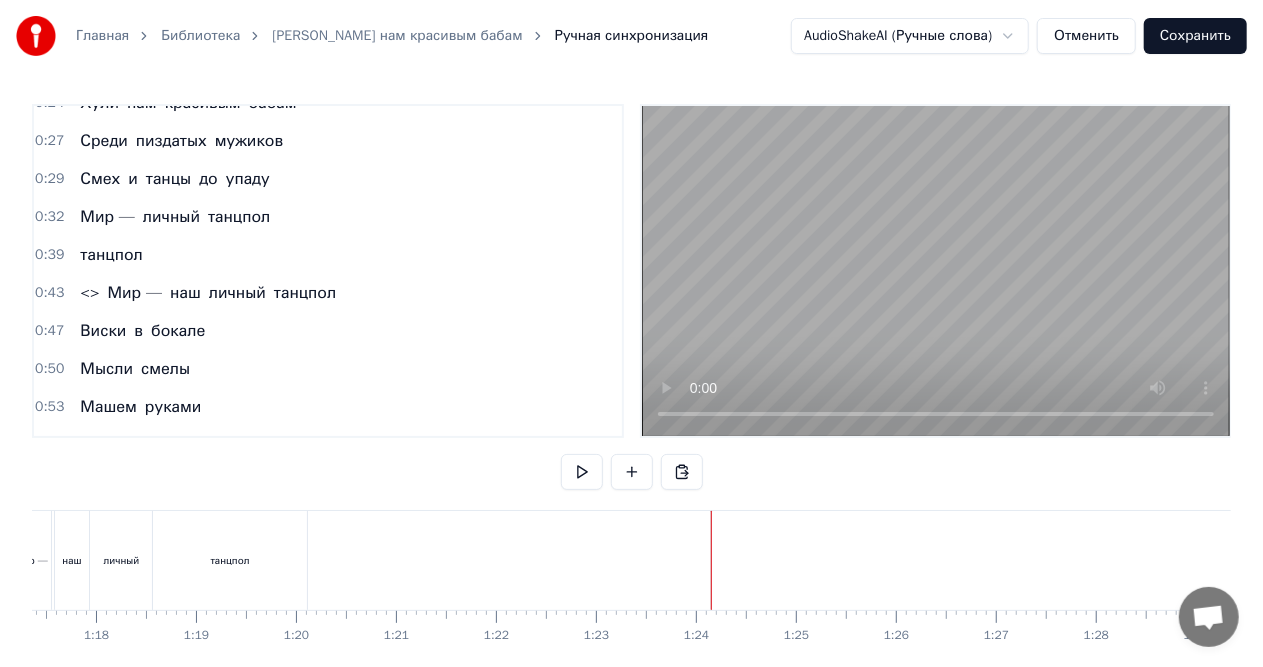 click at bounding box center (-359, 560) 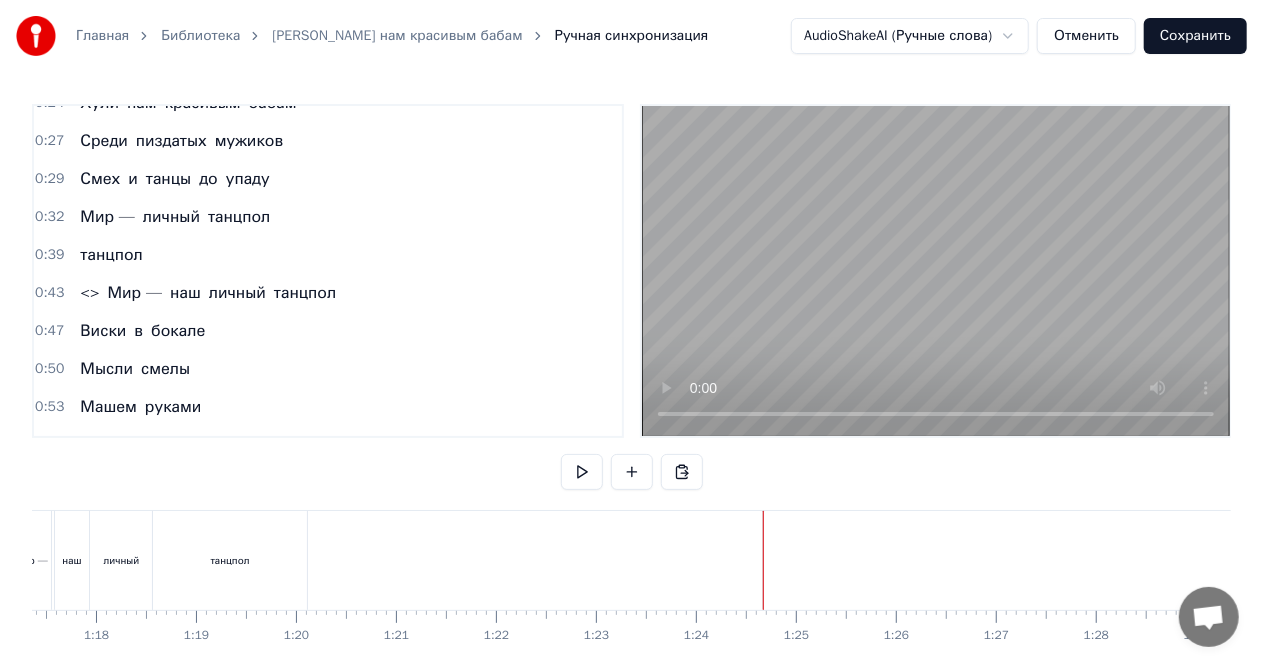 click on "В зеркале блестит корона На каблуках вся обстановка Кто- то шепчет - это мода А я знаю Это бомба Хули нам красивым бабам Среди пиздатых мужиков Смех и танцы до упаду Мир — личный танцпол танцпол <> Мир — наш личный танцпол Виски в бокале Мысли смелы Машем руками Все мы смели Эти взгляды Что цепляют Кто здесь правит Все узнают Хули нам красивым бабам Среди пиздатых мужиков Смех и танцы до упаду Мир — наш личный танцпол Свет фонарей А мы сияем Всё под контролем Мы играем Вопросы? Нет Мы не гадаем Мы тут правим Это знаем [PERSON_NAME] нам красивым бабам Среди пиздатых и" at bounding box center [-359, 560] 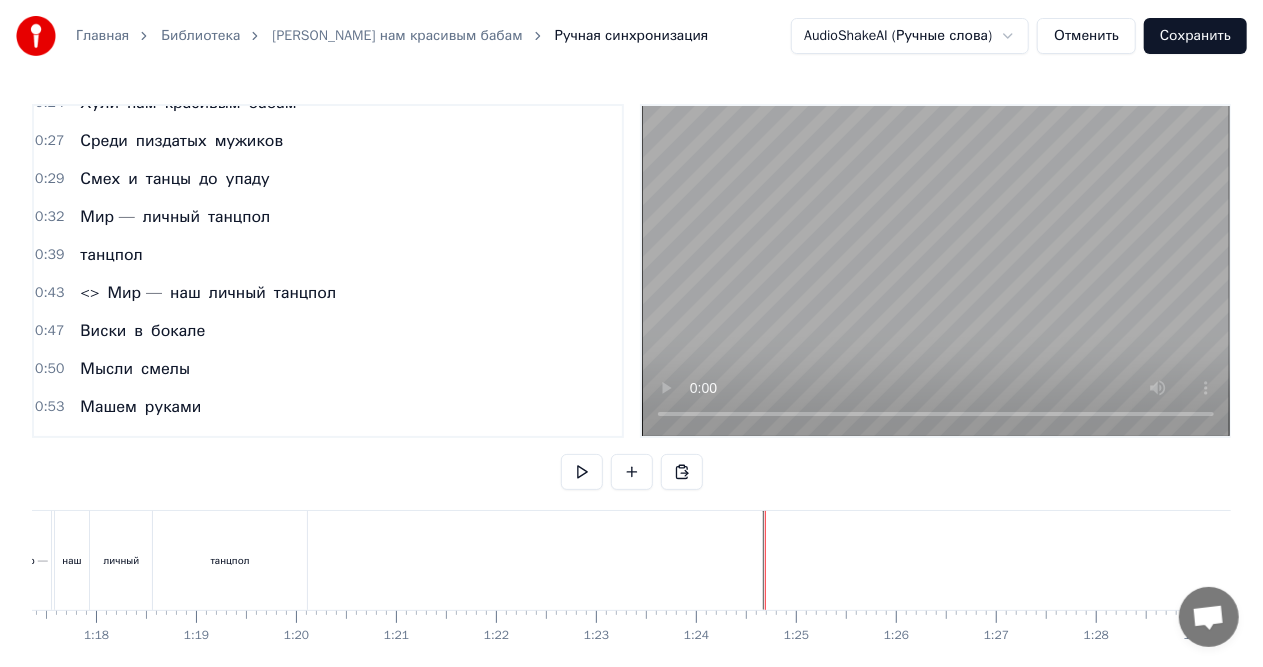 click at bounding box center [765, 560] 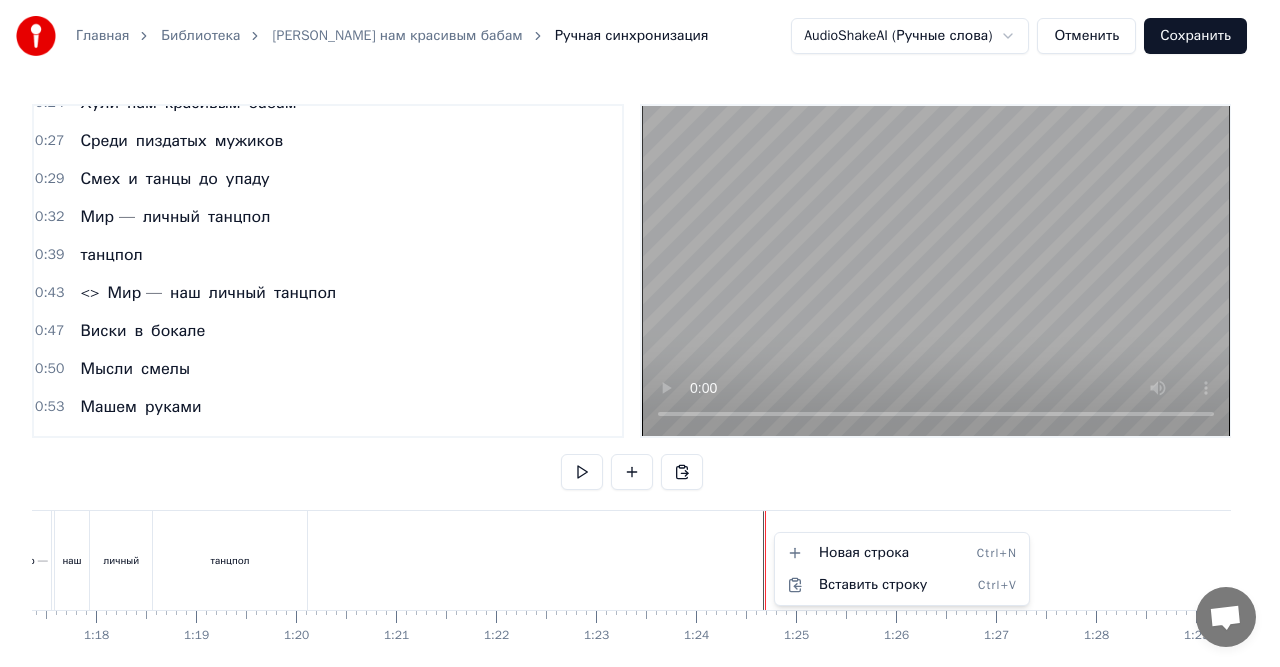 click on "Главная Библиотека Хули нам красивым бабам Ручная синхронизация AudioShakeAI (Ручные слова) Отменить Сохранить 0:11 В зеркале блестит корона 0:14 На каблуках вся обстановка 0:17 Кто- то шепчет - это мода 0:20 А я знаю 0:21 Это бомба 0:24 Хули нам красивым бабам 0:27 Среди пиздатых мужиков 0:29 Смех и танцы до упаду 0:32 Мир — личный танцпол 0:39 танцпол 0:43 <> Мир — наш личный танцпол 0:47 Виски в бокале 0:50 Мысли смелы 0:53 Машем руками 0:56 Все мы смели 0:58 Эти взгляды 0:59 Что цепляют 1:00 Кто здесь правит 1:02 Все узнают 1:08 Хули нам красивым бабам 1:11 Среди пиздатых мужиков 1:14 Смех и танцы до упаду" at bounding box center (640, 372) 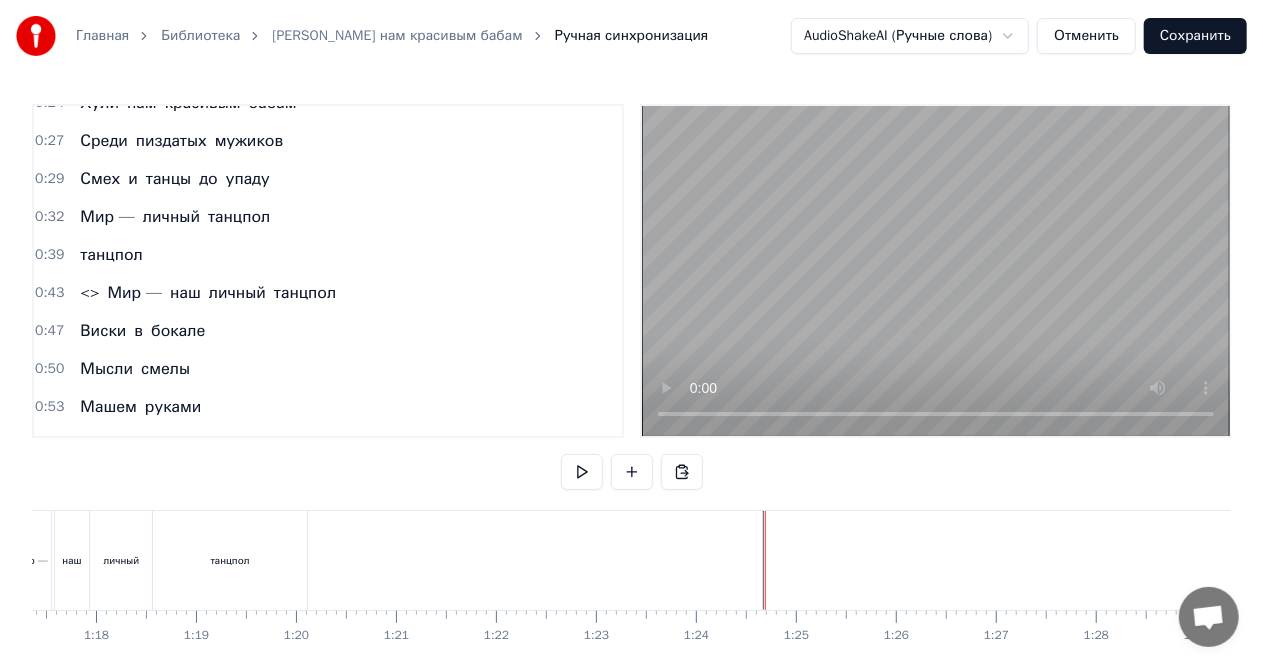 click at bounding box center (-359, 560) 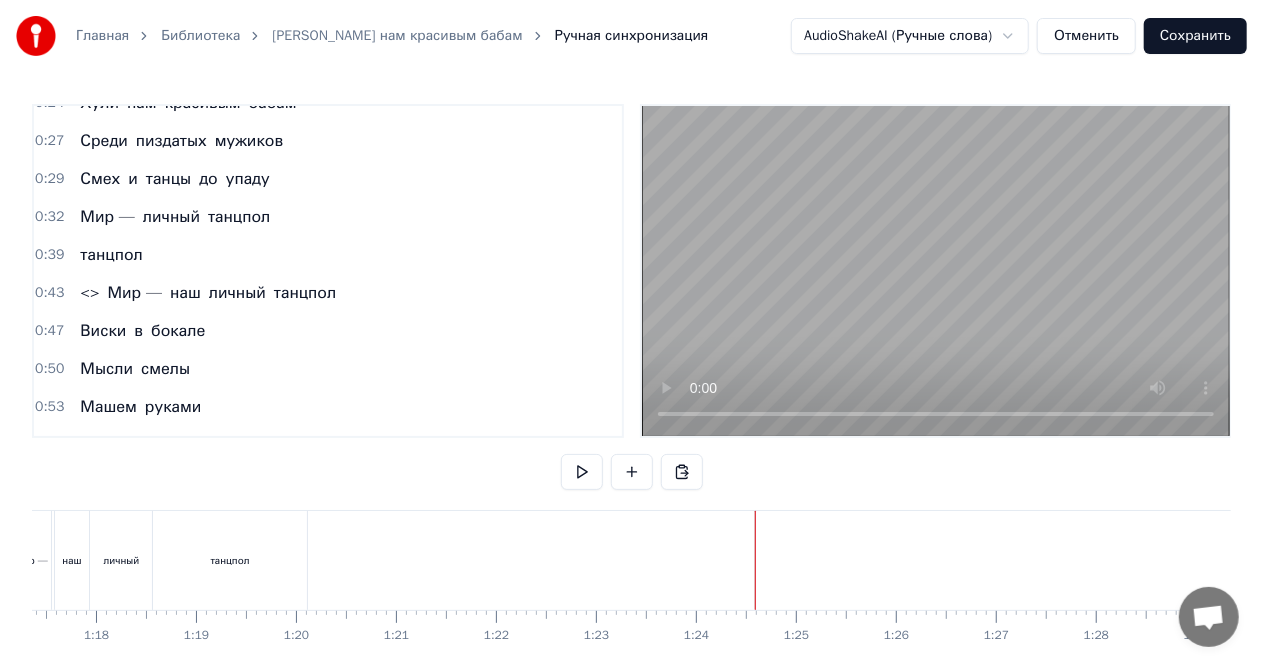 click on "танцпол" at bounding box center [111, 255] 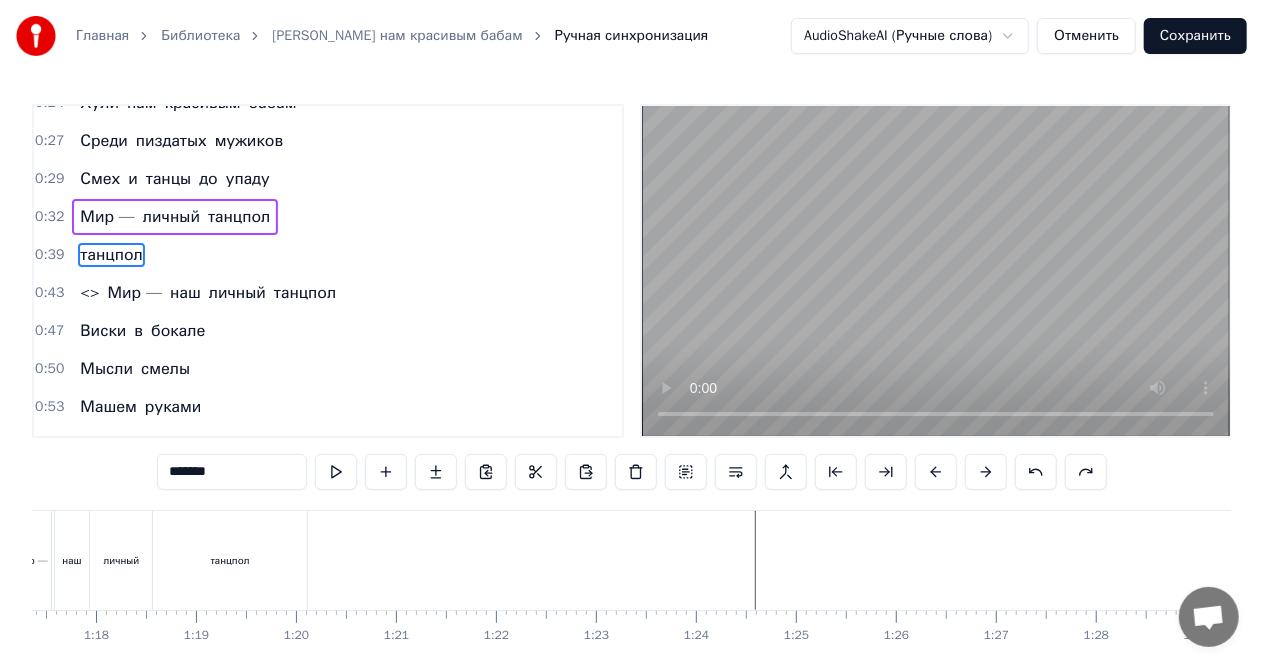 scroll, scrollTop: 190, scrollLeft: 0, axis: vertical 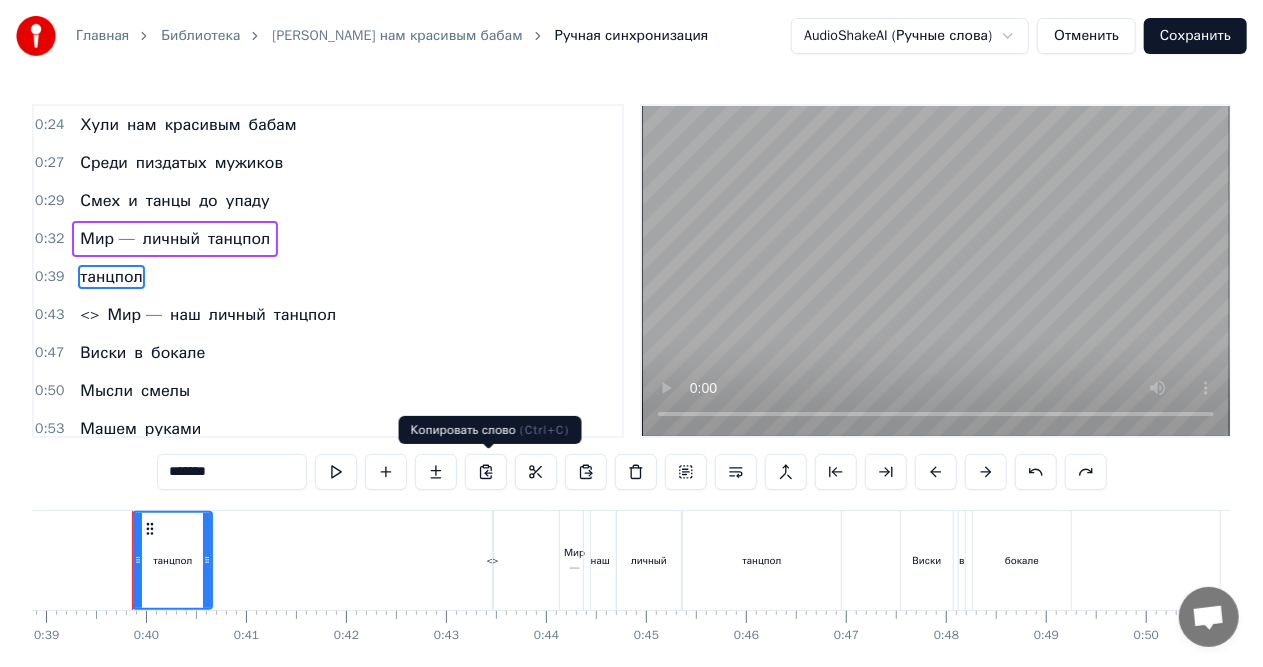 click at bounding box center (486, 472) 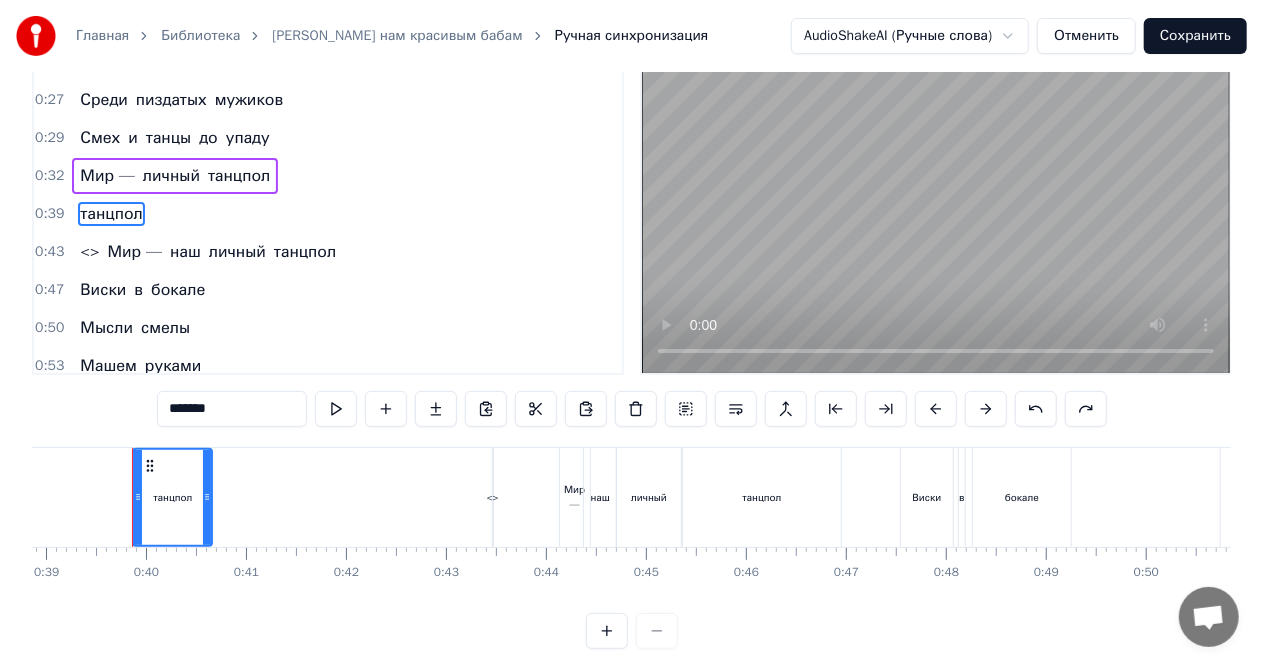 scroll, scrollTop: 93, scrollLeft: 0, axis: vertical 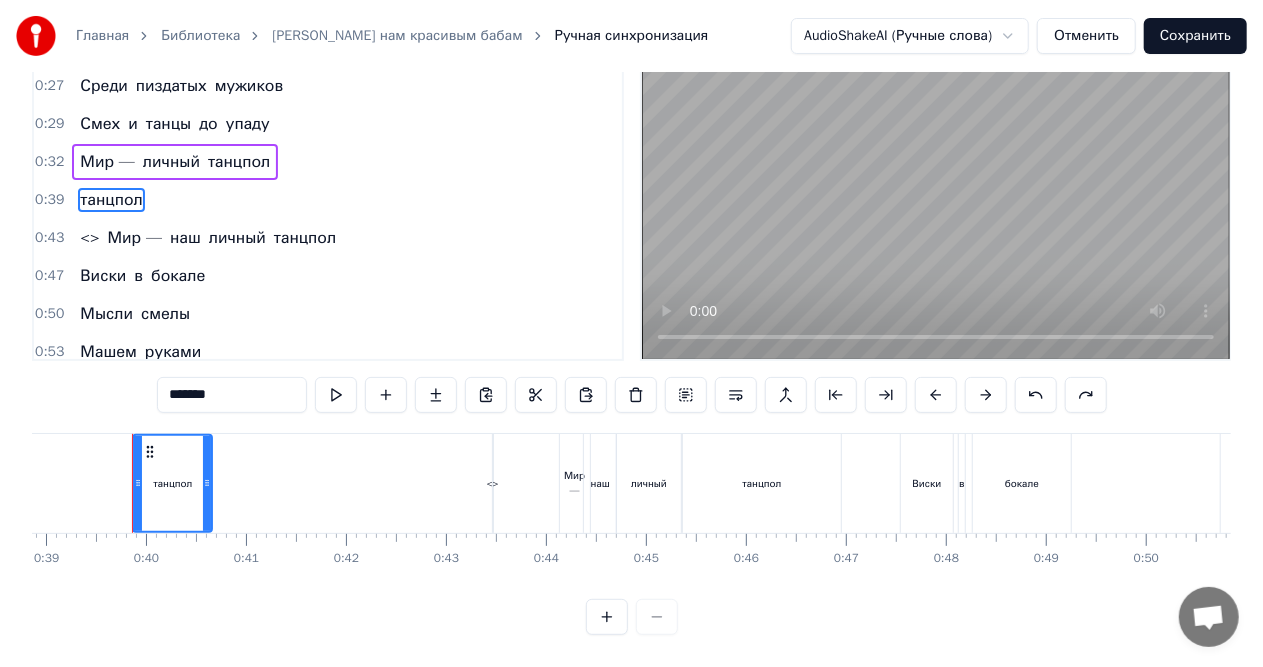 click on "В зеркале блестит корона На каблуках вся обстановка Кто- то шепчет - это мода А я знаю Это бомба Хули нам красивым бабам Среди пиздатых мужиков Смех и танцы до упаду Мир — личный танцпол танцпол <> Мир — наш личный танцпол Виски в бокале Мысли смелы Машем руками Все мы смели Эти взгляды Что цепляют Кто здесь правит Все узнают Хули нам красивым бабам Среди пиздатых мужиков Смех и танцы до упаду Мир — наш личный танцпол Свет фонарей А мы сияем Всё под контролем Мы играем Вопросы? Нет Мы не гадаем Мы тут правим Это знаем [PERSON_NAME] нам красивым бабам Среди пиздатых и 0" at bounding box center (631, 508) 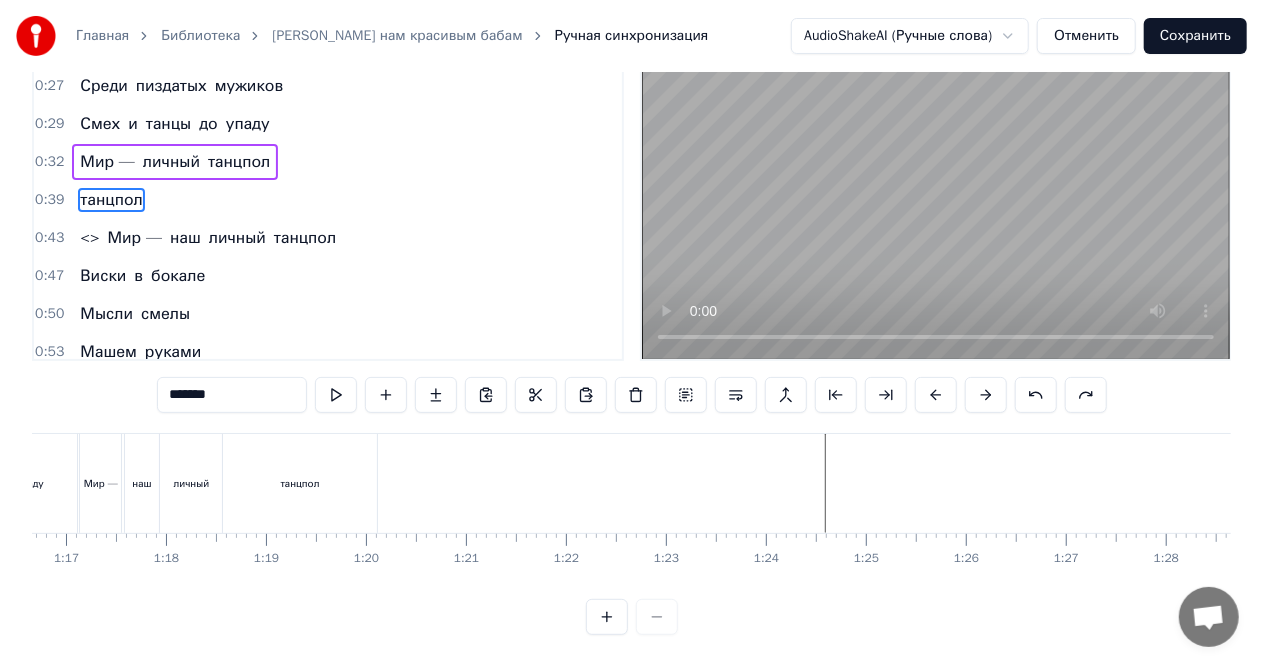 scroll, scrollTop: 0, scrollLeft: 7700, axis: horizontal 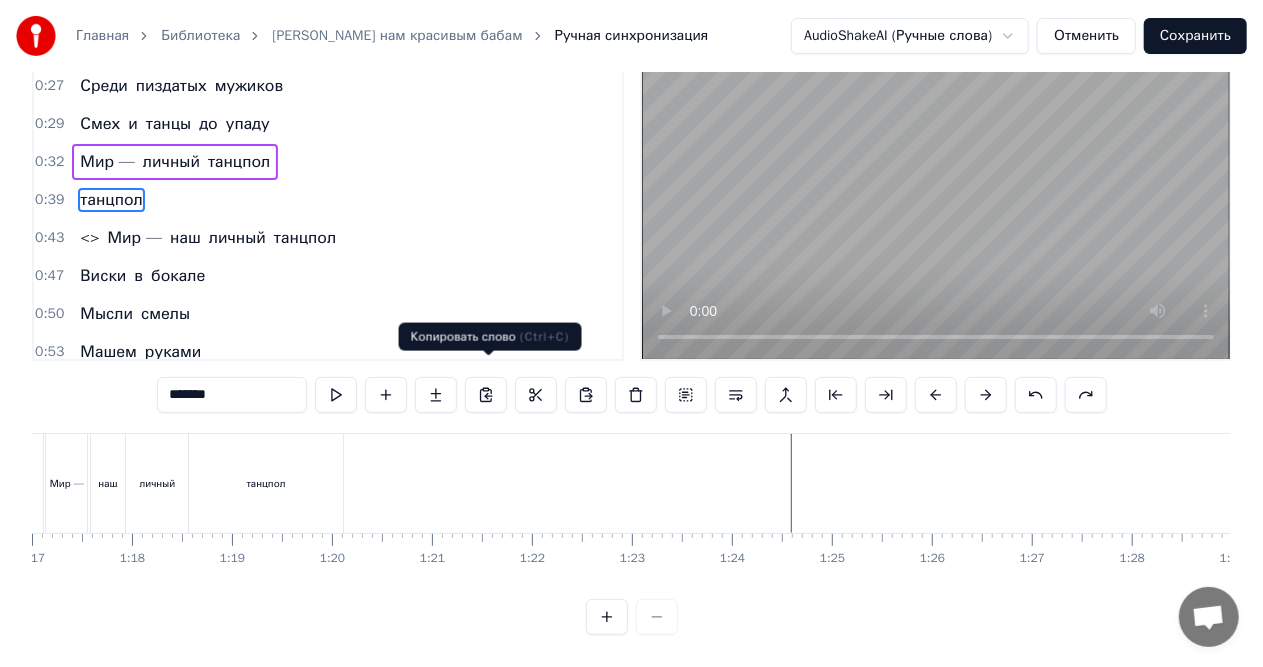click at bounding box center (486, 395) 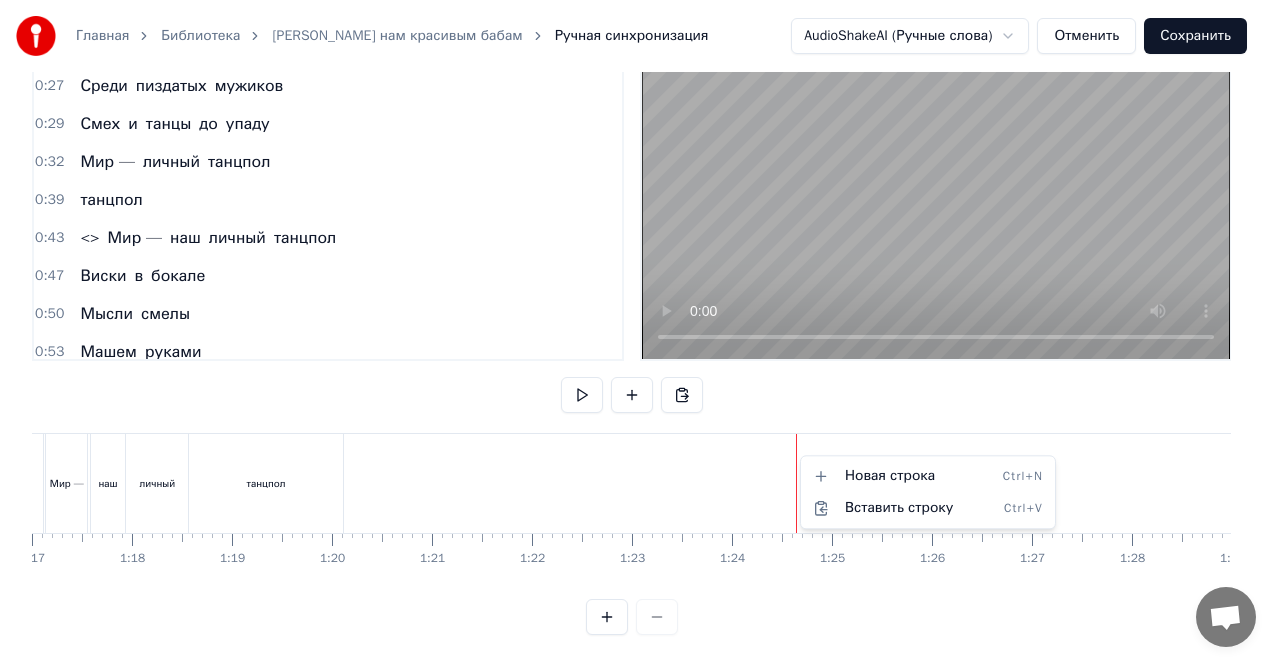 click on "Главная Библиотека Хули нам красивым бабам Ручная синхронизация AudioShakeAI (Ручные слова) Отменить Сохранить 0:11 В зеркале блестит корона 0:14 На каблуках вся обстановка 0:17 Кто- то шепчет - это мода 0:20 А я знаю 0:21 Это бомба 0:24 Хули нам красивым бабам 0:27 Среди пиздатых мужиков 0:29 Смех и танцы до упаду 0:32 Мир — личный танцпол 0:39 танцпол 0:43 <> Мир — наш личный танцпол 0:47 Виски в бокале 0:50 Мысли смелы 0:53 Машем руками 0:56 Все мы смели 0:58 Эти взгляды 0:59 Что цепляют 1:00 Кто здесь правит 1:02 Все узнают 1:08 Хули нам красивым бабам 1:11 Среди пиздатых мужиков 1:14 Смех и танцы до упаду" at bounding box center [640, 295] 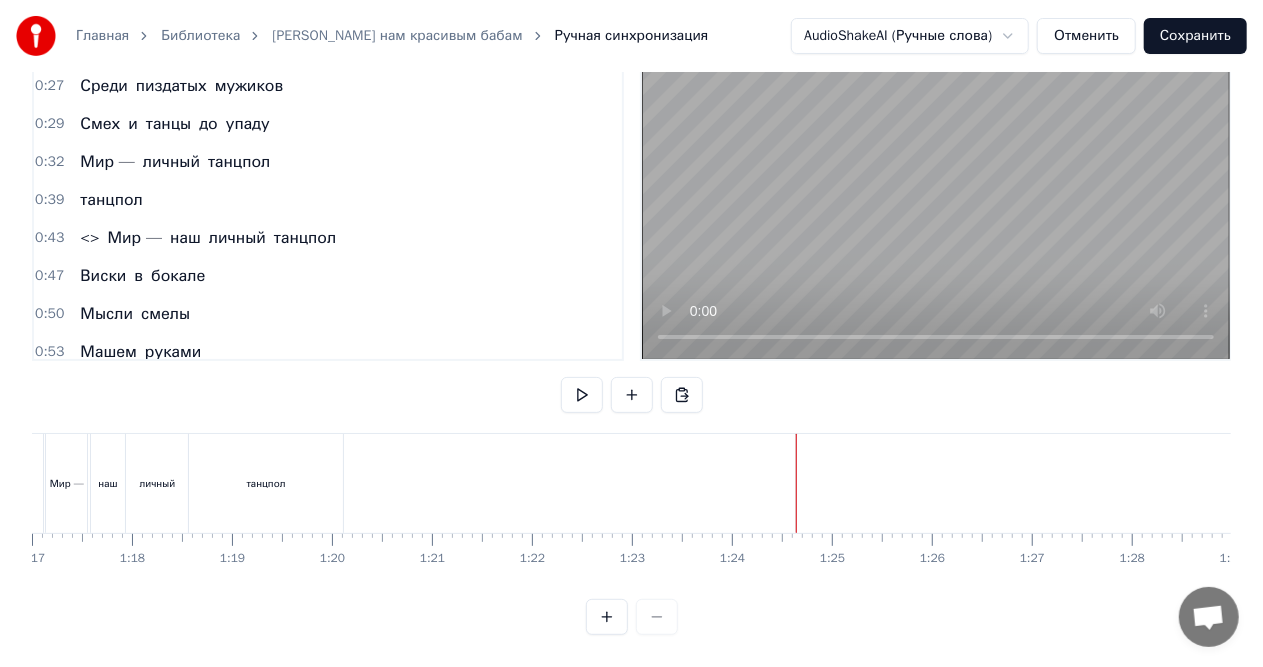 click on "танцпол" at bounding box center (111, 200) 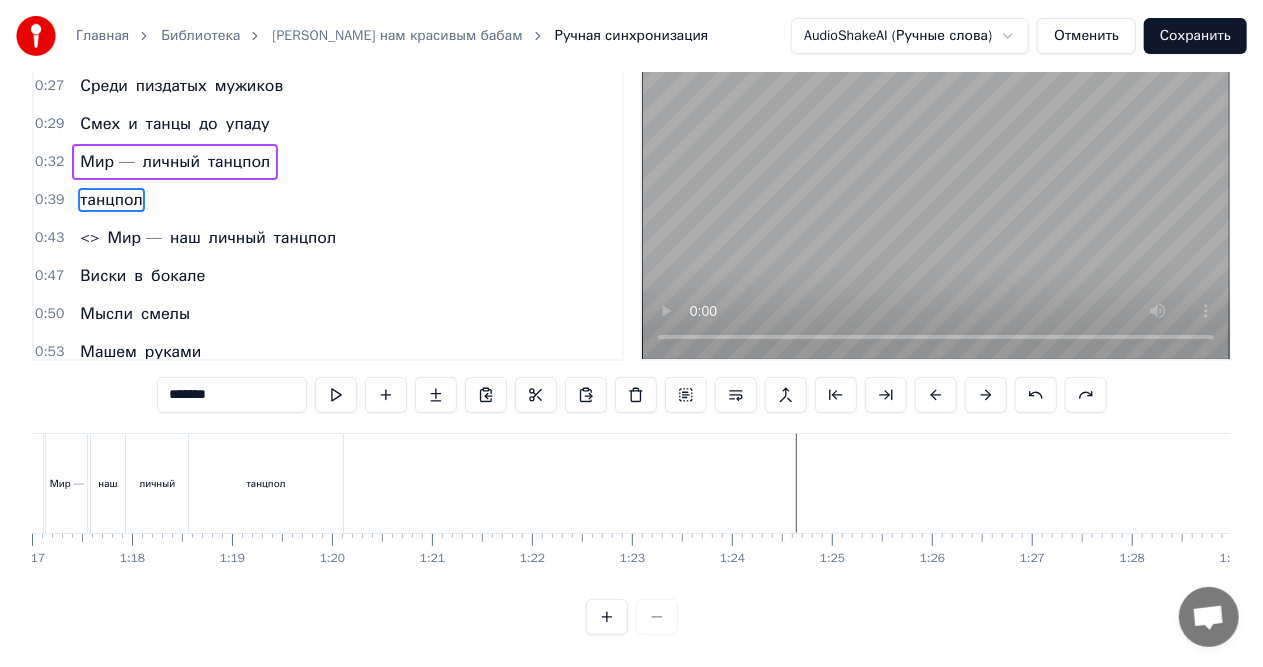 scroll, scrollTop: 0, scrollLeft: 0, axis: both 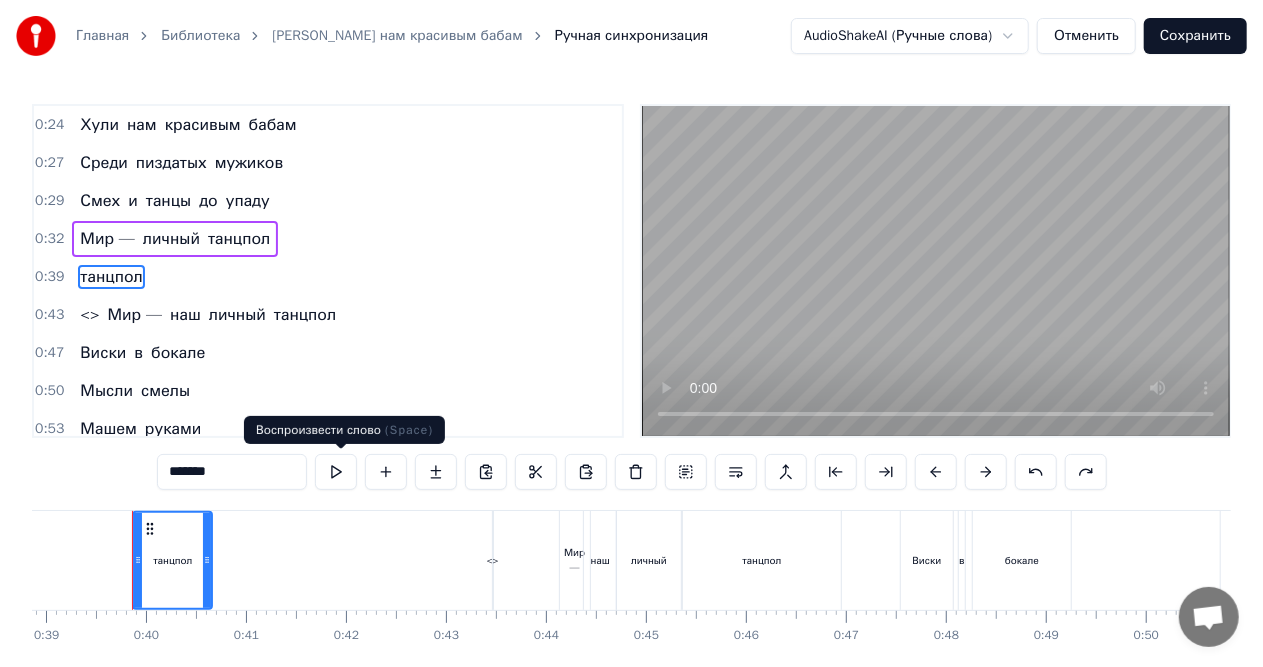 click at bounding box center (336, 472) 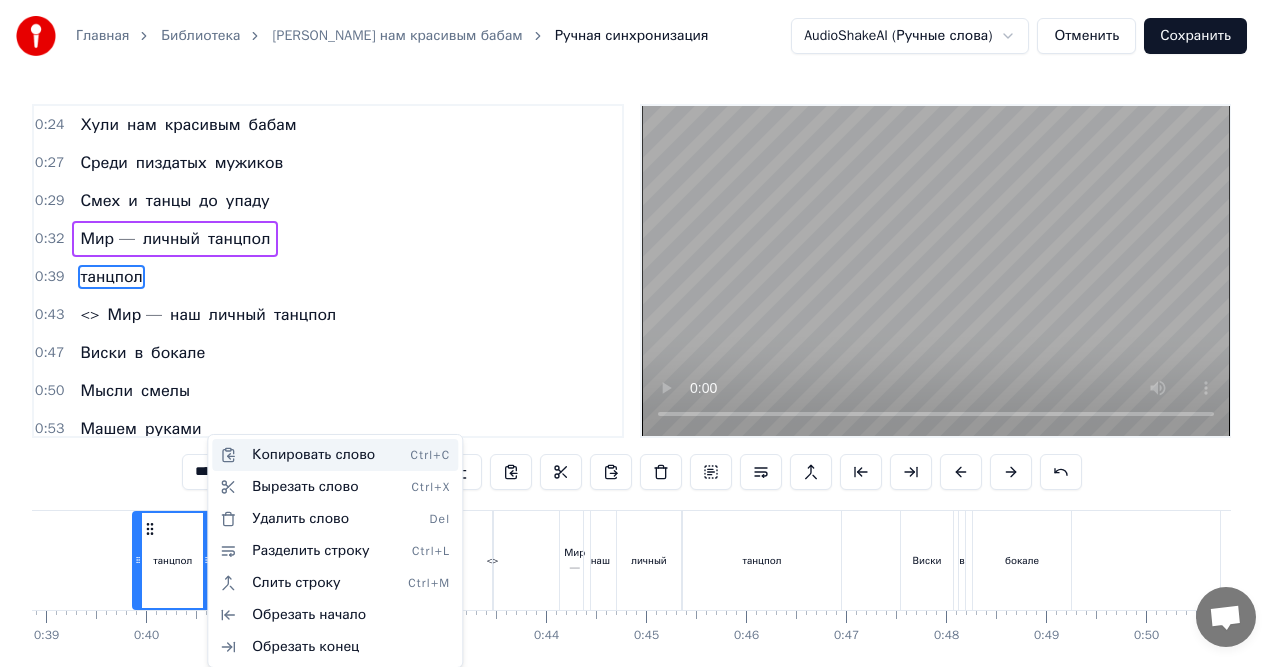 click on "Копировать слово Ctrl+C" at bounding box center (335, 455) 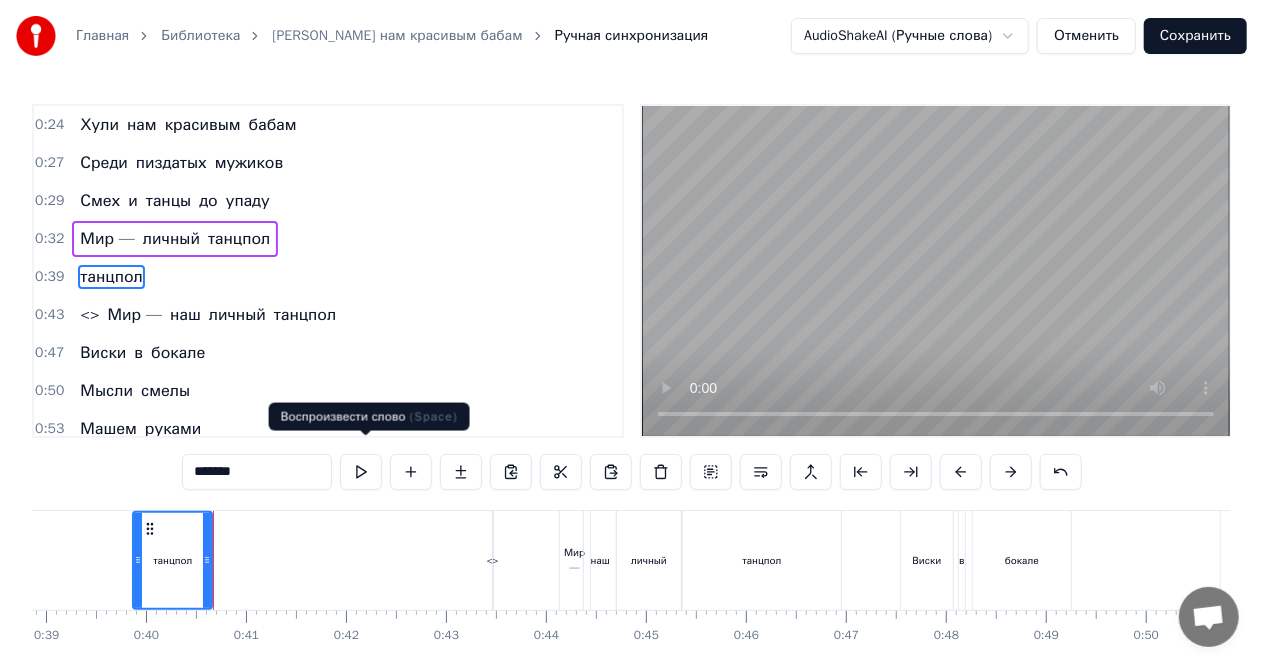scroll, scrollTop: 93, scrollLeft: 0, axis: vertical 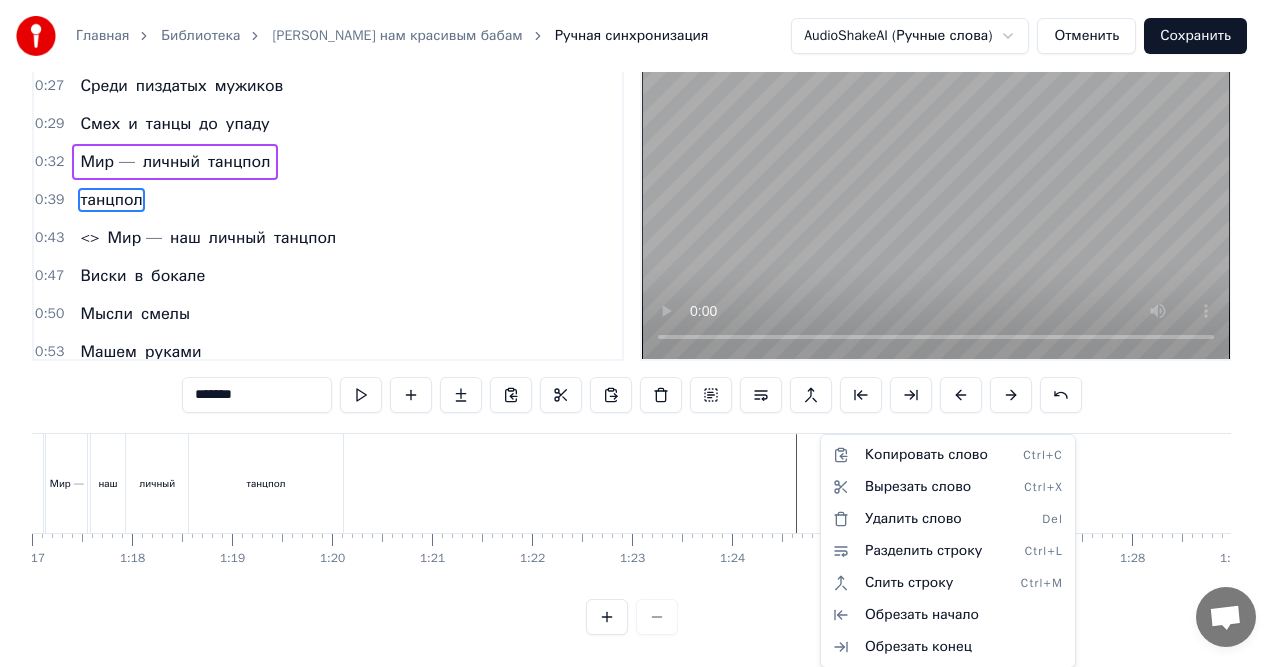 click on "Главная Библиотека Хули нам красивым бабам Ручная синхронизация AudioShakeAI (Ручные слова) Отменить Сохранить 0:11 В зеркале блестит корона 0:14 На каблуках вся обстановка 0:17 Кто- то шепчет - это мода 0:20 А я знаю 0:21 Это бомба 0:24 Хули нам красивым бабам 0:27 Среди пиздатых мужиков 0:29 Смех и танцы до упаду 0:32 Мир — личный танцпол 0:39 танцпол 0:43 <> Мир — наш личный танцпол 0:47 Виски в бокале 0:50 Мысли смелы 0:53 Машем руками 0:56 Все мы смели 0:58 Эти взгляды 0:59 Что цепляют 1:00 Кто здесь правит 1:02 Все узнают 1:08 Хули нам красивым бабам 1:11 Среди пиздатых мужиков 1:14 Смех и танцы до упаду" at bounding box center (640, 295) 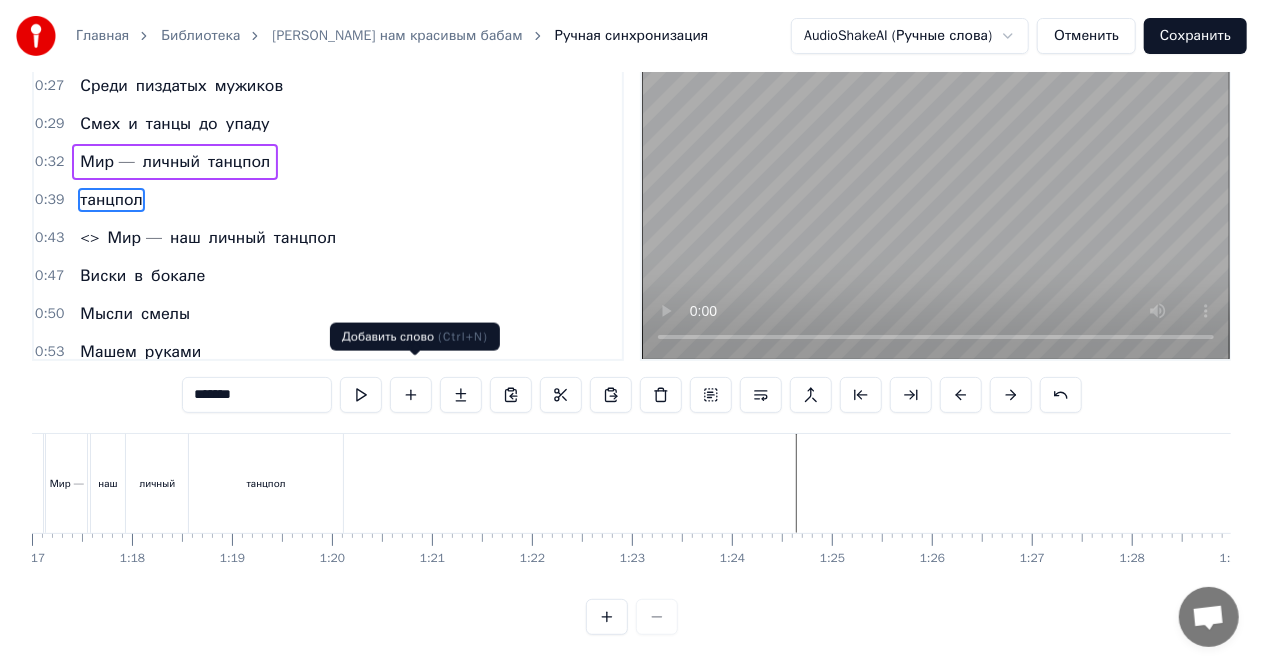click at bounding box center (411, 395) 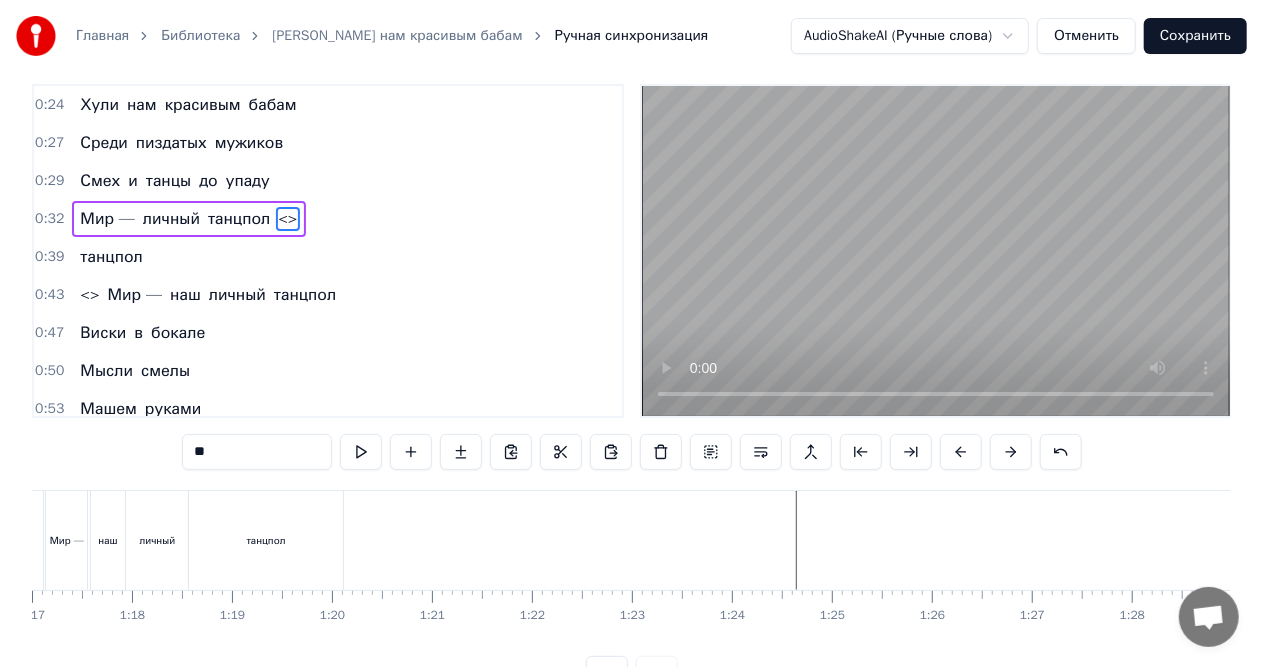 scroll, scrollTop: 0, scrollLeft: 0, axis: both 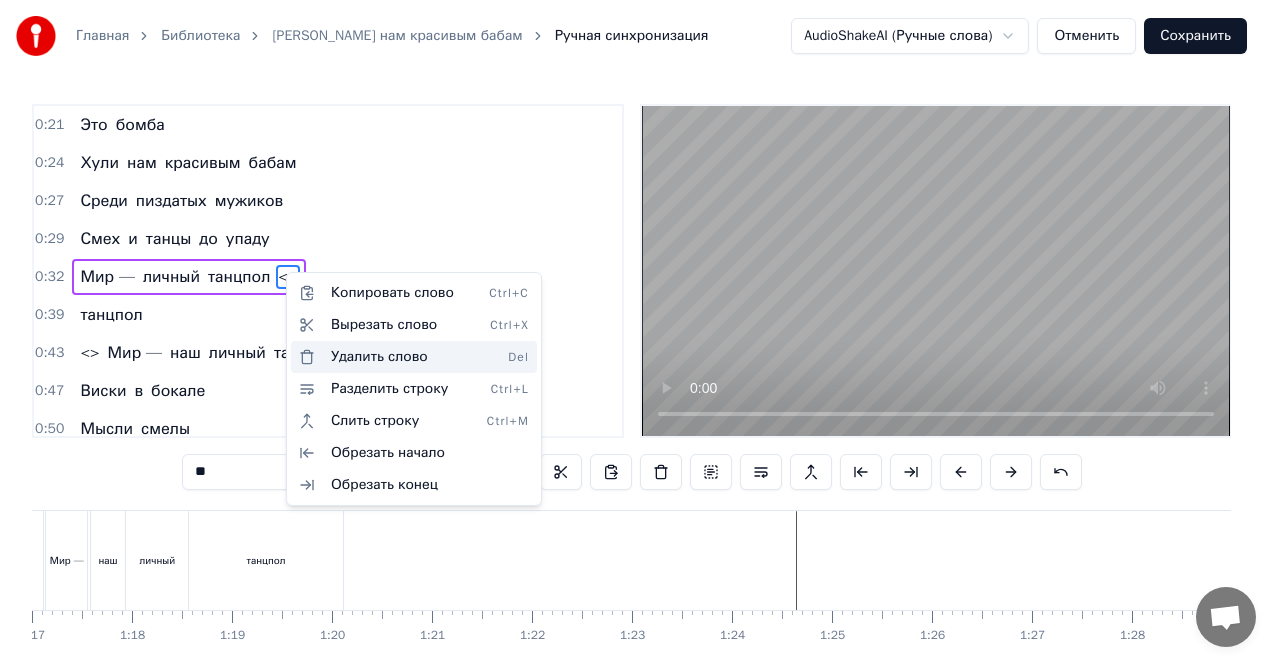click on "Удалить слово Del" at bounding box center [414, 357] 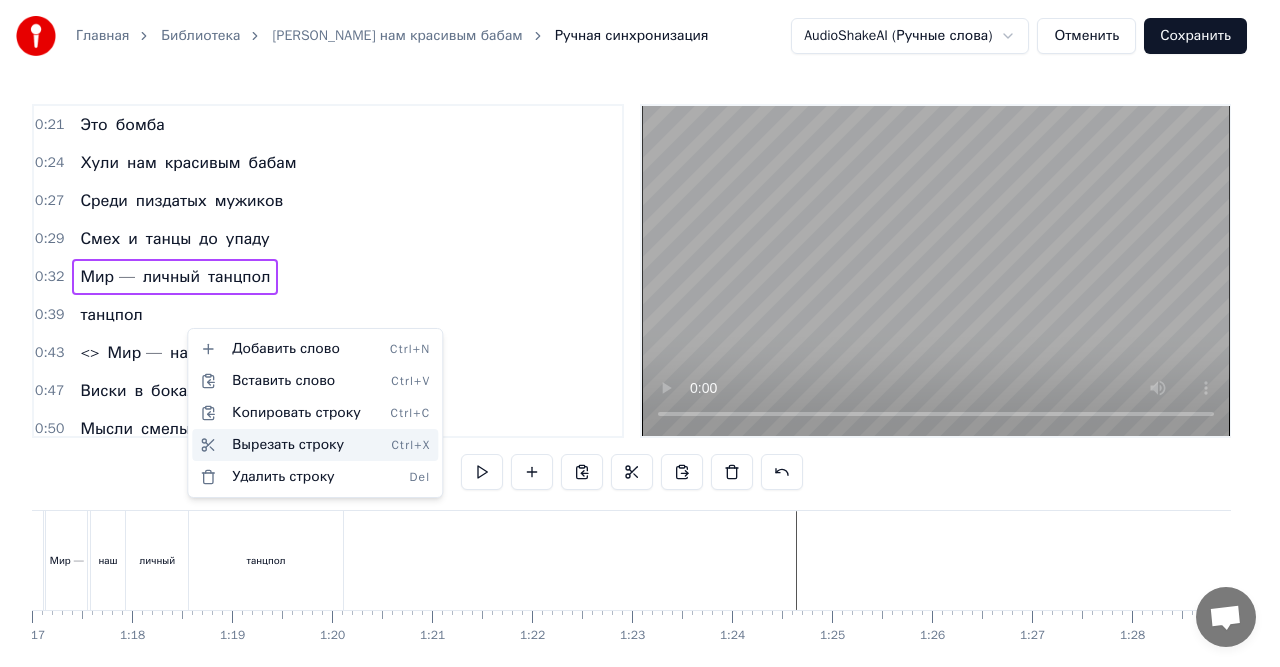 click on "Вырезать строку Ctrl+X" at bounding box center (315, 445) 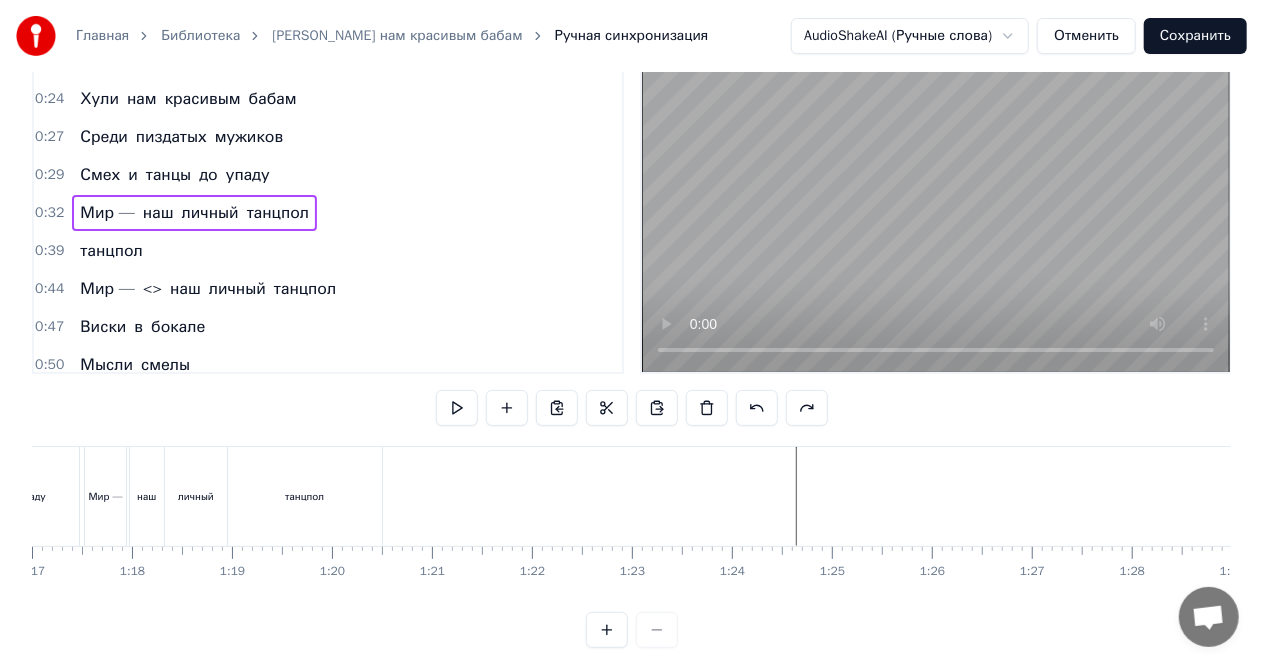 scroll, scrollTop: 93, scrollLeft: 0, axis: vertical 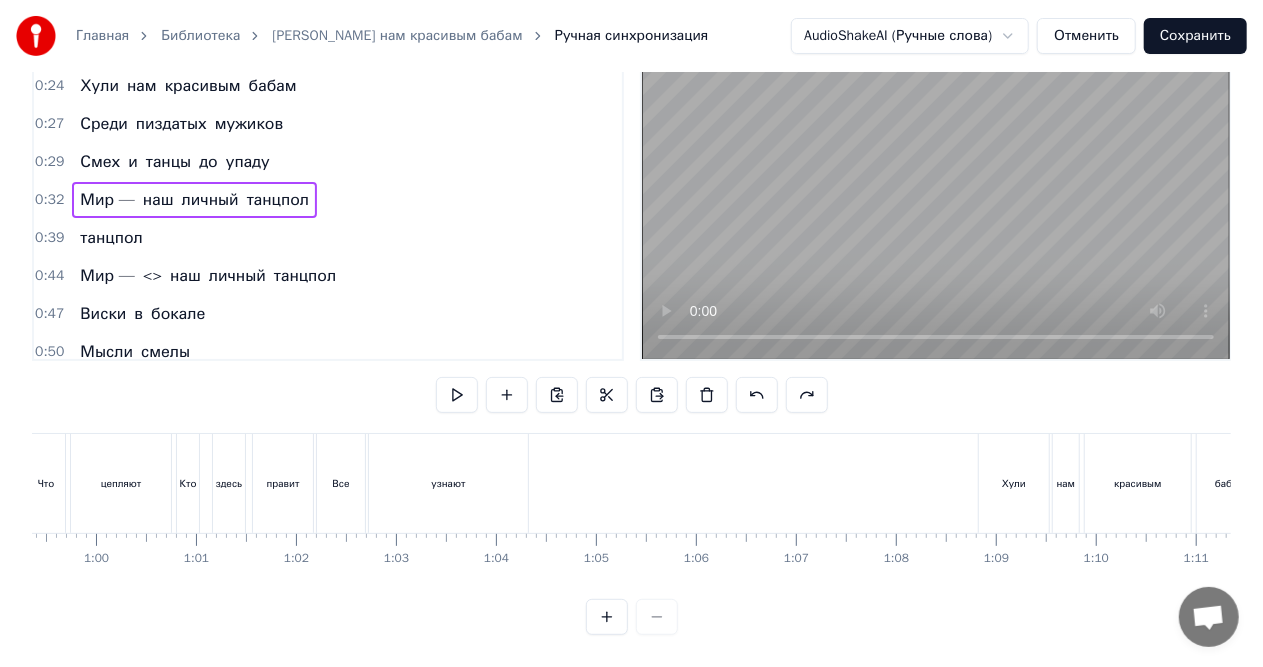 click on "Все" at bounding box center [341, 483] 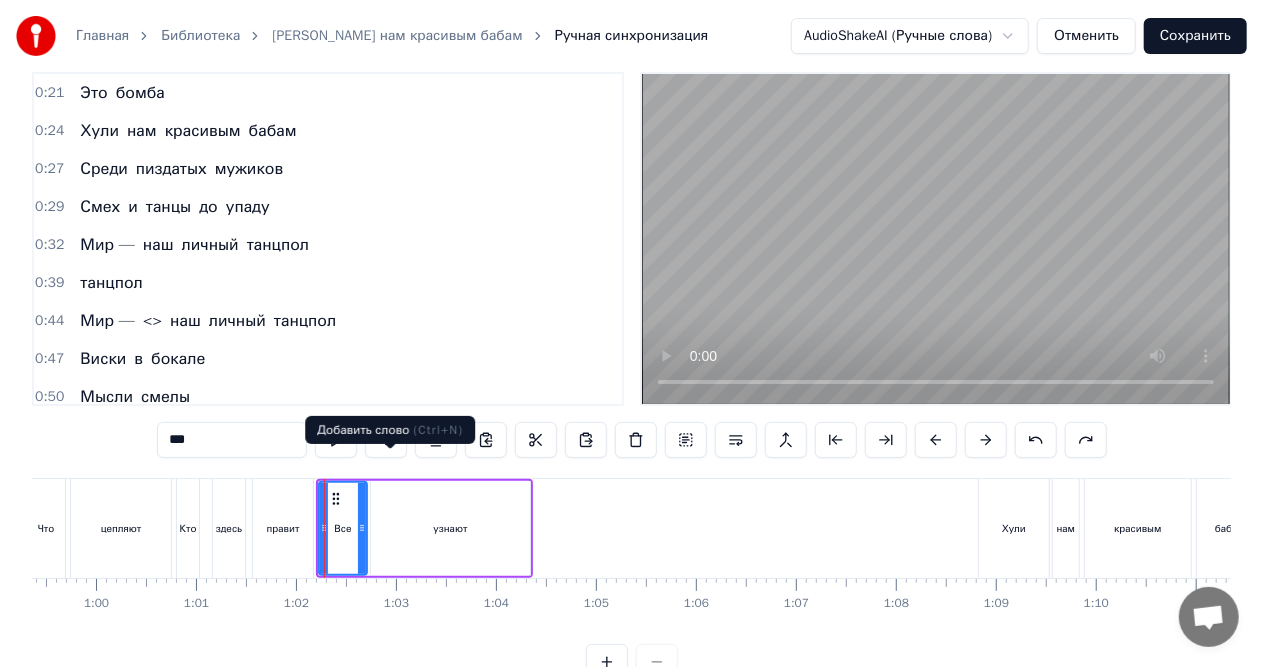 scroll, scrollTop: 0, scrollLeft: 0, axis: both 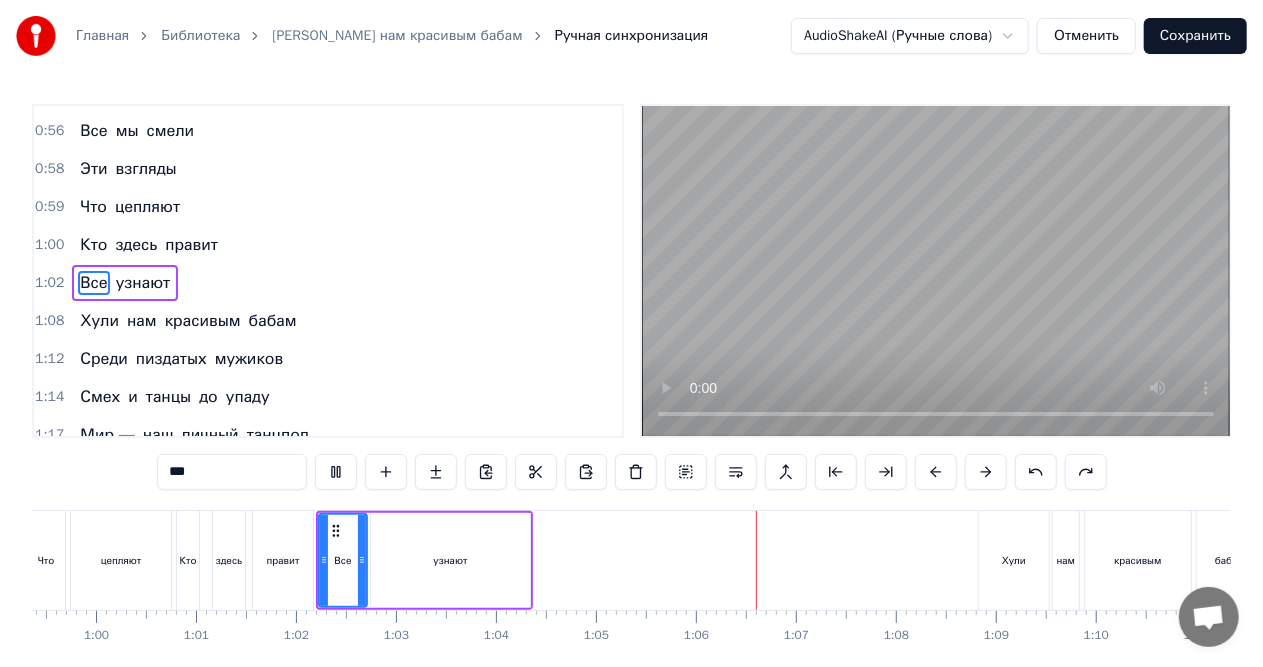 click on "узнают" at bounding box center (450, 560) 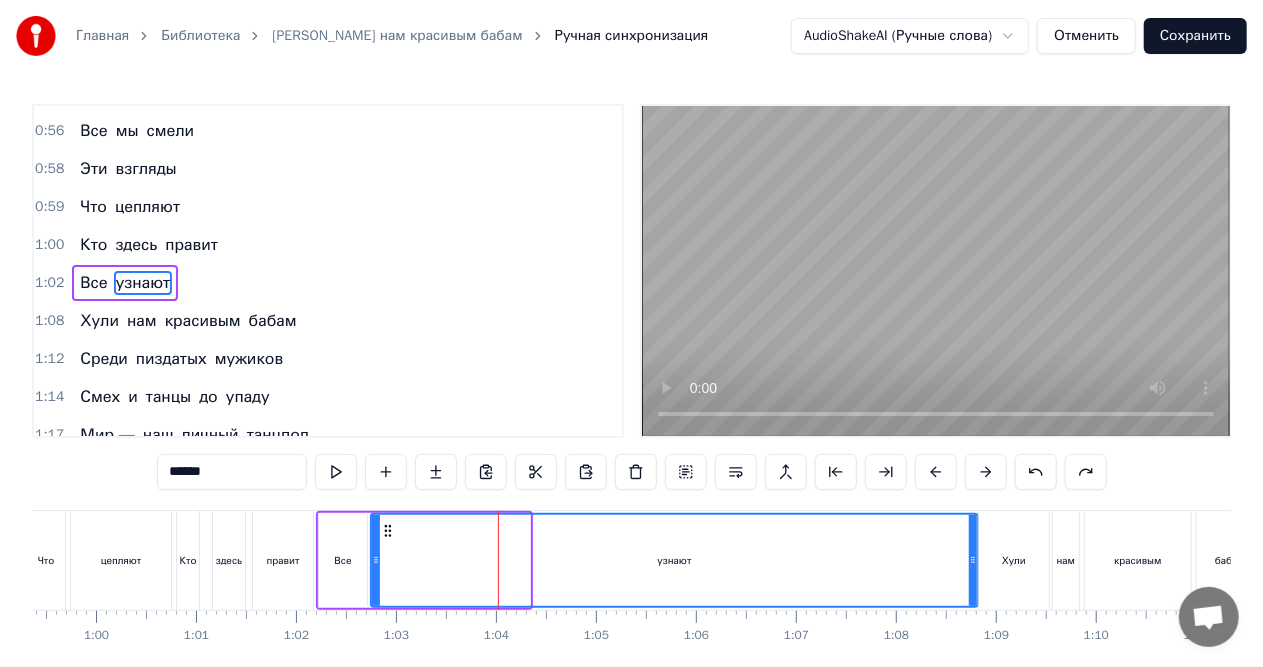 drag, startPoint x: 522, startPoint y: 564, endPoint x: 930, endPoint y: 550, distance: 408.2401 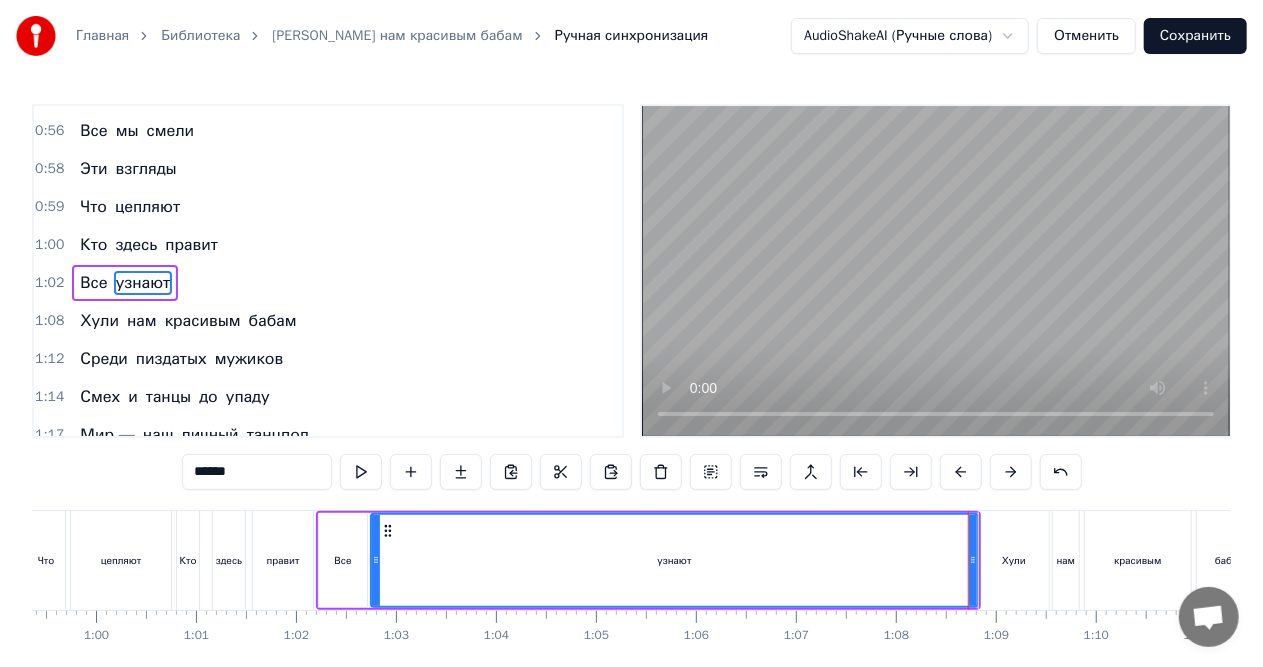 click on "здесь" at bounding box center [229, 560] 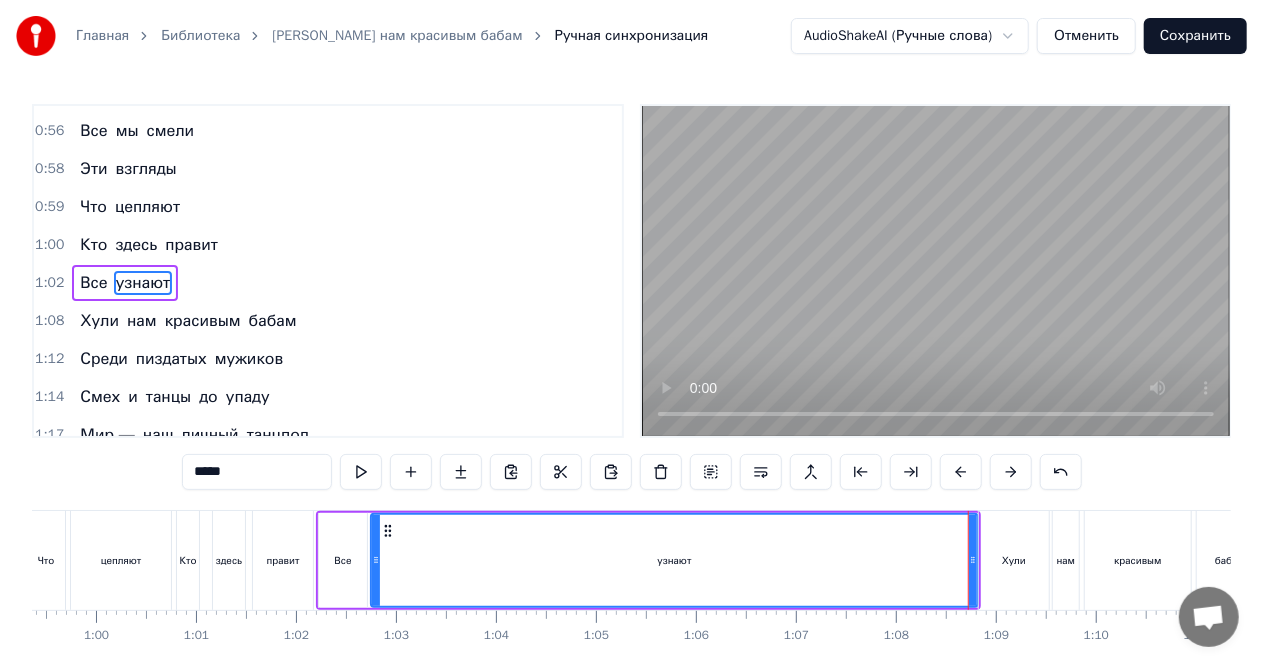 scroll, scrollTop: 488, scrollLeft: 0, axis: vertical 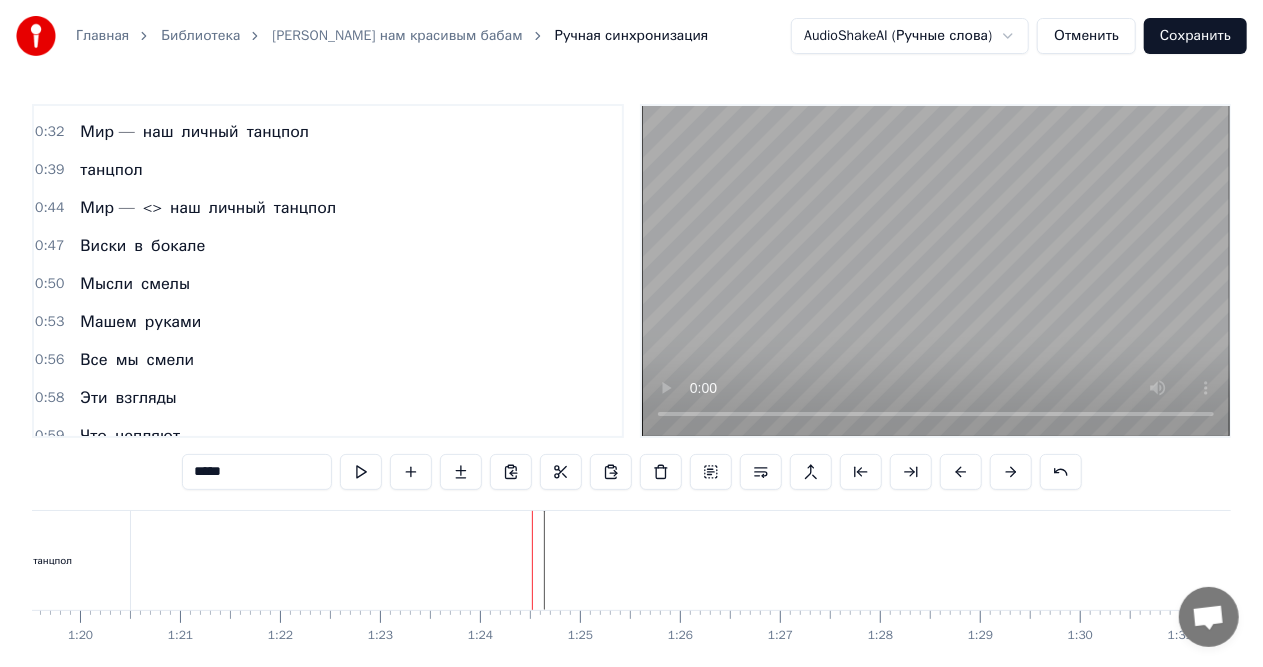 click on "танцпол" at bounding box center (111, 170) 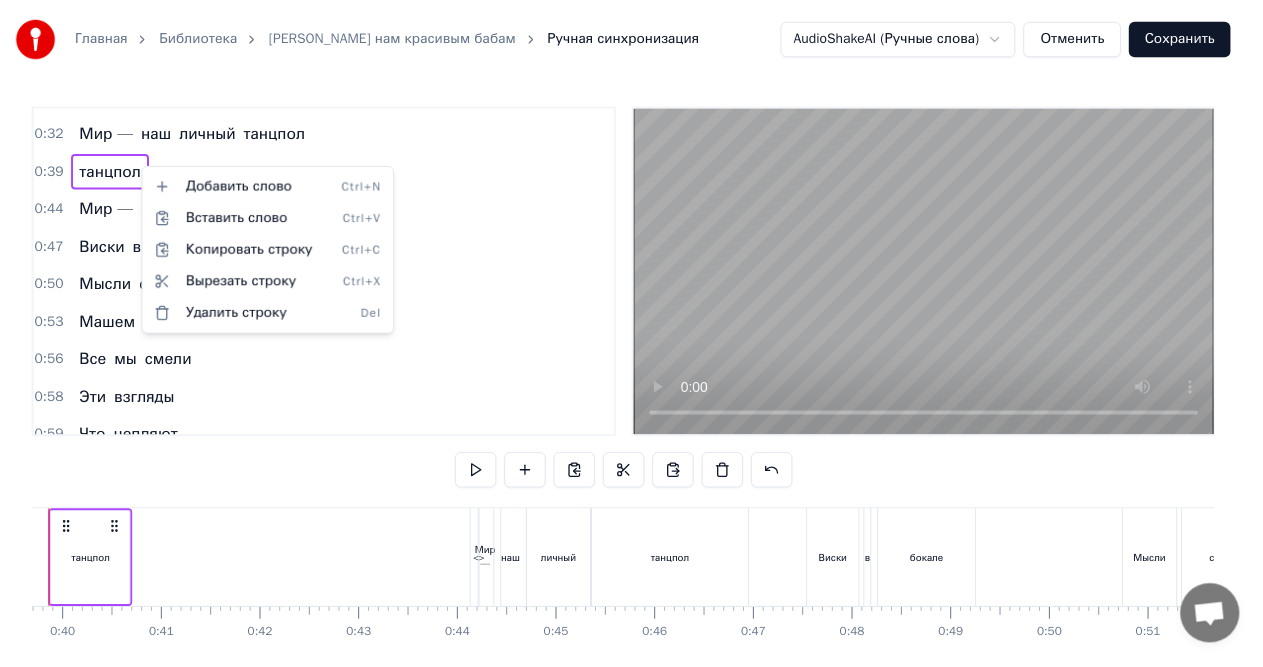 scroll, scrollTop: 0, scrollLeft: 3886, axis: horizontal 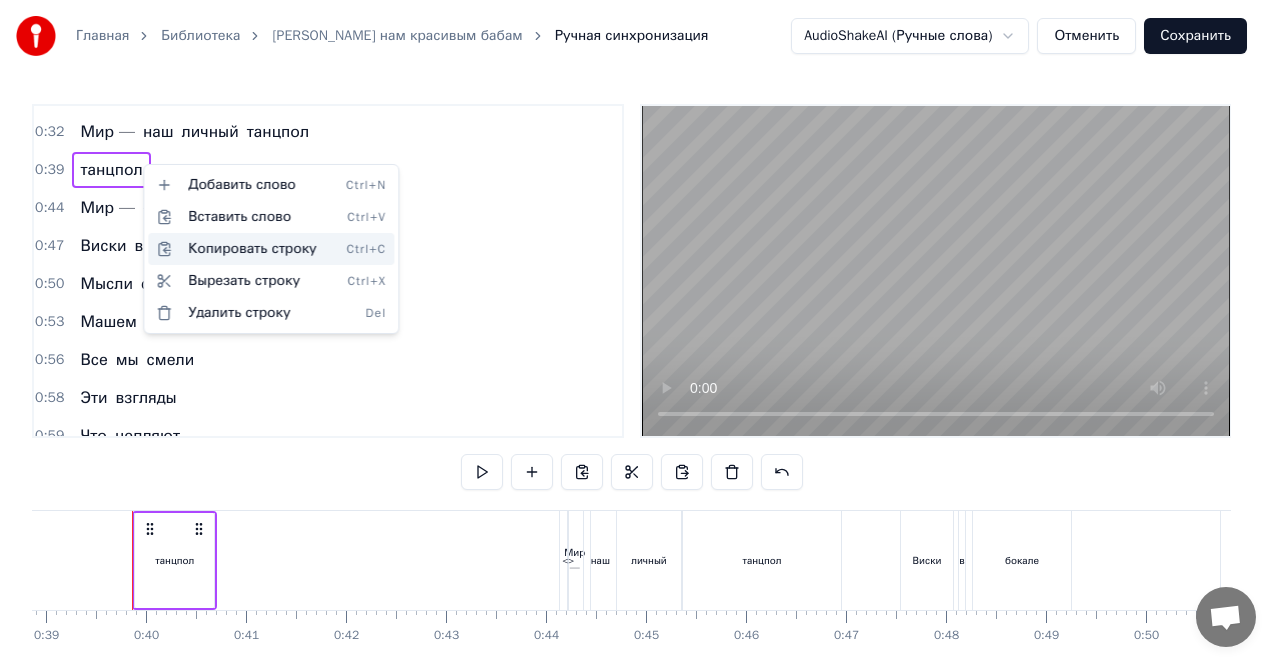 click on "Копировать строку Ctrl+C" at bounding box center (271, 249) 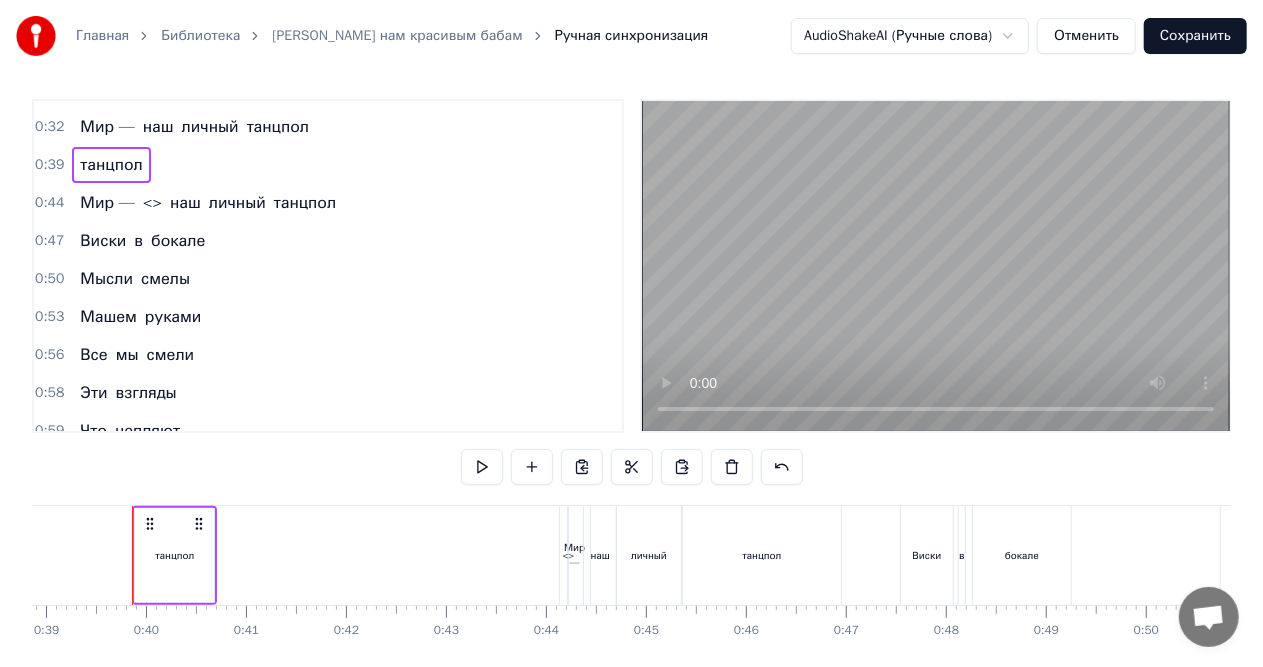 scroll, scrollTop: 93, scrollLeft: 0, axis: vertical 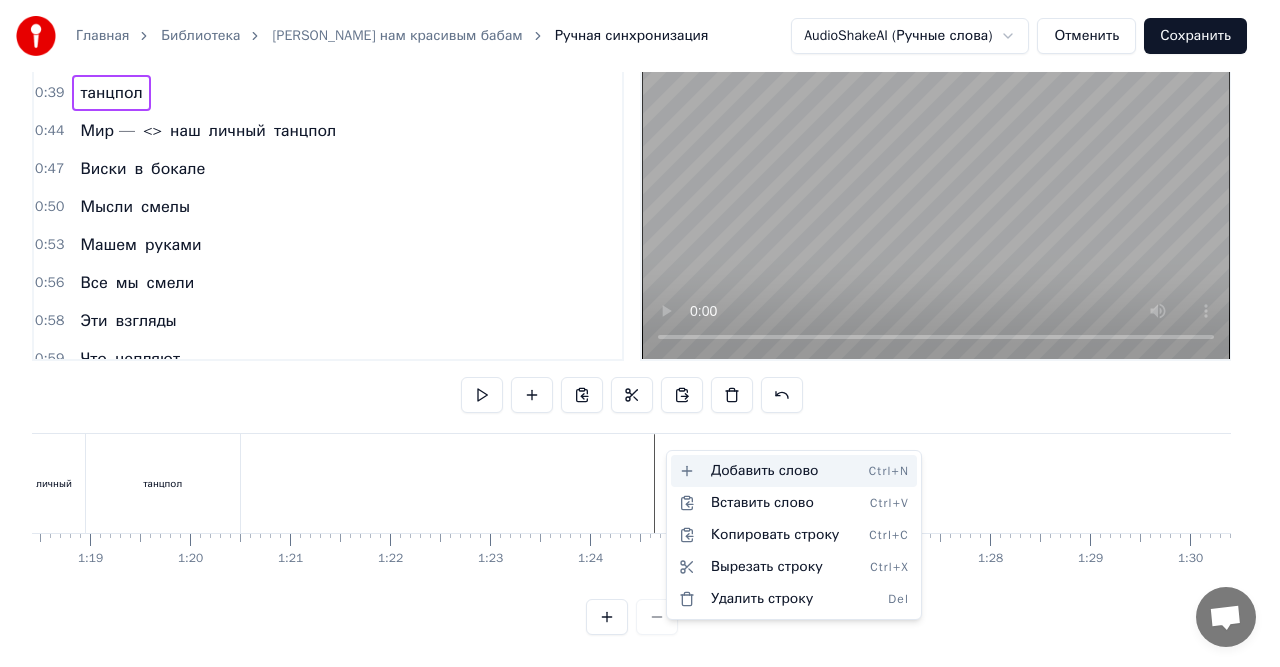 click on "Добавить слово Ctrl+N" at bounding box center (794, 471) 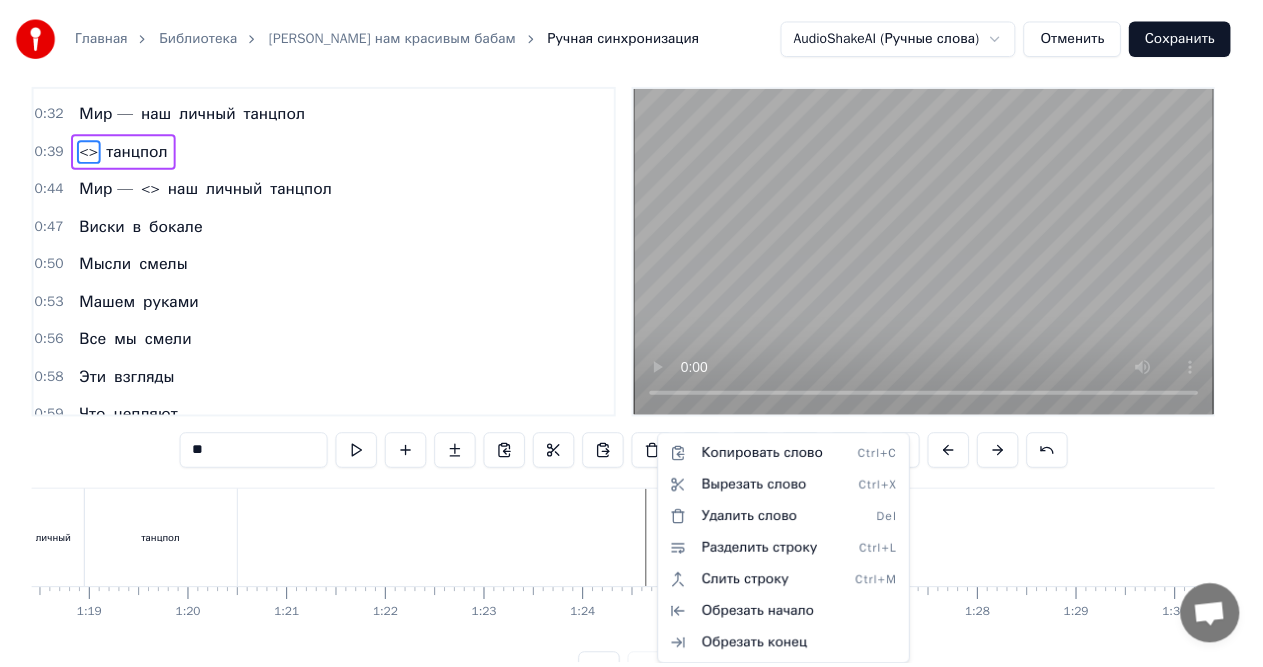 scroll, scrollTop: 0, scrollLeft: 0, axis: both 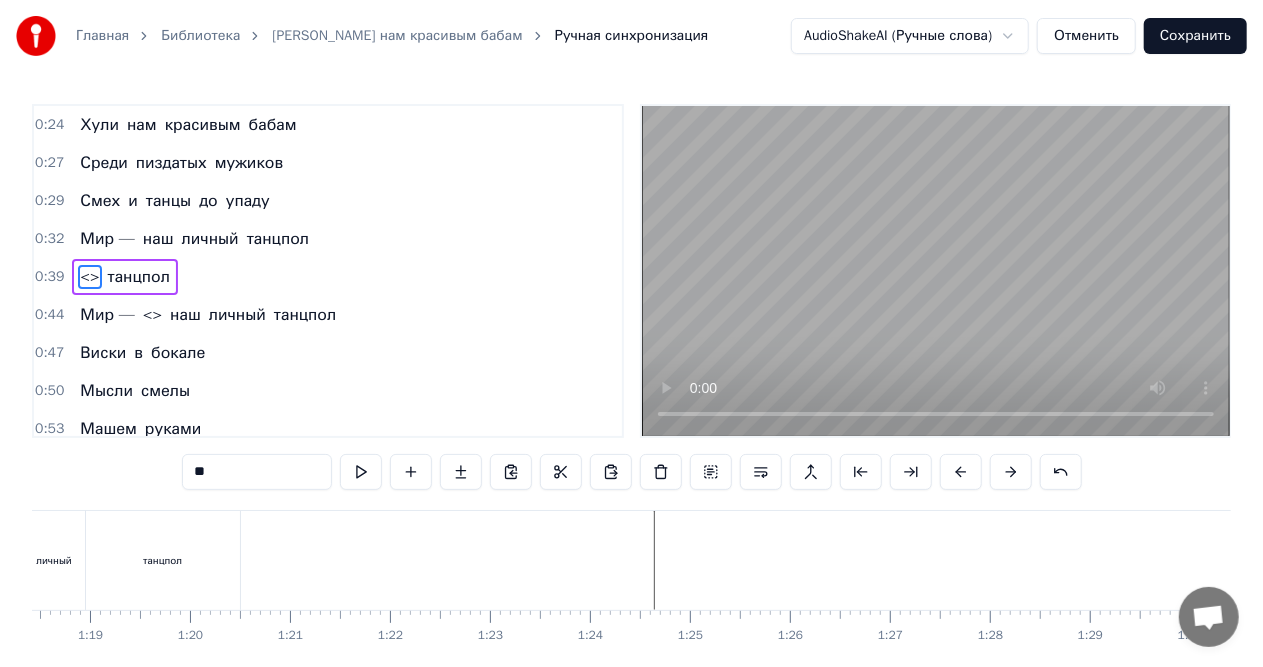 drag, startPoint x: 245, startPoint y: 475, endPoint x: 184, endPoint y: 484, distance: 61.66036 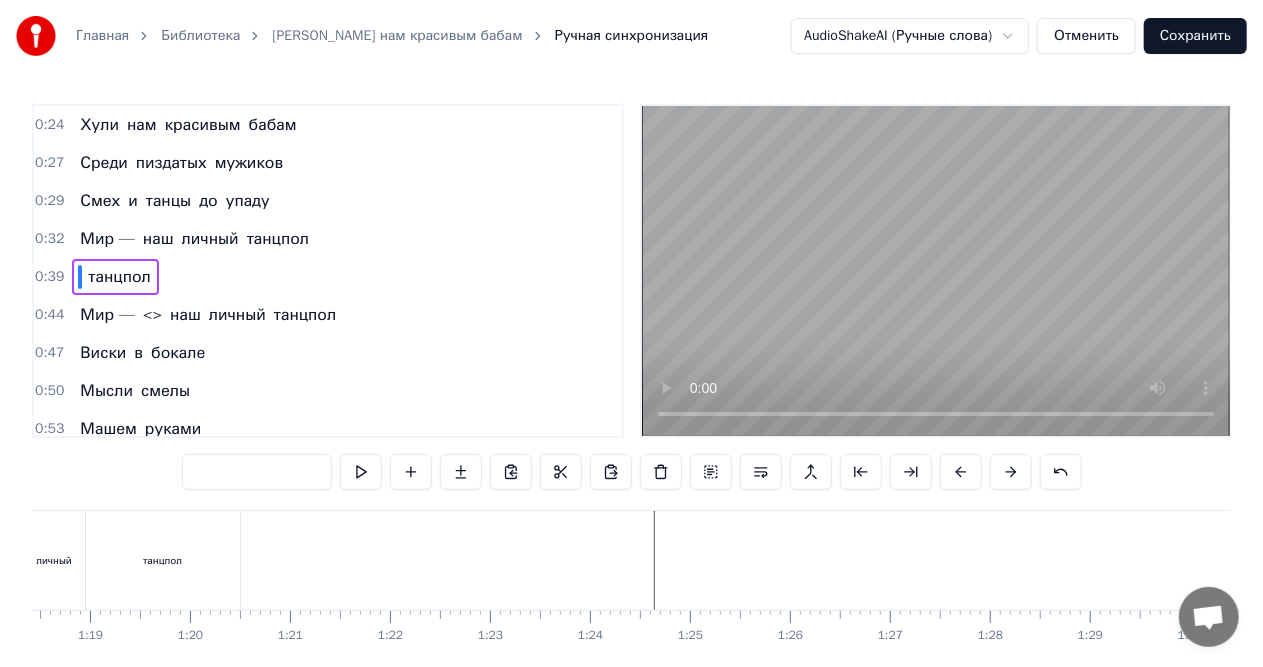 click on "танцпол" at bounding box center (119, 277) 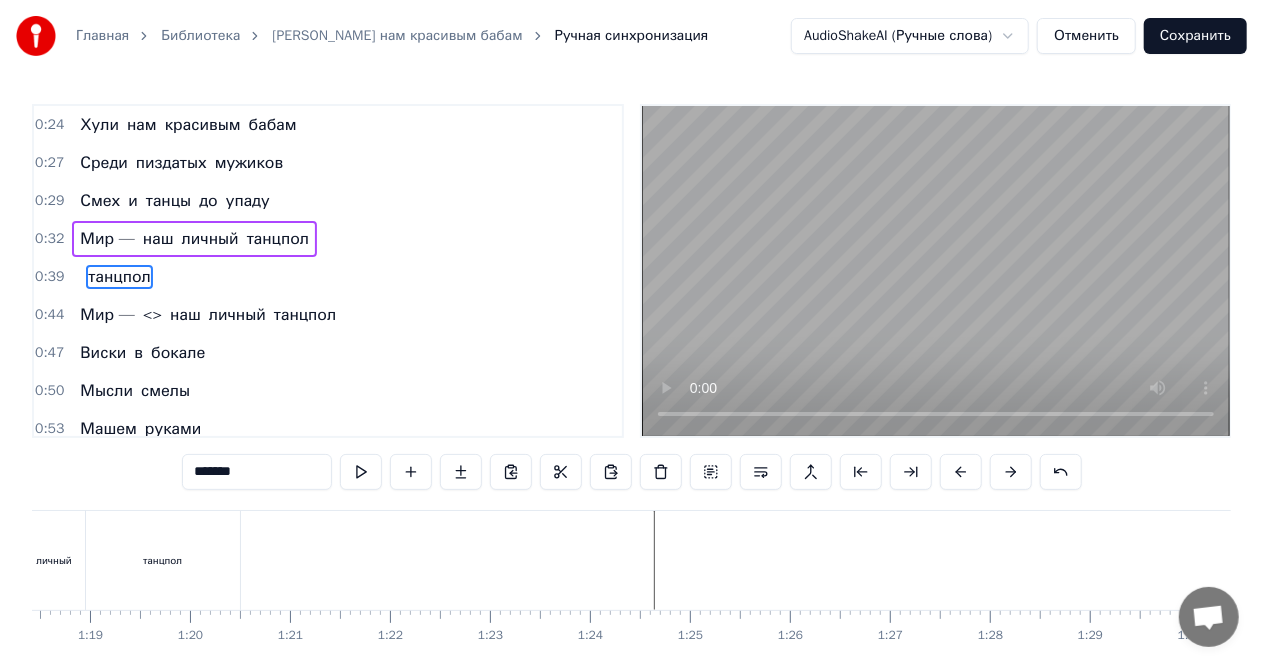 scroll, scrollTop: 93, scrollLeft: 0, axis: vertical 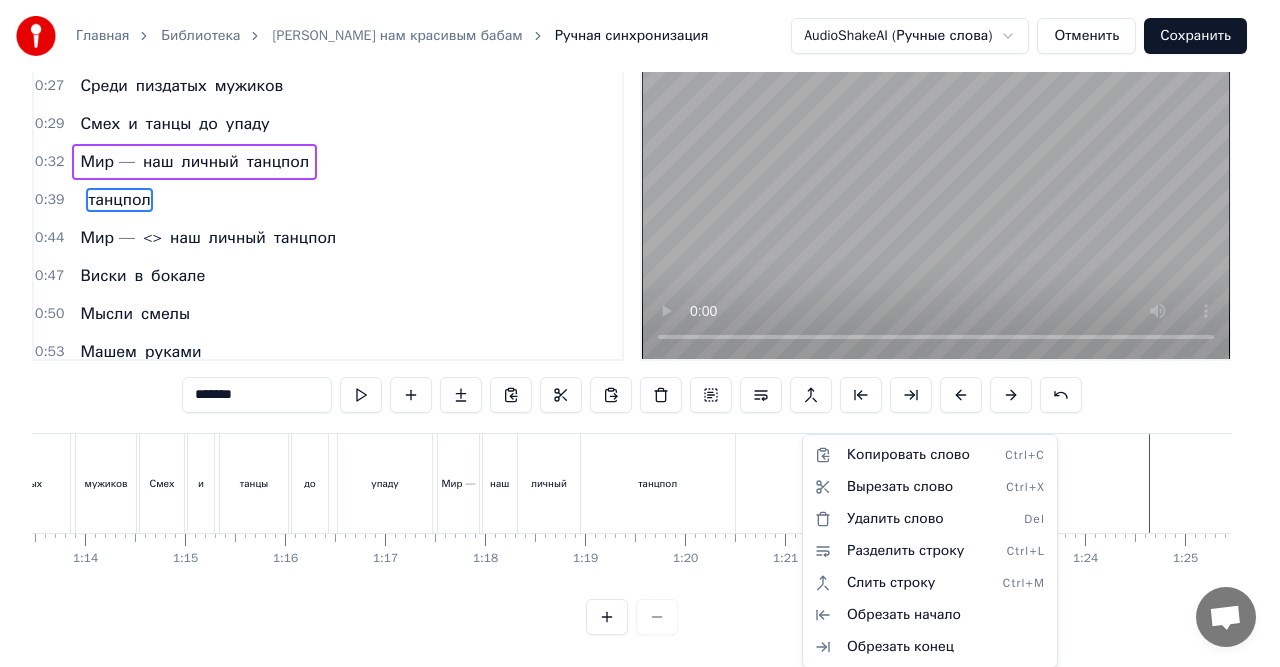 click on "Главная Библиотека Хули нам красивым бабам Ручная синхронизация AudioShakeAI (Ручные слова) Отменить Сохранить 0:11 В зеркале блестит корона 0:14 На каблуках вся обстановка 0:17 Кто- то шепчет - это мода 0:20 А я знаю 0:21 Это бомба 0:24 Хули нам красивым бабам 0:27 Среди пиздатых мужиков 0:29 Смех и танцы до упаду 0:32 Мир — наш личный танцпол 0:39 танцпол 0:44 Мир — <> наш личный танцпол 0:47 Виски в бокале 0:50 Мысли смелы 0:53 Машем руками 0:56 Все мы смели 0:58 Эти взгляды 0:59 Что цепляют 1:00 Кто здесь правит 1:02 Все узнают 1:08 Хули нам красивым бабам 1:12 Среди пиздатых мужиков 1:14 Смех и танцы до 1:17" at bounding box center [640, 295] 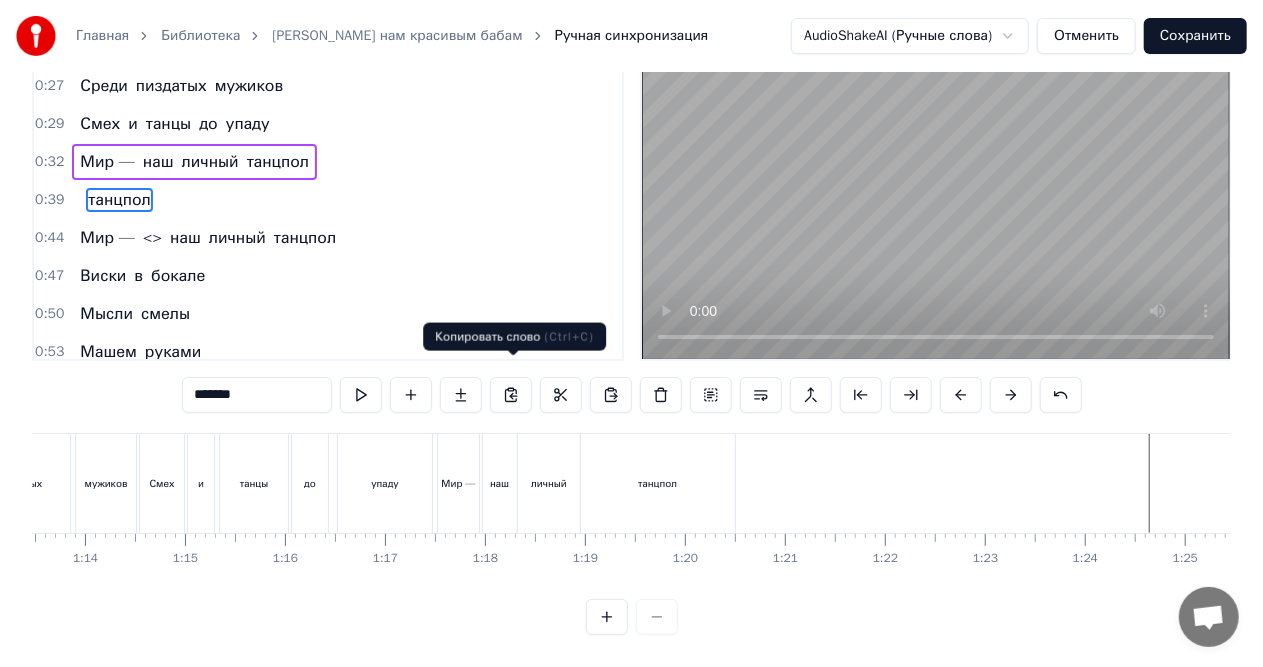 click at bounding box center (511, 395) 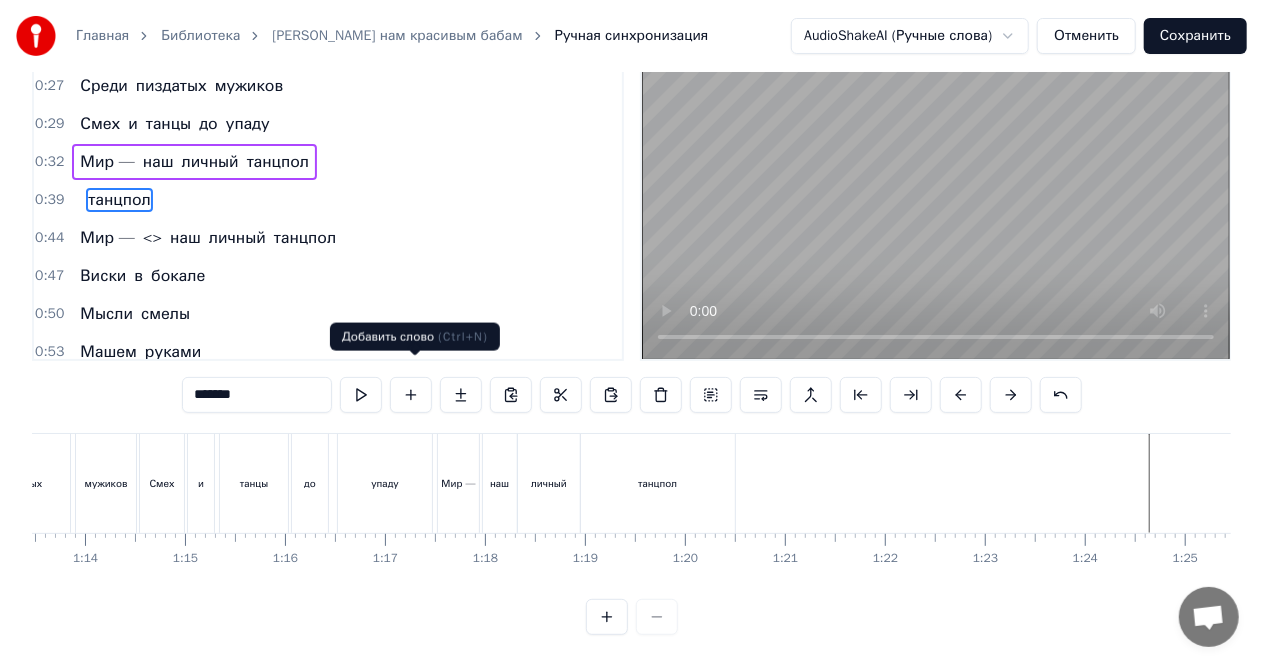 click at bounding box center (411, 395) 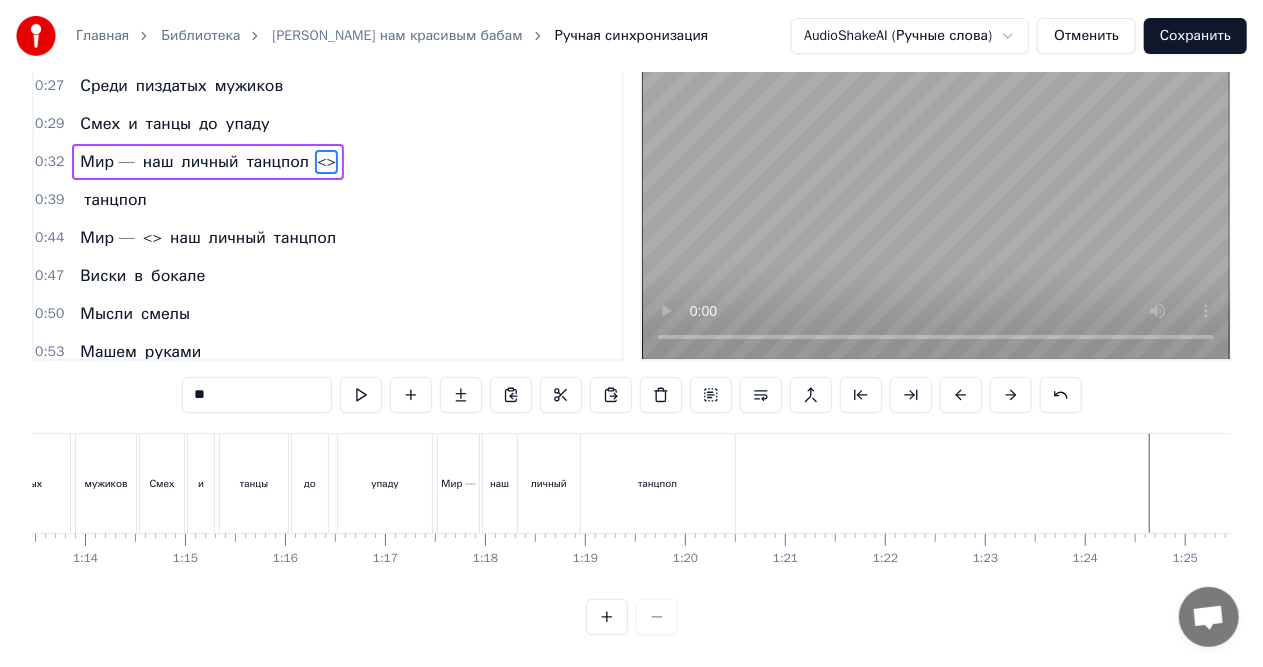 scroll, scrollTop: 0, scrollLeft: 0, axis: both 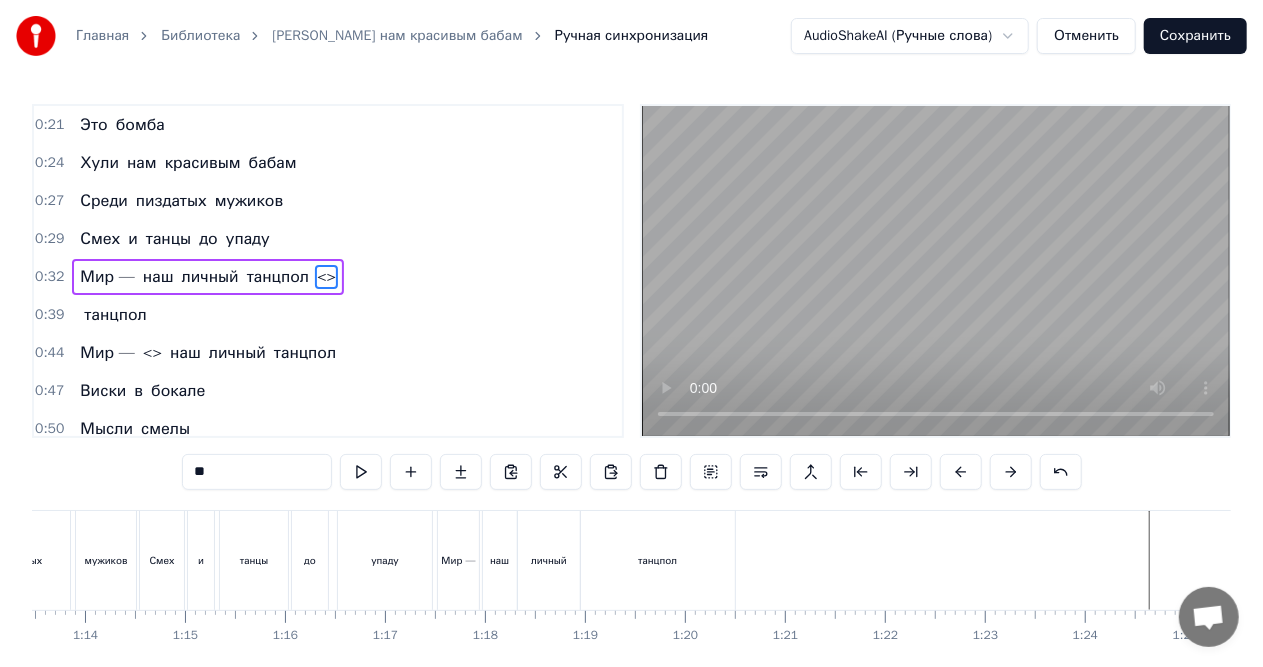 click on "<>" at bounding box center [326, 277] 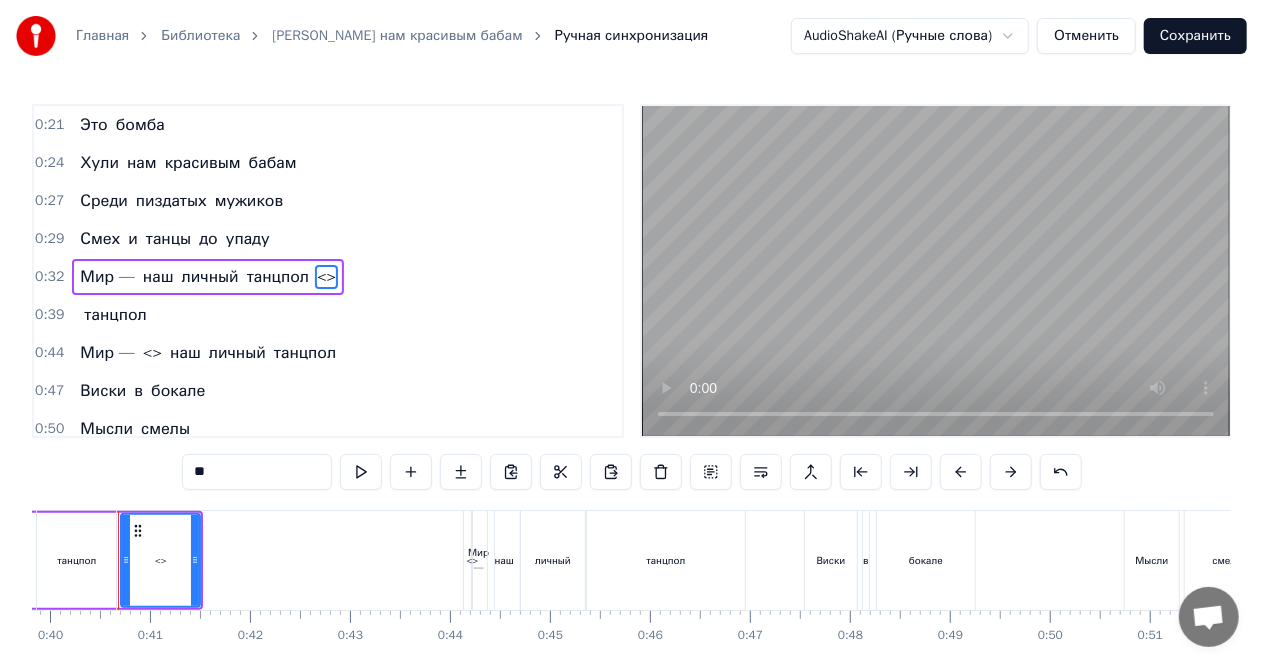 scroll, scrollTop: 0, scrollLeft: 3968, axis: horizontal 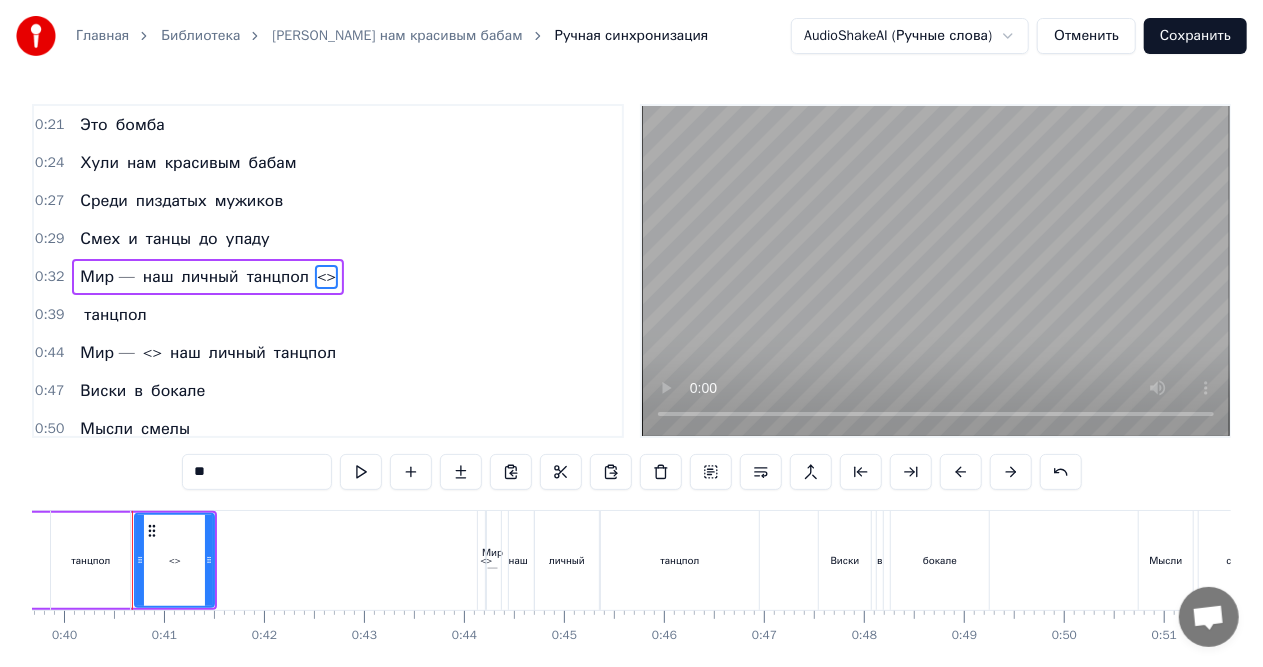type on "*****" 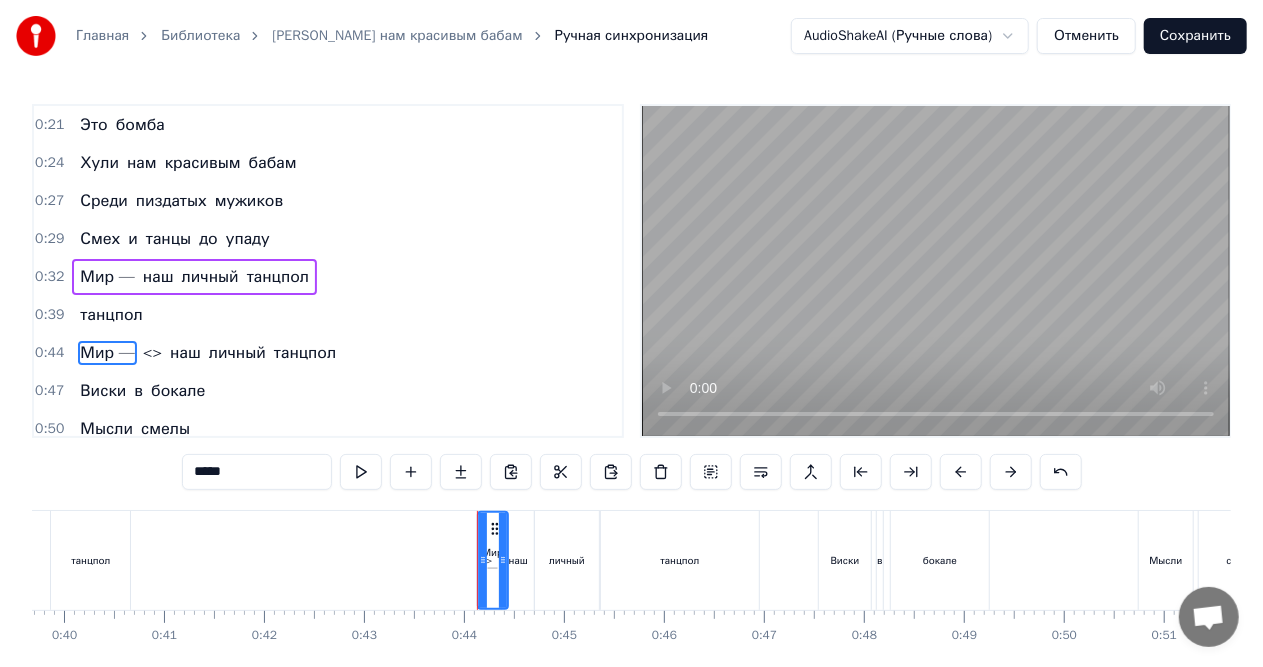 scroll, scrollTop: 227, scrollLeft: 0, axis: vertical 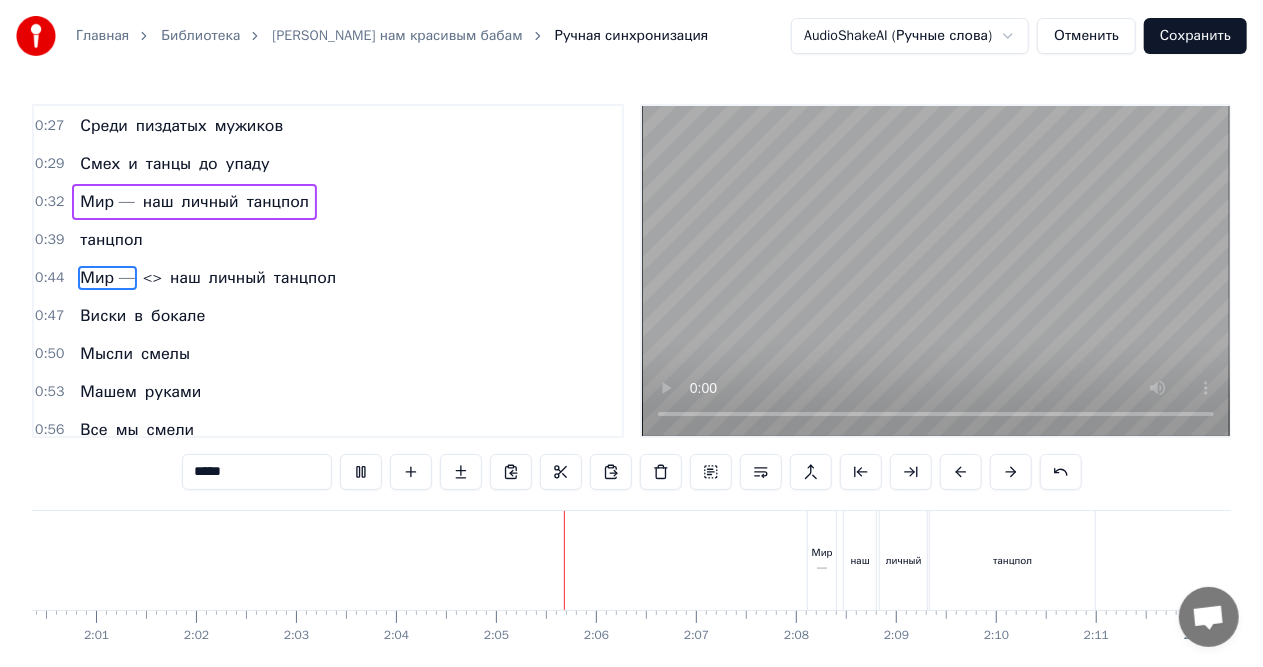 click at bounding box center (936, 271) 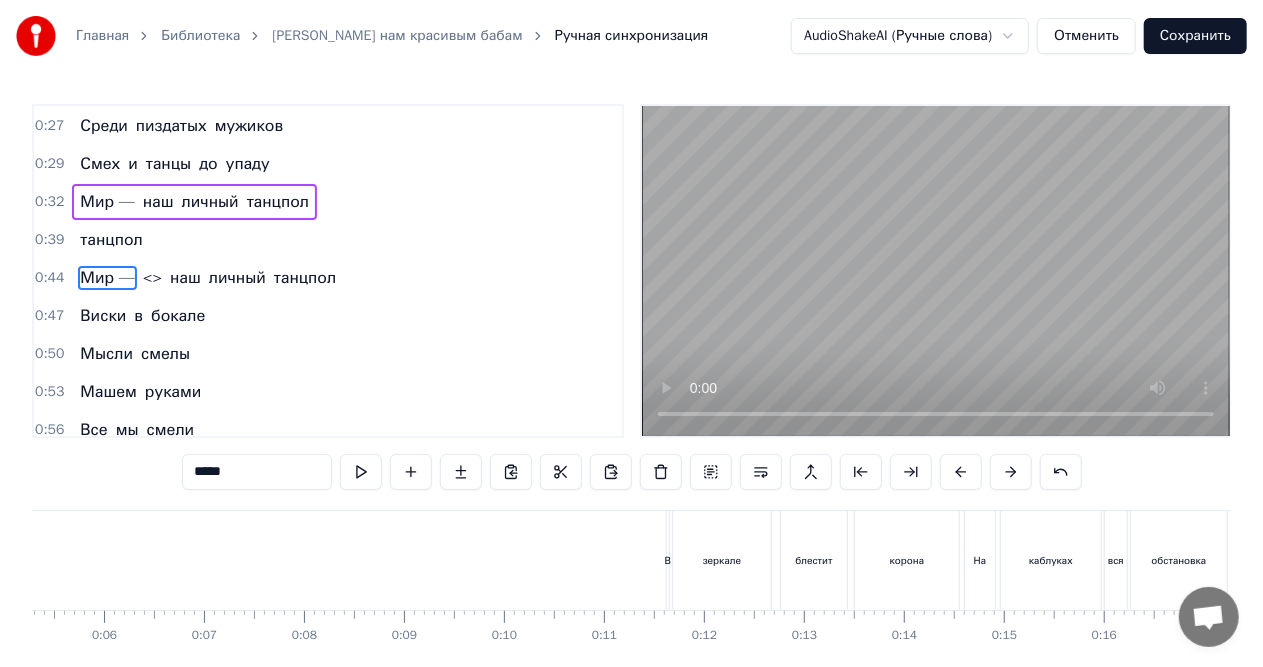 scroll, scrollTop: 0, scrollLeft: 323, axis: horizontal 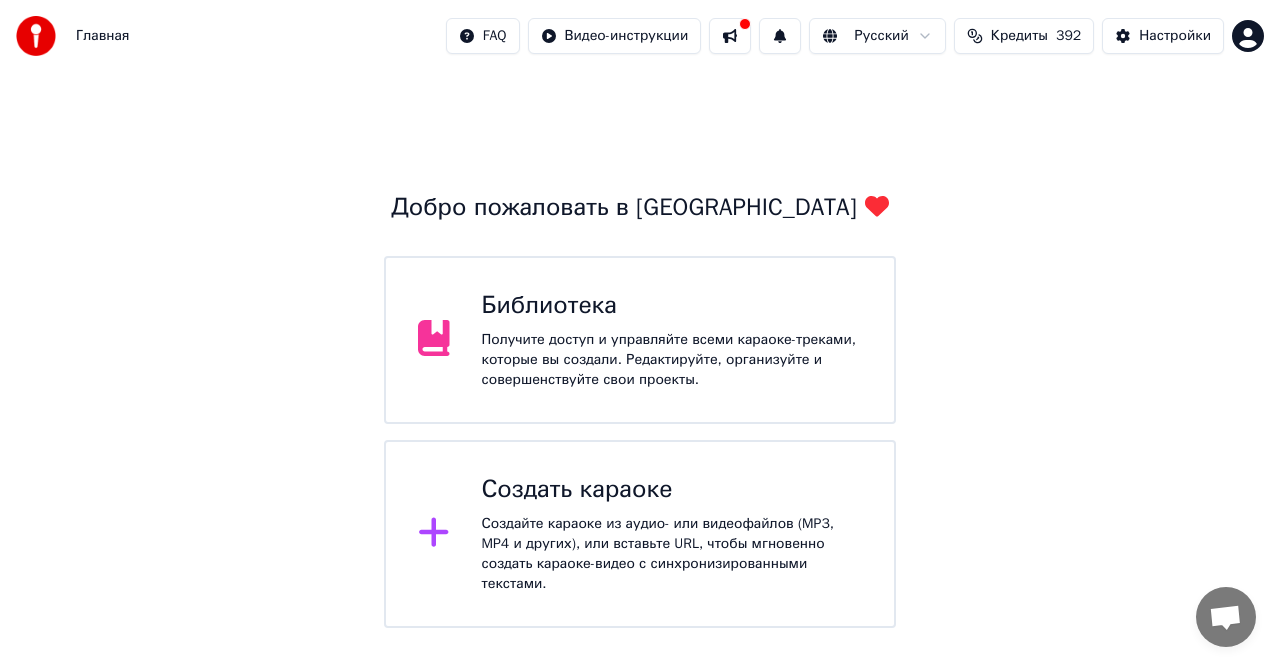 click on "Создать караоке Создайте караоке из аудио- или видеофайлов (MP3, MP4 и других), или вставьте URL, чтобы мгновенно создать караоке-видео с синхронизированными текстами." at bounding box center [672, 534] 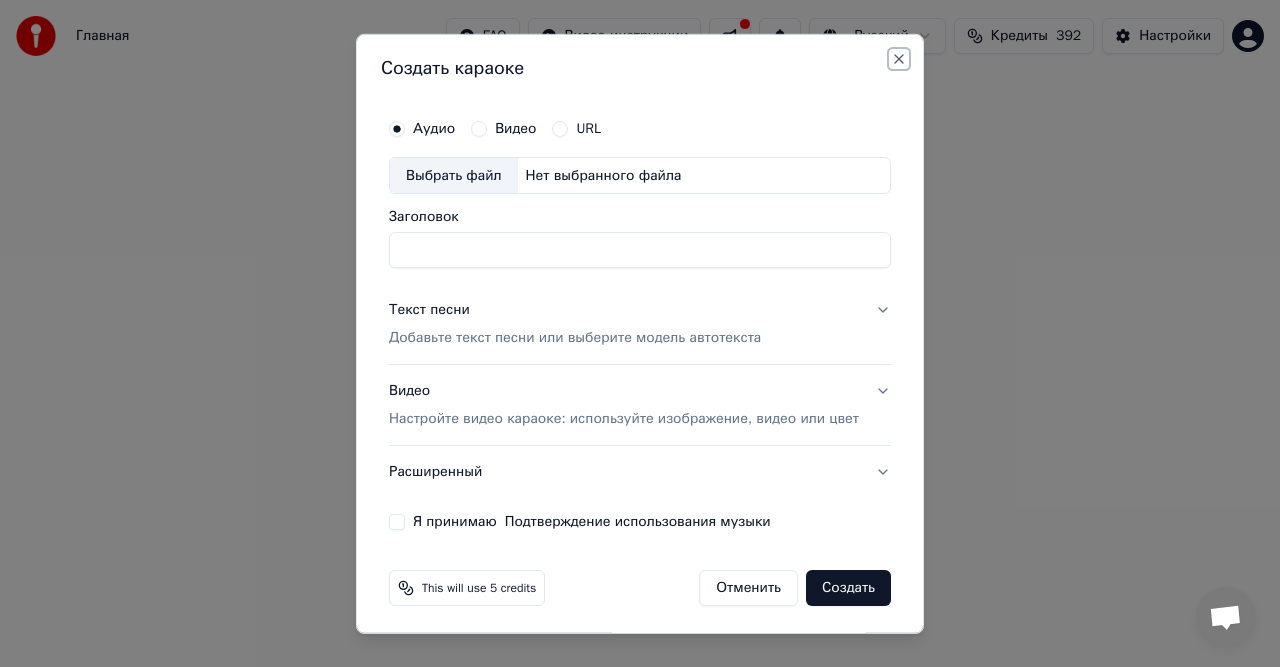 click on "Close" at bounding box center (899, 58) 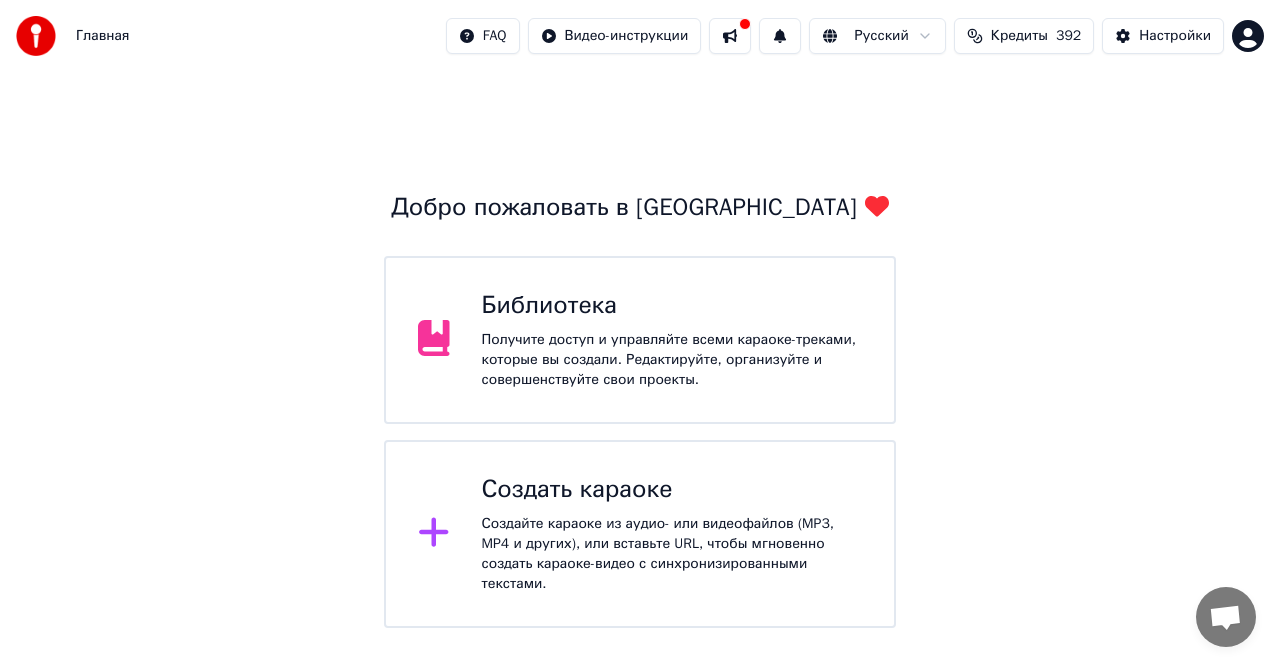 click on "Библиотека Получите доступ и управляйте всеми караоке-треками, которые вы создали. Редактируйте, организуйте и совершенствуйте свои проекты." at bounding box center (672, 340) 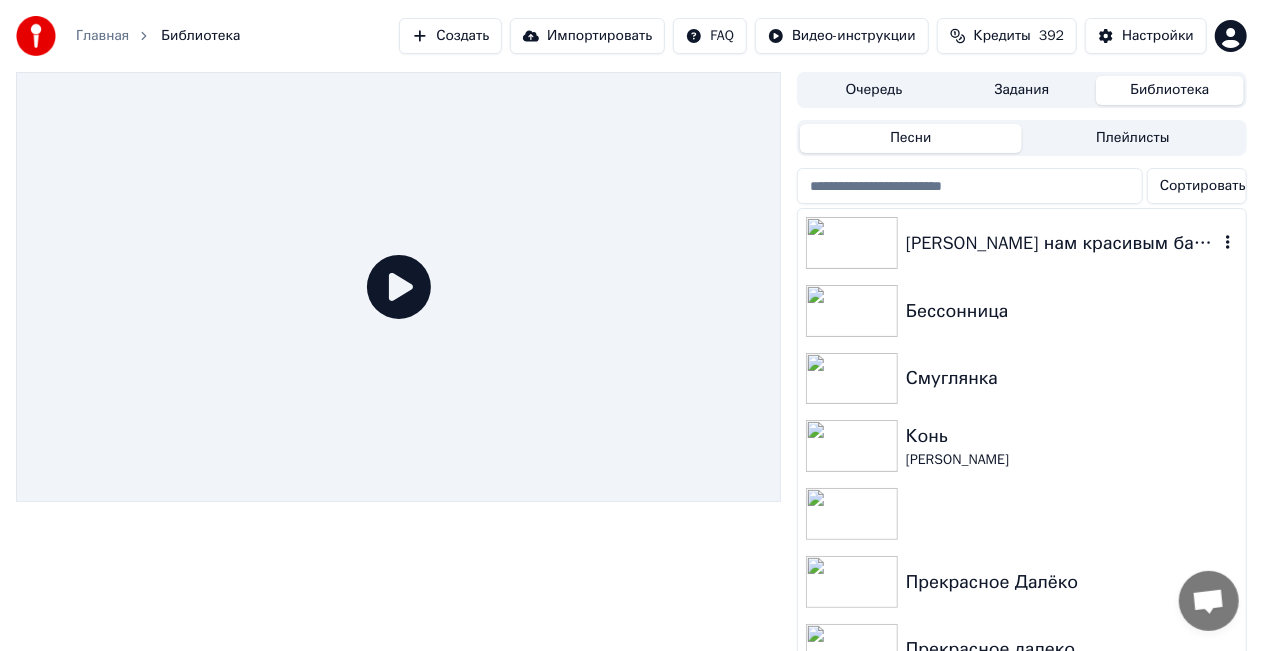 click at bounding box center [852, 243] 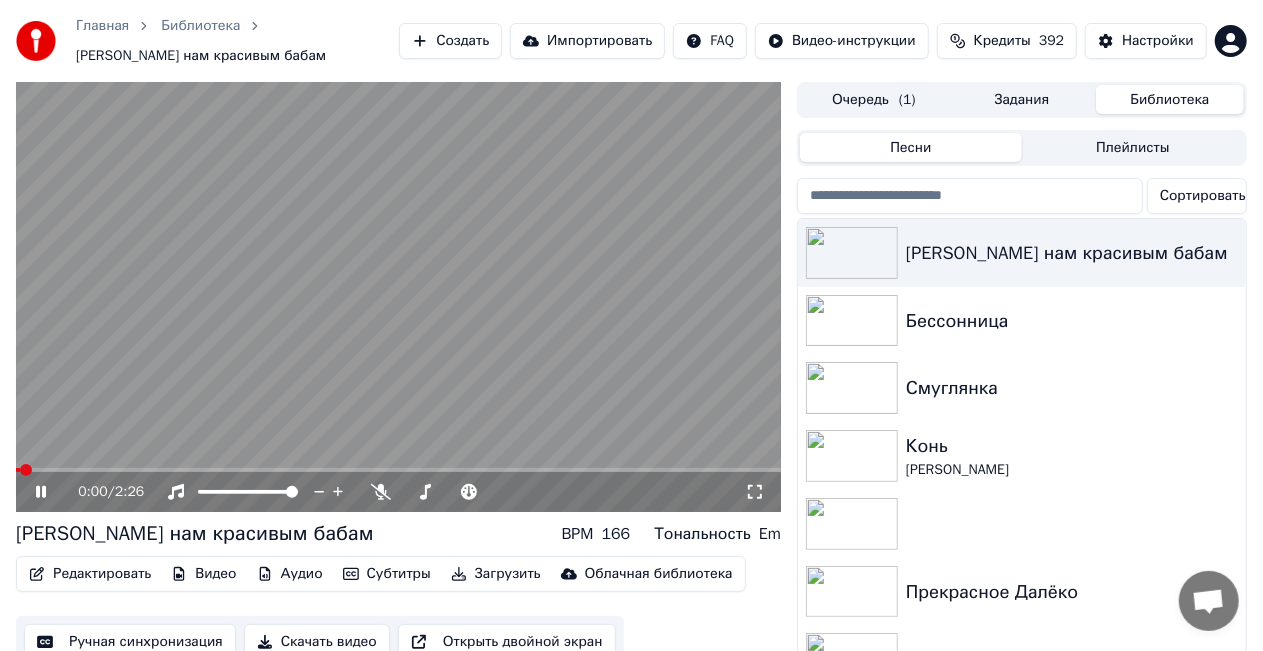click on "Редактировать" at bounding box center [90, 574] 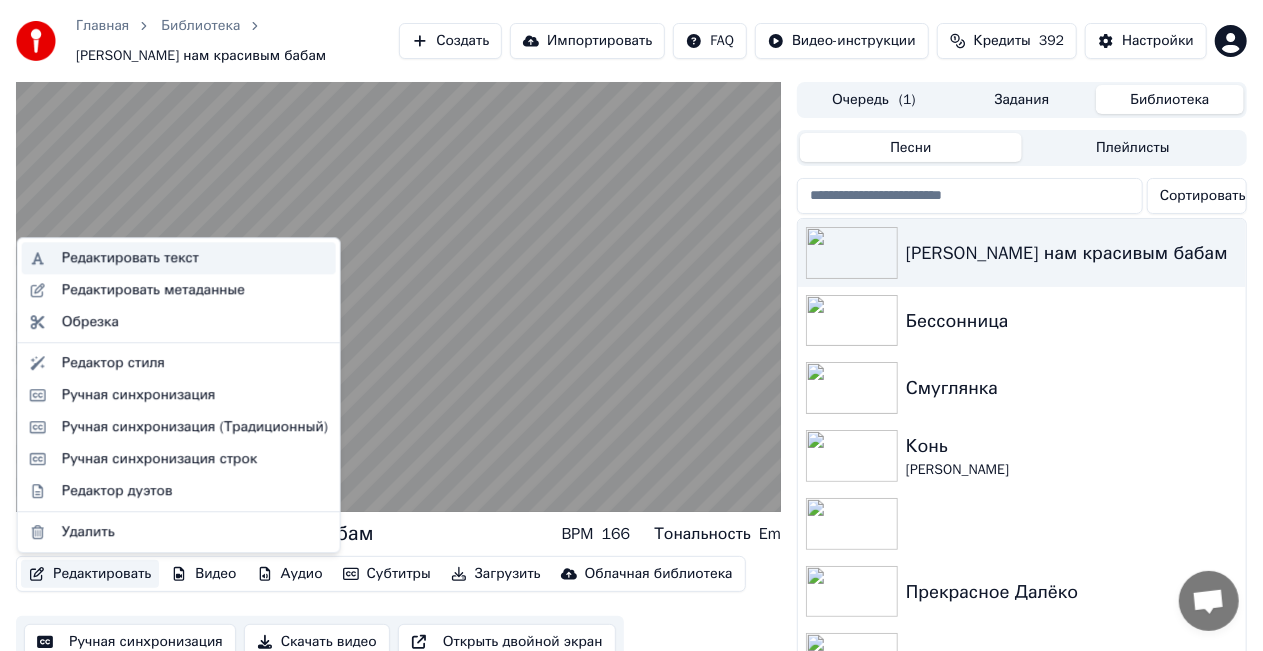 click on "Редактировать текст" at bounding box center (130, 258) 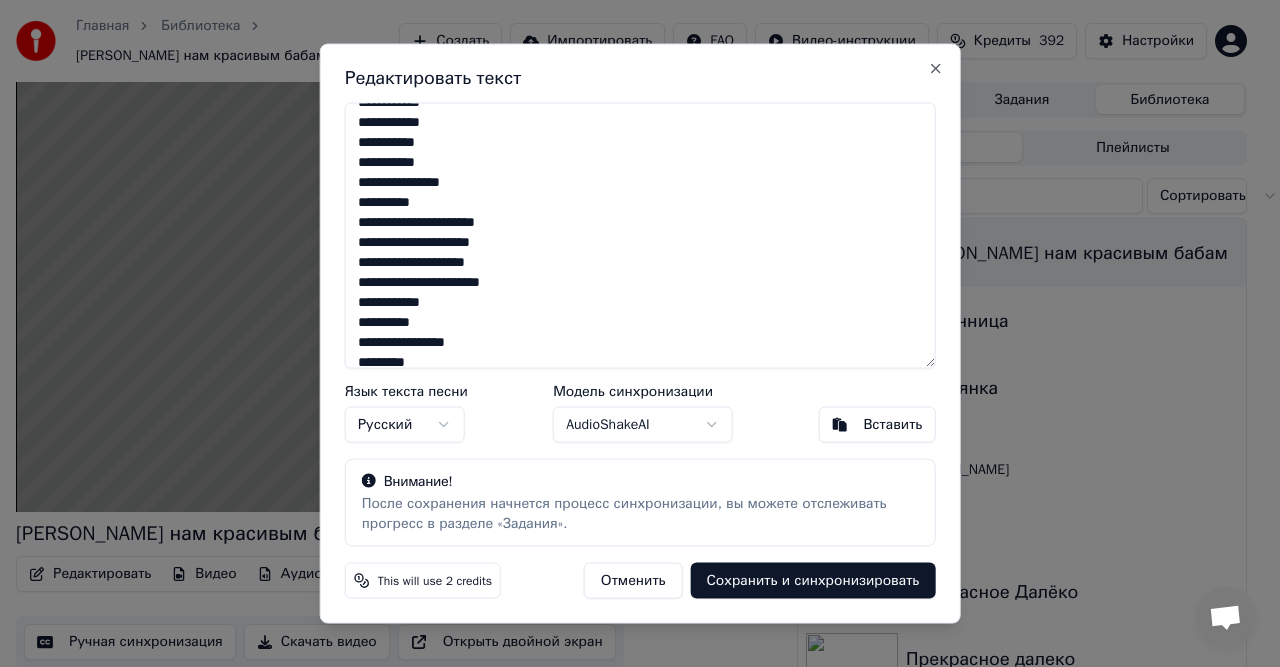 scroll, scrollTop: 410, scrollLeft: 0, axis: vertical 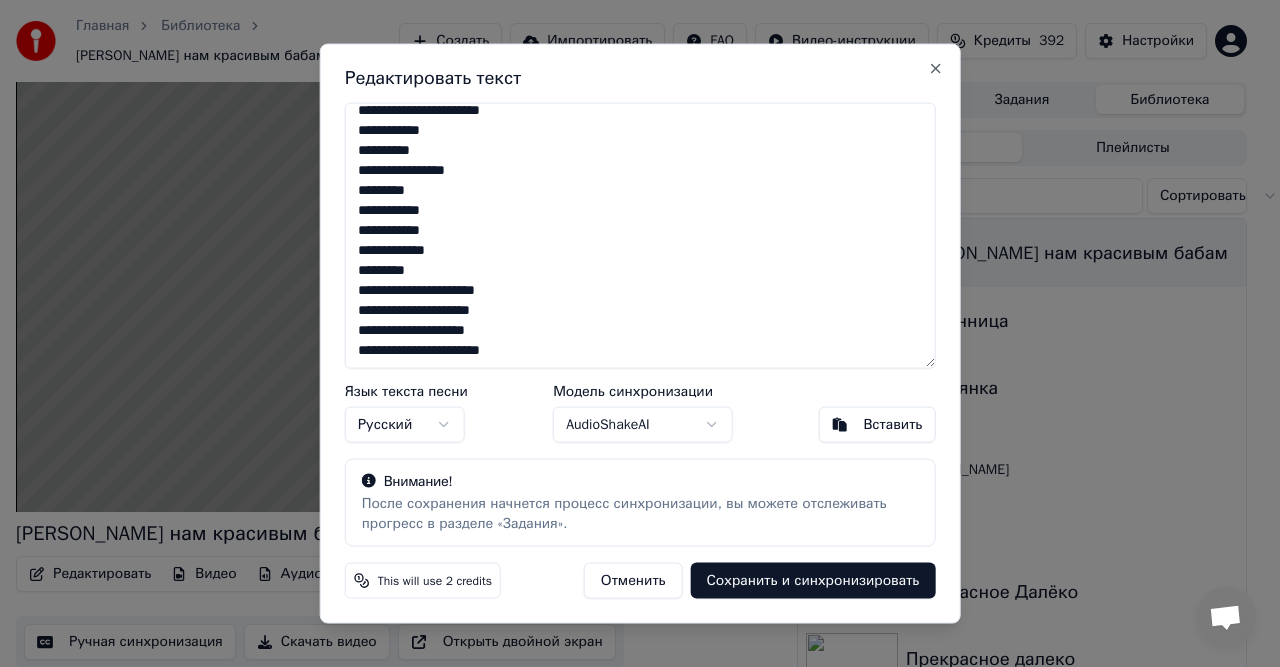 drag, startPoint x: 353, startPoint y: 115, endPoint x: 539, endPoint y: 374, distance: 318.86832 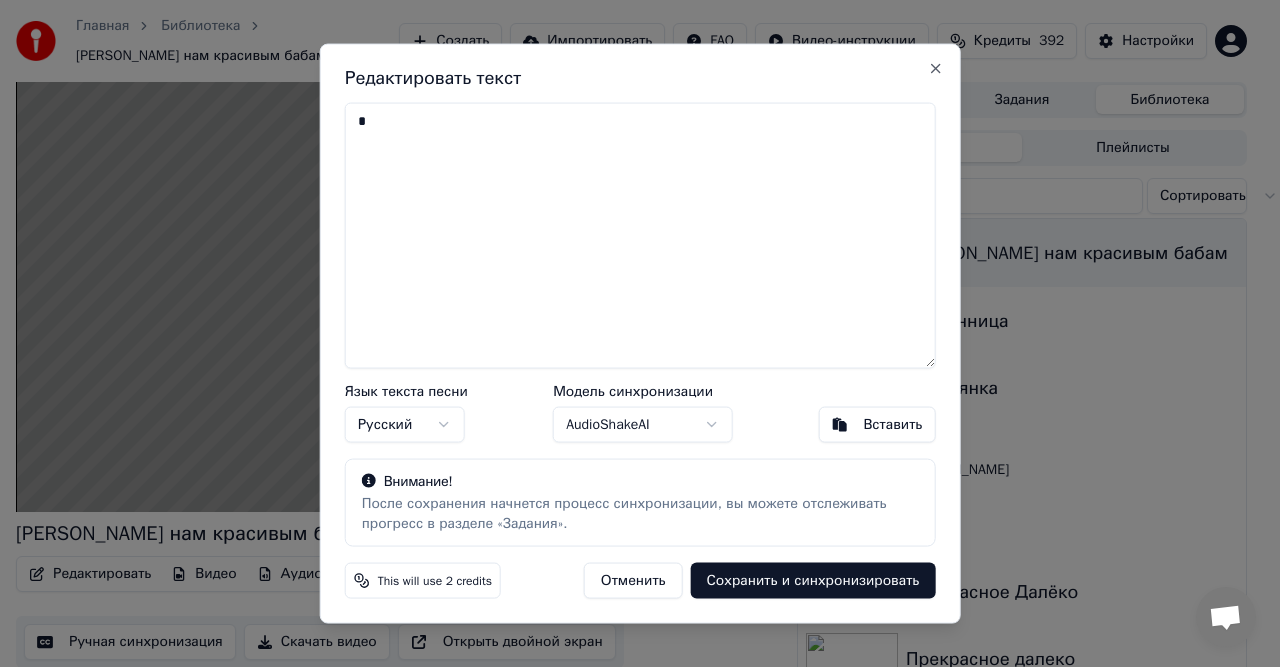 scroll, scrollTop: 0, scrollLeft: 0, axis: both 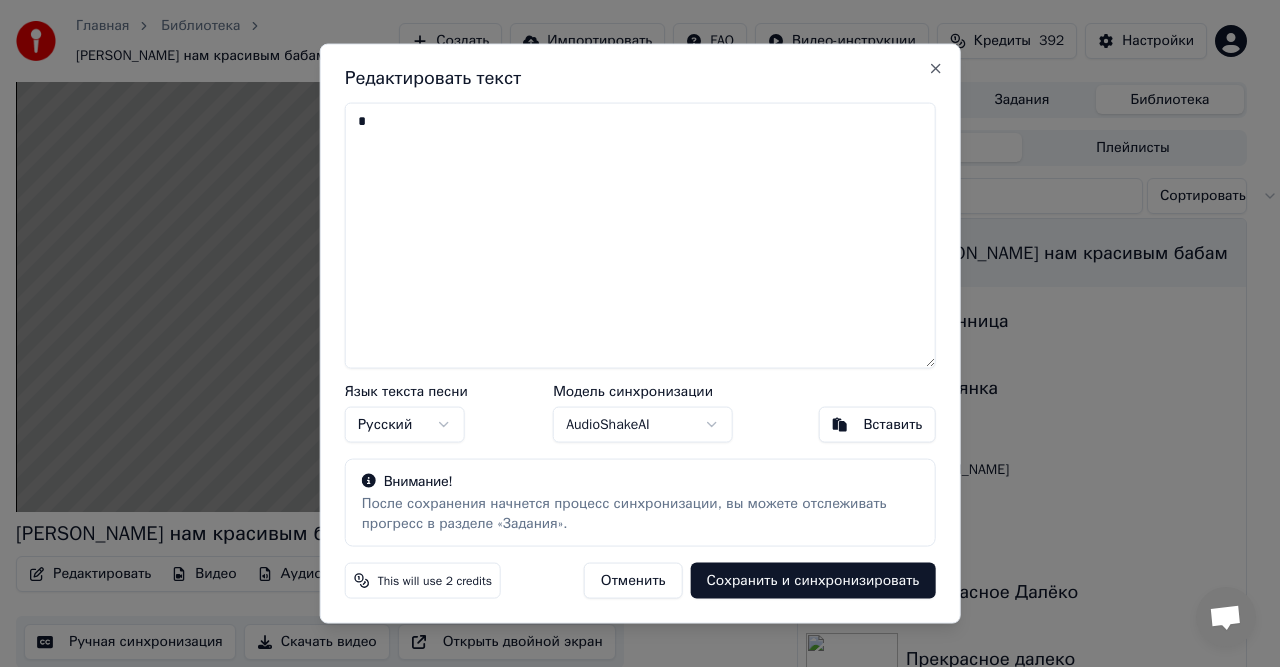 drag, startPoint x: 368, startPoint y: 130, endPoint x: 312, endPoint y: 133, distance: 56.0803 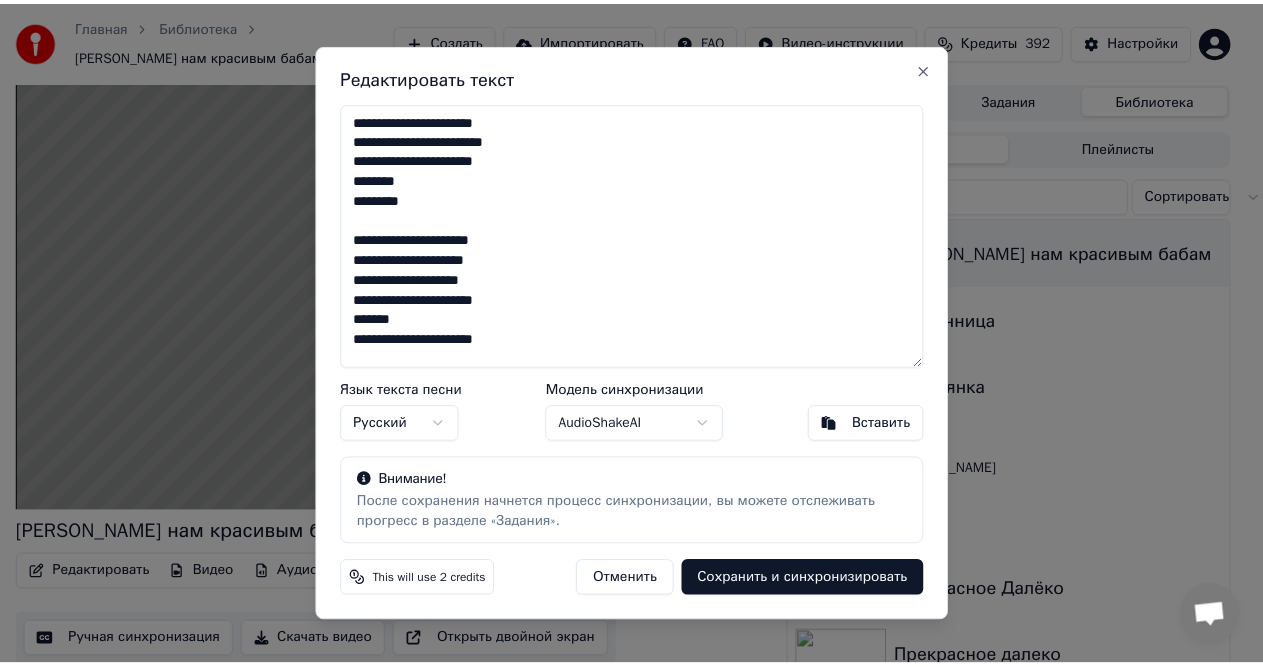 scroll, scrollTop: 661, scrollLeft: 0, axis: vertical 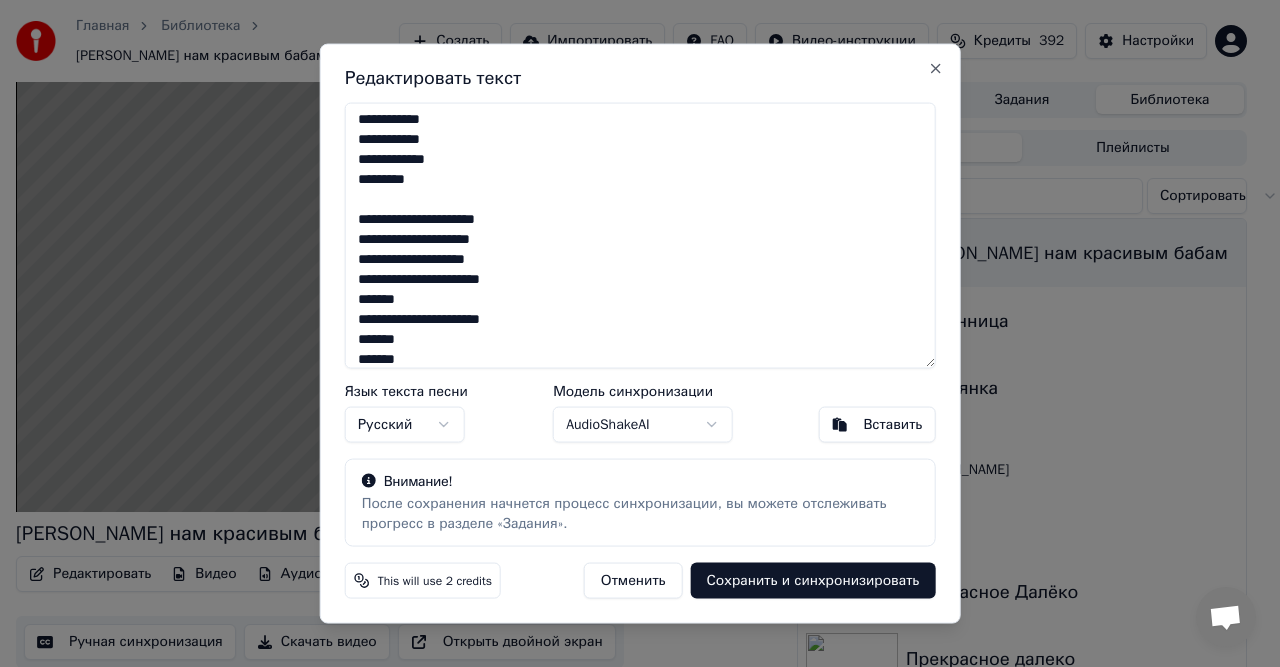 type on "**********" 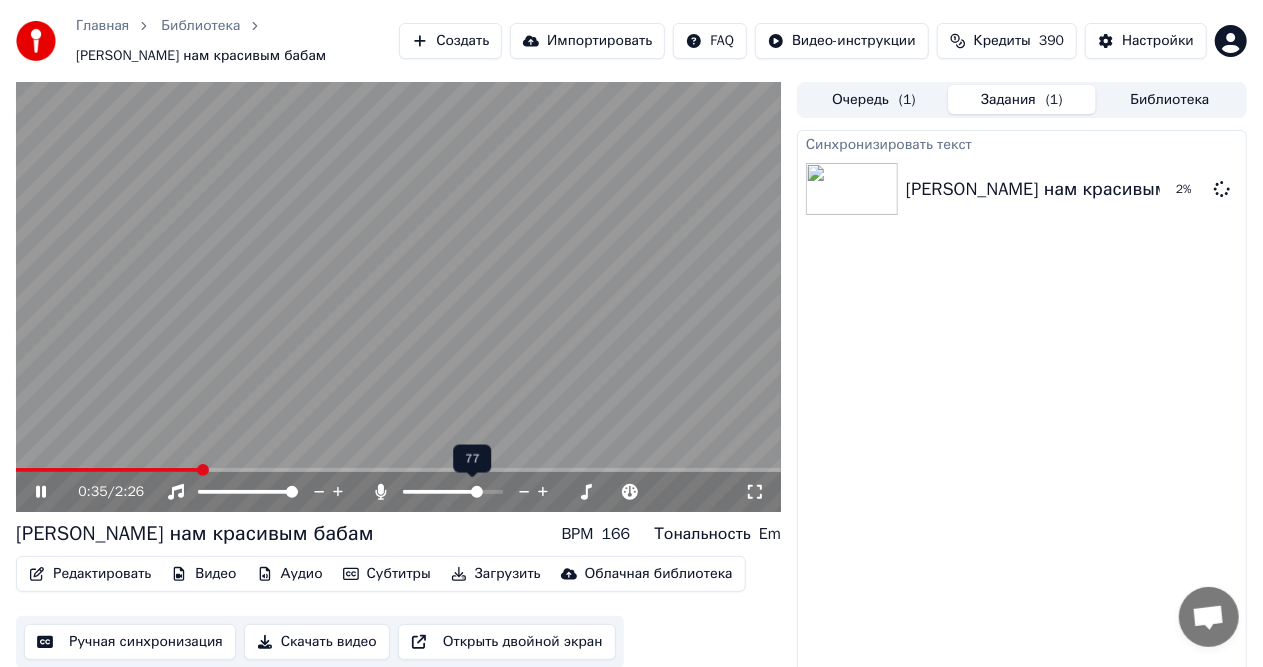 click at bounding box center (477, 492) 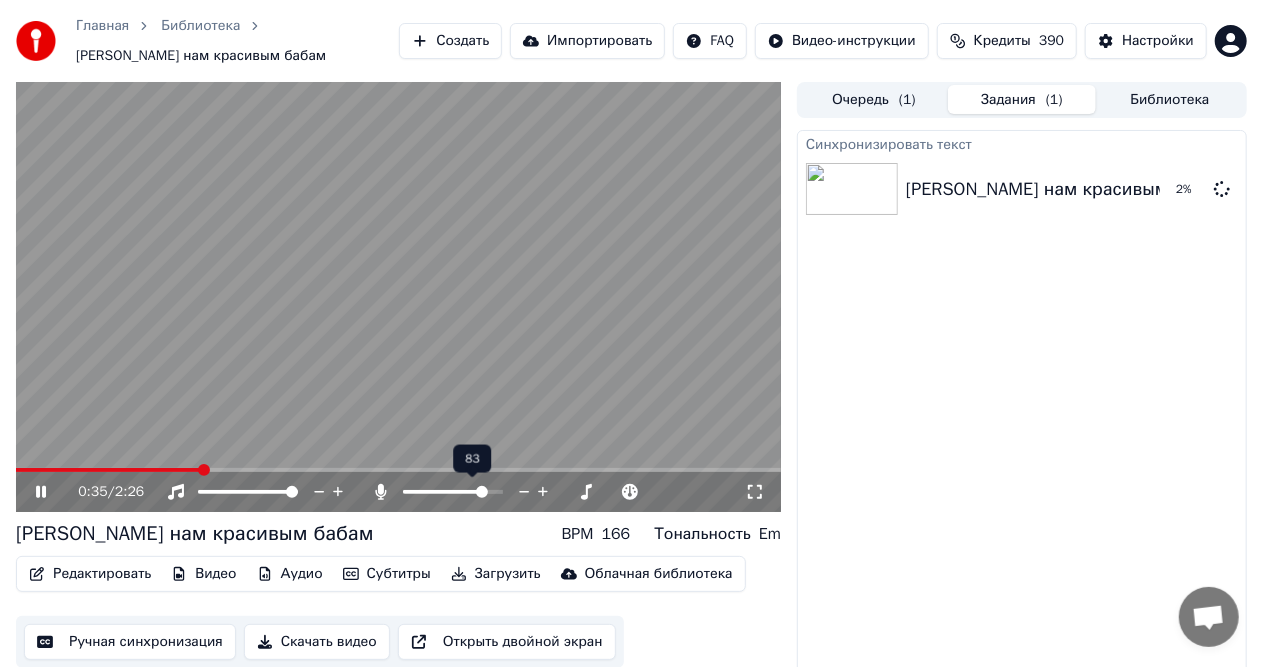click at bounding box center (471, 492) 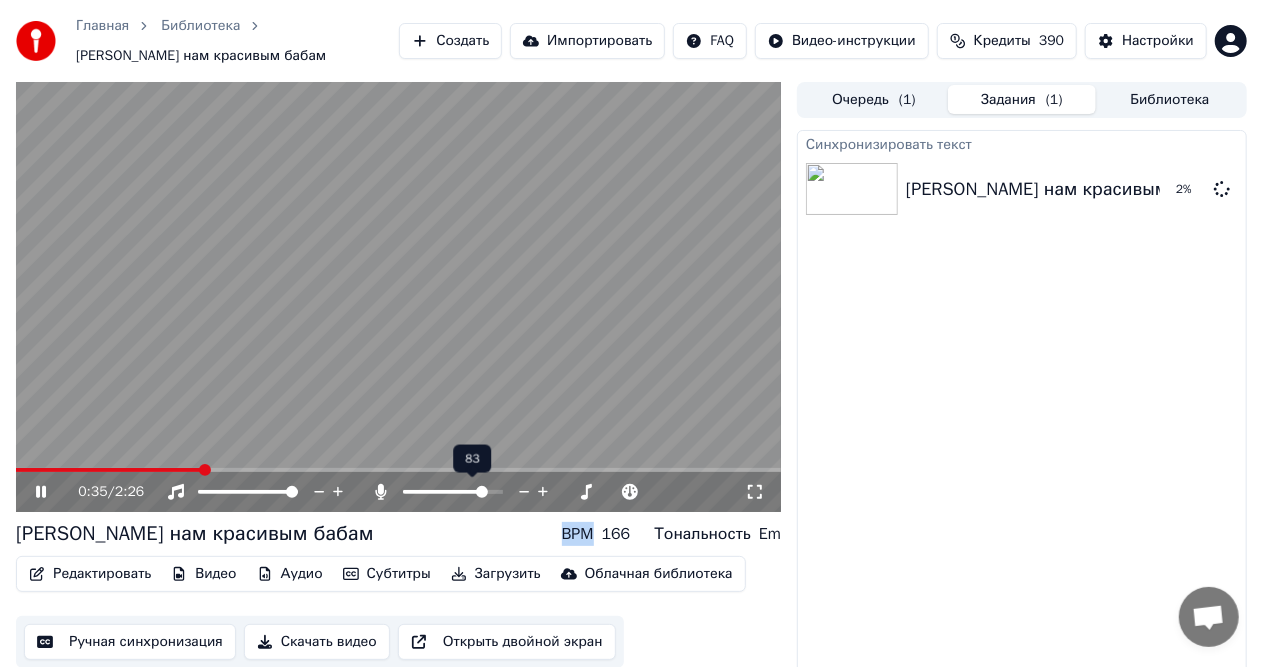 click at bounding box center (471, 492) 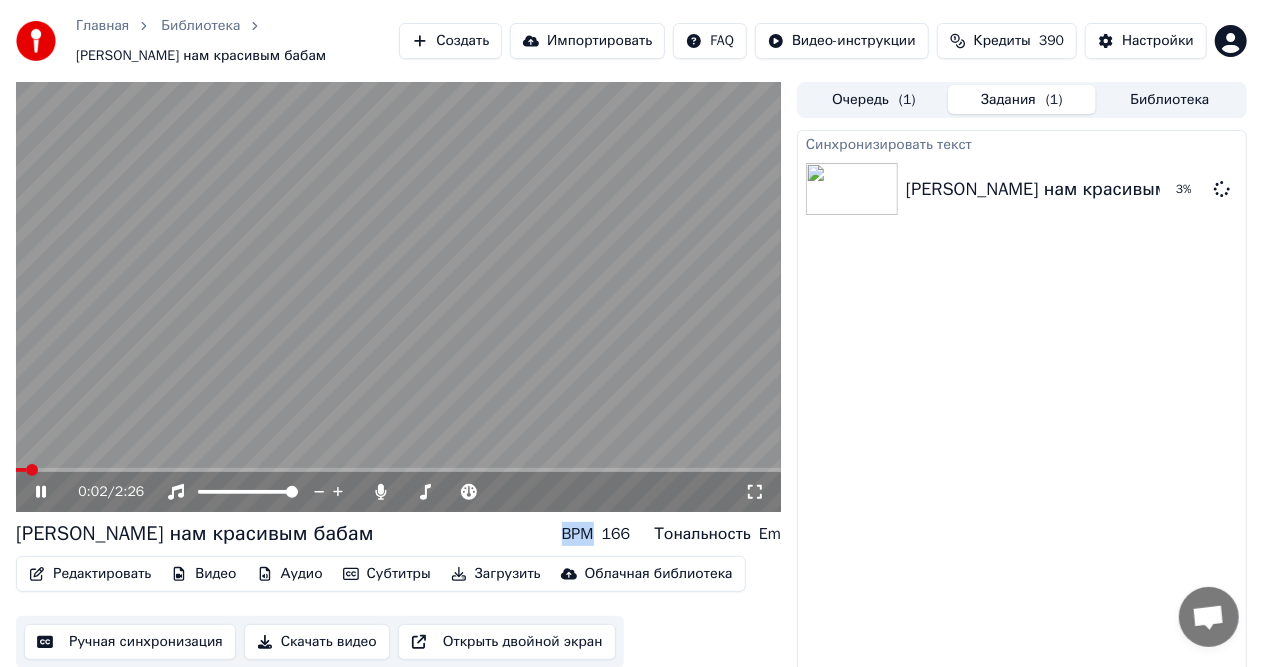 click at bounding box center (21, 470) 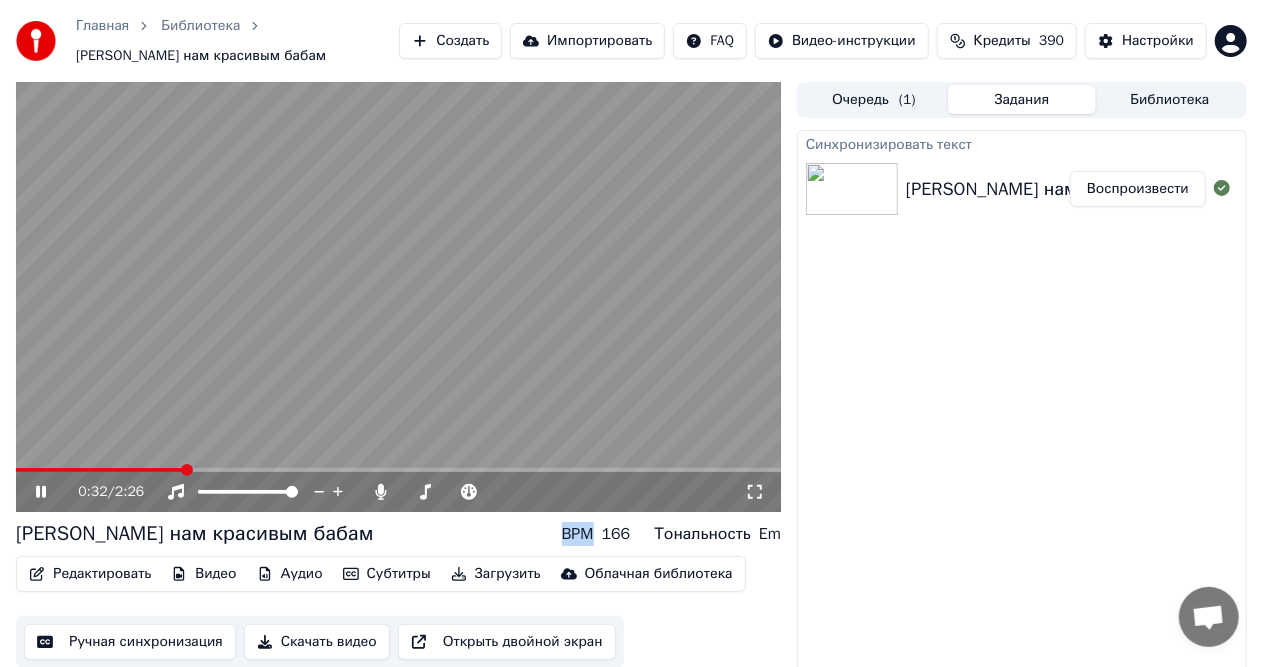 click on "Редактировать" at bounding box center [90, 574] 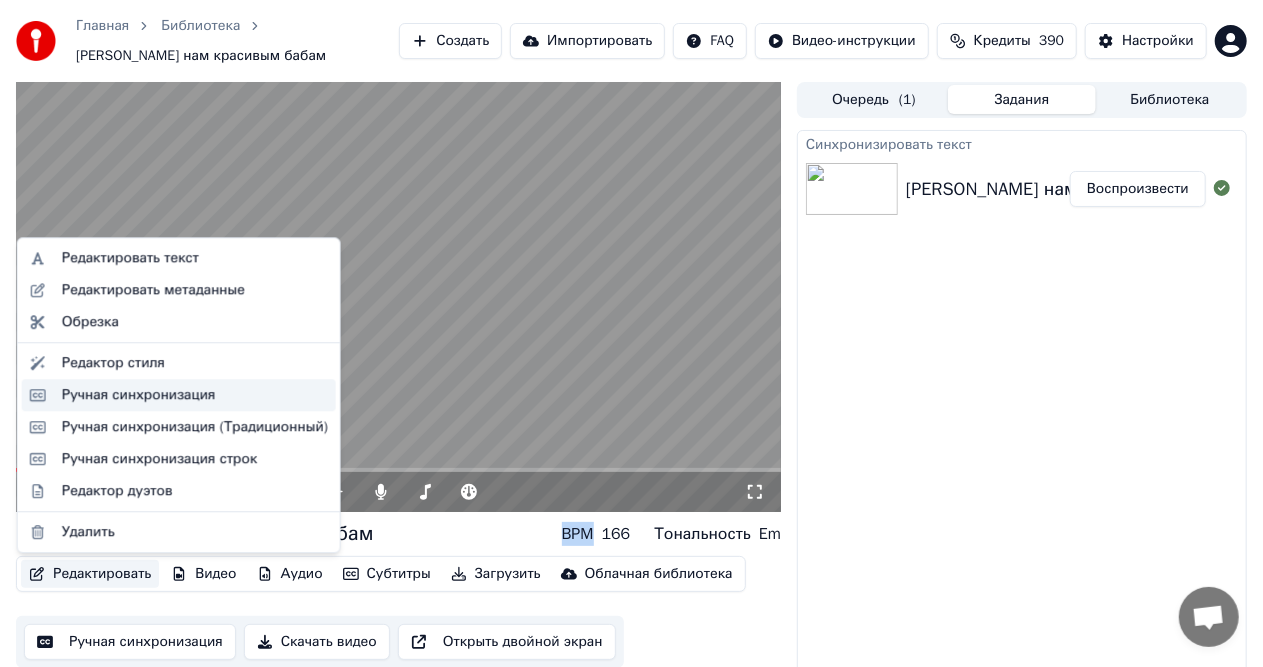 click on "Ручная синхронизация" at bounding box center (139, 395) 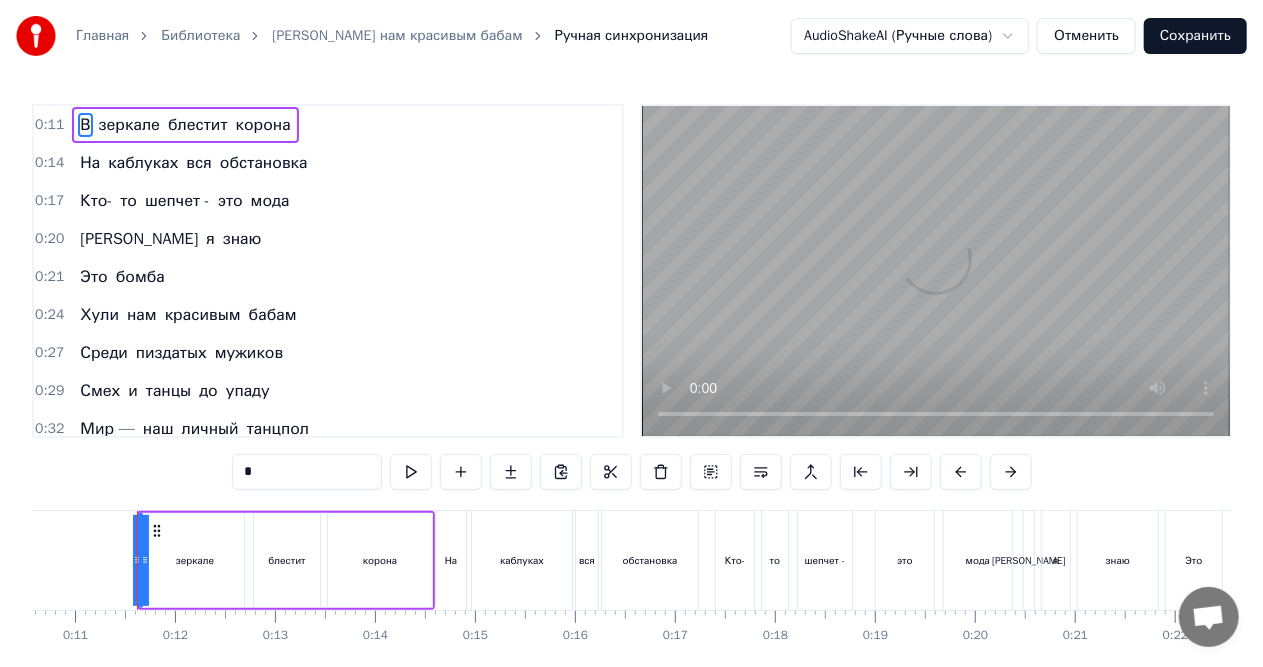 scroll, scrollTop: 0, scrollLeft: 1062, axis: horizontal 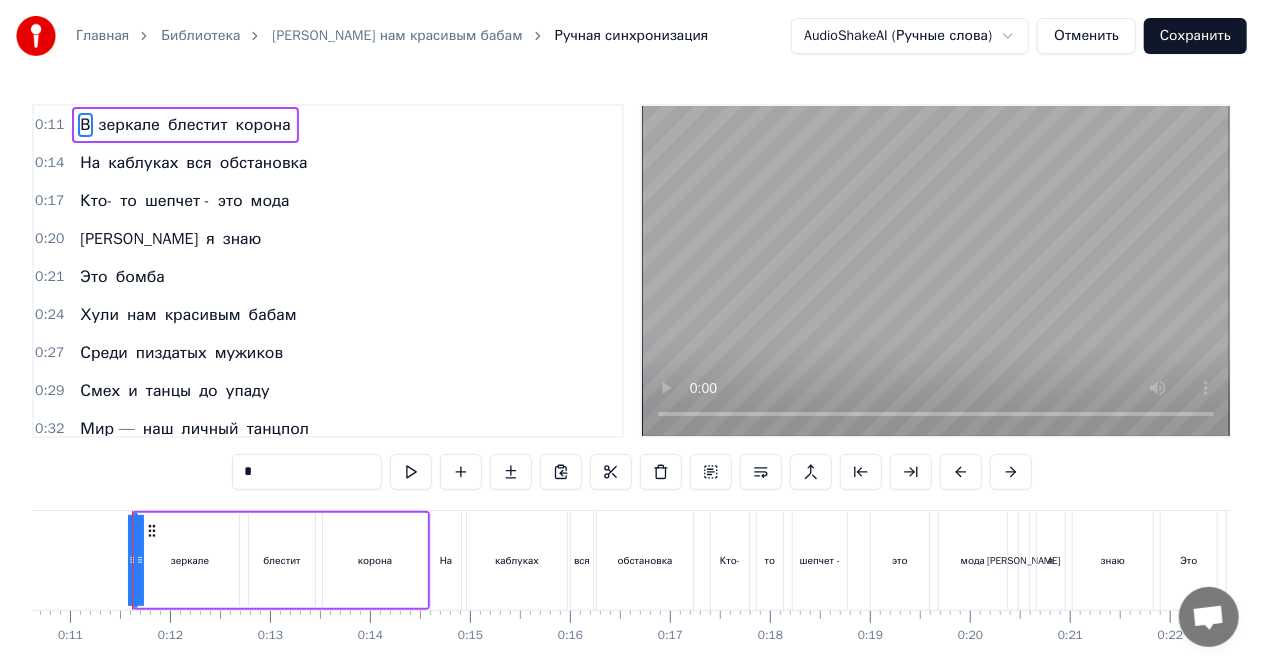 type 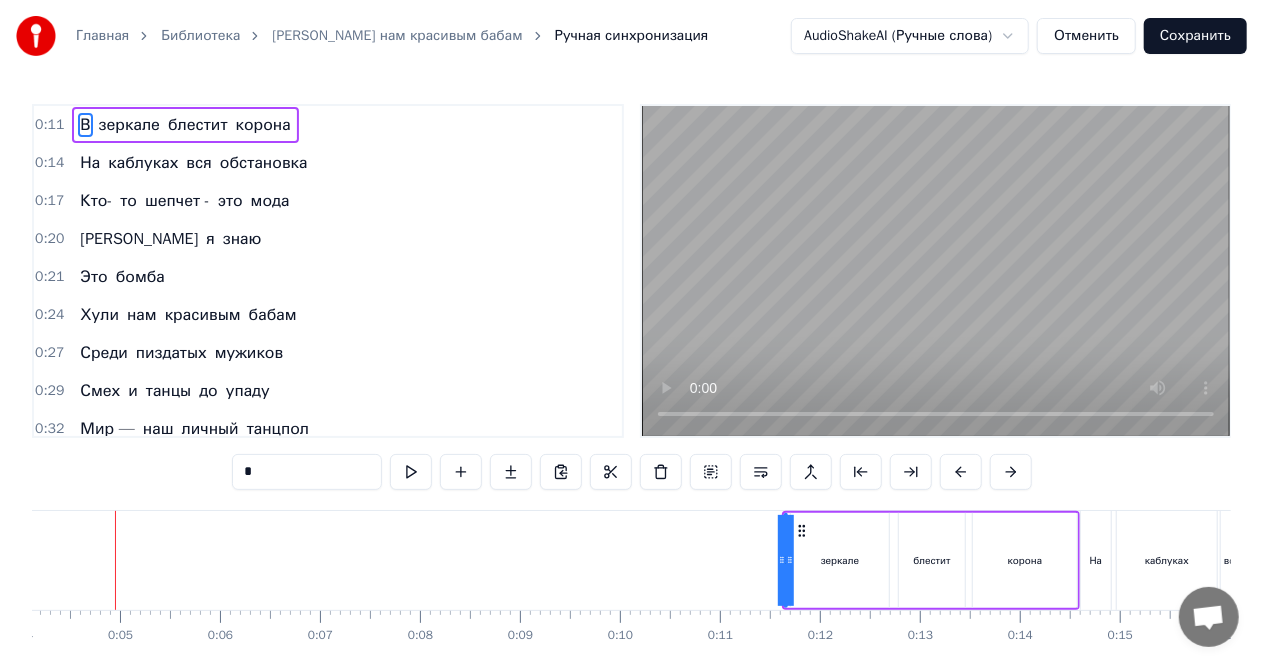 scroll, scrollTop: 0, scrollLeft: 395, axis: horizontal 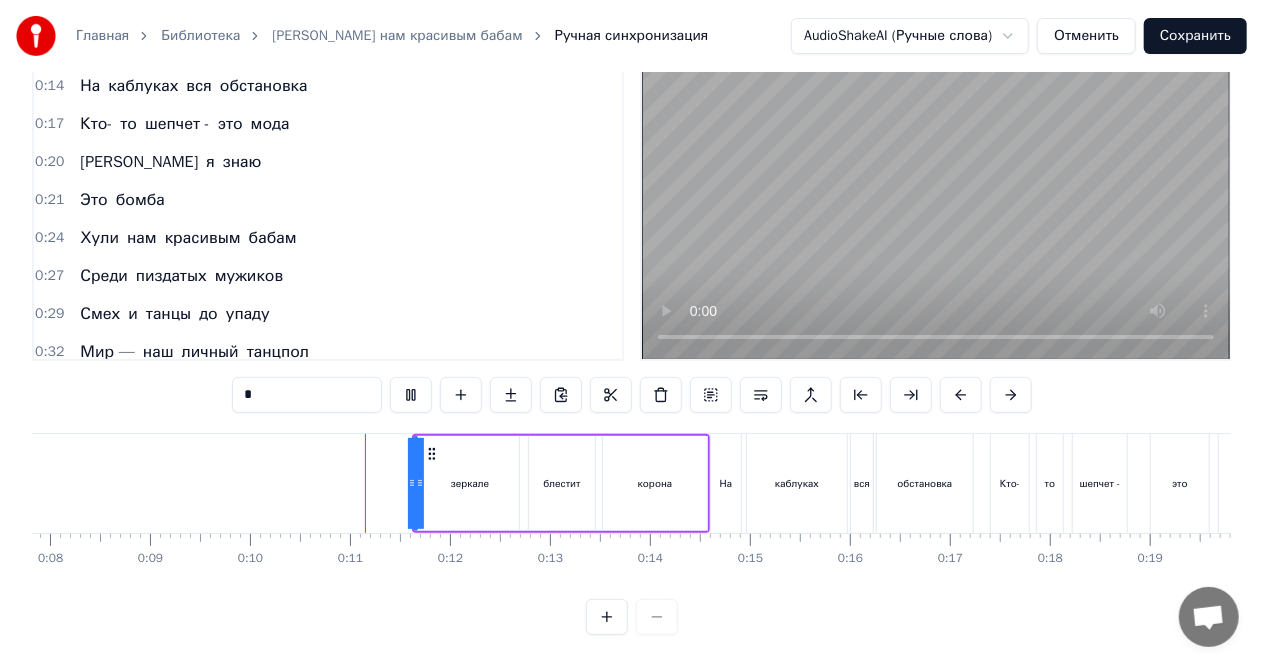 click on "0 0:01 0:02 0:03 0:04 0:05 0:06 0:07 0:08 0:09 0:10 0:11 0:12 0:13 0:14 0:15 0:16 0:17 0:18 0:19 0:20 0:21 0:22 0:23 0:24 0:25 0:26 0:27 0:28 0:29 0:30 0:31 0:32 0:33 0:34 0:35 0:36 0:37 0:38 0:39 0:40 0:41 0:42 0:43 0:44 0:45 0:46 0:47 0:48 0:49 0:50 0:51 0:52 0:53 0:54 0:55 0:56 0:57 0:58 0:59 1:00 1:01 1:02 1:03 1:04 1:05 1:06 1:07 1:08 1:09 1:10 1:11 1:12 1:13 1:14 1:15 1:16 1:17 1:18 1:19 1:20 1:21 1:22 1:23 1:24 1:25 1:26 1:27 1:28 1:29 1:30 1:31 1:32 1:33 1:34 1:35 1:36 1:37 1:38 1:39 1:40 1:41 1:42 1:43 1:44 1:45 1:46 1:47 1:48 1:49 1:50 1:51 1:52 1:53 1:54 1:55 1:56 1:57 1:58 1:59 2:00 2:01 2:02 2:03 2:04 2:05 2:06 2:07 2:08 2:09 2:10 2:11 2:12 2:13 2:14 2:15 2:16 2:17 2:18 2:19 2:20 2:21 2:22 2:23 2:24 2:25 2:26" at bounding box center (-151, 558) 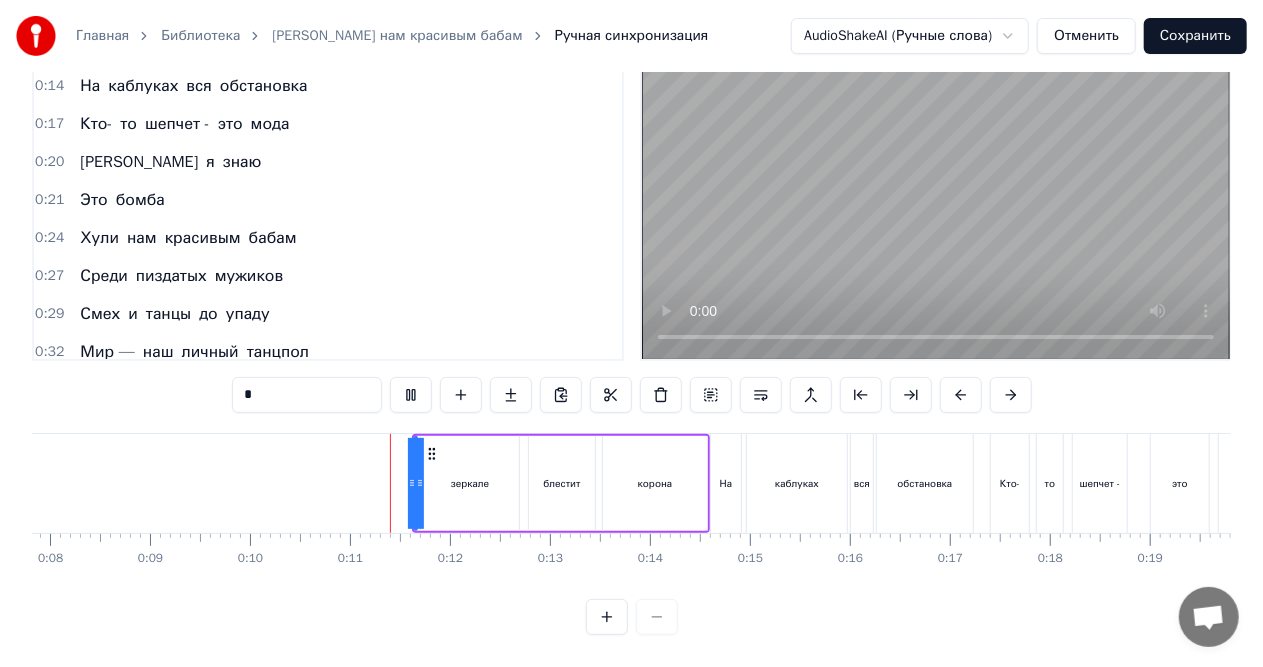 click on "0 0:01 0:02 0:03 0:04 0:05 0:06 0:07 0:08 0:09 0:10 0:11 0:12 0:13 0:14 0:15 0:16 0:17 0:18 0:19 0:20 0:21 0:22 0:23 0:24 0:25 0:26 0:27 0:28 0:29 0:30 0:31 0:32 0:33 0:34 0:35 0:36 0:37 0:38 0:39 0:40 0:41 0:42 0:43 0:44 0:45 0:46 0:47 0:48 0:49 0:50 0:51 0:52 0:53 0:54 0:55 0:56 0:57 0:58 0:59 1:00 1:01 1:02 1:03 1:04 1:05 1:06 1:07 1:08 1:09 1:10 1:11 1:12 1:13 1:14 1:15 1:16 1:17 1:18 1:19 1:20 1:21 1:22 1:23 1:24 1:25 1:26 1:27 1:28 1:29 1:30 1:31 1:32 1:33 1:34 1:35 1:36 1:37 1:38 1:39 1:40 1:41 1:42 1:43 1:44 1:45 1:46 1:47 1:48 1:49 1:50 1:51 1:52 1:53 1:54 1:55 1:56 1:57 1:58 1:59 2:00 2:01 2:02 2:03 2:04 2:05 2:06 2:07 2:08 2:09 2:10 2:11 2:12 2:13 2:14 2:15 2:16 2:17 2:18 2:19 2:20 2:21 2:22 2:23 2:24 2:25 2:26" at bounding box center (-151, 558) 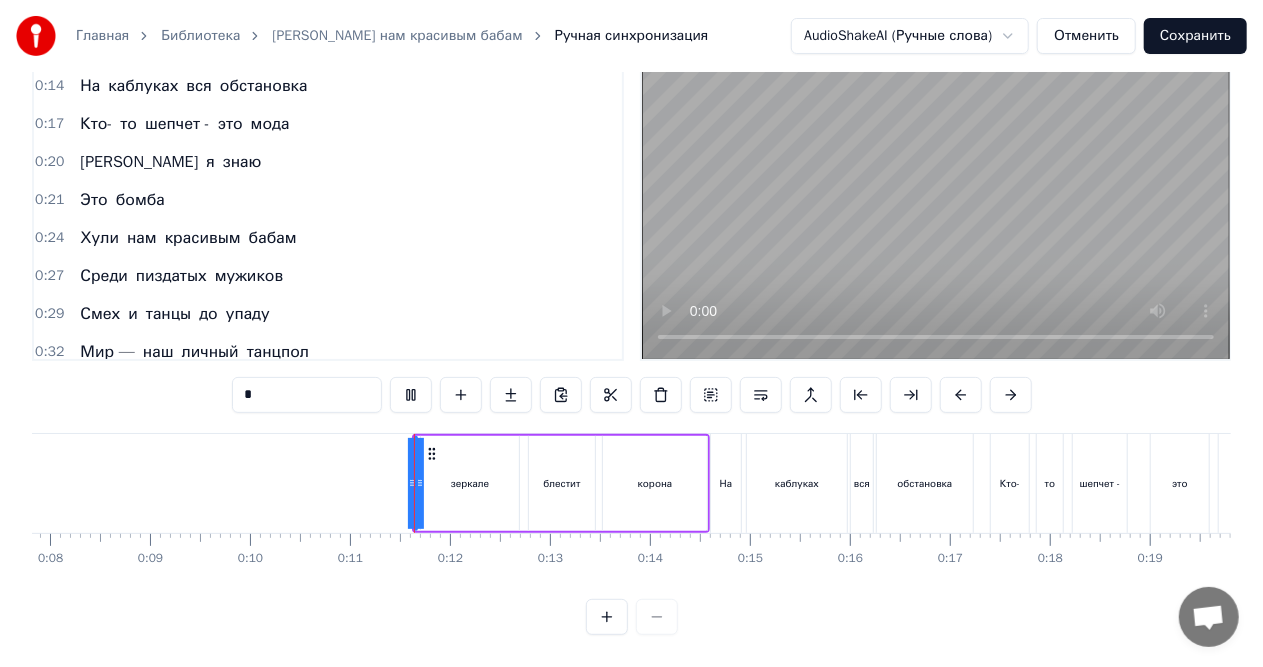 click on "0 0:01 0:02 0:03 0:04 0:05 0:06 0:07 0:08 0:09 0:10 0:11 0:12 0:13 0:14 0:15 0:16 0:17 0:18 0:19 0:20 0:21 0:22 0:23 0:24 0:25 0:26 0:27 0:28 0:29 0:30 0:31 0:32 0:33 0:34 0:35 0:36 0:37 0:38 0:39 0:40 0:41 0:42 0:43 0:44 0:45 0:46 0:47 0:48 0:49 0:50 0:51 0:52 0:53 0:54 0:55 0:56 0:57 0:58 0:59 1:00 1:01 1:02 1:03 1:04 1:05 1:06 1:07 1:08 1:09 1:10 1:11 1:12 1:13 1:14 1:15 1:16 1:17 1:18 1:19 1:20 1:21 1:22 1:23 1:24 1:25 1:26 1:27 1:28 1:29 1:30 1:31 1:32 1:33 1:34 1:35 1:36 1:37 1:38 1:39 1:40 1:41 1:42 1:43 1:44 1:45 1:46 1:47 1:48 1:49 1:50 1:51 1:52 1:53 1:54 1:55 1:56 1:57 1:58 1:59 2:00 2:01 2:02 2:03 2:04 2:05 2:06 2:07 2:08 2:09 2:10 2:11 2:12 2:13 2:14 2:15 2:16 2:17 2:18 2:19 2:20 2:21 2:22 2:23 2:24 2:25 2:26" at bounding box center [-151, 558] 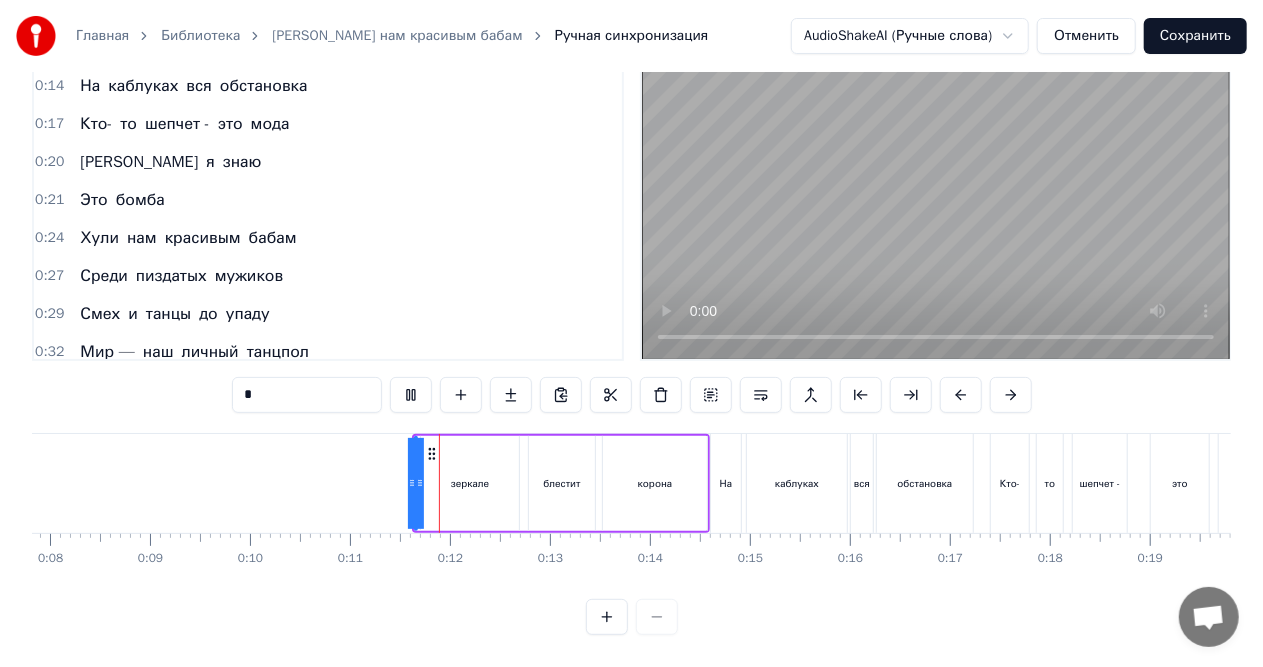 drag, startPoint x: 222, startPoint y: 562, endPoint x: 202, endPoint y: 568, distance: 20.880613 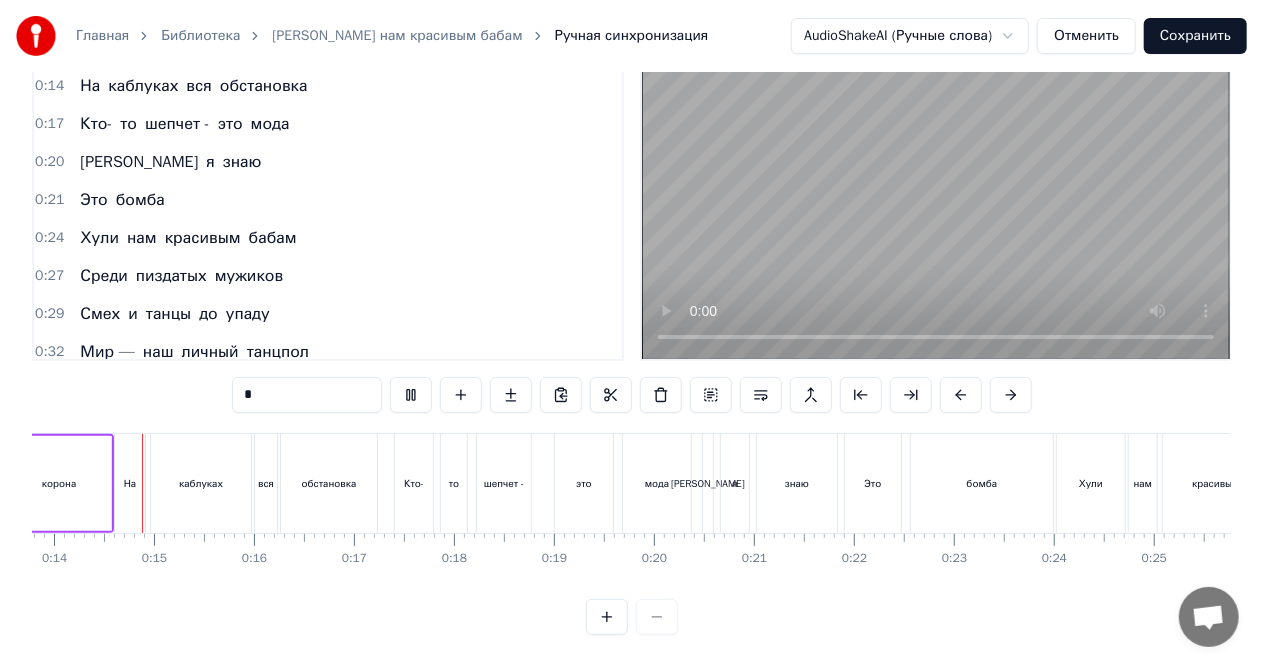 scroll, scrollTop: 0, scrollLeft: 1371, axis: horizontal 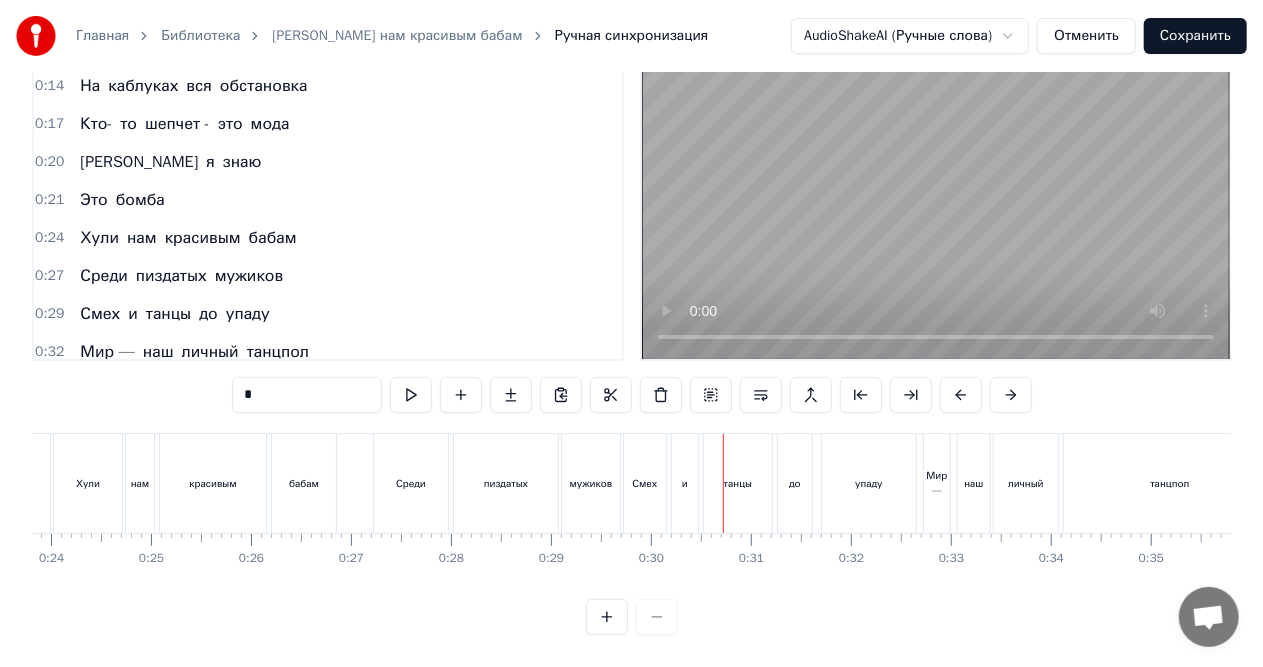 click on "бабам" at bounding box center [304, 483] 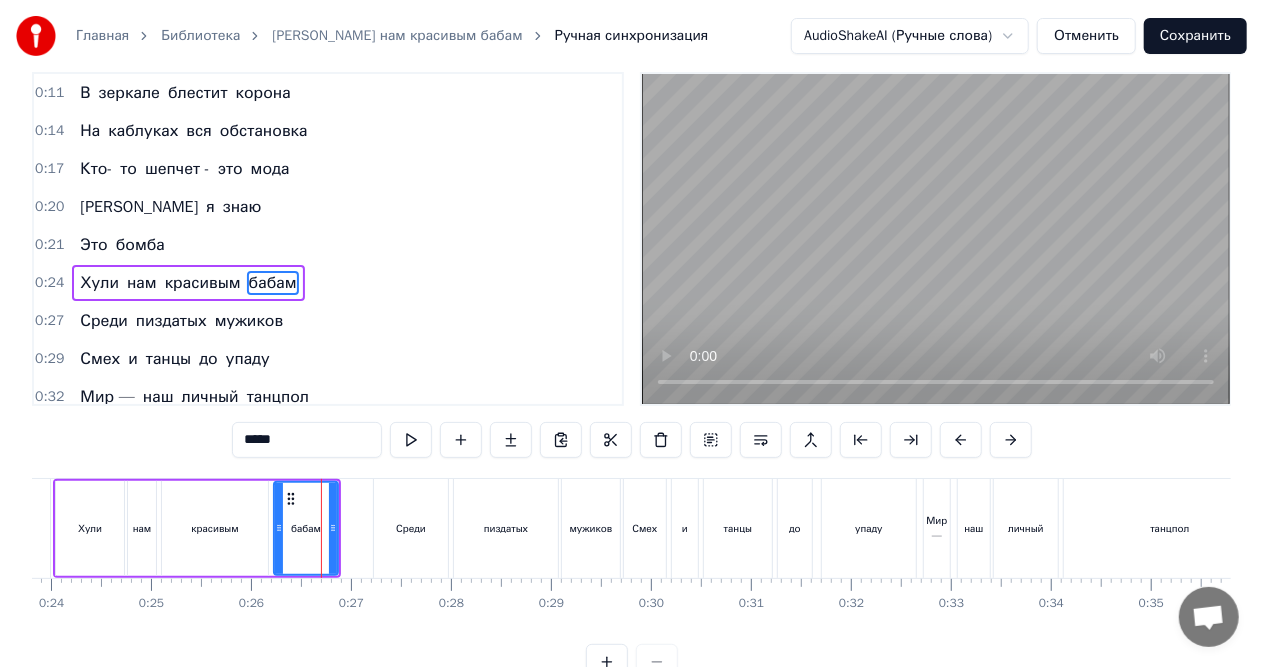scroll, scrollTop: 0, scrollLeft: 0, axis: both 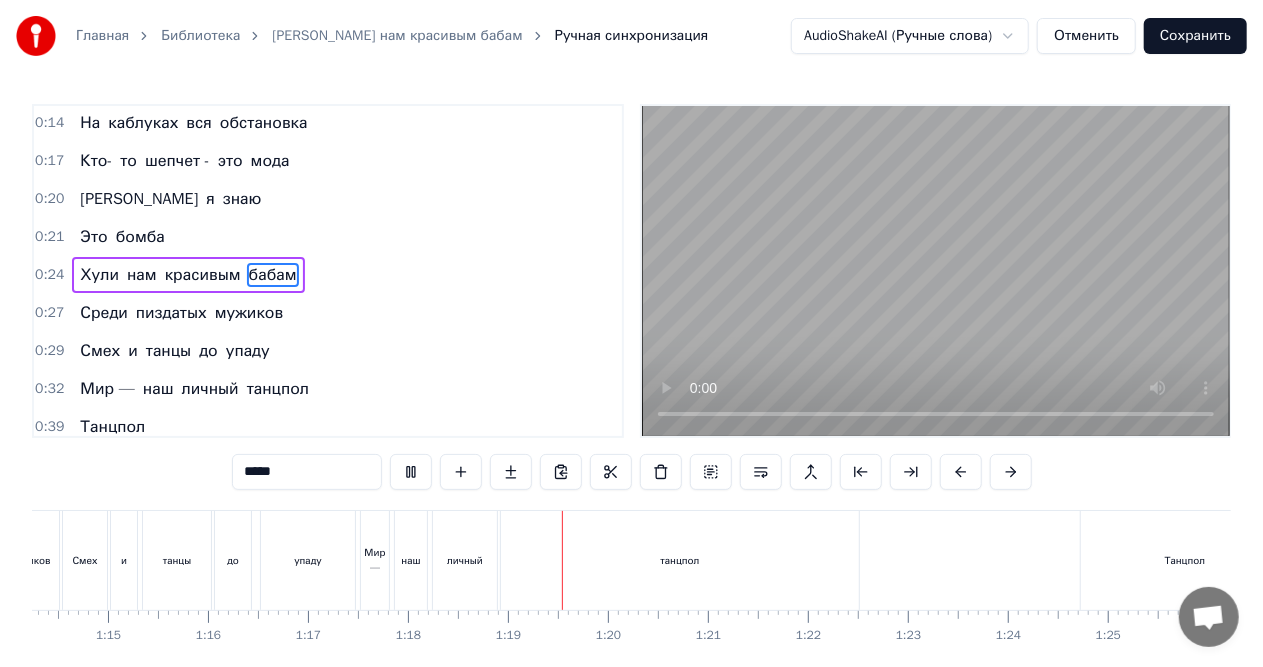 click at bounding box center (936, 271) 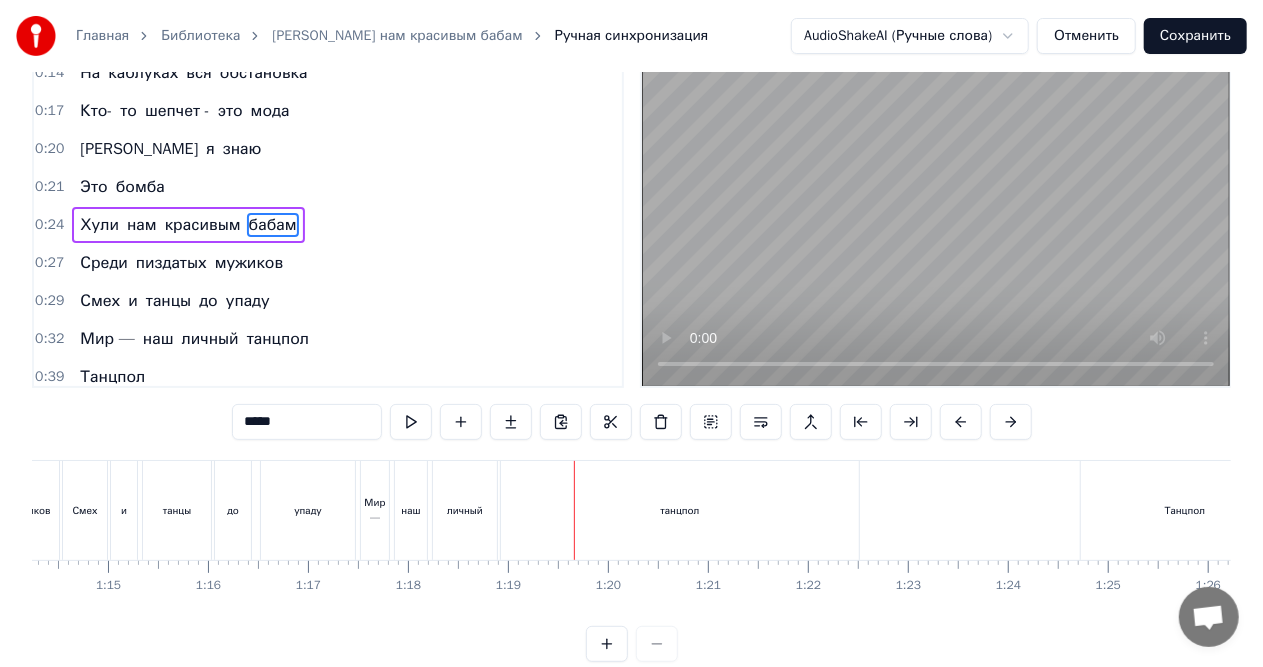 scroll, scrollTop: 93, scrollLeft: 0, axis: vertical 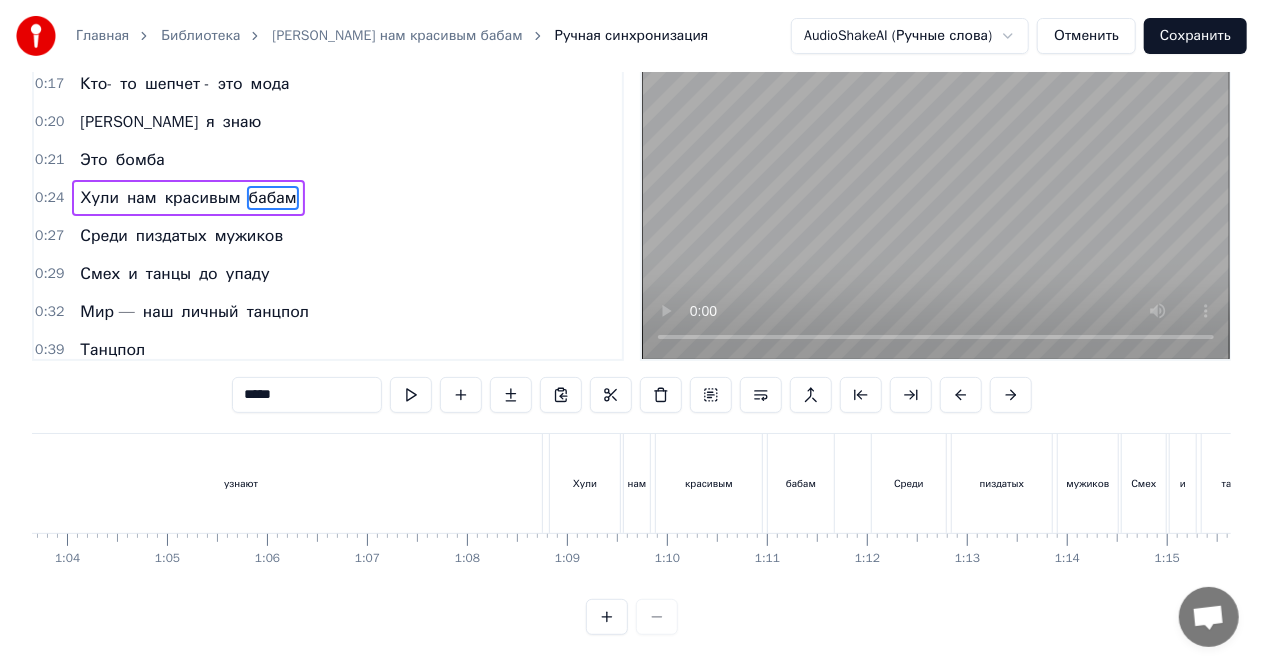 click on "узнают" at bounding box center [241, 483] 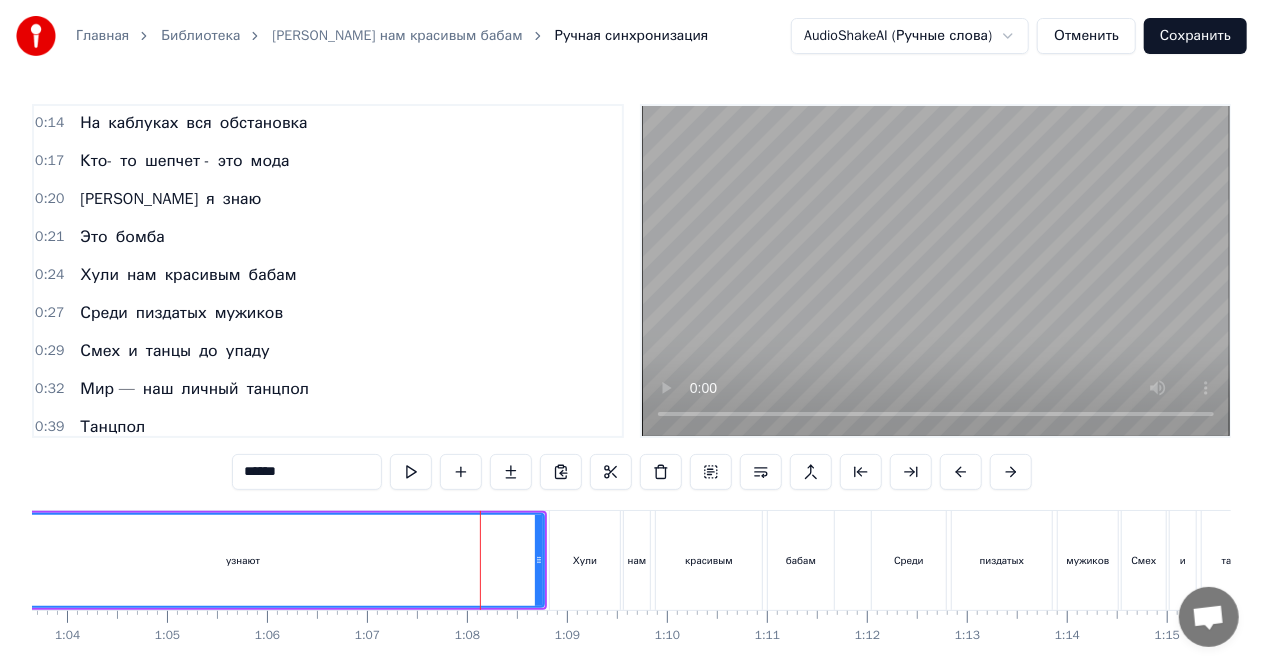 scroll, scrollTop: 0, scrollLeft: 0, axis: both 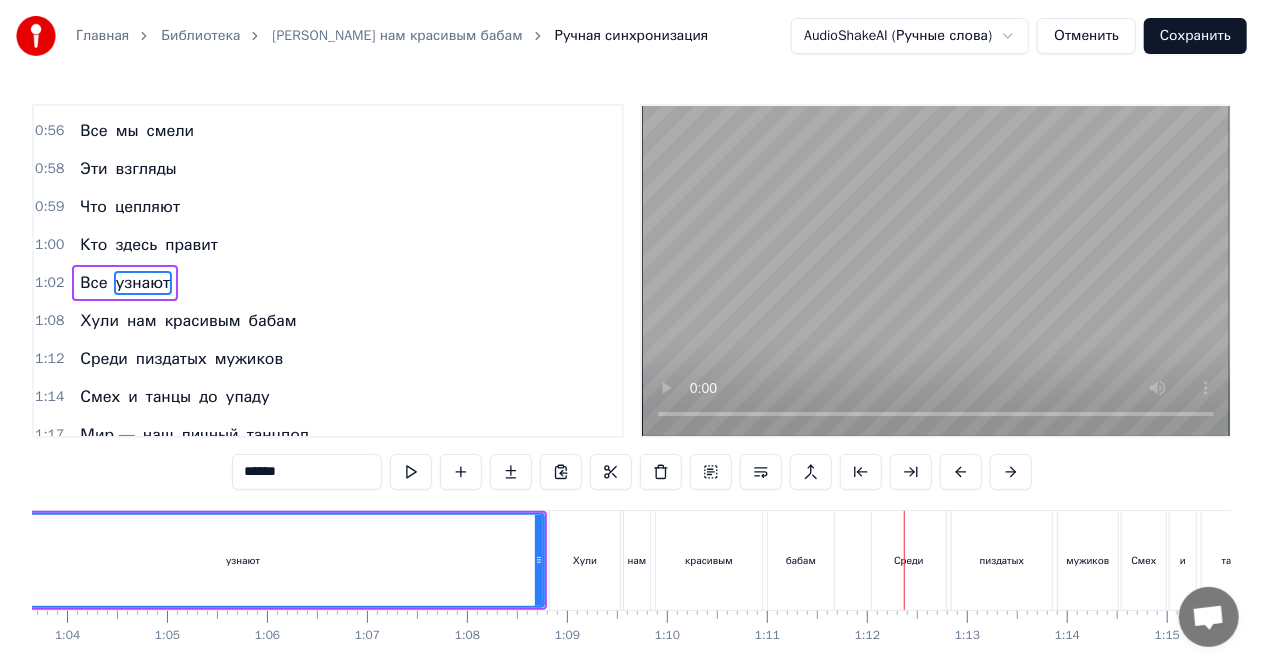 click on "Среди" at bounding box center [909, 560] 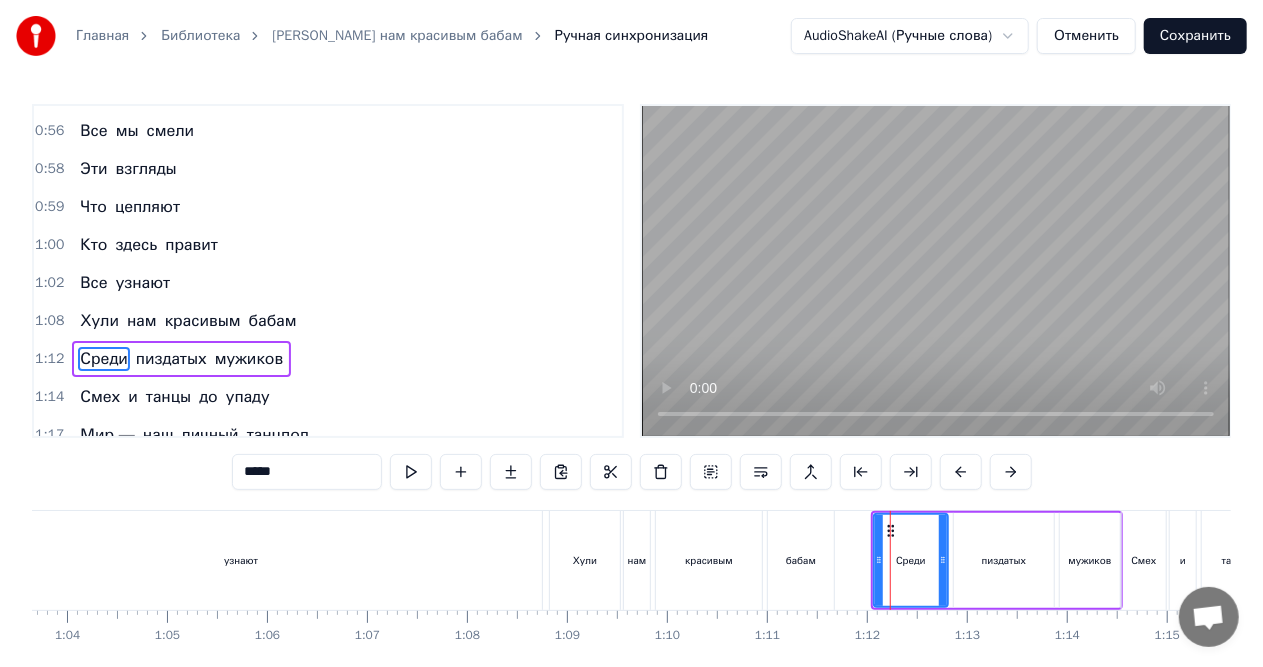 scroll, scrollTop: 600, scrollLeft: 0, axis: vertical 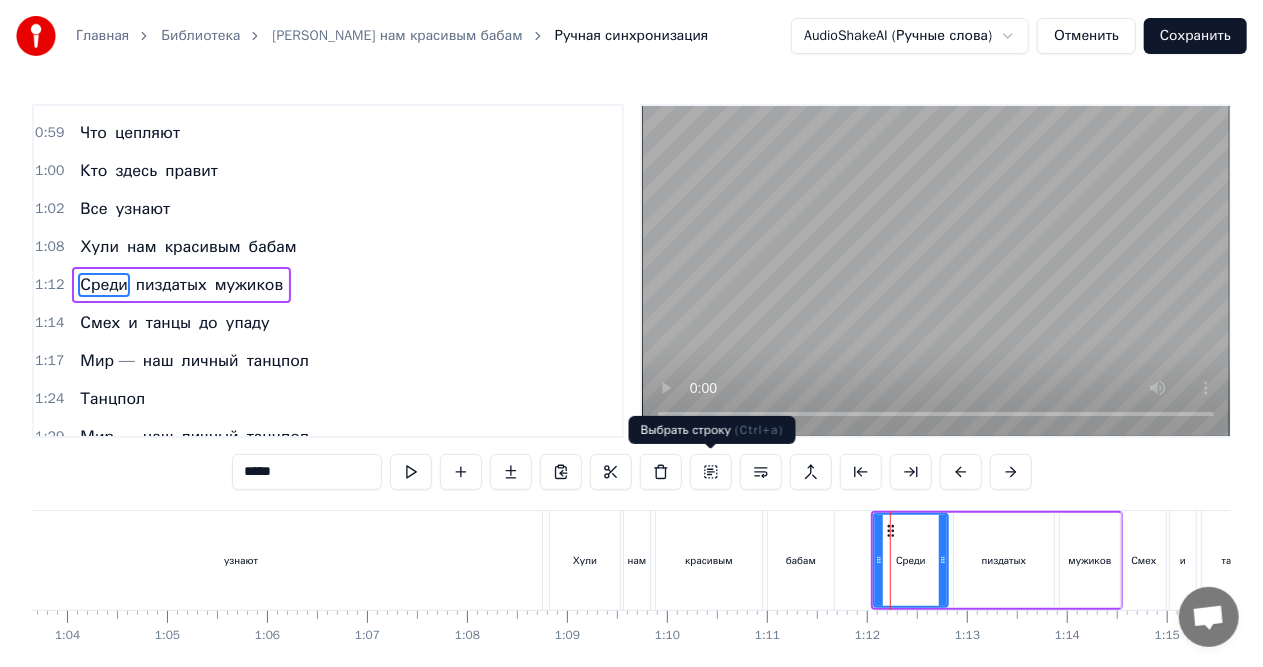 click at bounding box center (711, 472) 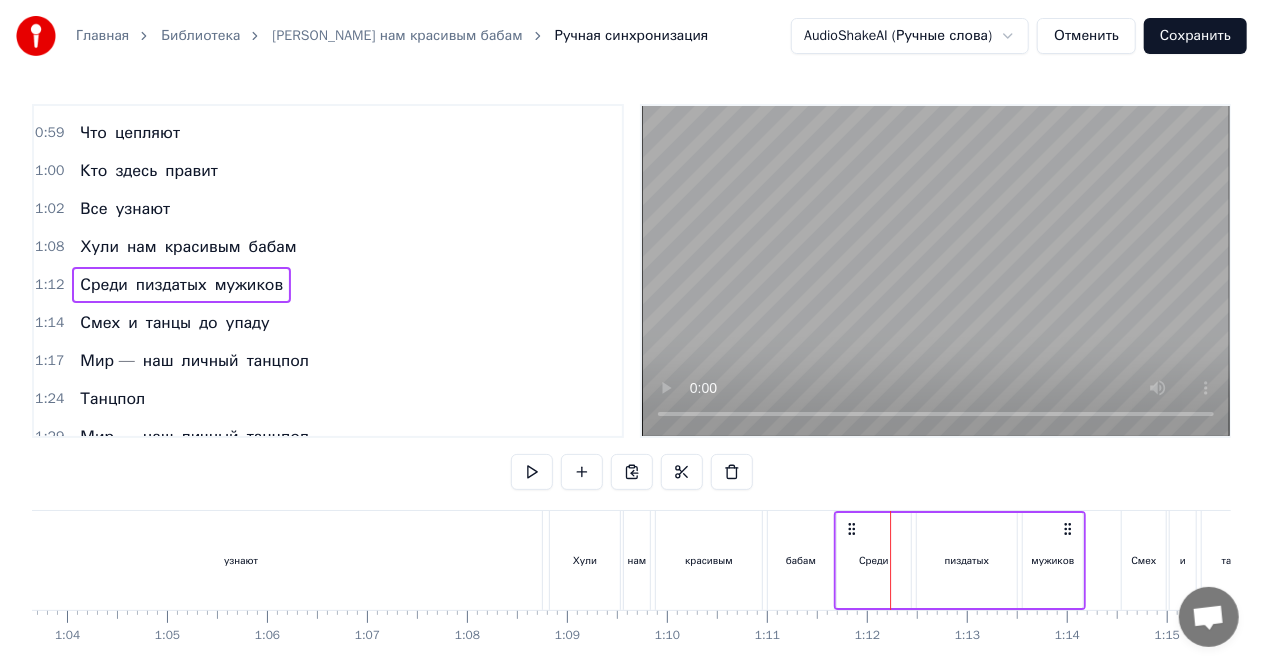 click 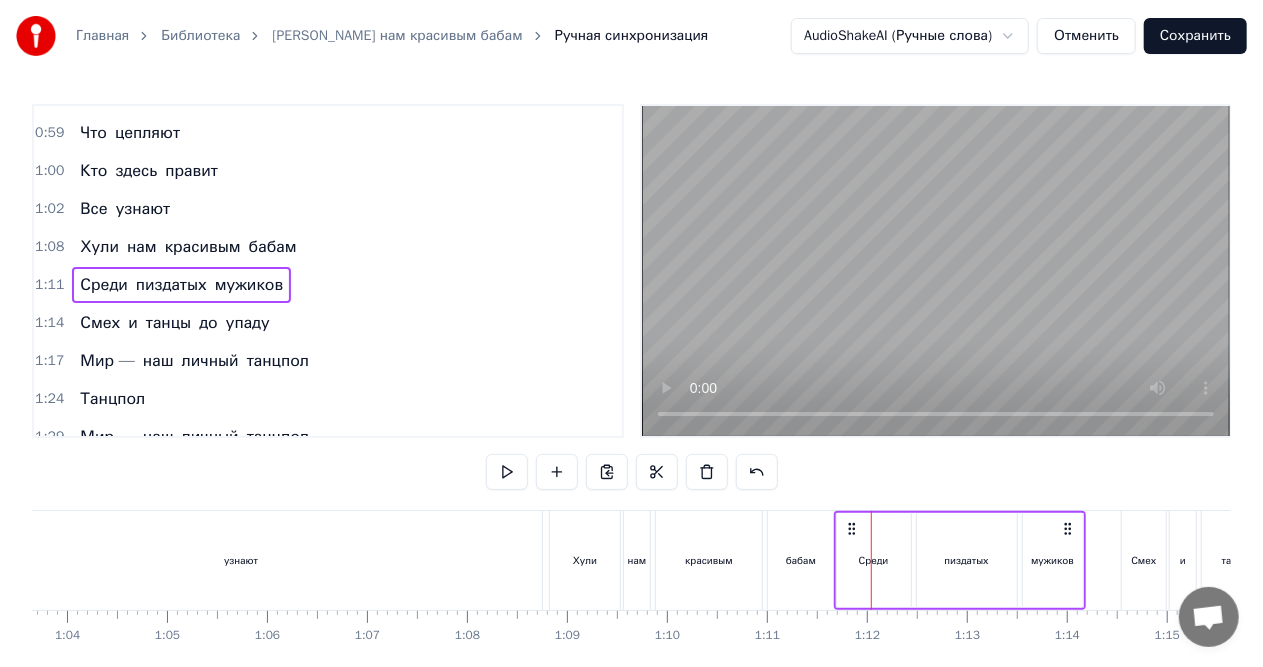 click on "узнают" at bounding box center [241, 560] 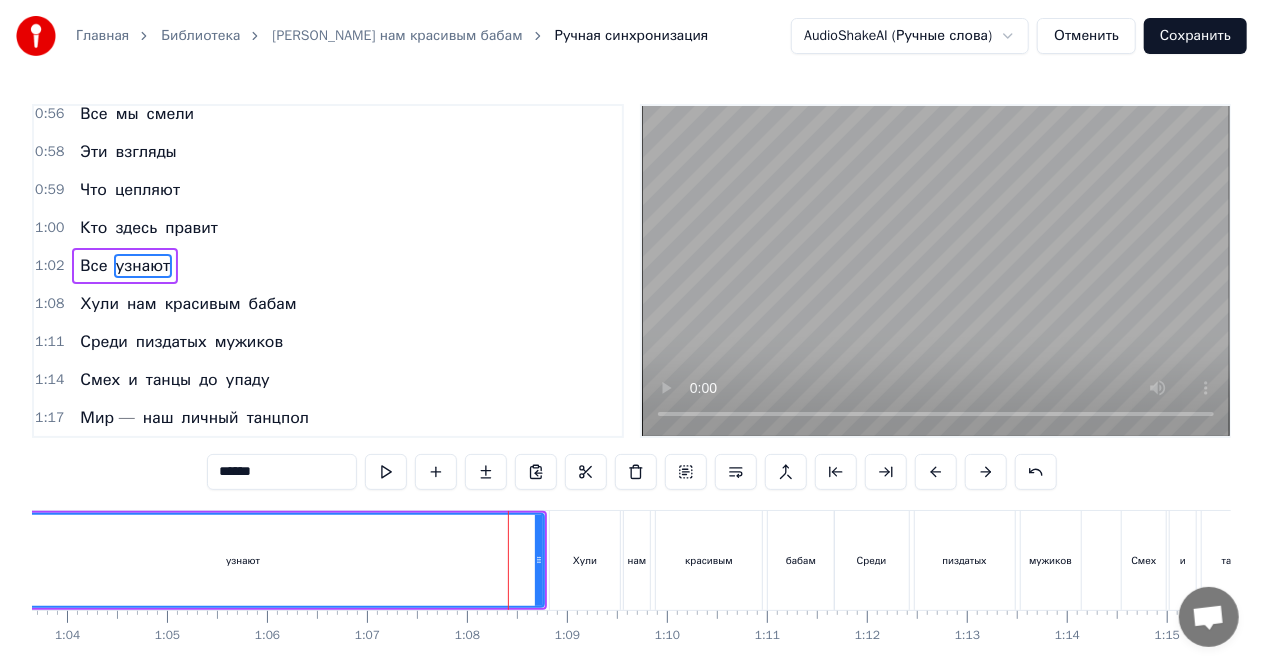 scroll, scrollTop: 526, scrollLeft: 0, axis: vertical 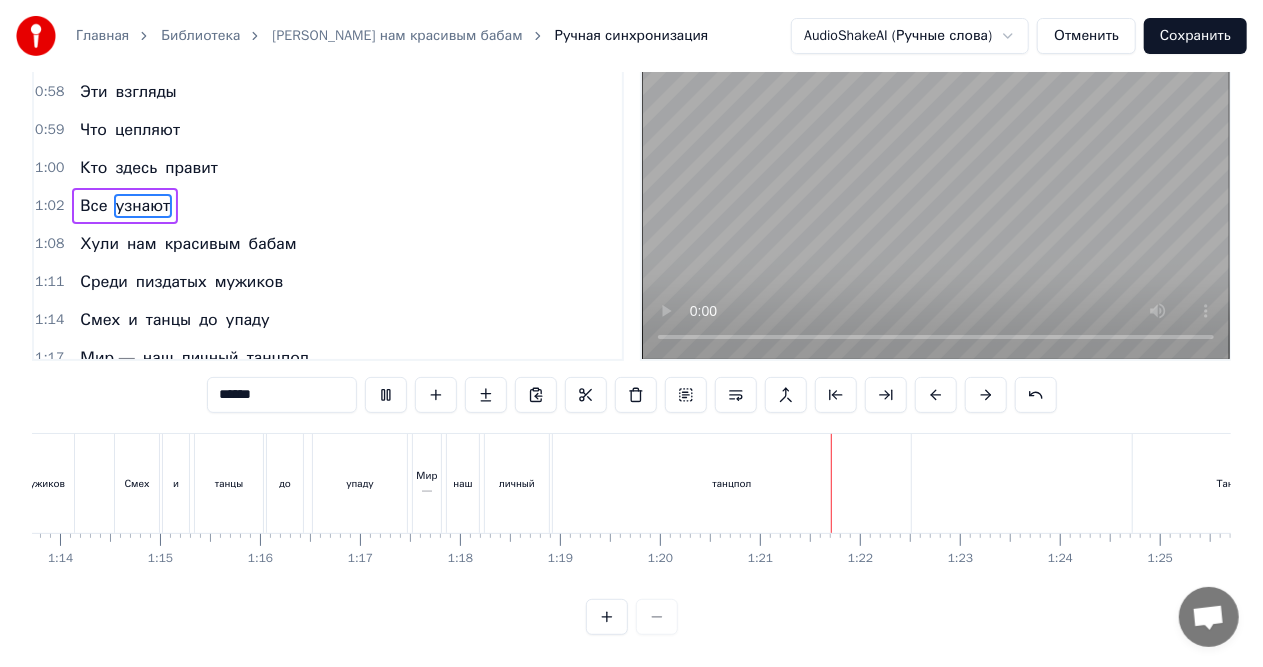 click at bounding box center [936, 194] 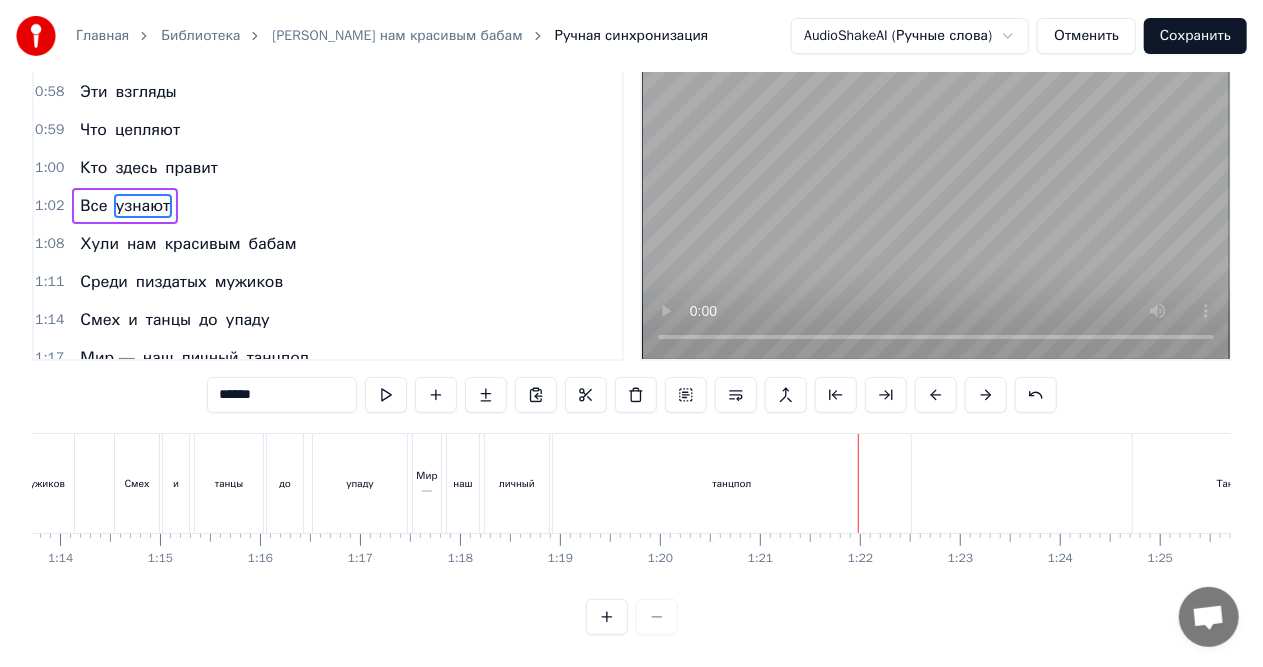 click on "танцпол" at bounding box center [732, 483] 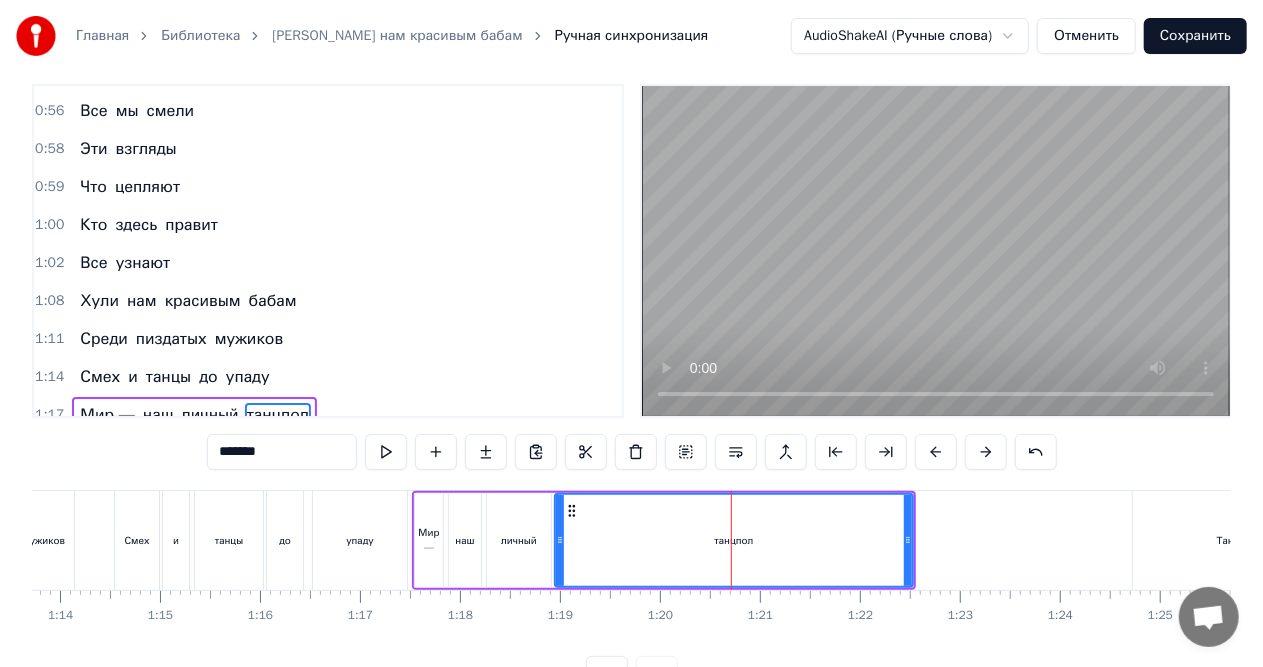 scroll, scrollTop: 0, scrollLeft: 0, axis: both 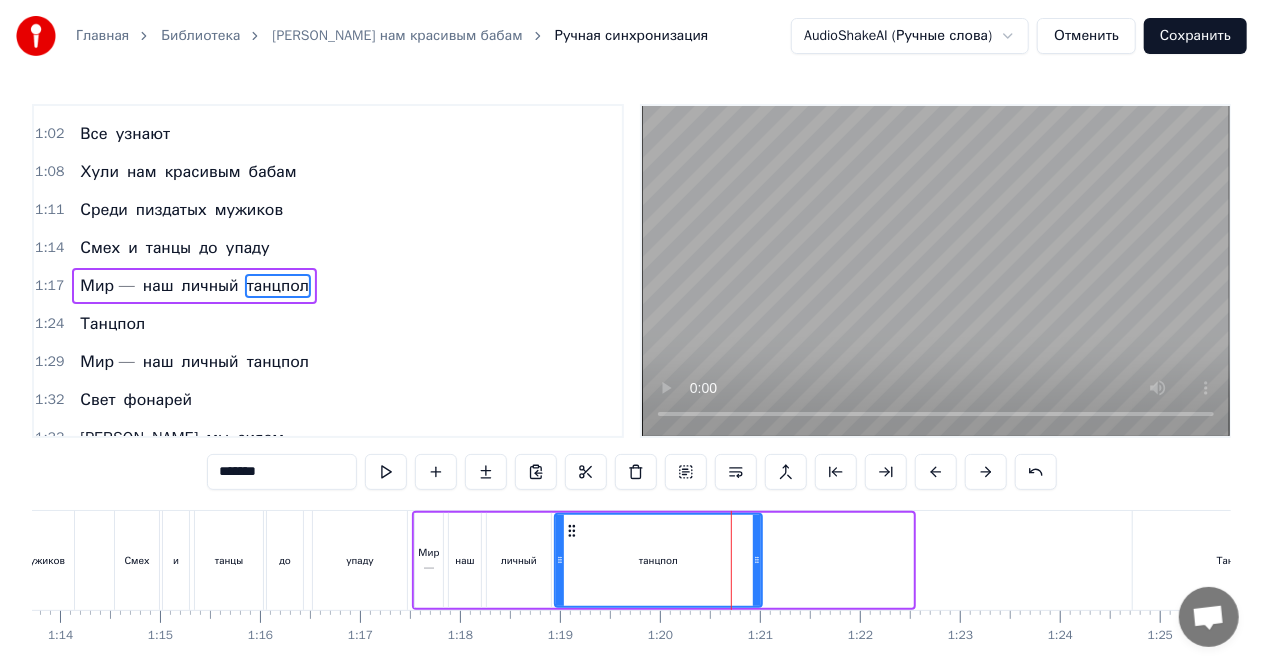 drag, startPoint x: 905, startPoint y: 564, endPoint x: 754, endPoint y: 575, distance: 151.40013 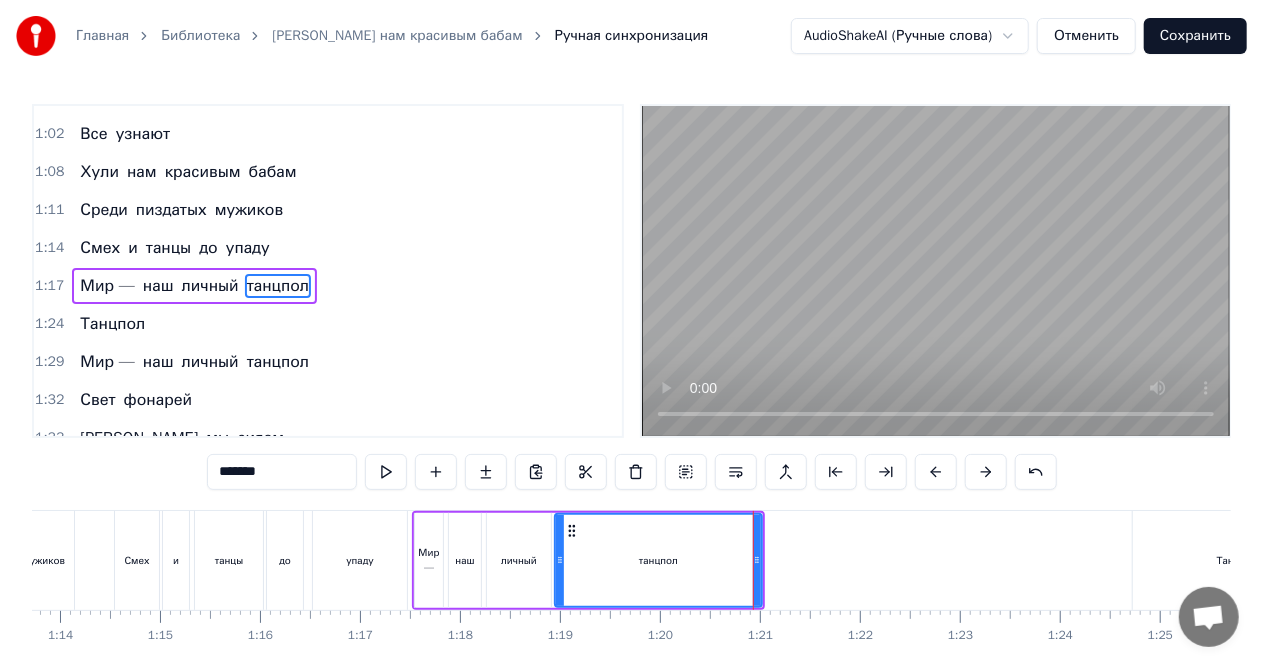 drag, startPoint x: 346, startPoint y: 554, endPoint x: 443, endPoint y: 480, distance: 122.0041 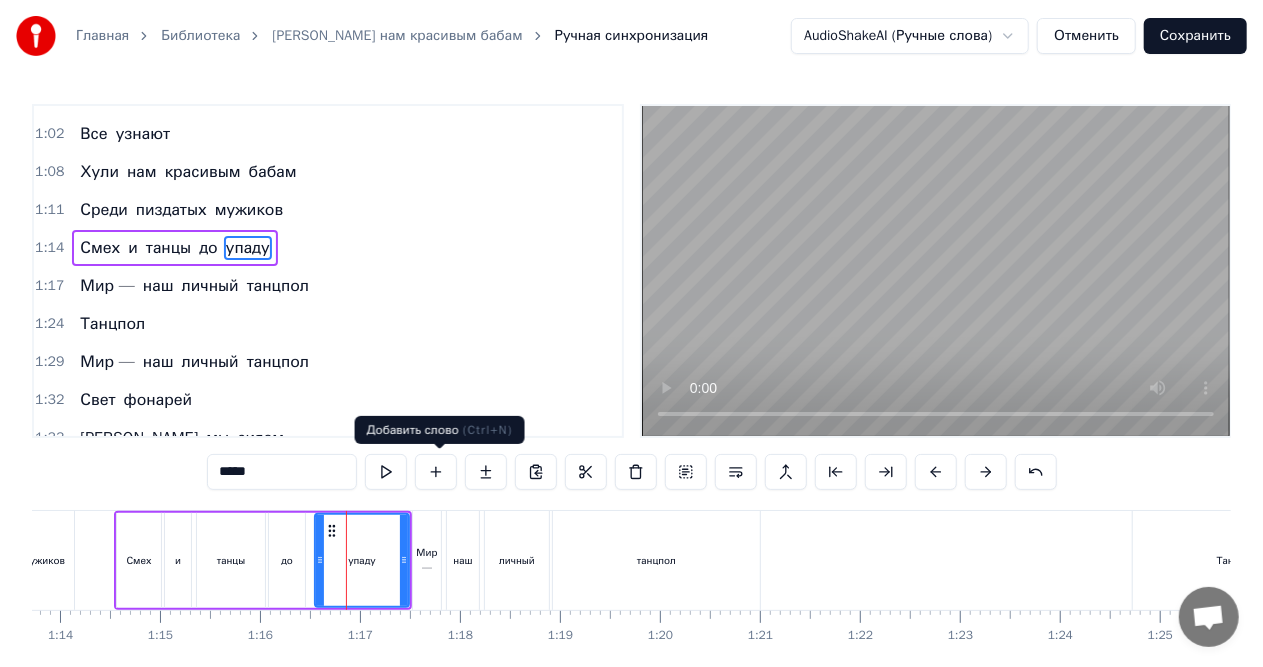 scroll, scrollTop: 638, scrollLeft: 0, axis: vertical 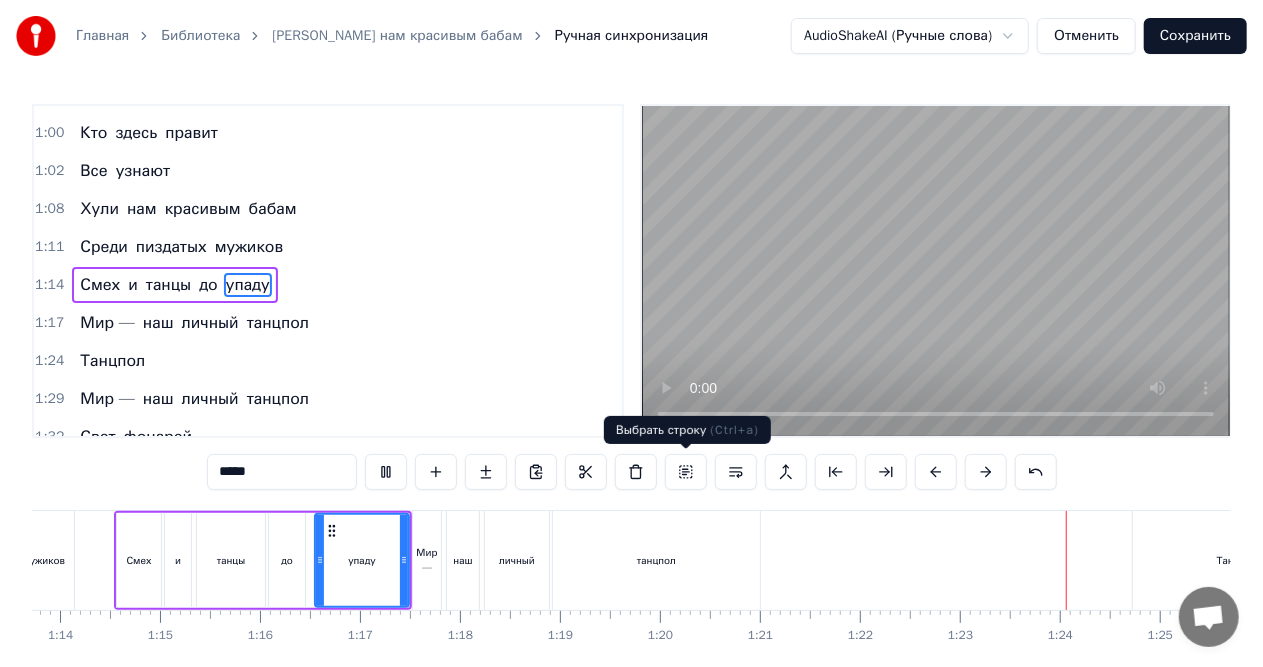 click on "танцпол" at bounding box center (656, 560) 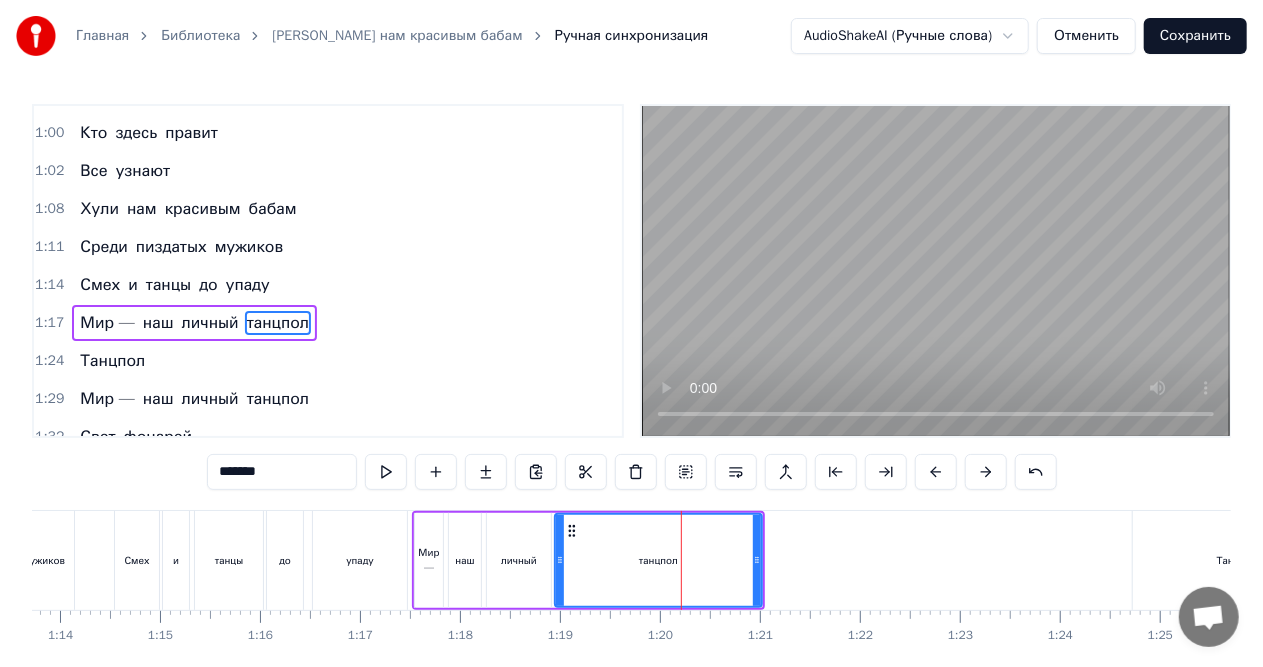 scroll, scrollTop: 675, scrollLeft: 0, axis: vertical 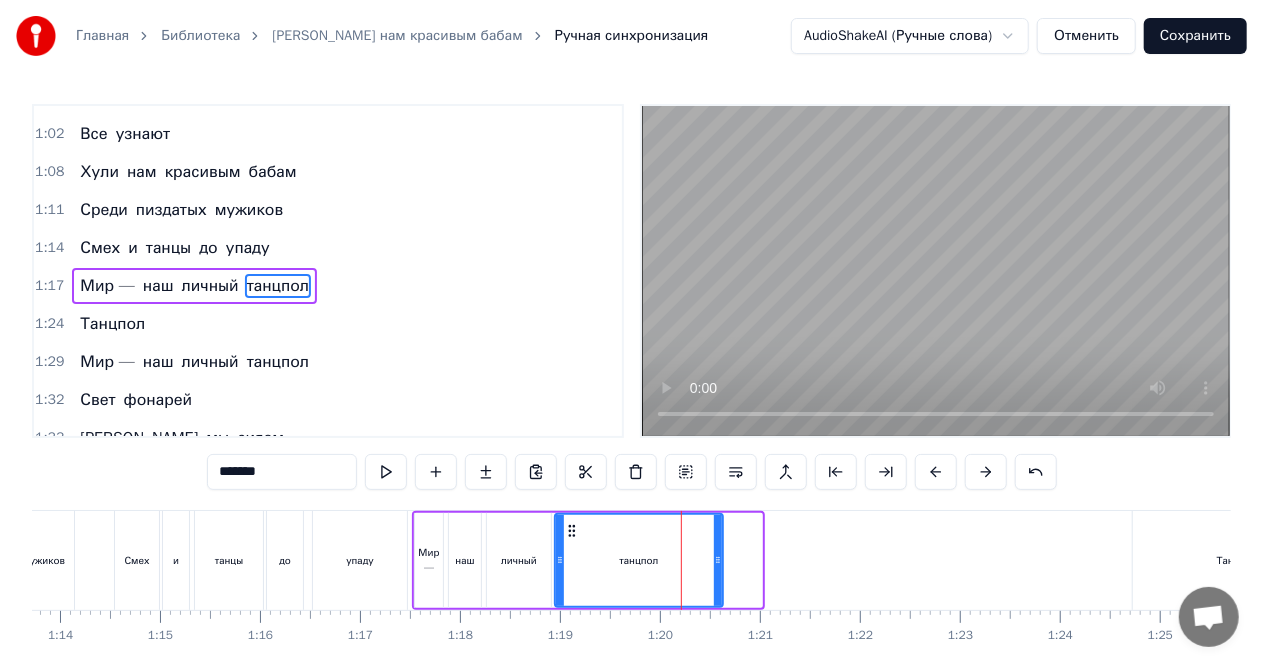 drag, startPoint x: 754, startPoint y: 562, endPoint x: 688, endPoint y: 565, distance: 66.068146 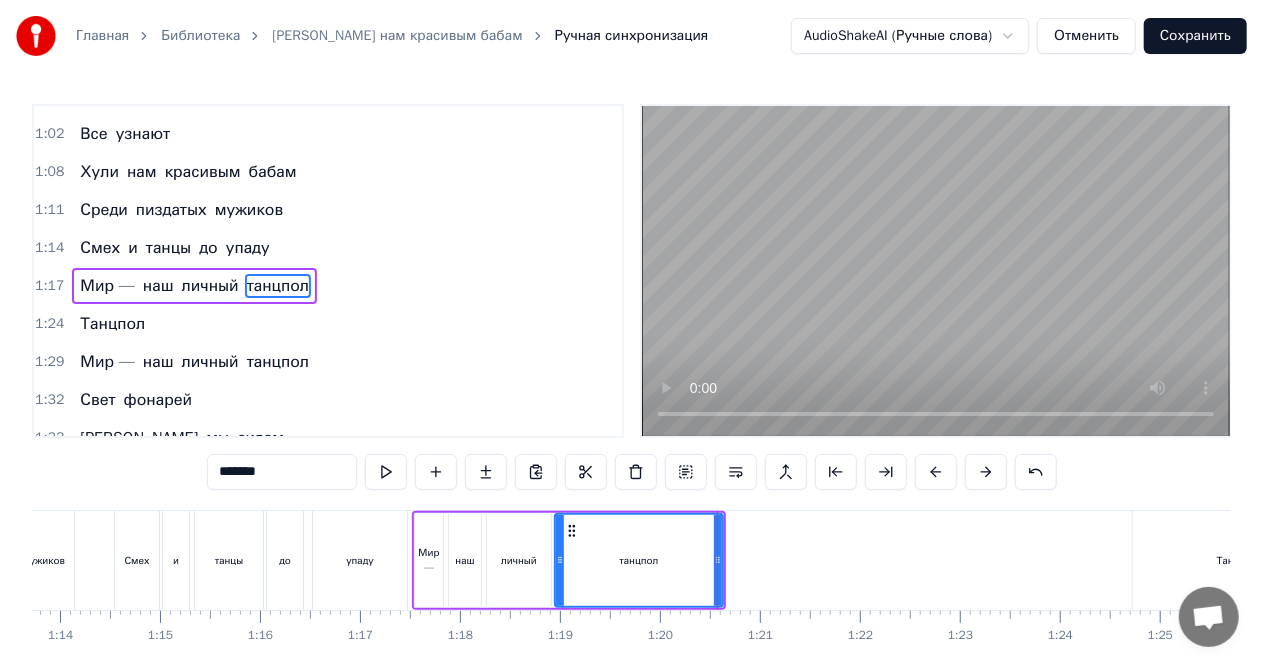click on "упаду" at bounding box center [360, 560] 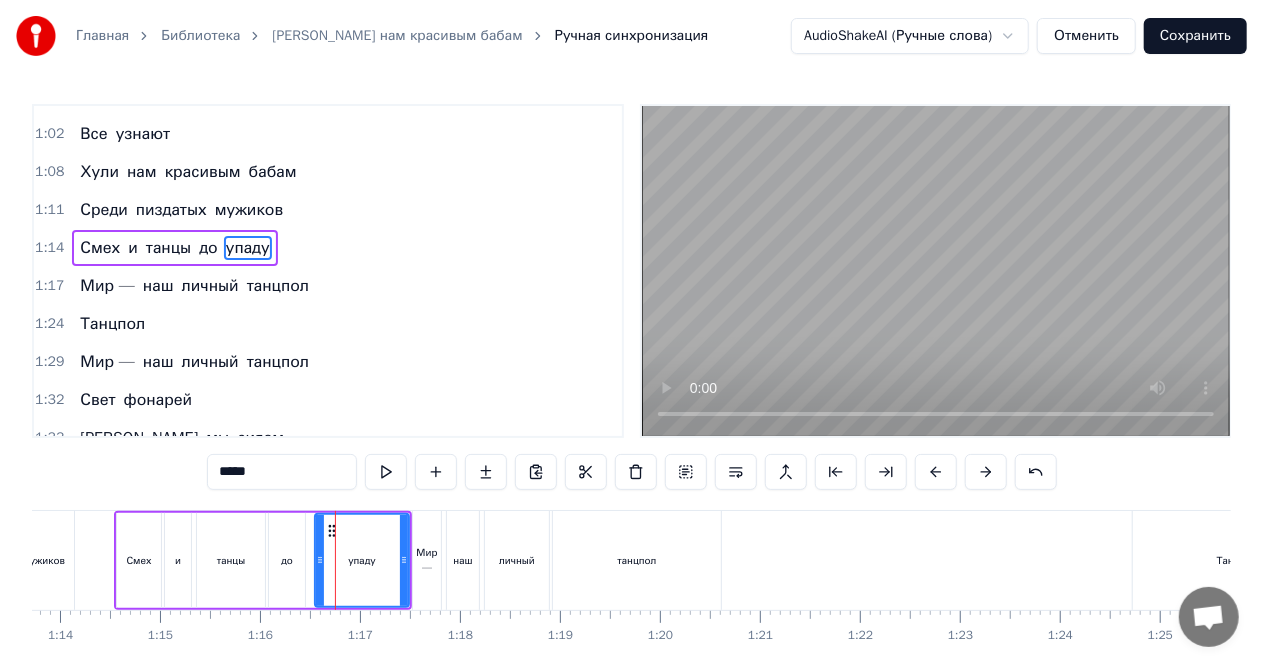 scroll, scrollTop: 638, scrollLeft: 0, axis: vertical 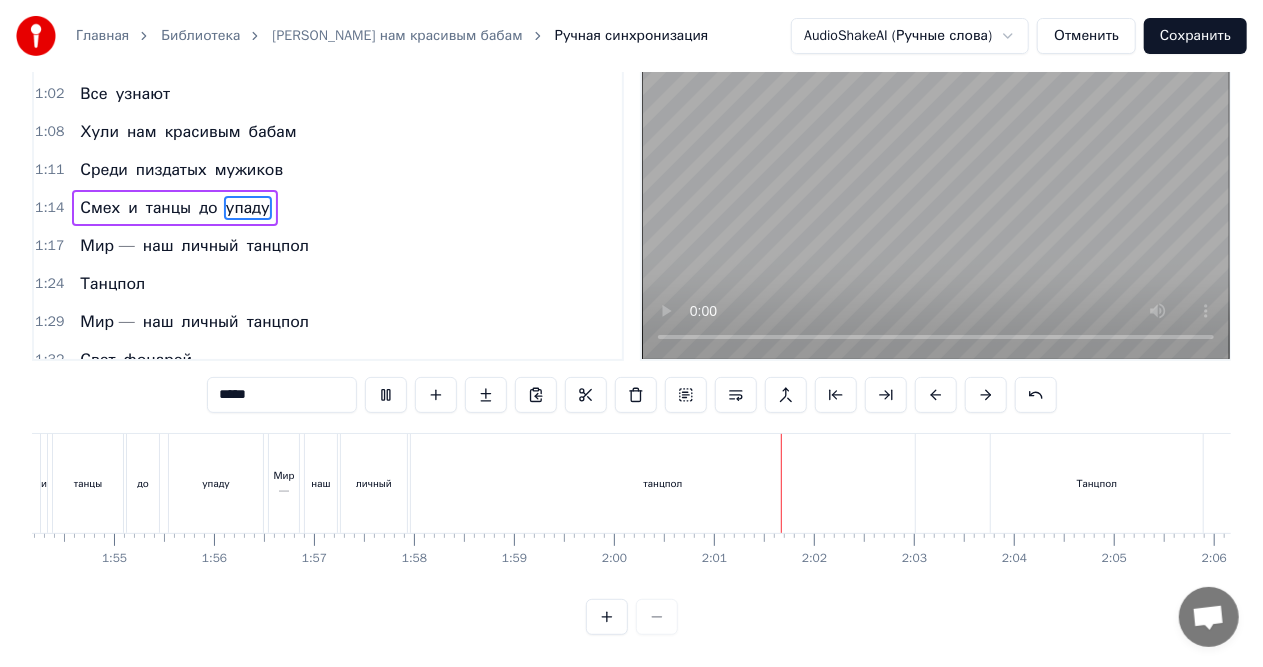 click on "танцпол" at bounding box center [663, 483] 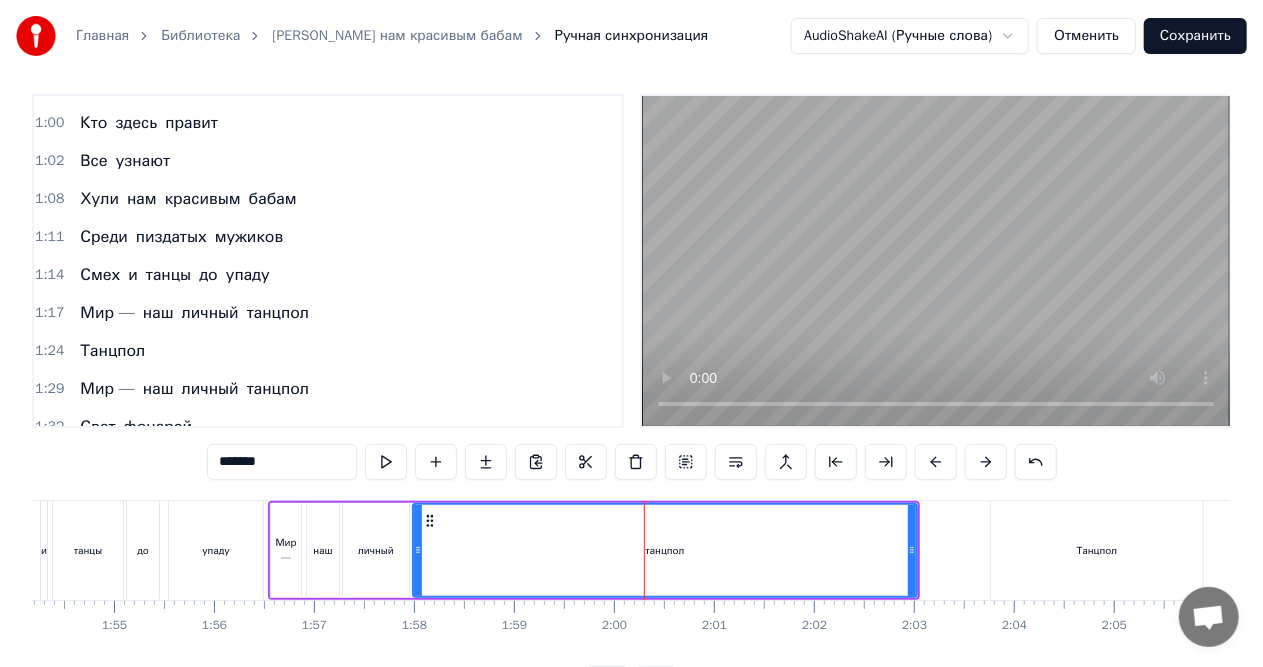 scroll, scrollTop: 0, scrollLeft: 0, axis: both 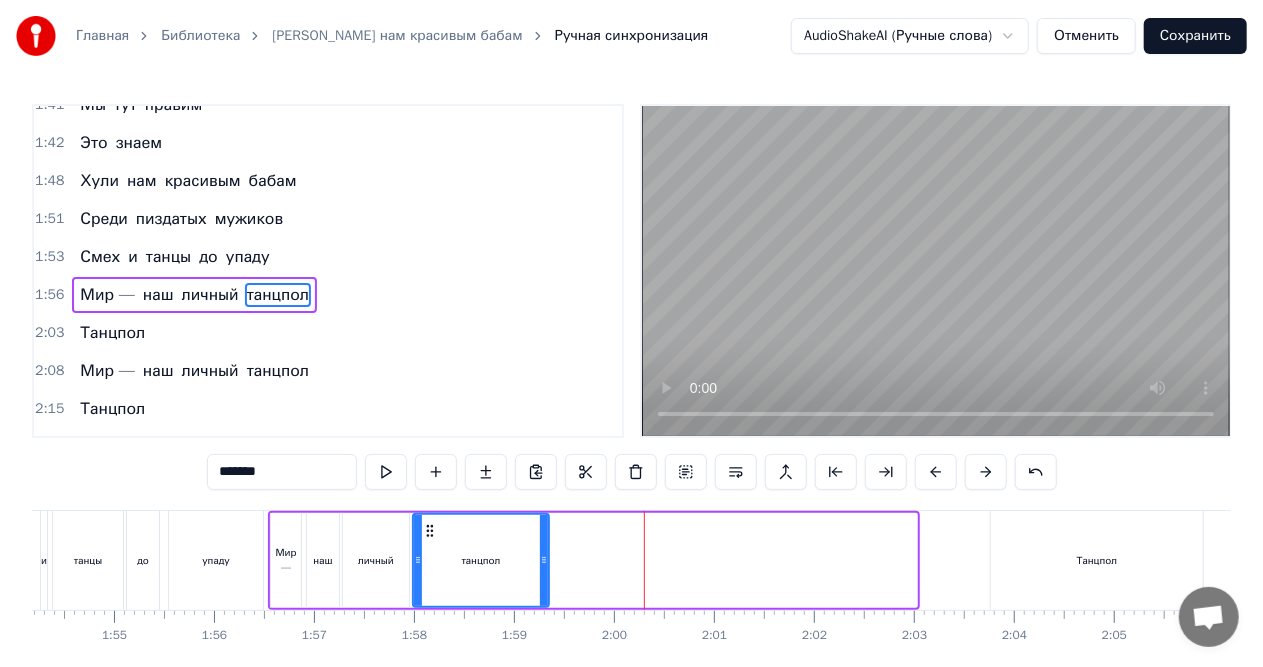 drag, startPoint x: 910, startPoint y: 562, endPoint x: 542, endPoint y: 570, distance: 368.08694 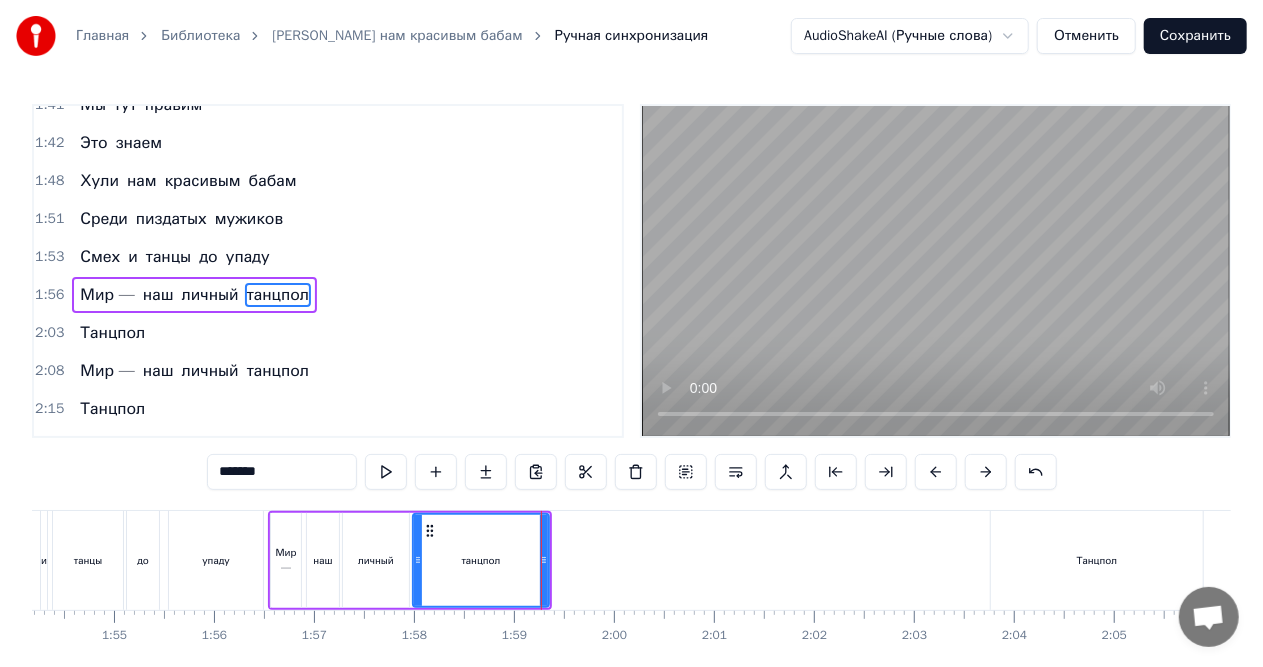 click on "упаду" at bounding box center (216, 560) 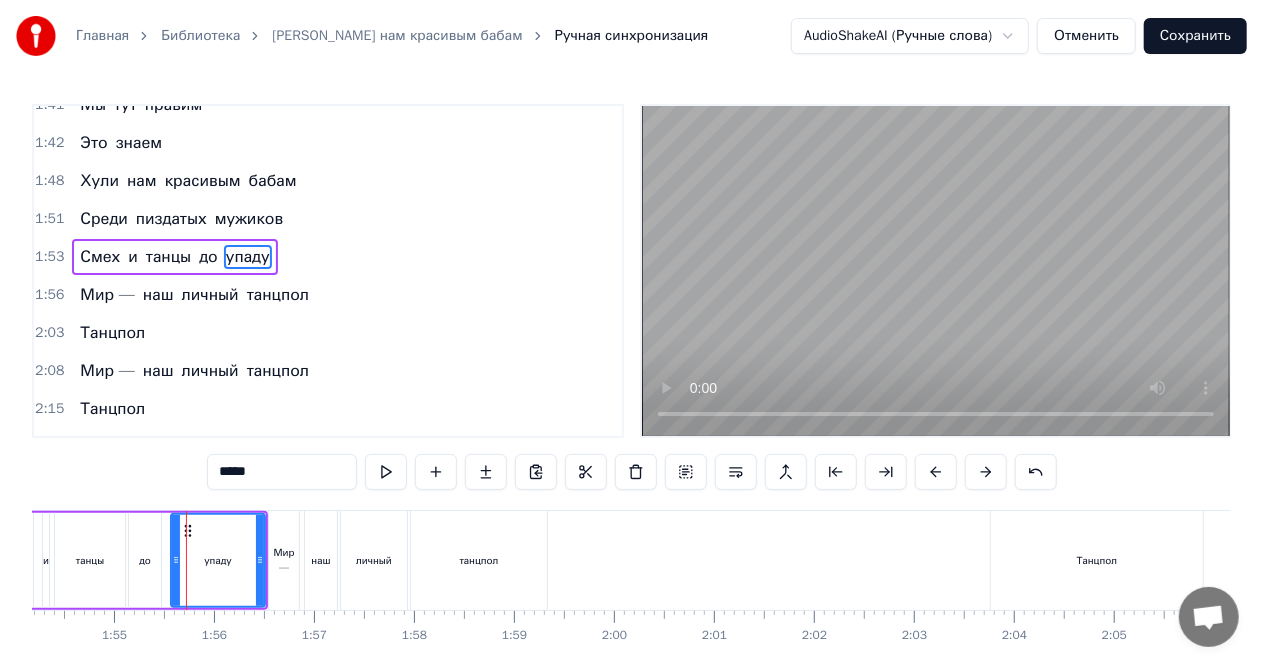 scroll, scrollTop: 1160, scrollLeft: 0, axis: vertical 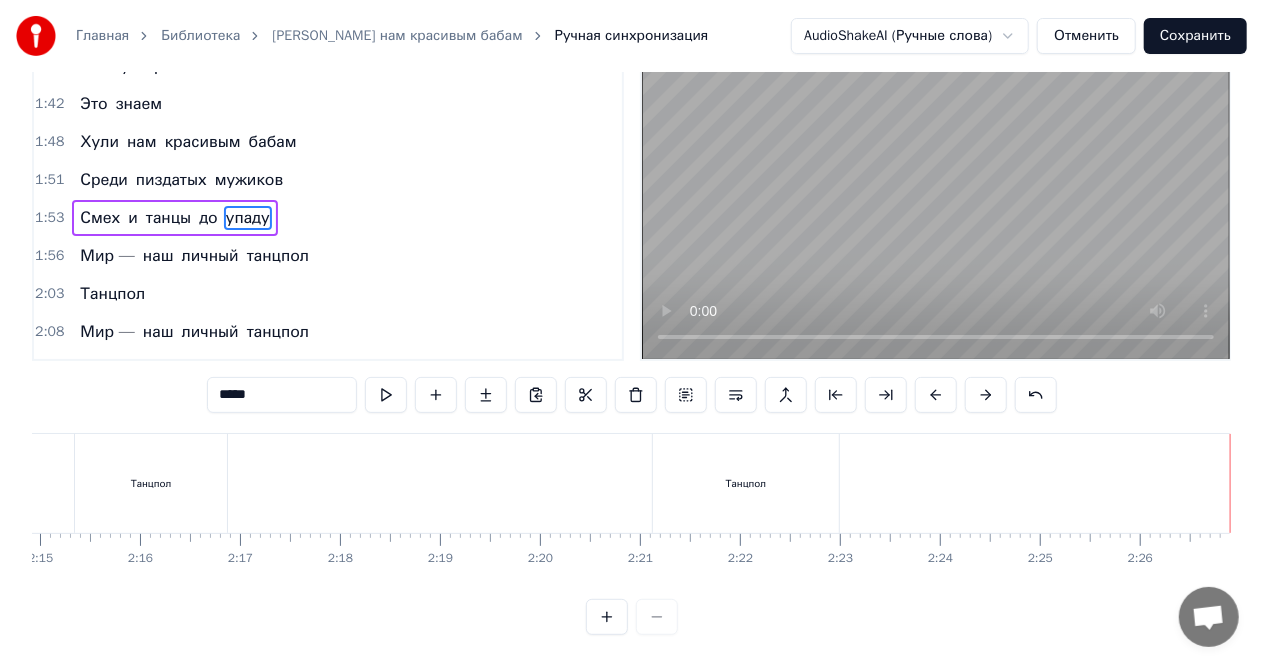 click on "Сохранить" at bounding box center (1195, 36) 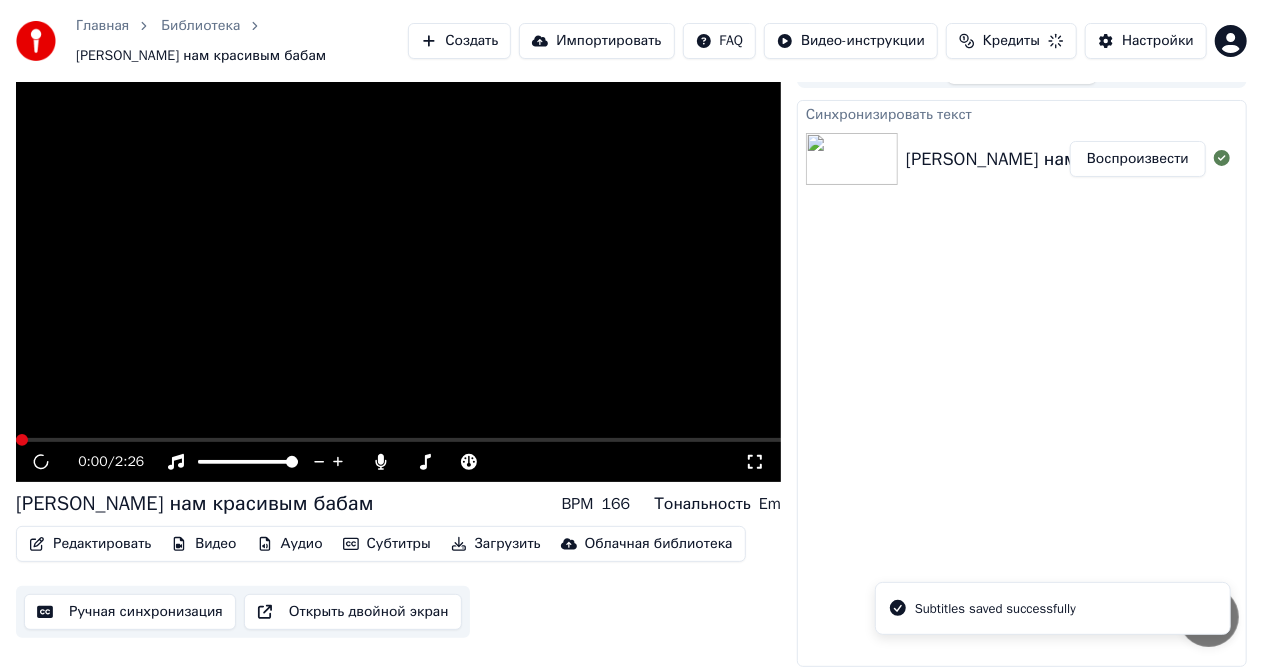 scroll, scrollTop: 30, scrollLeft: 0, axis: vertical 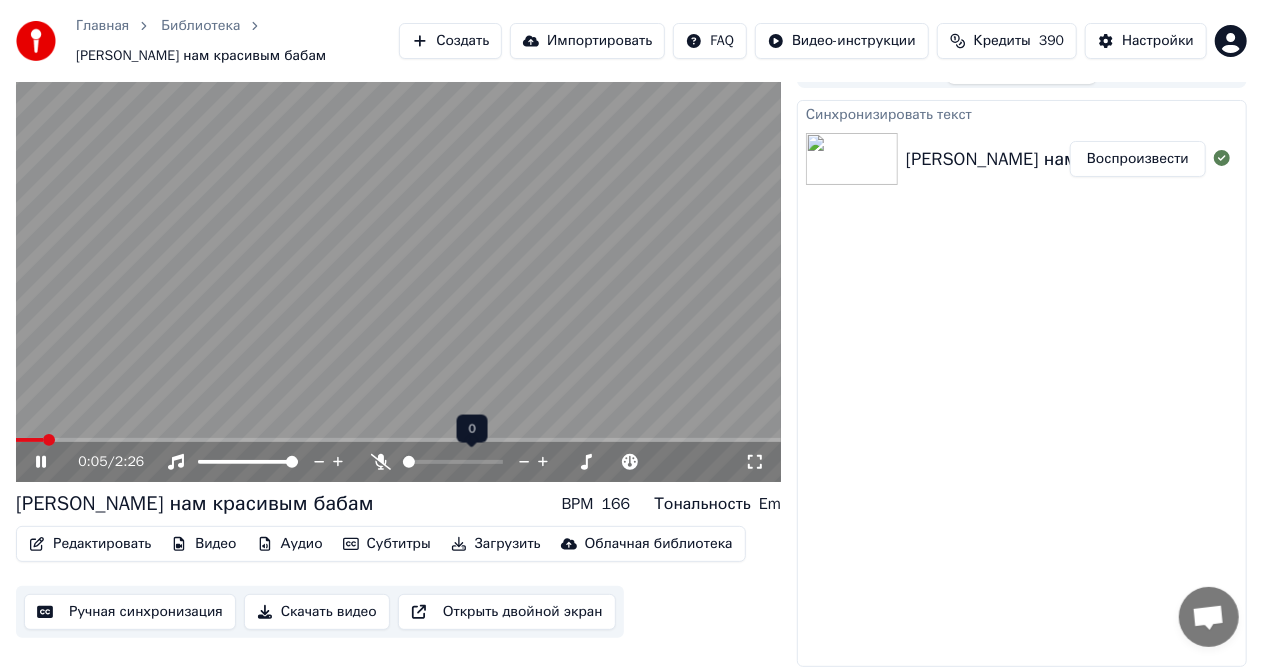 click at bounding box center (403, 462) 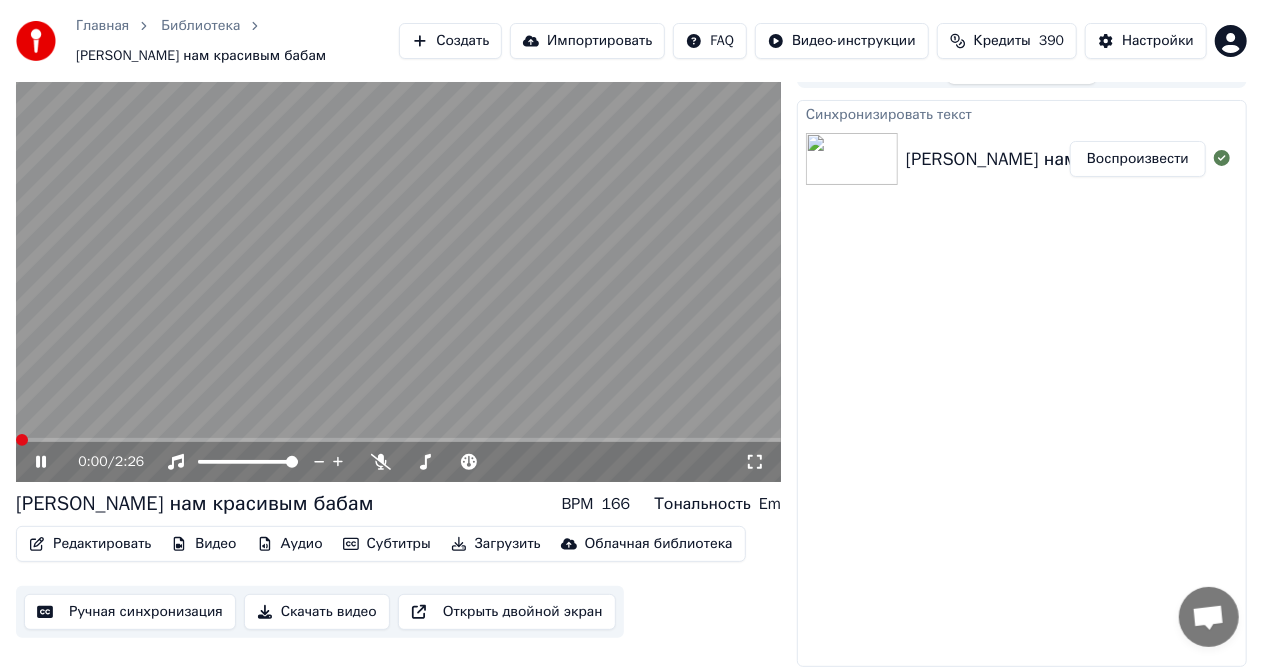click at bounding box center [22, 440] 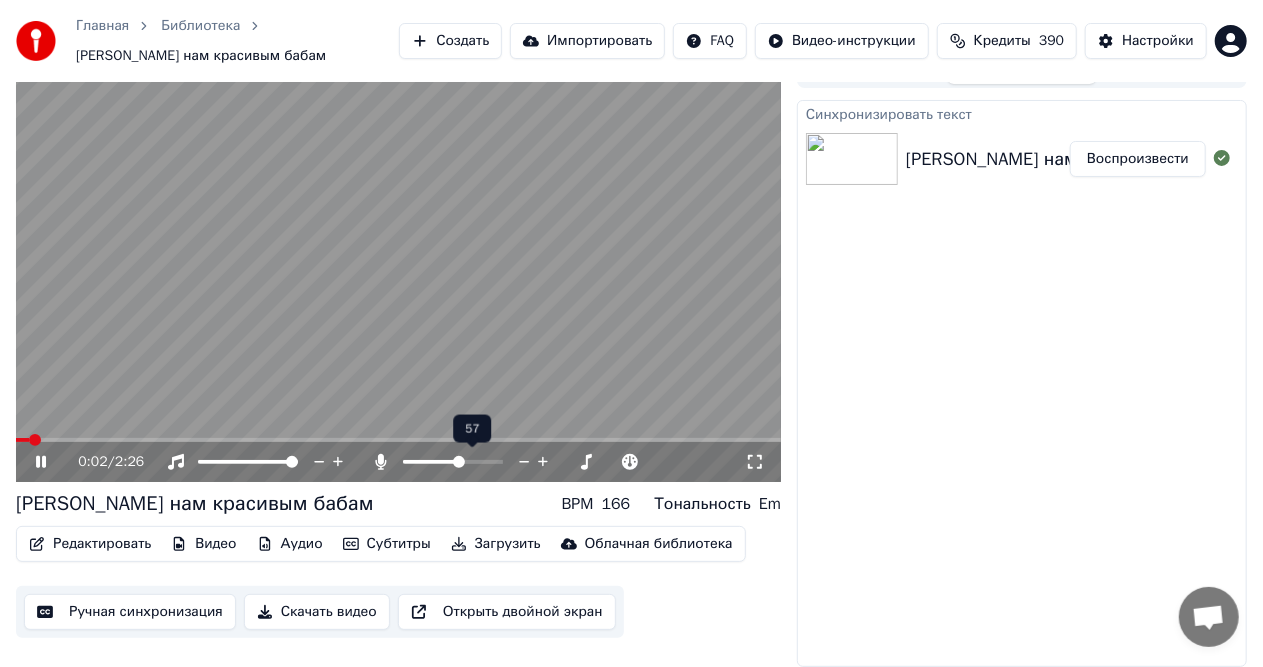 click at bounding box center [453, 462] 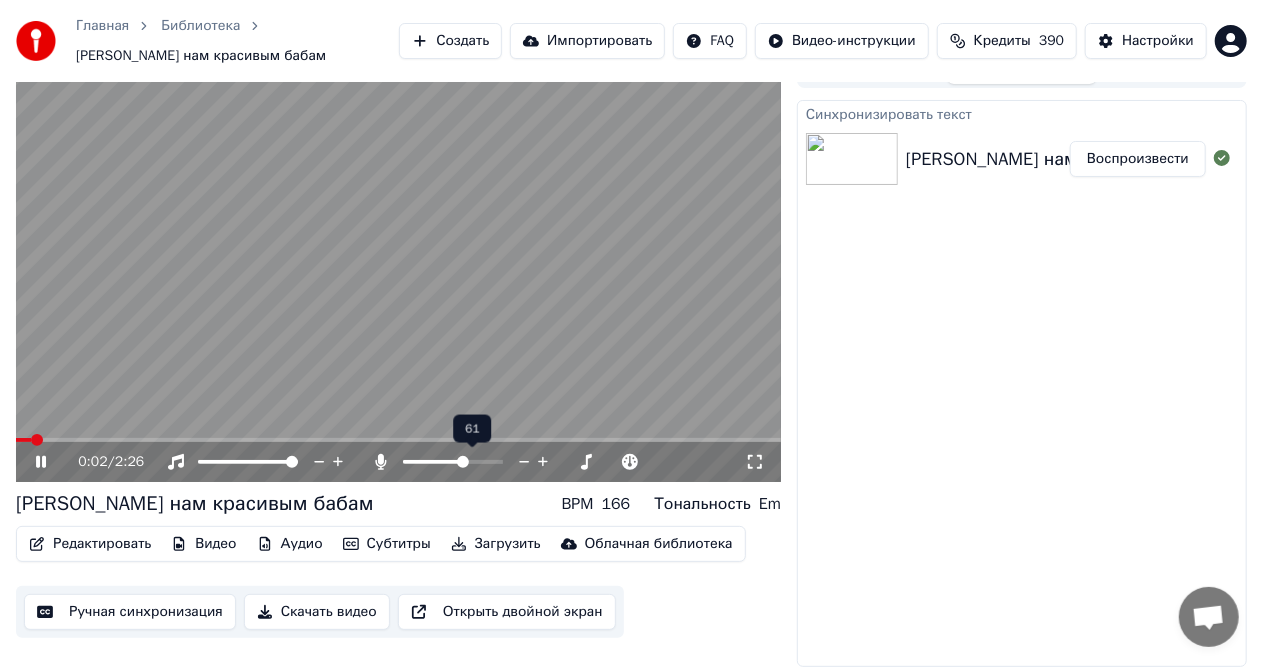 click at bounding box center (463, 462) 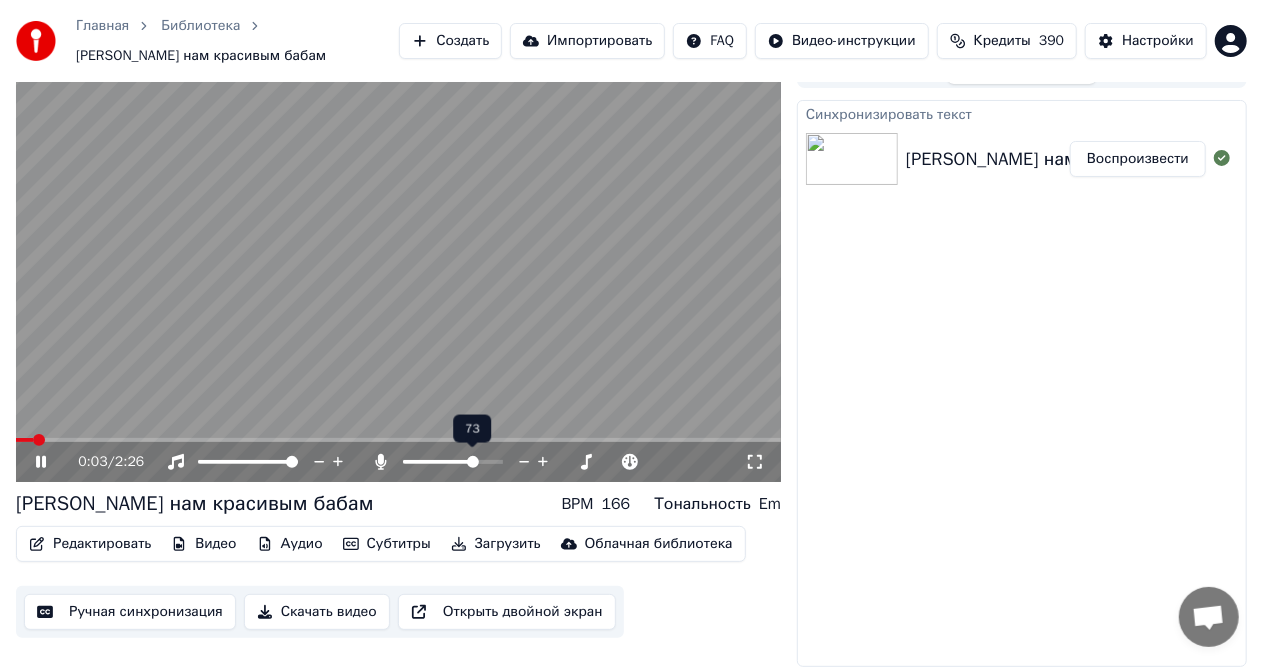 click at bounding box center [453, 462] 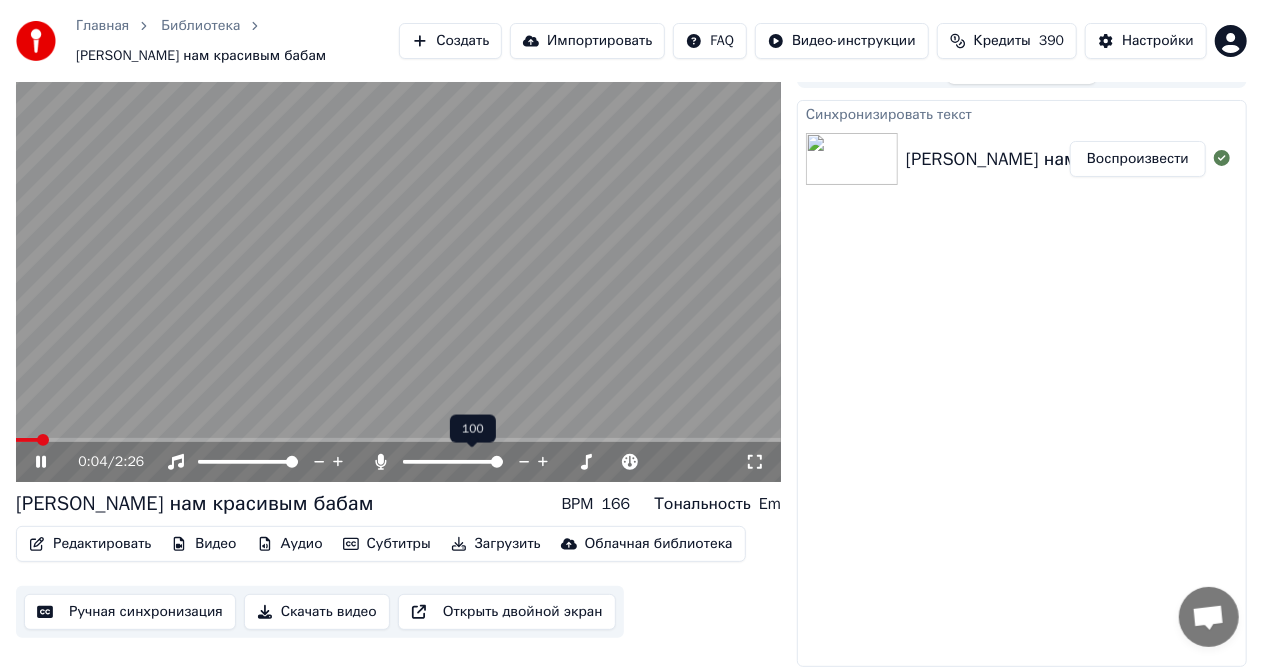 click at bounding box center [497, 462] 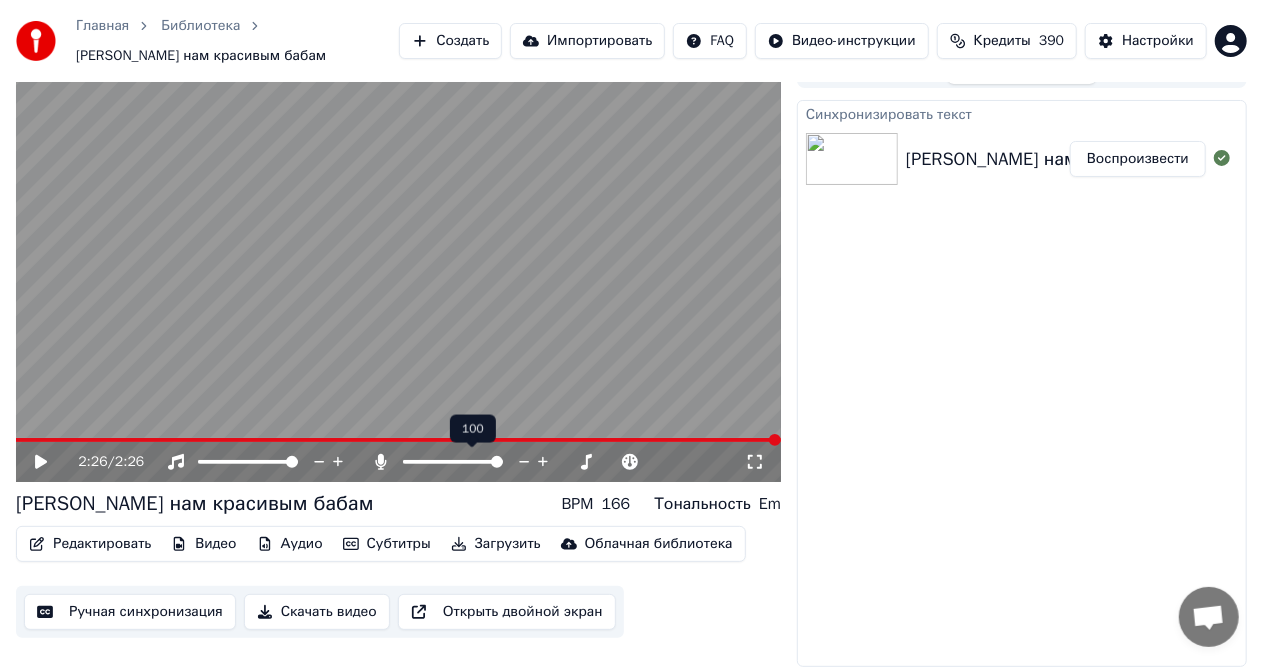 drag, startPoint x: 422, startPoint y: 459, endPoint x: 412, endPoint y: 464, distance: 11.18034 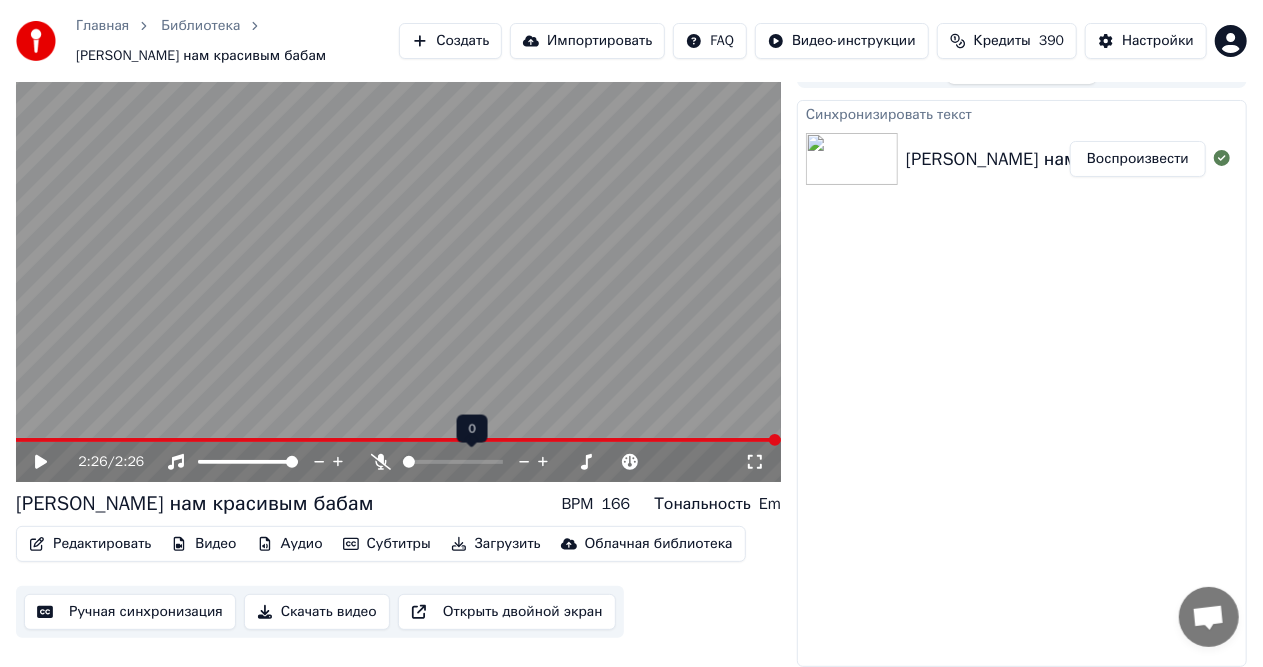 click at bounding box center (403, 462) 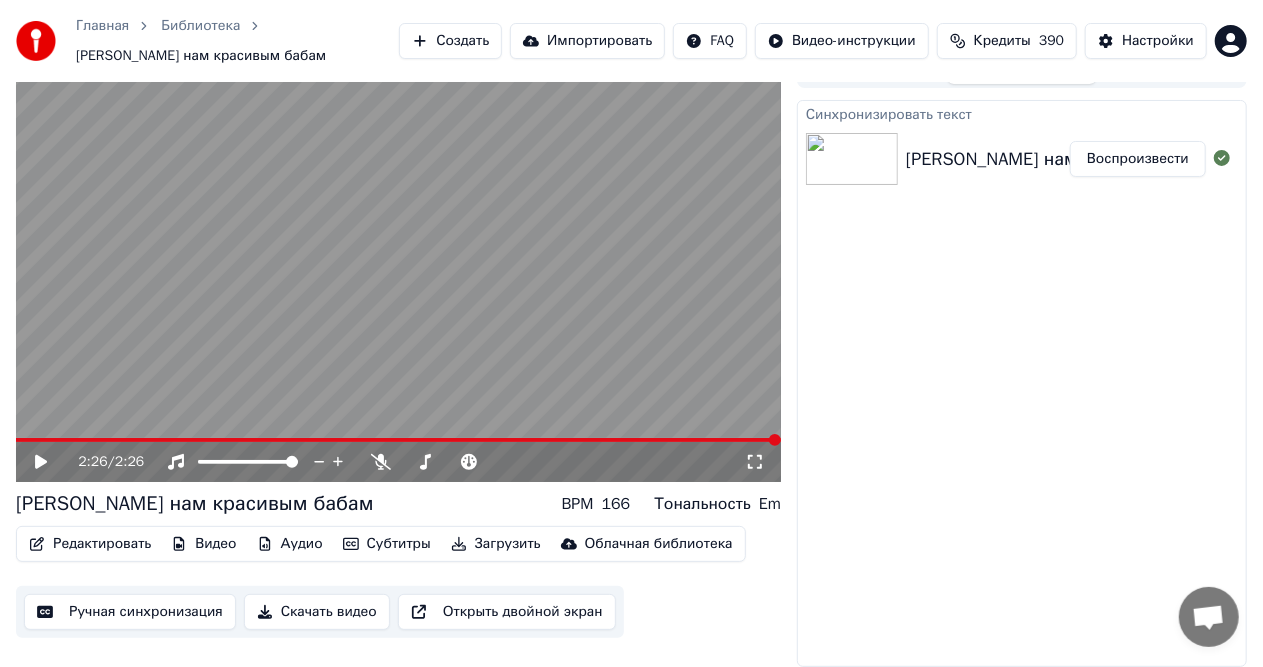 click on "Загрузить" at bounding box center (496, 544) 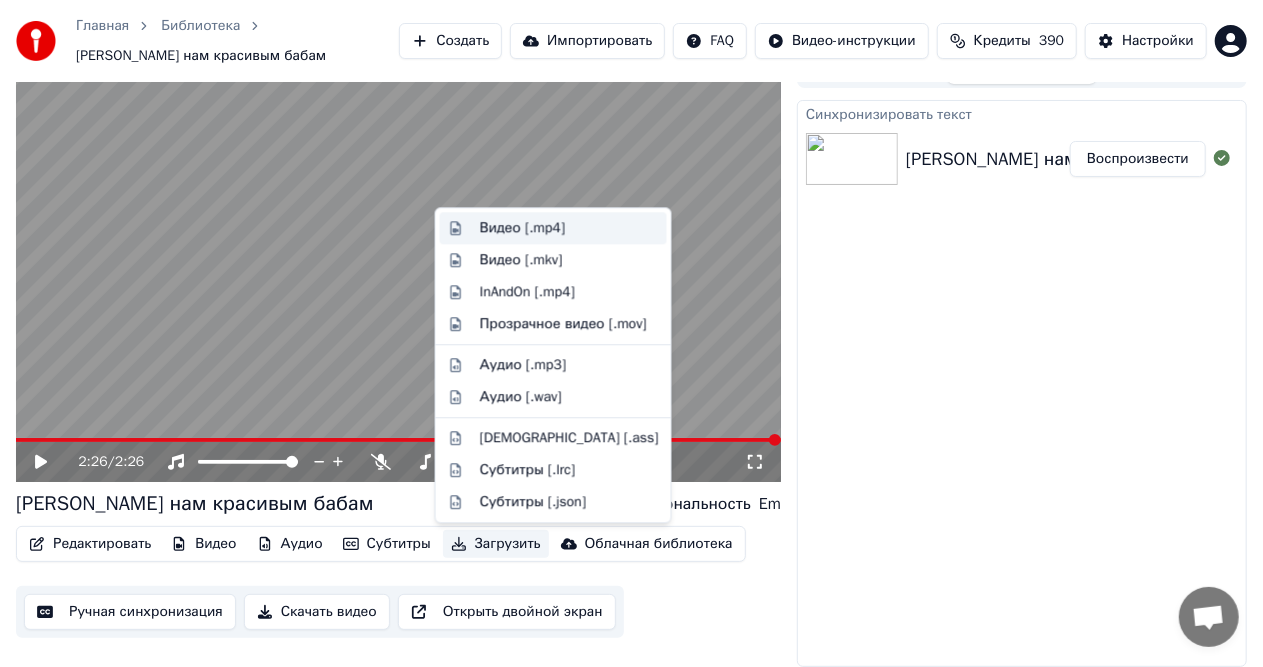 click on "Видео [.mp4]" at bounding box center (522, 228) 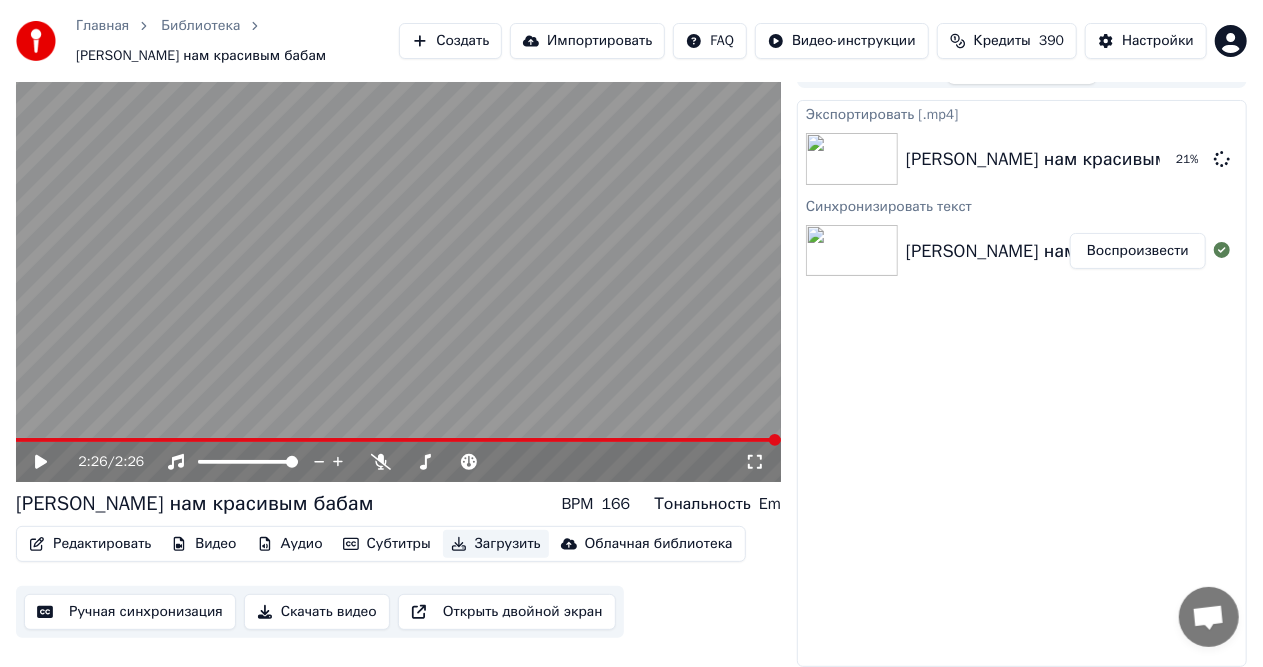 type 